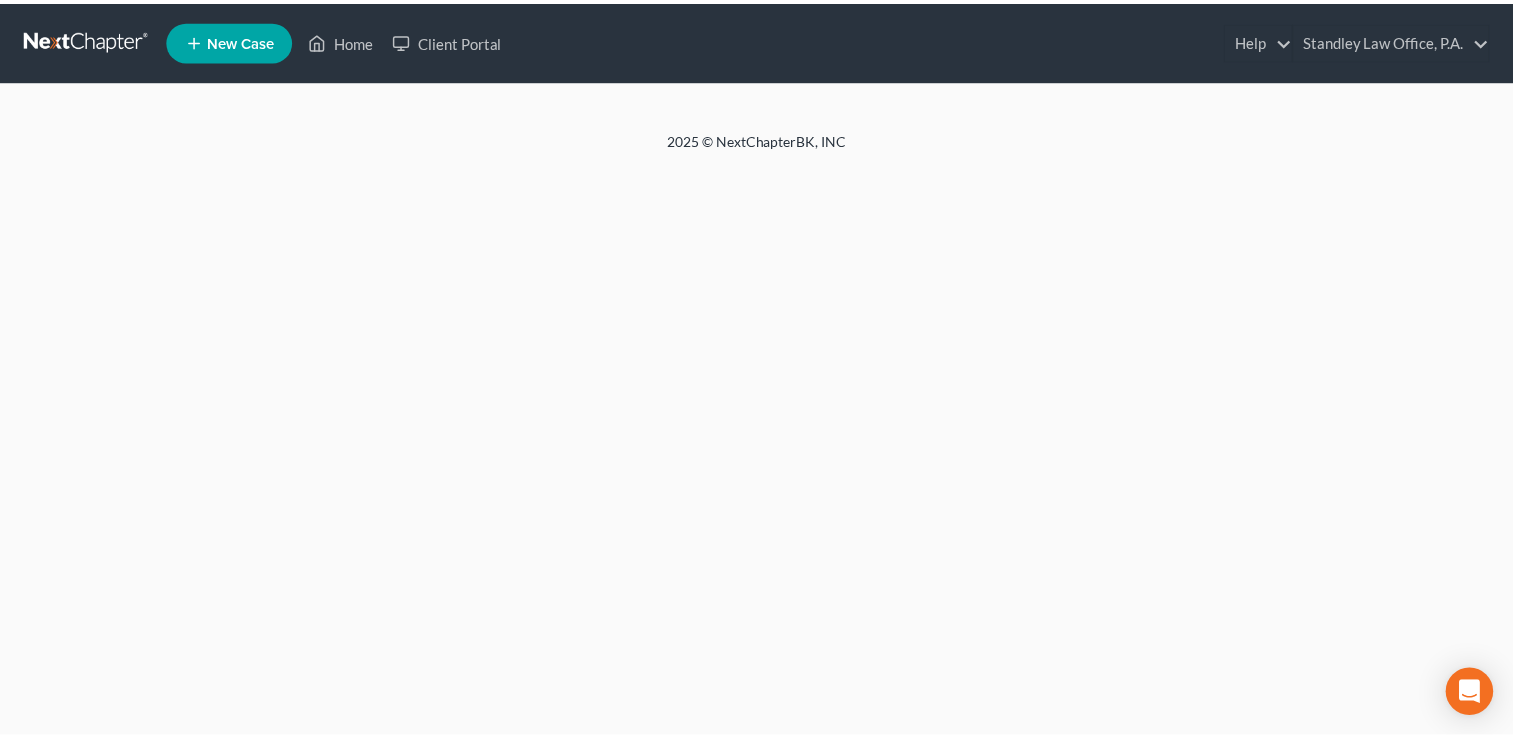 scroll, scrollTop: 0, scrollLeft: 0, axis: both 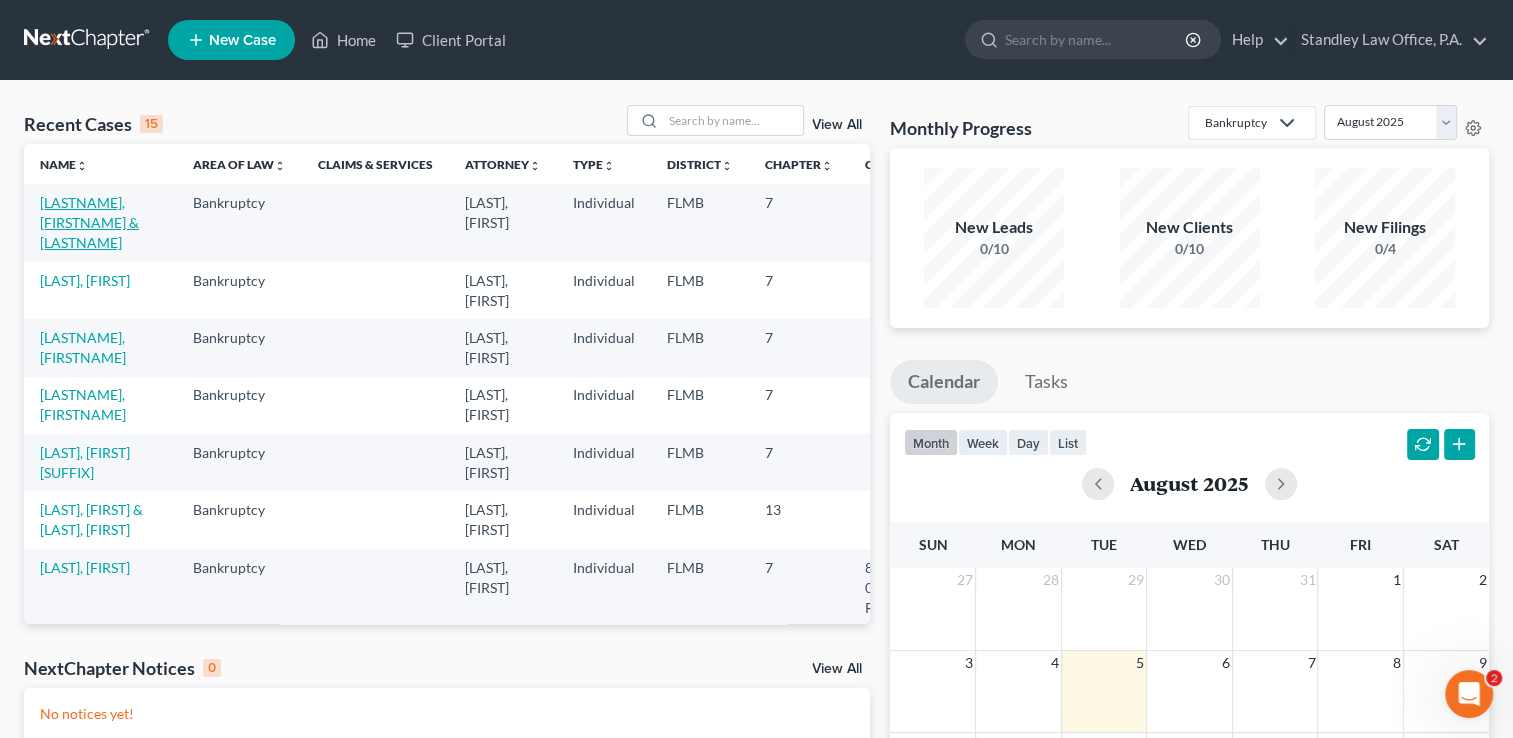 click on "[LASTNAME], [FIRSTNAME] & [LASTNAME]" at bounding box center (89, 222) 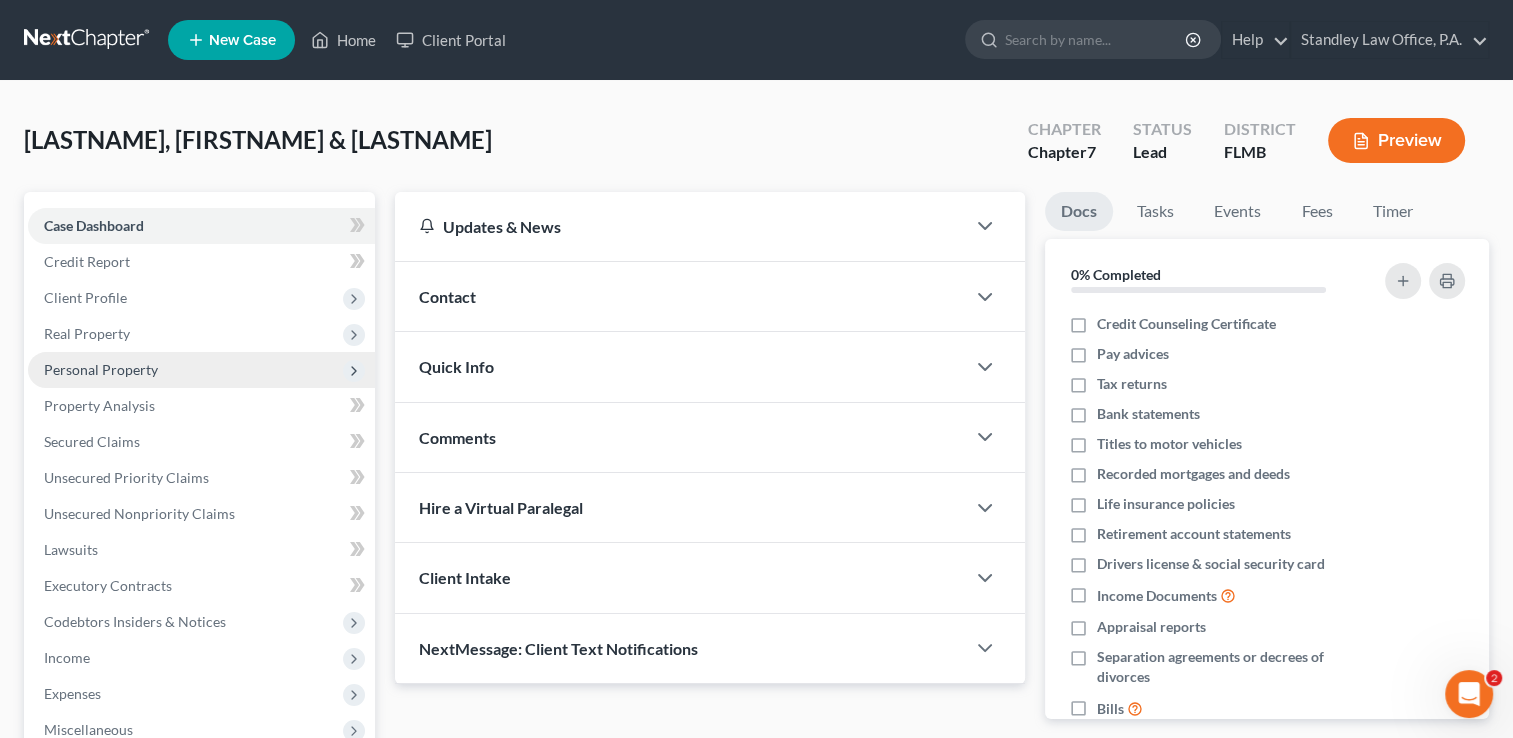 click on "Personal Property" at bounding box center (201, 370) 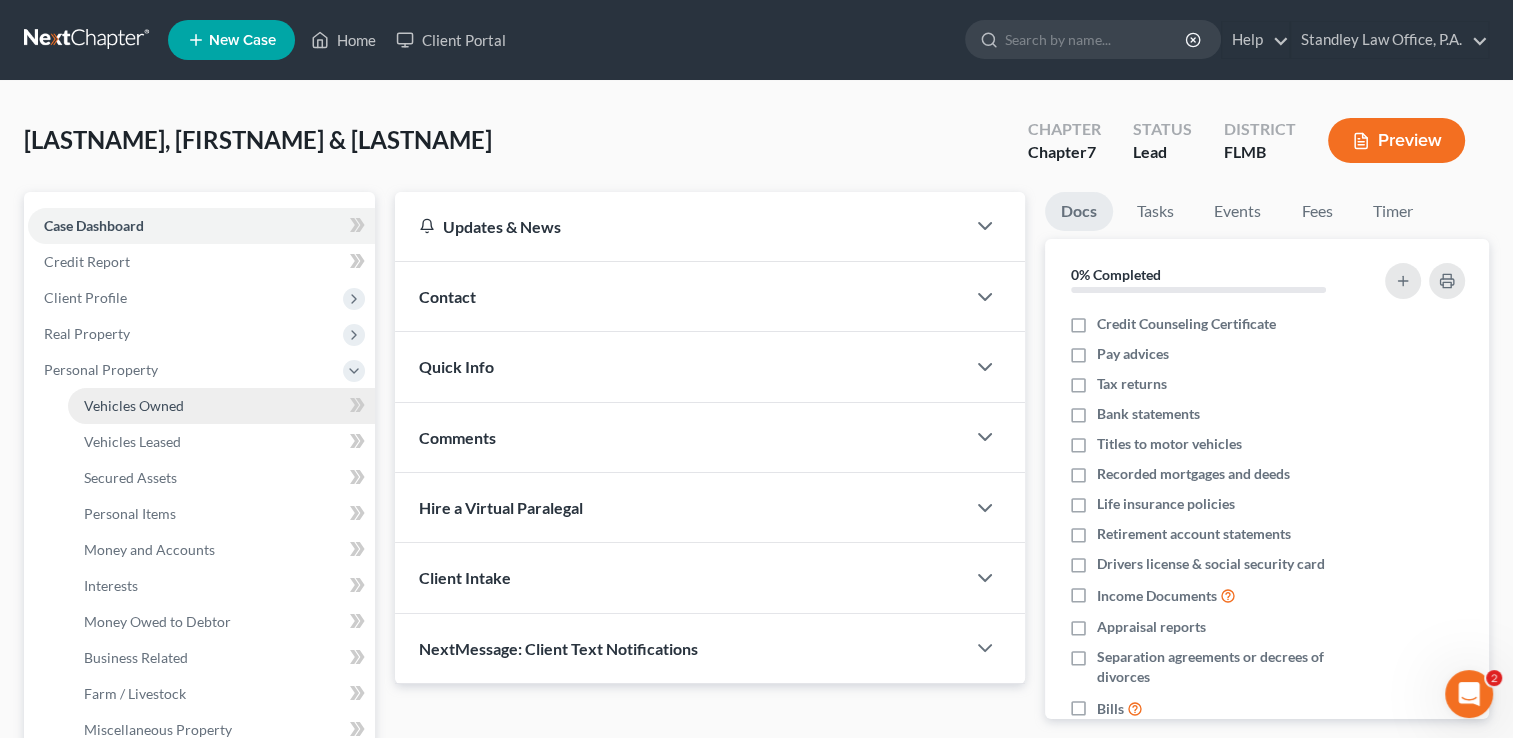 click on "Vehicles Owned" at bounding box center [221, 406] 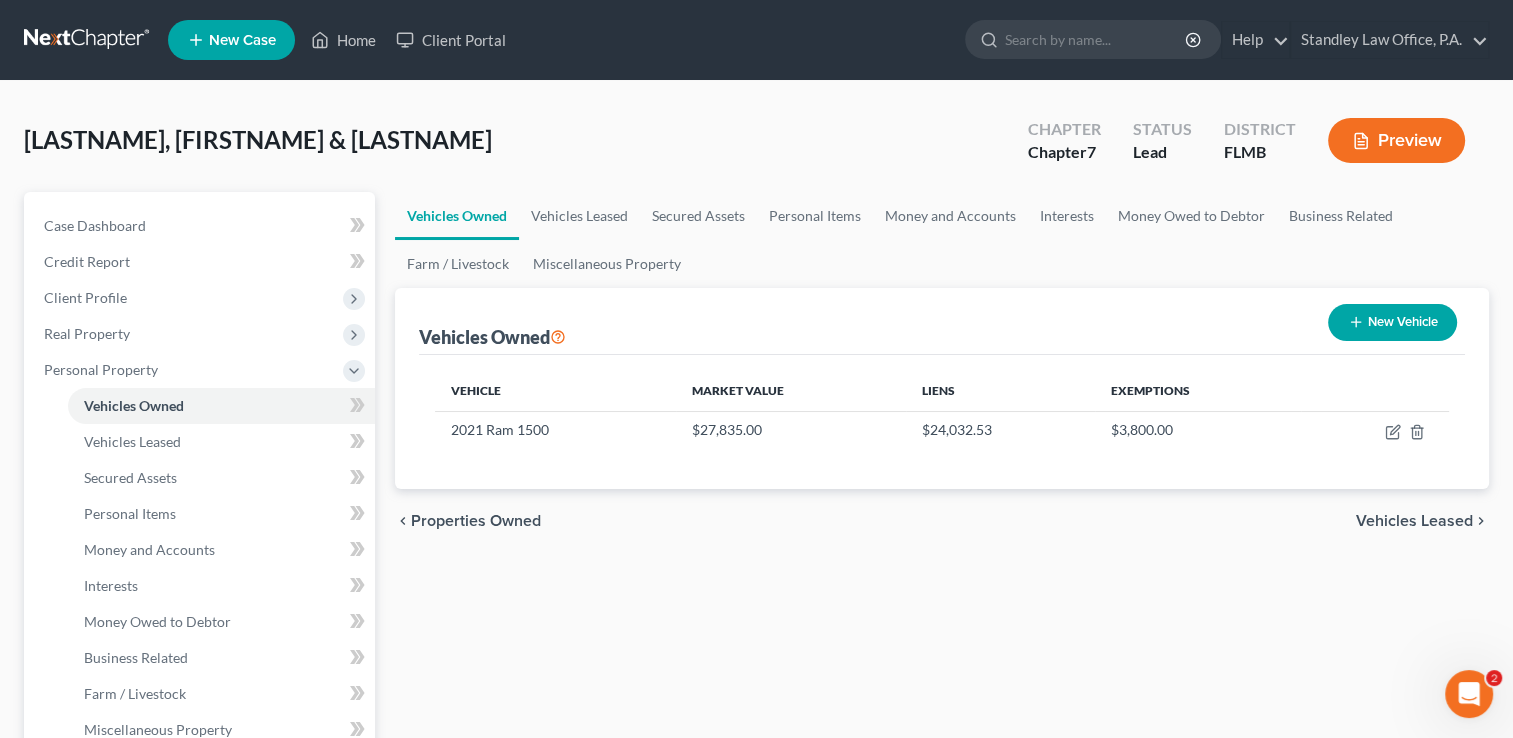 click on "New Vehicle" at bounding box center (1392, 322) 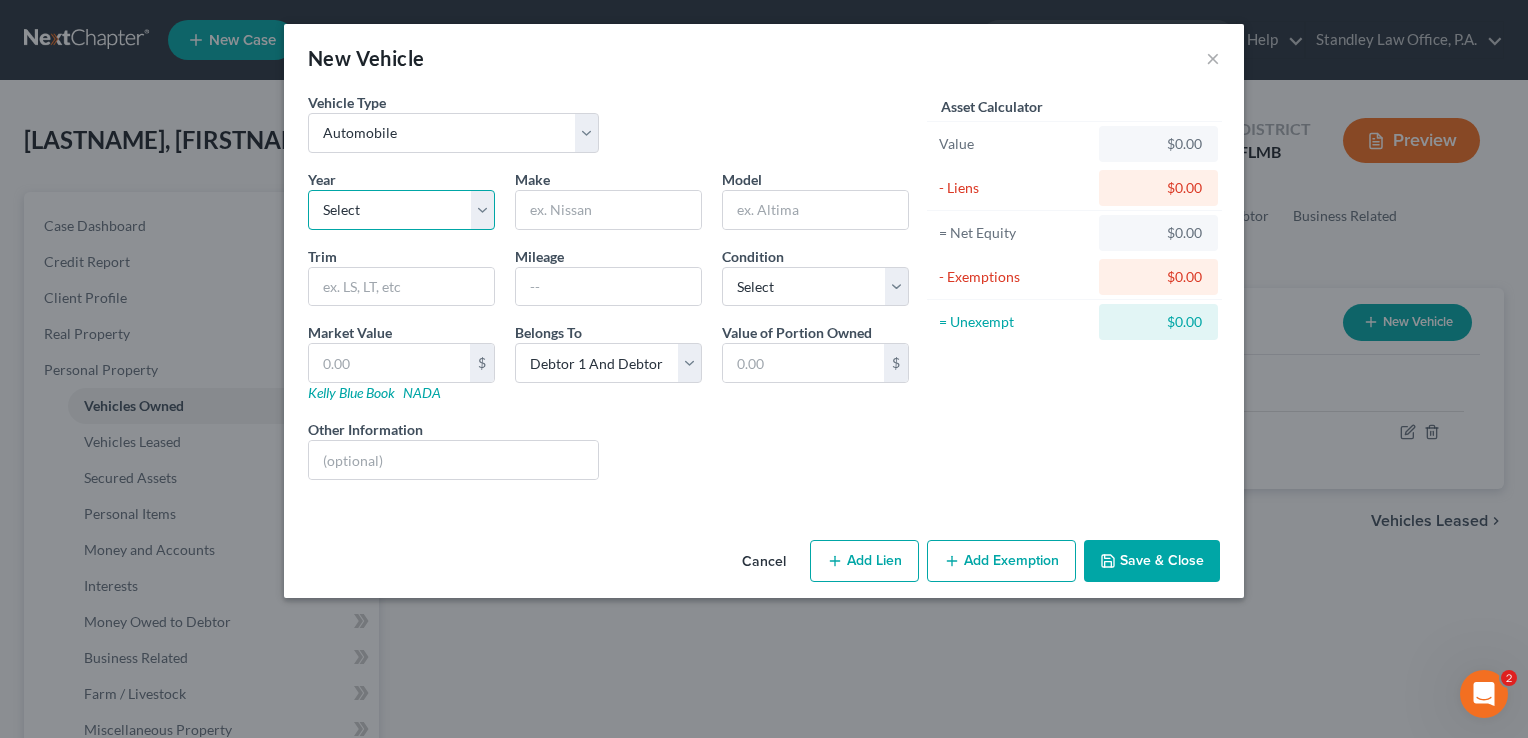 click on "Select 2026 2025 2024 2023 2022 2021 2020 2019 2018 2017 2016 2015 2014 2013 2012 2011 2010 2009 2008 2007 2006 2005 2004 2003 2002 2001 2000 1999 1998 1997 1996 1995 1994 1993 1992 1991 1990 1989 1988 1987 1986 1985 1984 1983 1982 1981 1980 1979 1978 1977 1976 1975 1974 1973 1972 1971 1970 1969 1968 1967 1966 1965 1964 1963 1962 1961 1960 1959 1958 1957 1956 1955 1954 1953 1952 1951 1950 1949 1948 1947 1946 1945 1944 1943 1942 1941 1940 1939 1938 1937 1936 1935 1934 1933 1932 1931 1930 1929 1928 1927 1926 1925 1924 1923 1922 1921 1920 1919 1918 1917 1916 1915 1914 1913 1912 1911 1910 1909 1908 1907 1906 1905 1904 1903 1902 1901" at bounding box center (401, 210) 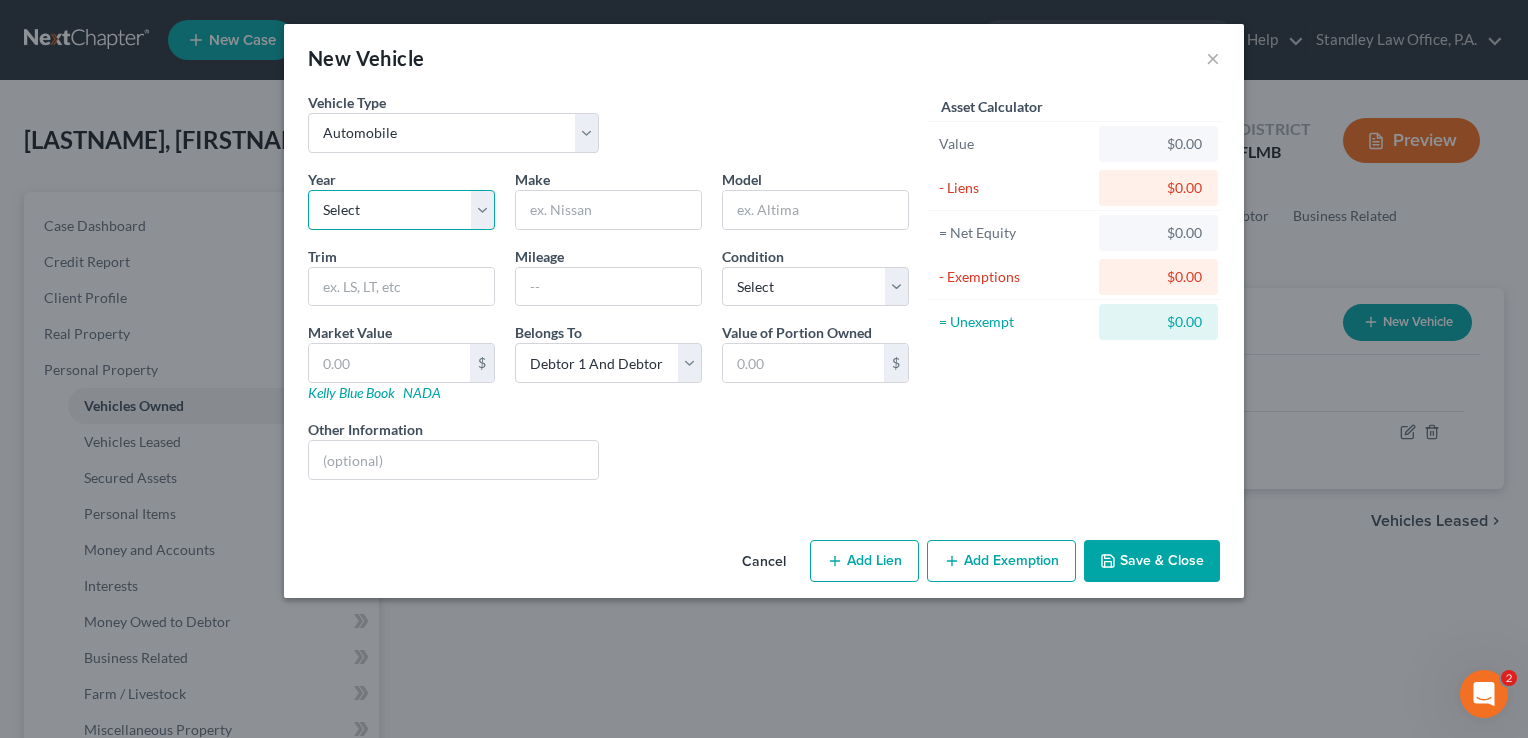 select on "10" 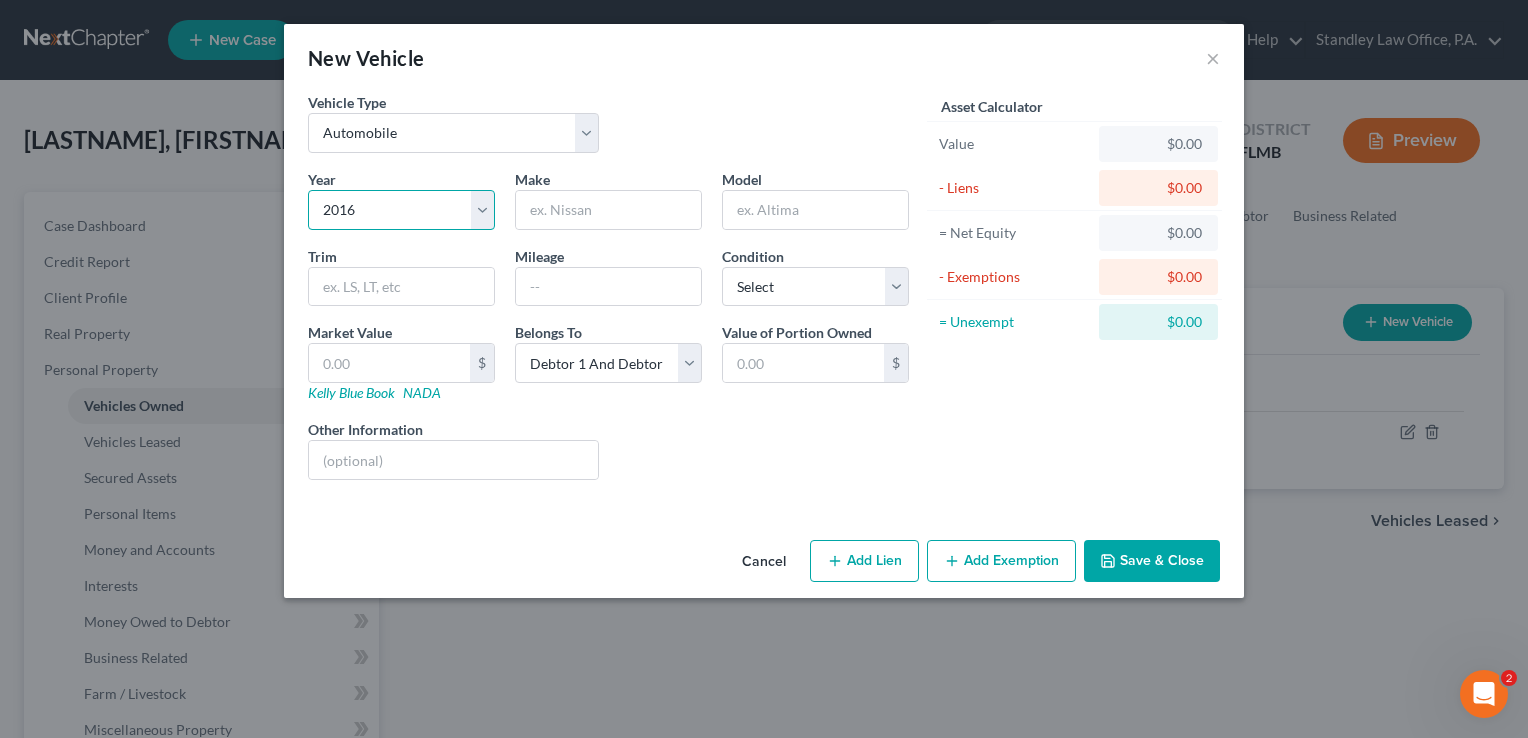 click on "Select 2026 2025 2024 2023 2022 2021 2020 2019 2018 2017 2016 2015 2014 2013 2012 2011 2010 2009 2008 2007 2006 2005 2004 2003 2002 2001 2000 1999 1998 1997 1996 1995 1994 1993 1992 1991 1990 1989 1988 1987 1986 1985 1984 1983 1982 1981 1980 1979 1978 1977 1976 1975 1974 1973 1972 1971 1970 1969 1968 1967 1966 1965 1964 1963 1962 1961 1960 1959 1958 1957 1956 1955 1954 1953 1952 1951 1950 1949 1948 1947 1946 1945 1944 1943 1942 1941 1940 1939 1938 1937 1936 1935 1934 1933 1932 1931 1930 1929 1928 1927 1926 1925 1924 1923 1922 1921 1920 1919 1918 1917 1916 1915 1914 1913 1912 1911 1910 1909 1908 1907 1906 1905 1904 1903 1902 1901" at bounding box center (401, 210) 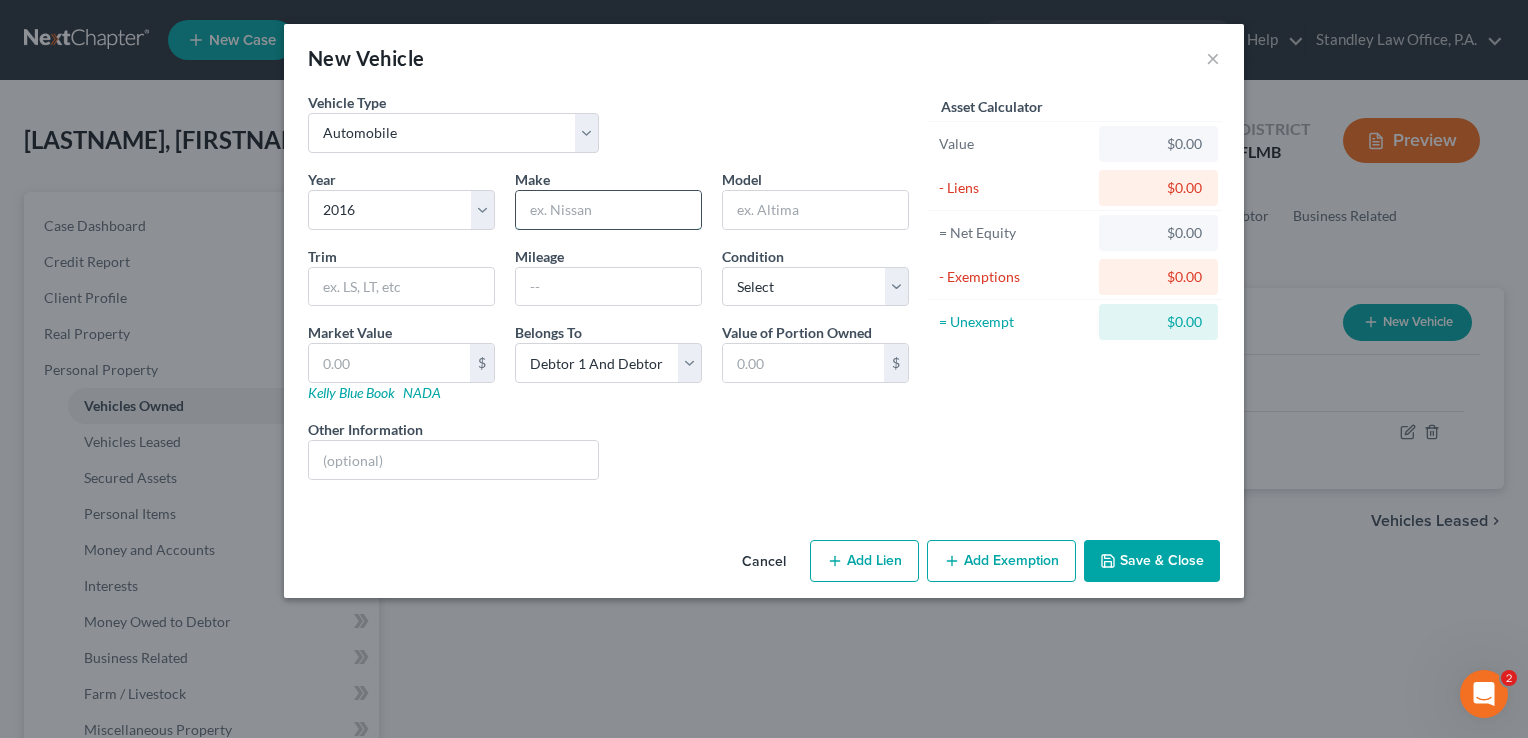 click at bounding box center [608, 210] 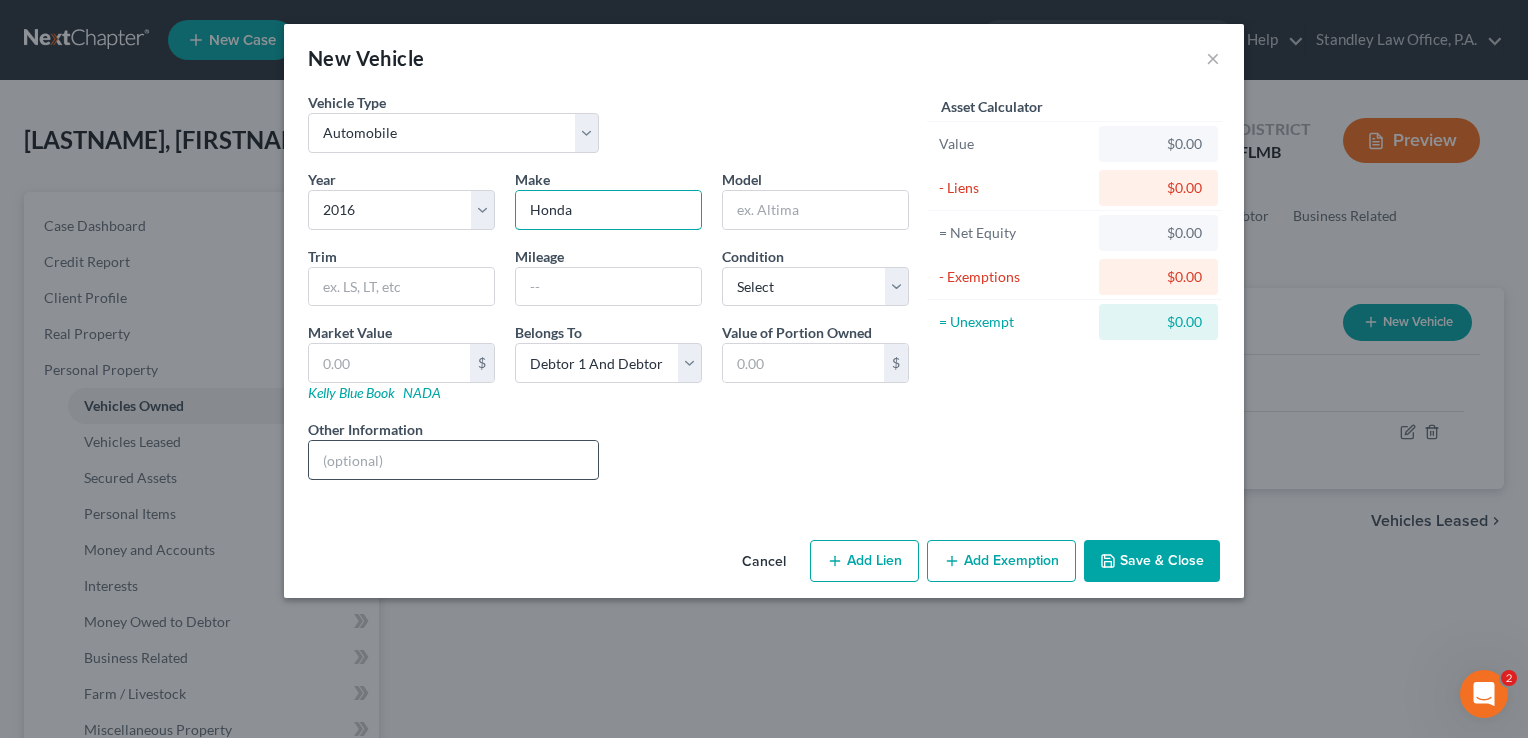 type on "Honda" 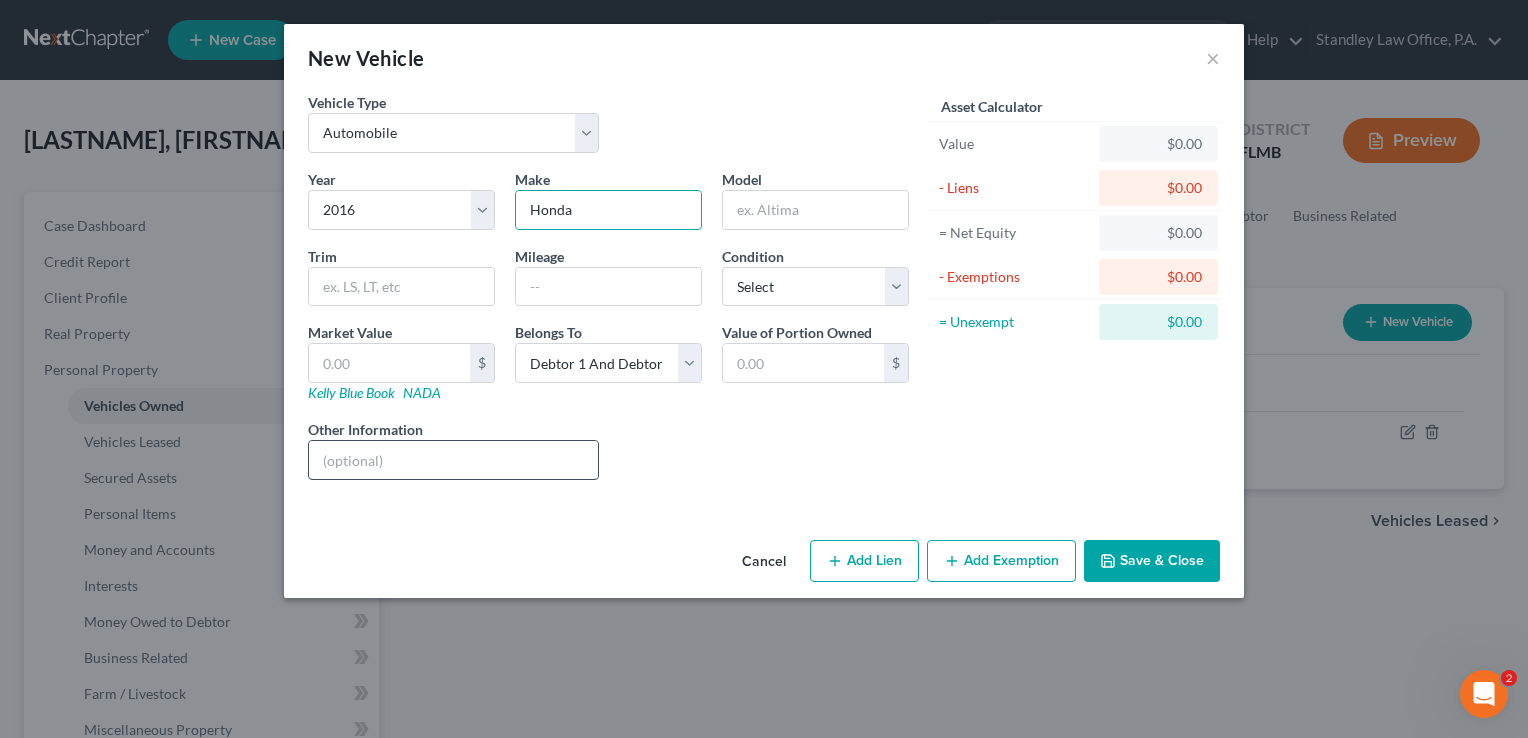 click at bounding box center (453, 460) 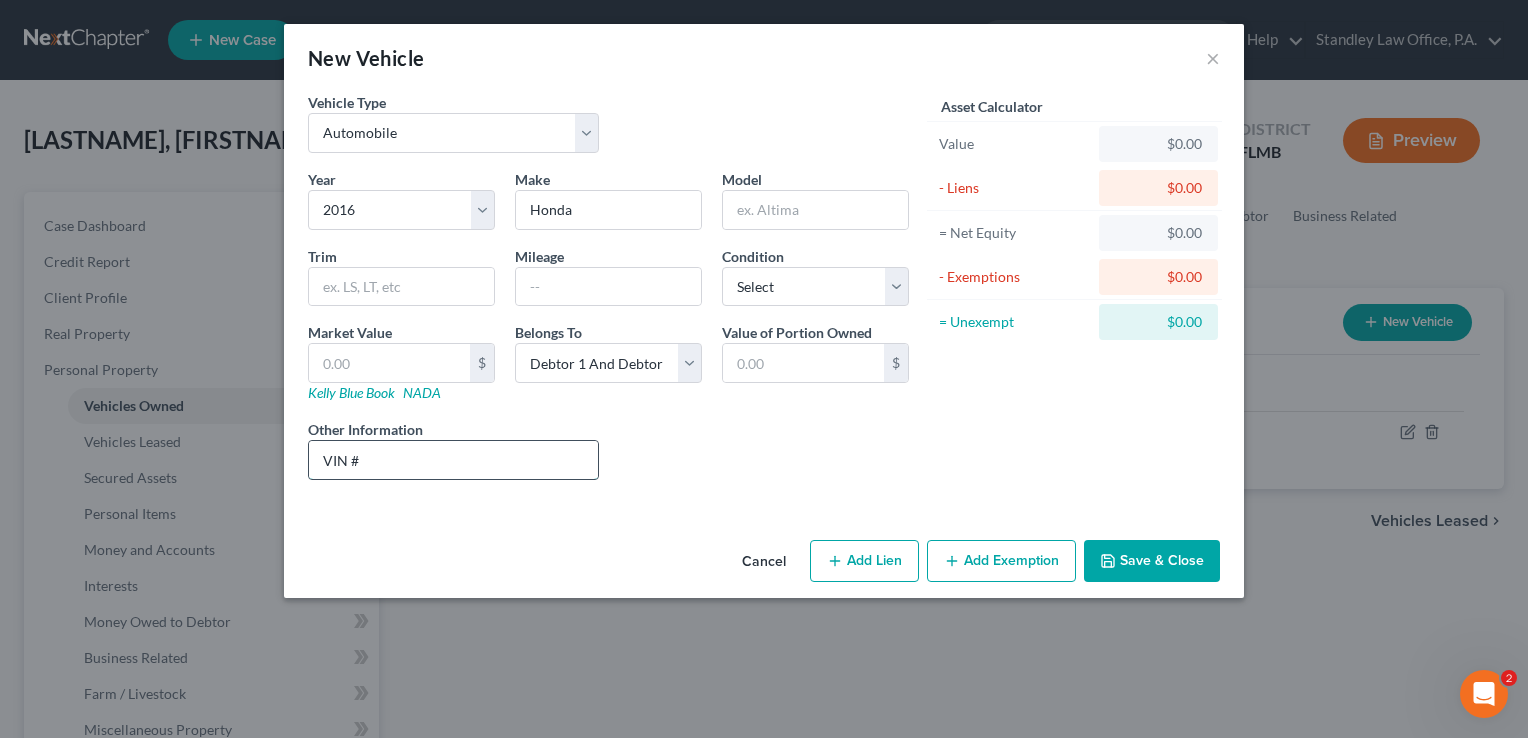 paste on "[ACCOUNT_NUMBER]" 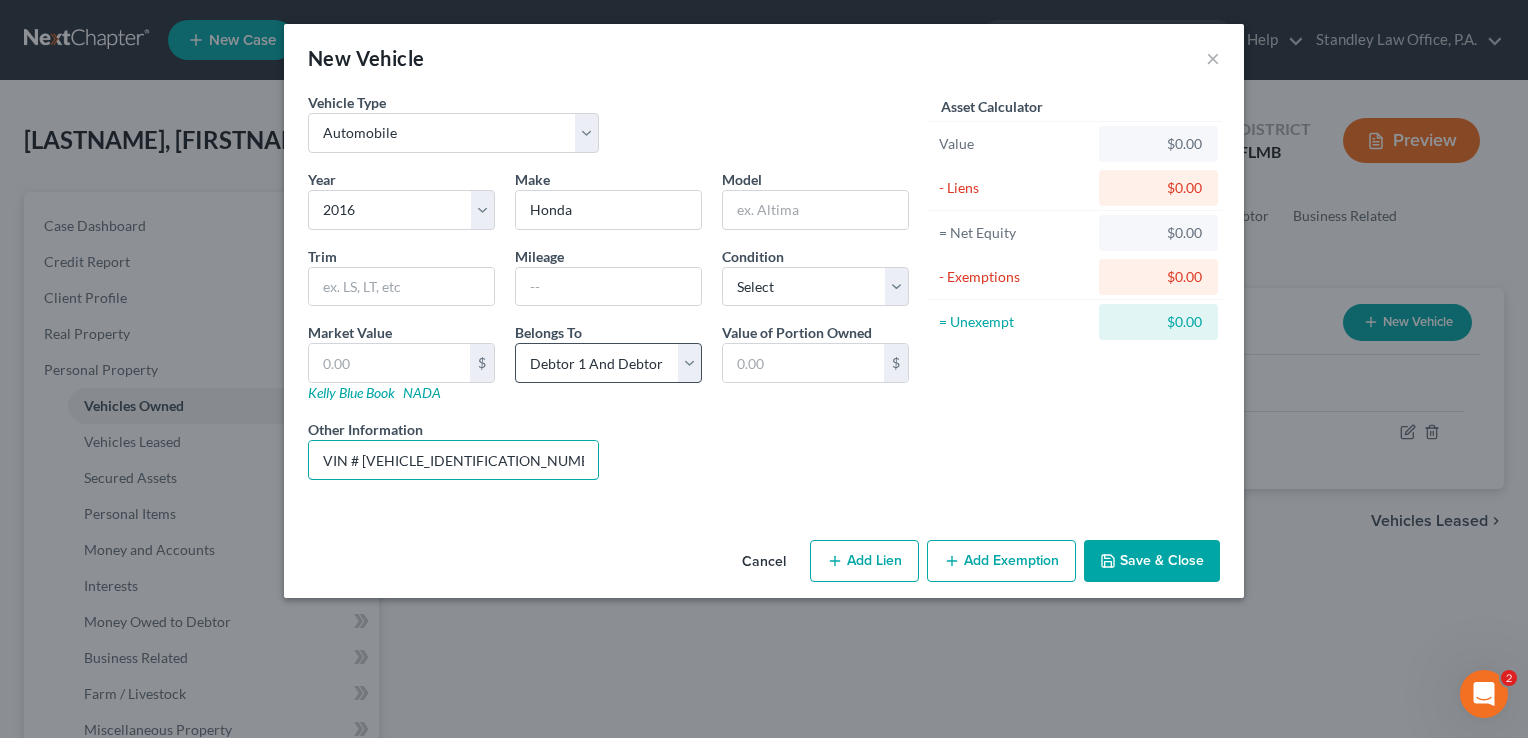 type on "VIN # [VEHICLE_IDENTIFICATION_NUMBER]" 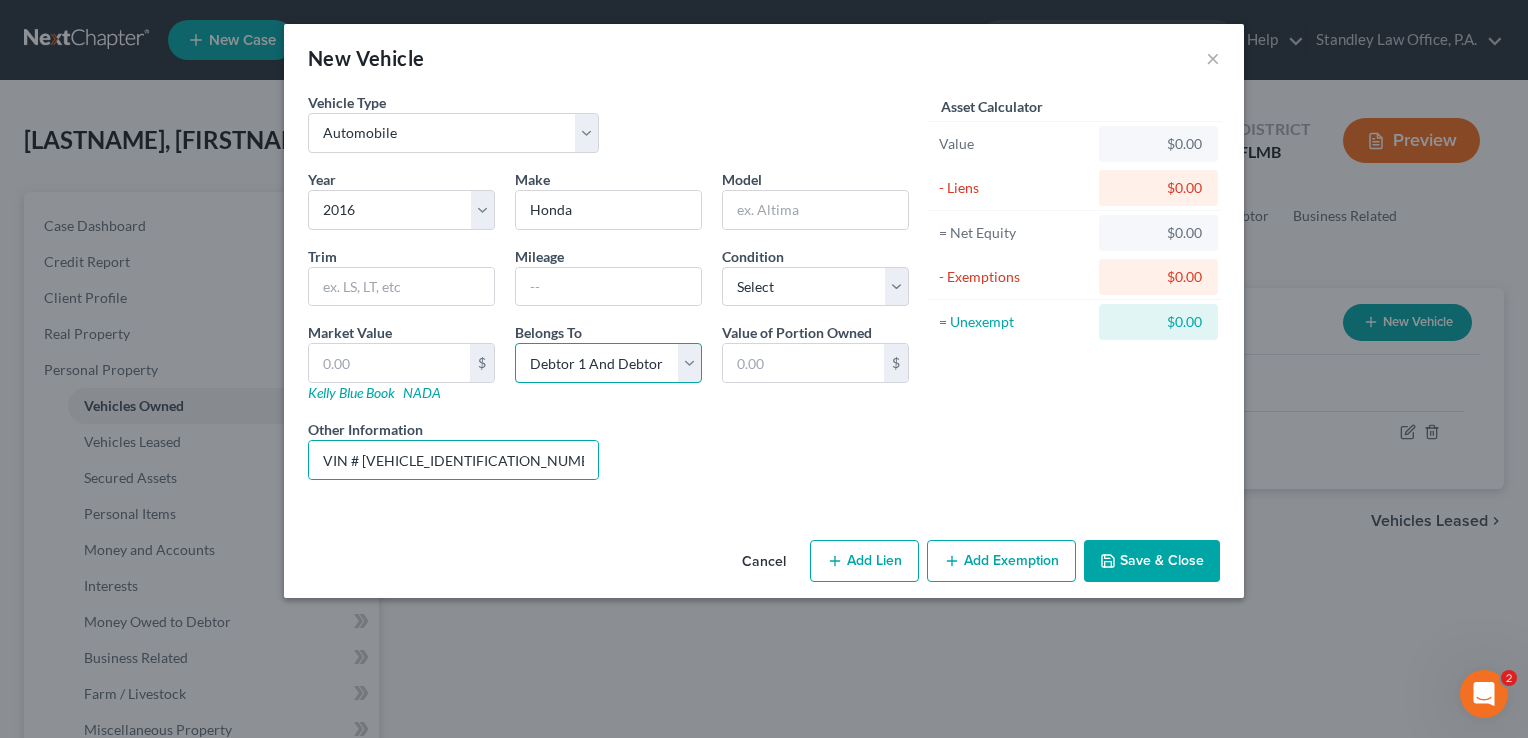 click on "Select Debtor 1 Only Debtor 2 Only Debtor 1 And Debtor 2 Only At Least One Of The Debtors And Another Community Property" at bounding box center (608, 363) 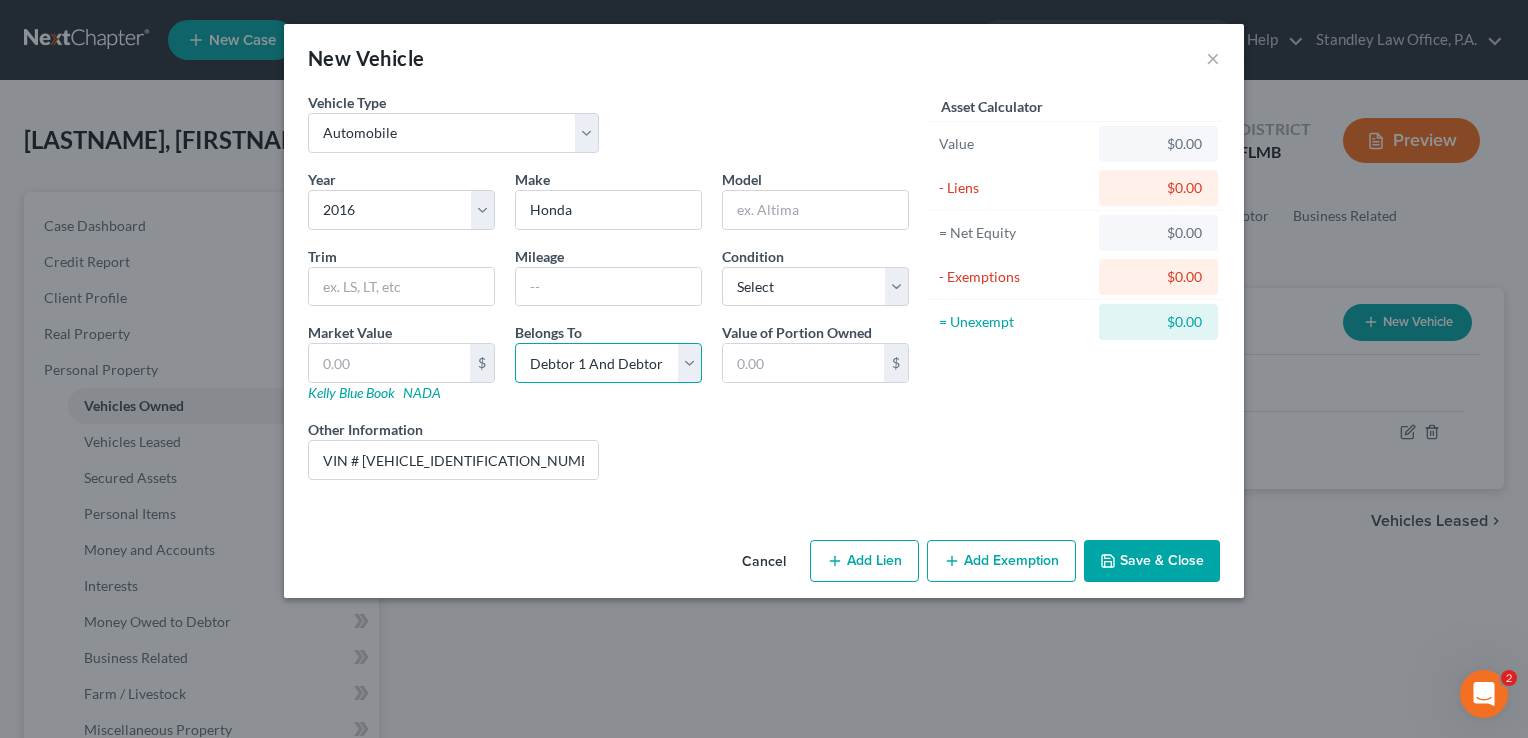 select on "1" 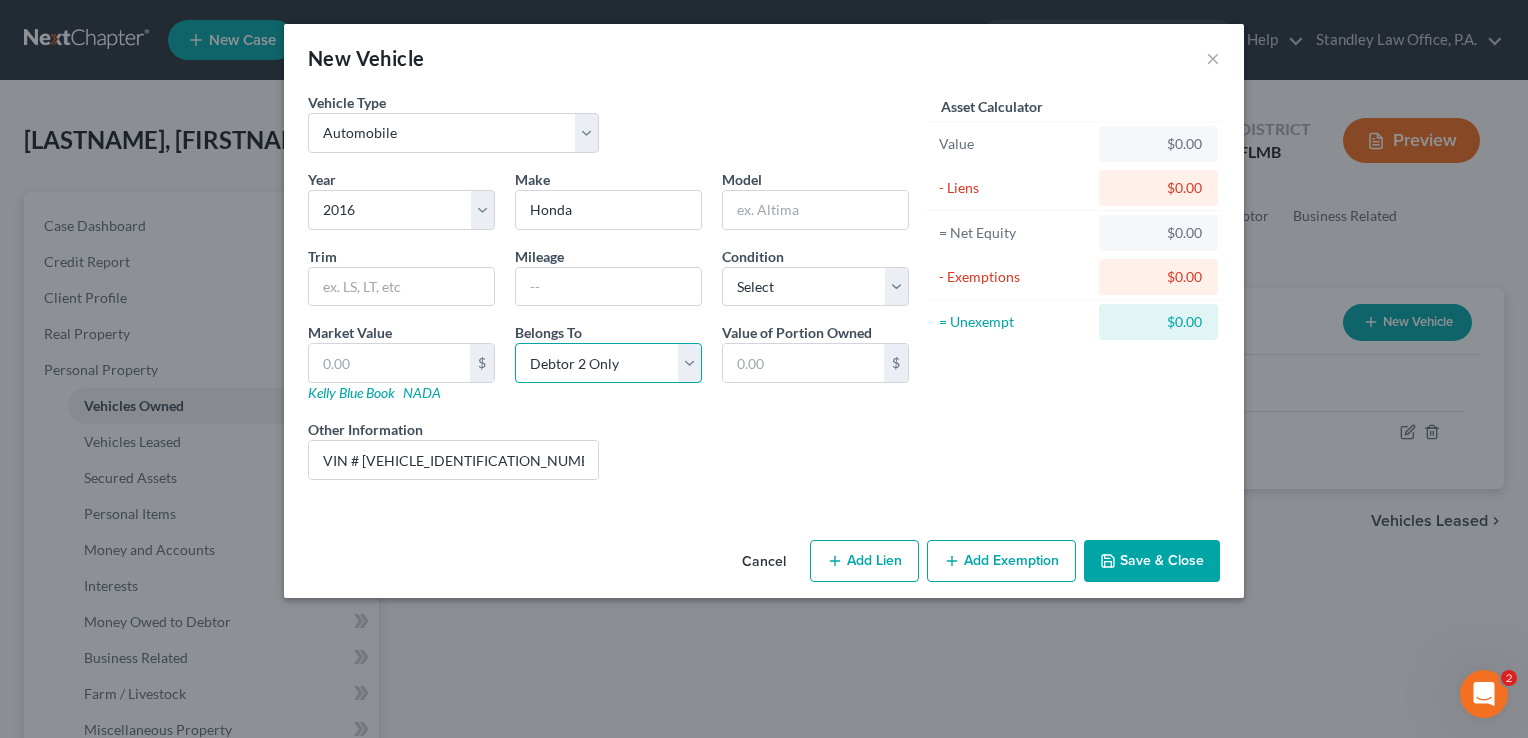 click on "Select Debtor 1 Only Debtor 2 Only Debtor 1 And Debtor 2 Only At Least One Of The Debtors And Another Community Property" at bounding box center [608, 363] 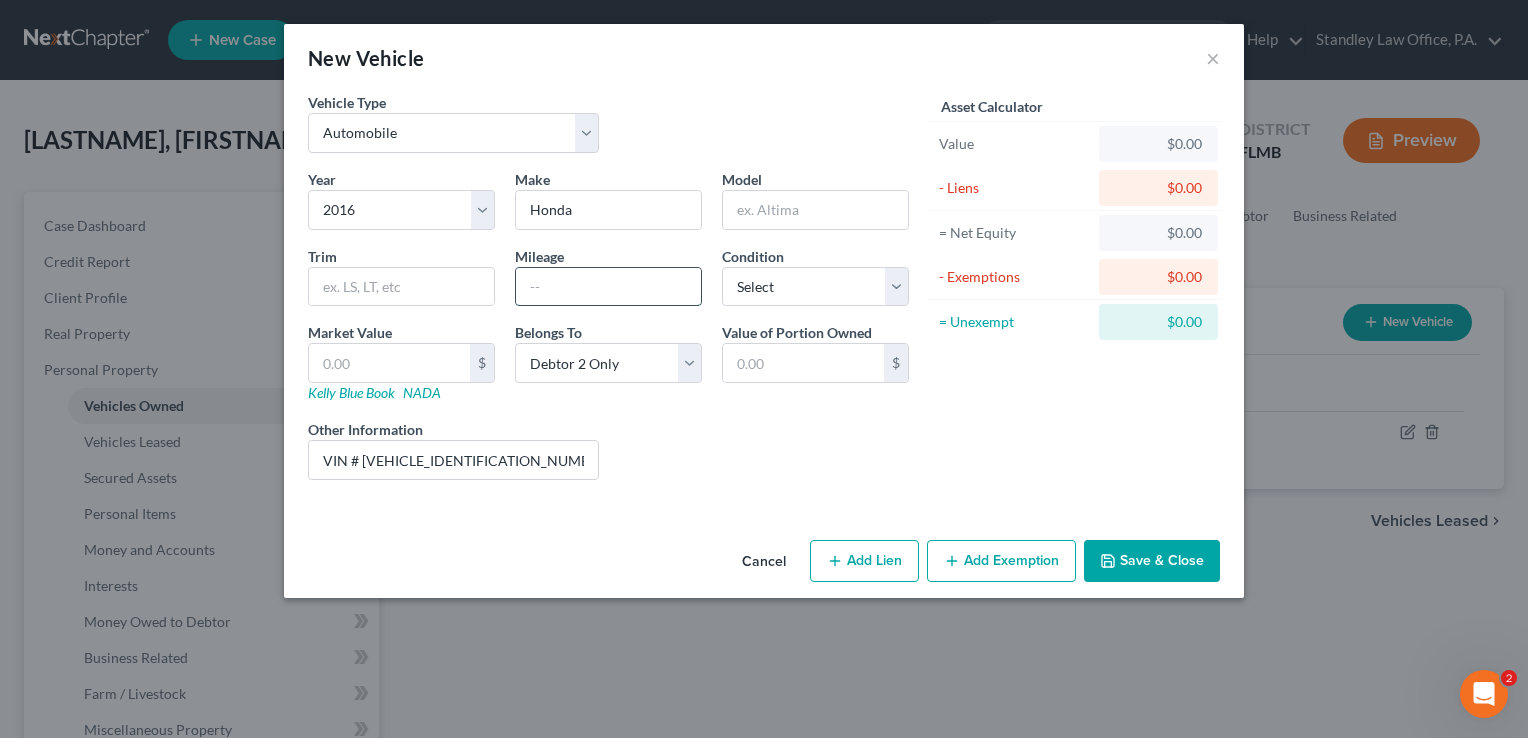 click at bounding box center [608, 287] 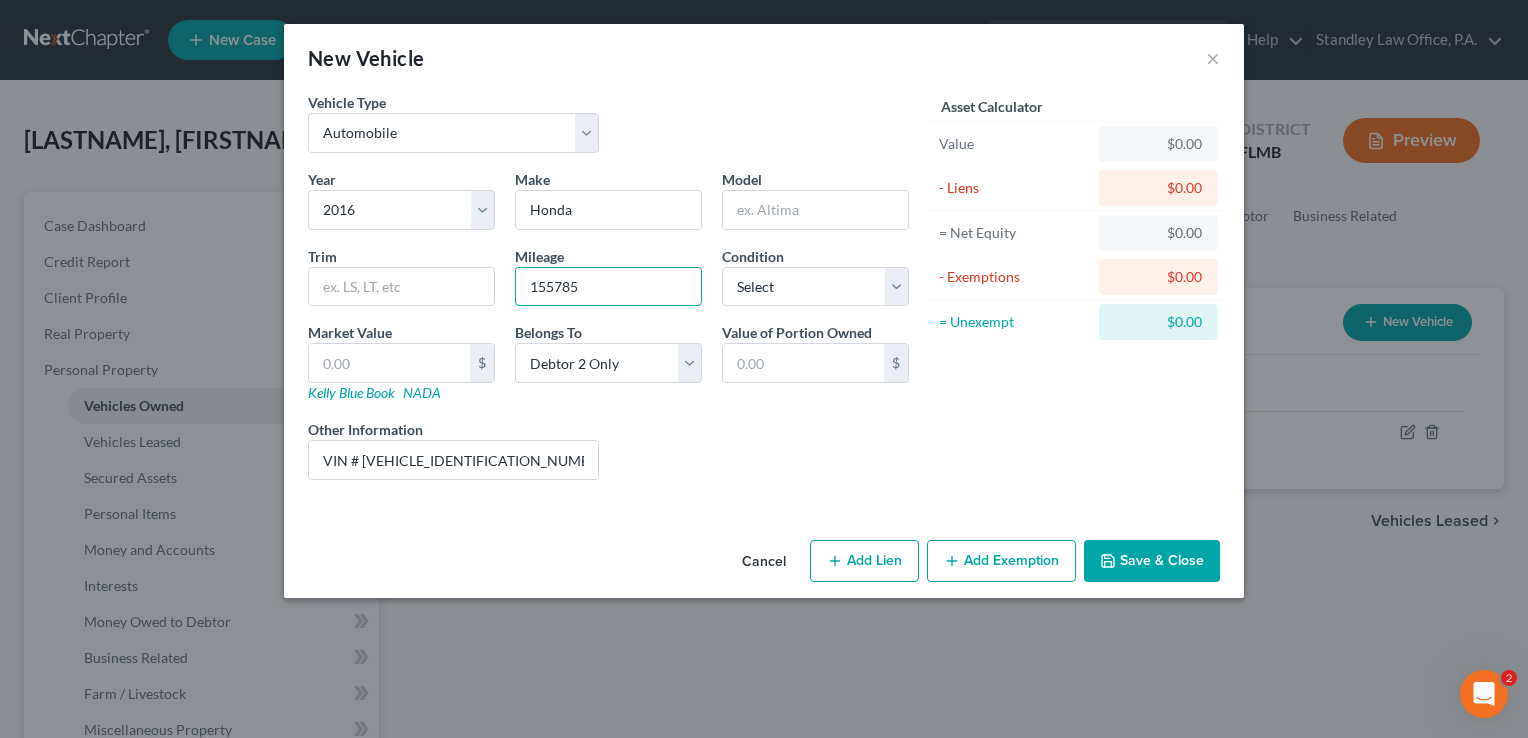 type on "155785" 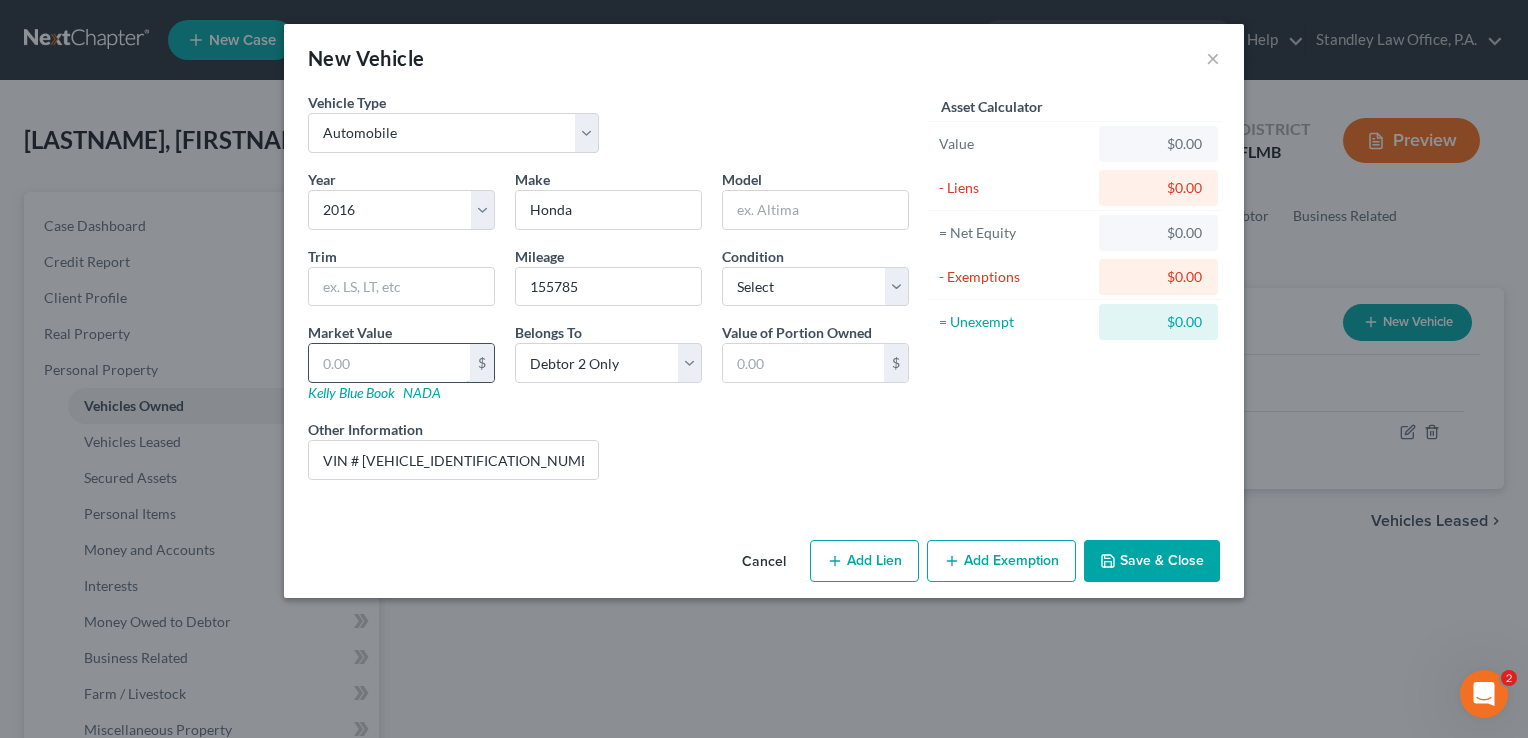 click at bounding box center [389, 363] 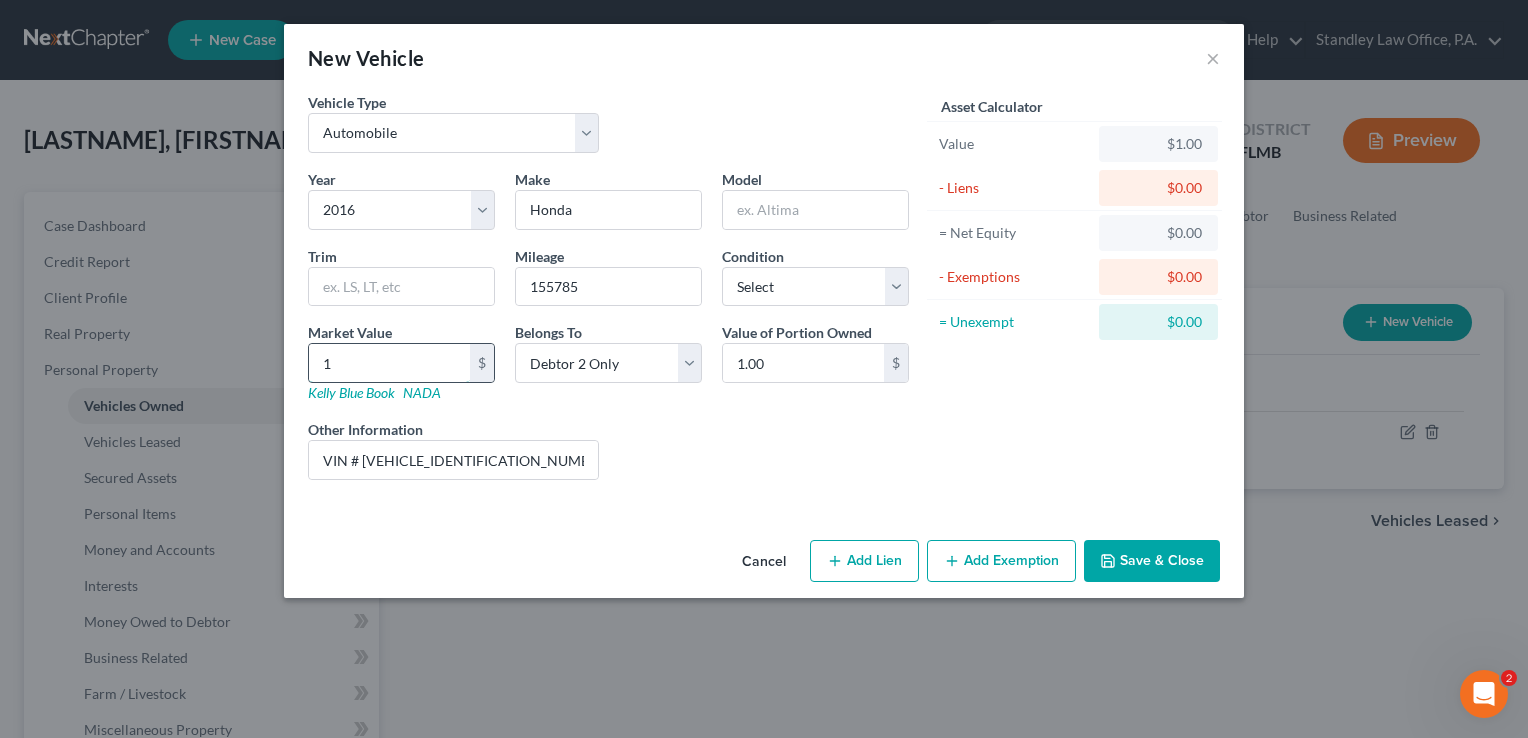 type on "10" 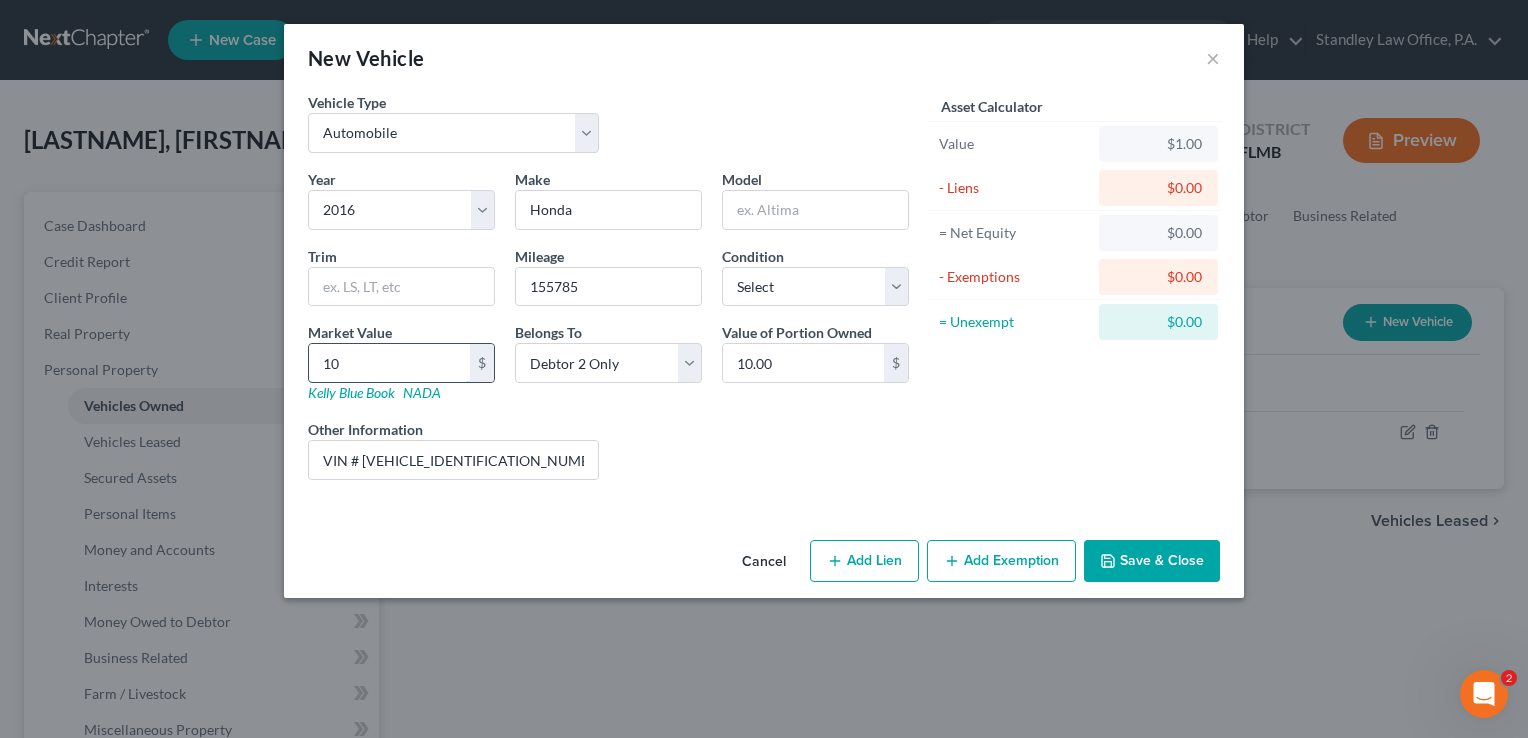 type on "100" 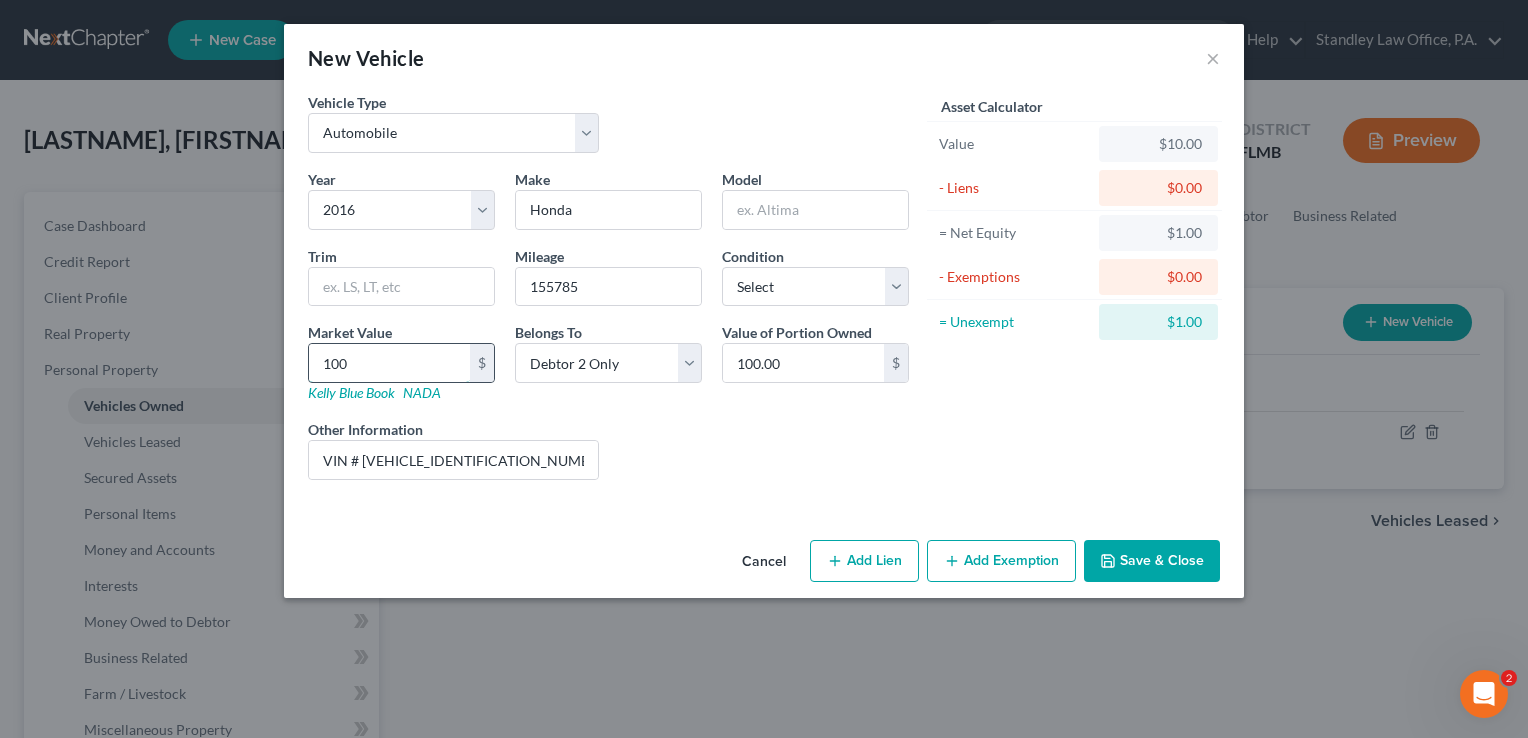 type on "1006" 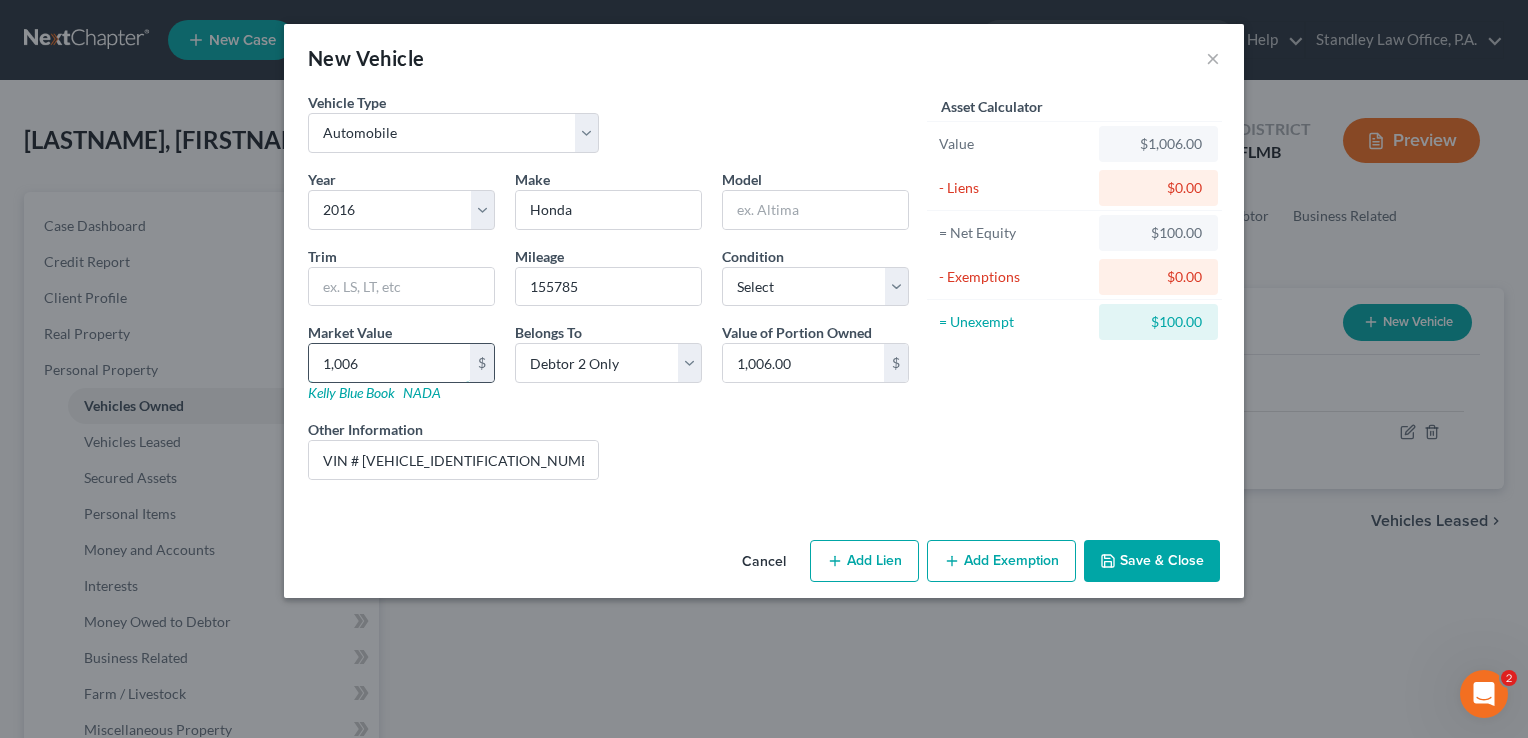 type on "1,0060" 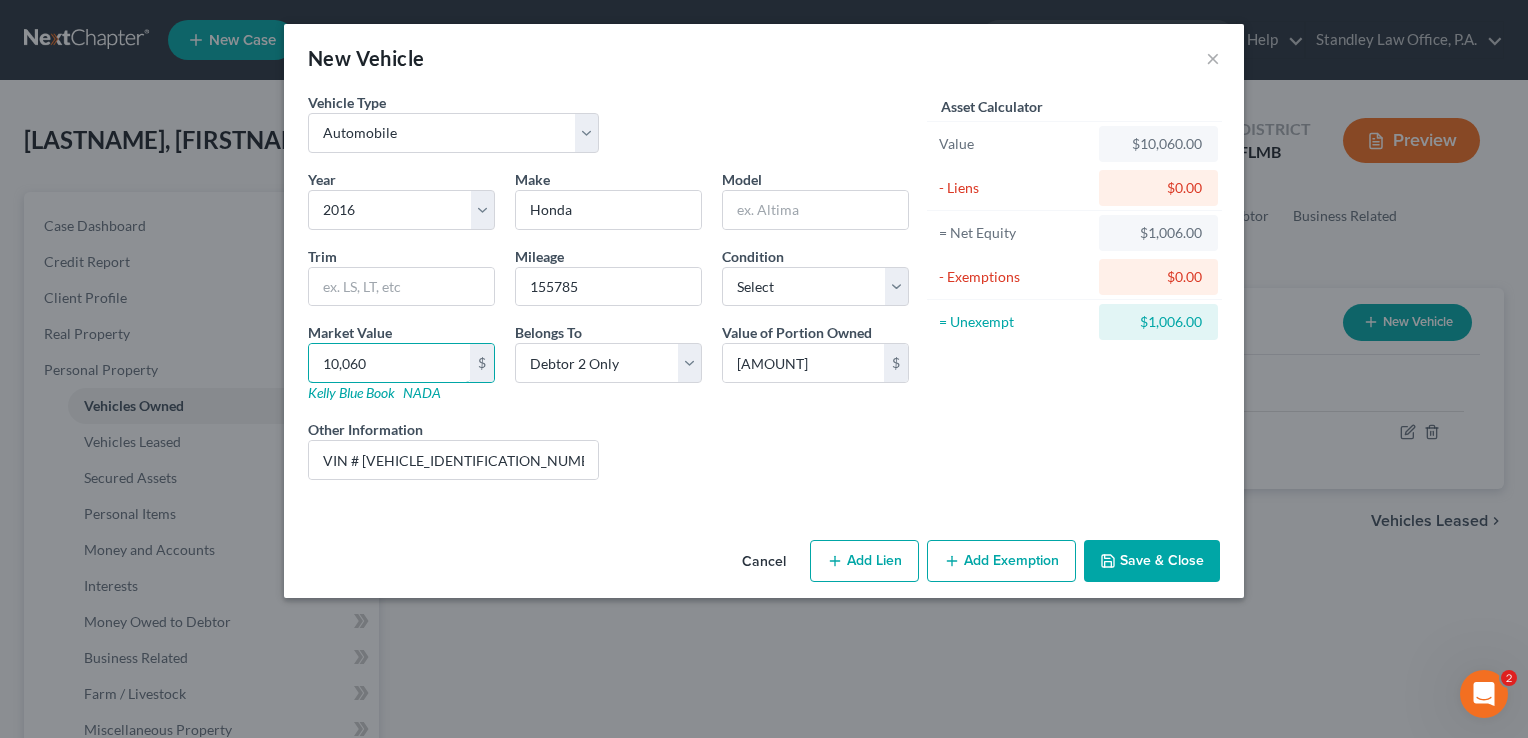 type on "10,060" 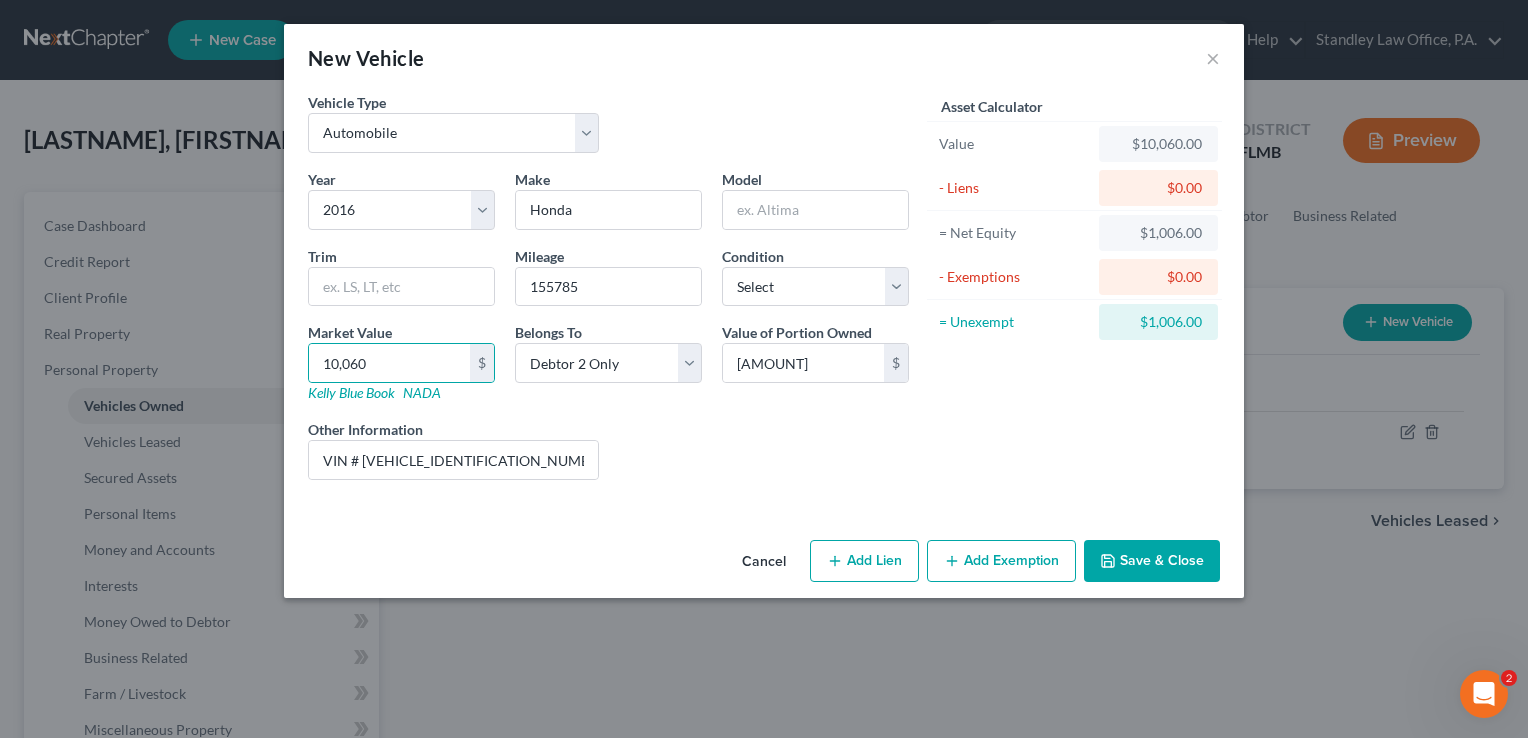 click on "Add Exemption" at bounding box center (1001, 561) 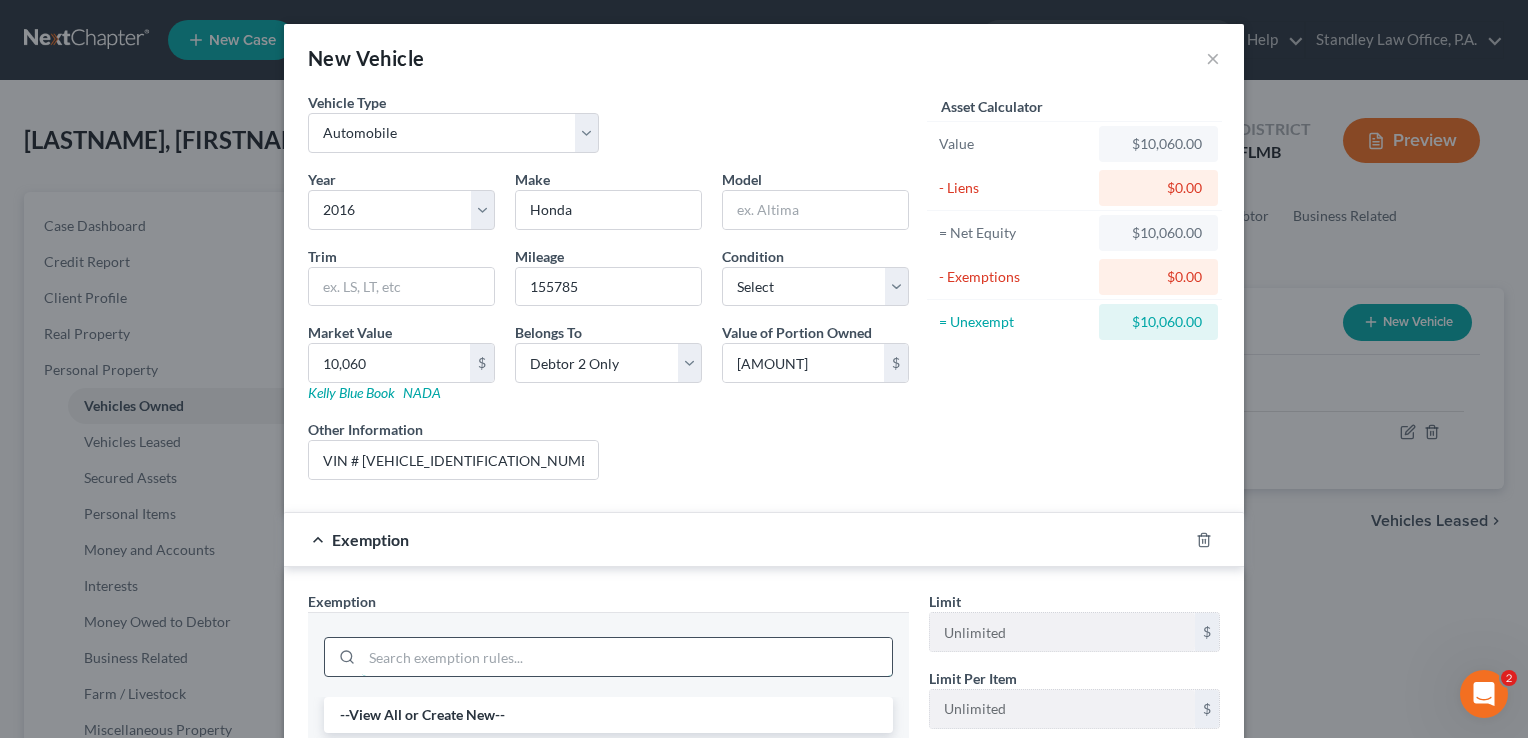 click at bounding box center [627, 657] 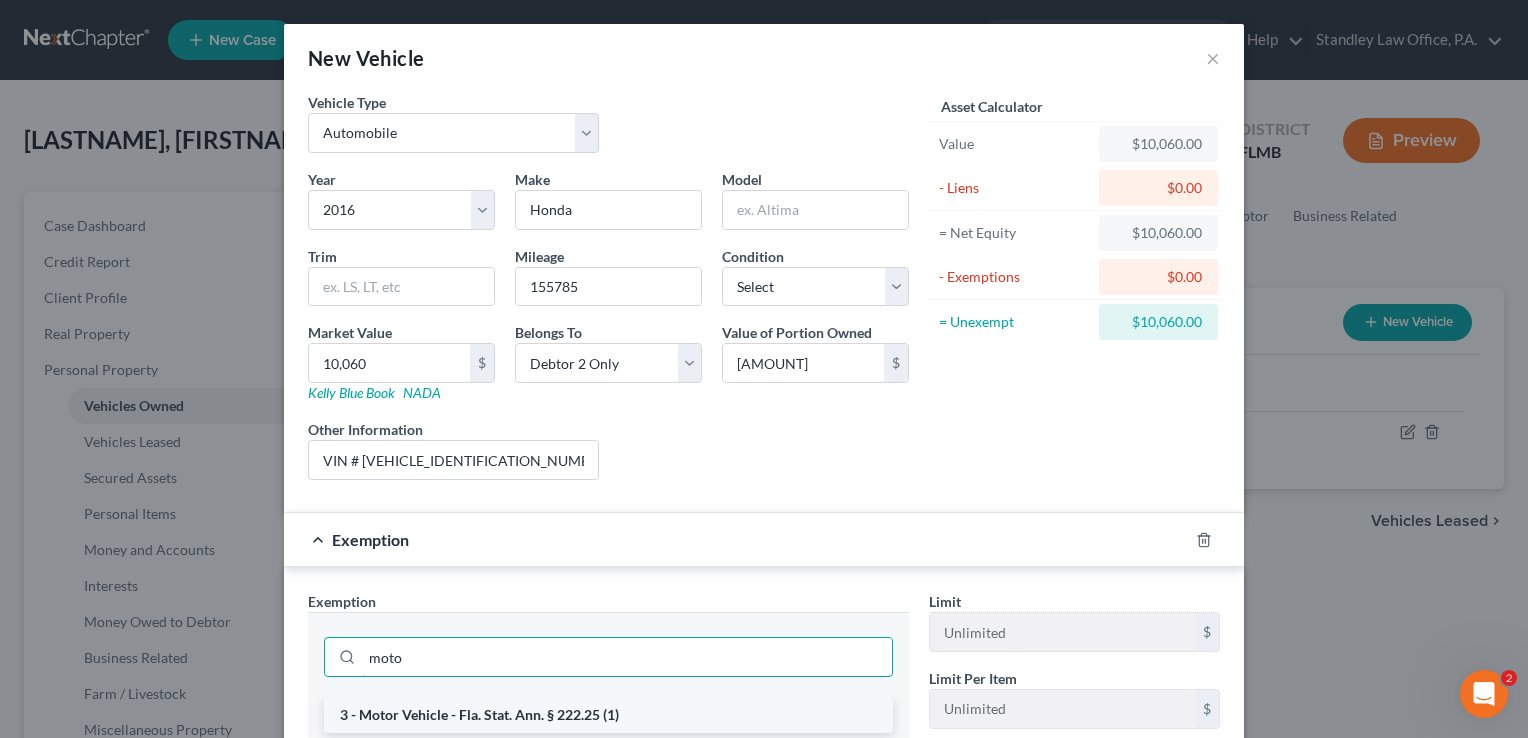type on "moto" 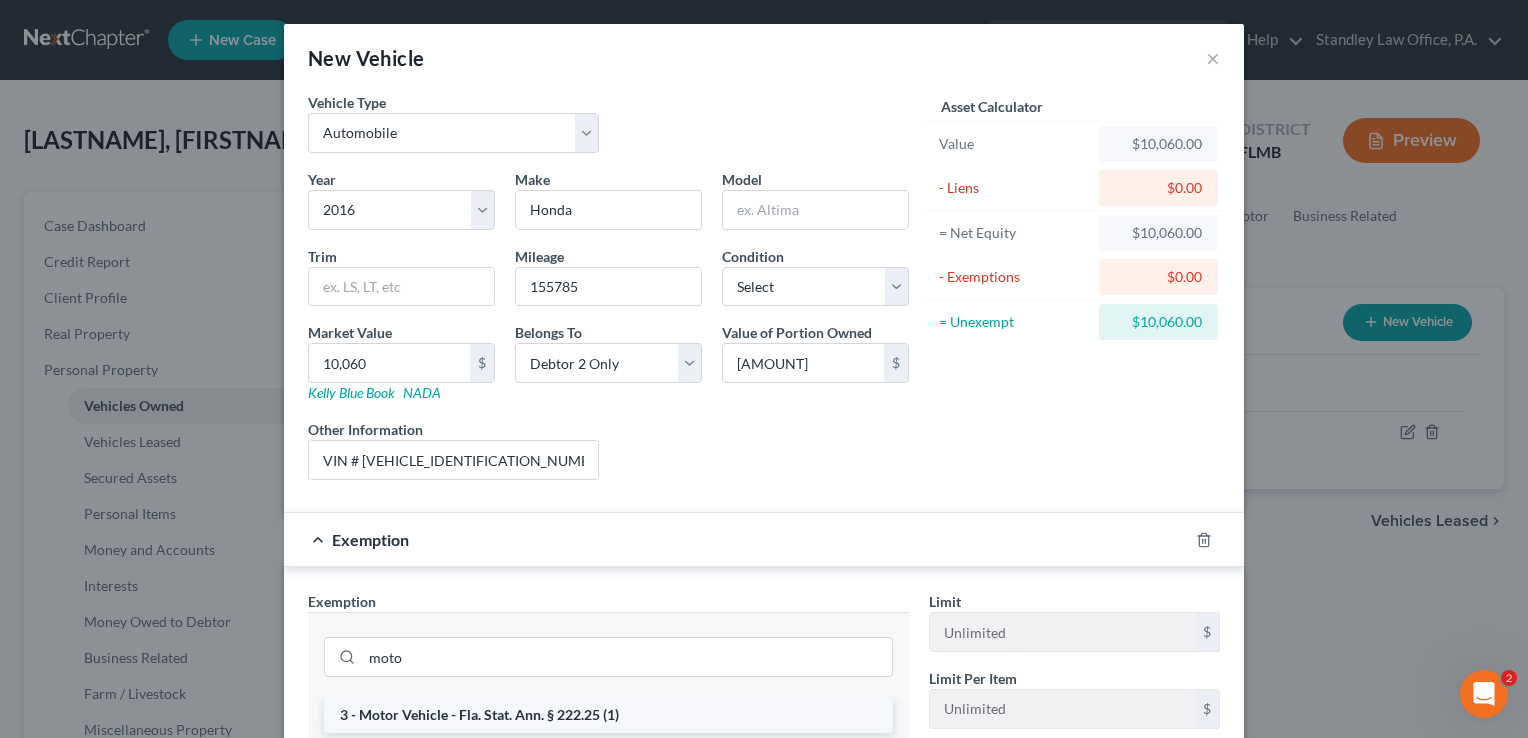 click on "3 - Motor Vehicle - Fla. Stat. Ann. § 222.25 (1)" at bounding box center [608, 715] 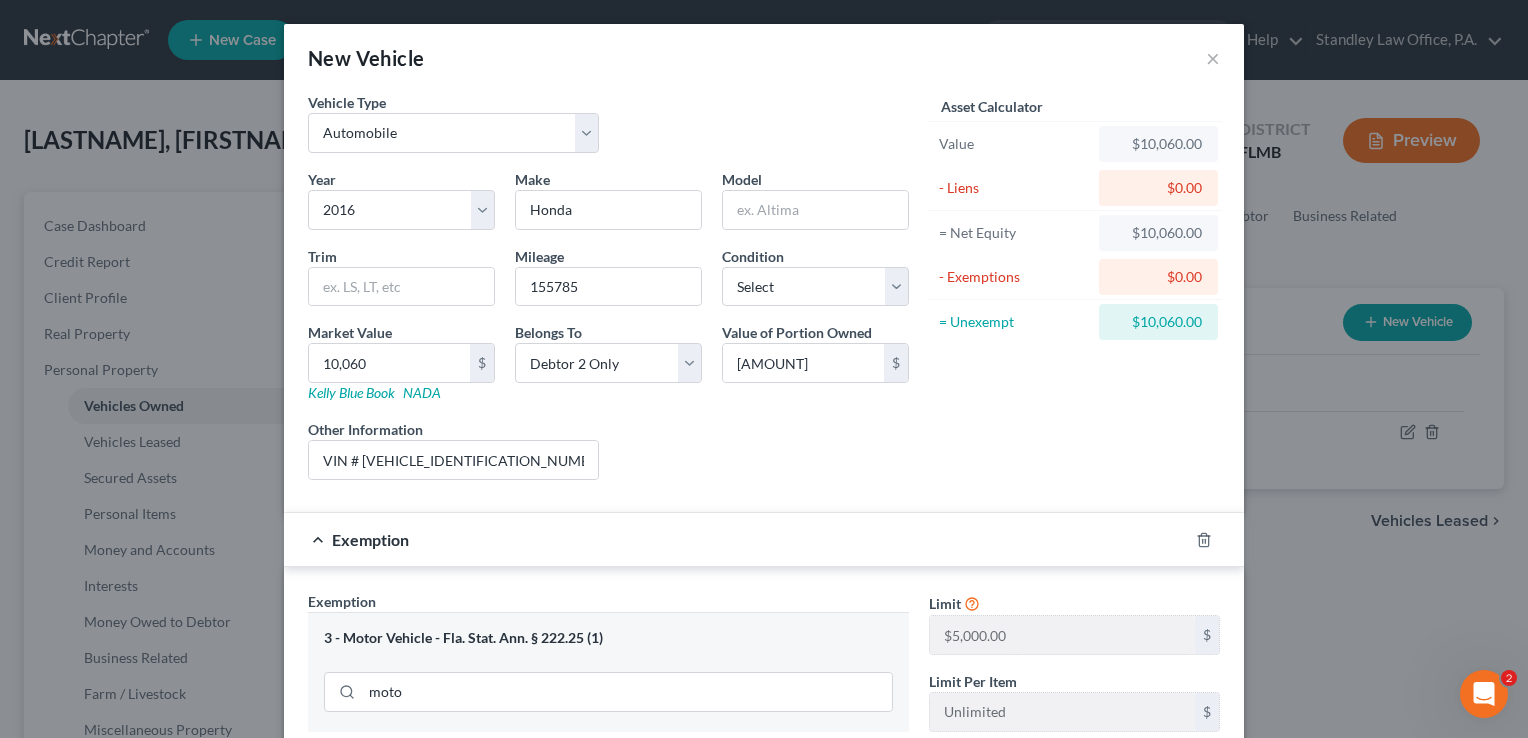 scroll, scrollTop: 400, scrollLeft: 0, axis: vertical 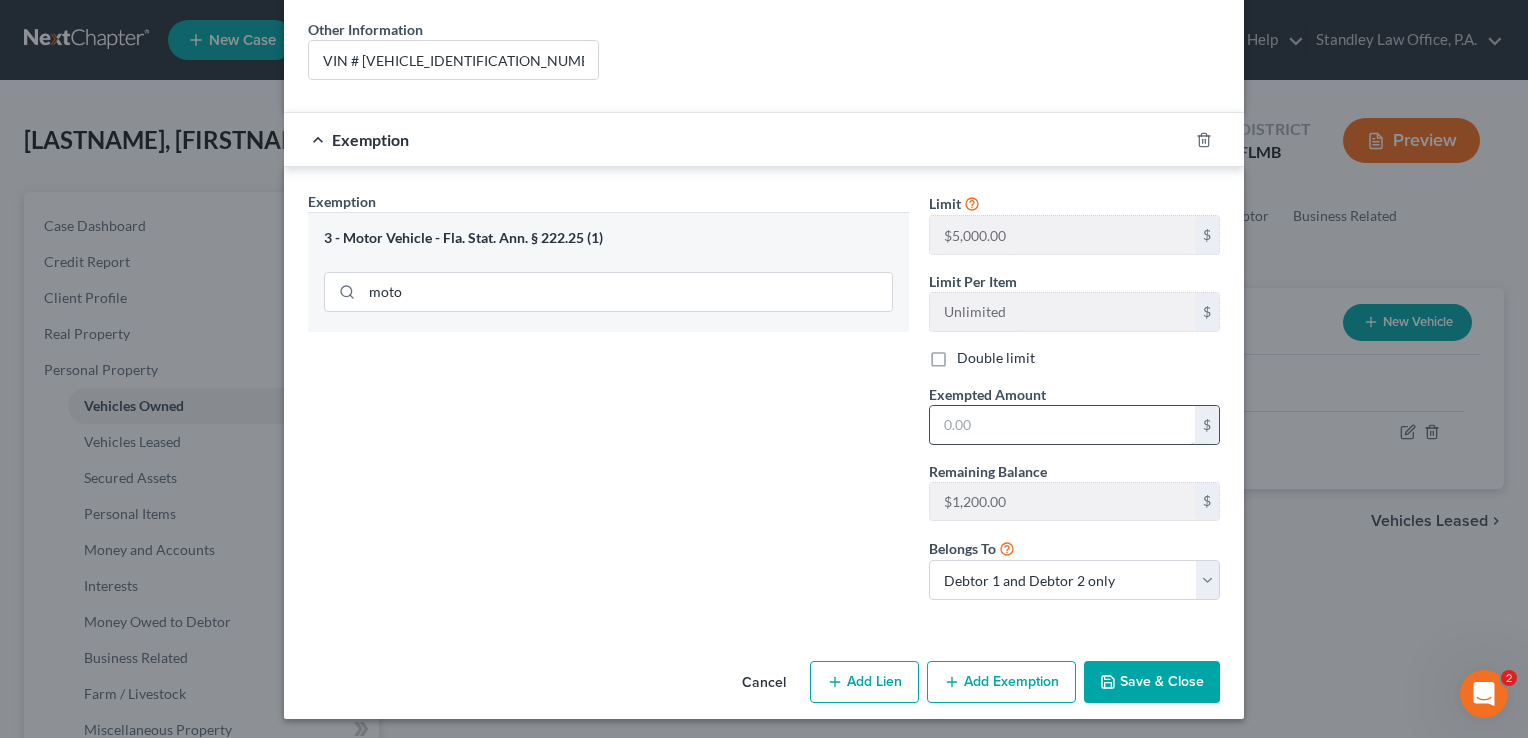 click at bounding box center (1062, 425) 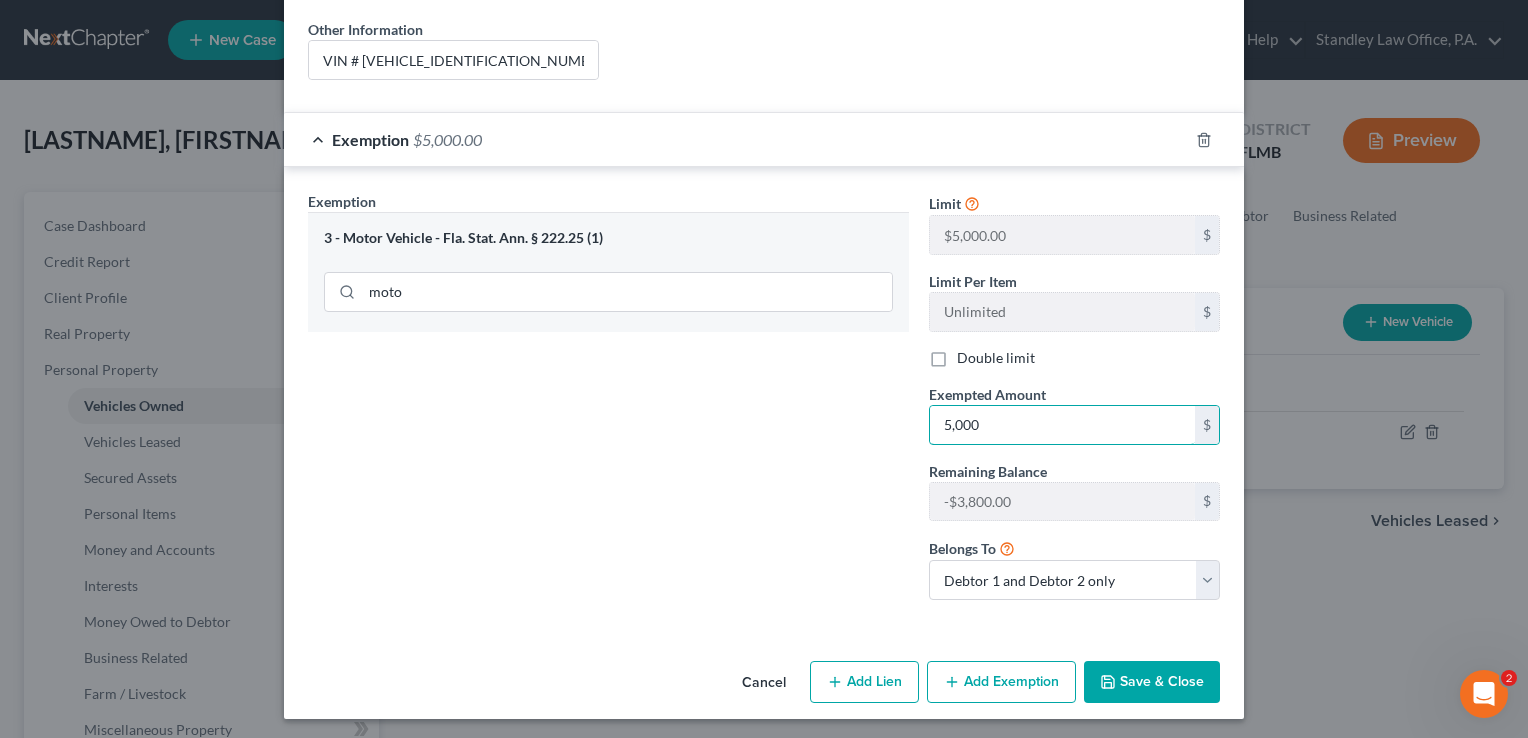 type on "5,000" 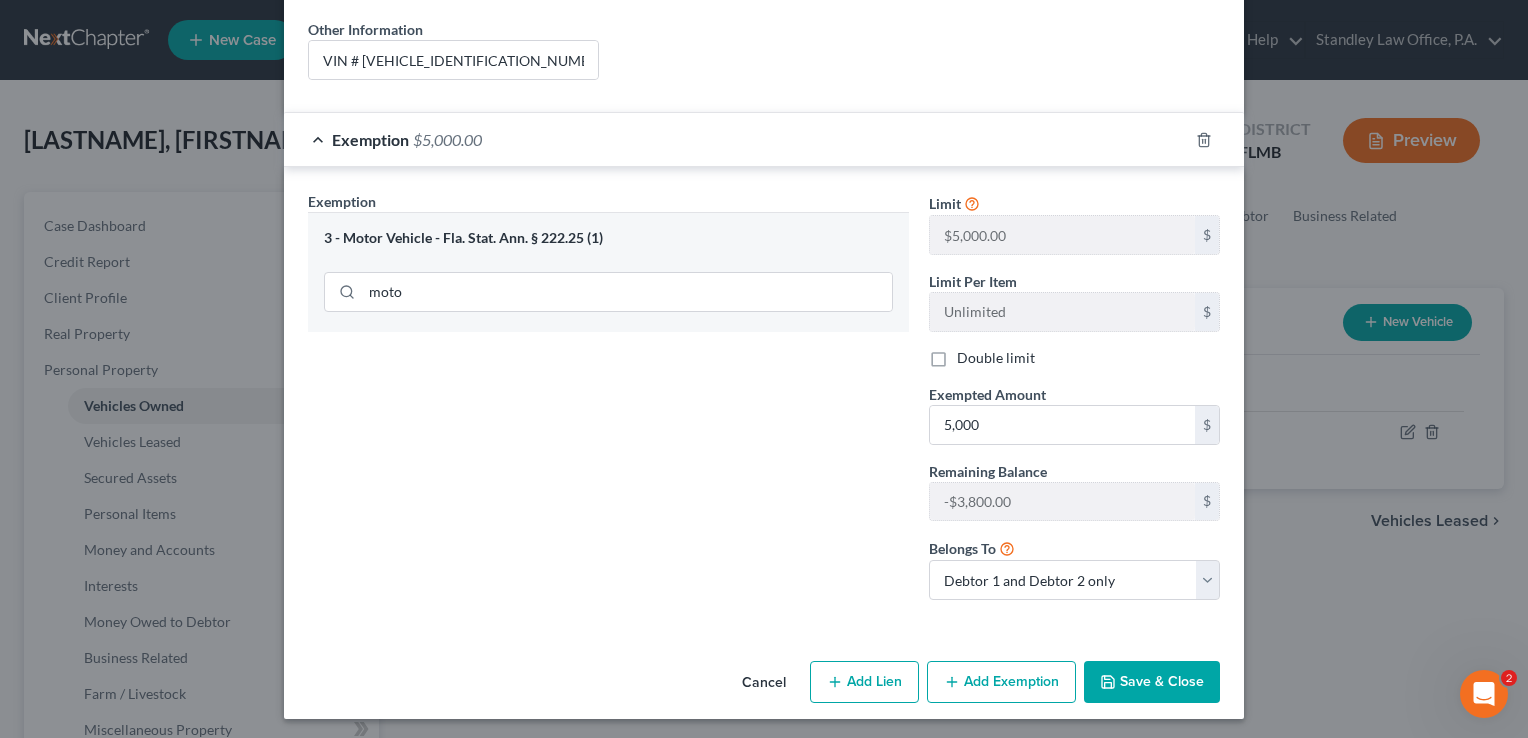 click on "Exemption Set must be selected for CA.
Exemption
*
3 - Motor Vehicle - Fla. Stat. Ann. § 222.25 (1)         moto" at bounding box center (608, 403) 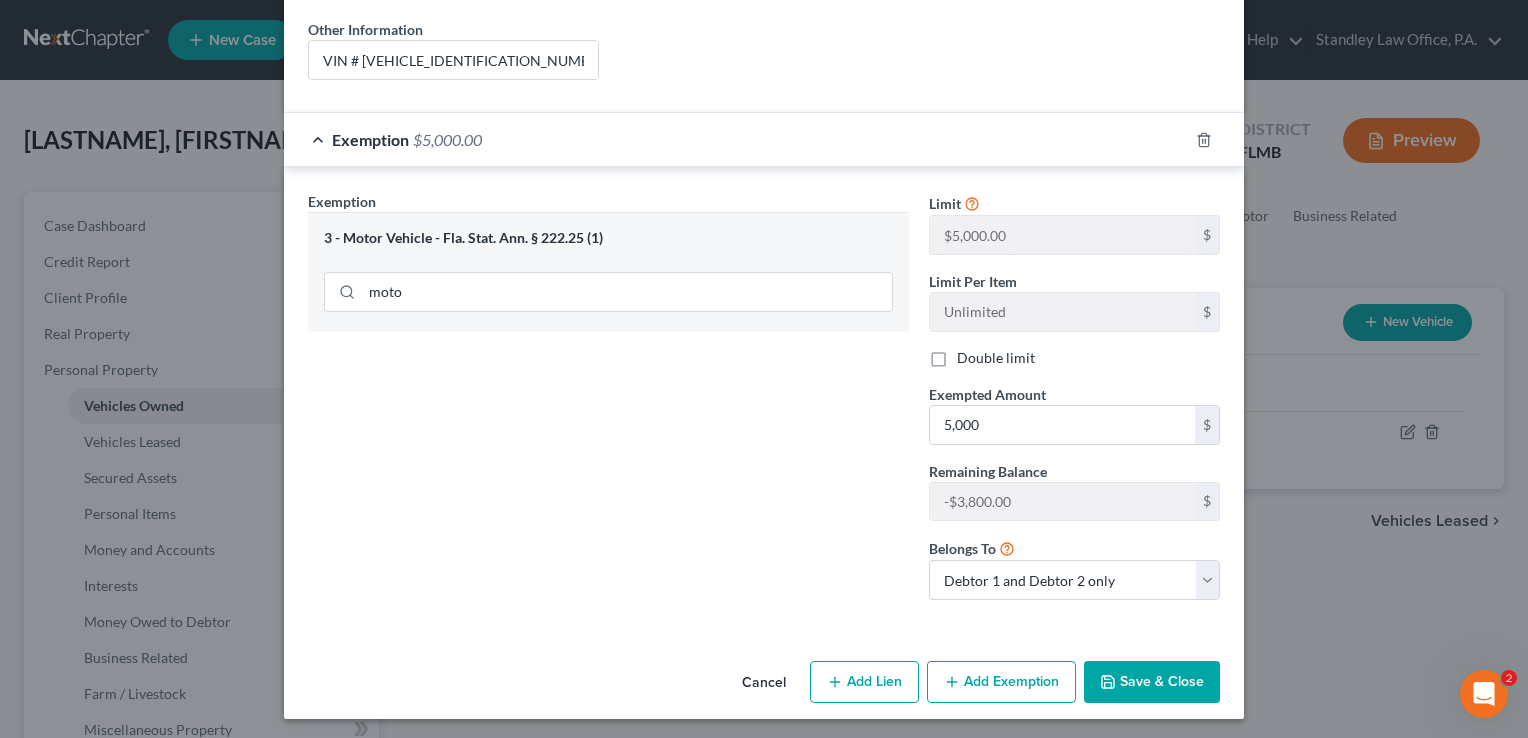 scroll, scrollTop: 0, scrollLeft: 0, axis: both 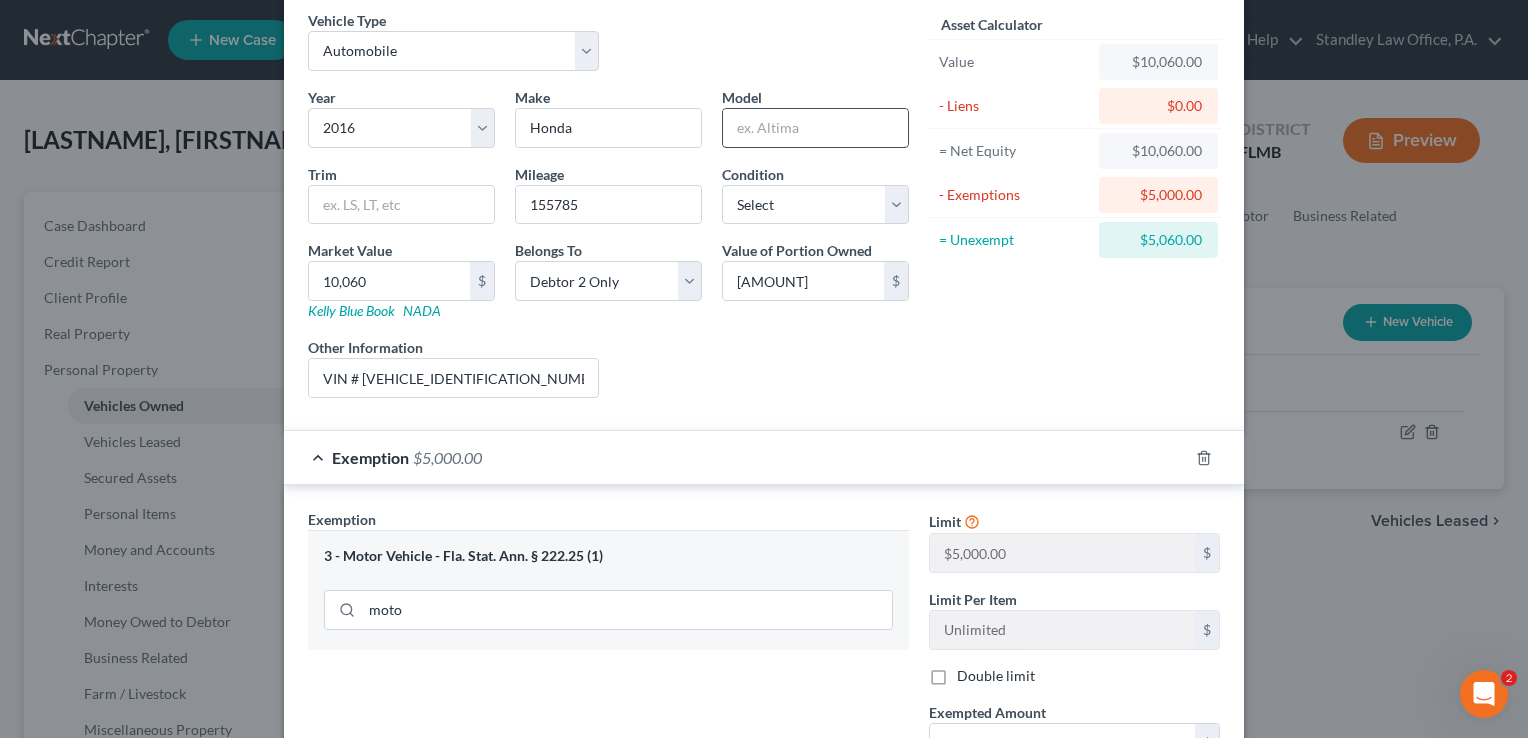 click at bounding box center [815, 128] 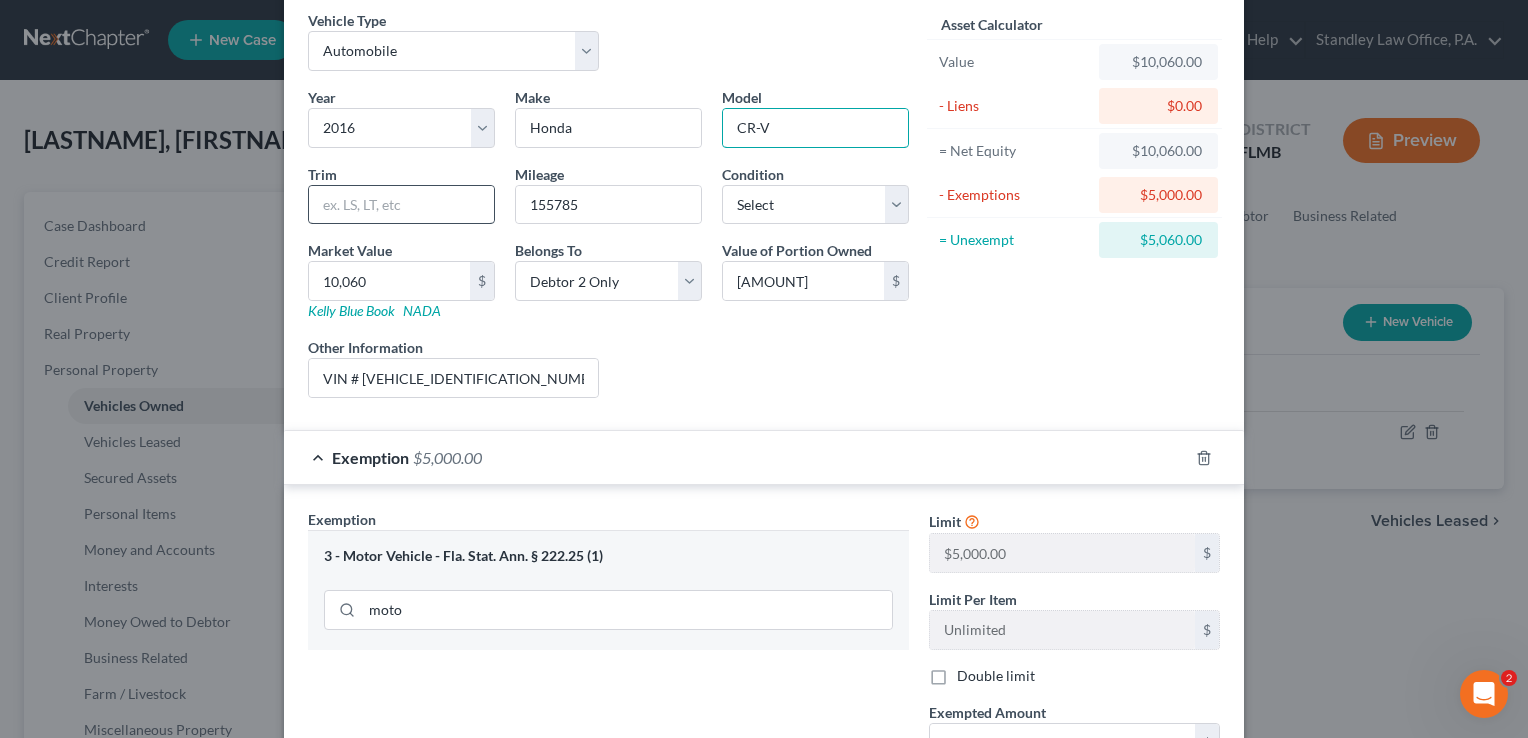 type on "CR-V" 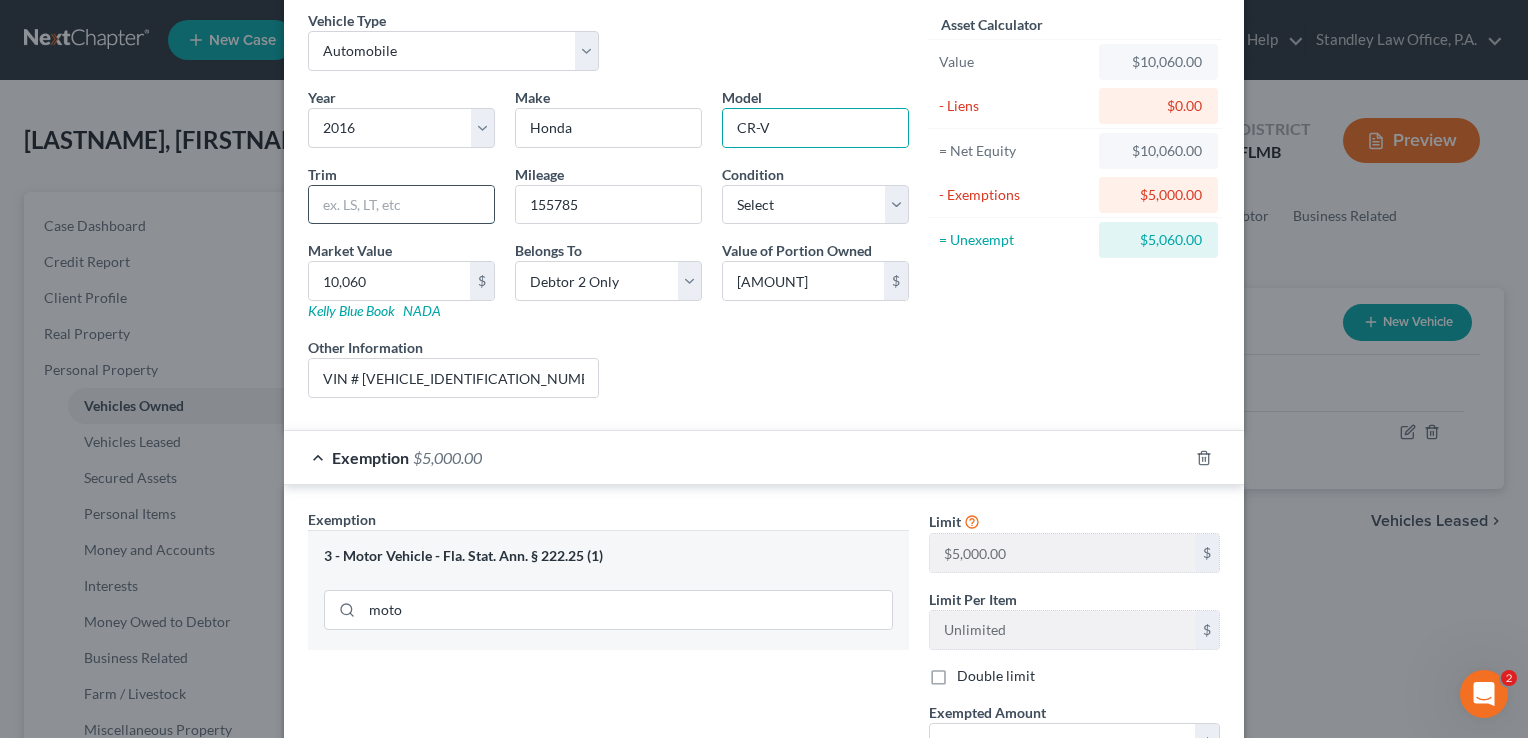 click at bounding box center [401, 205] 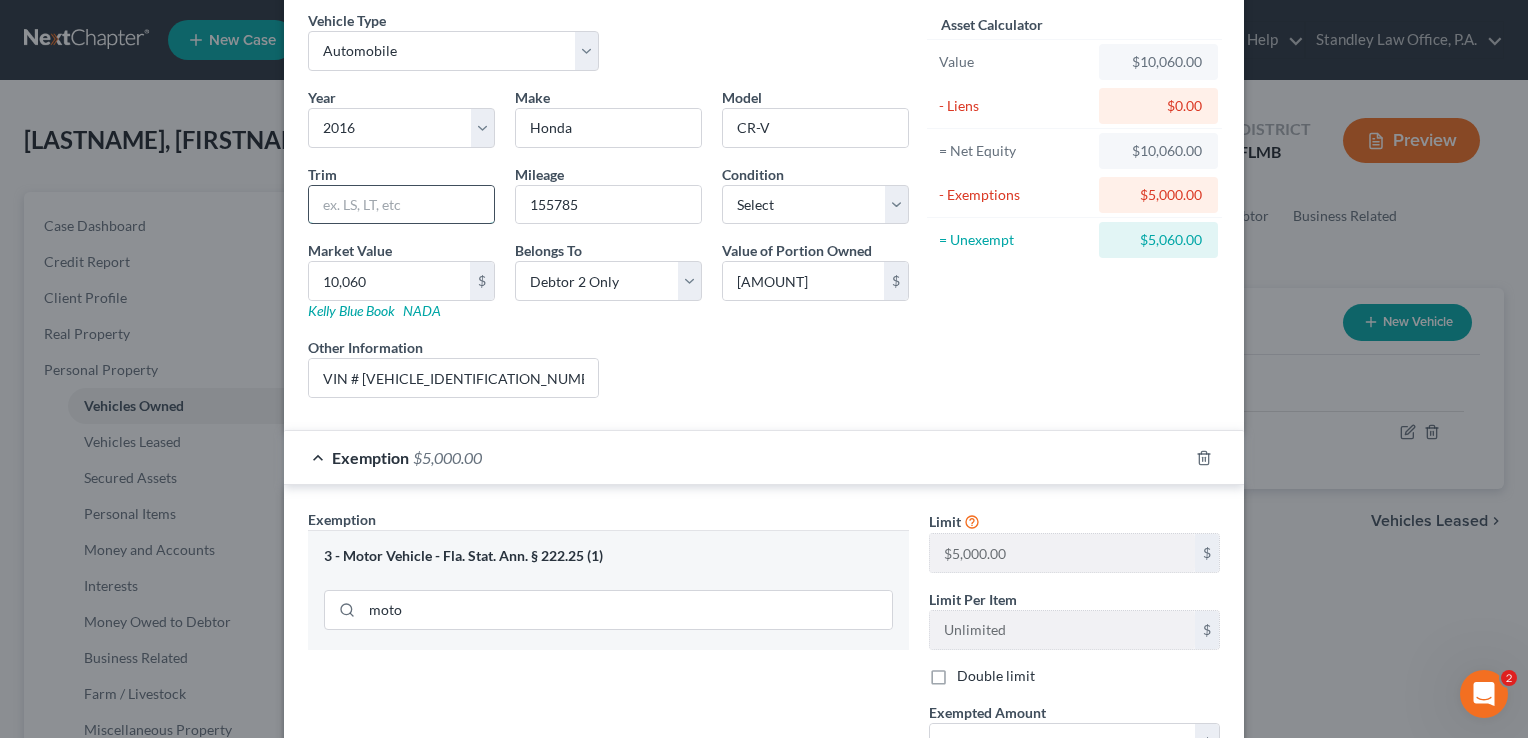 paste on "EX-L Sport Utility 4D" 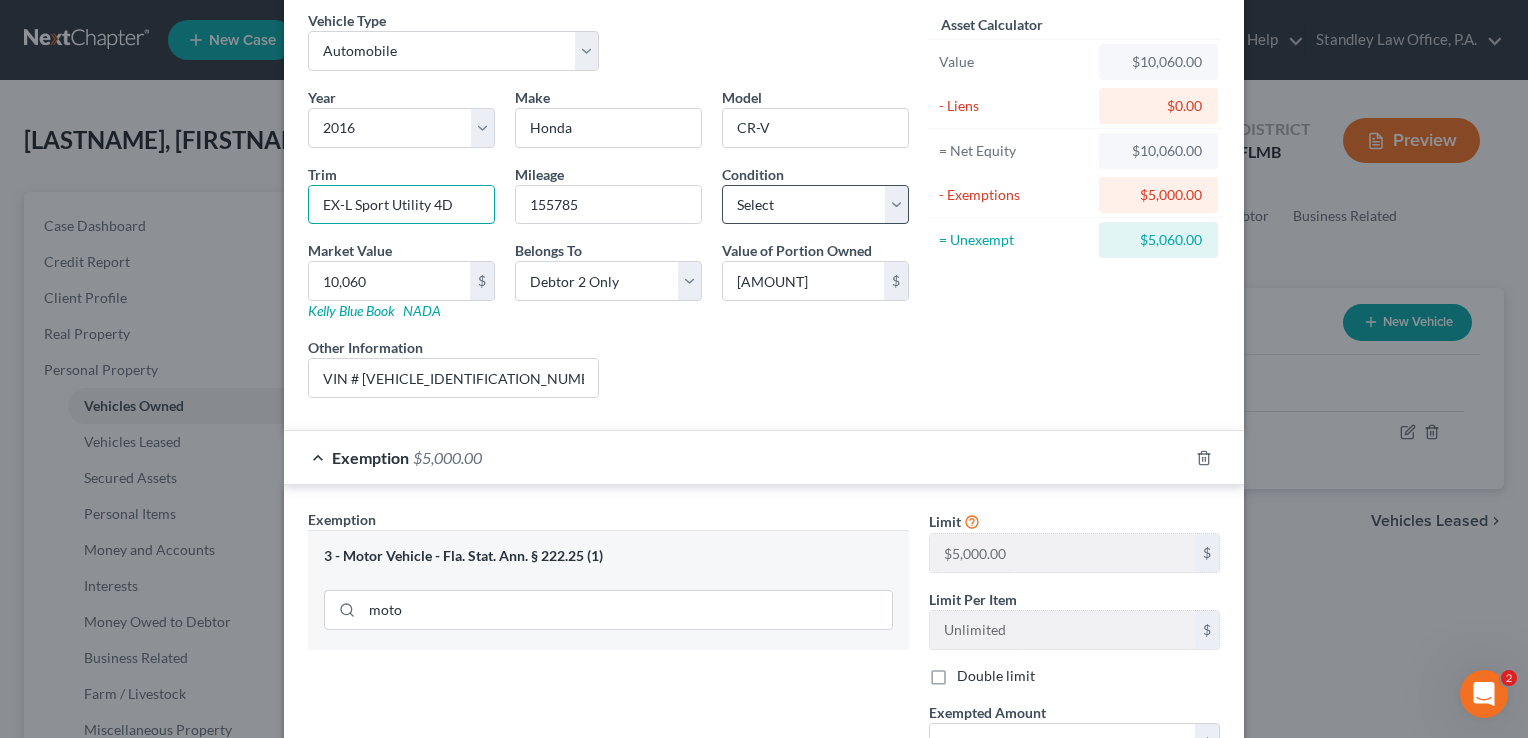 type on "EX-L Sport Utility 4D" 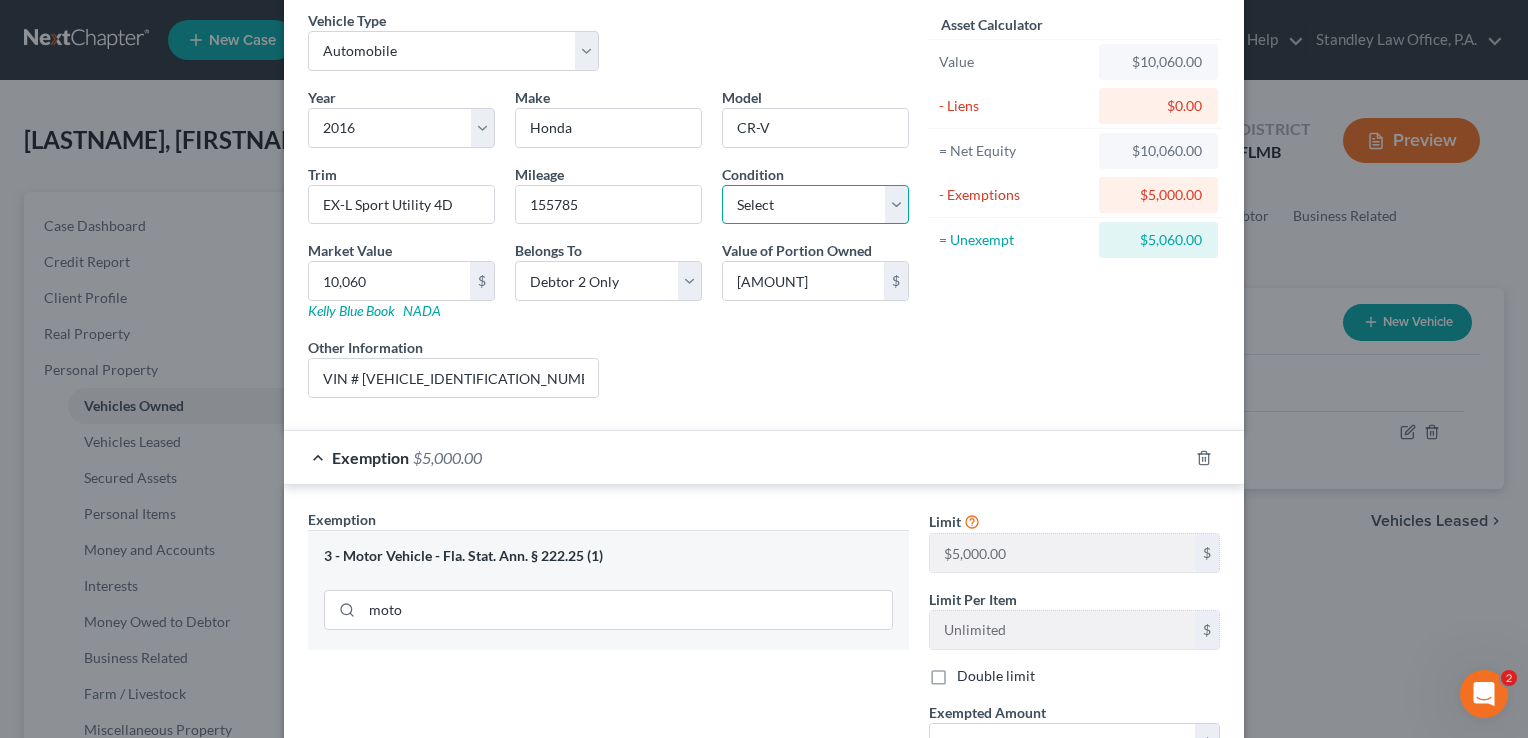 click on "Select Excellent Very Good Good Fair Poor" at bounding box center (815, 205) 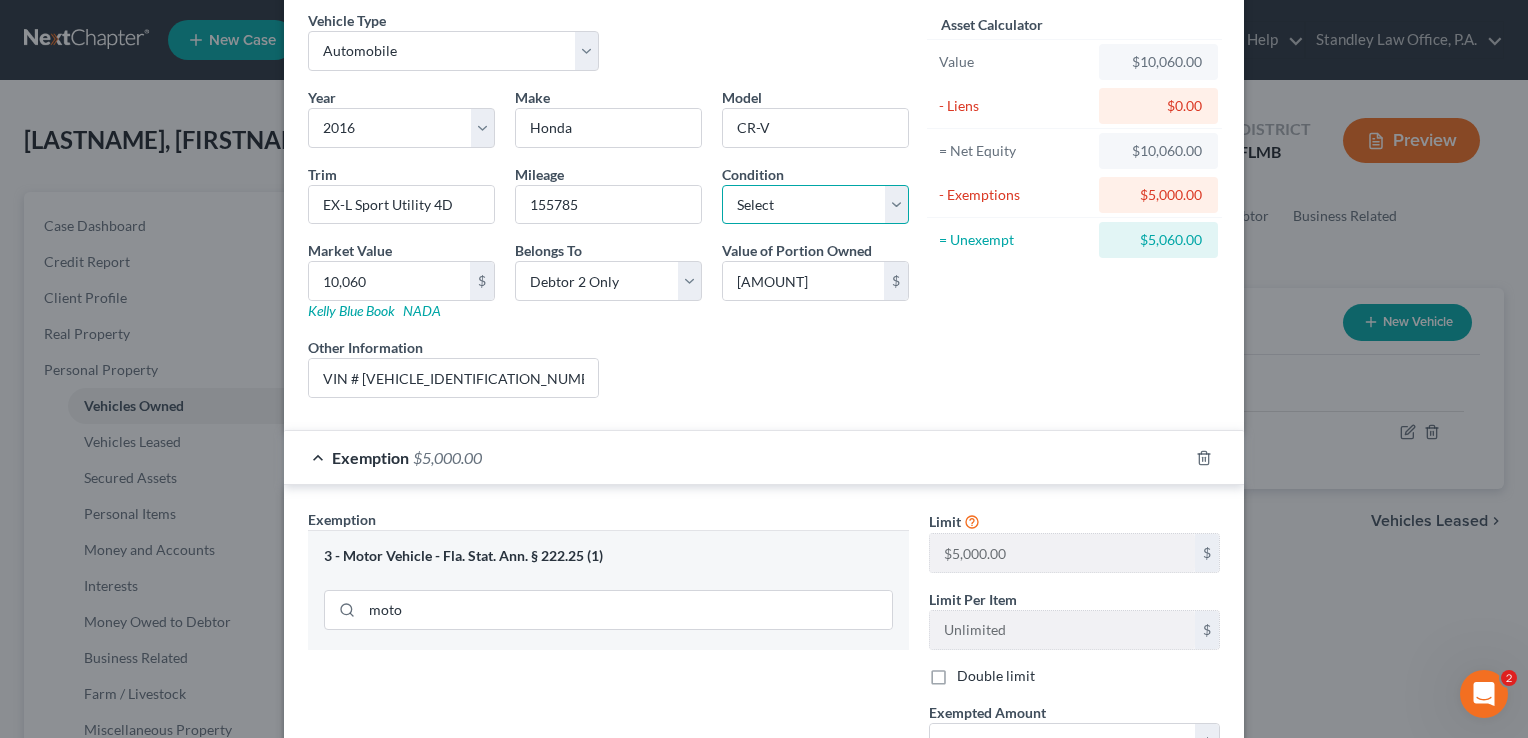 select on "2" 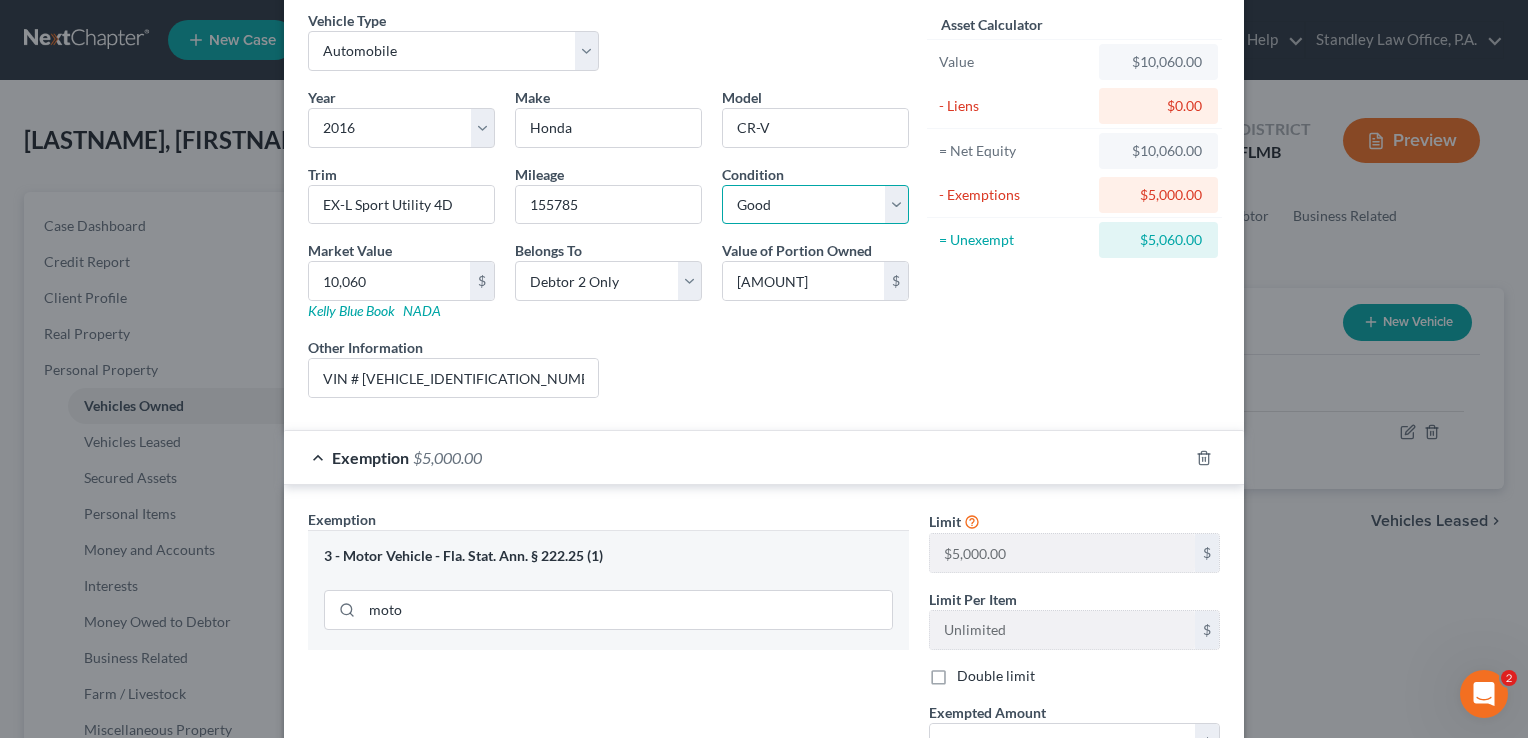 click on "Select Excellent Very Good Good Fair Poor" at bounding box center (815, 205) 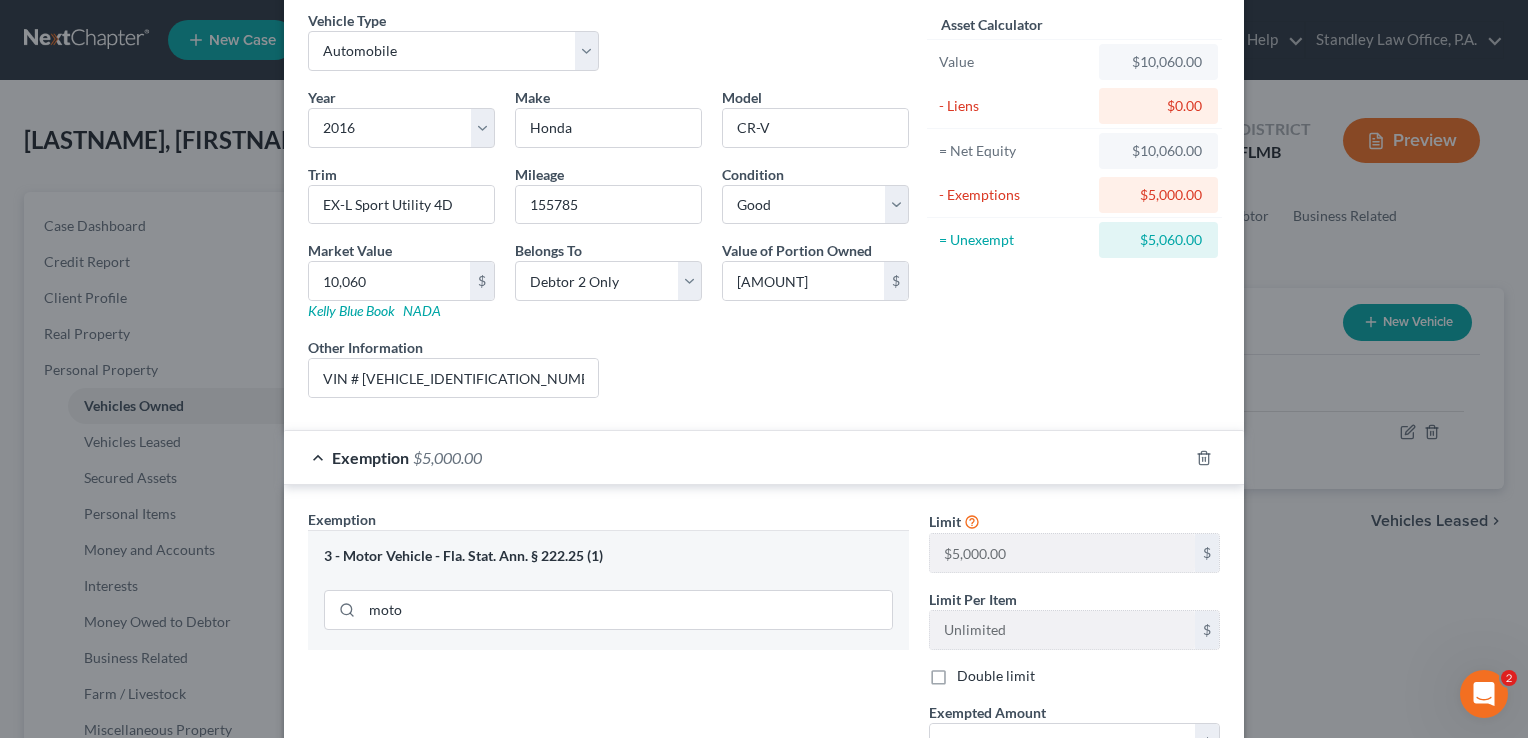 click on "Asset Calculator Value [AMOUNT] - Liens [AMOUNT] = Net Equity [AMOUNT] - Exemptions [AMOUNT] = Unexempt [AMOUNT]" at bounding box center (1074, 212) 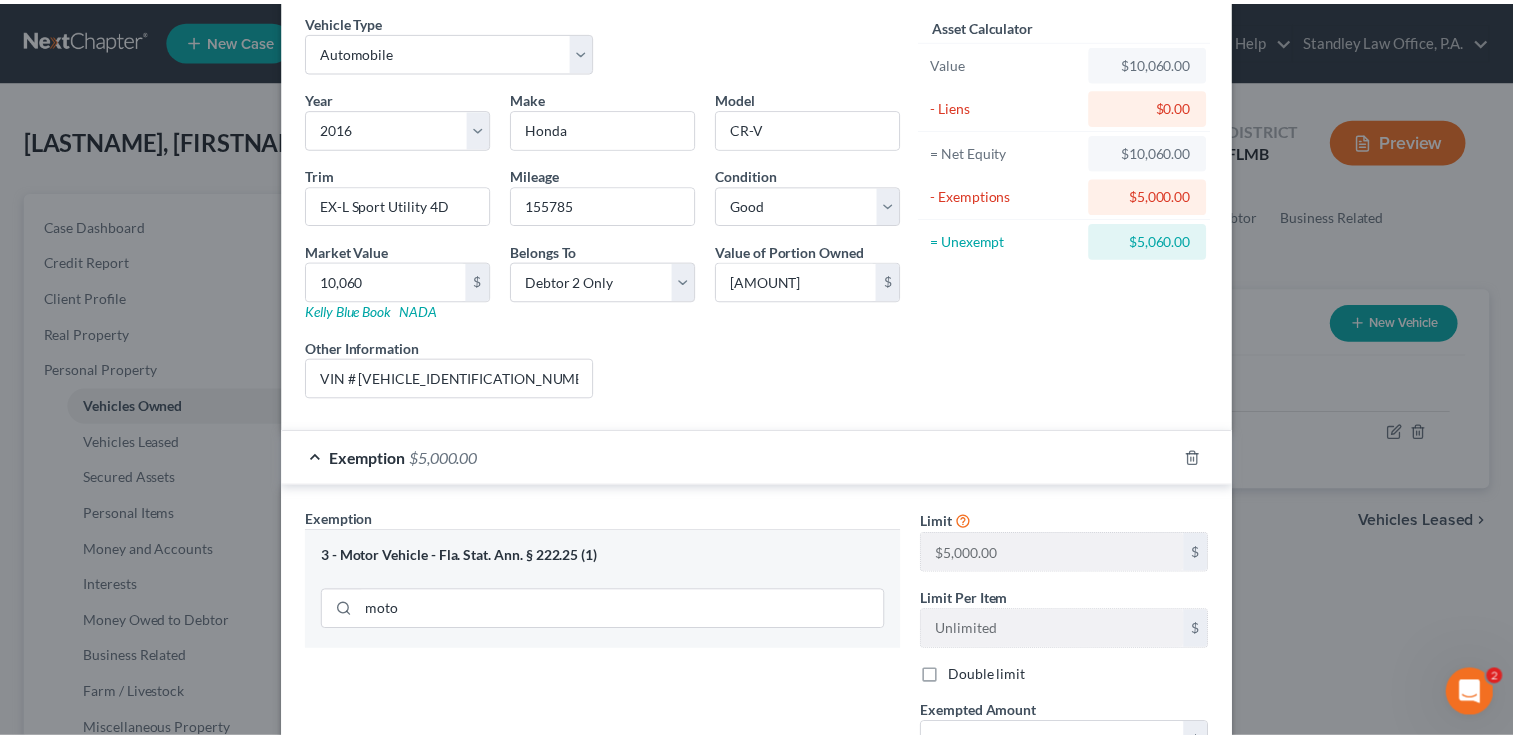 scroll, scrollTop: 400, scrollLeft: 0, axis: vertical 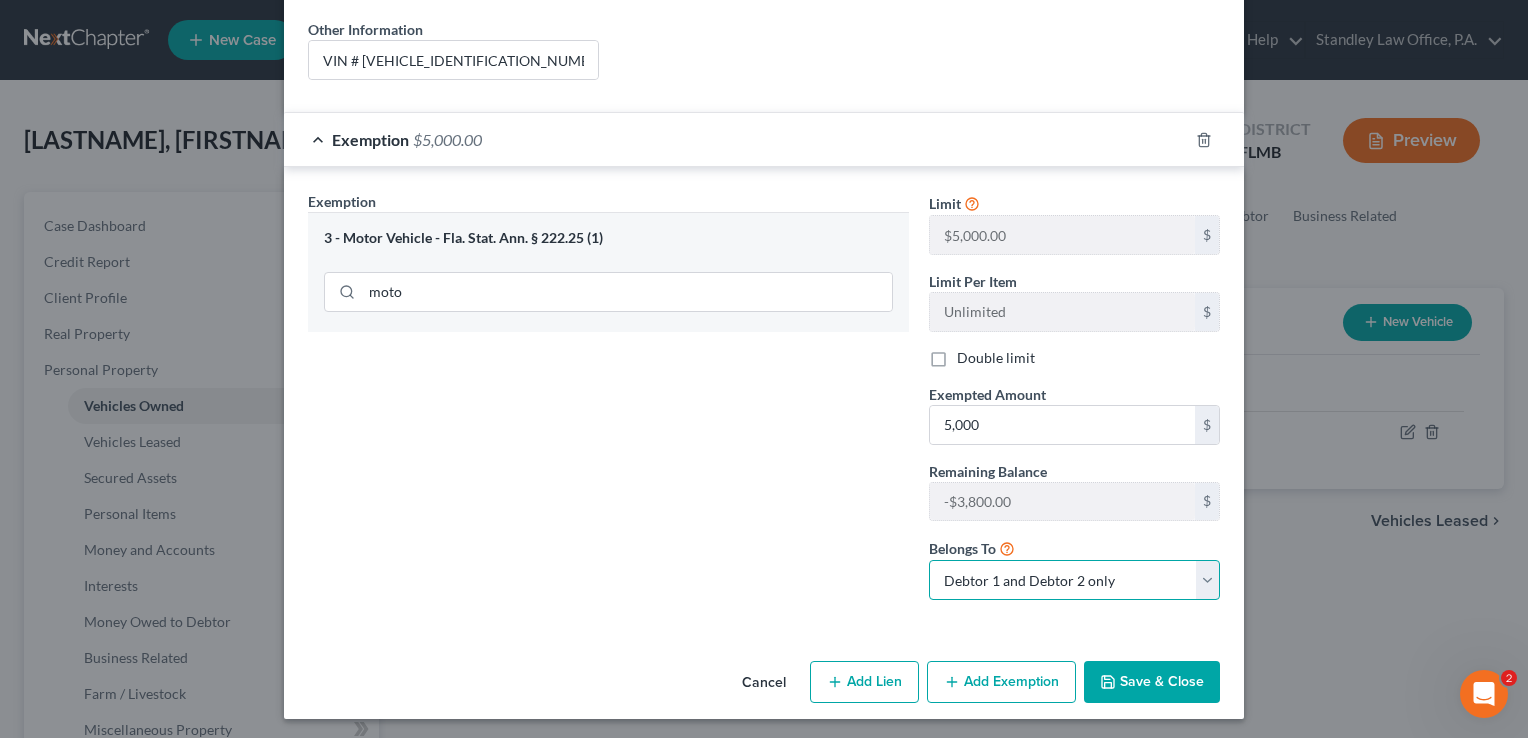 click on "Debtor 1 only Debtor 2 only Debtor 1 and Debtor 2 only" at bounding box center [1074, 580] 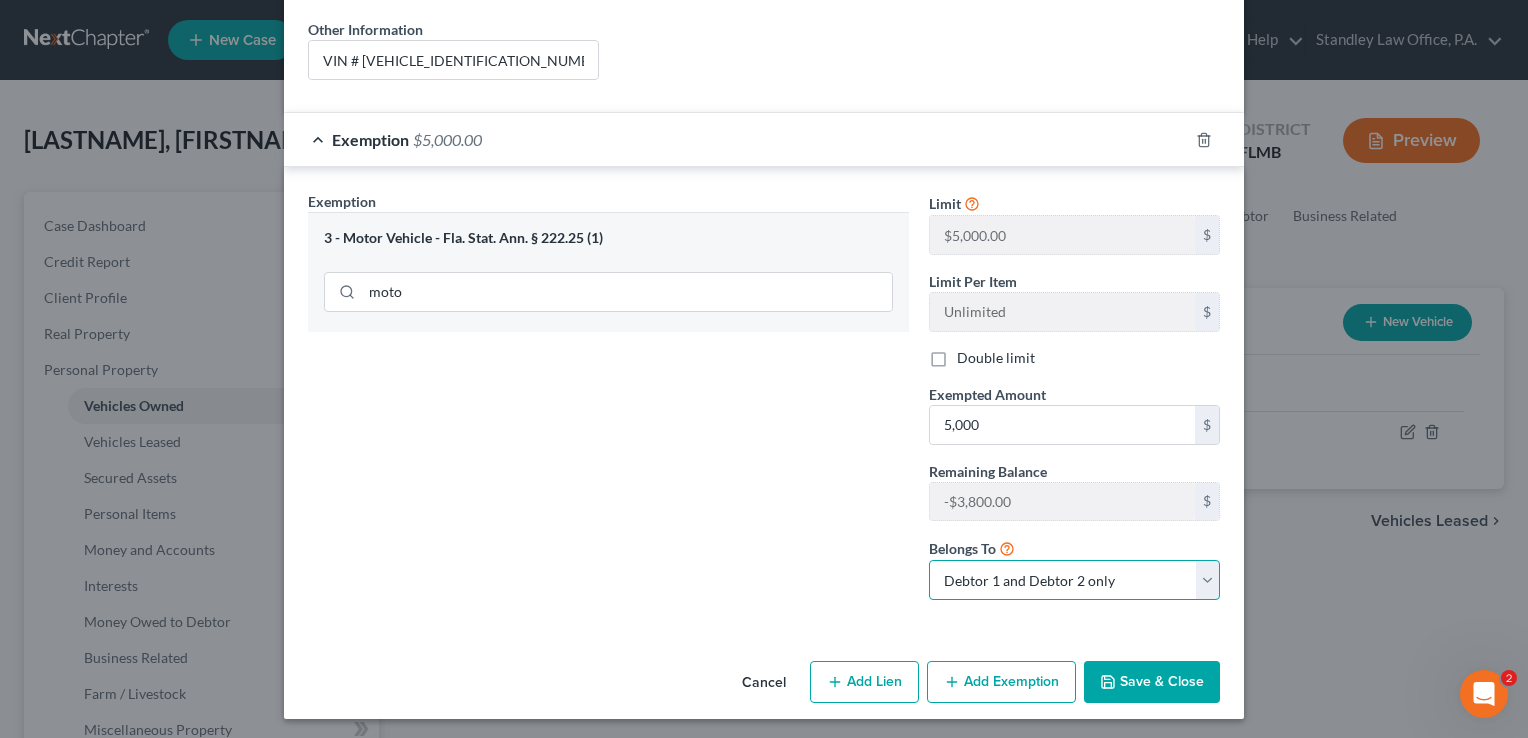 select on "1" 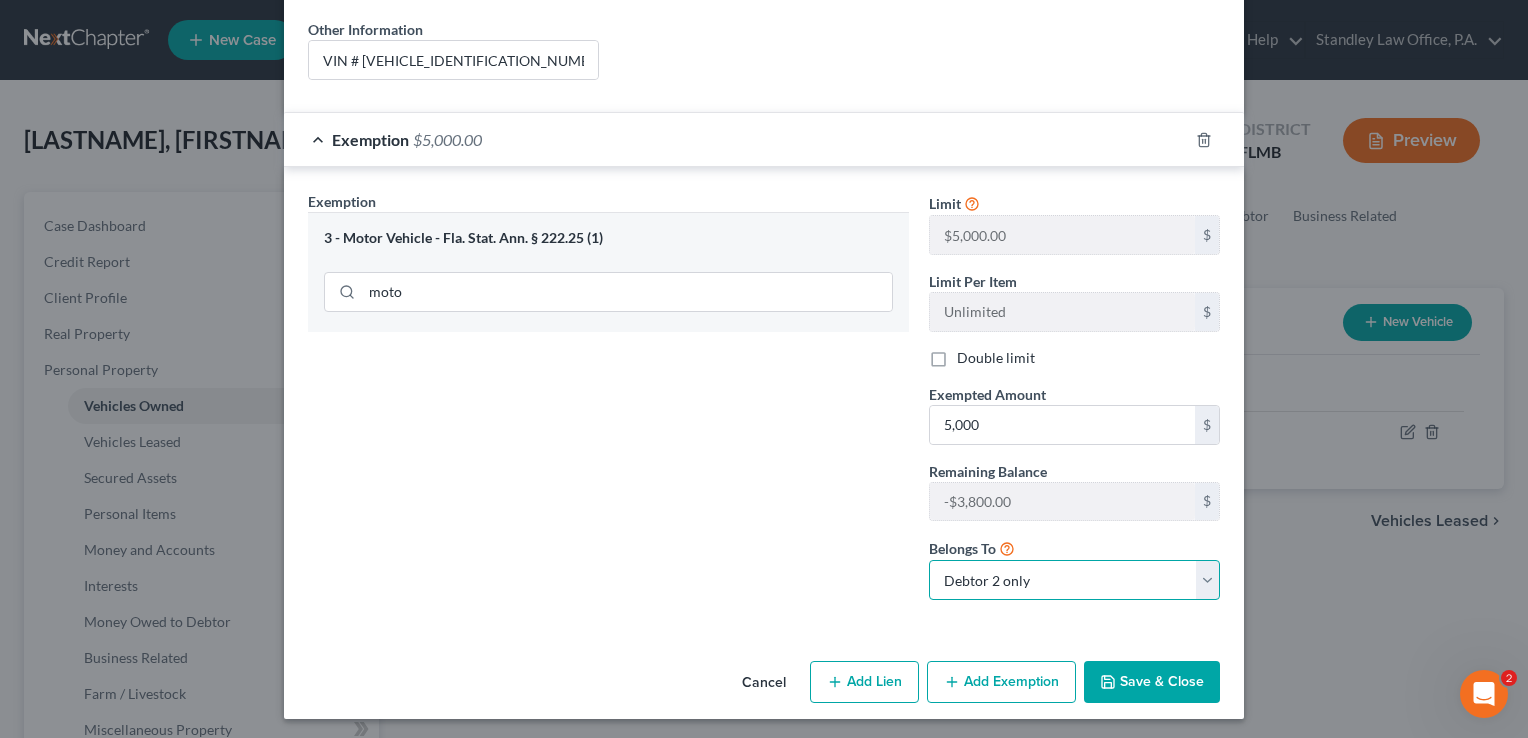 click on "Debtor 1 only Debtor 2 only Debtor 1 and Debtor 2 only" at bounding box center [1074, 580] 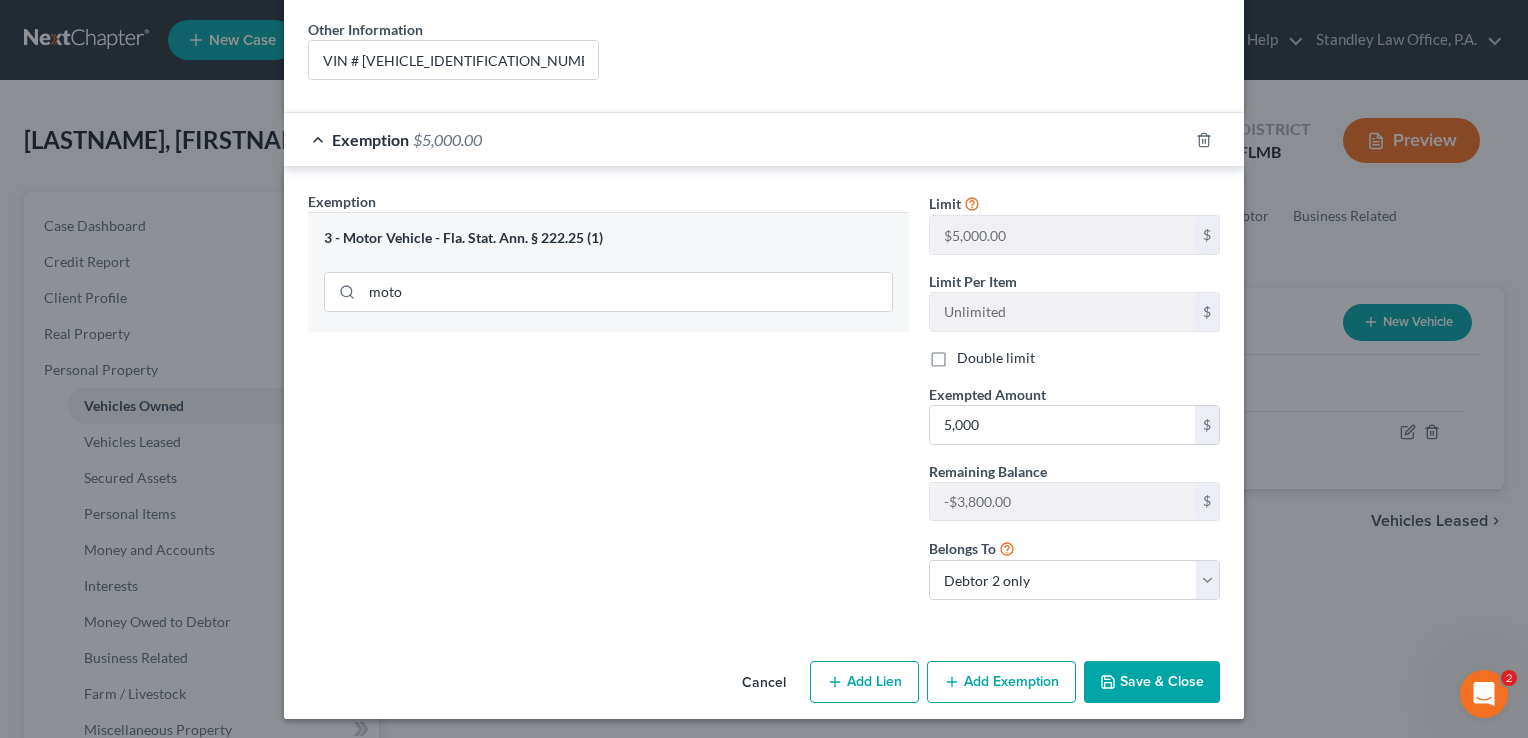 click on "Save & Close" at bounding box center (1152, 682) 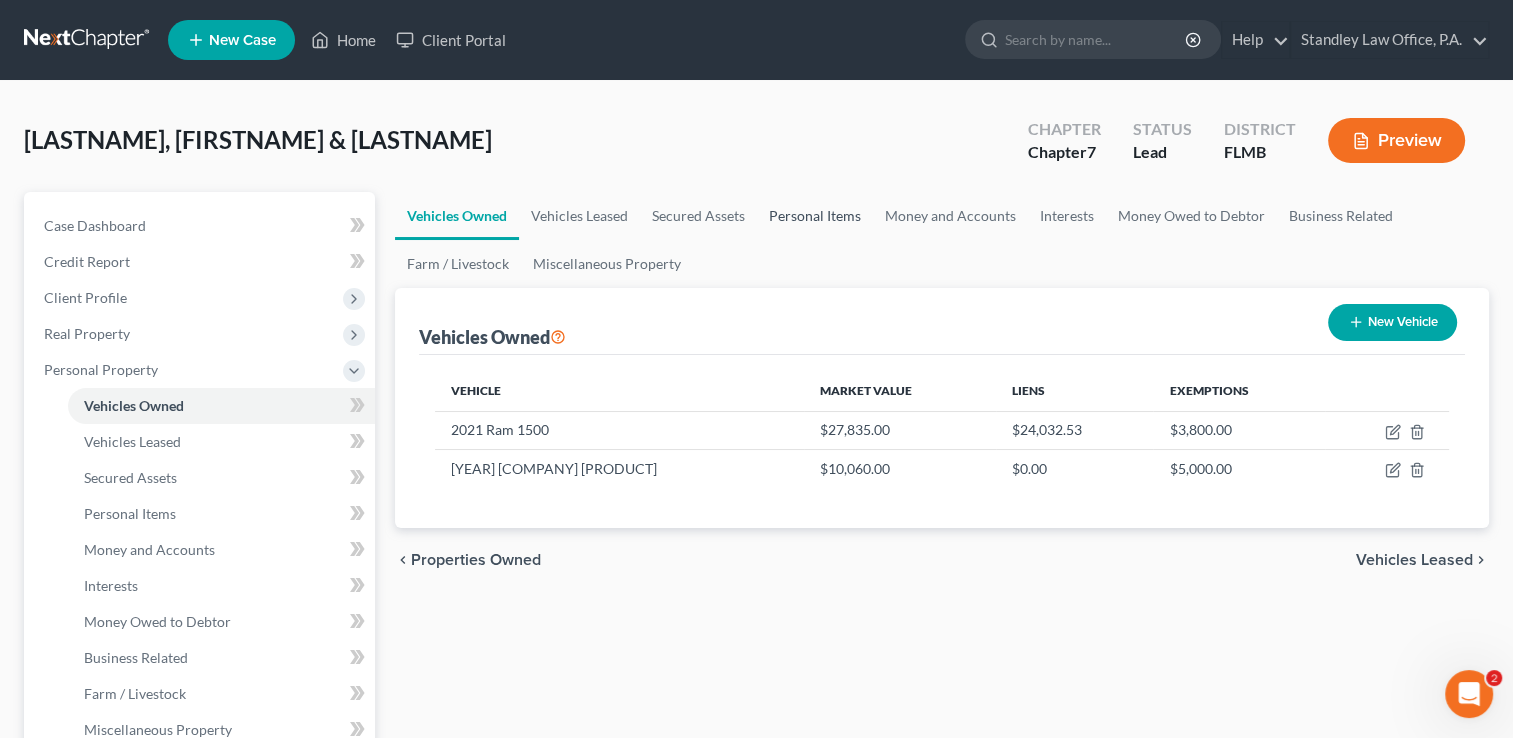 click on "Personal Items" at bounding box center (815, 216) 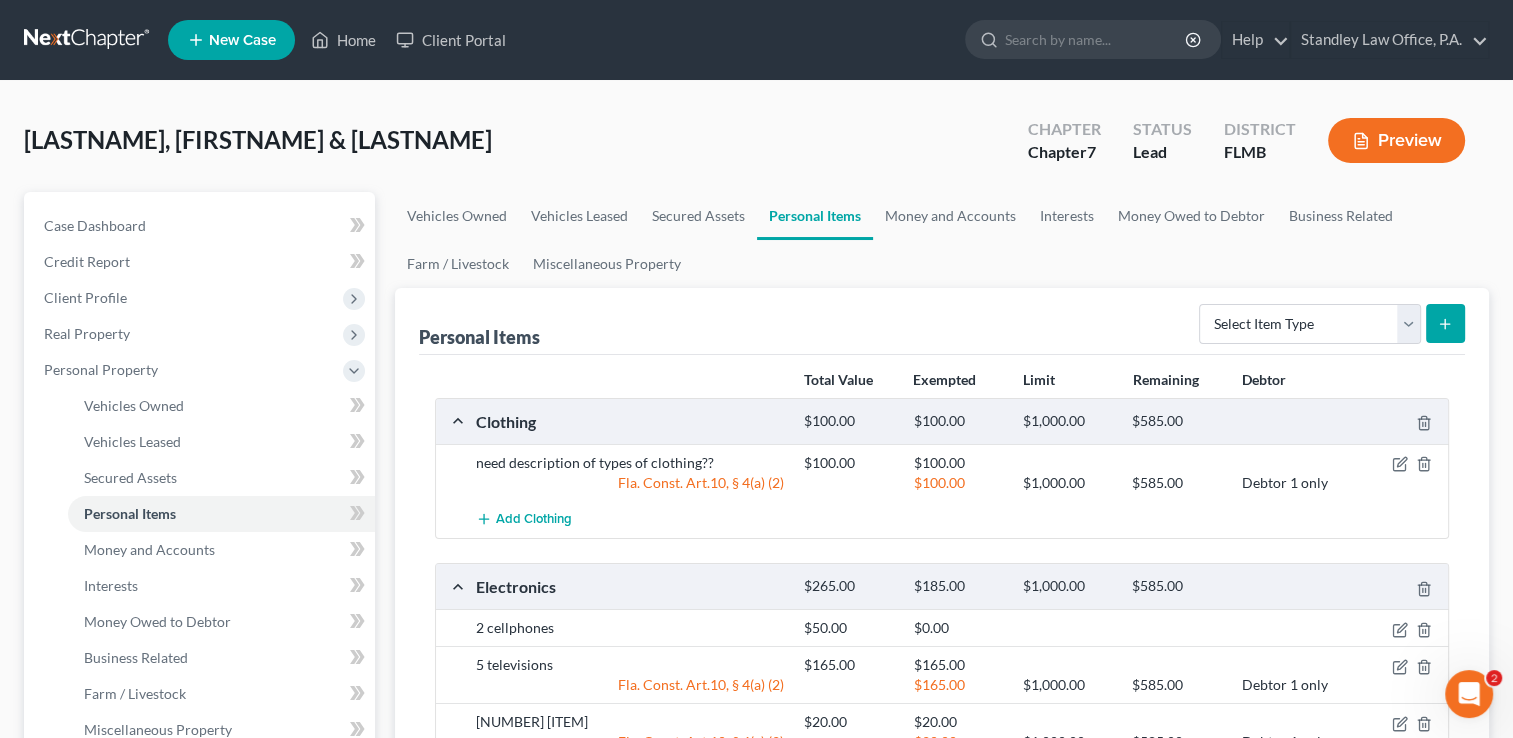scroll, scrollTop: 645, scrollLeft: 0, axis: vertical 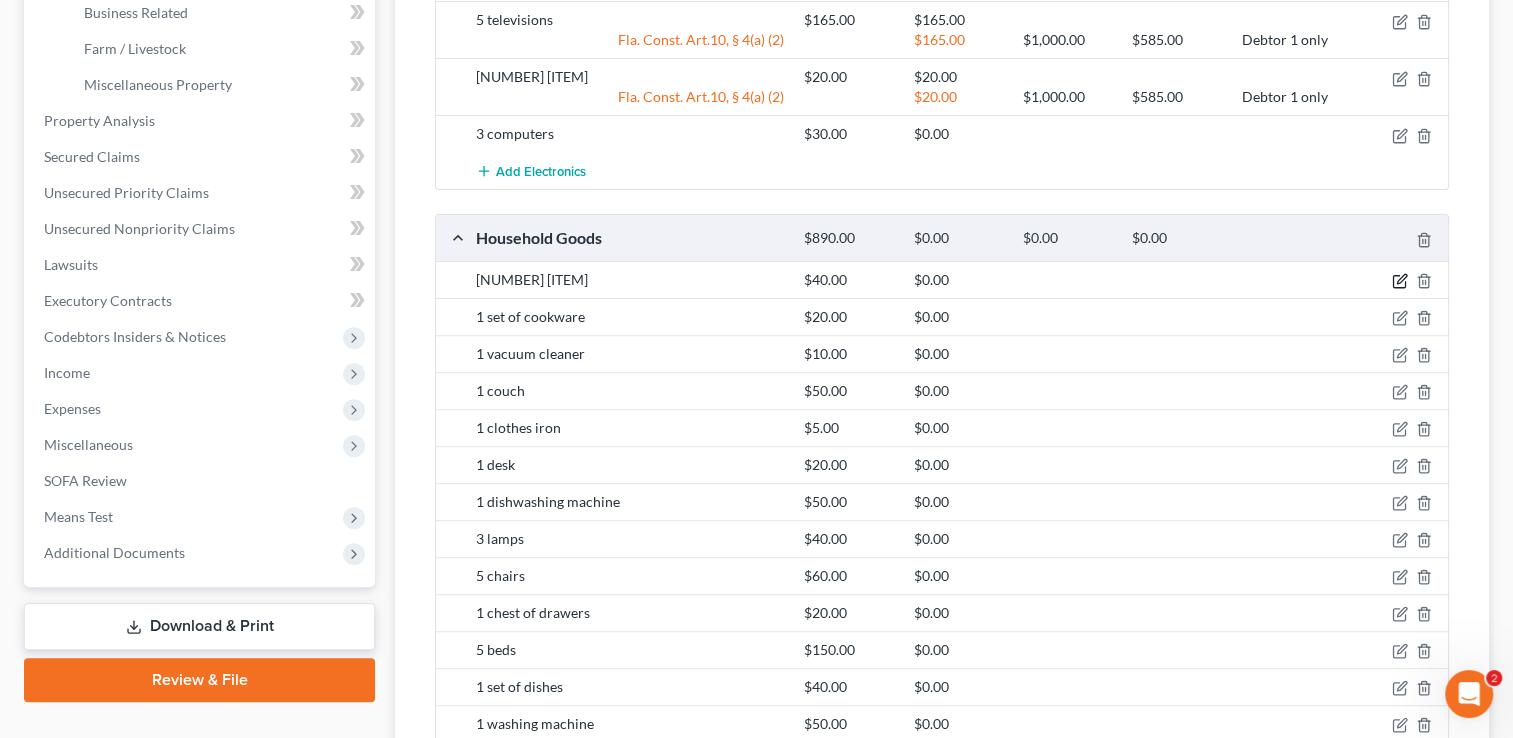 click 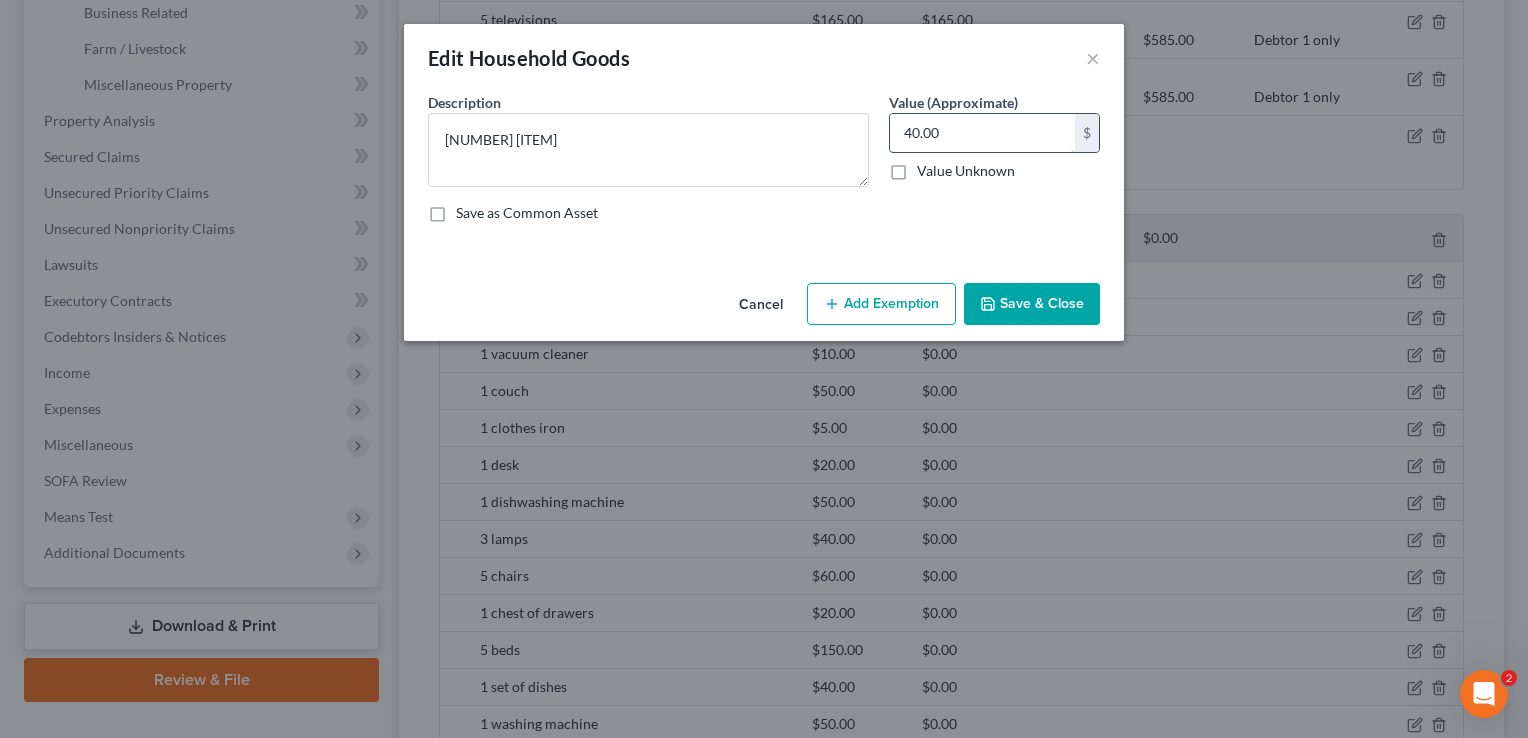 click on "40.00" at bounding box center [982, 133] 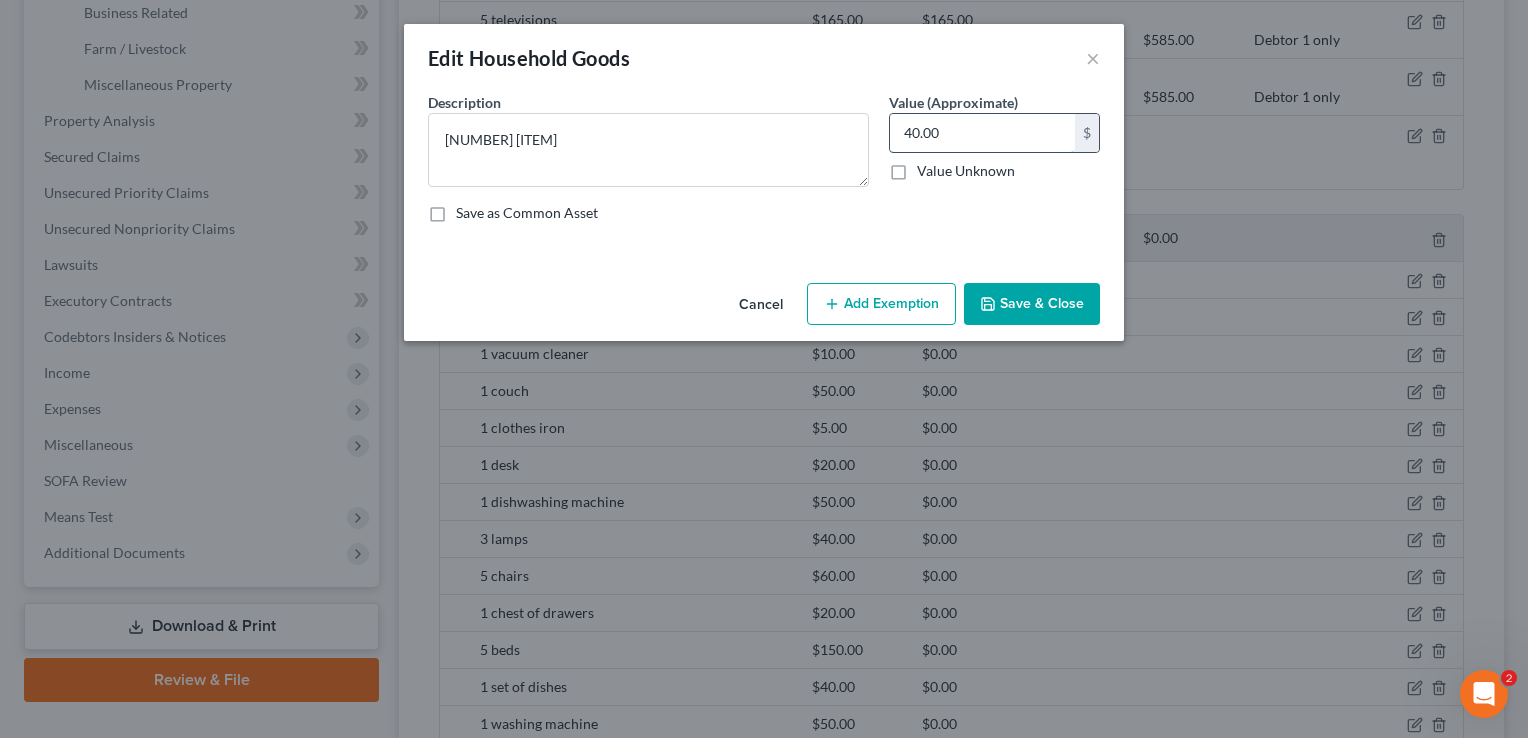 click on "40.00" at bounding box center [982, 133] 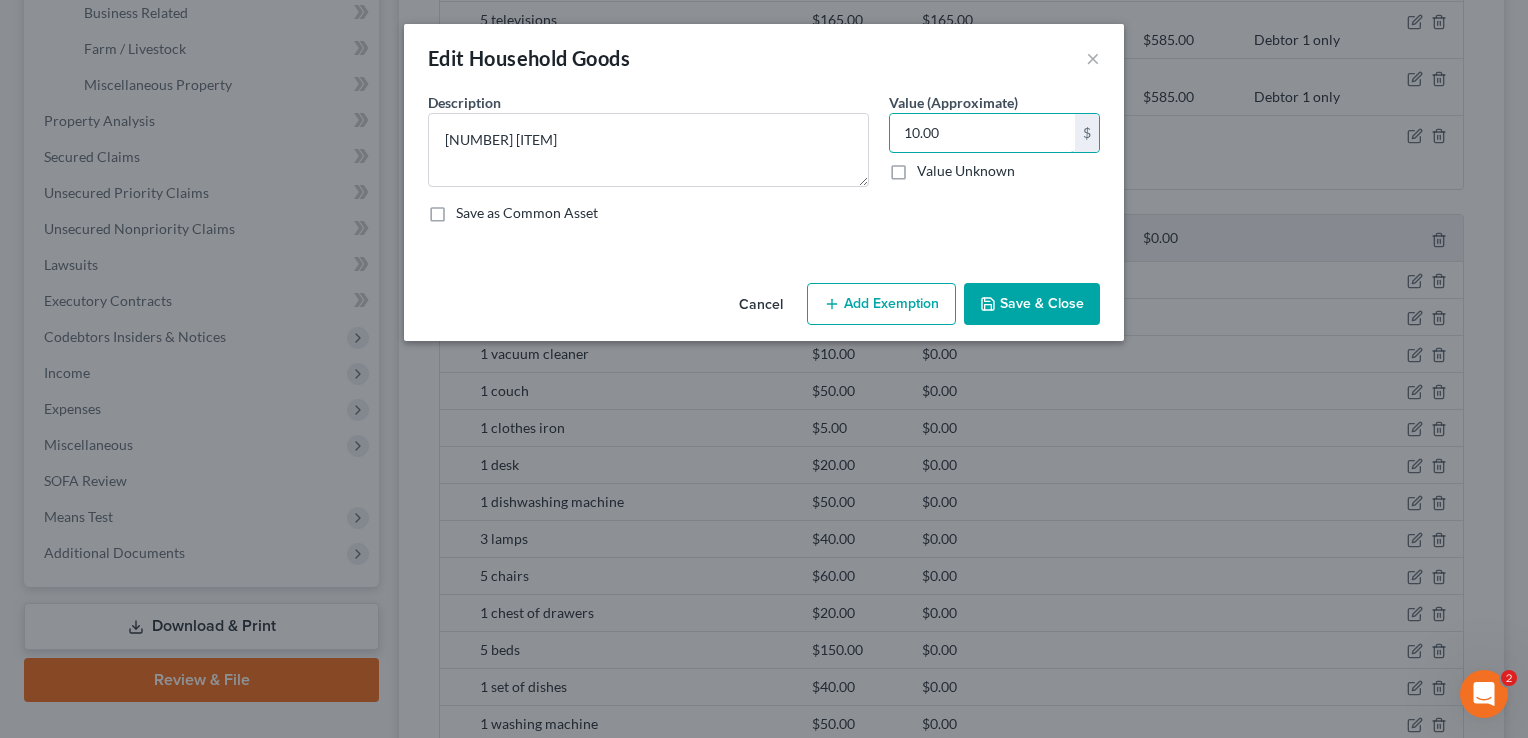 type on "10.00" 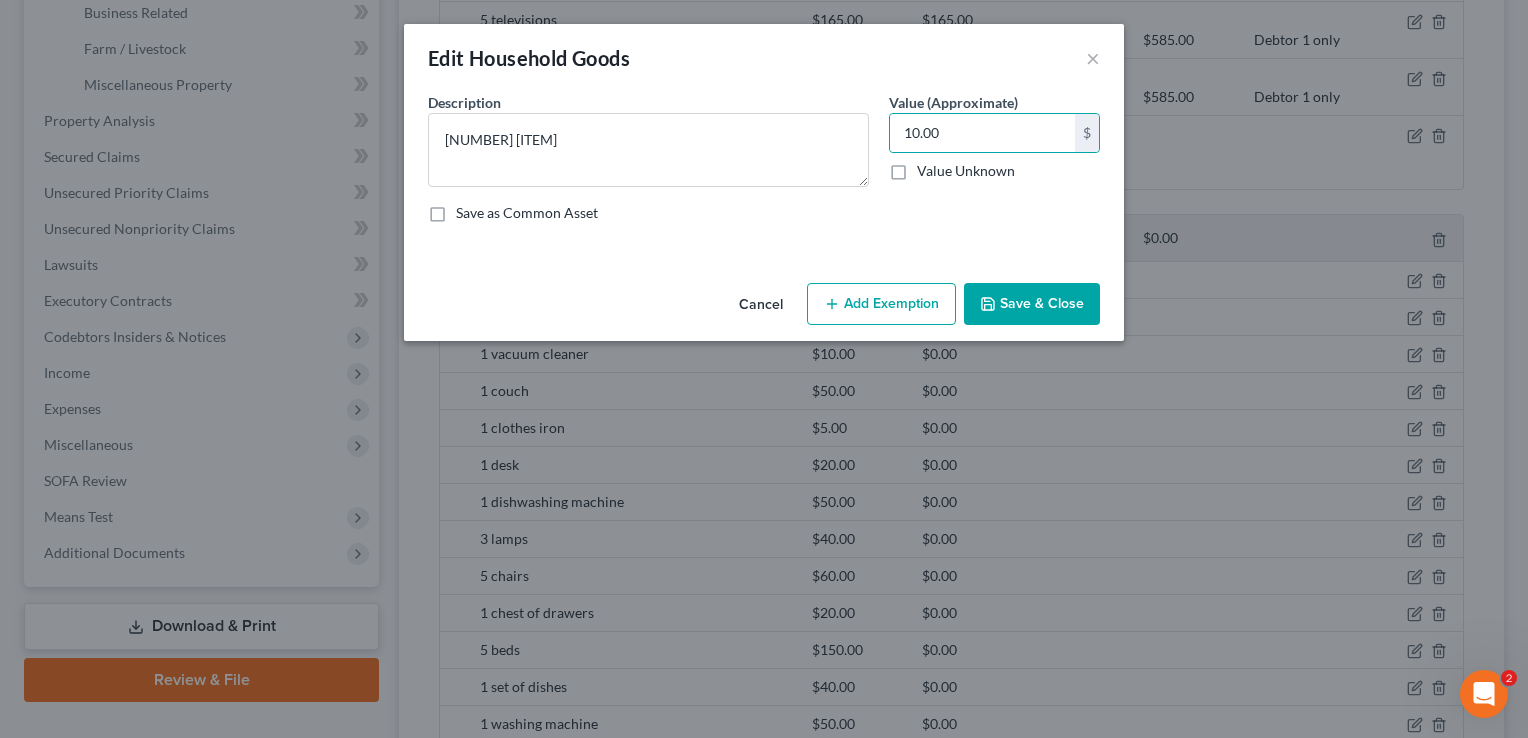click on "Save & Close" at bounding box center (1032, 304) 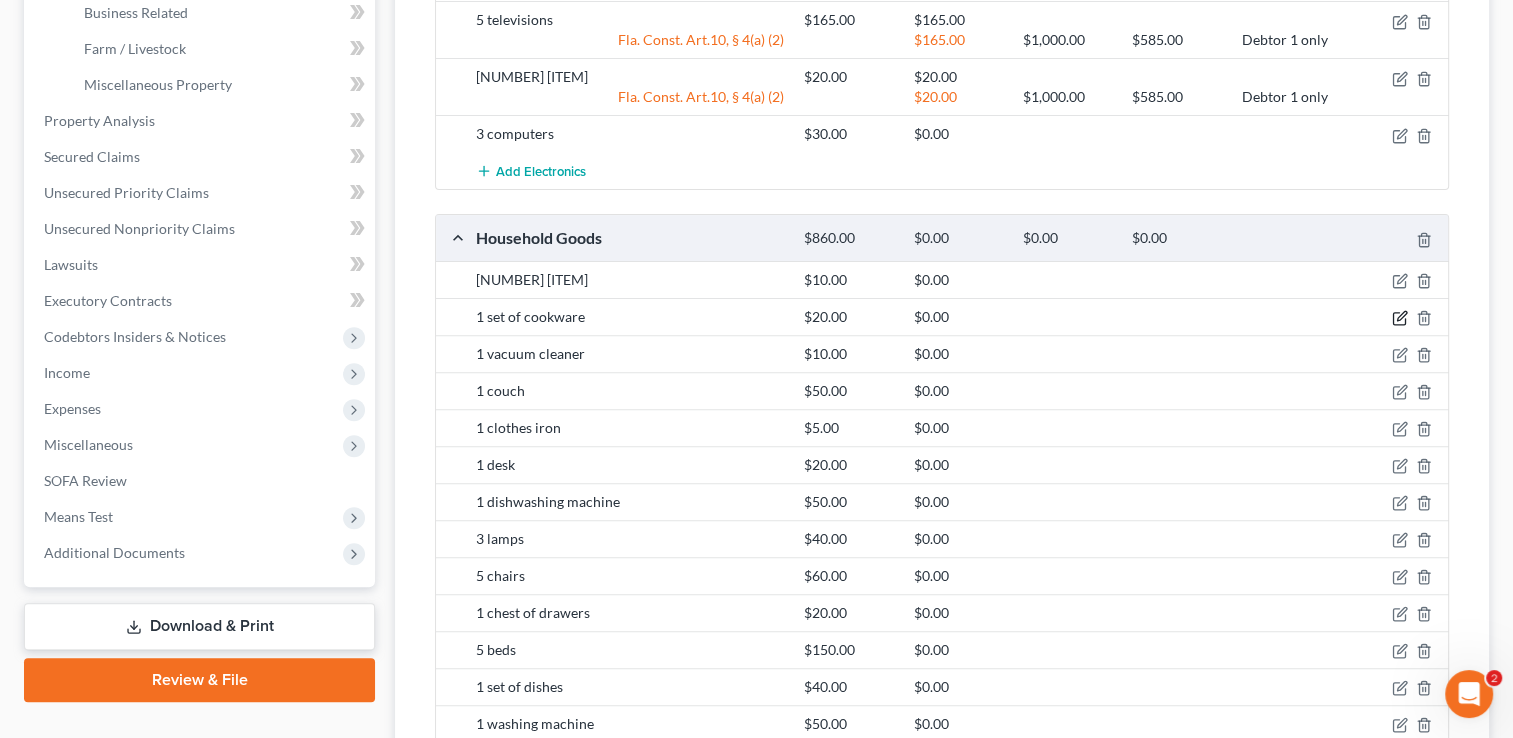 click 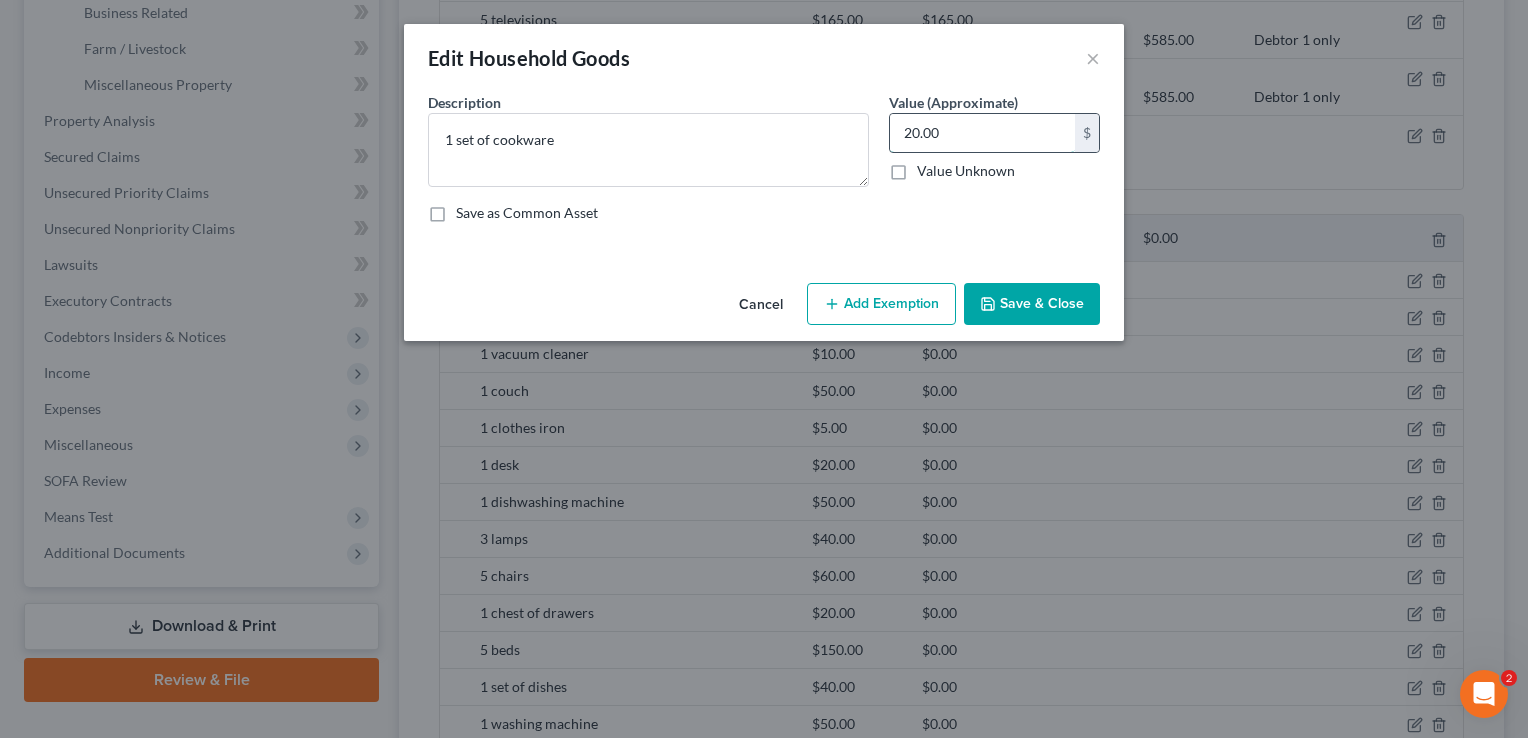click on "20.00" at bounding box center (982, 133) 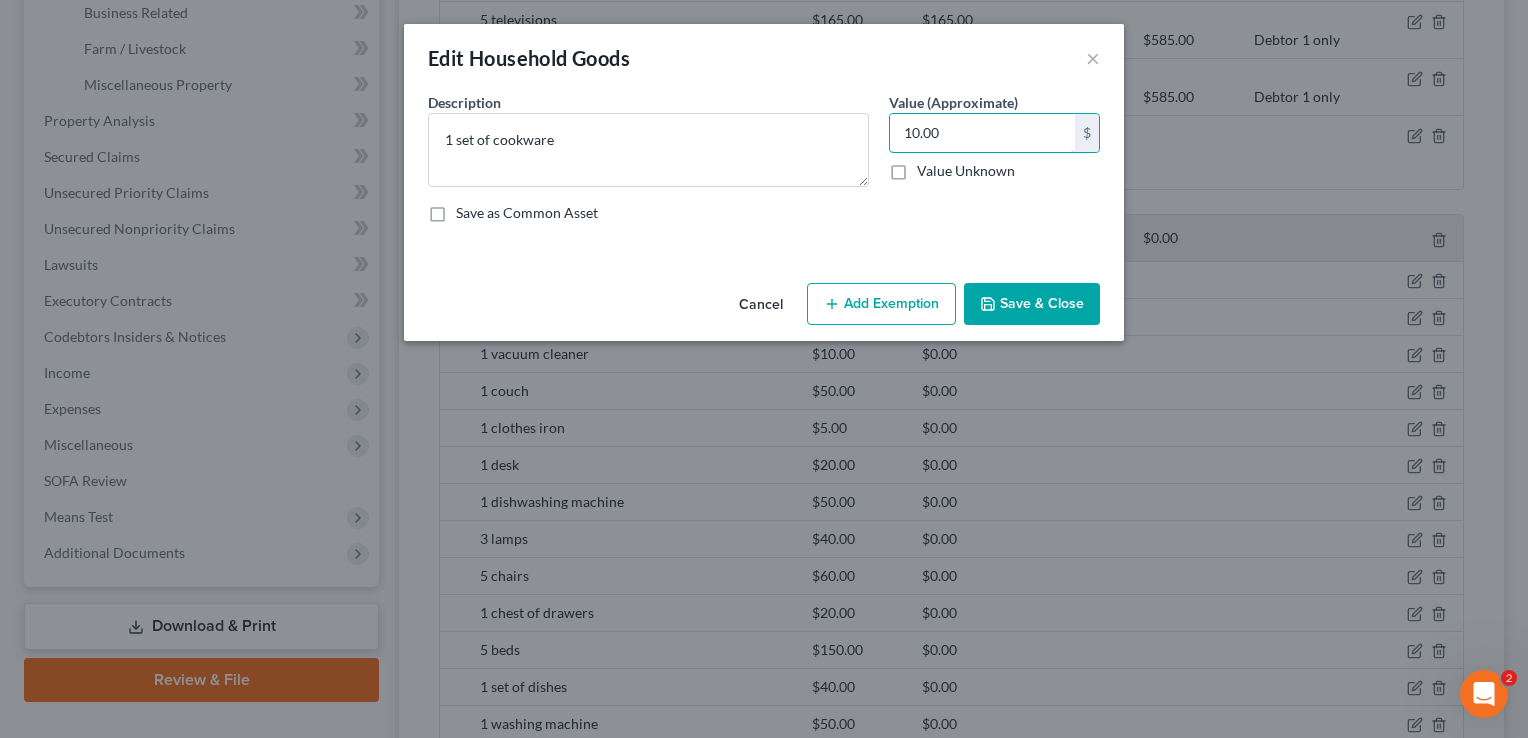 type on "10.00" 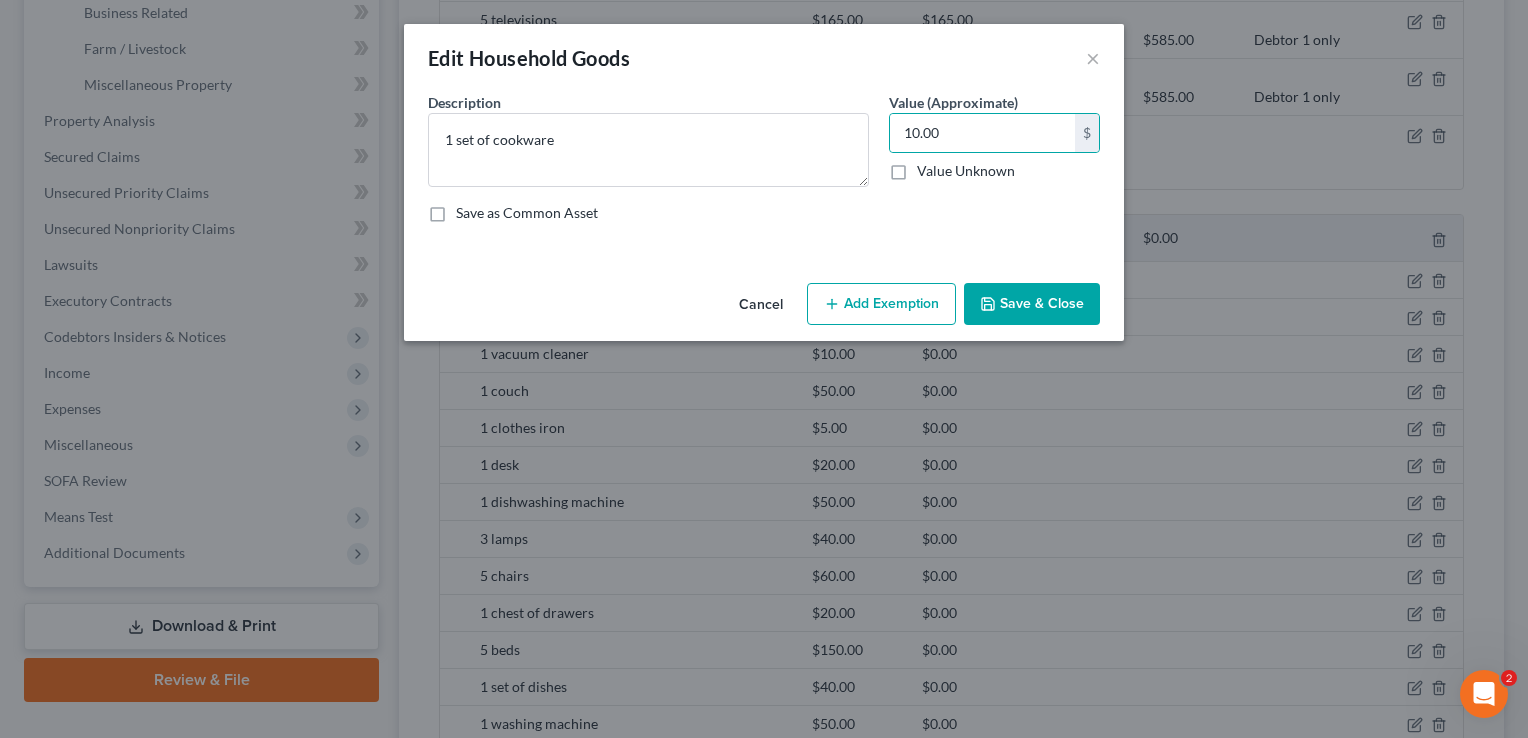 click on "Save & Close" at bounding box center (1032, 304) 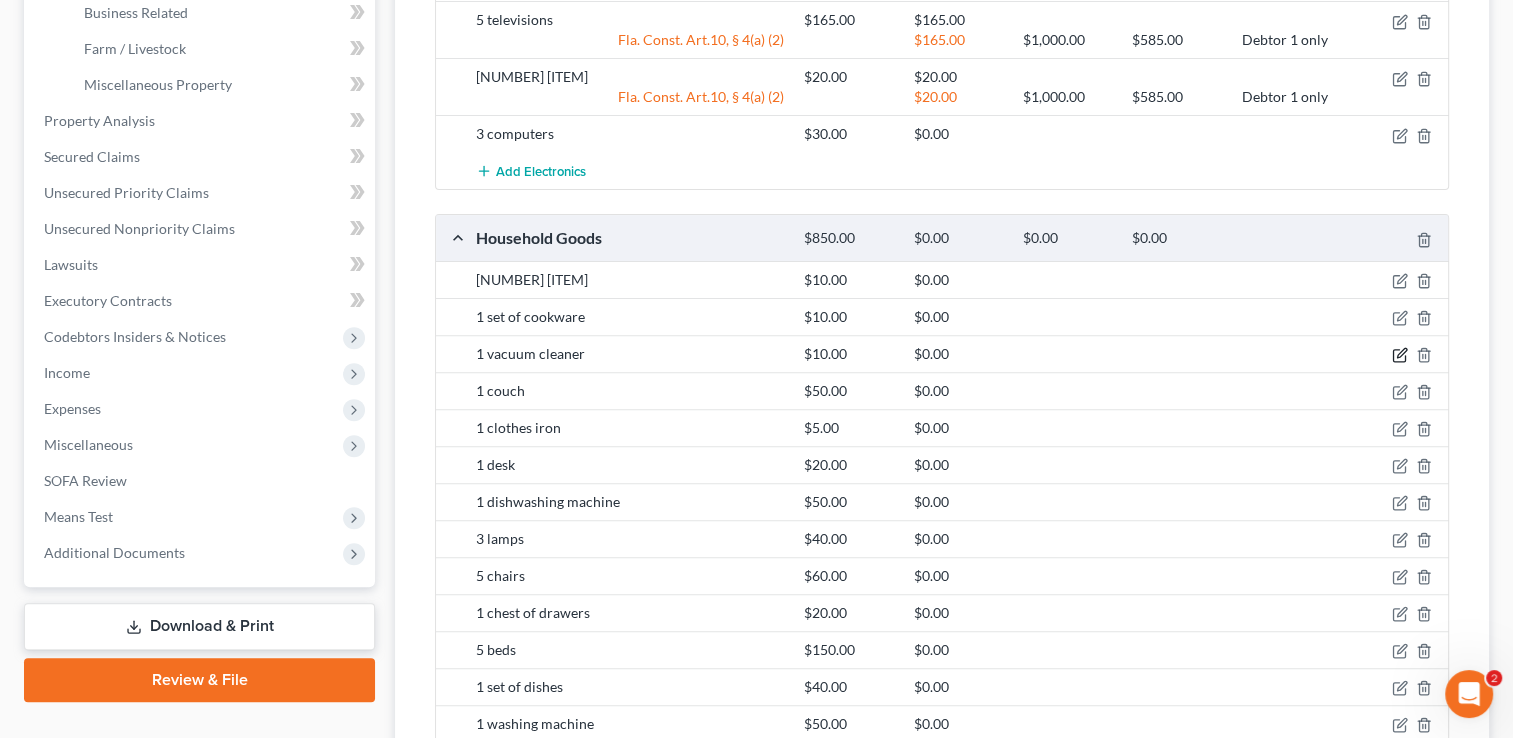click 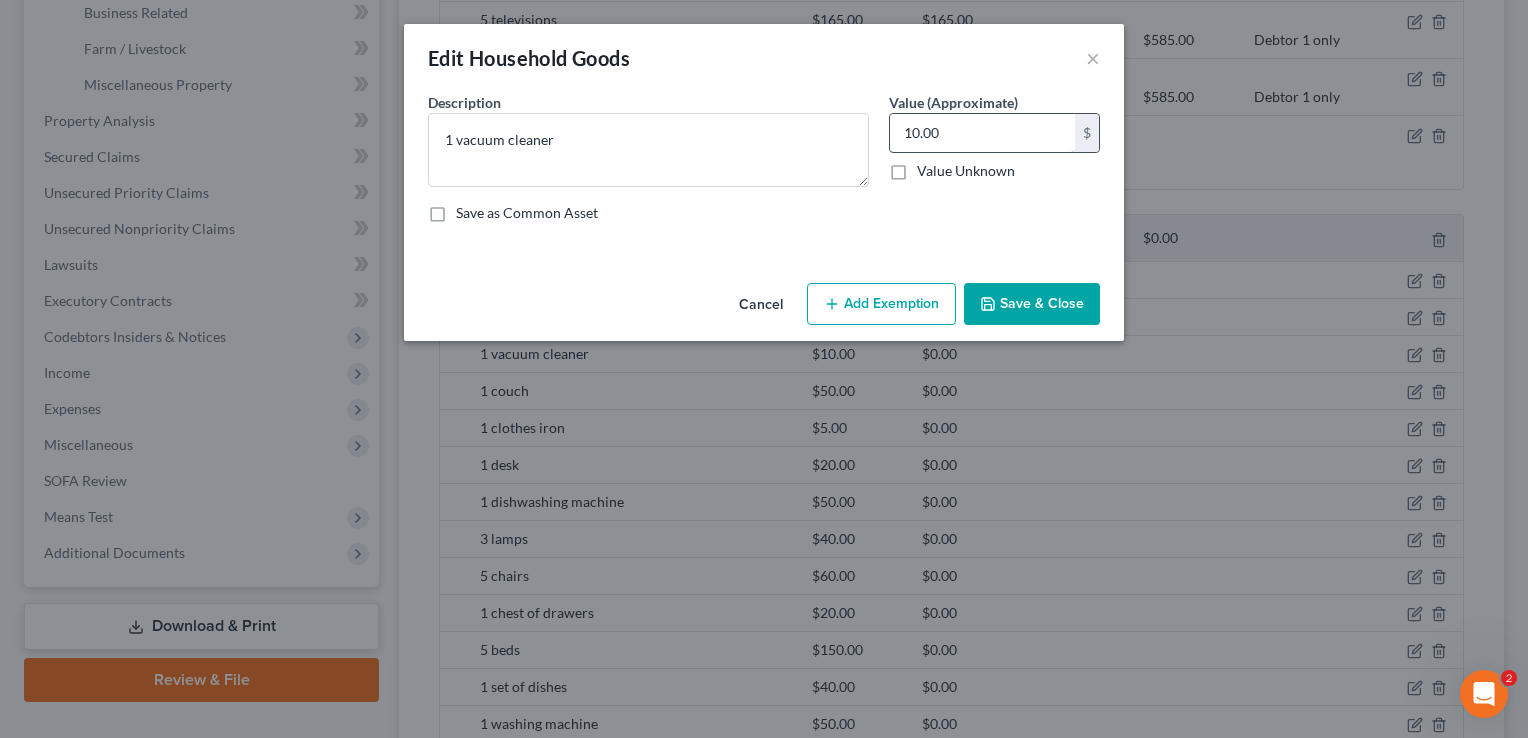 click on "10.00" at bounding box center (982, 133) 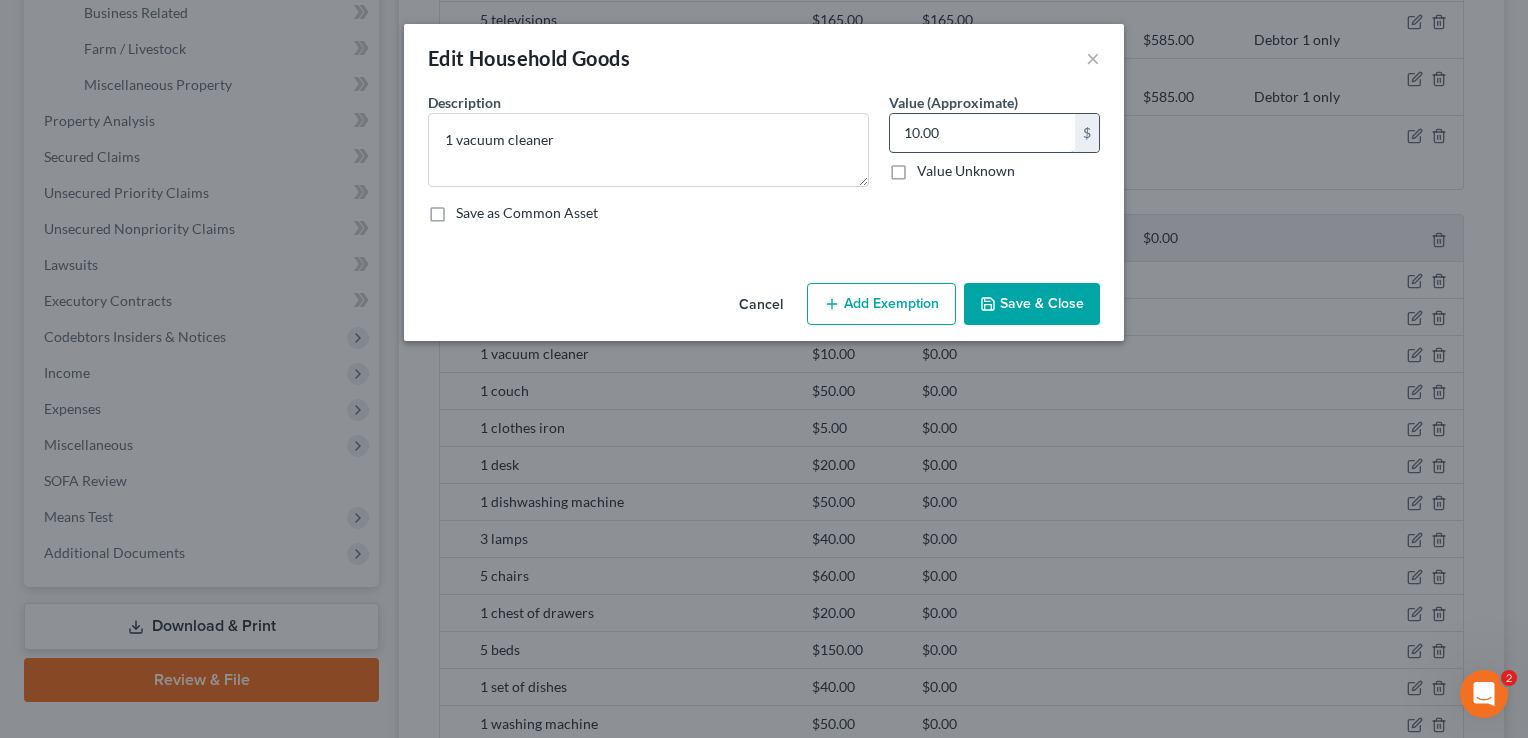 click on "10.00" at bounding box center [982, 133] 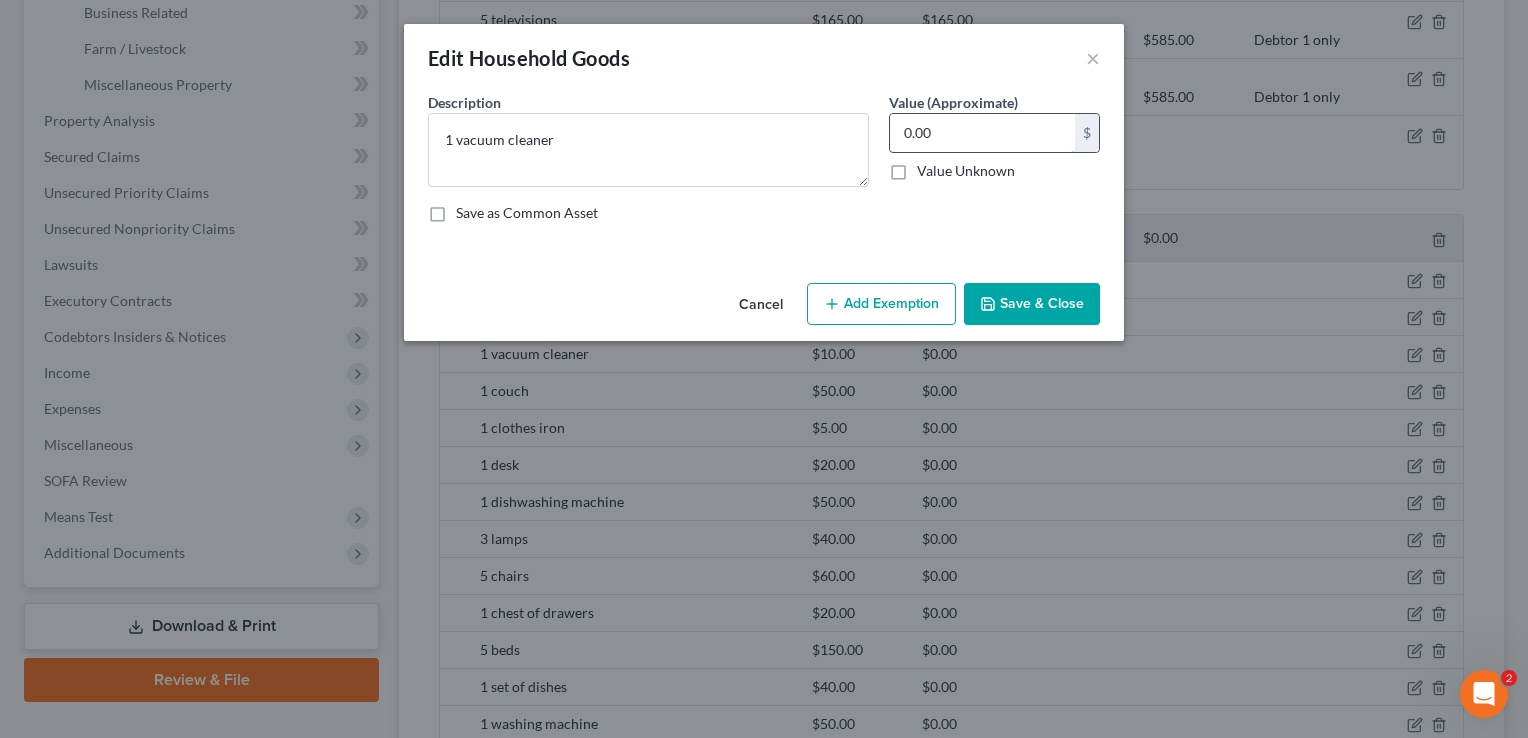 click on "0.00" at bounding box center (982, 133) 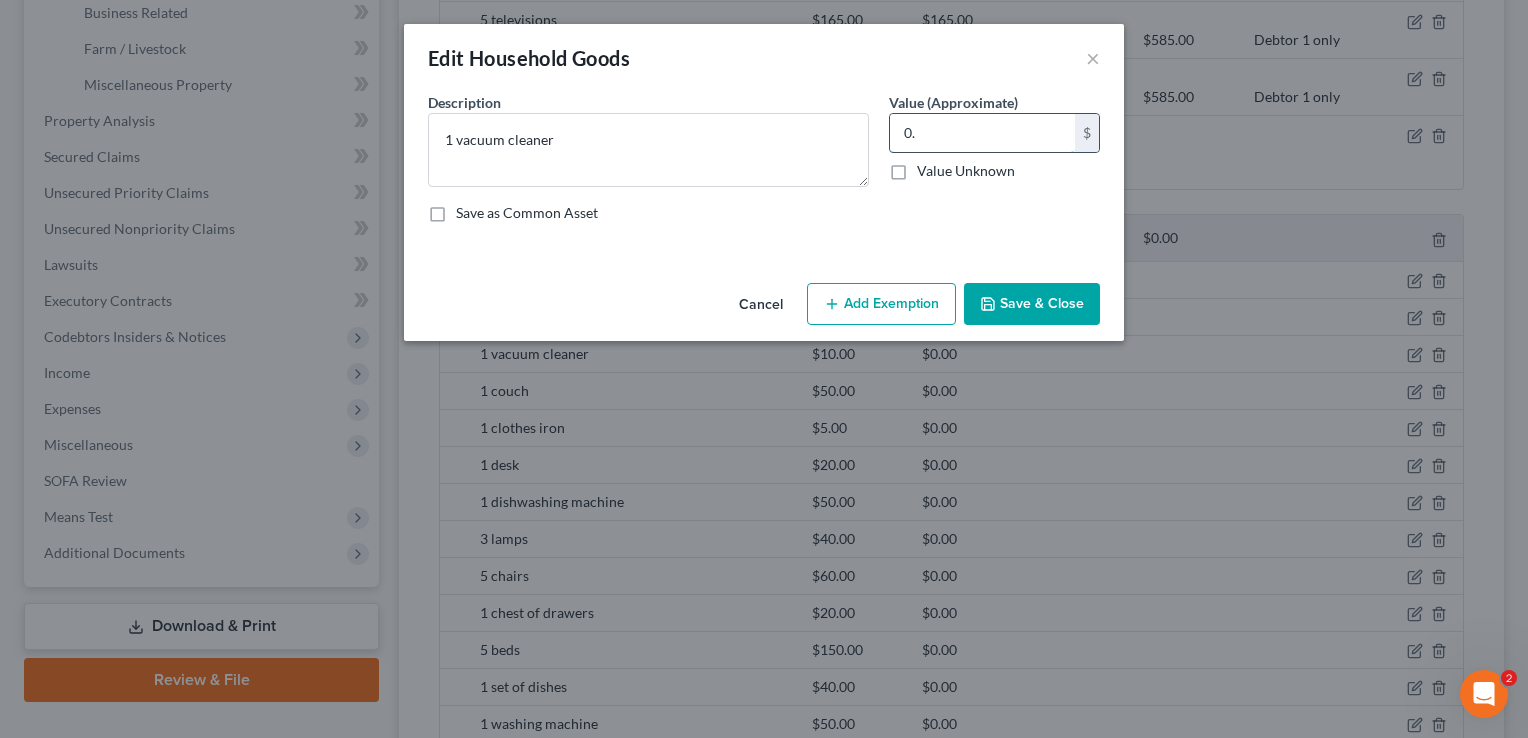 type on "0" 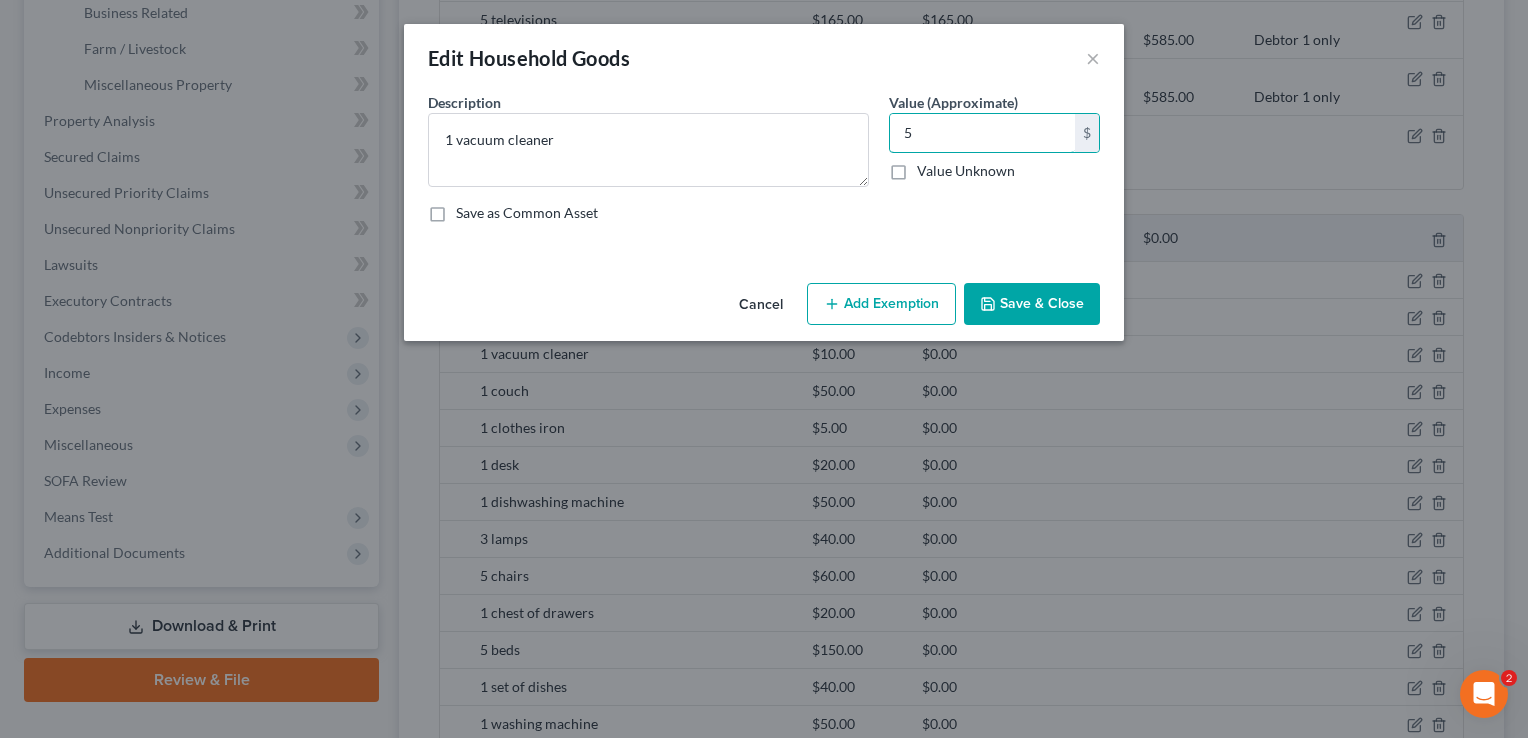 type on "5" 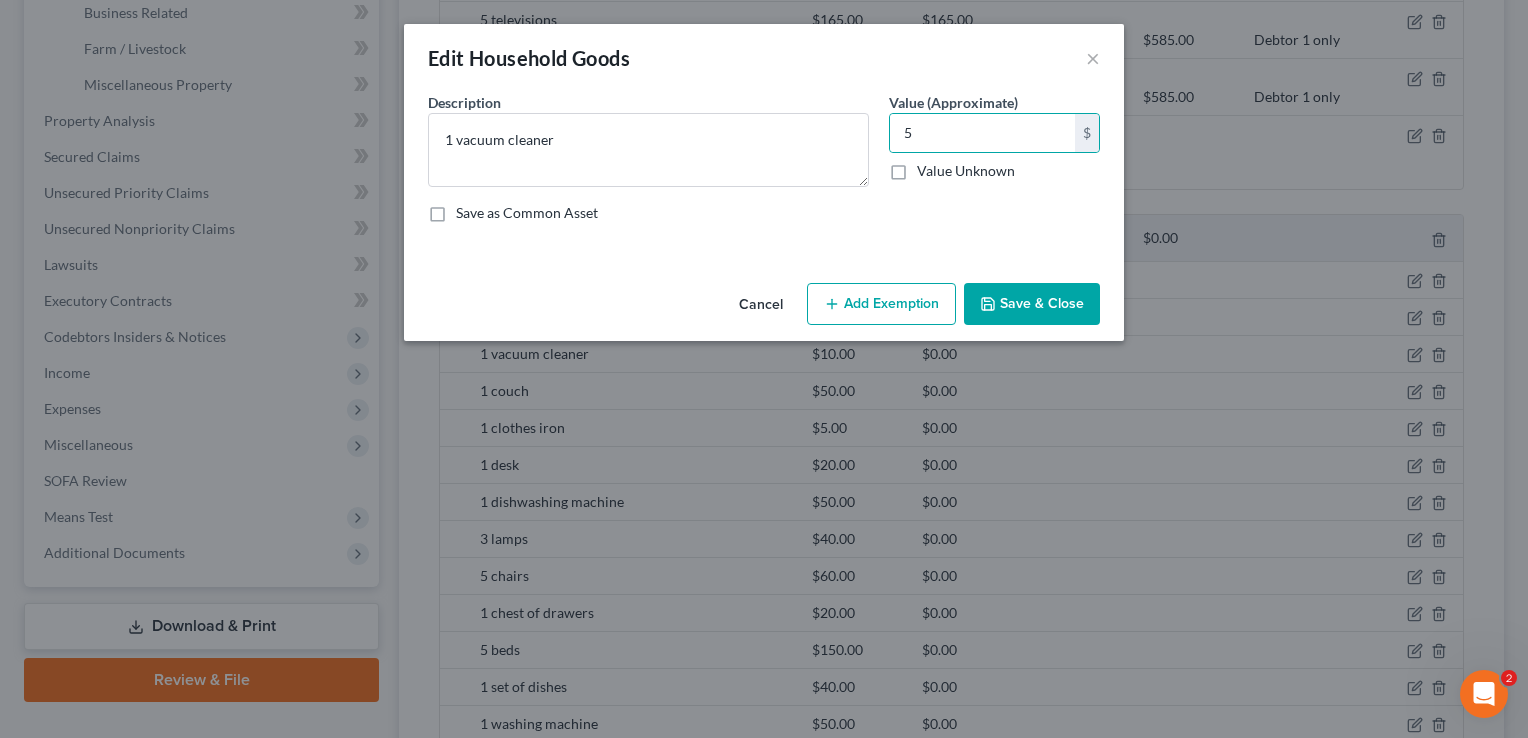 click on "Save & Close" at bounding box center [1032, 304] 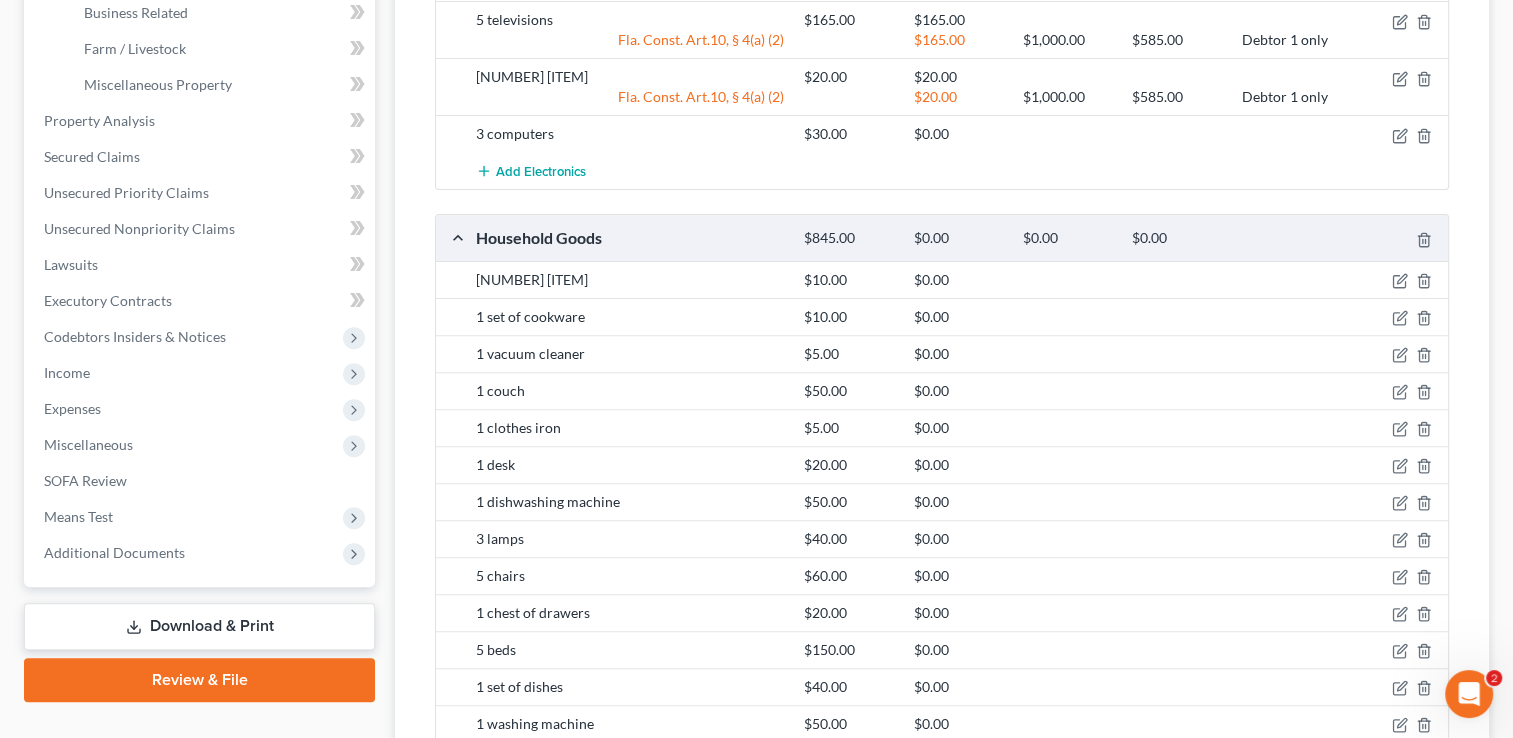 scroll, scrollTop: 1291, scrollLeft: 0, axis: vertical 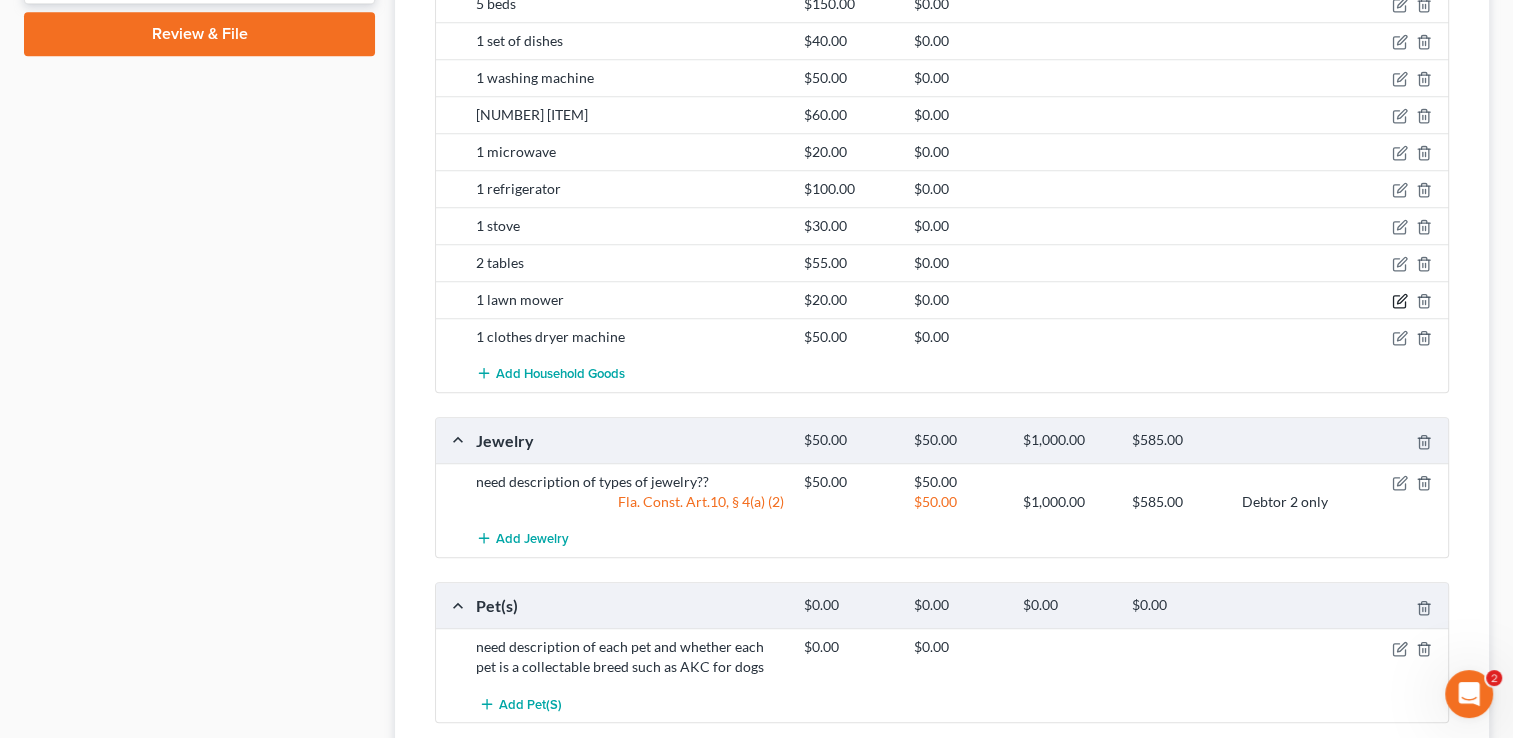 click 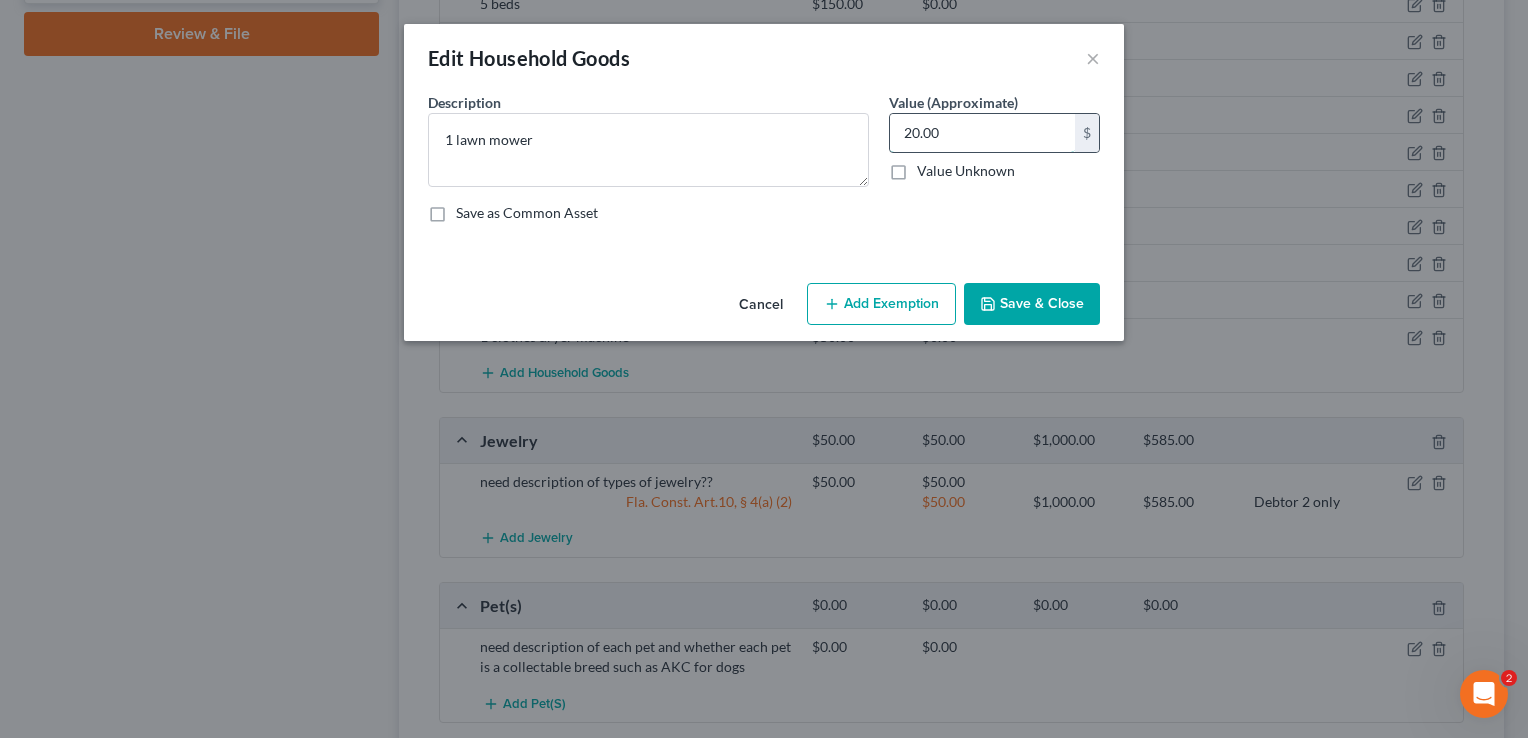click on "20.00" at bounding box center (982, 133) 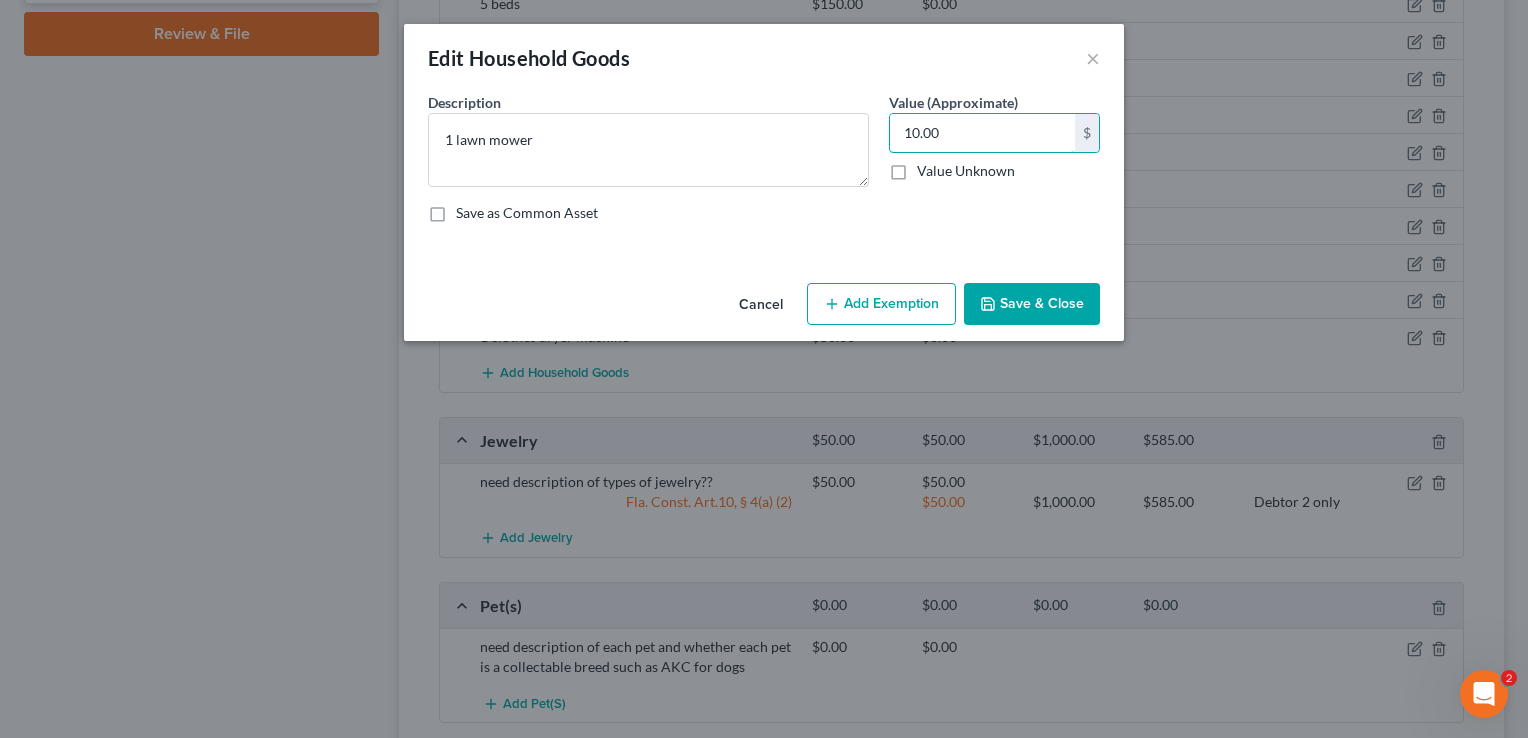 type on "10.00" 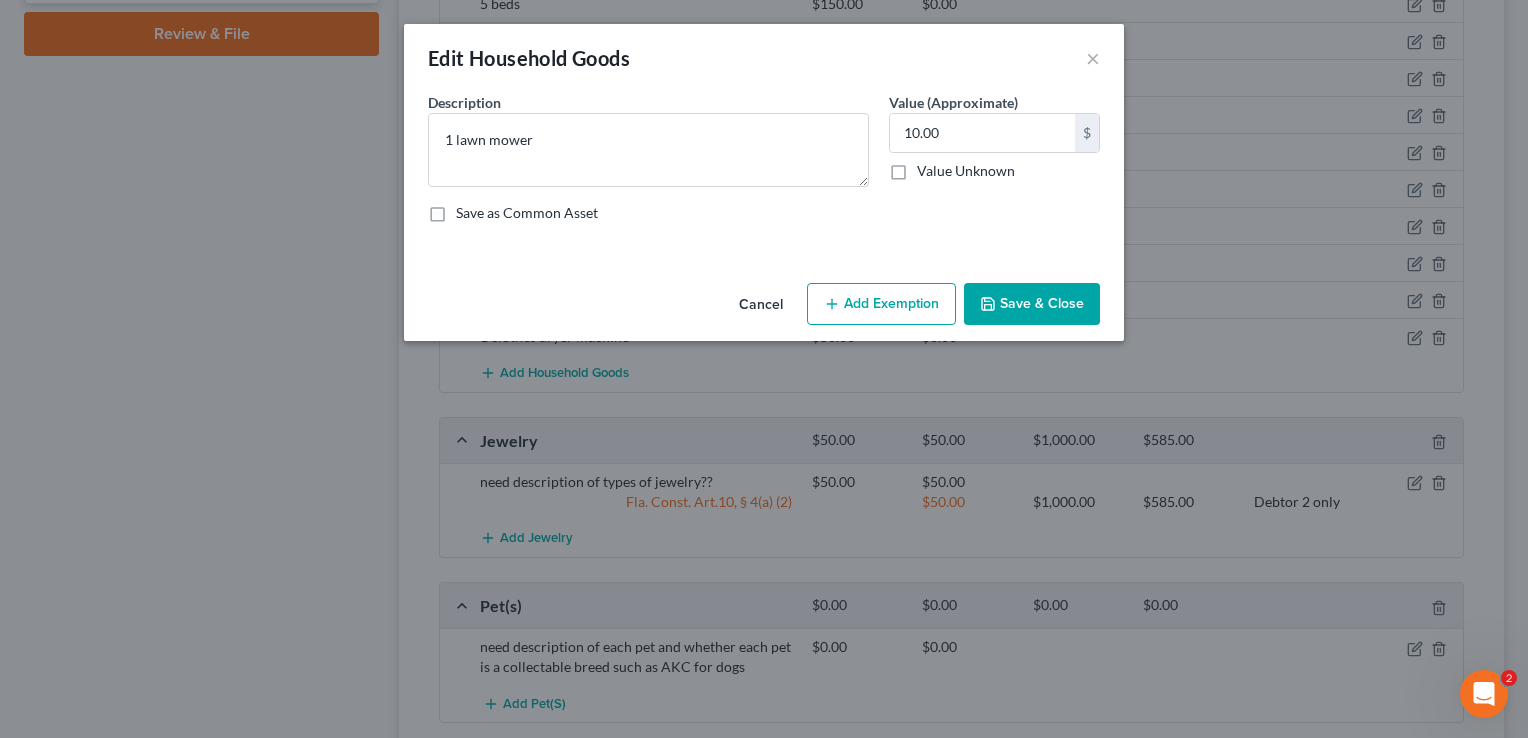 click on "Save & Close" at bounding box center [1032, 304] 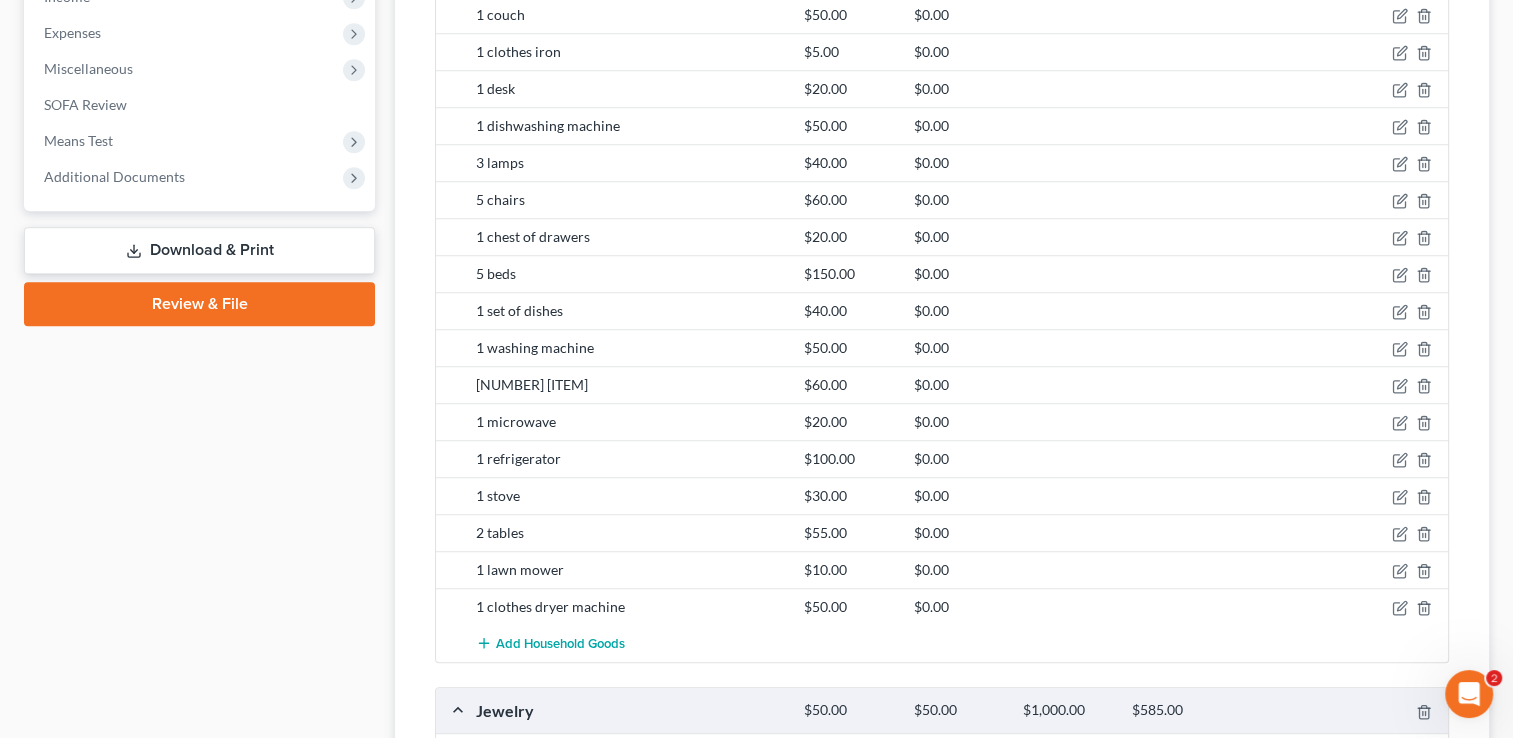 scroll, scrollTop: 1027, scrollLeft: 0, axis: vertical 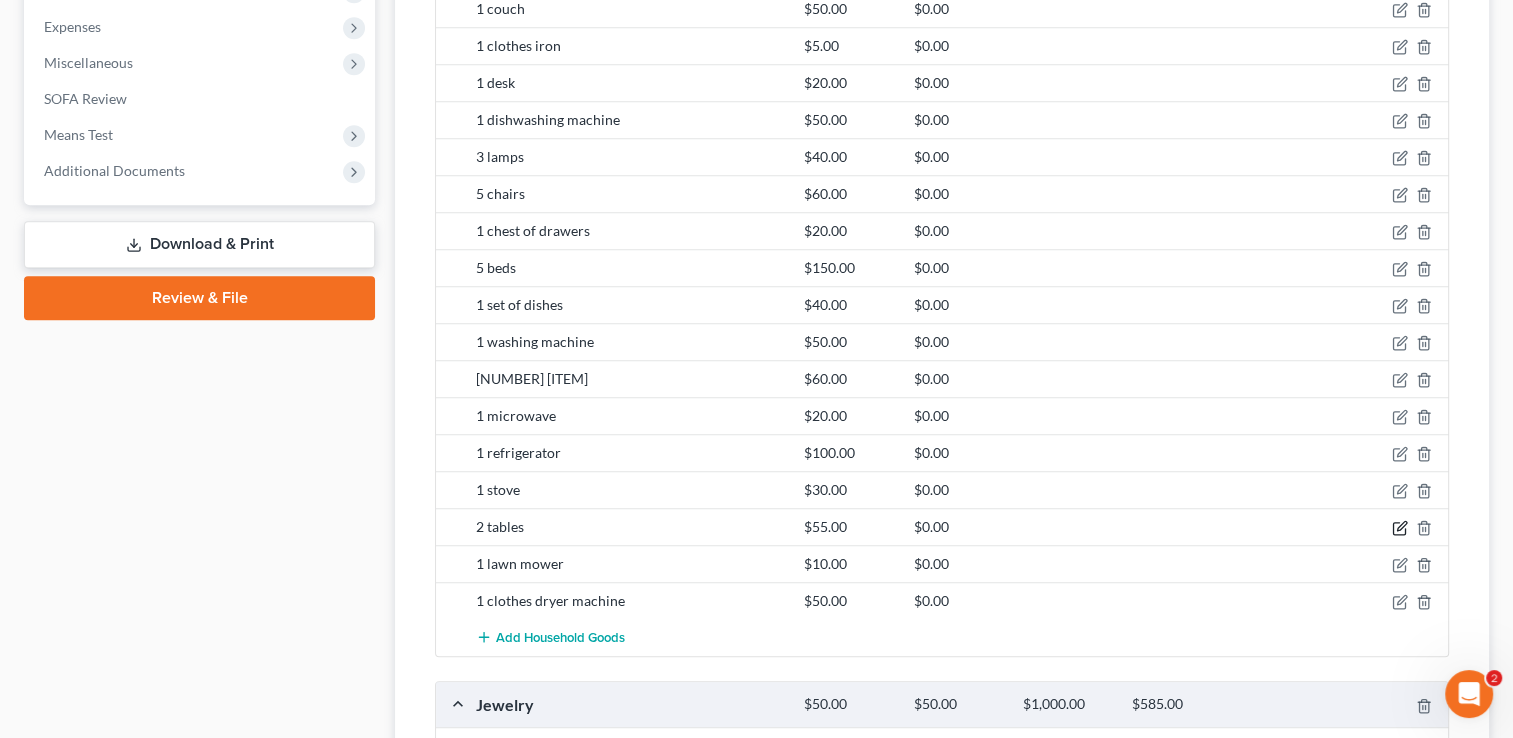 click 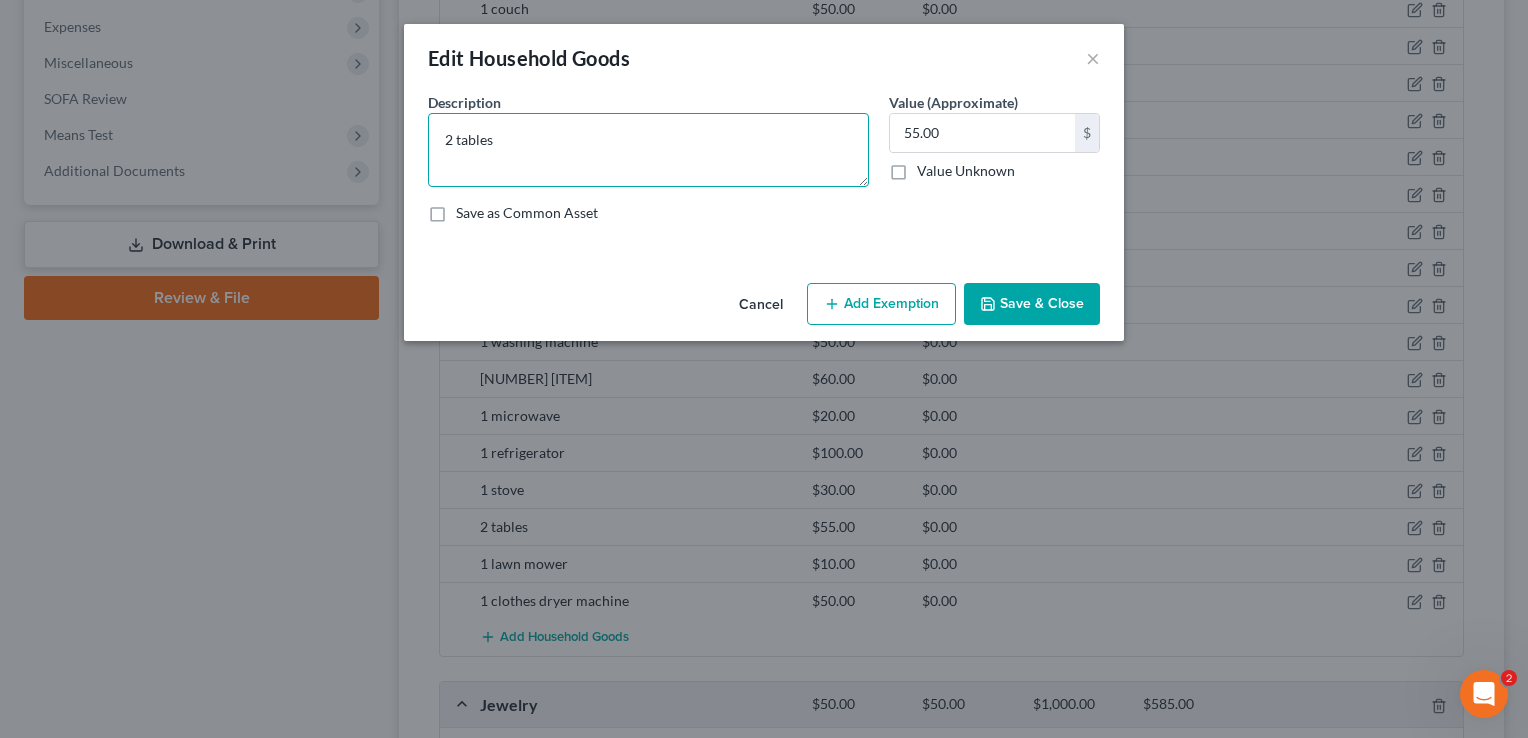 click on "2 tables" at bounding box center [648, 150] 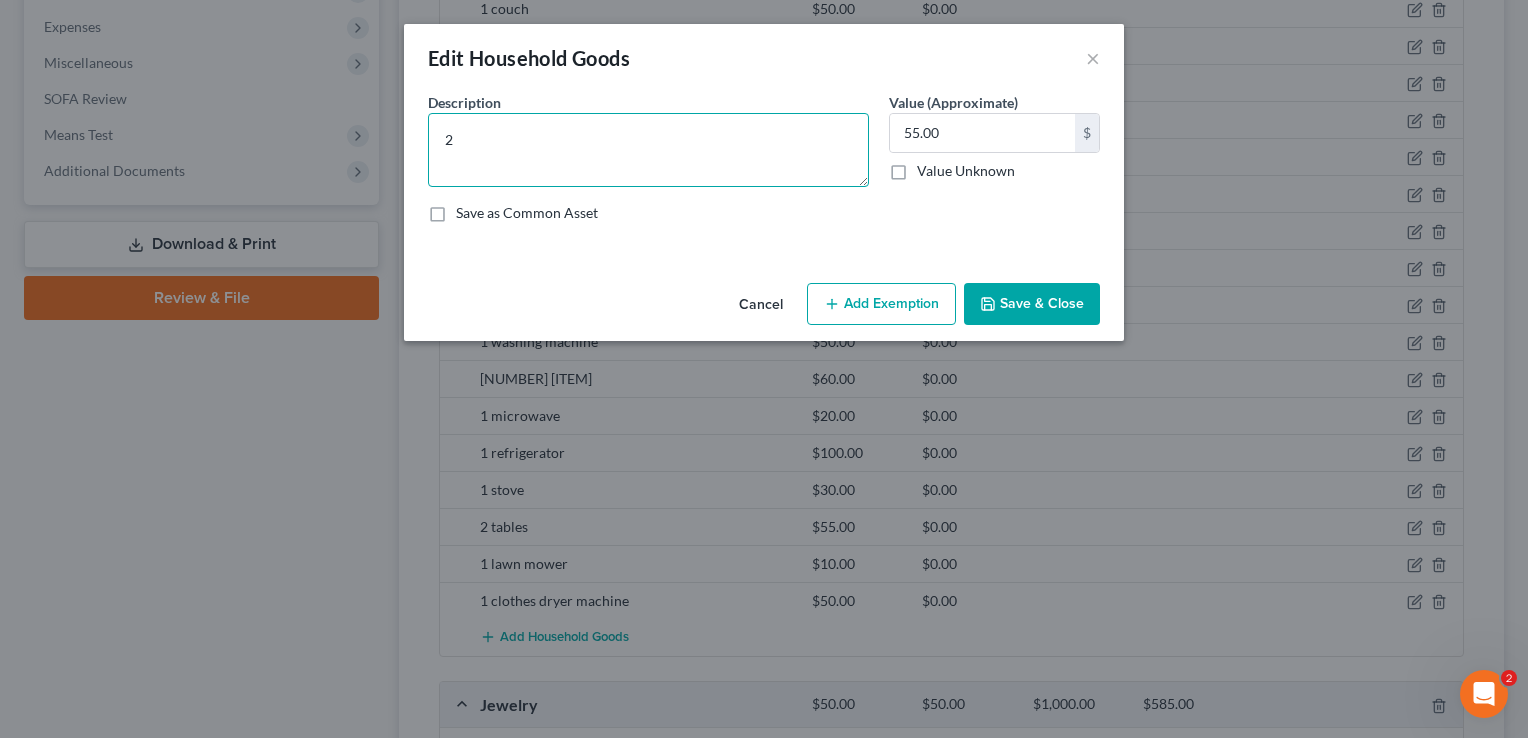 type on "2" 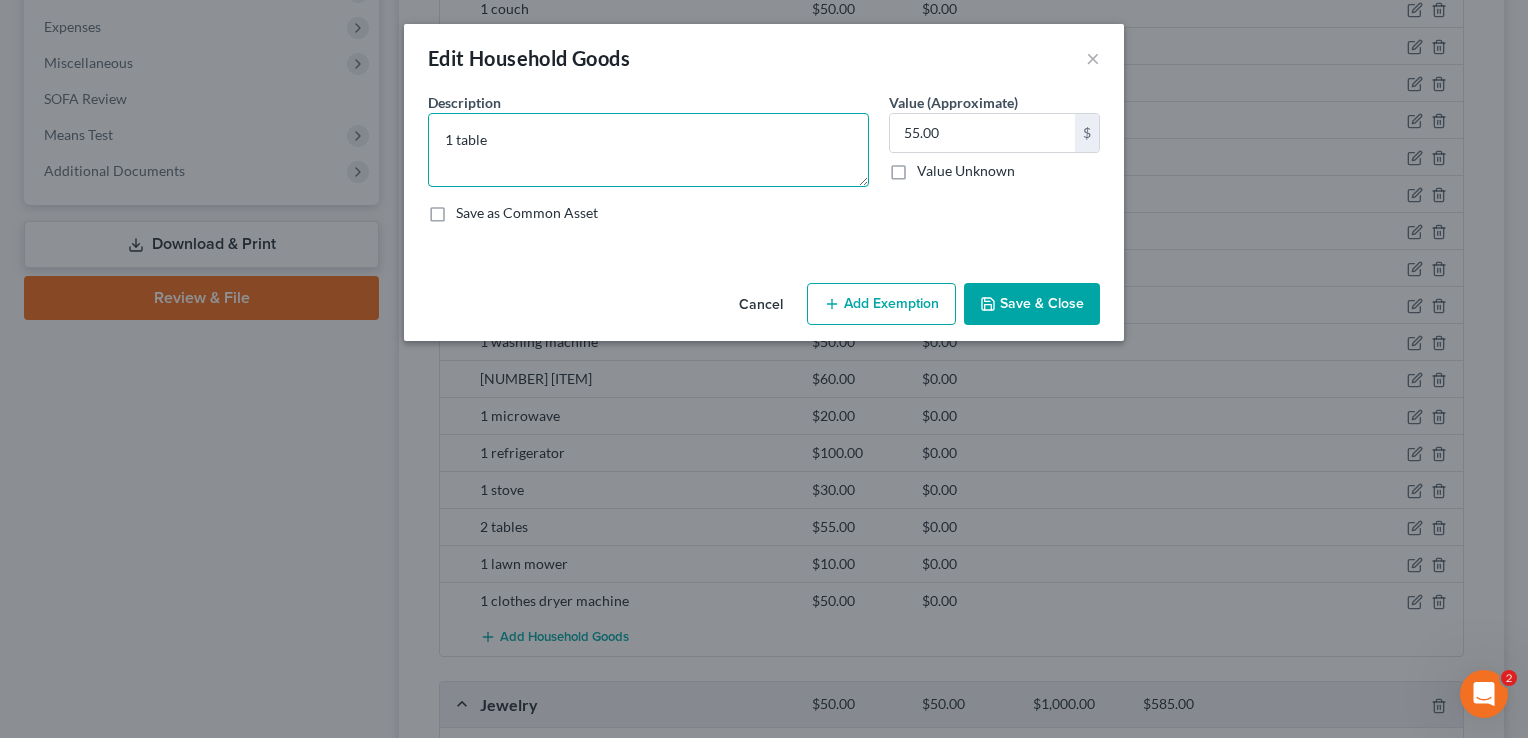 type on "1 table" 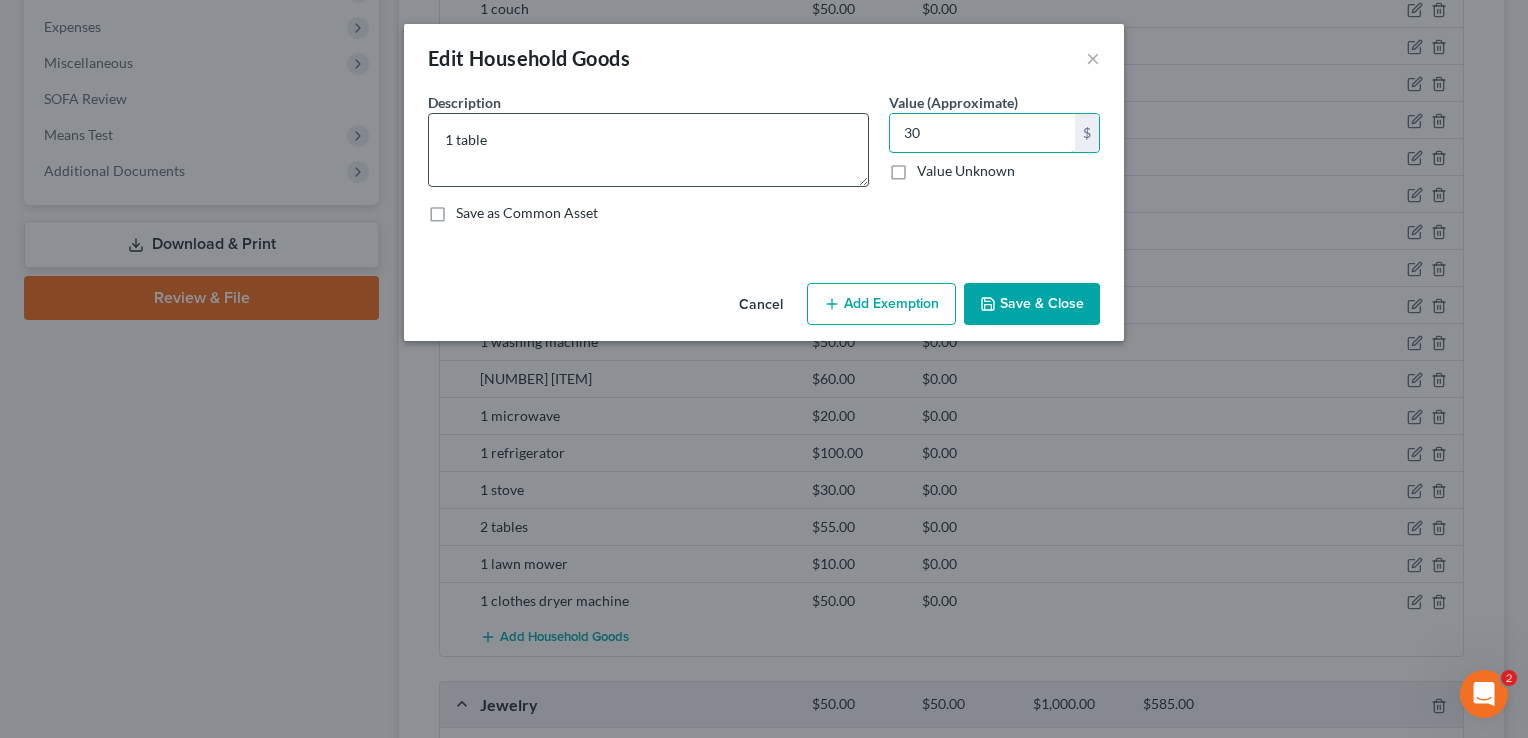 type on "3" 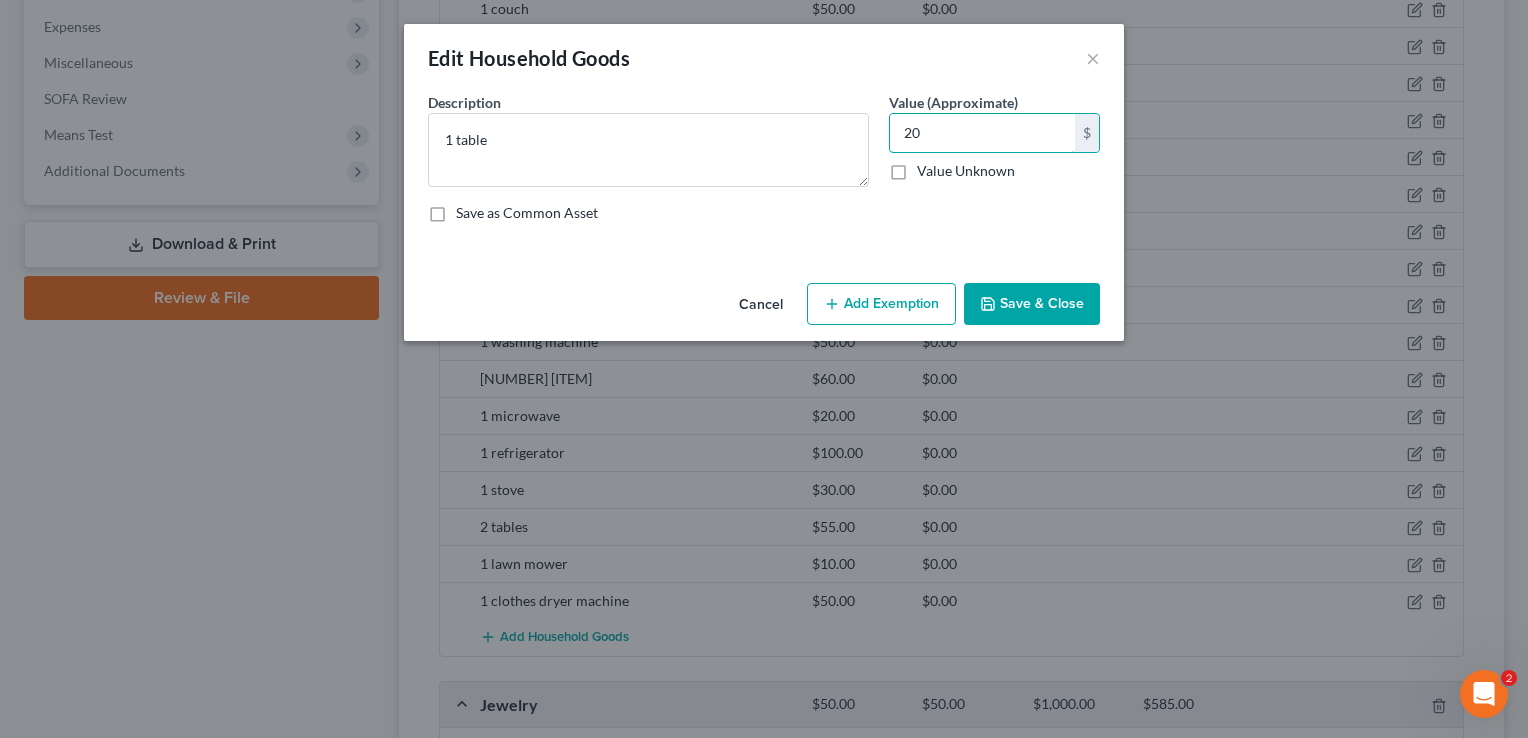 type on "20" 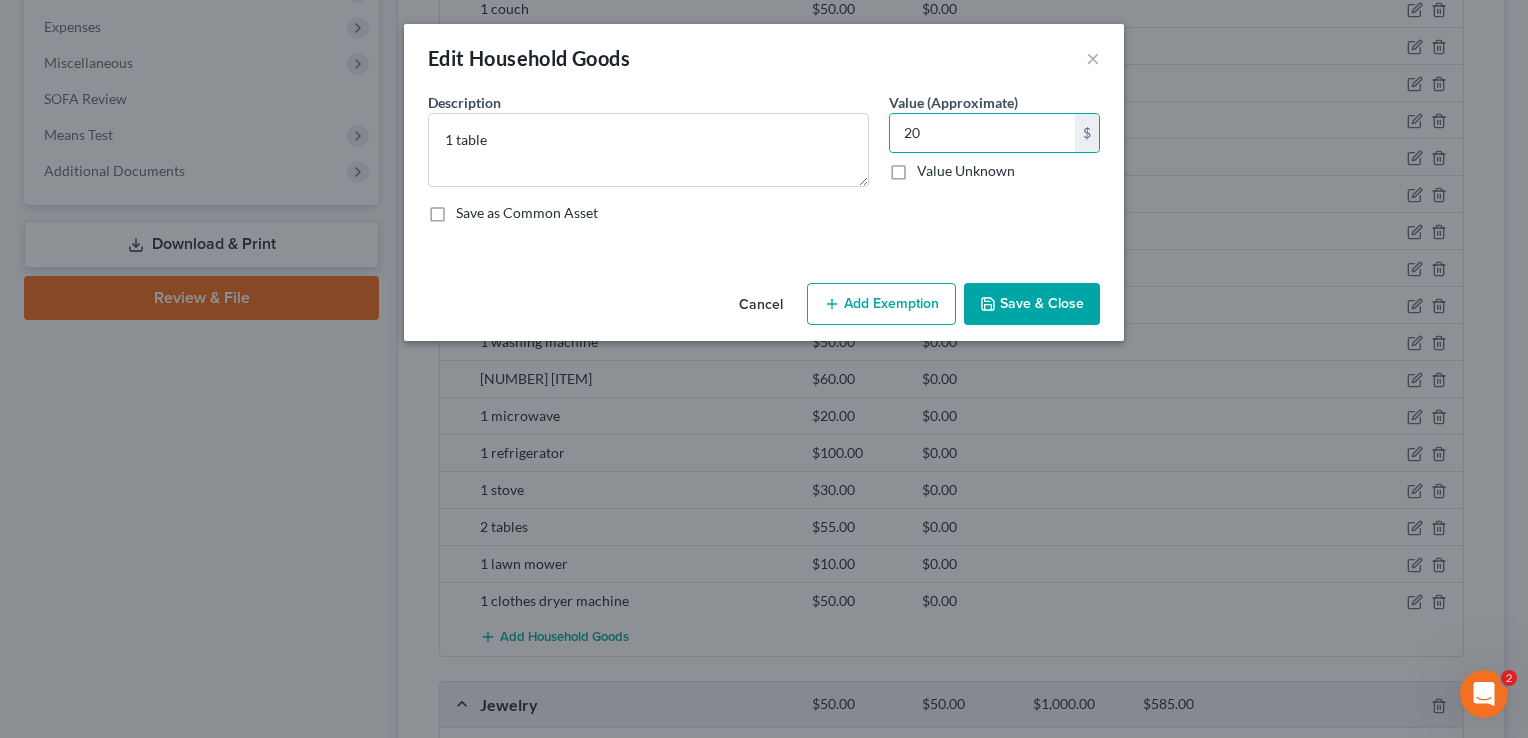 click on "Save & Close" at bounding box center (1032, 304) 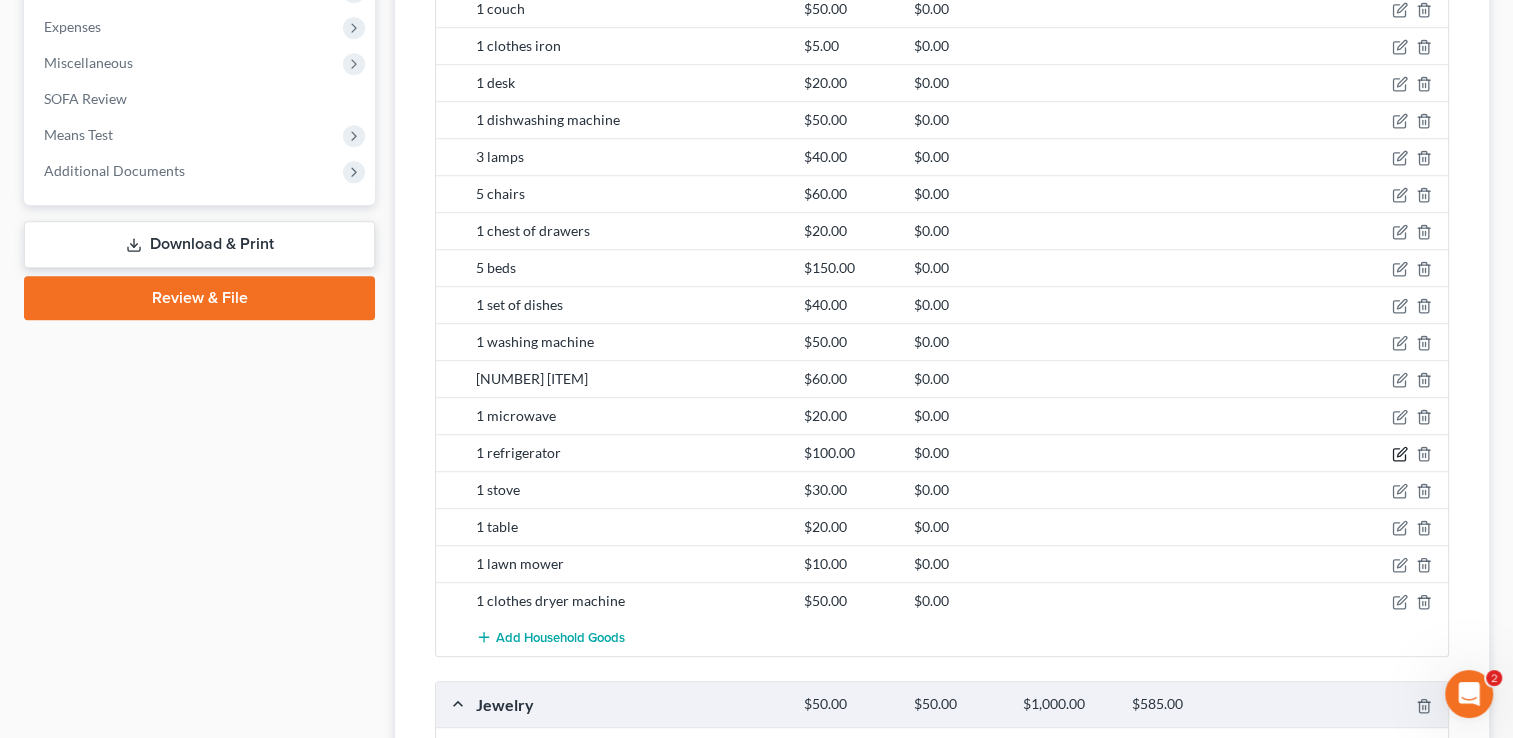 click 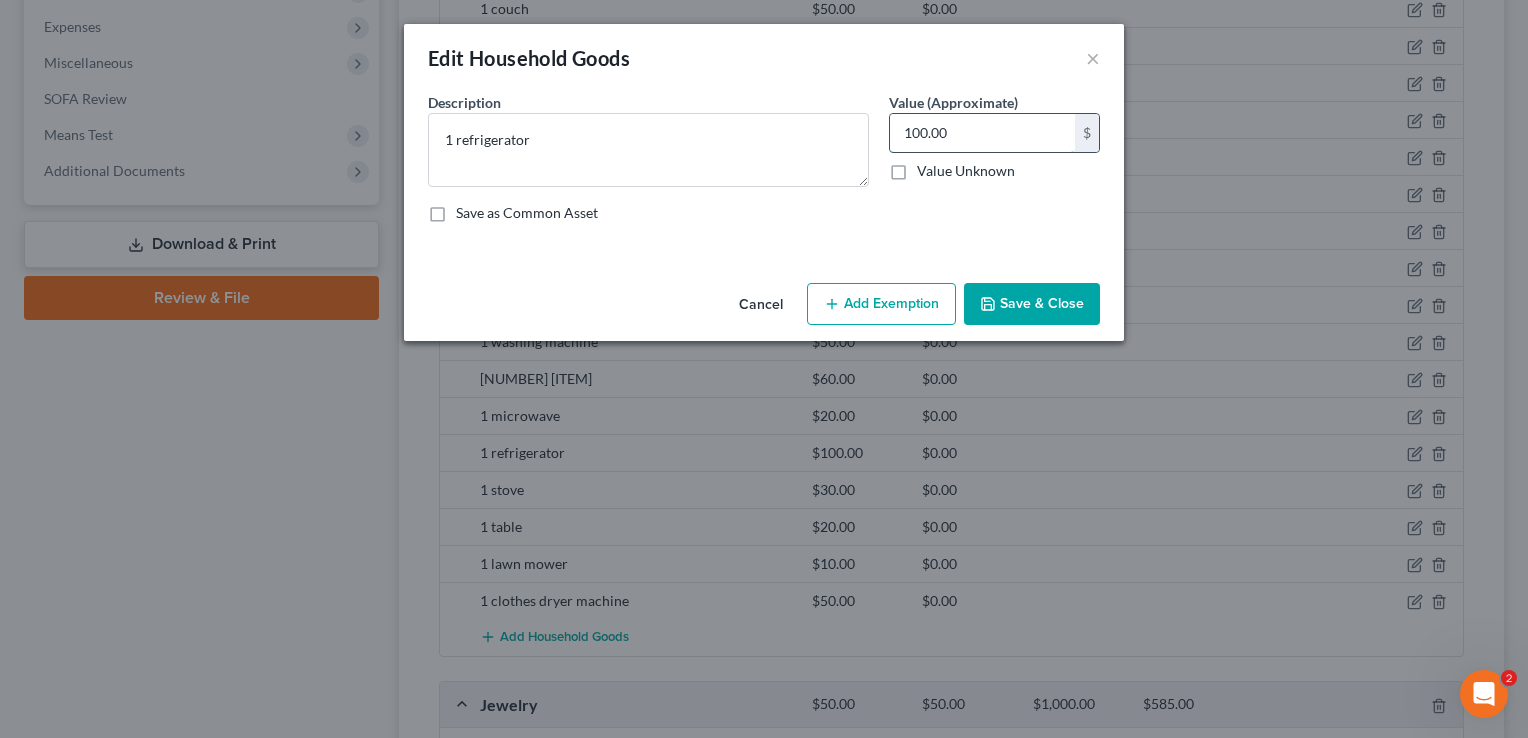 click on "100.00" at bounding box center (982, 133) 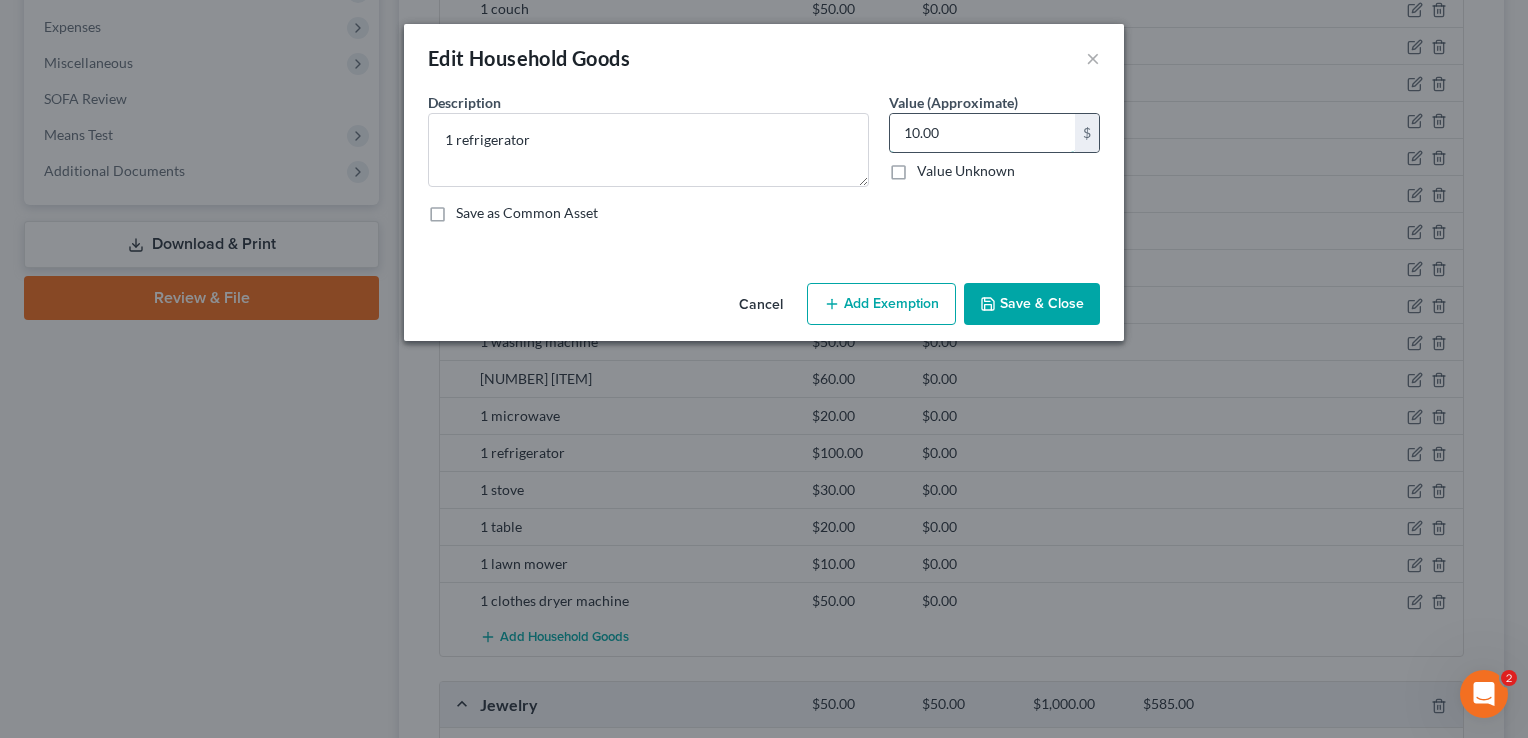 type on "0.00" 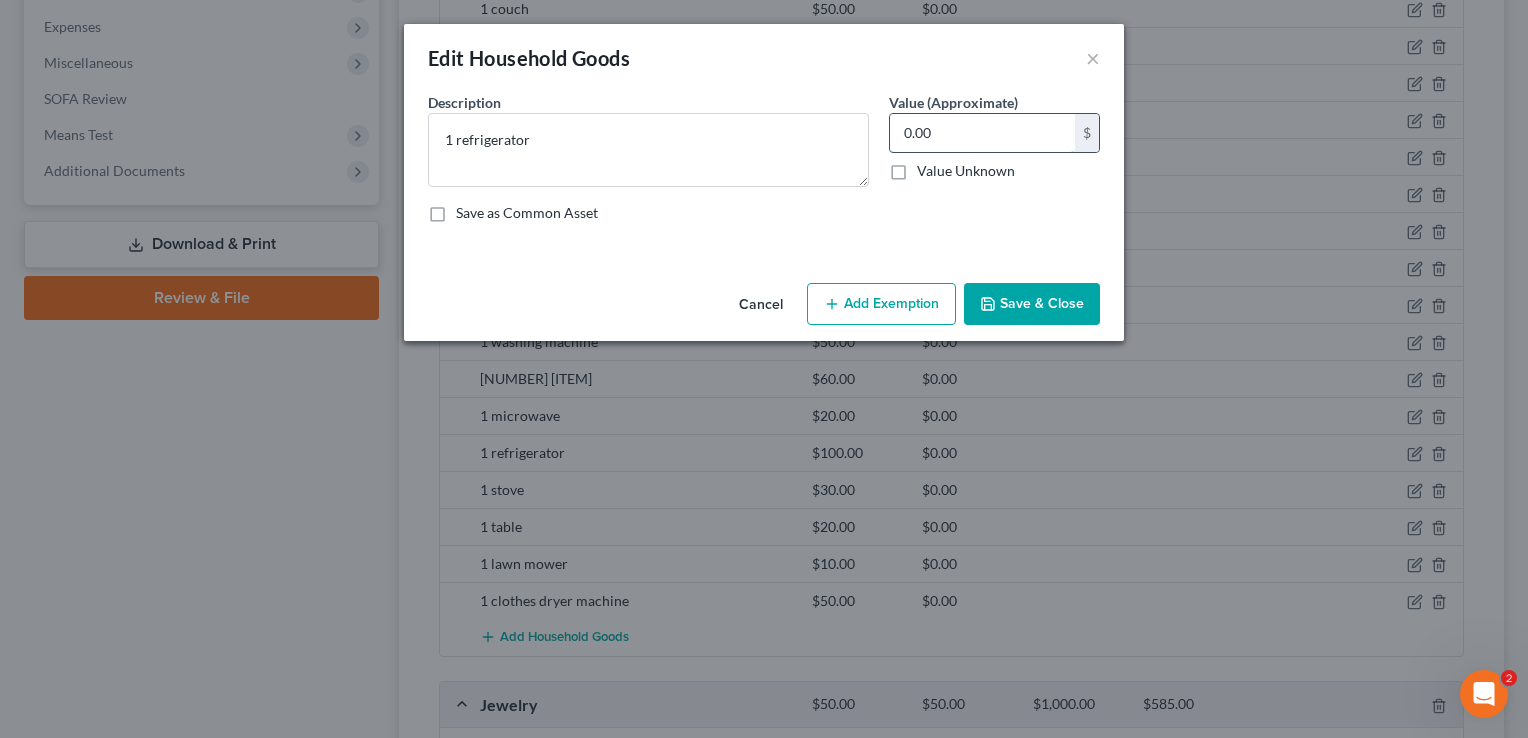 type on "50.00" 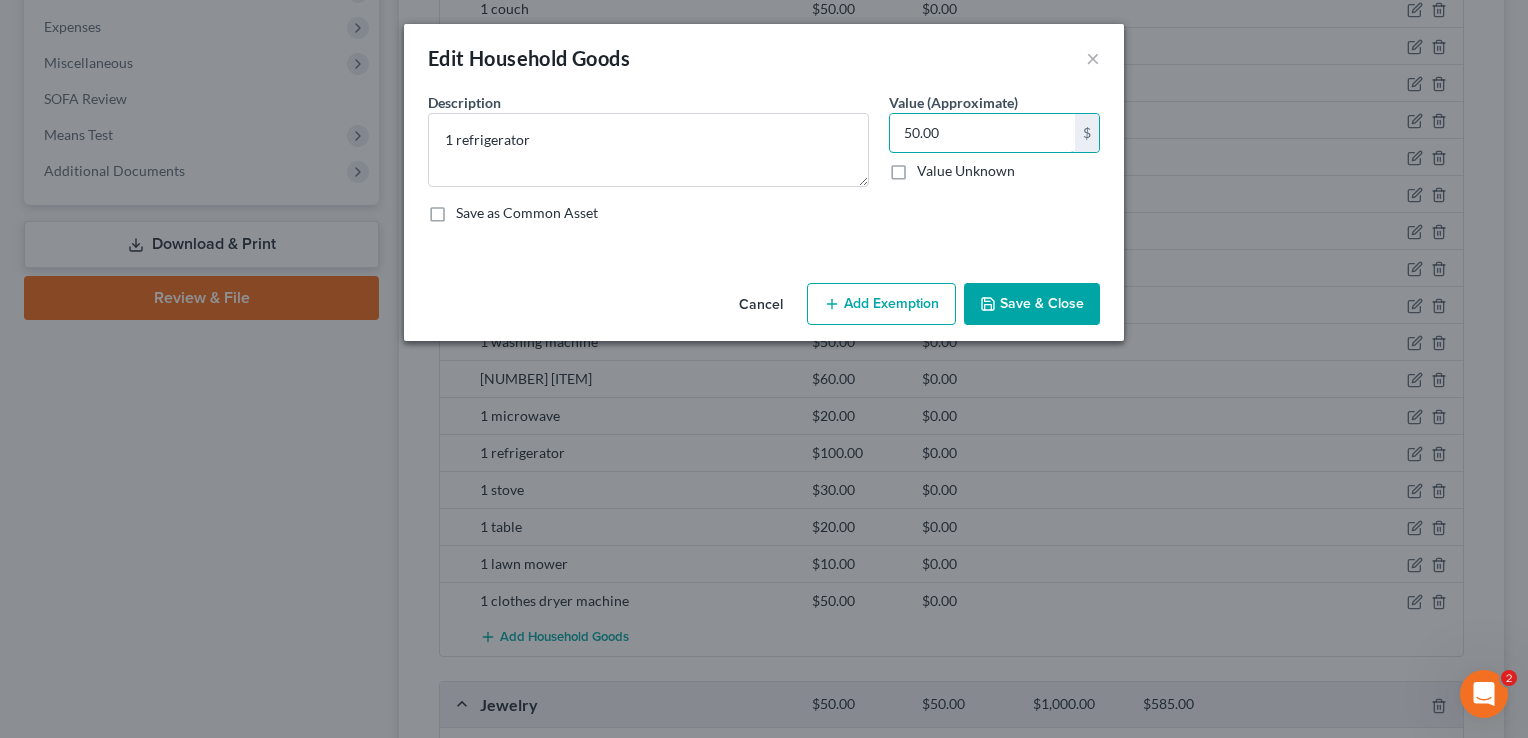 type on "50.00" 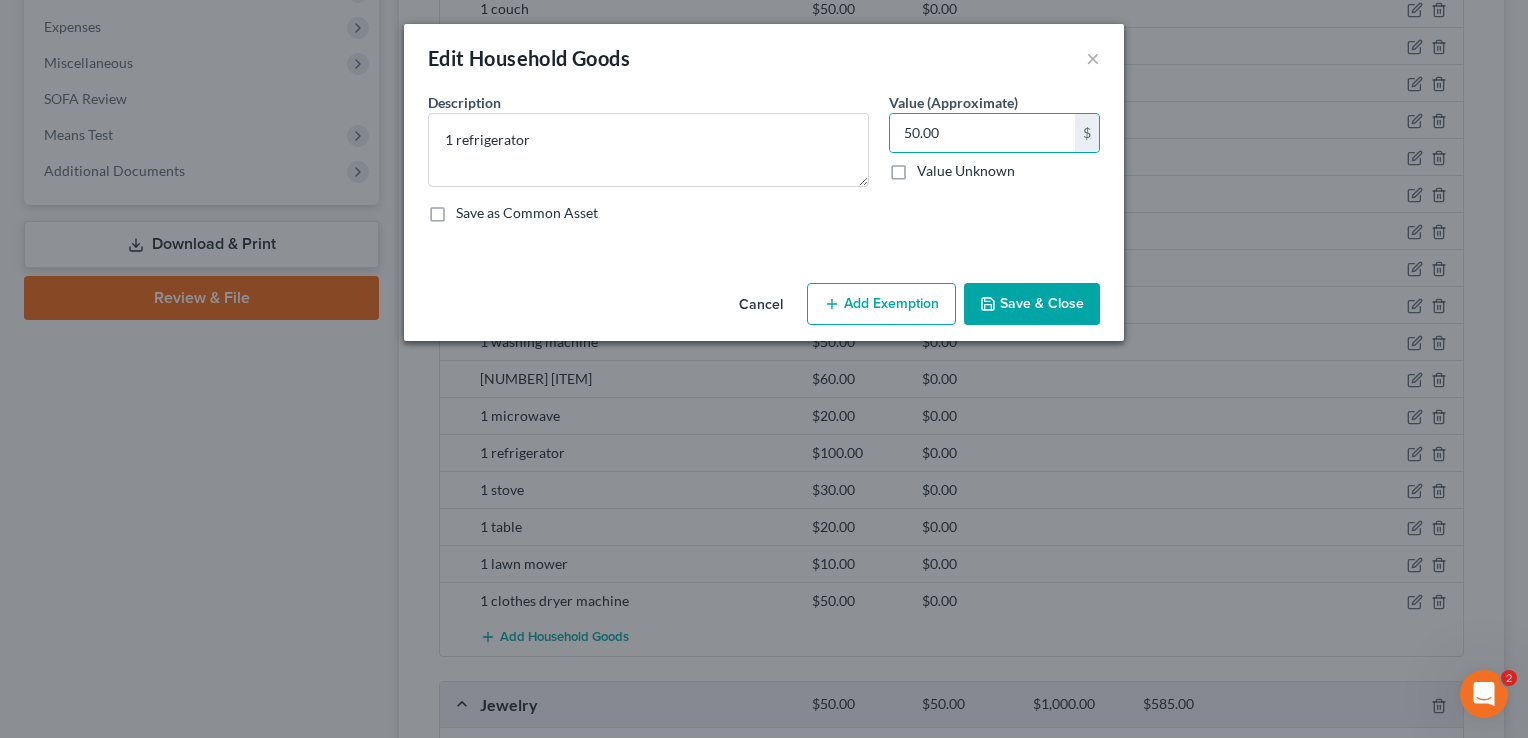 click on "Save & Close" at bounding box center [1032, 304] 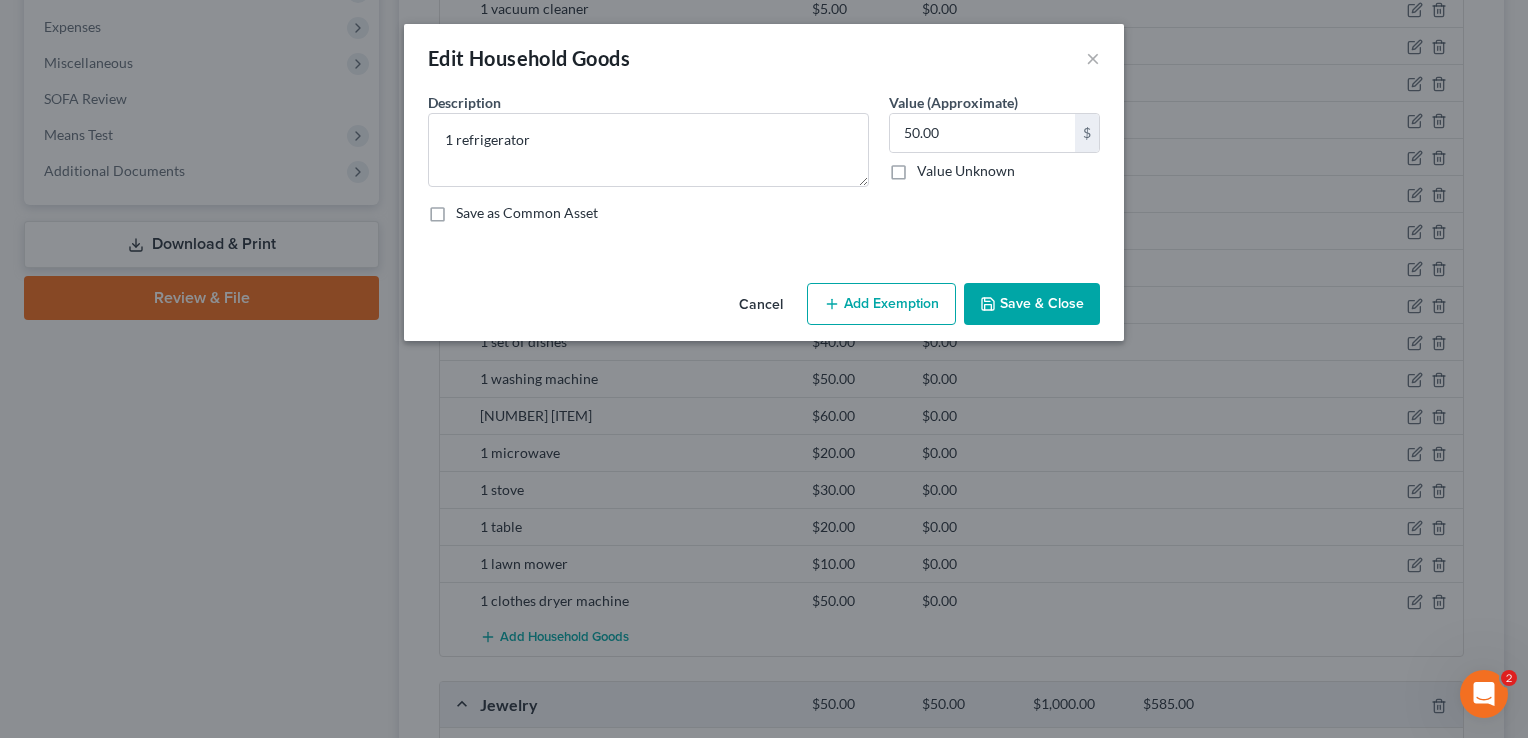 click on "Save & Close" at bounding box center [1032, 304] 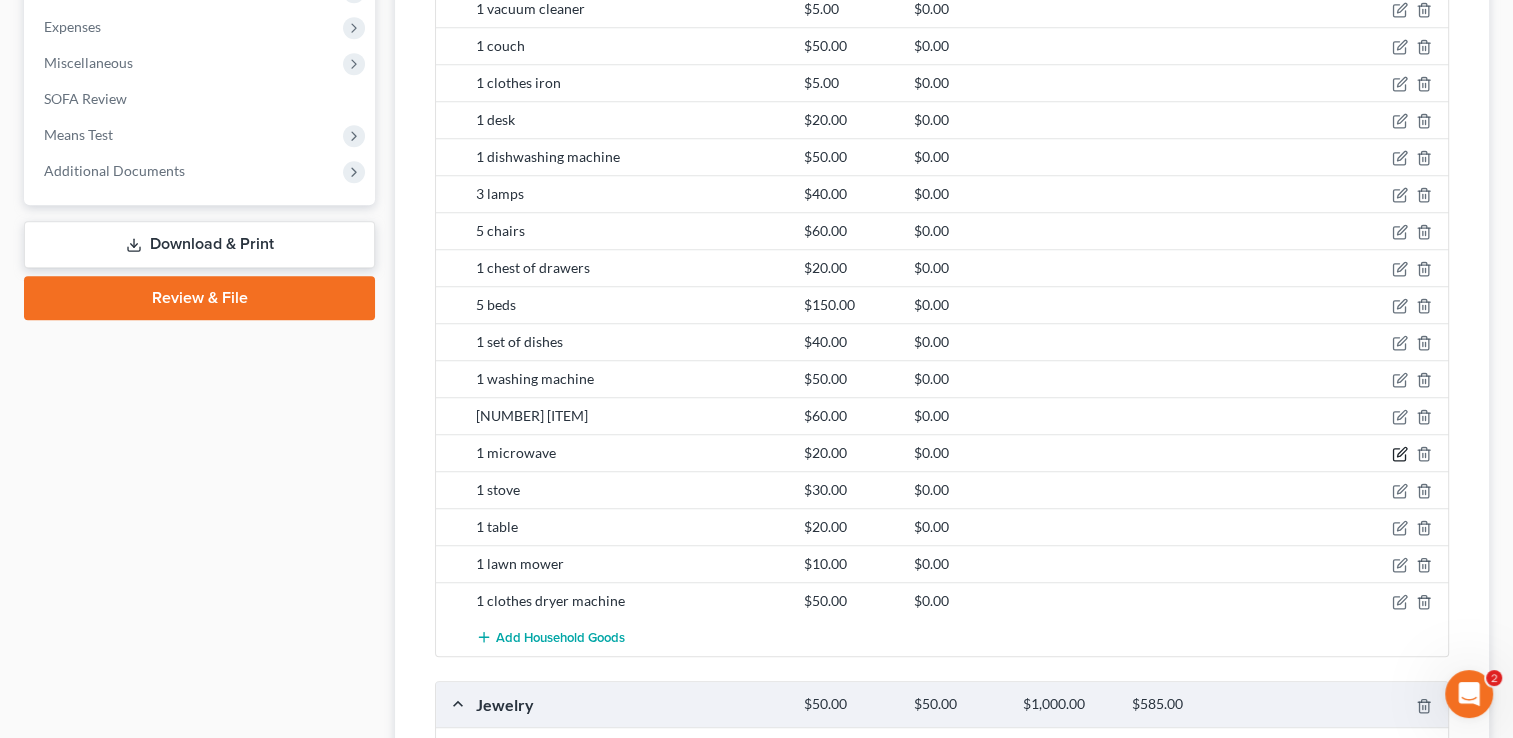 click 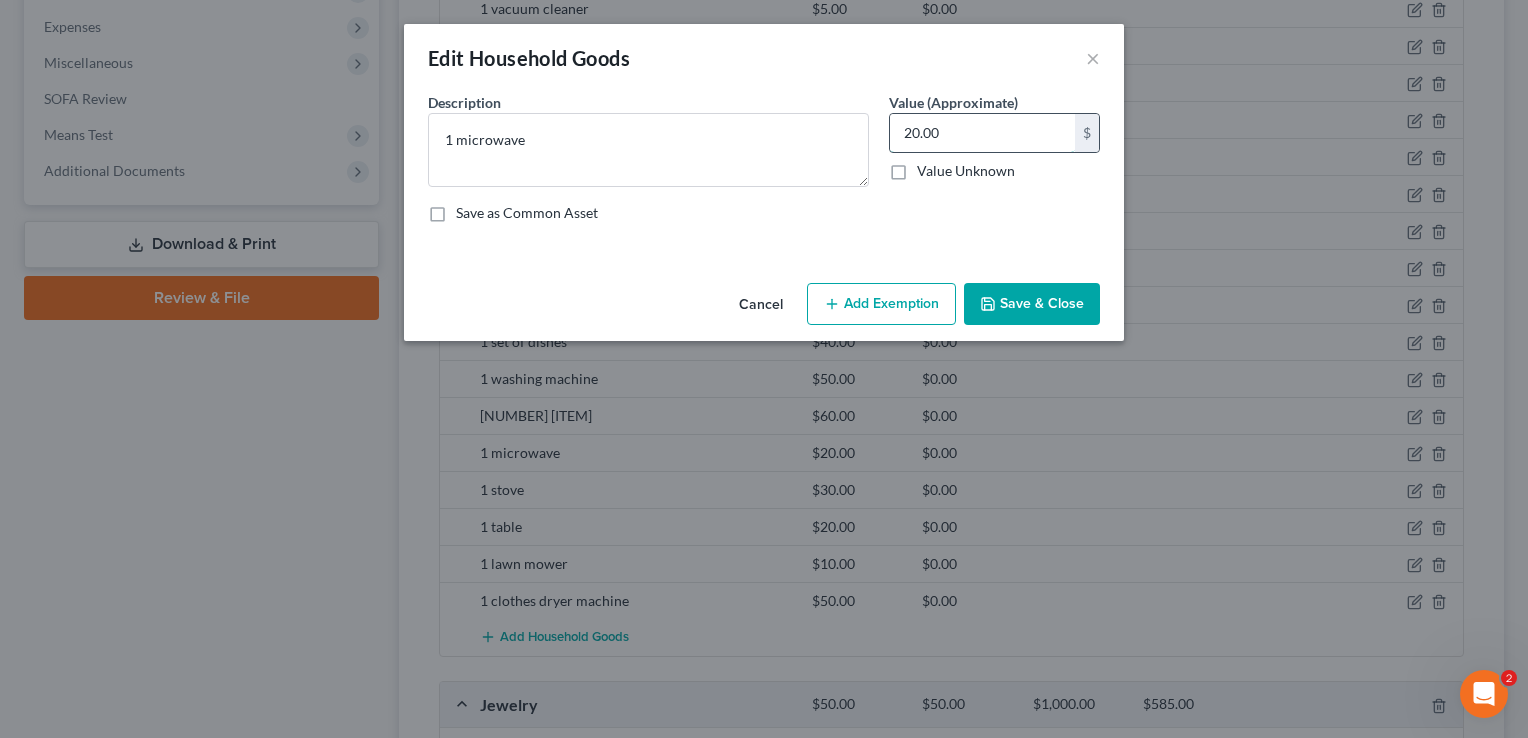 click on "20.00" at bounding box center (982, 133) 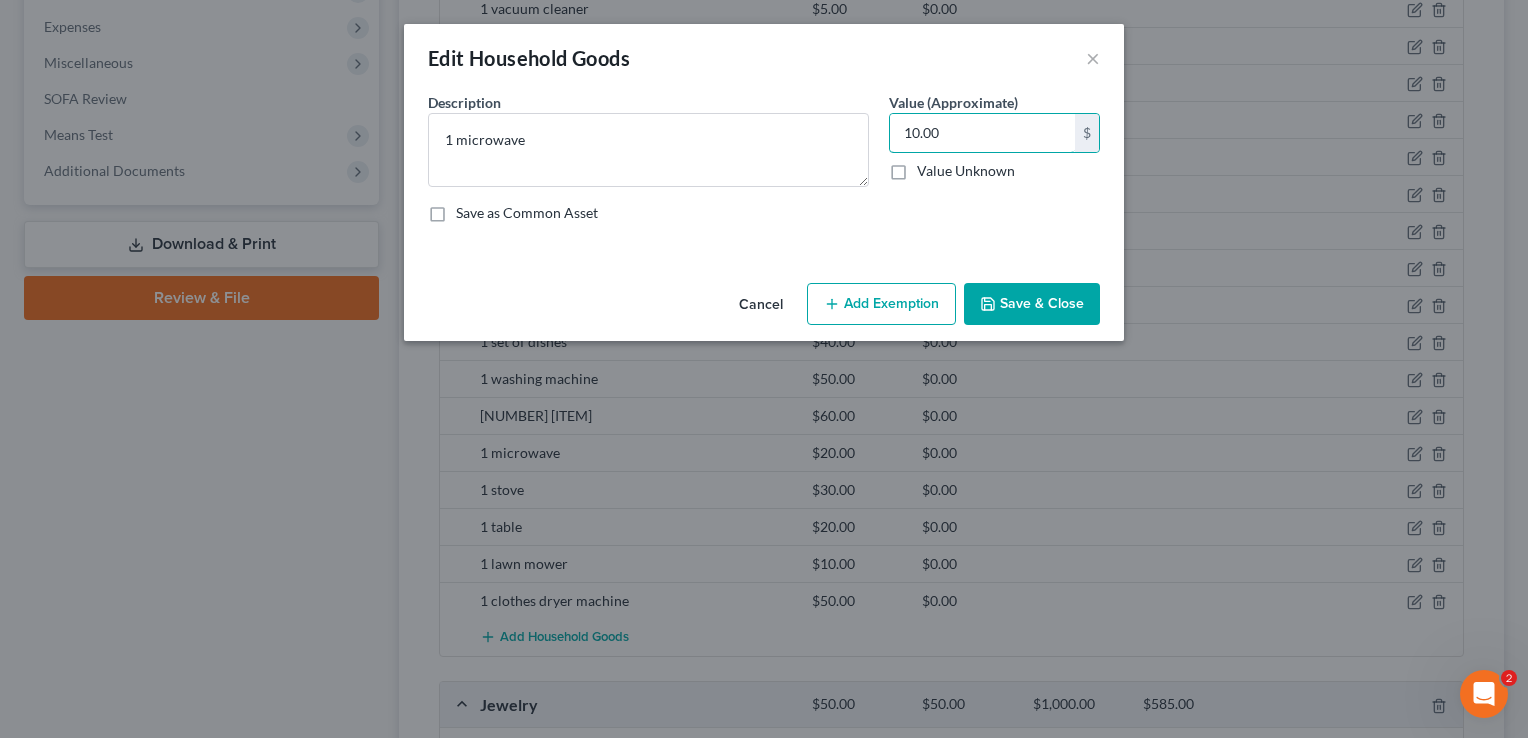 type on "10.00" 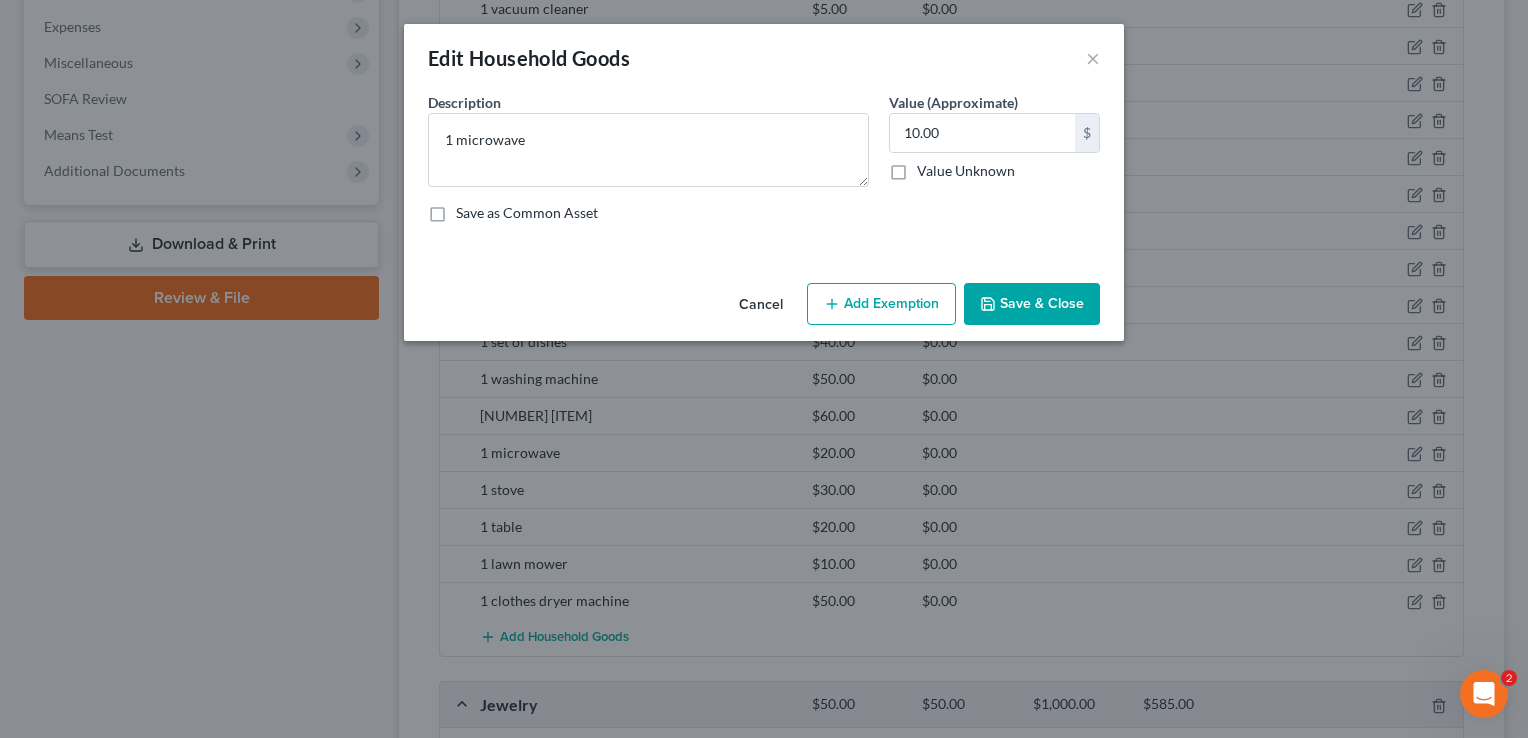 click on "Save & Close" at bounding box center [1032, 304] 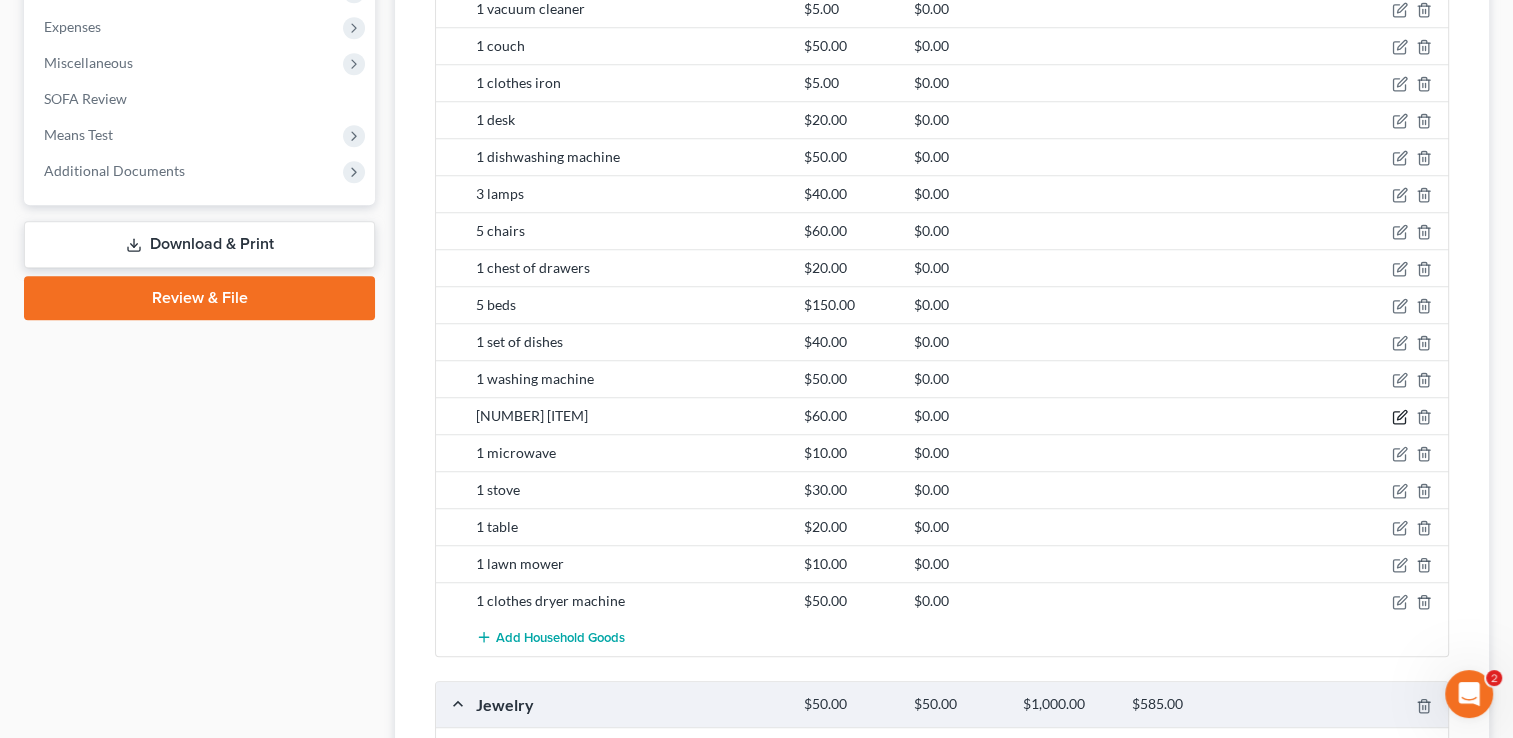 click 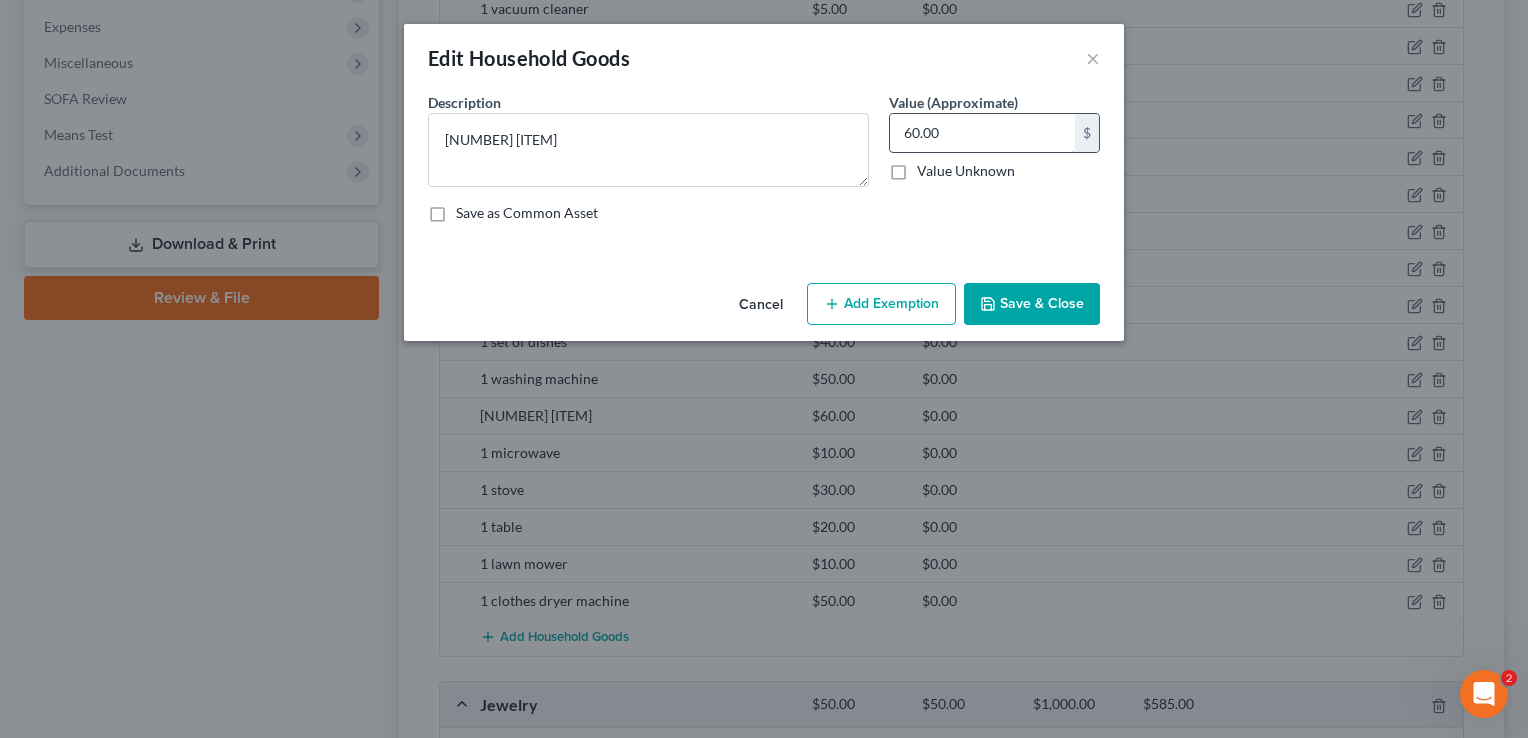 click on "60.00" at bounding box center [982, 133] 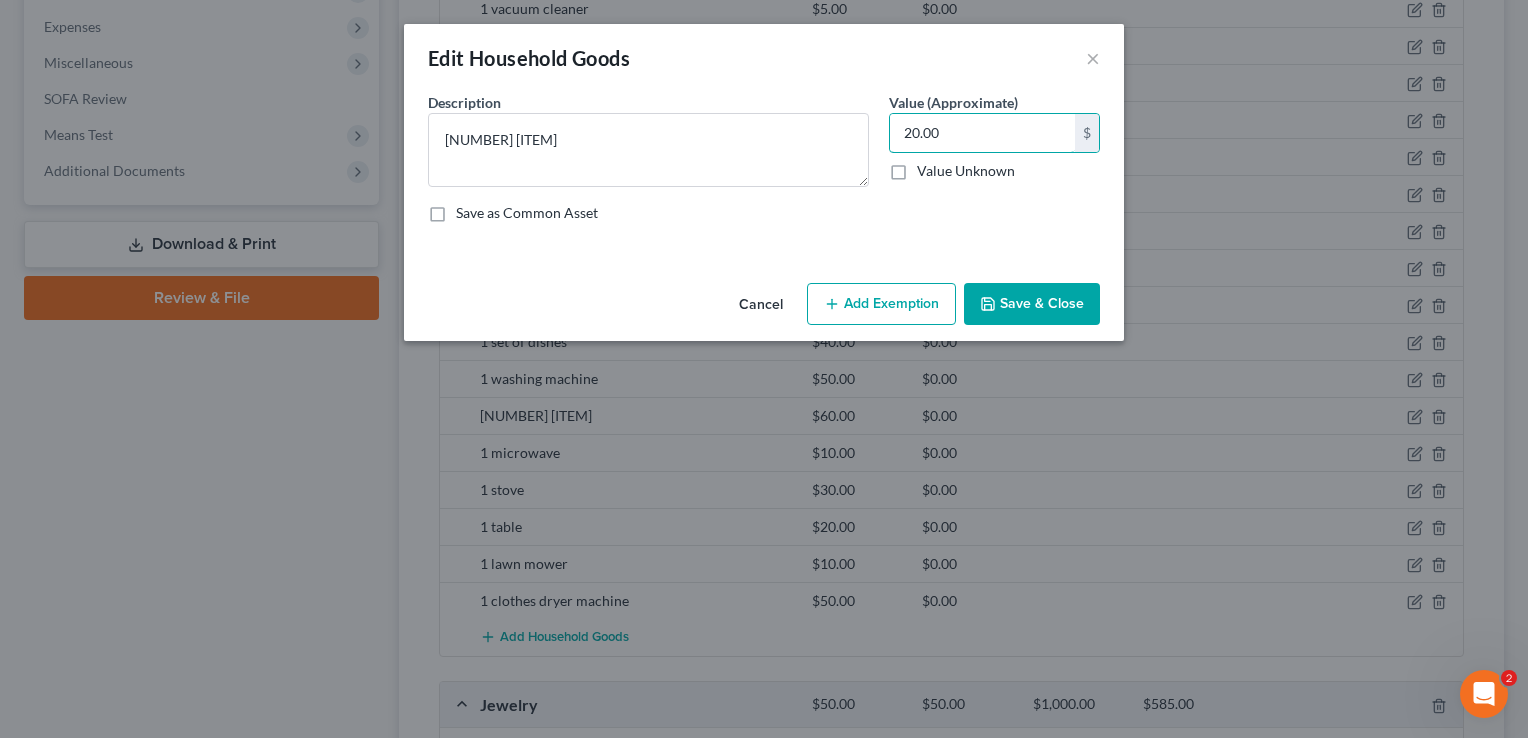 type on "20.00" 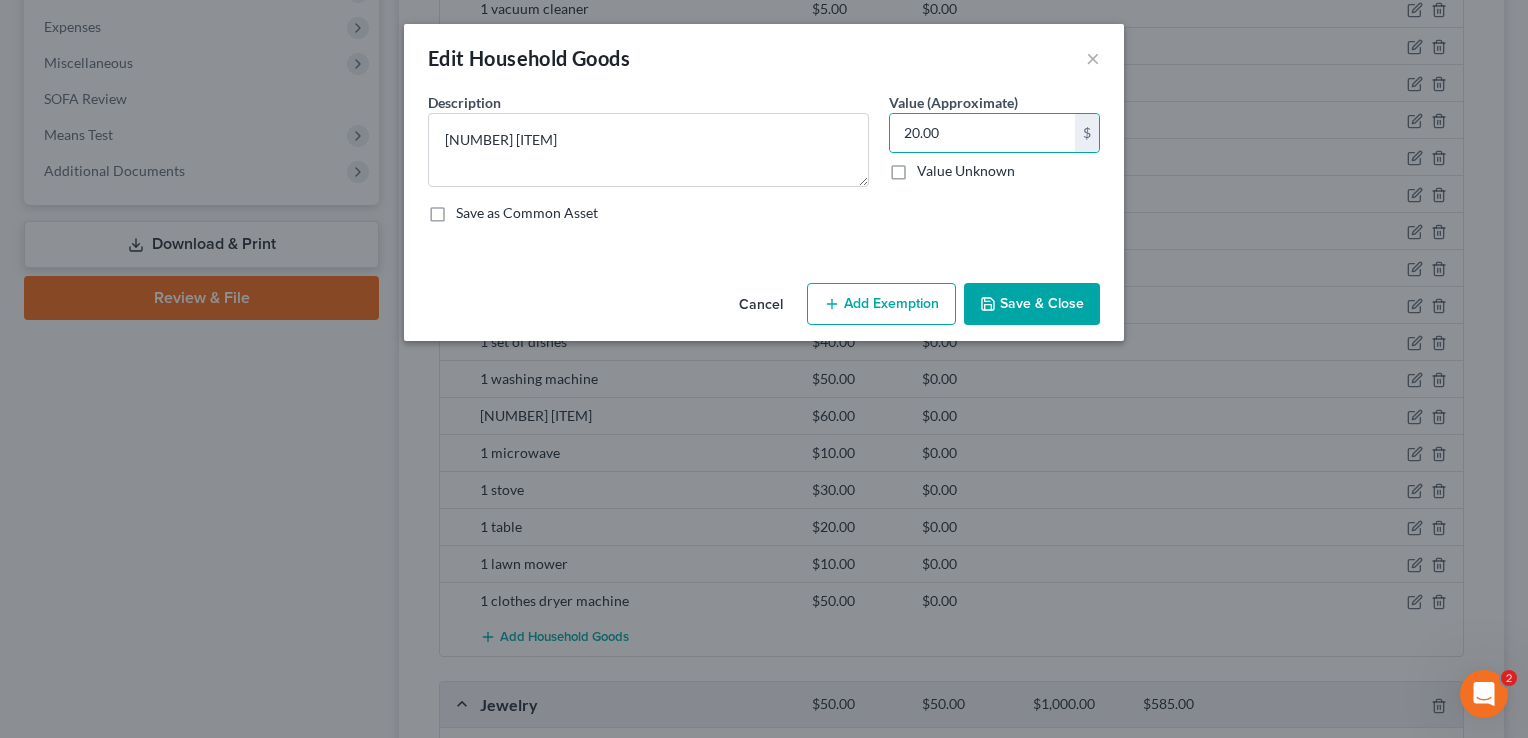 click on "Save & Close" at bounding box center [1032, 304] 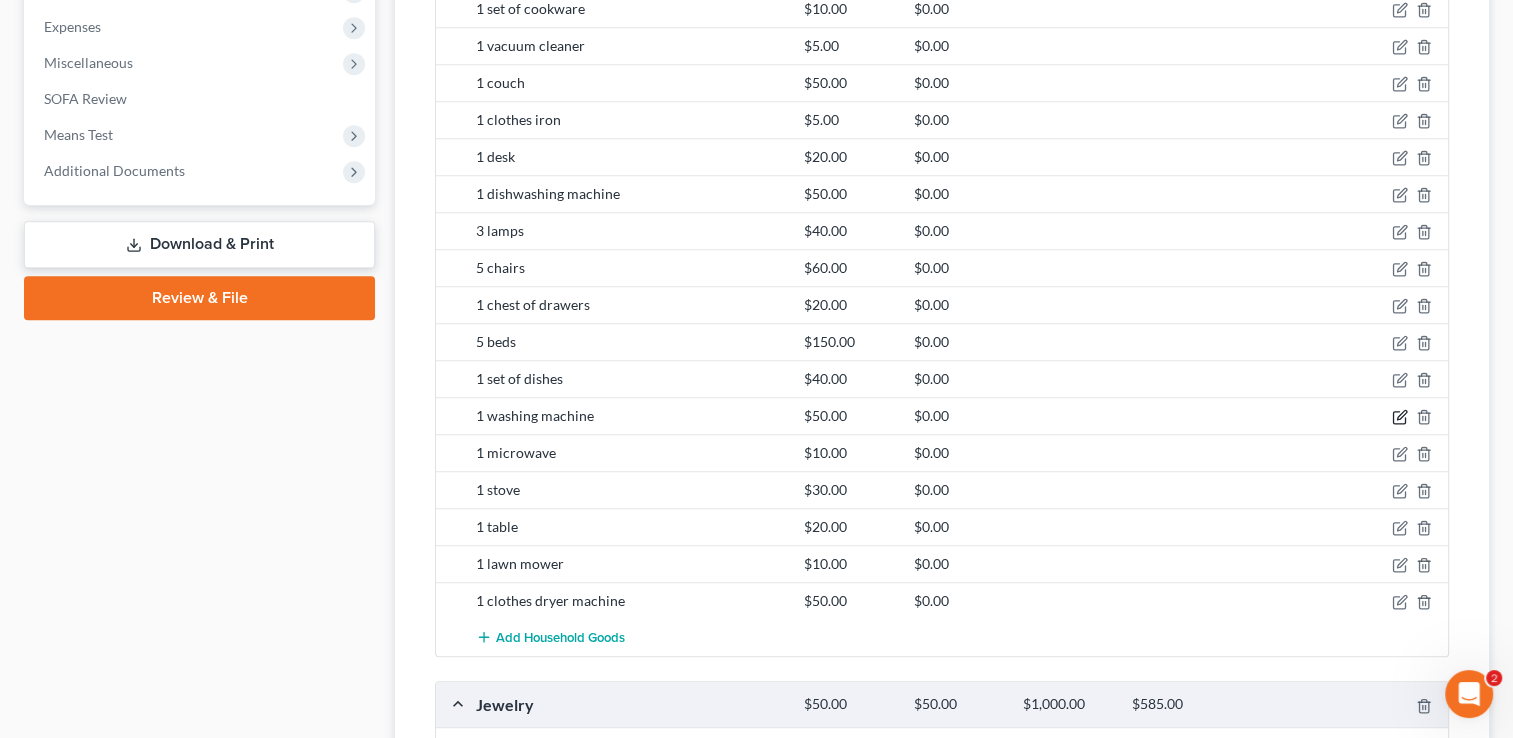 click 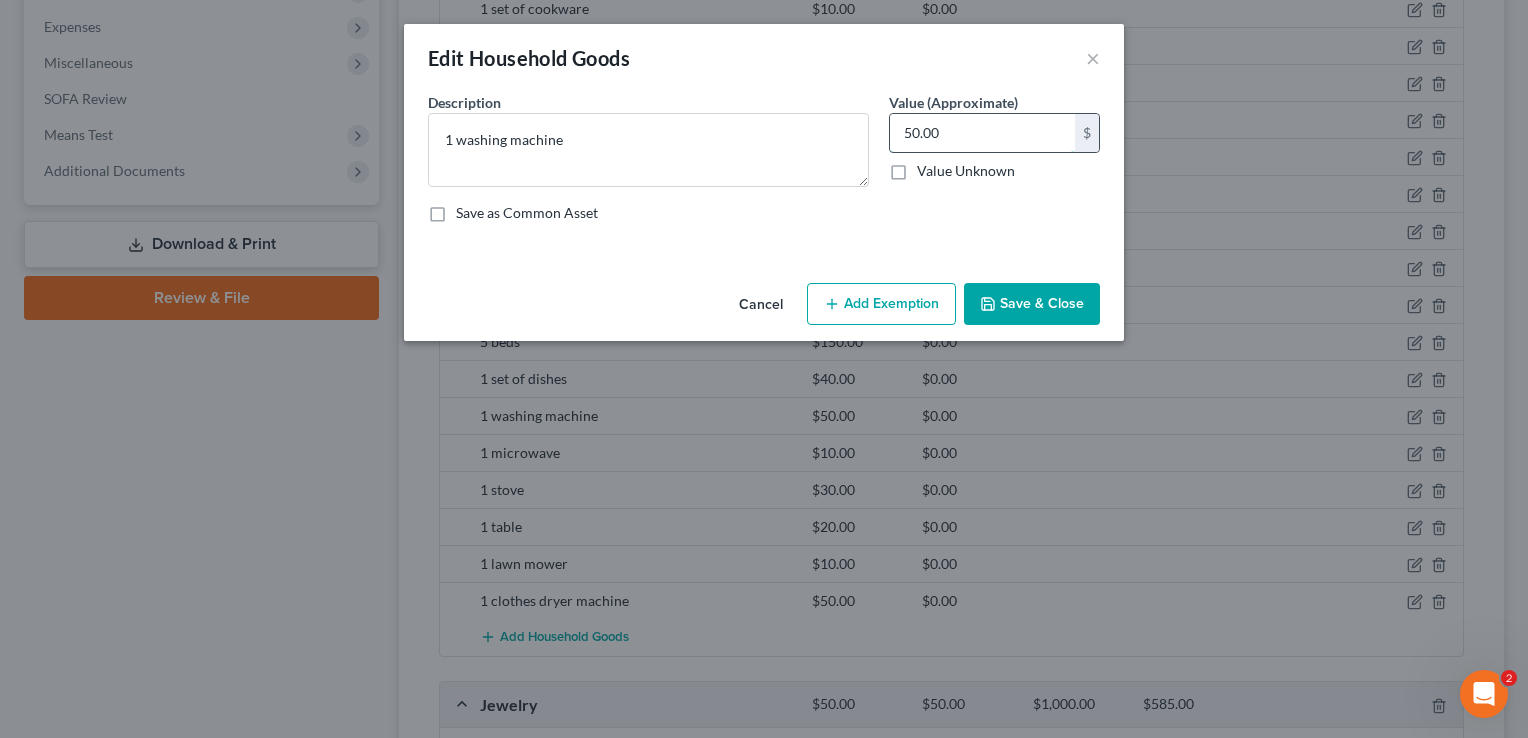 click on "50.00" at bounding box center [982, 133] 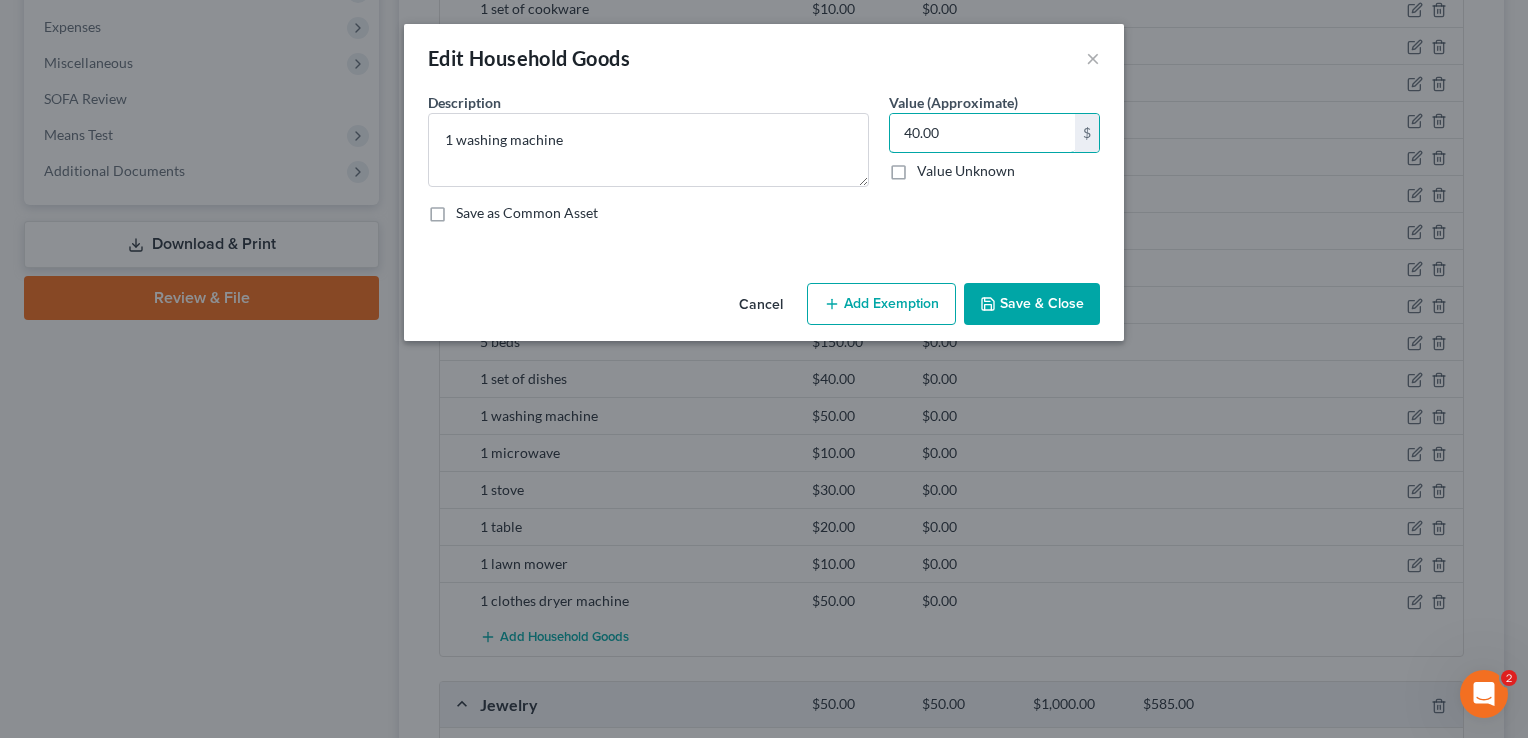type on "40.00" 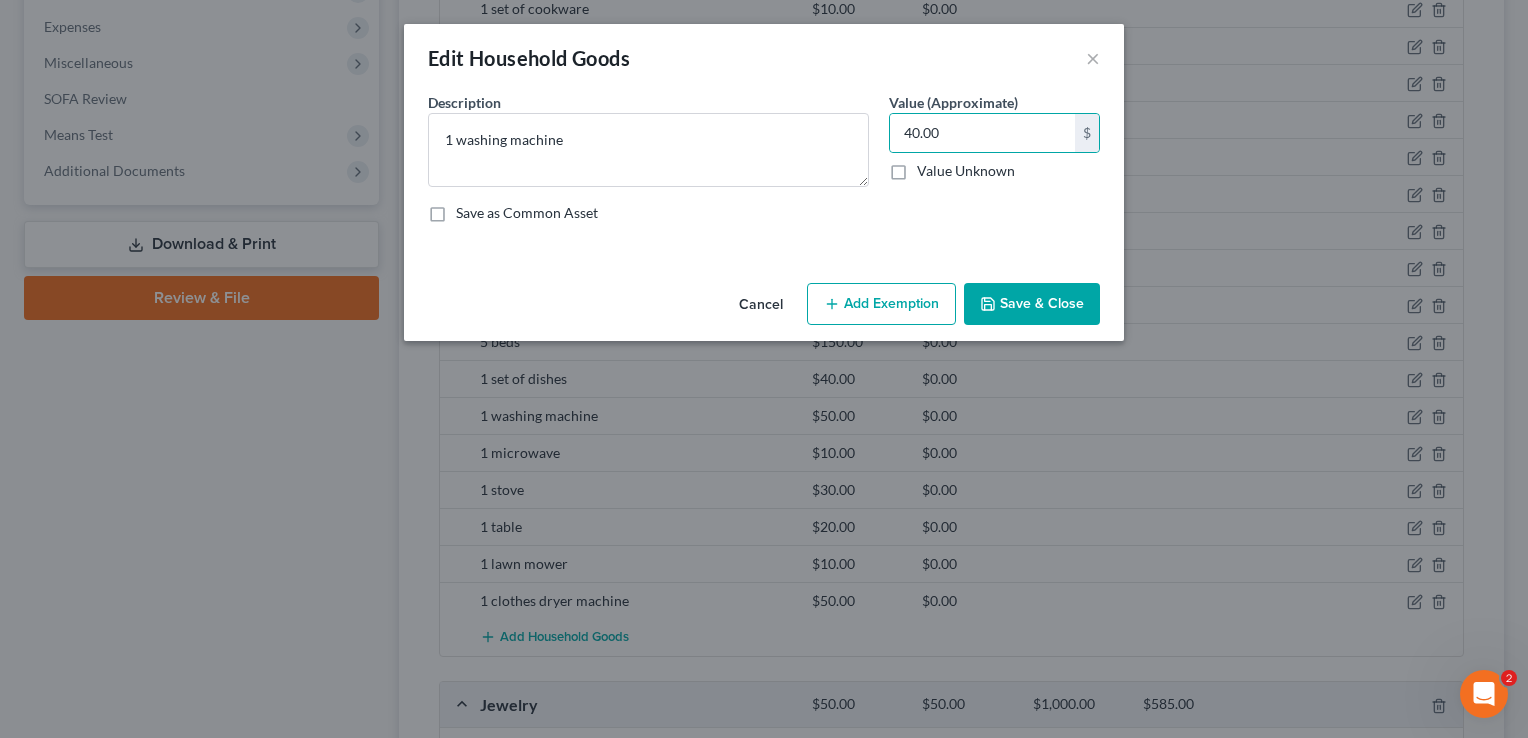 click on "Save & Close" at bounding box center (1032, 304) 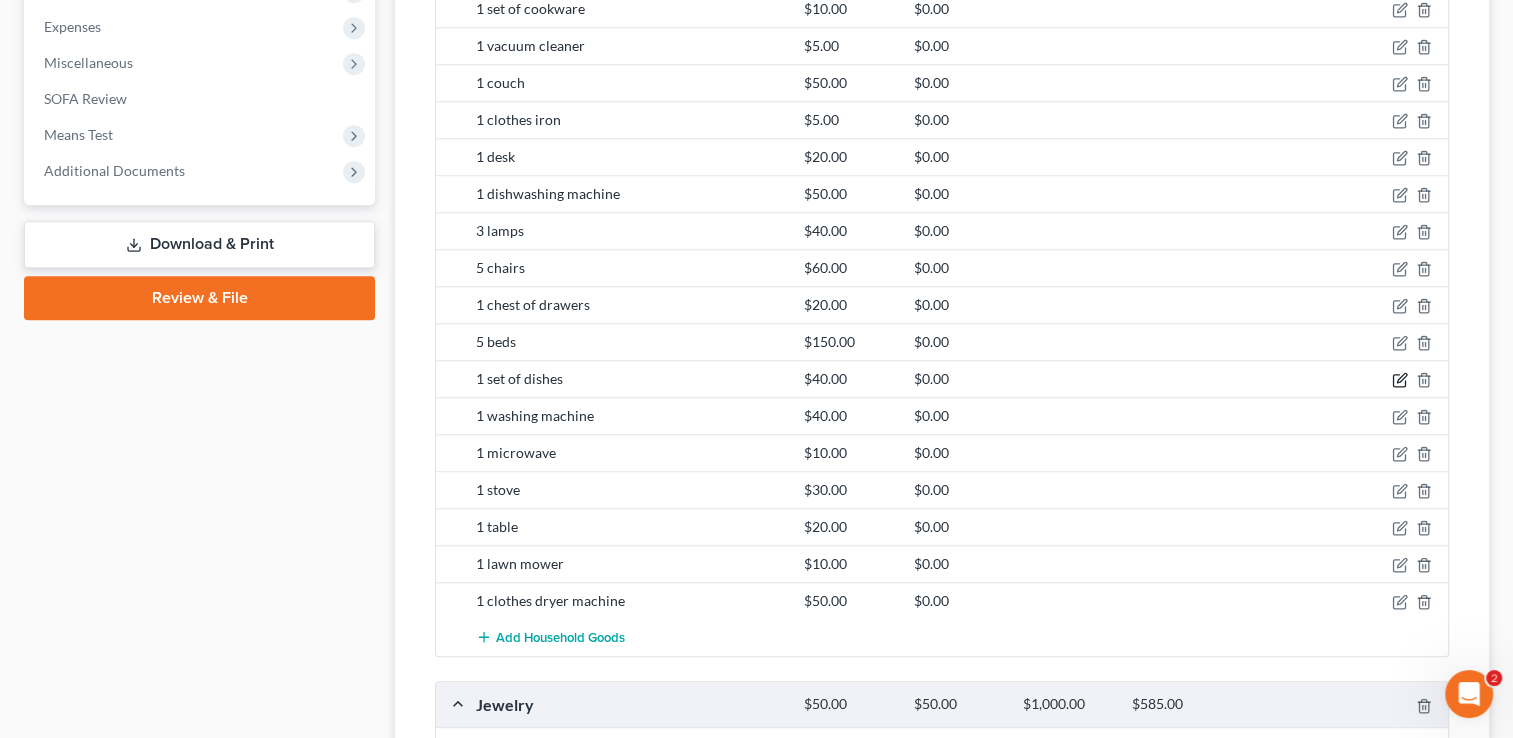 click 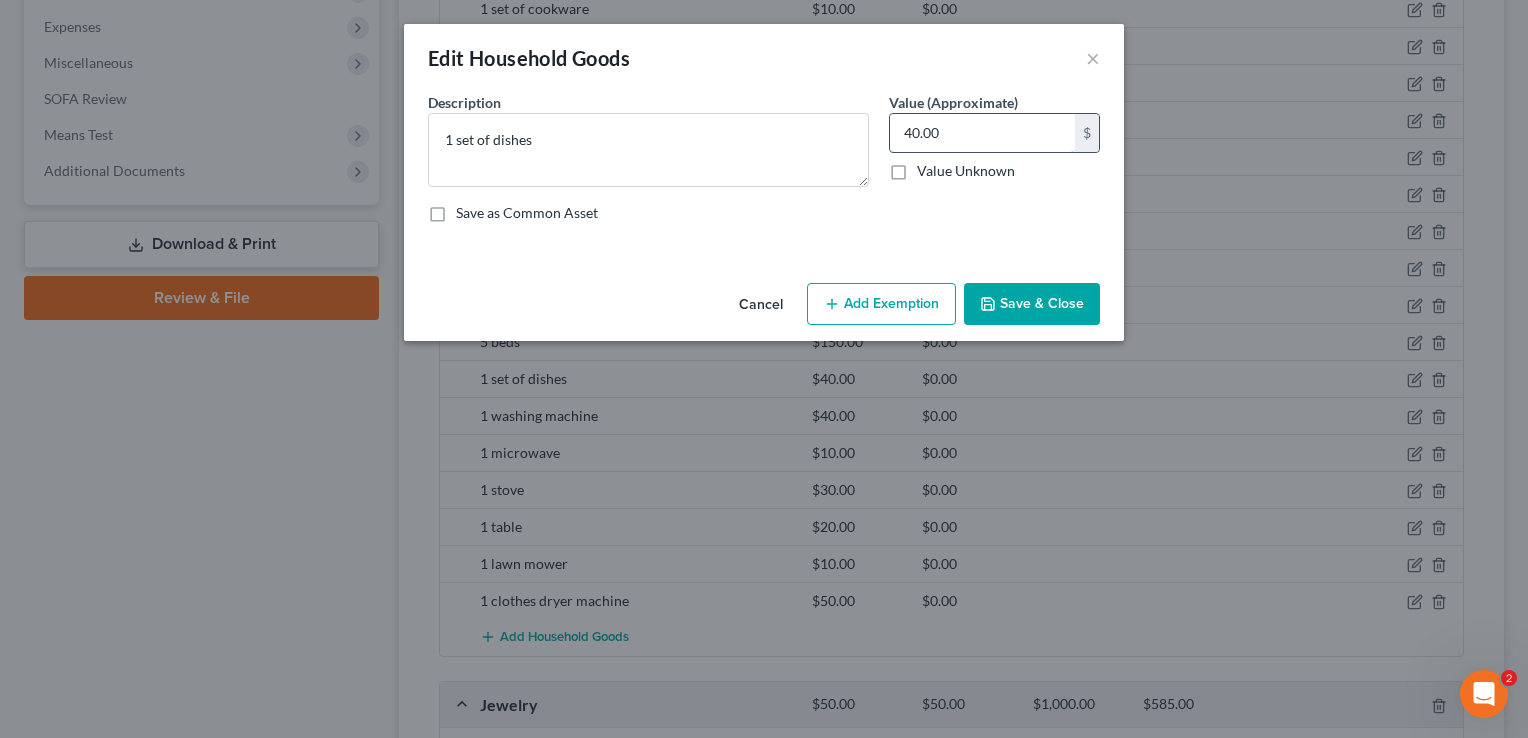 click on "40.00" at bounding box center (982, 133) 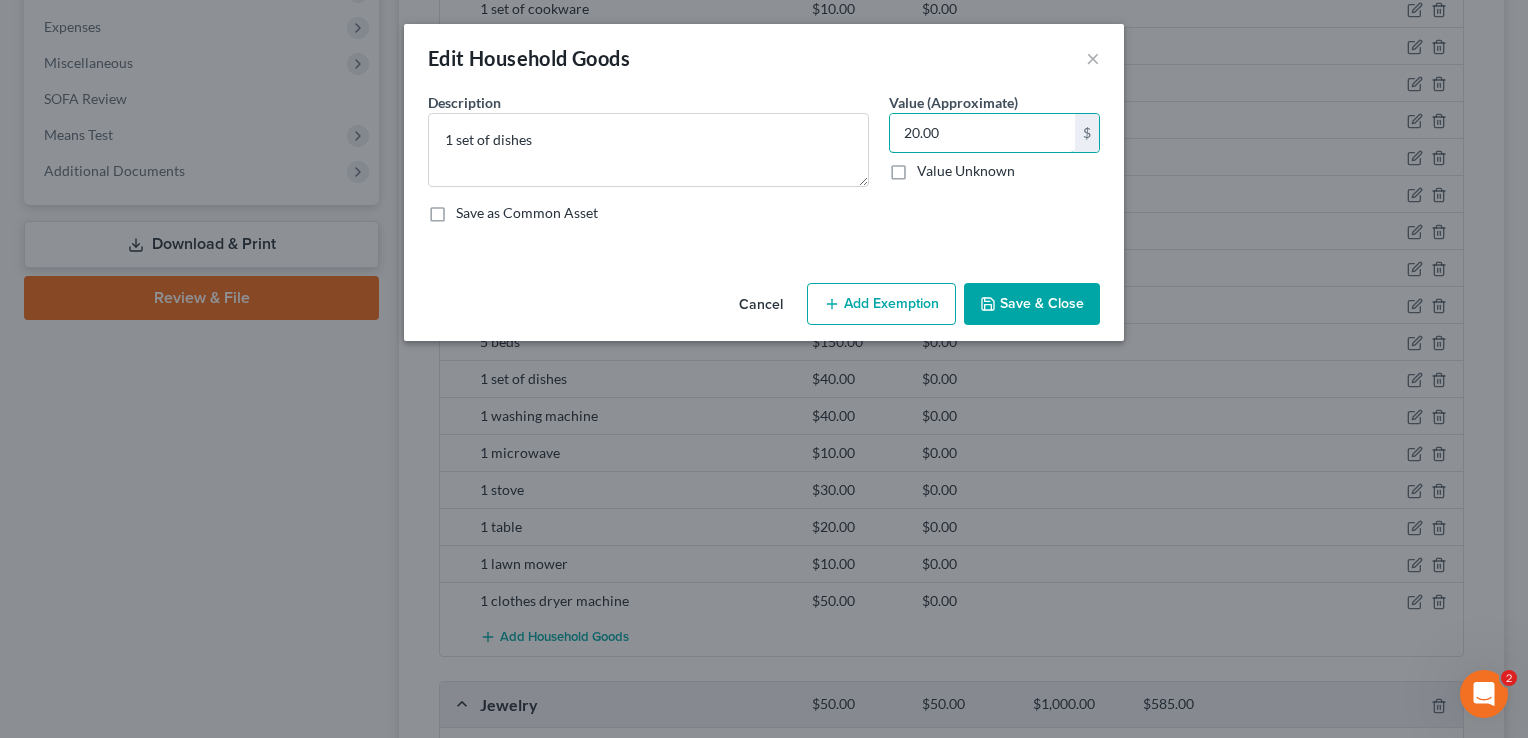 type on "20.00" 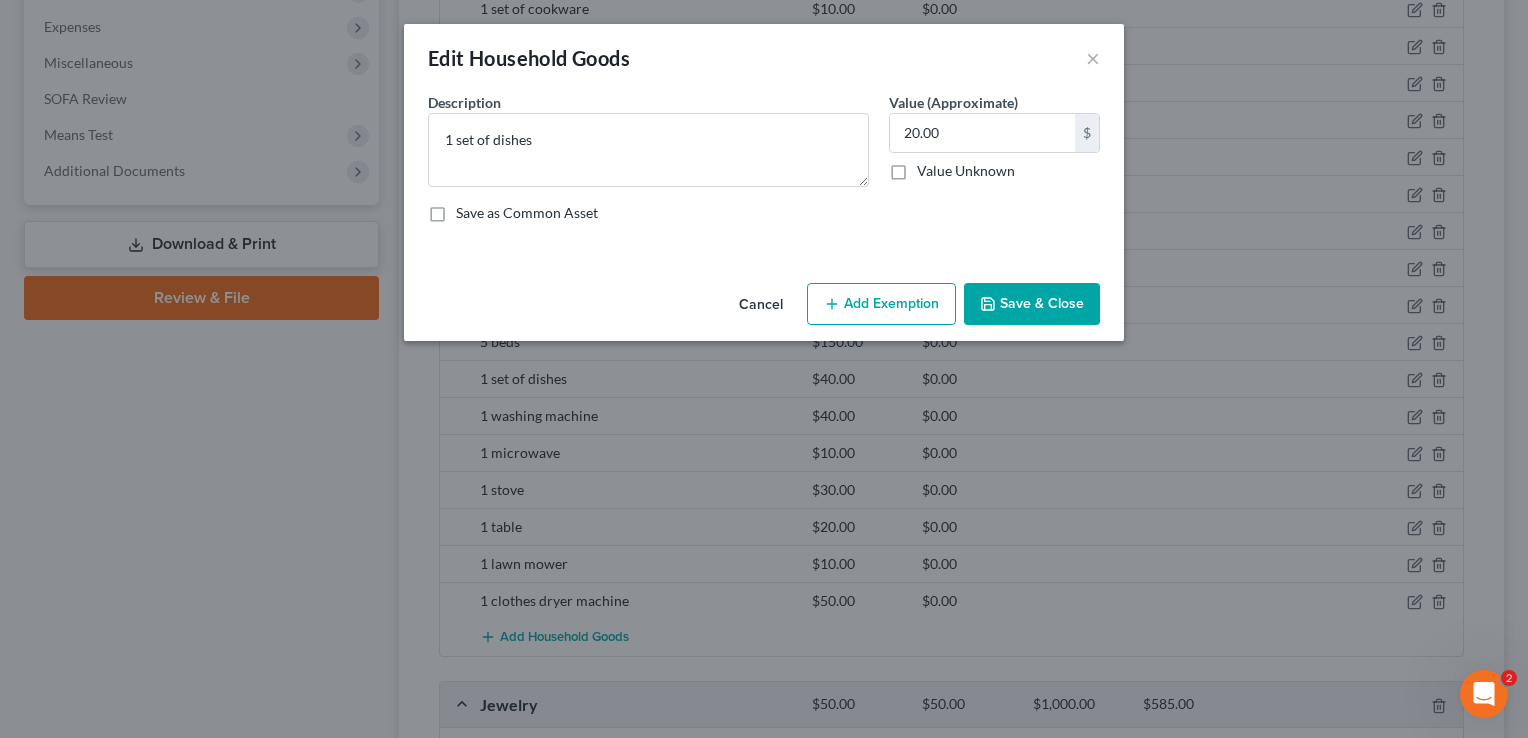 click on "Save & Close" at bounding box center (1032, 304) 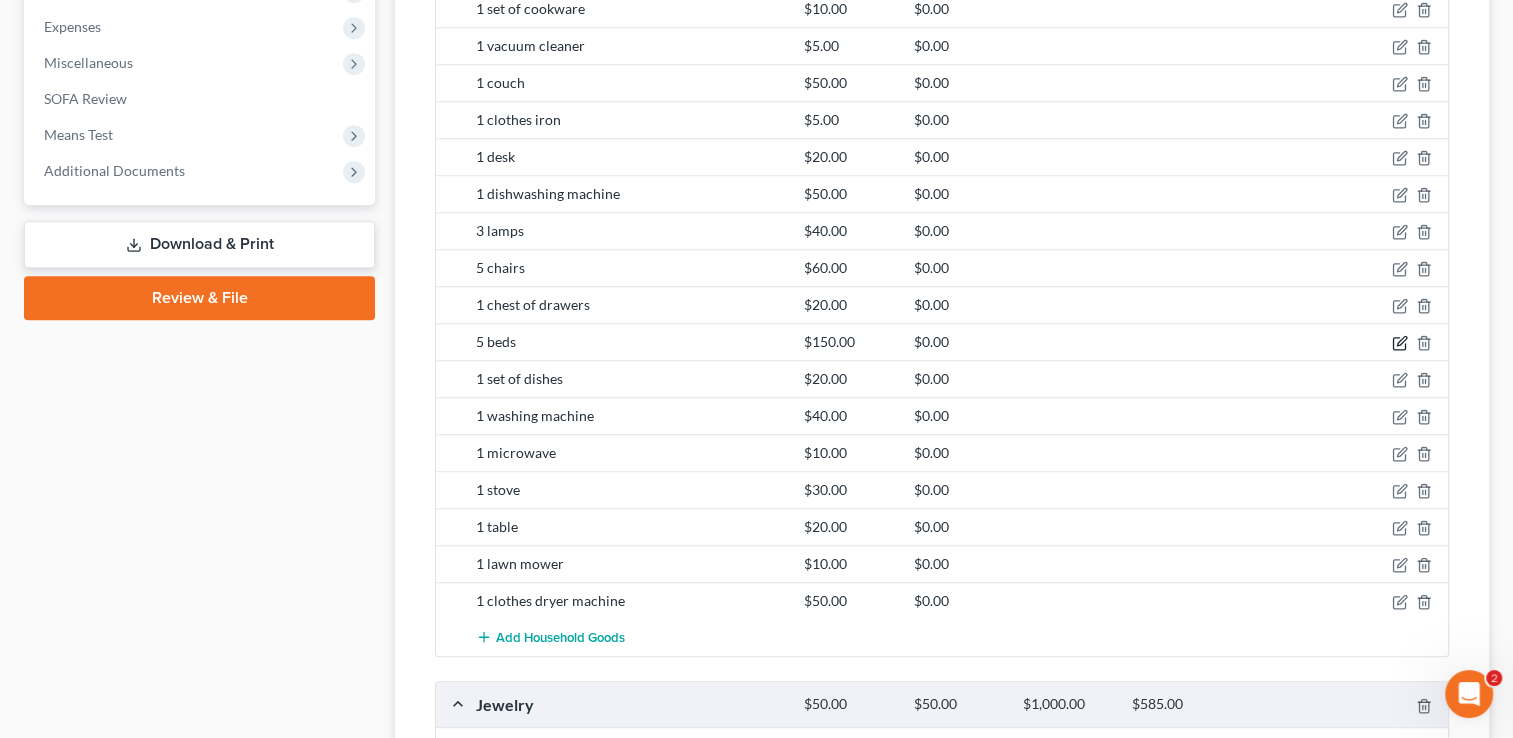 click 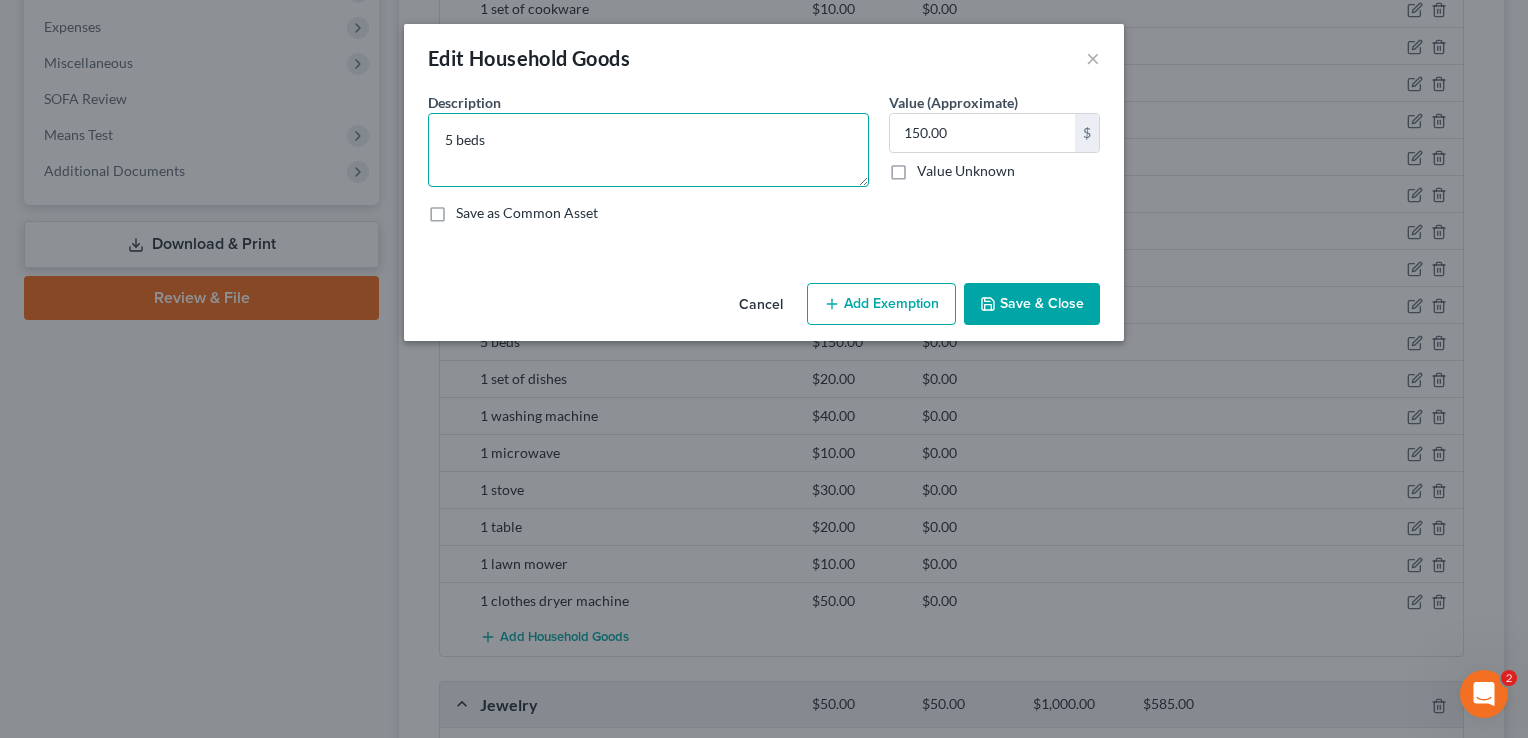 click on "5 beds" at bounding box center (648, 150) 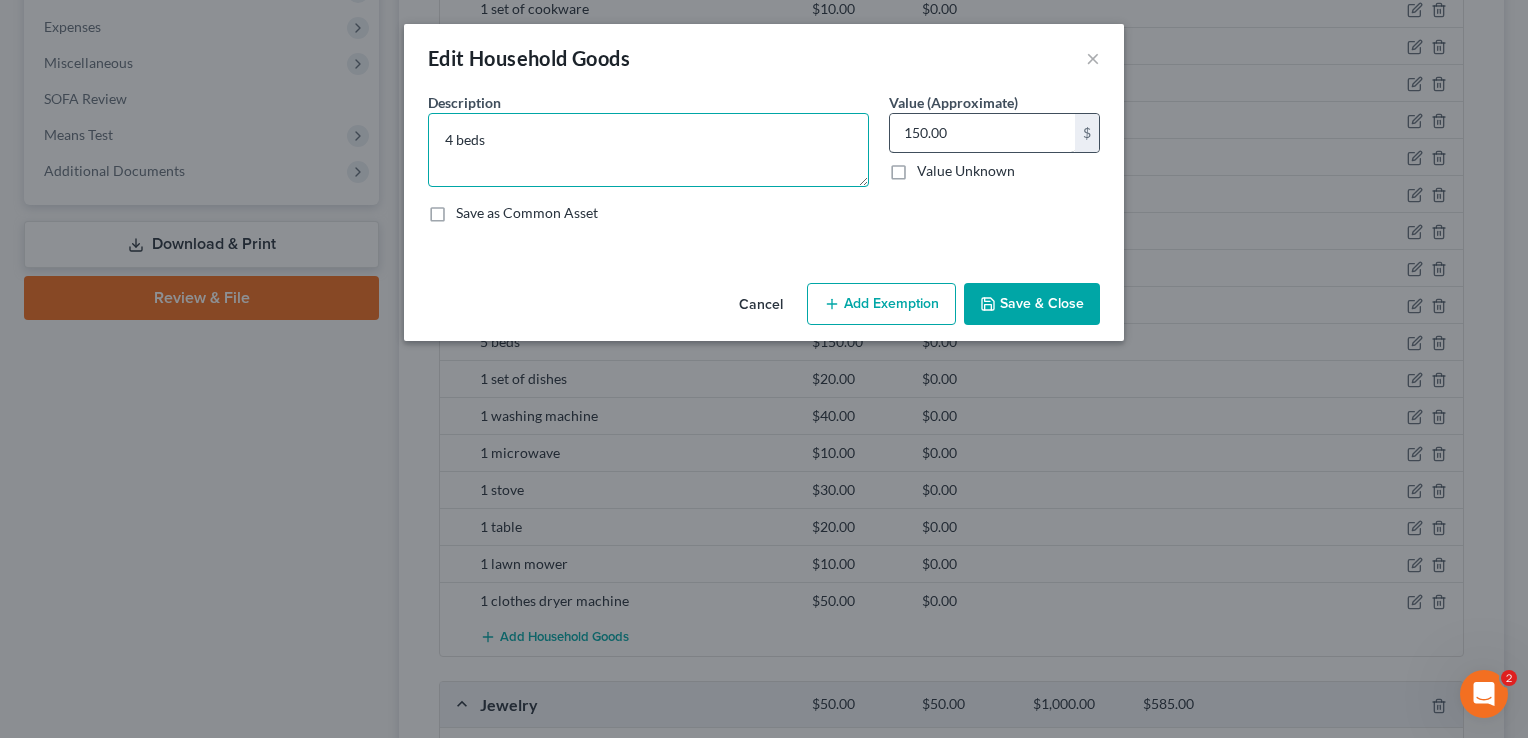 type on "4 beds" 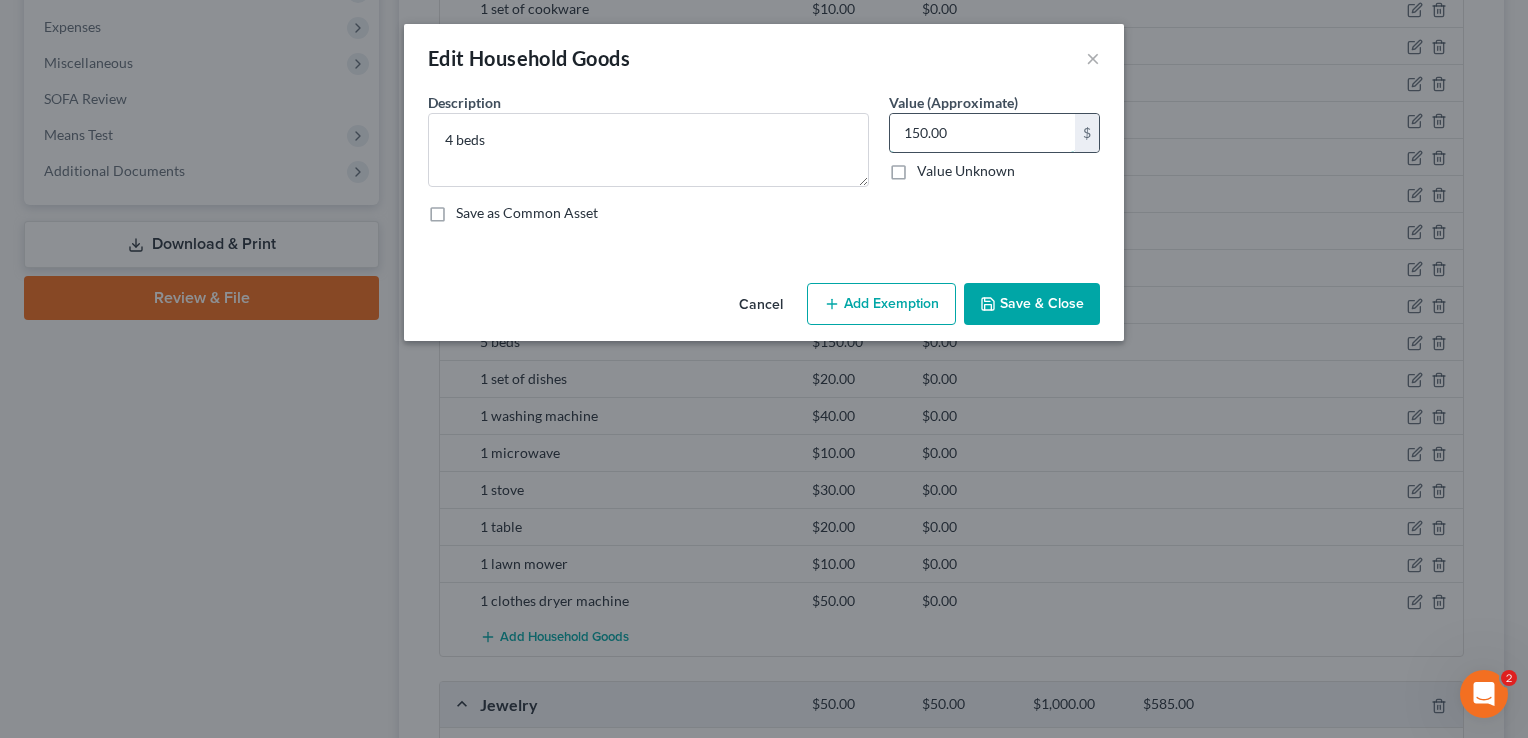 click on "150.00" at bounding box center [982, 133] 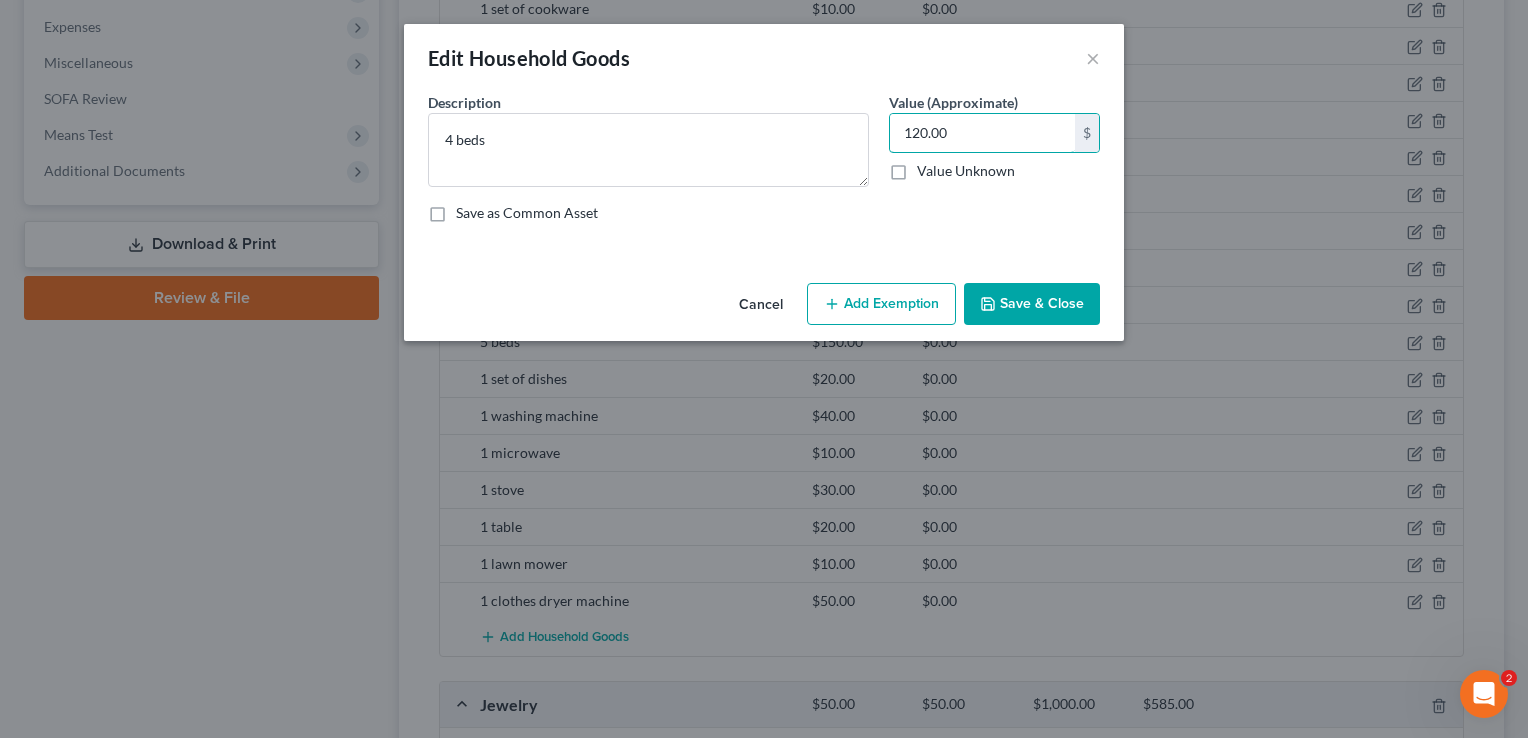 type on "120.00" 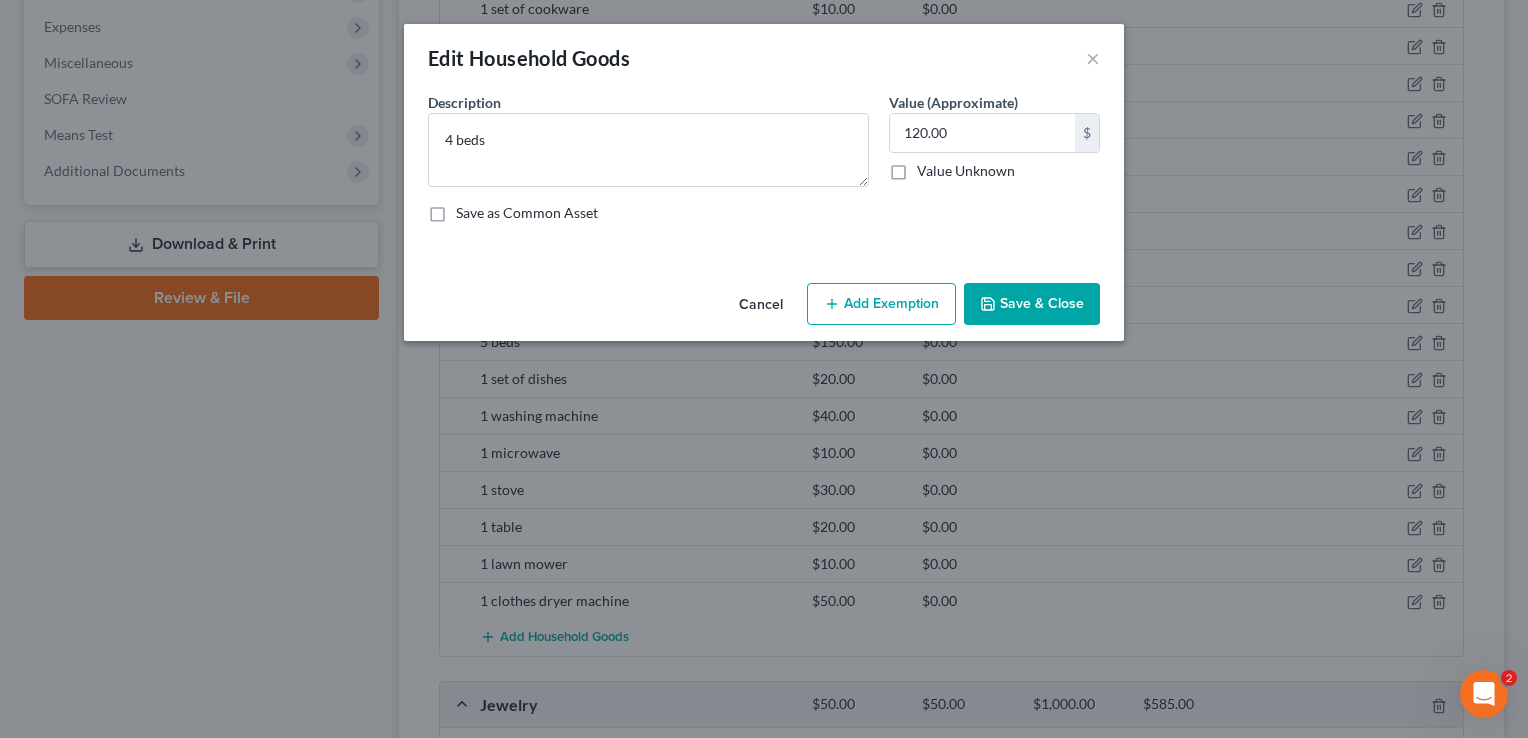 click on "Save & Close" at bounding box center [1032, 304] 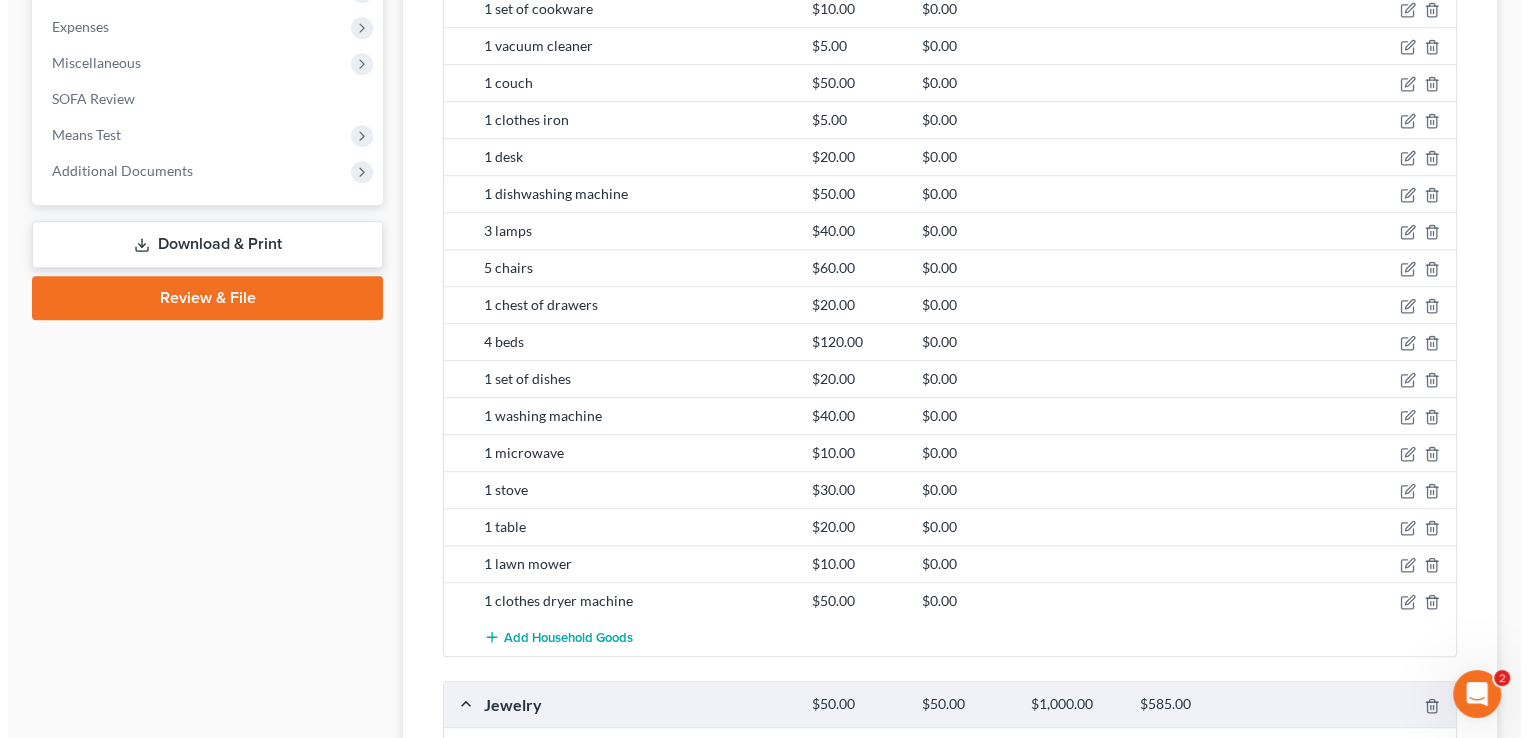 scroll, scrollTop: 381, scrollLeft: 0, axis: vertical 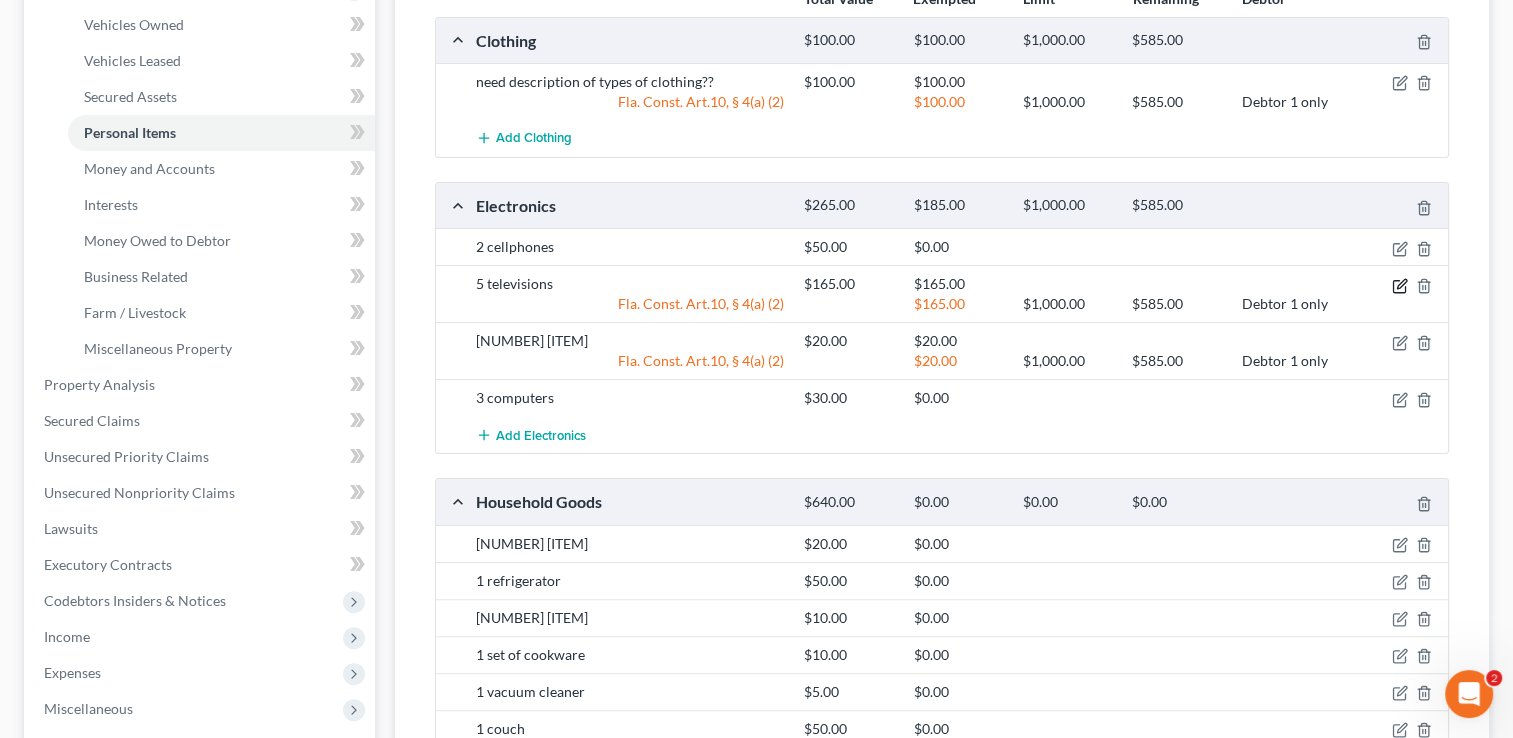 click 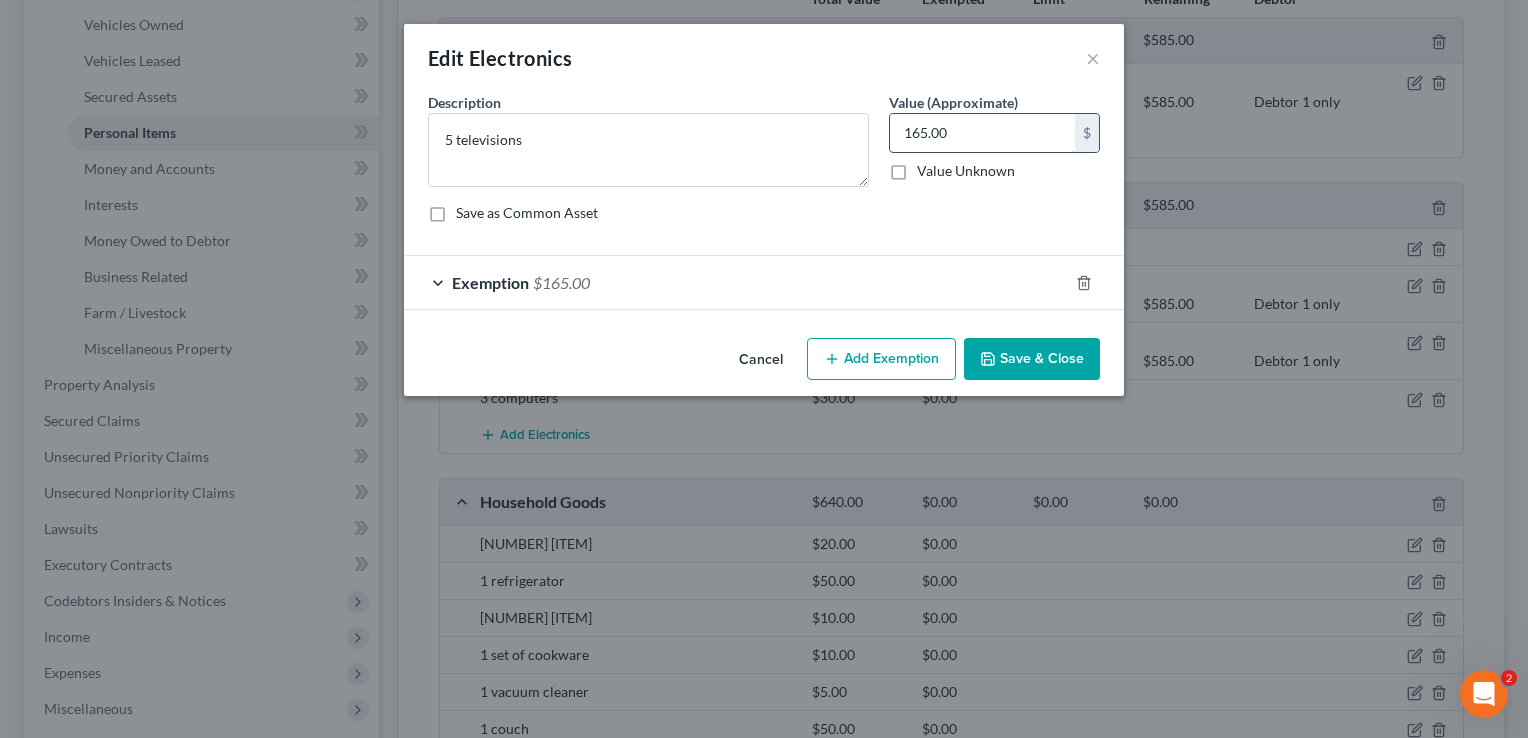 click on "165.00" at bounding box center [982, 133] 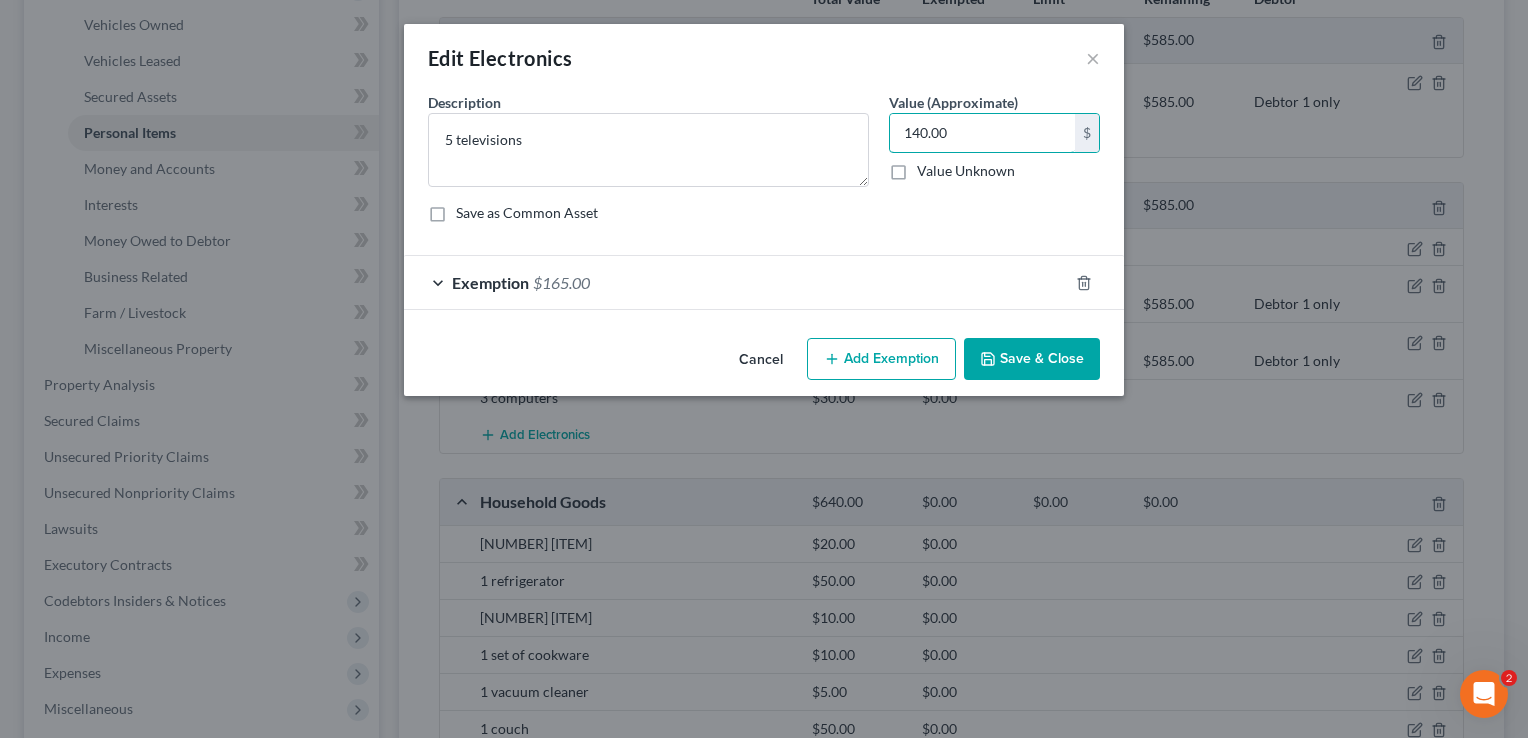 type on "140.00" 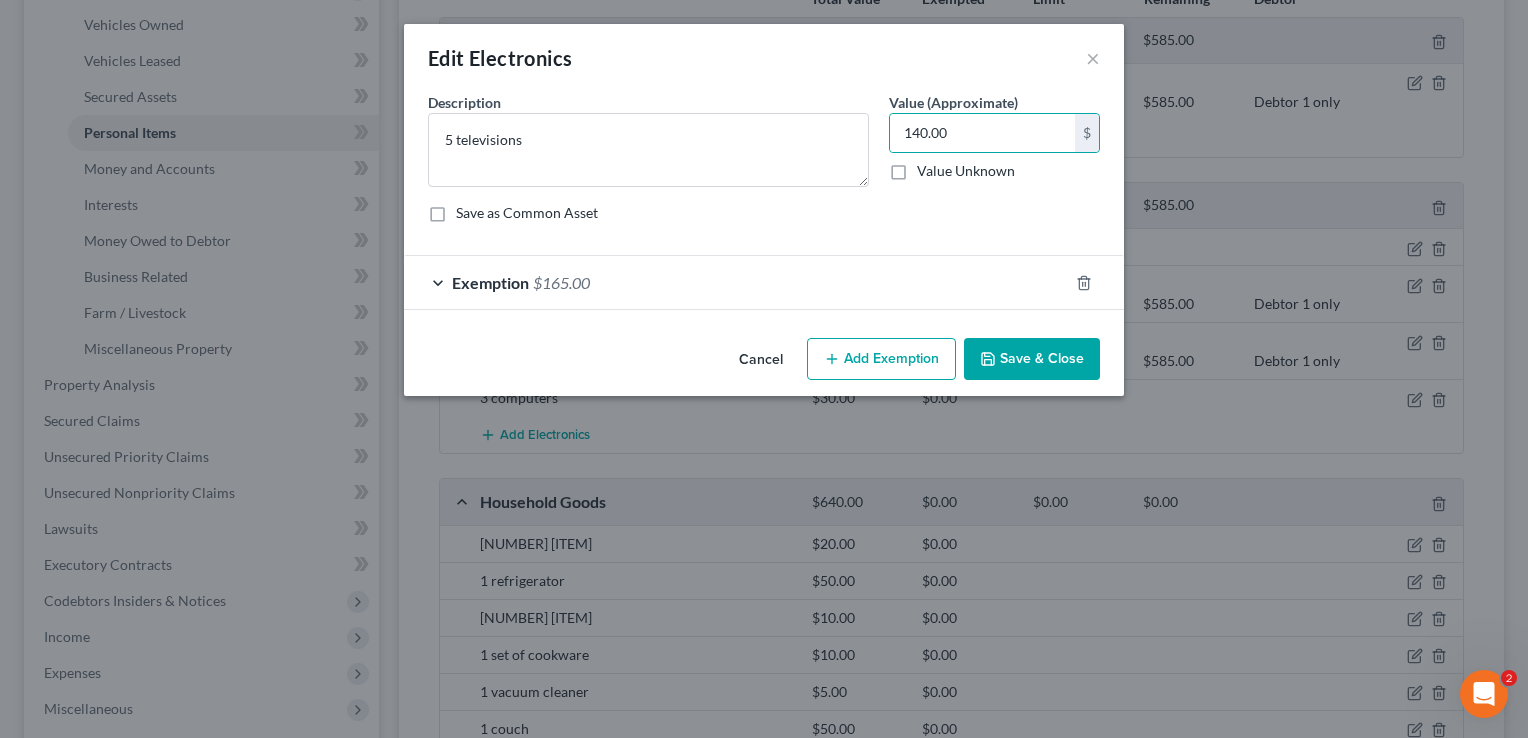 click on "Exemption [AMOUNT]" at bounding box center (736, 282) 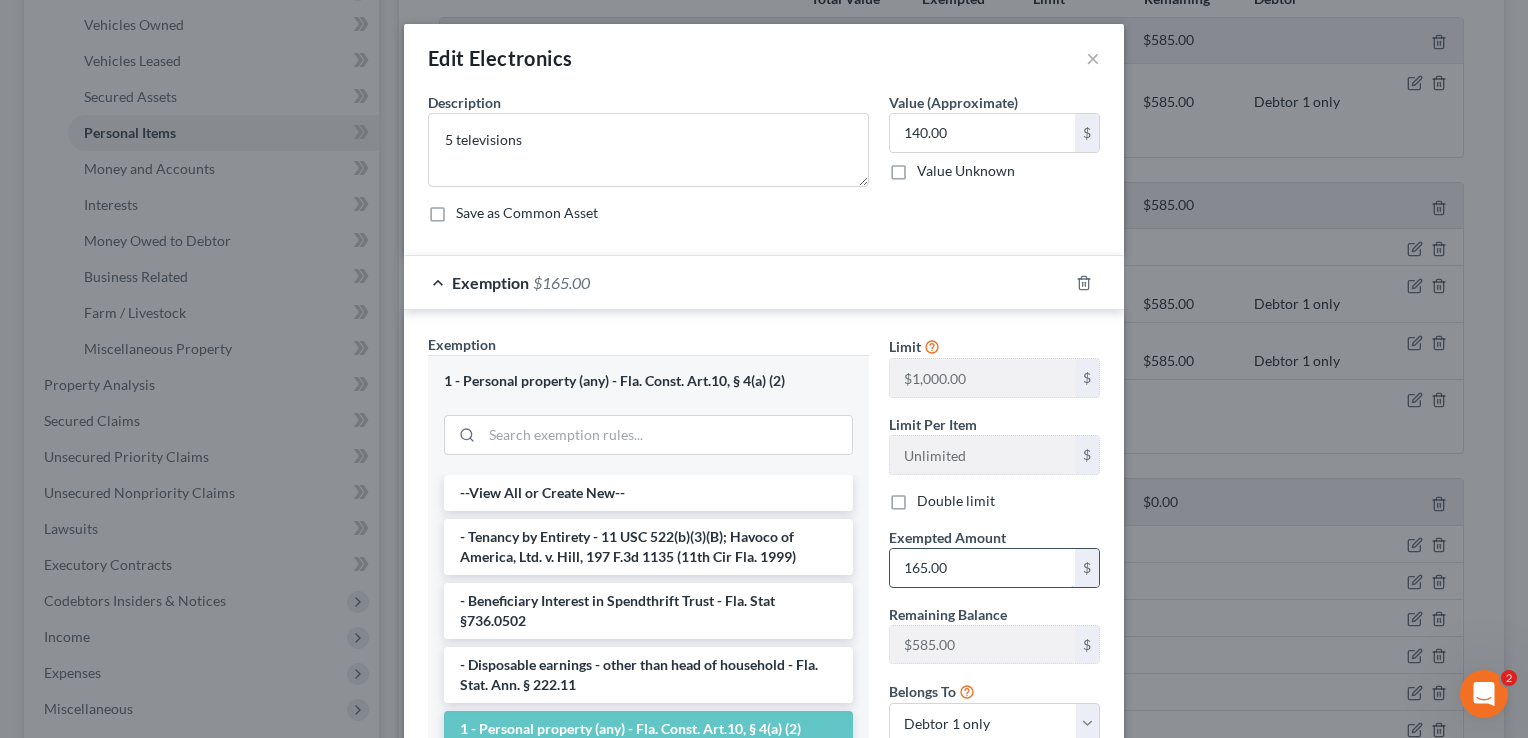 click on "165.00" at bounding box center (982, 568) 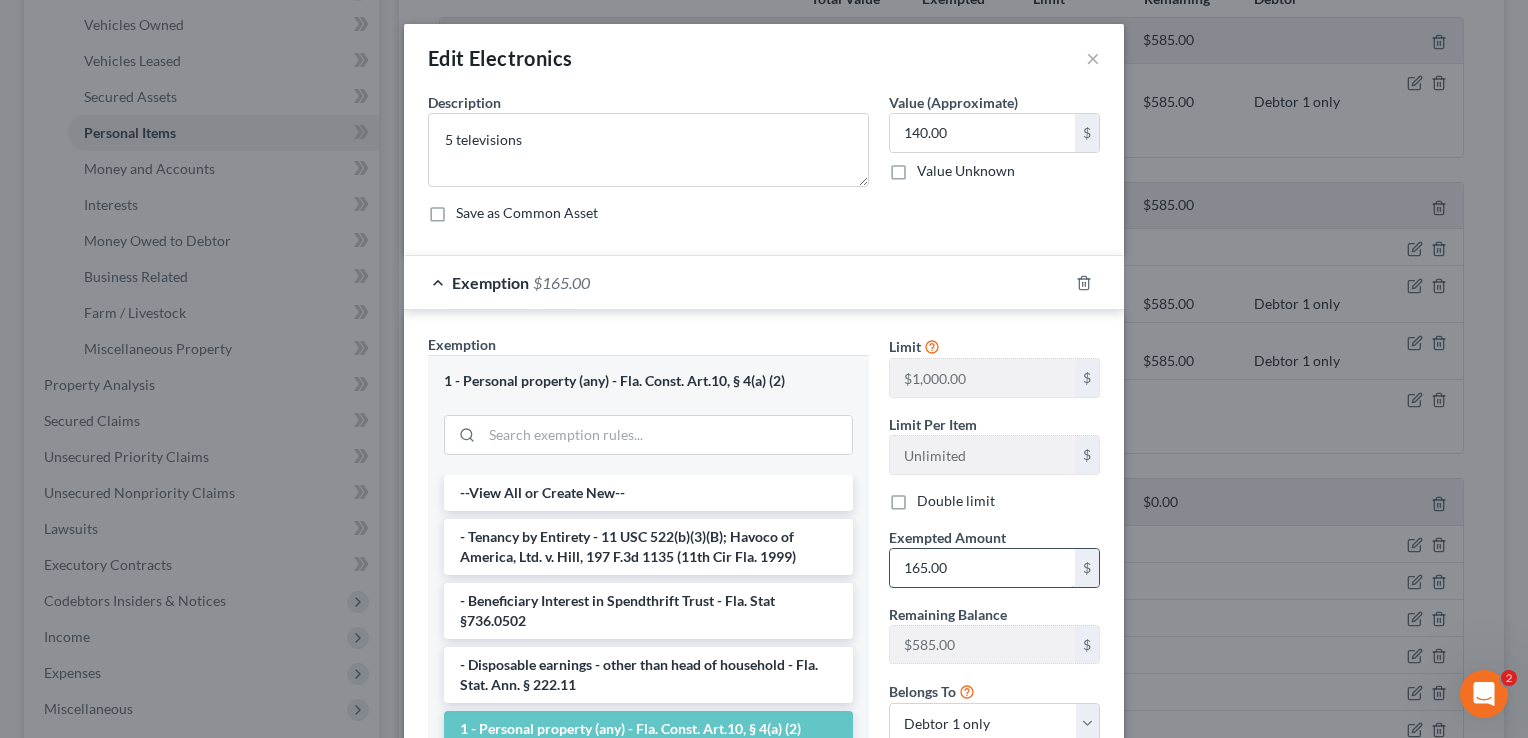 click on "165.00" at bounding box center (982, 568) 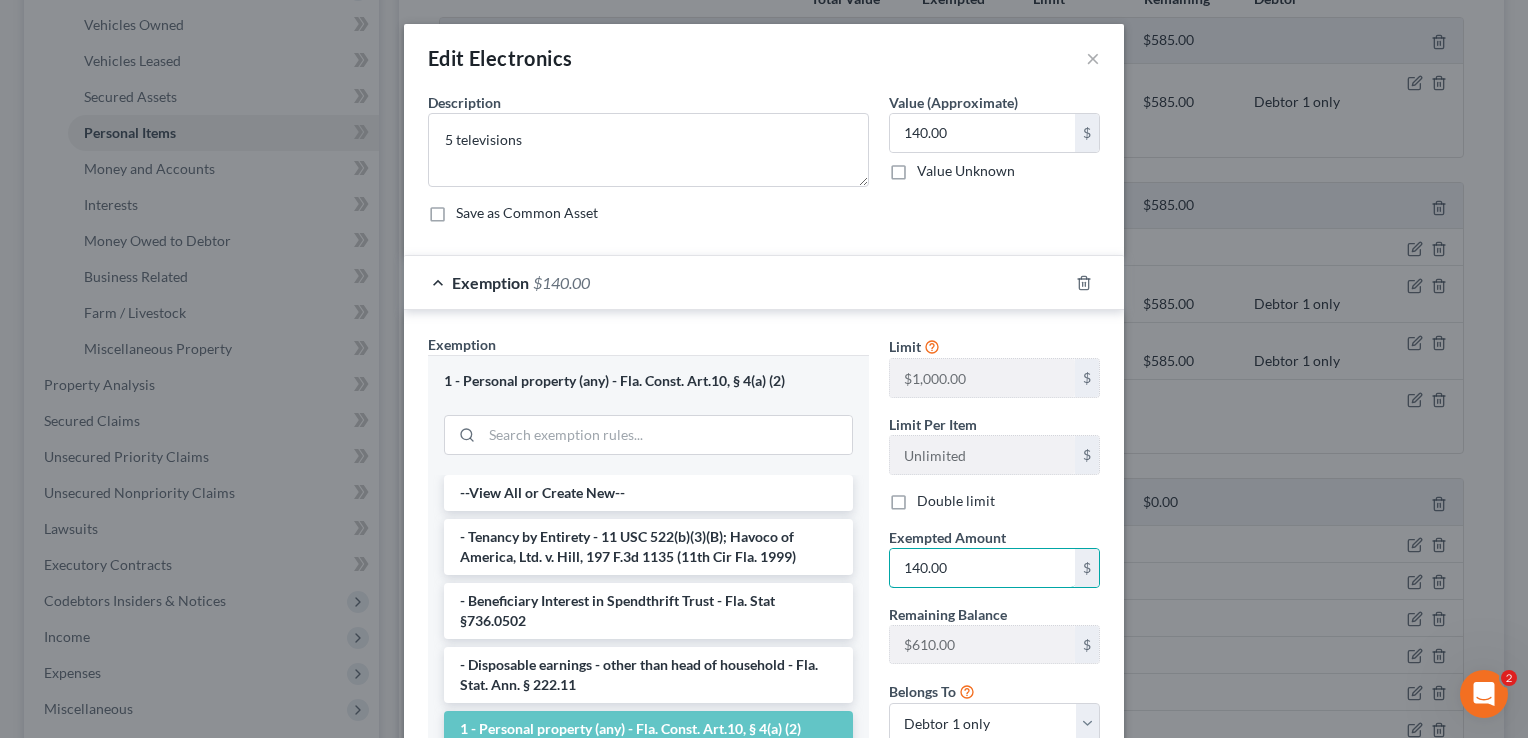 type on "140.00" 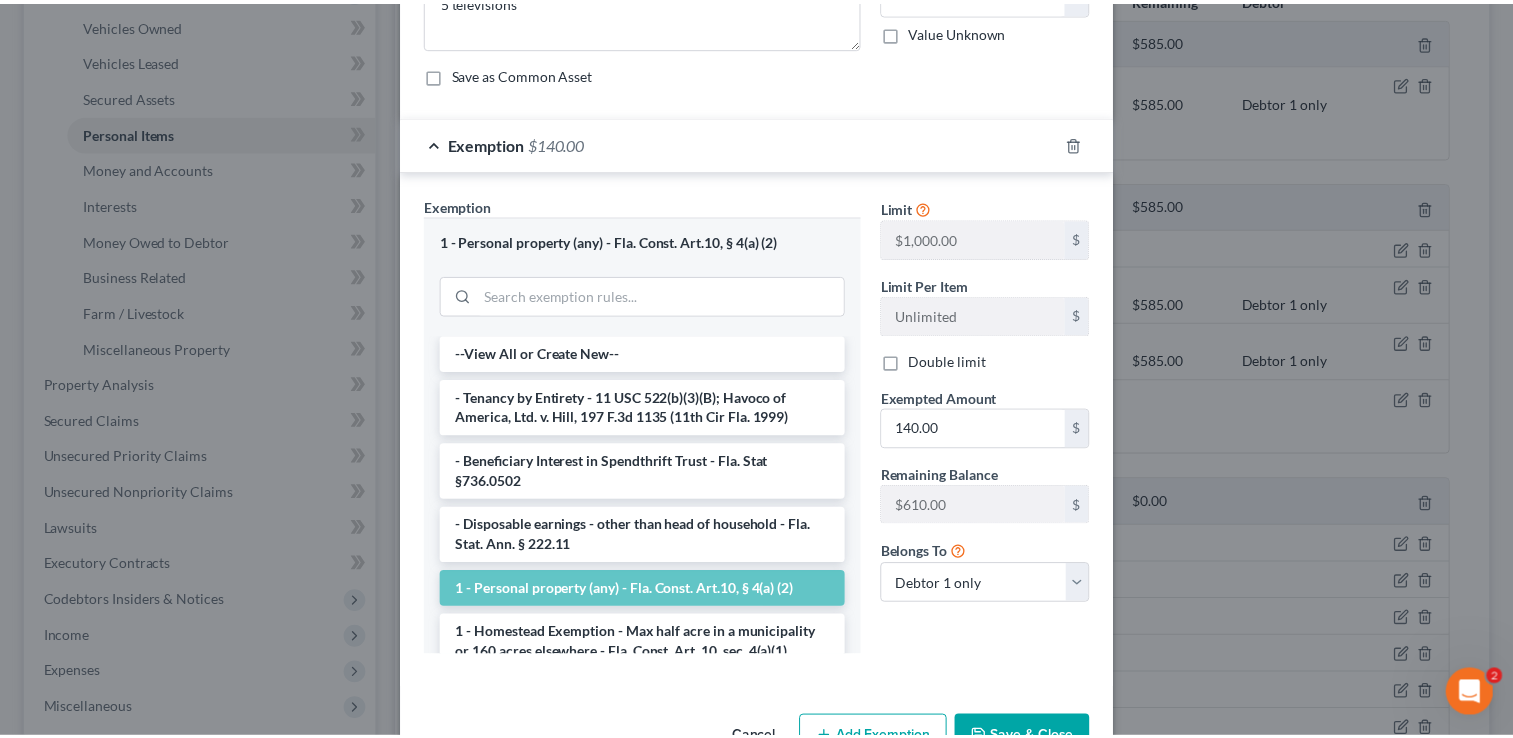 scroll, scrollTop: 197, scrollLeft: 0, axis: vertical 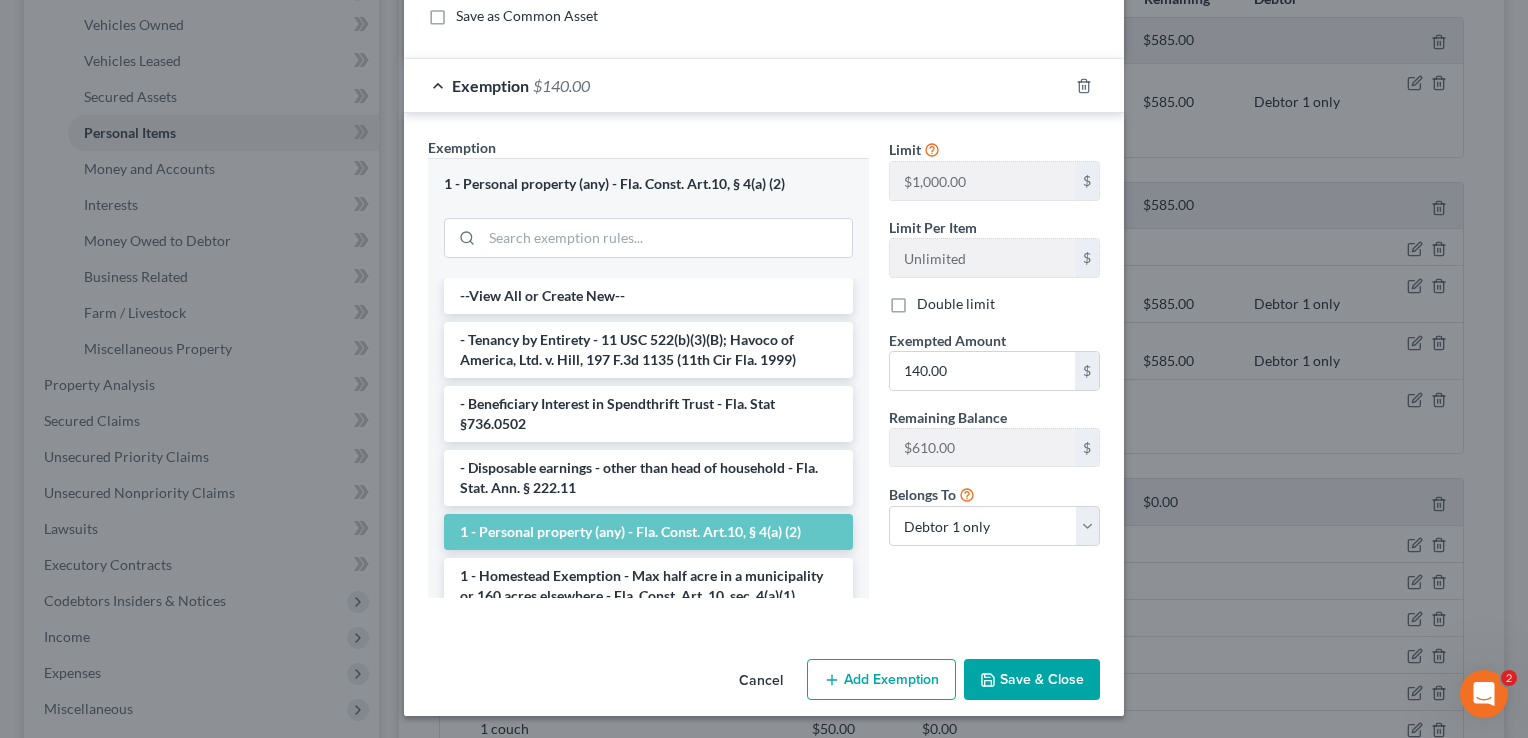 click on "Save & Close" at bounding box center [1032, 680] 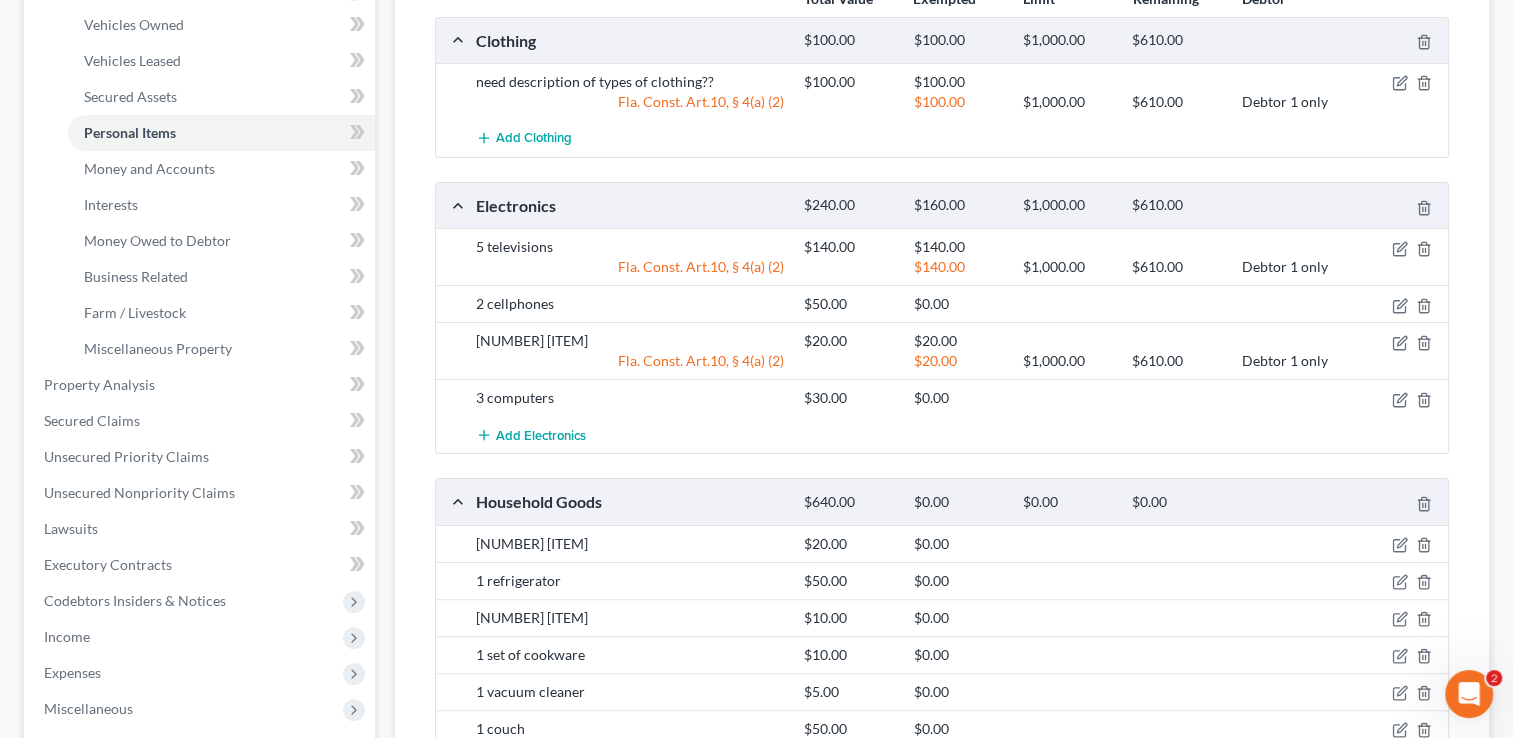 scroll, scrollTop: 1027, scrollLeft: 0, axis: vertical 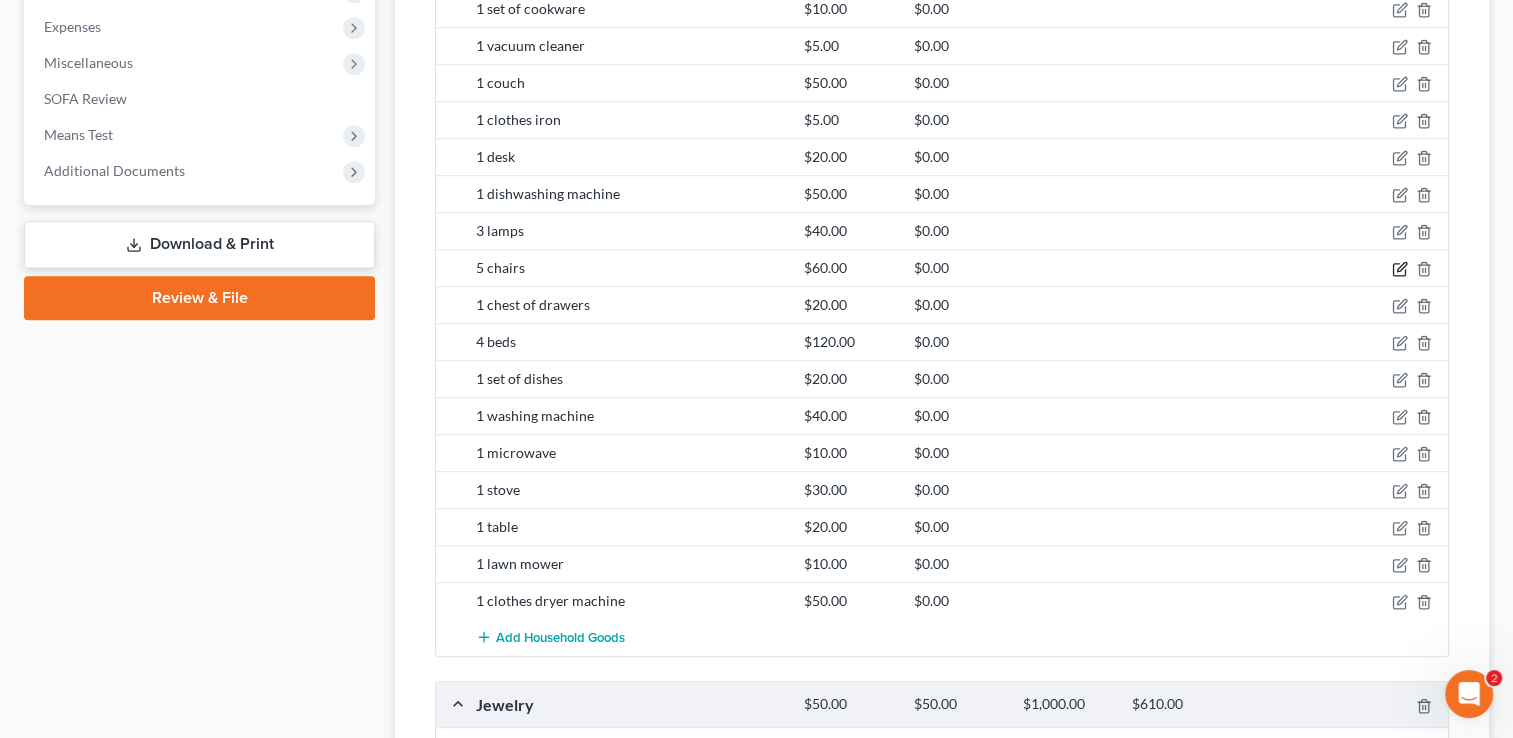 click 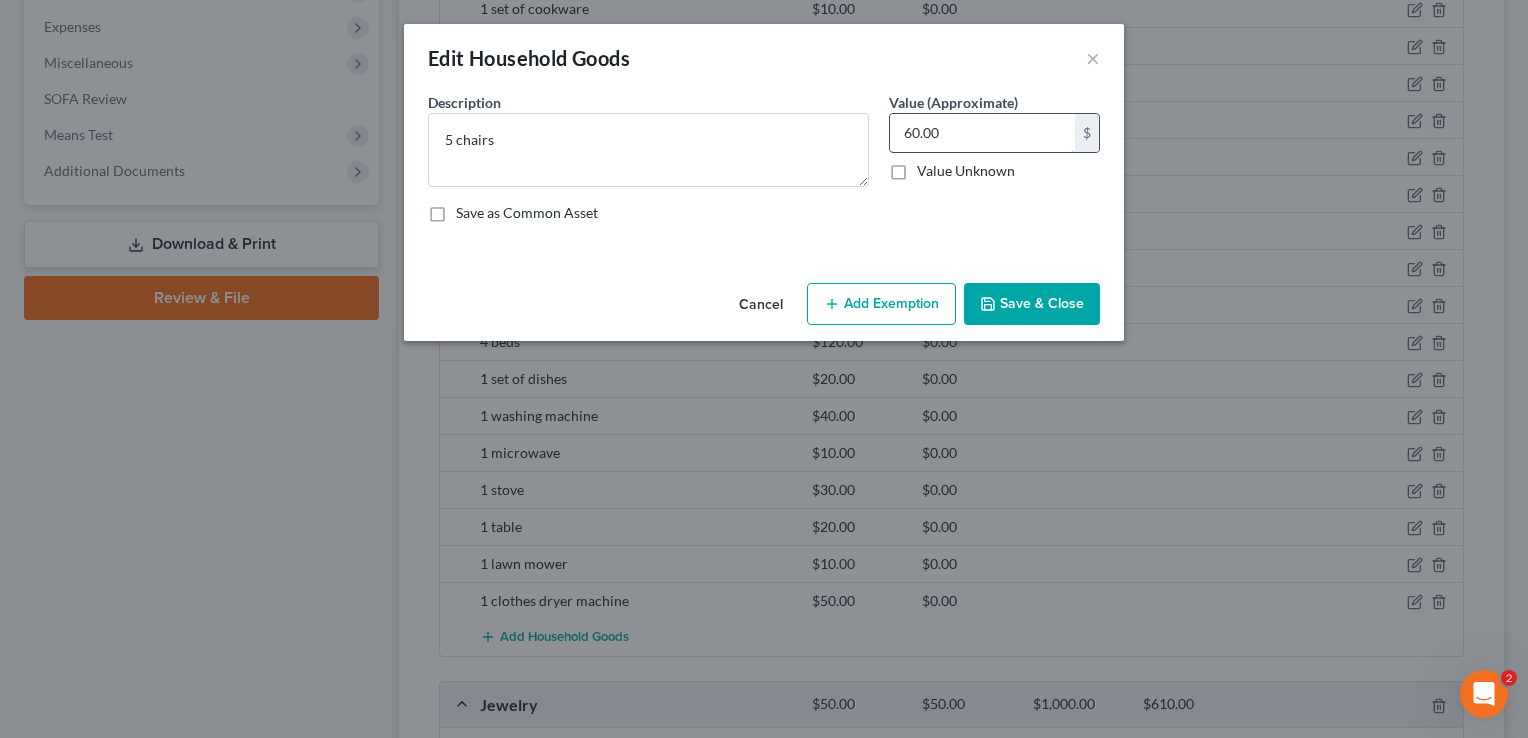 click on "60.00" at bounding box center (982, 133) 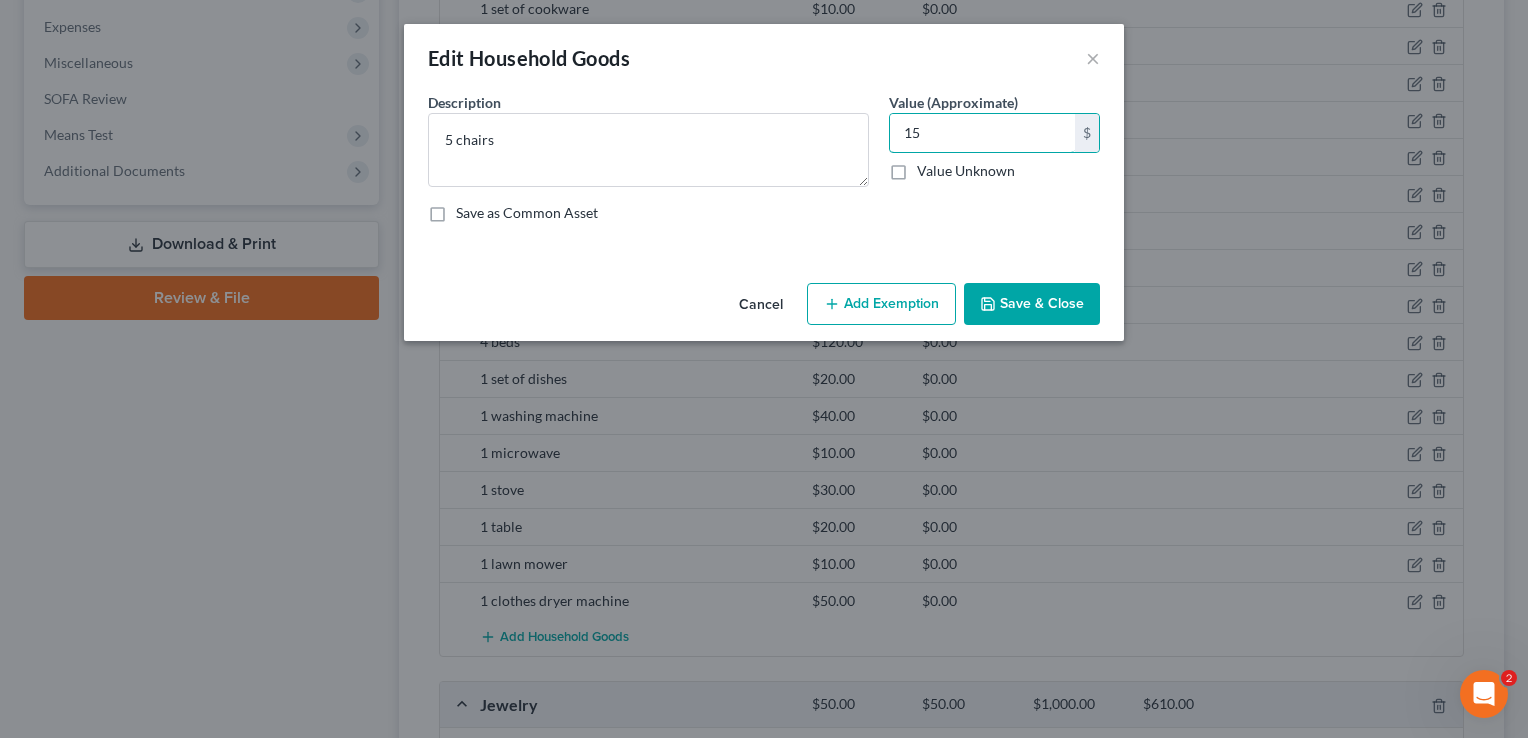 type on "15" 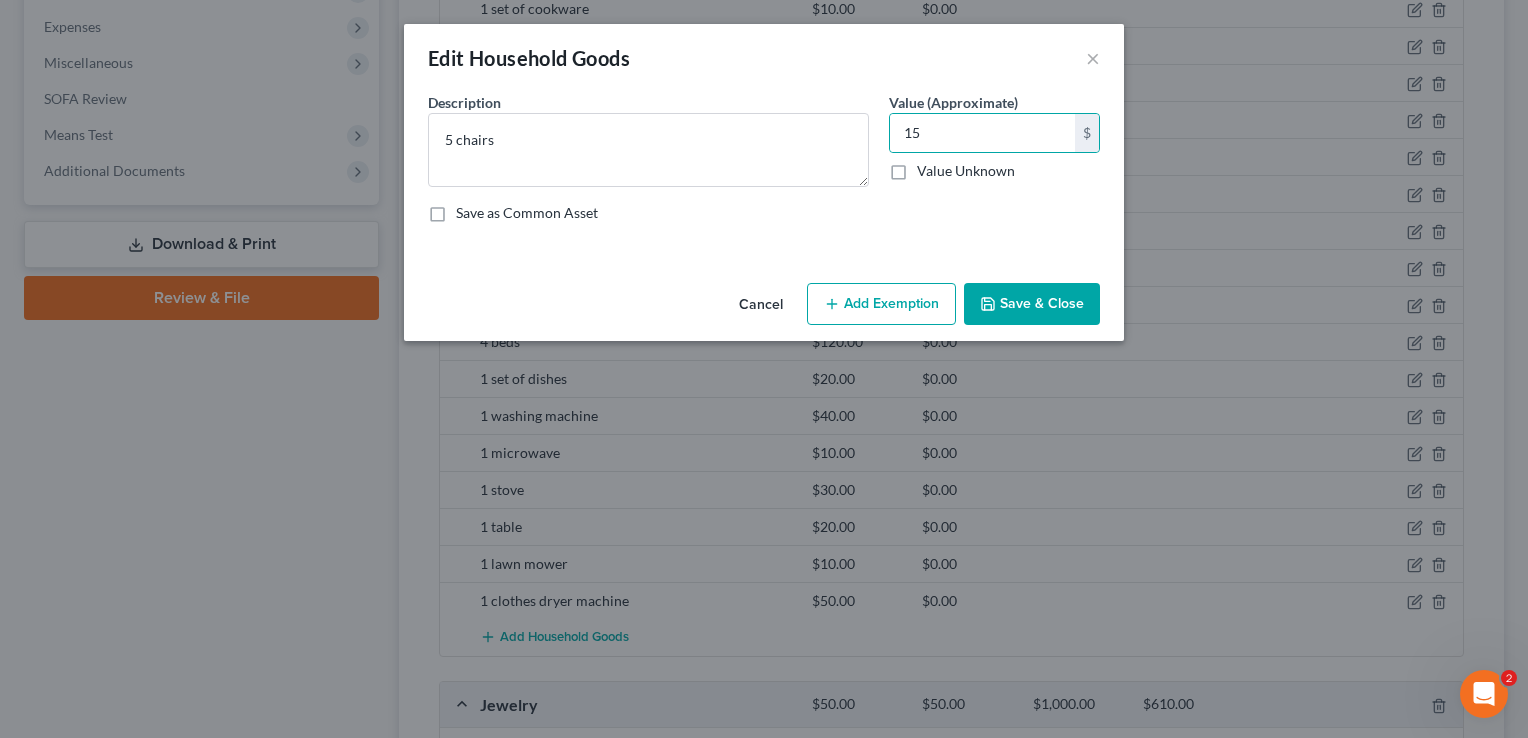 click on "Save & Close" at bounding box center [1032, 304] 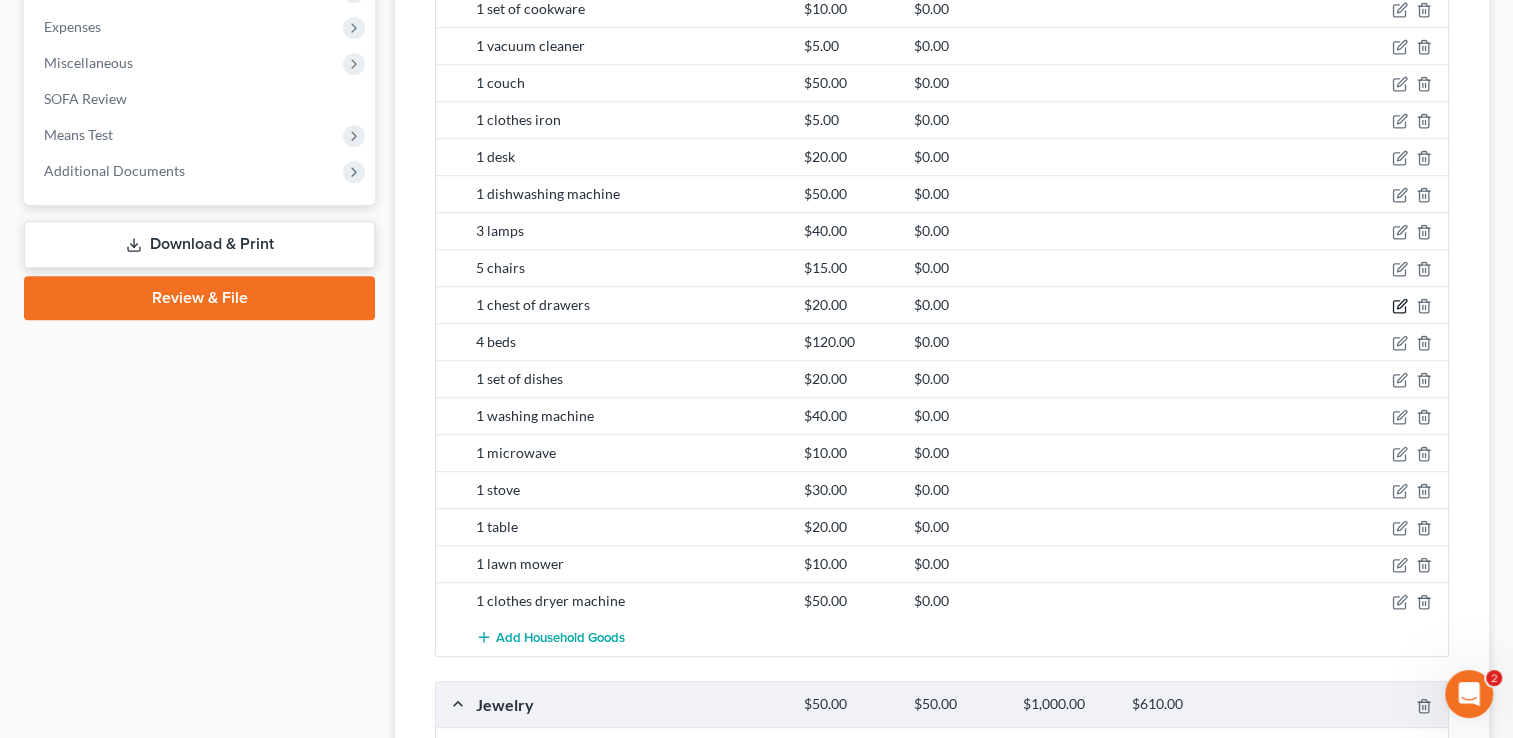 click 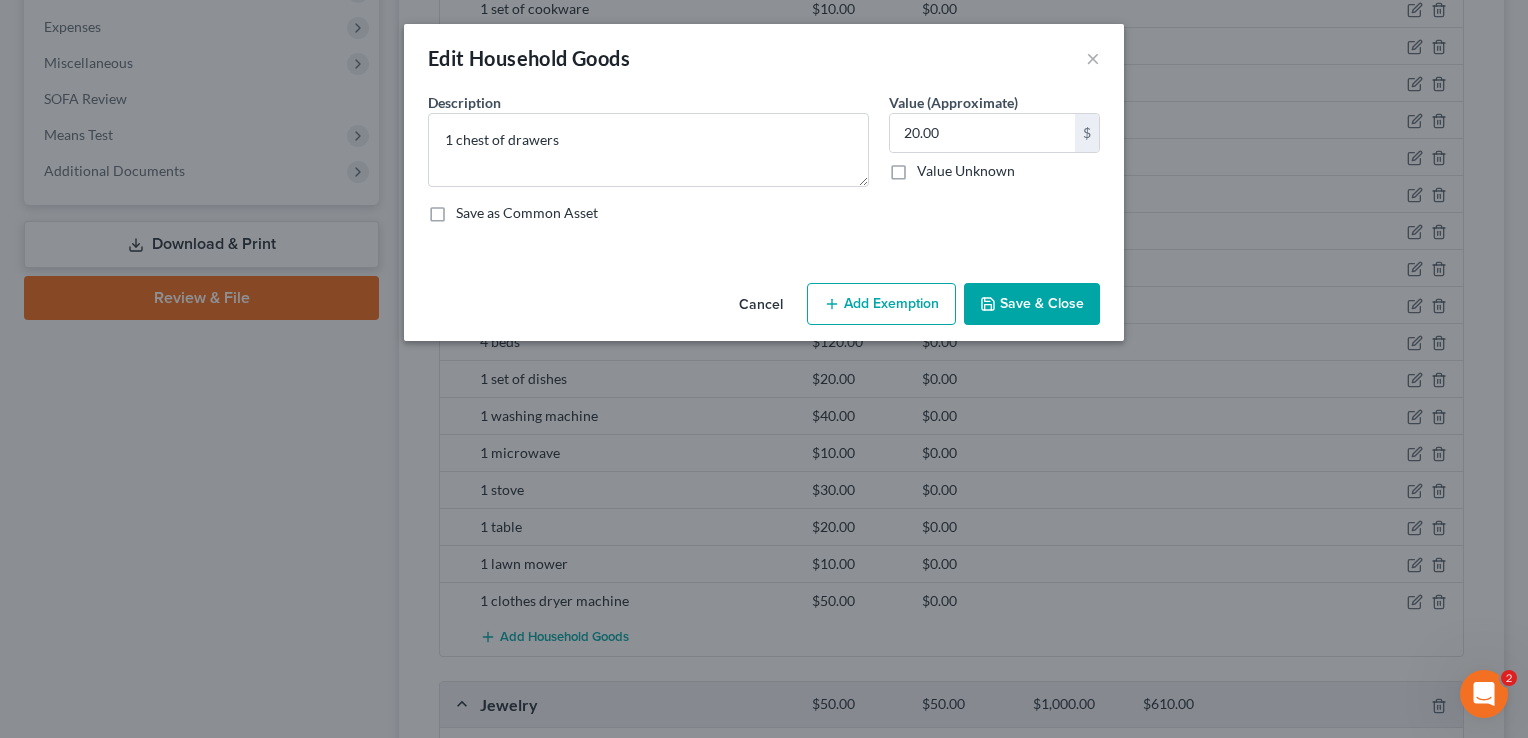 click on "20.00 $
Value Unknown" at bounding box center [994, 147] 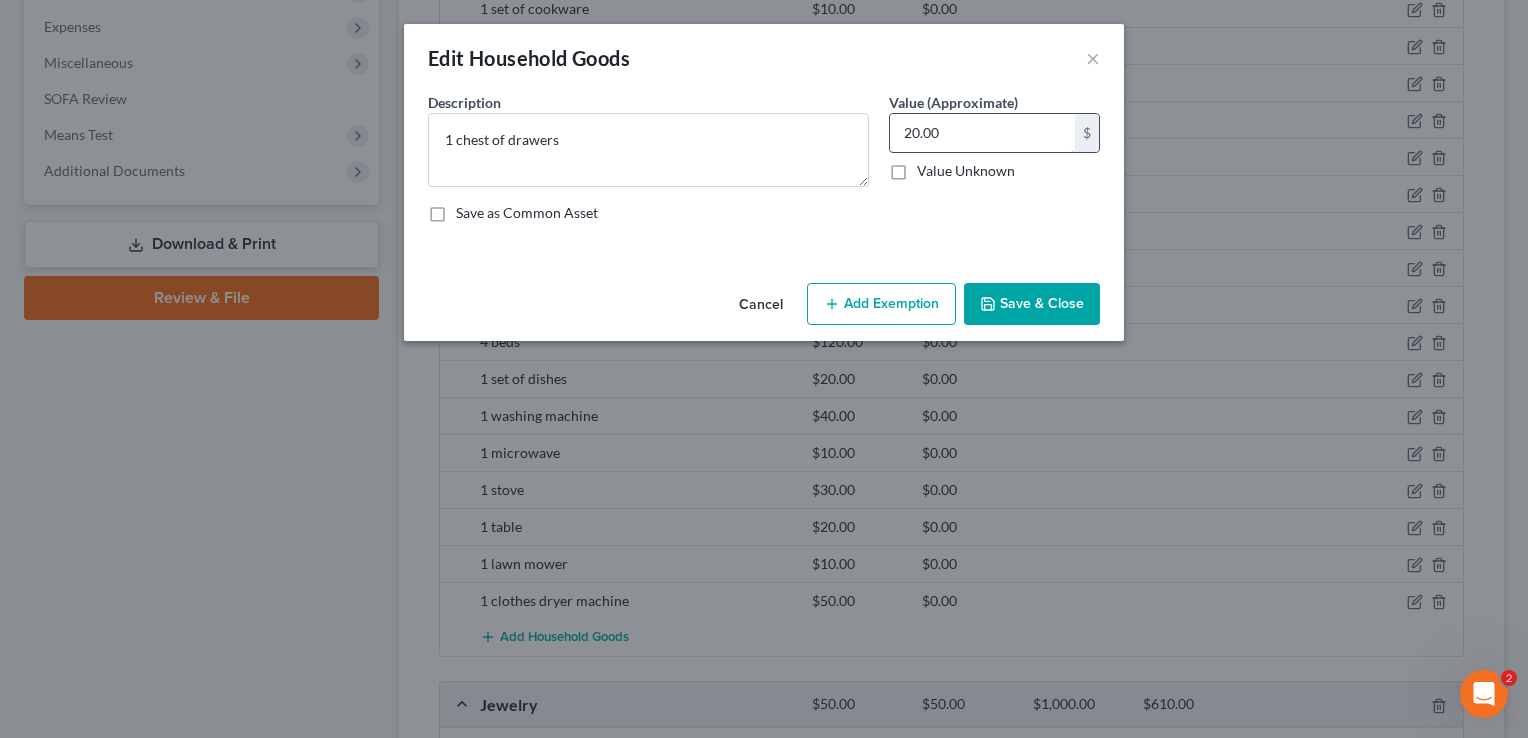 click on "20.00" at bounding box center [982, 133] 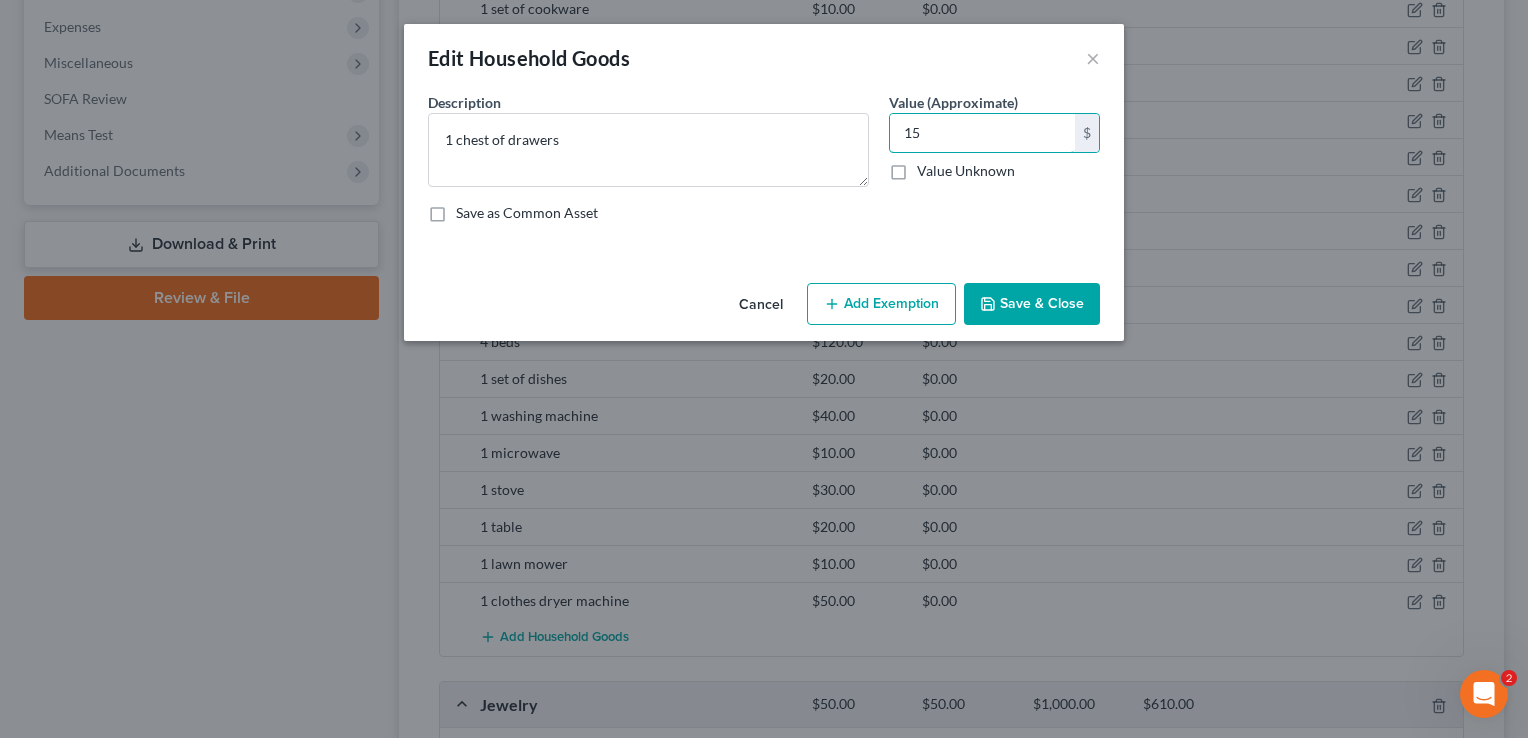 type on "15" 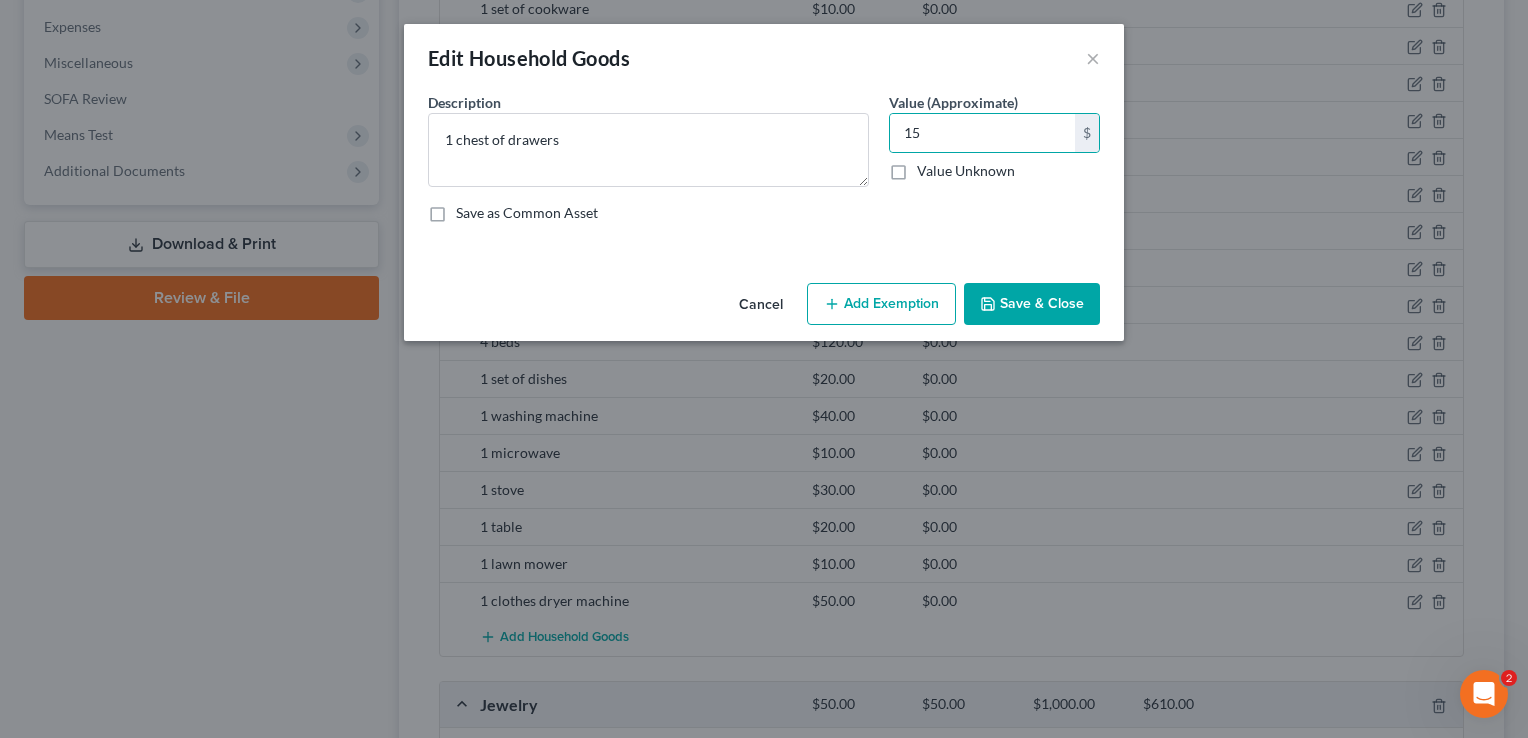 click on "Save & Close" at bounding box center (1032, 304) 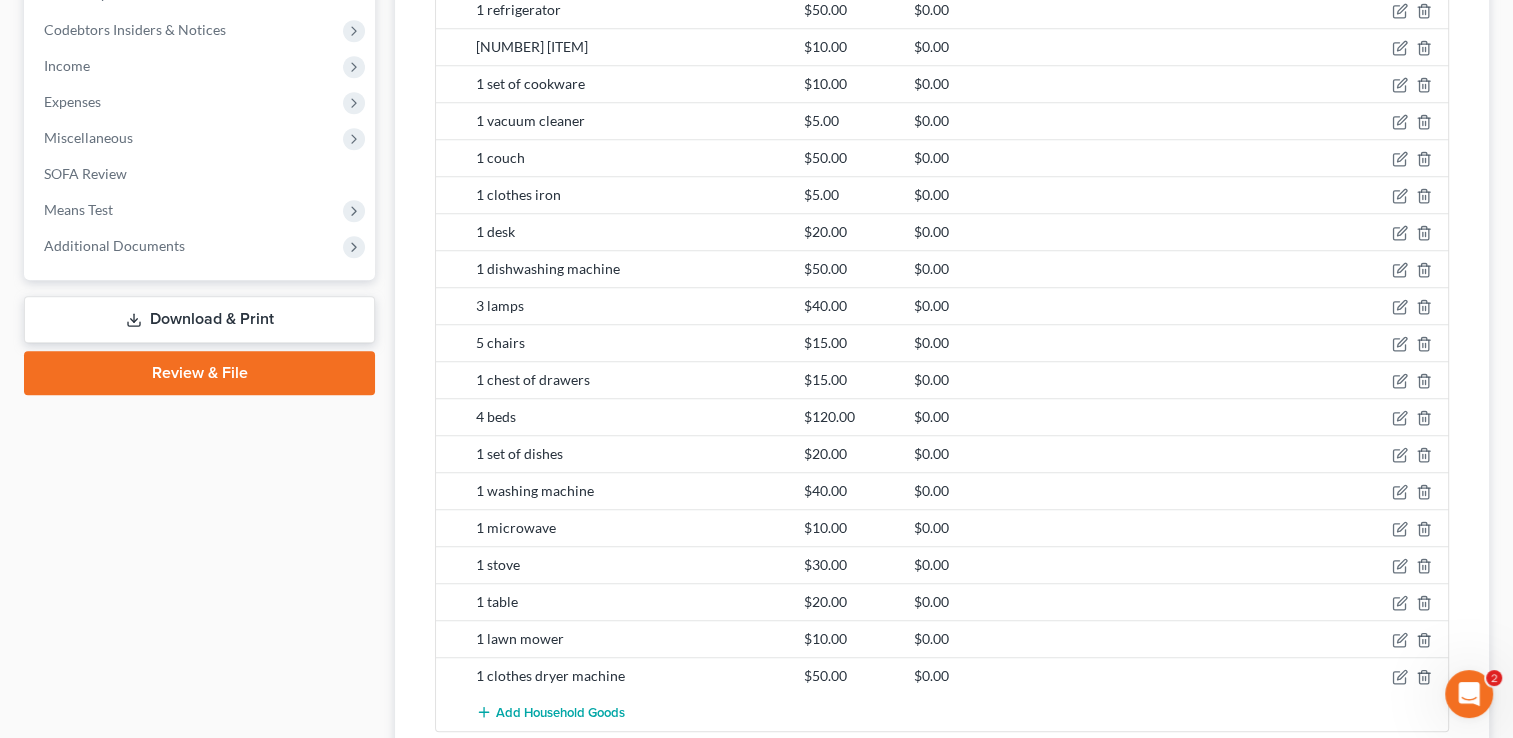 scroll, scrollTop: 882, scrollLeft: 0, axis: vertical 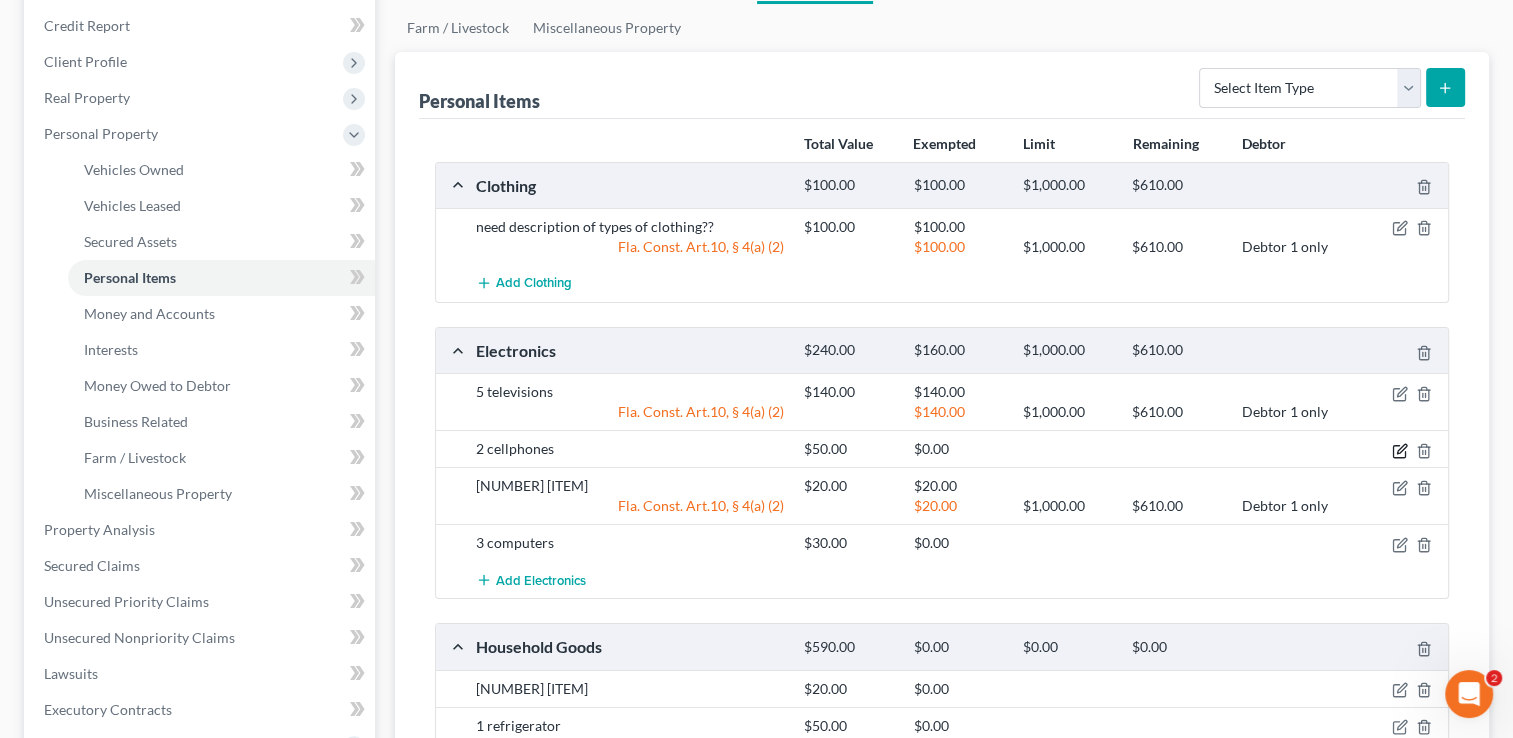 click 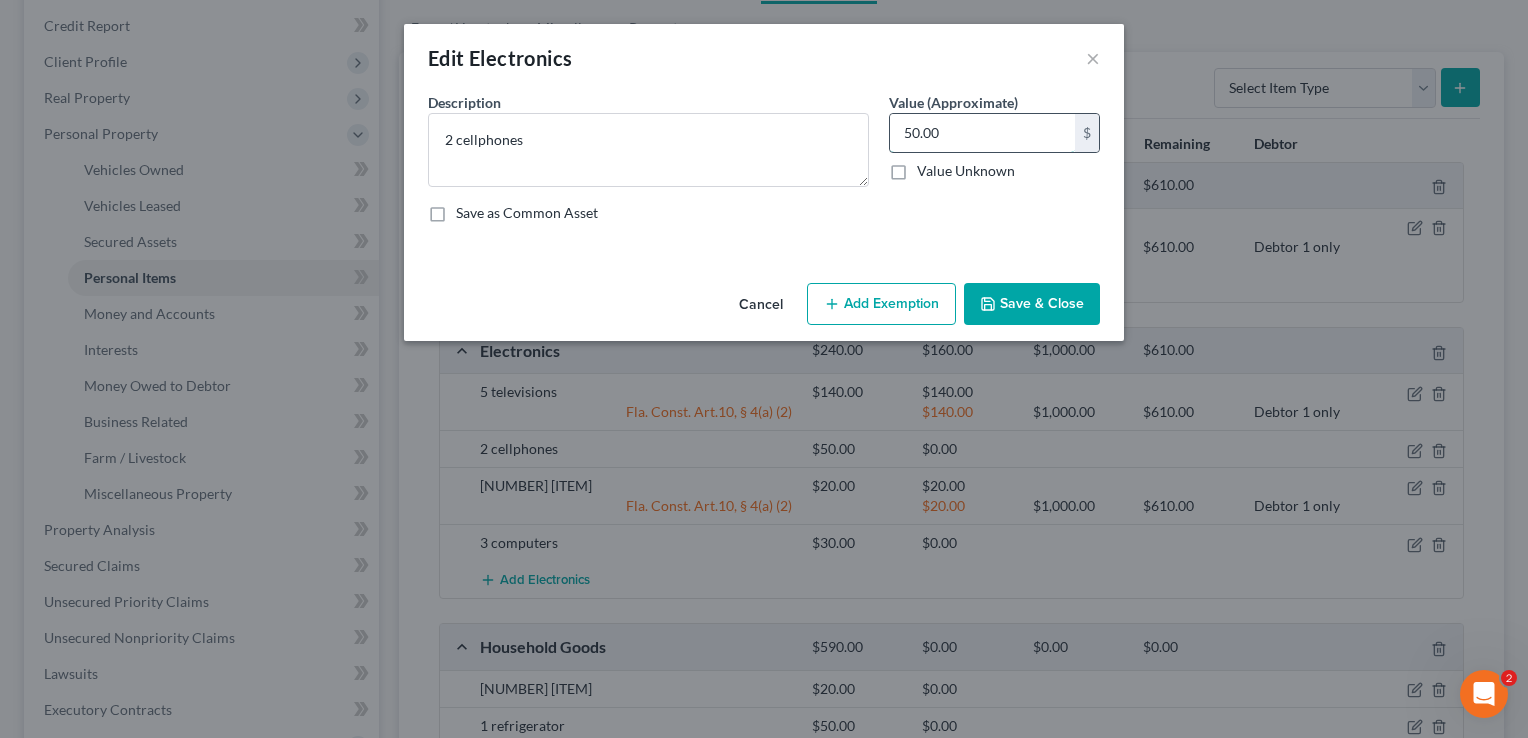 click on "50.00" at bounding box center [982, 133] 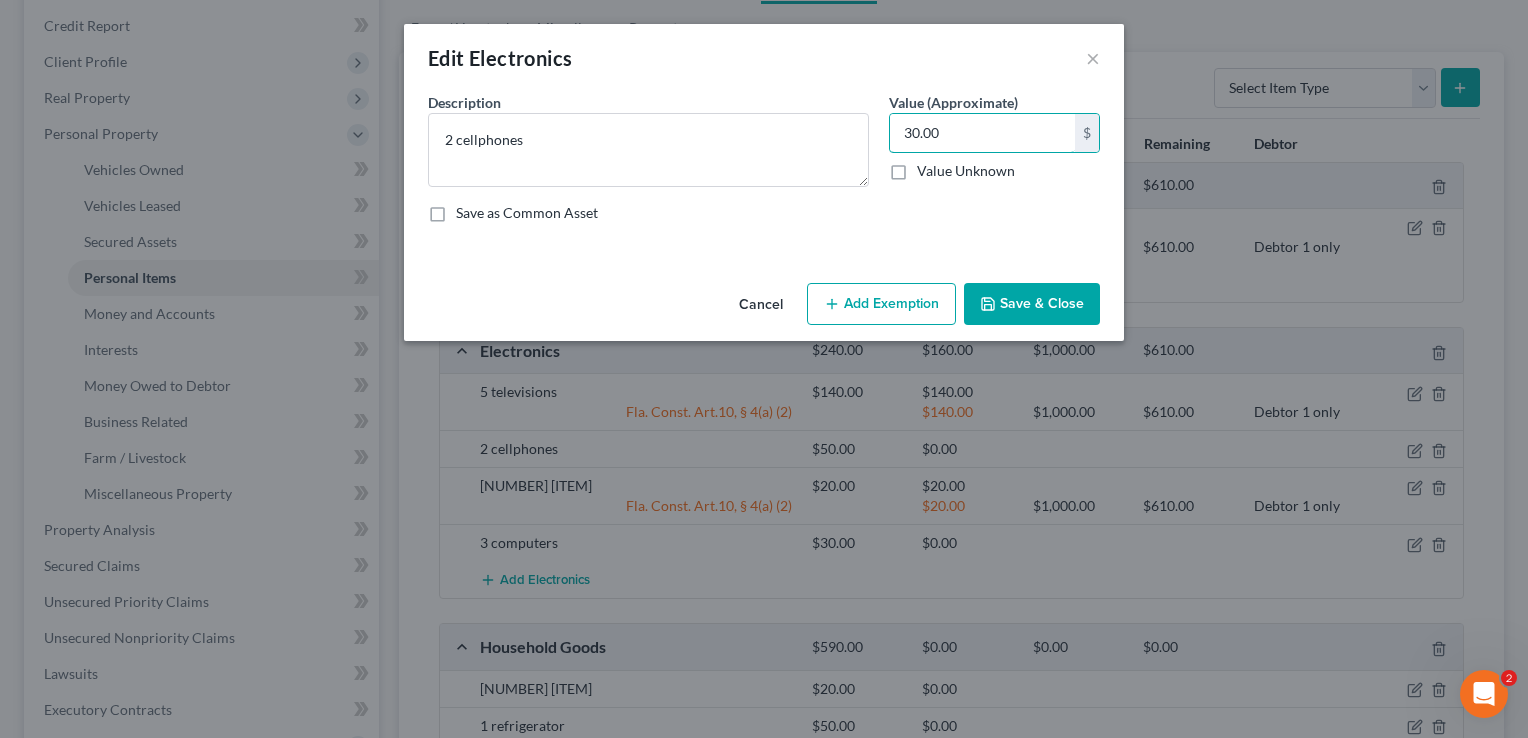 type on "30.00" 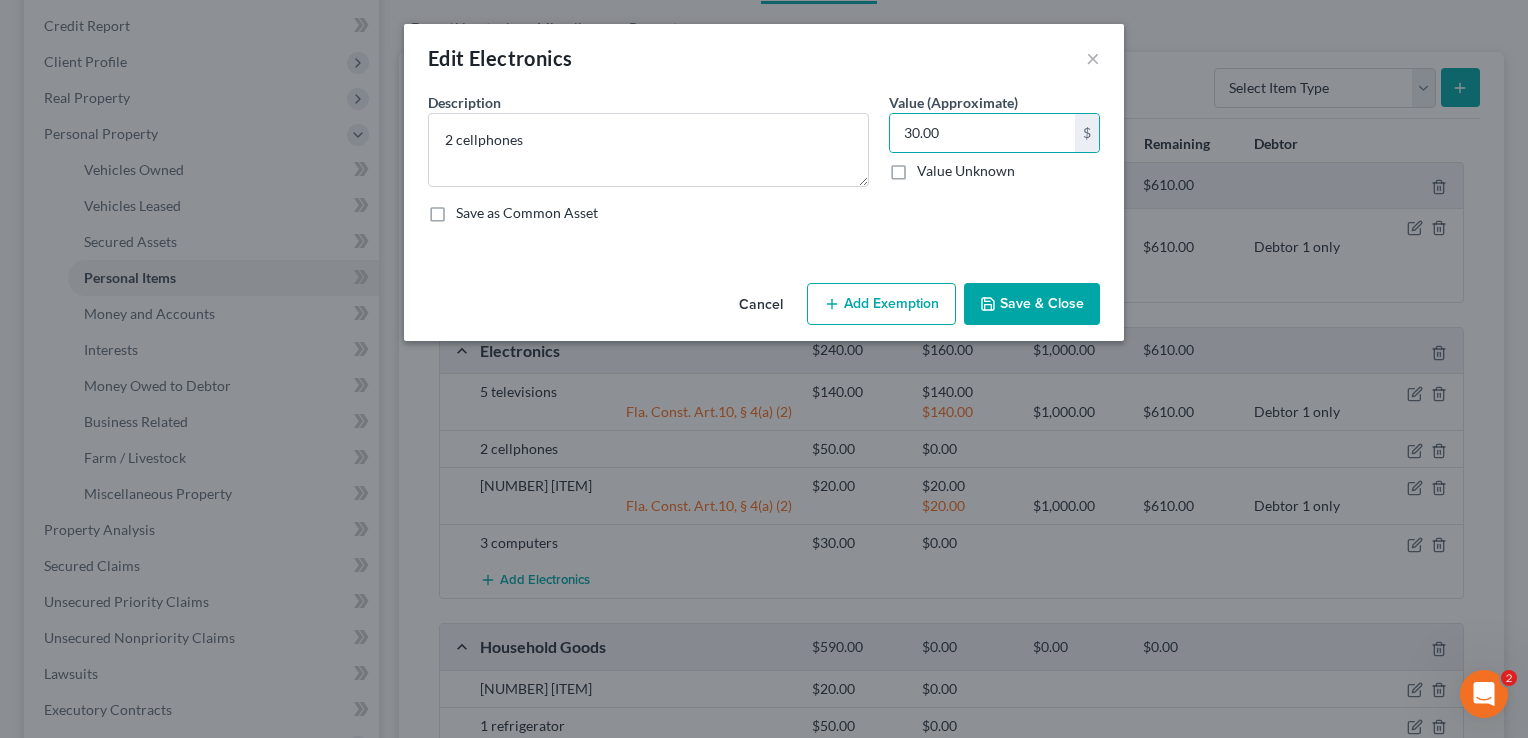 click on "Save & Close" at bounding box center [1032, 304] 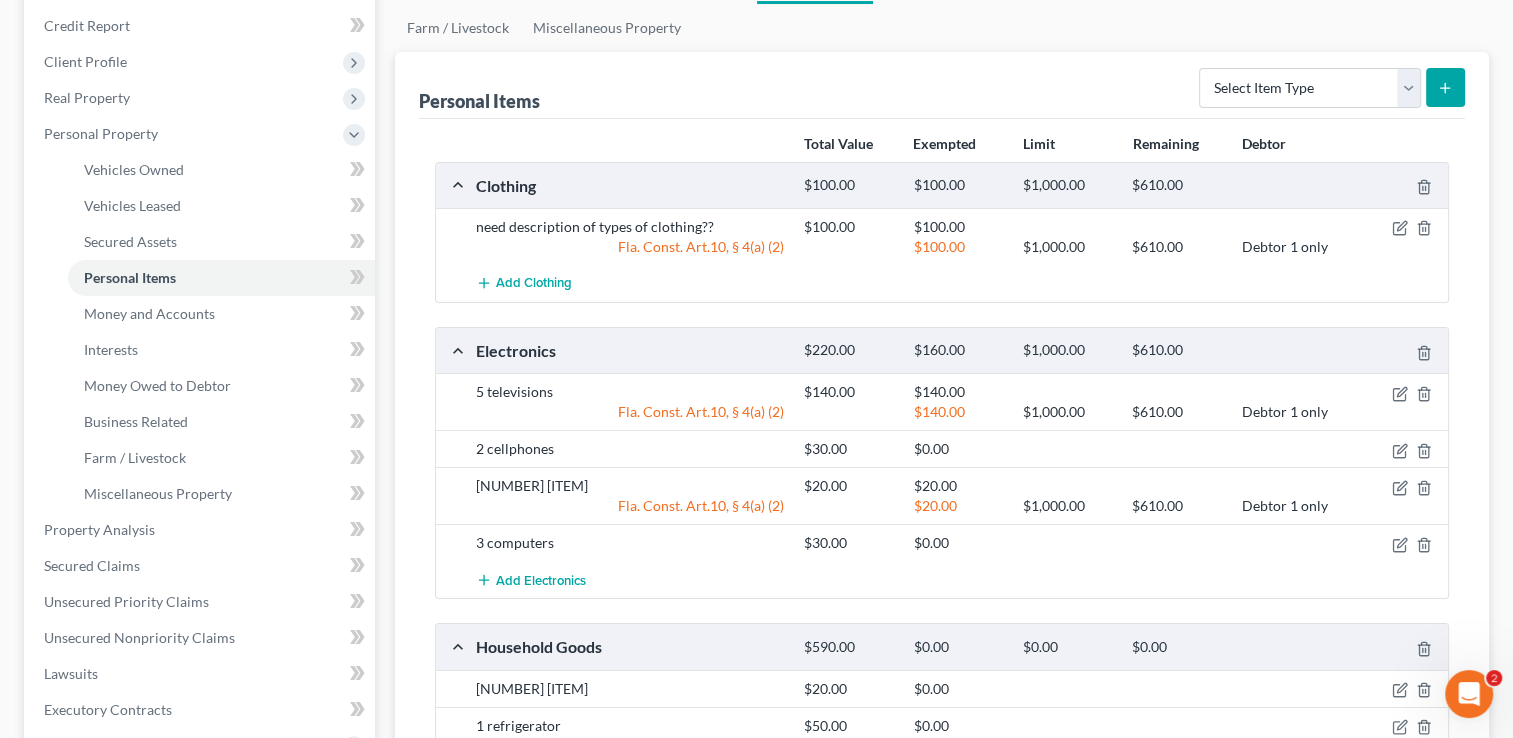scroll, scrollTop: 882, scrollLeft: 0, axis: vertical 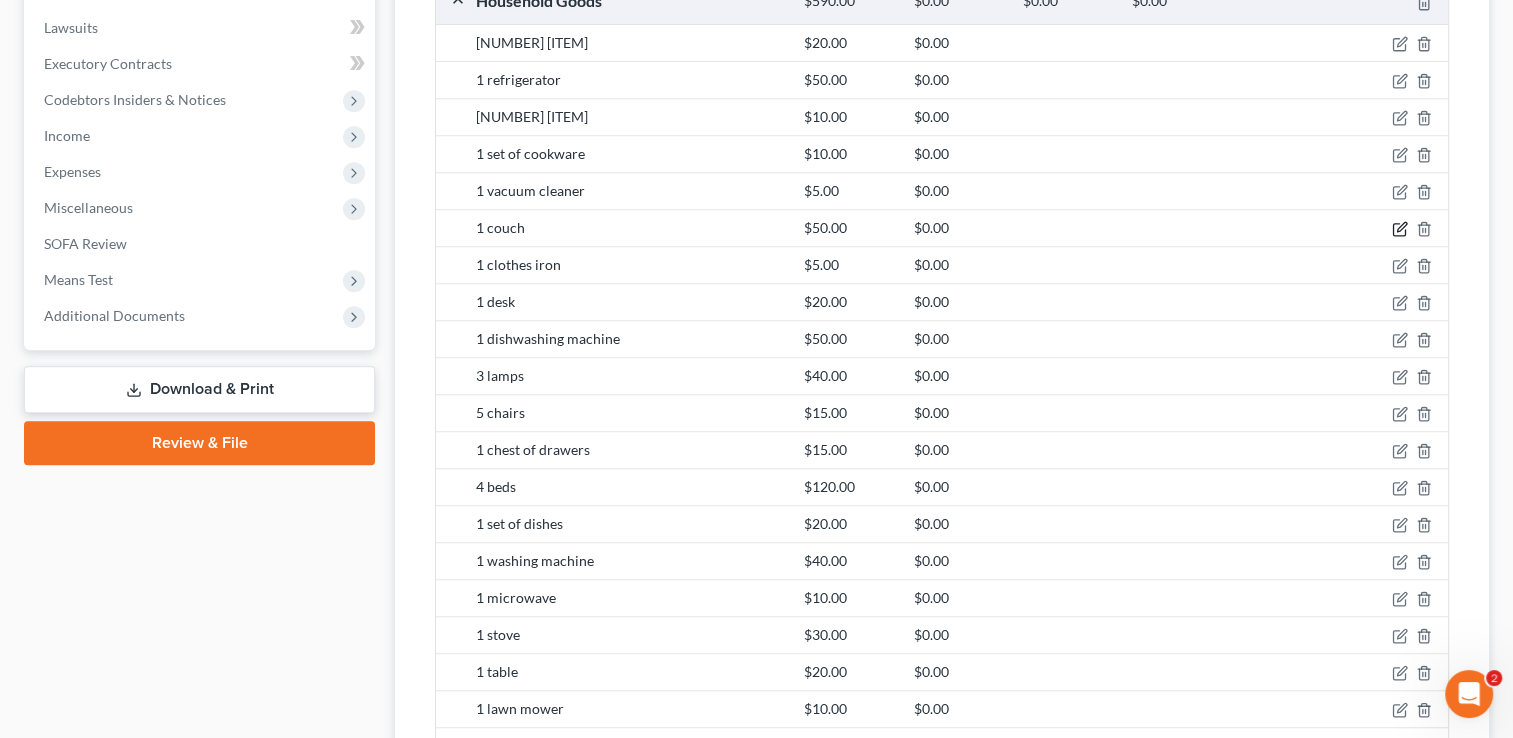 click 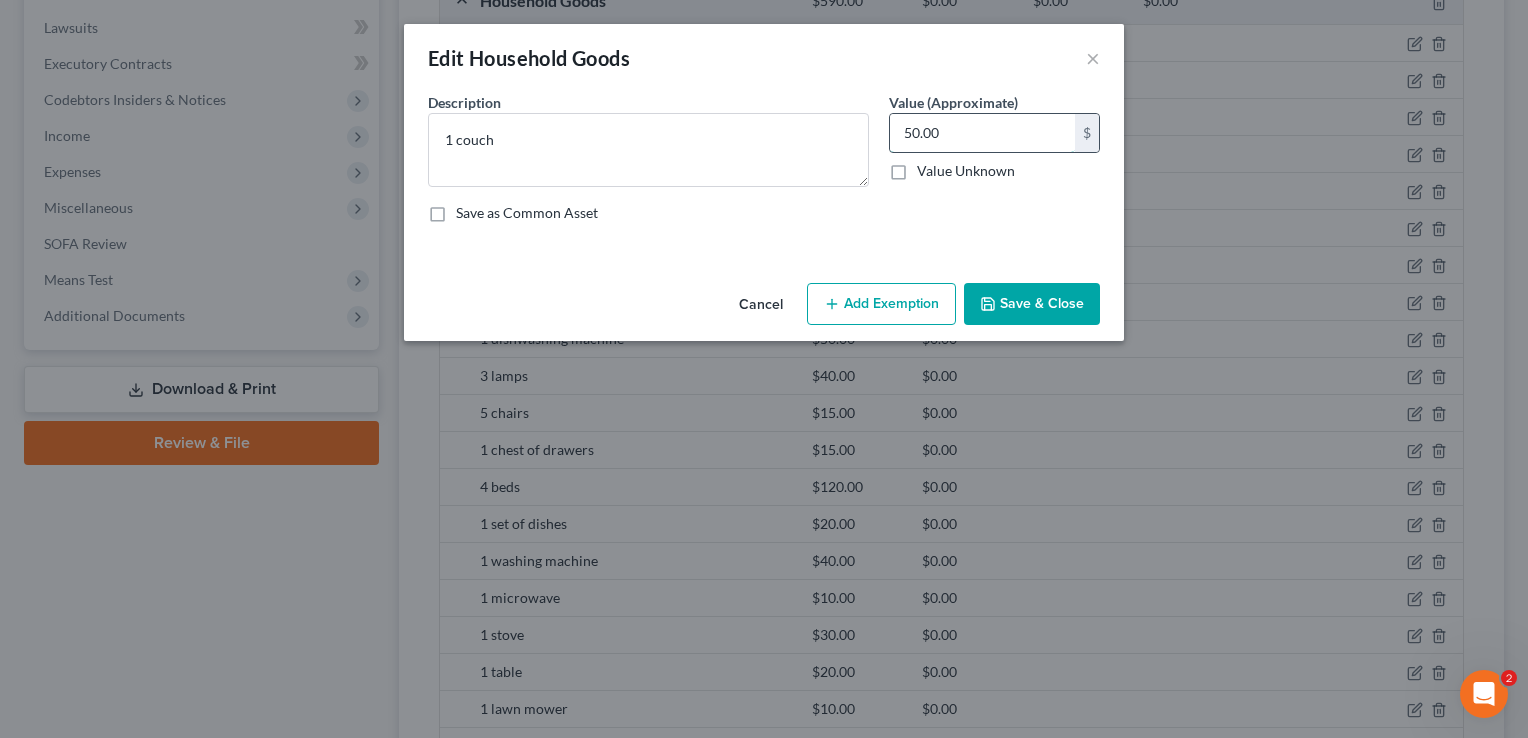 click on "50.00" at bounding box center (982, 133) 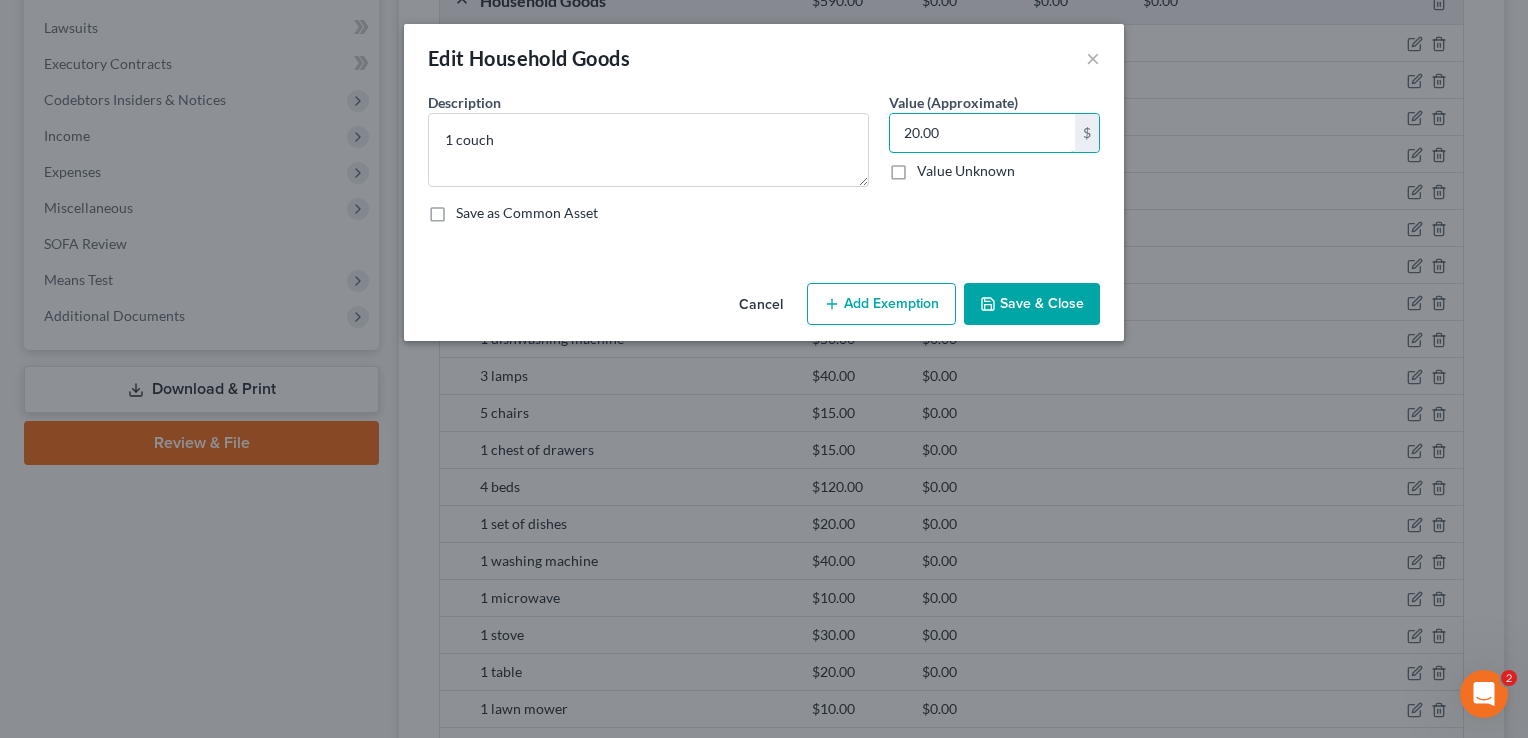 type on "20.00" 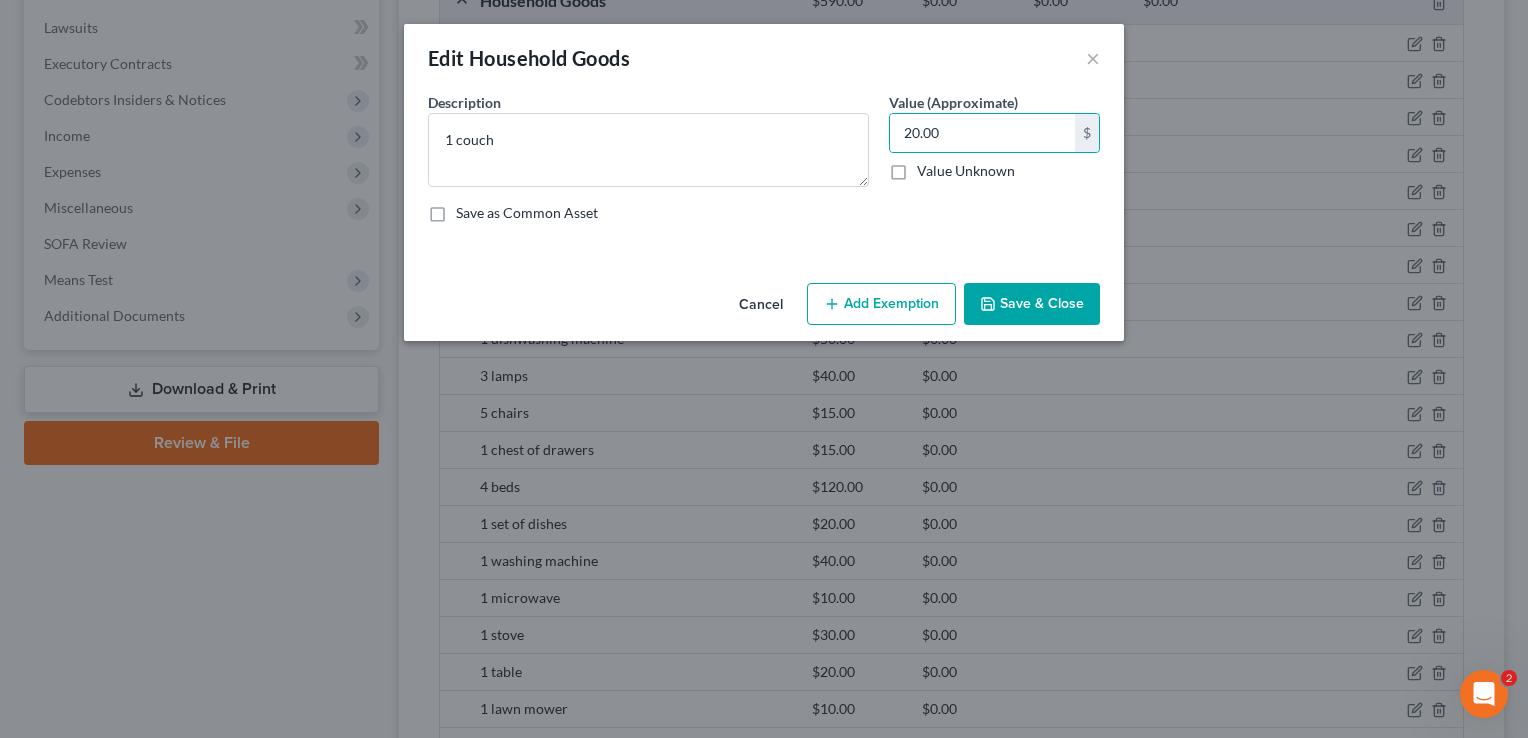 click on "Save & Close" at bounding box center (1032, 304) 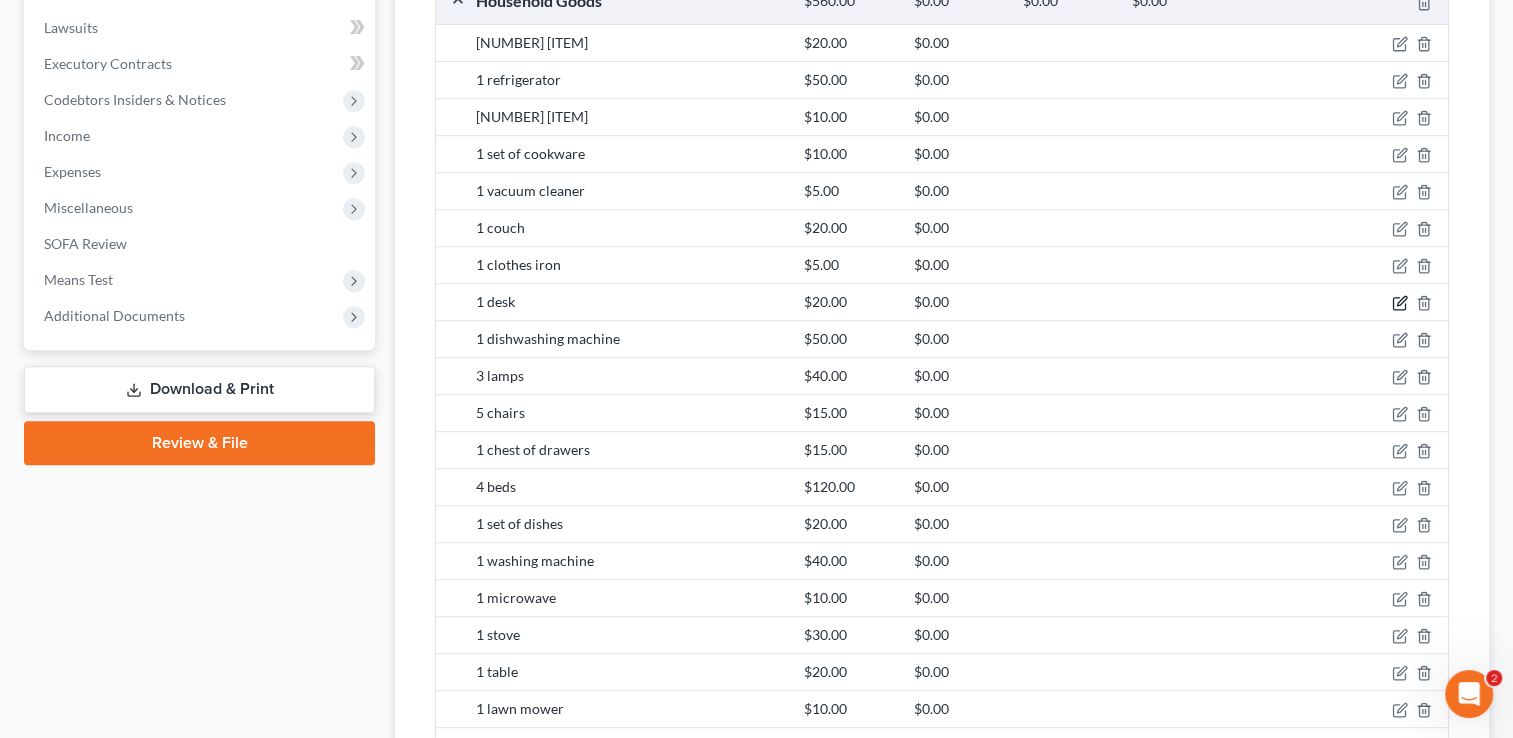 click 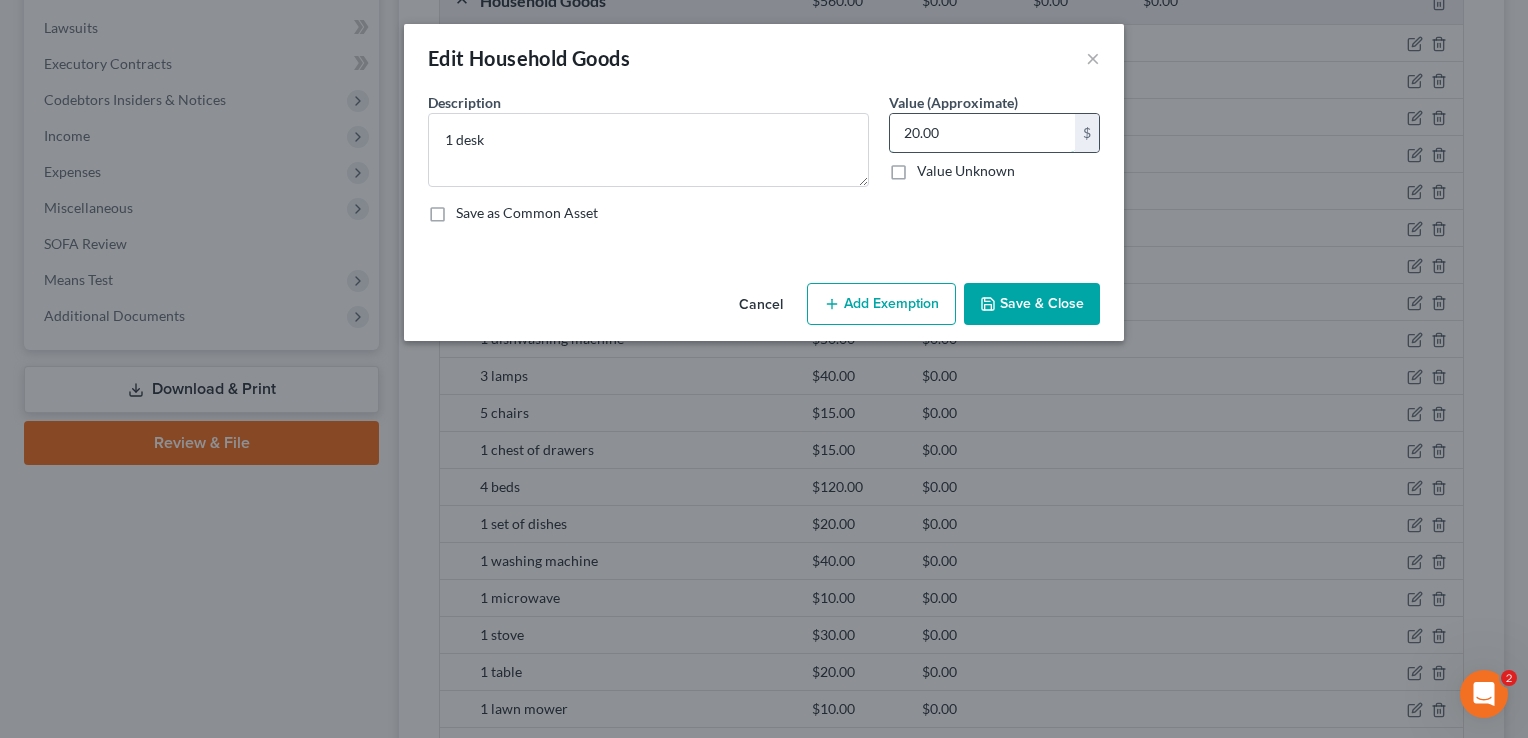 click on "20.00" at bounding box center [982, 133] 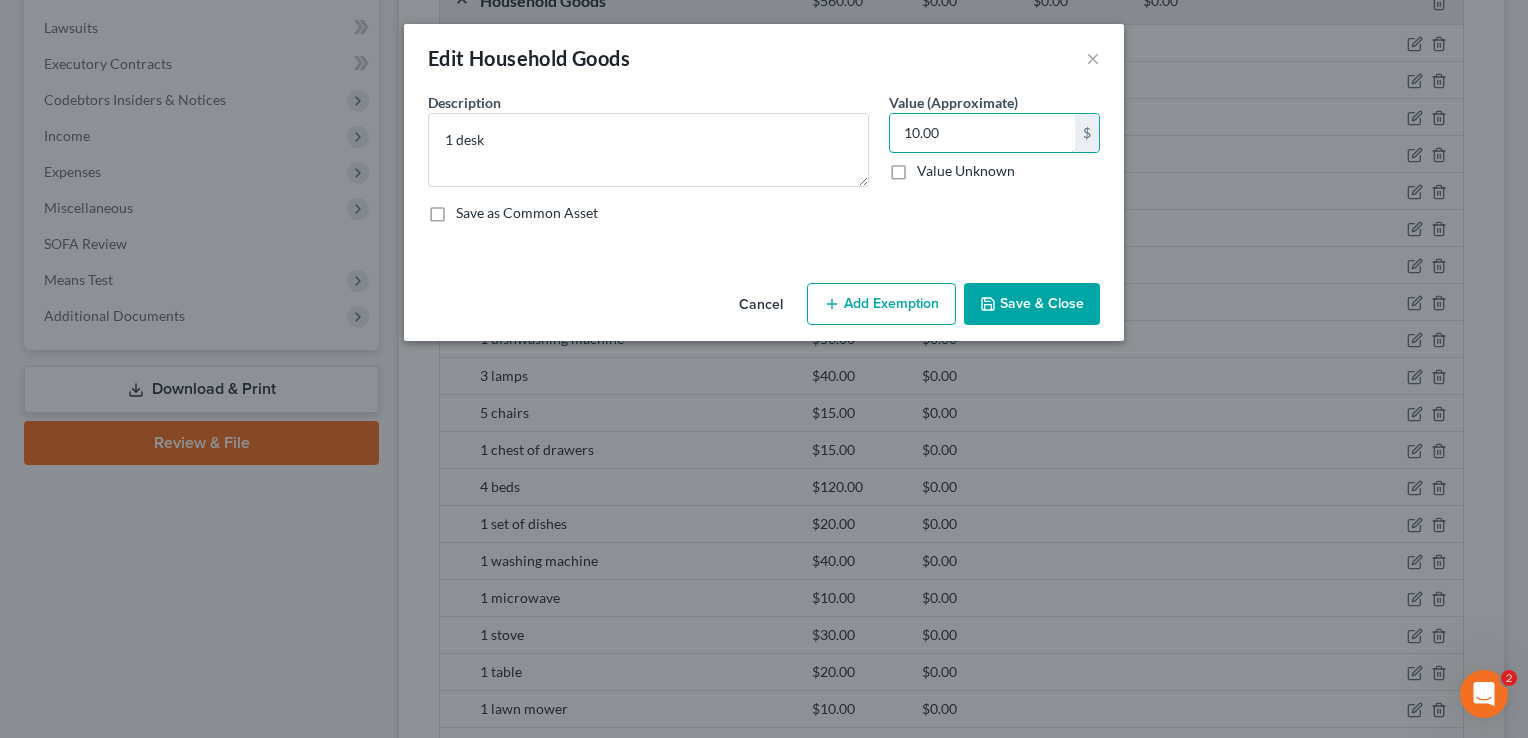 type on "10.00" 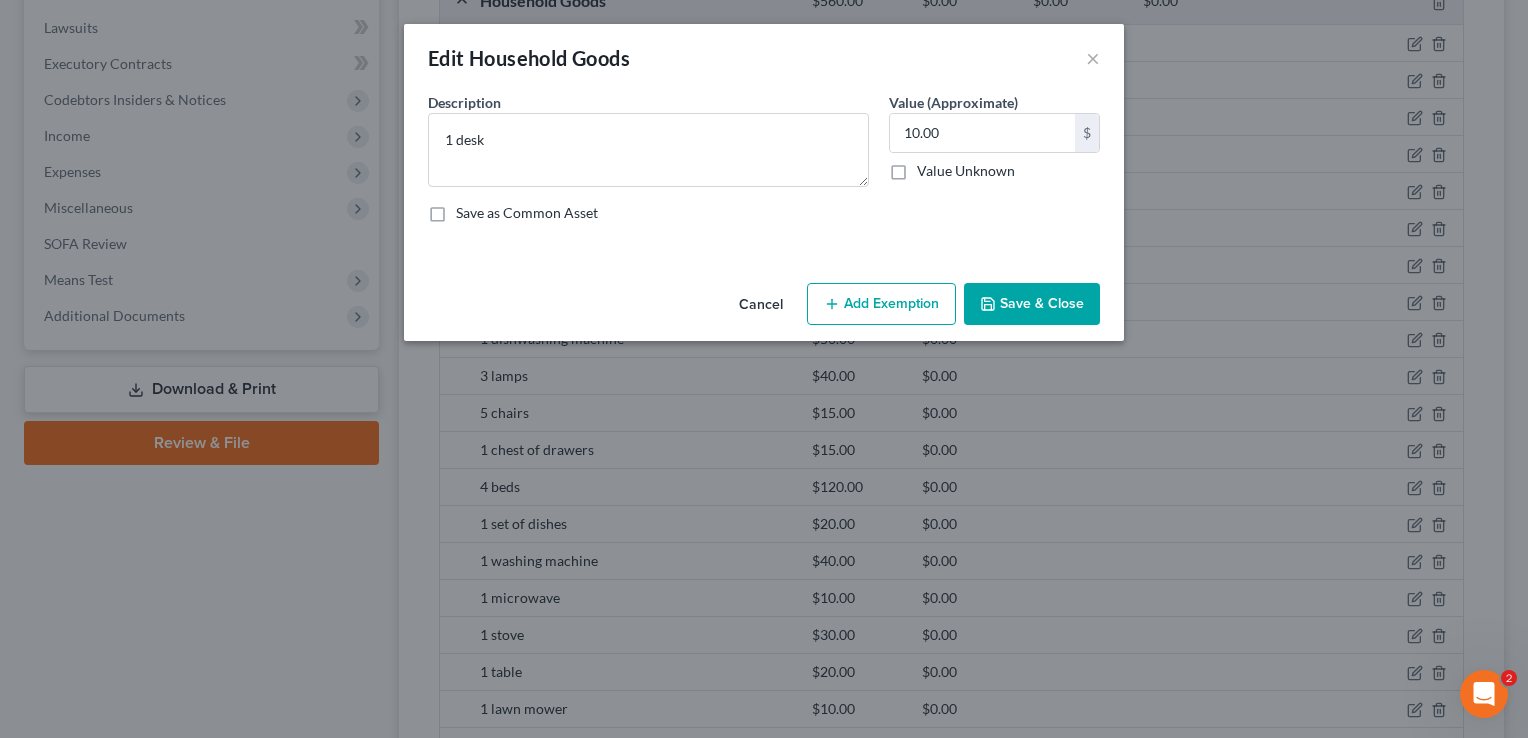 click on "Save & Close" at bounding box center [1032, 304] 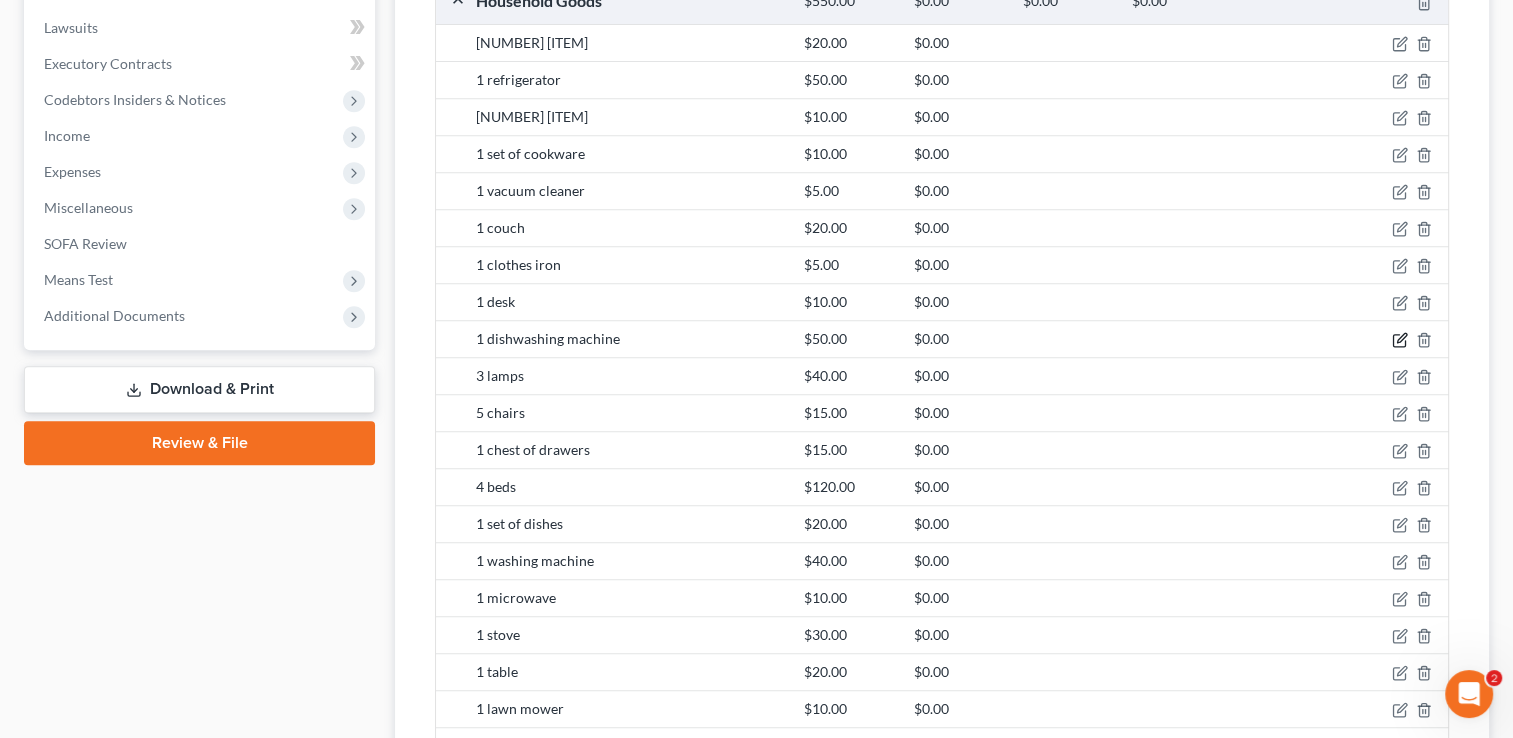 click 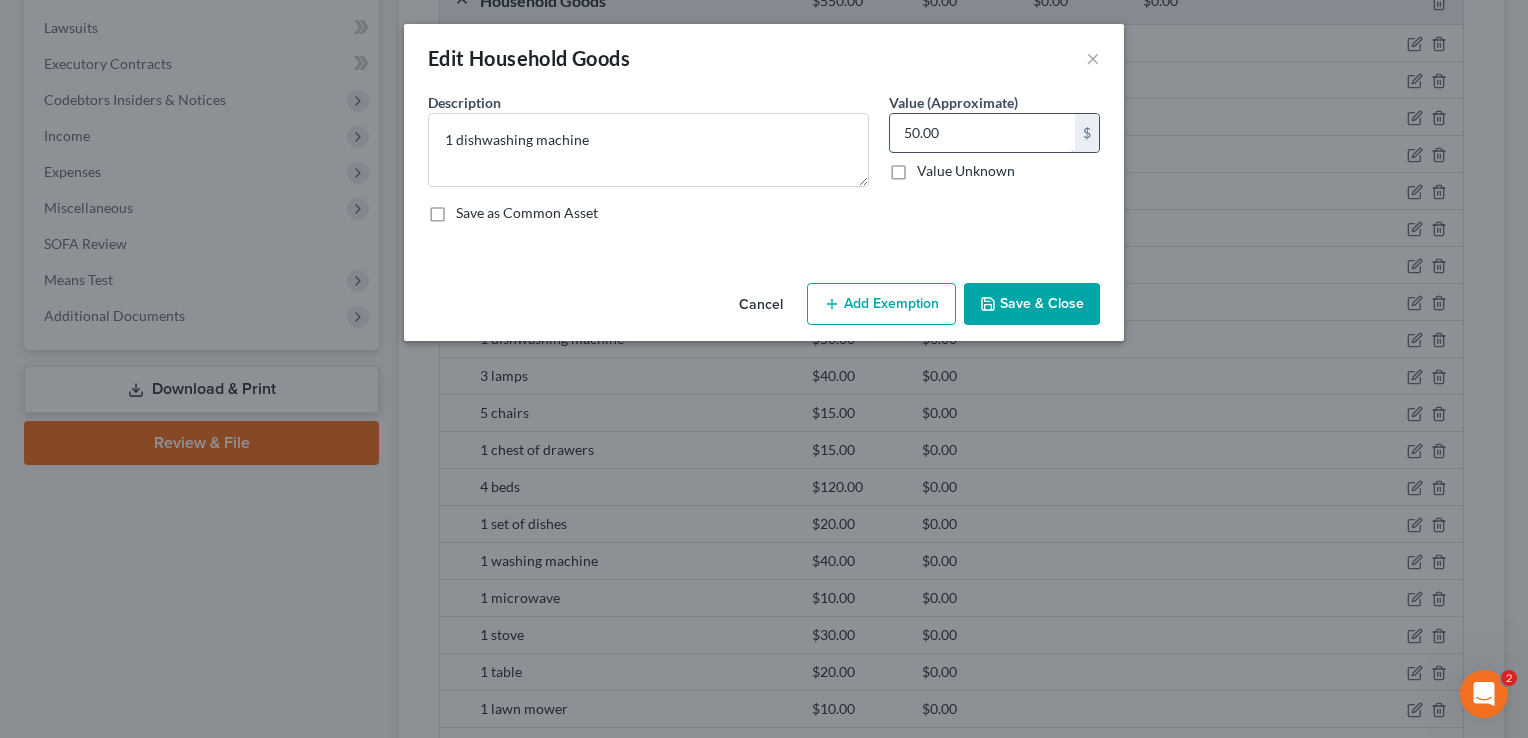 click on "50.00" at bounding box center (982, 133) 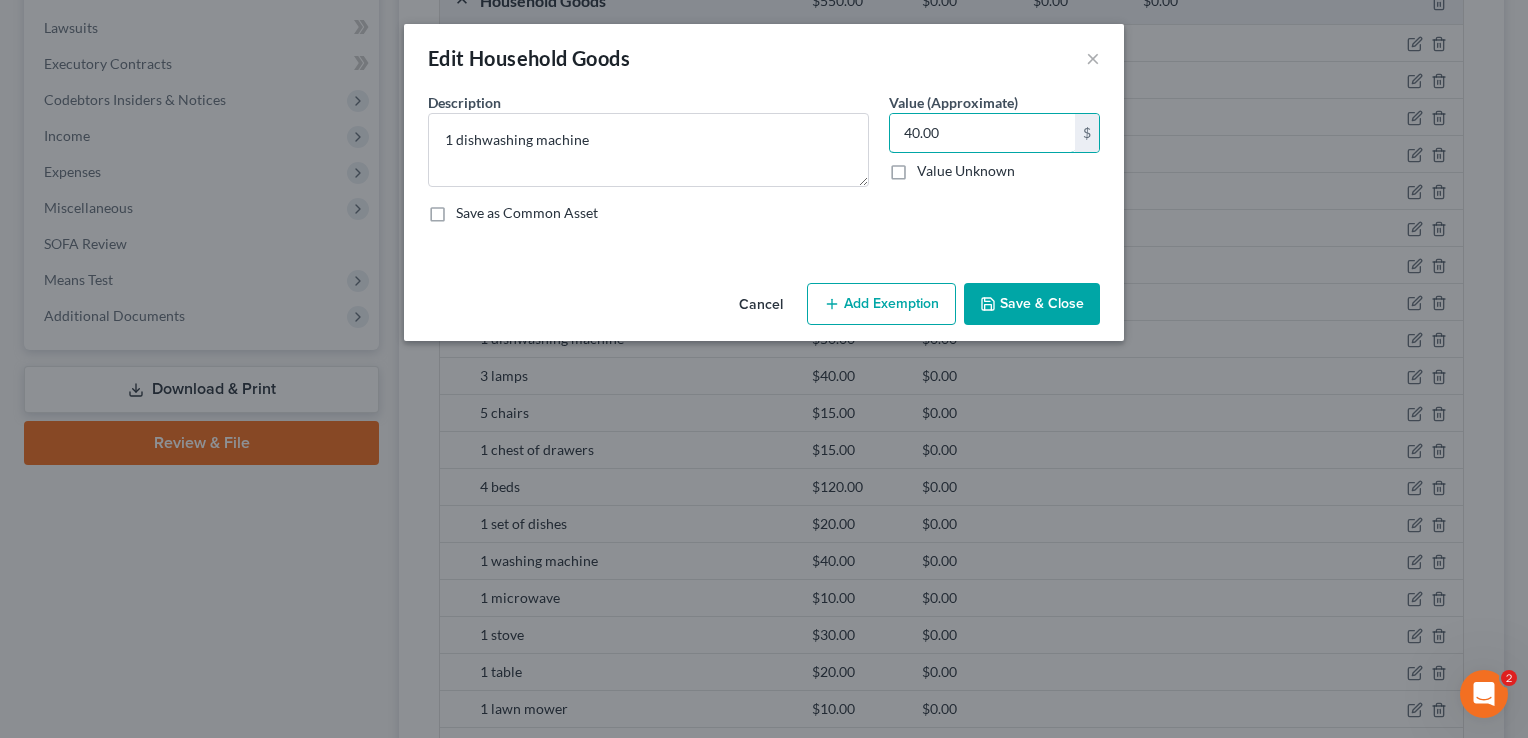type on "40.00" 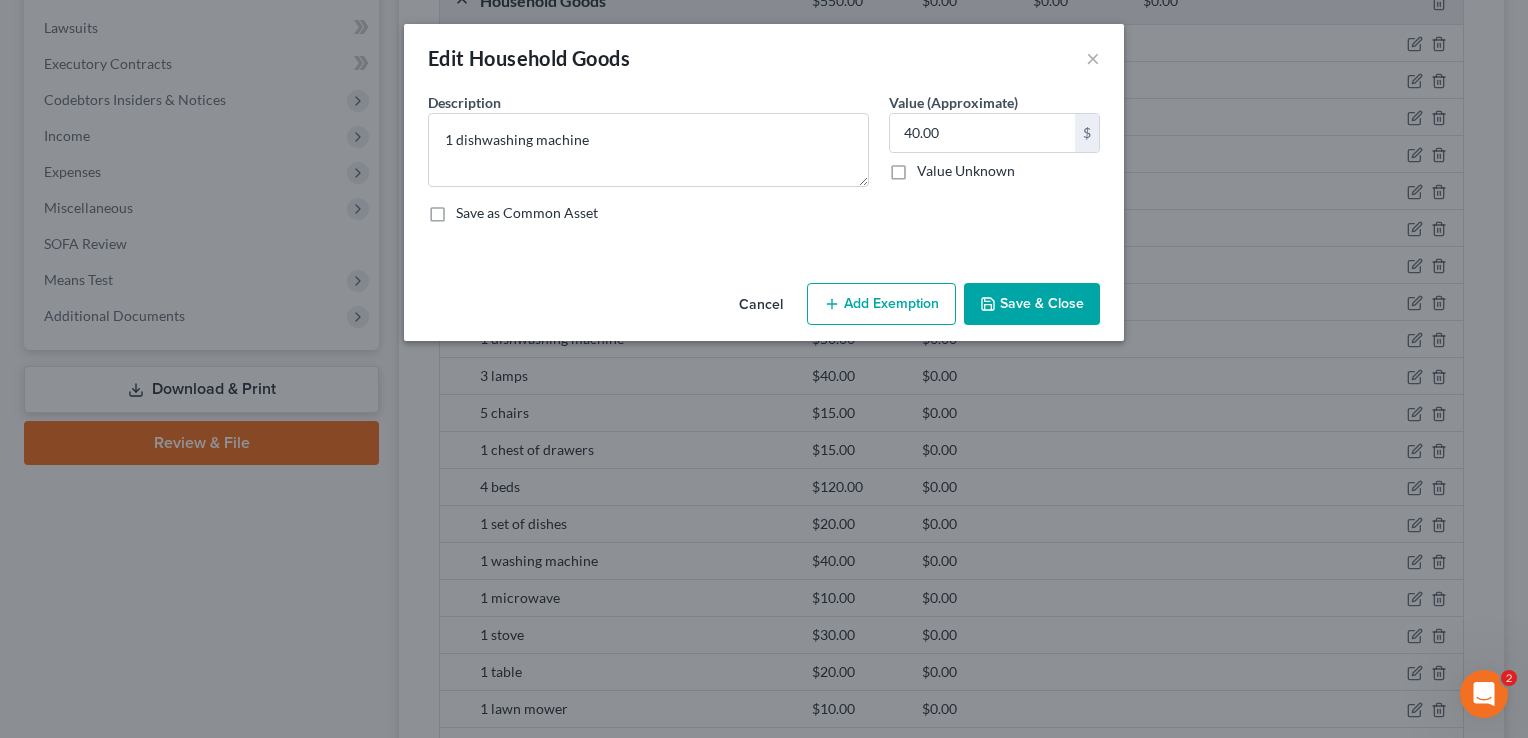 drag, startPoint x: 1028, startPoint y: 302, endPoint x: 1001, endPoint y: 284, distance: 32.449963 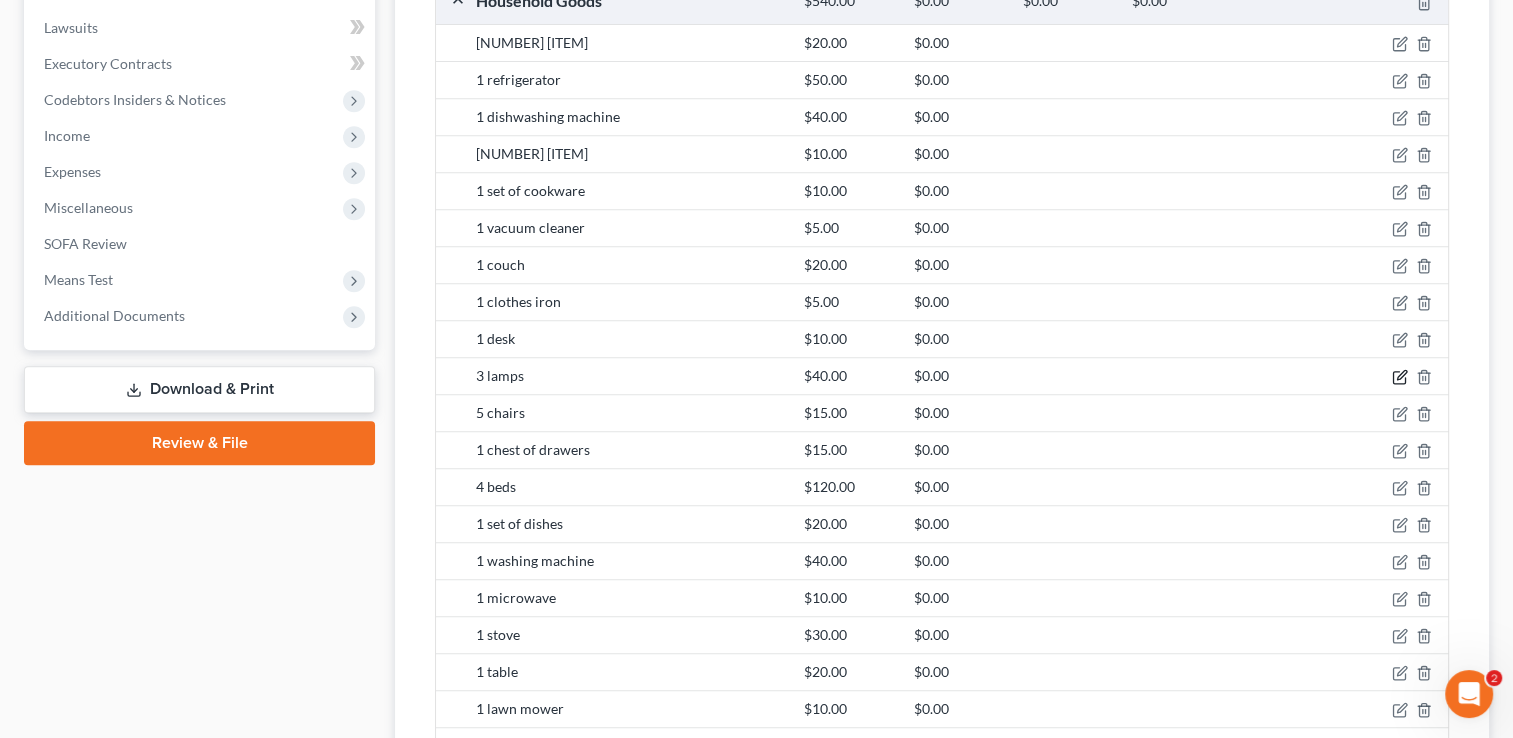 click 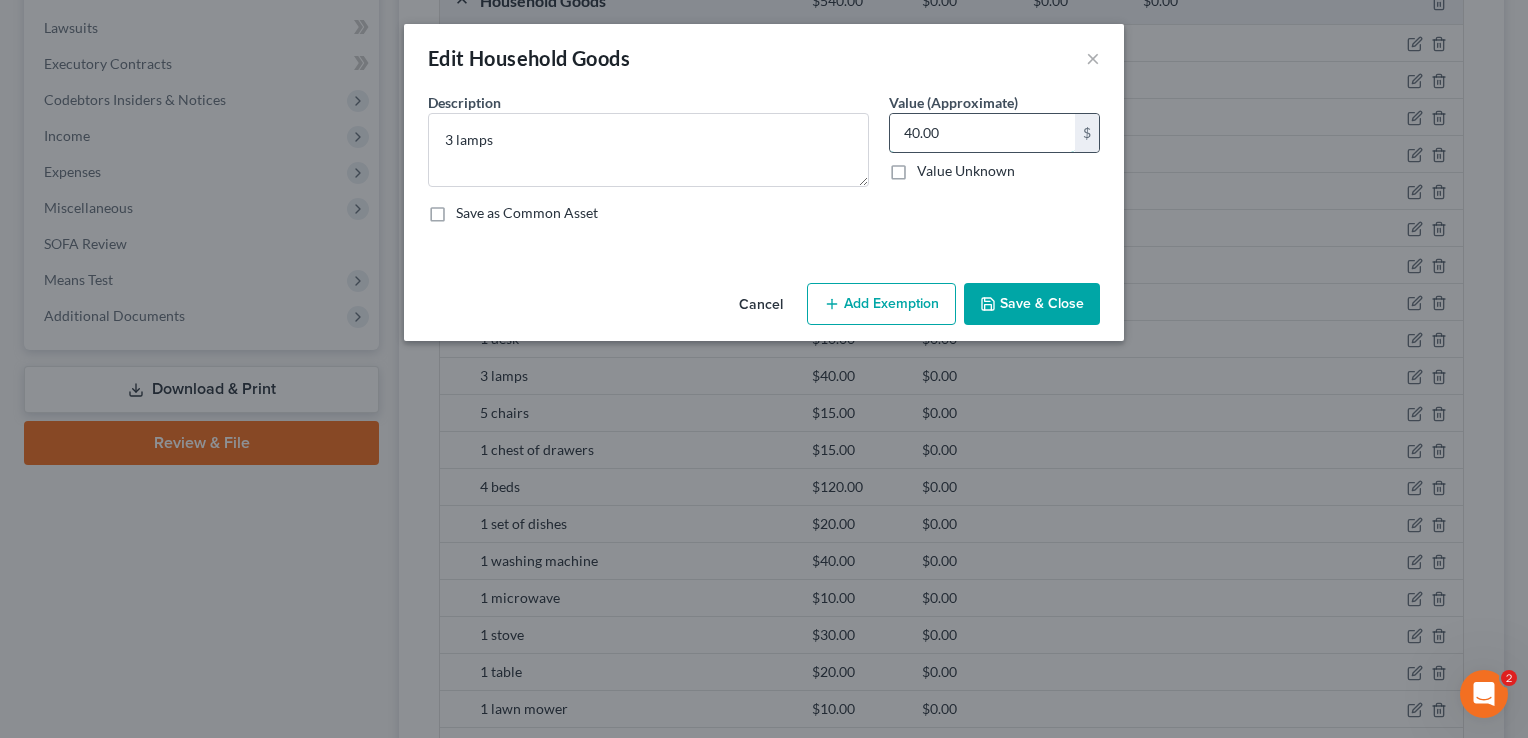 click on "40.00" at bounding box center [982, 133] 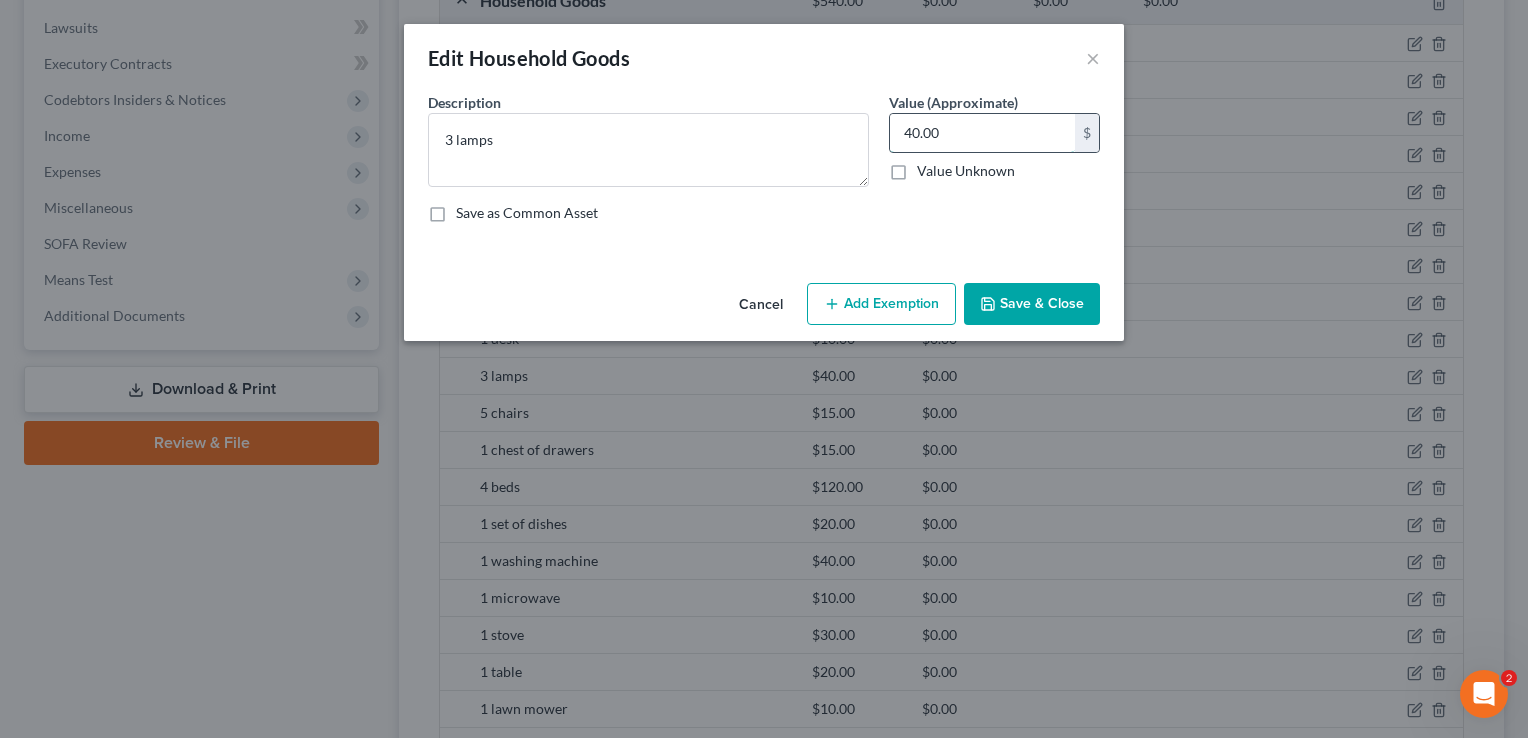 click on "40.00" at bounding box center [982, 133] 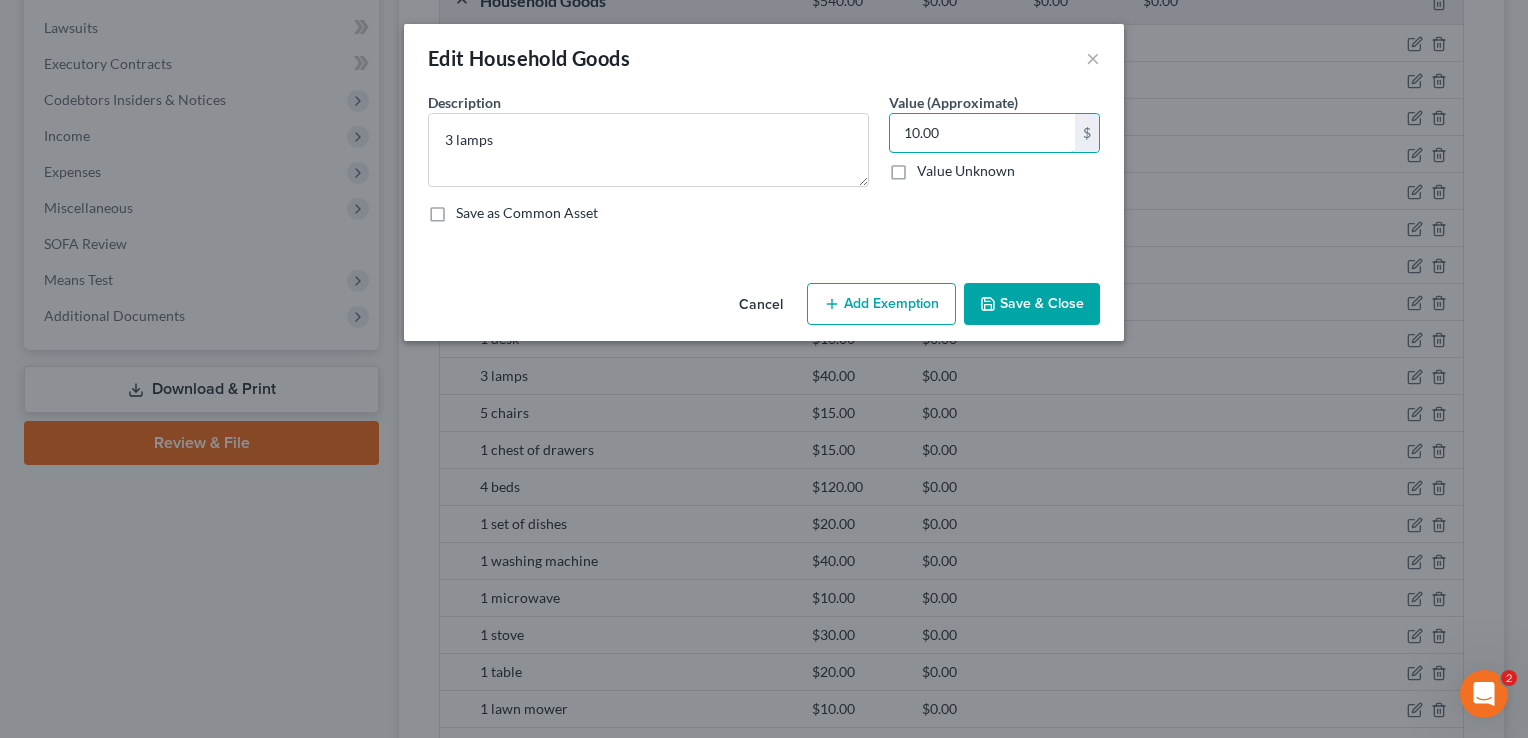 type on "10.00" 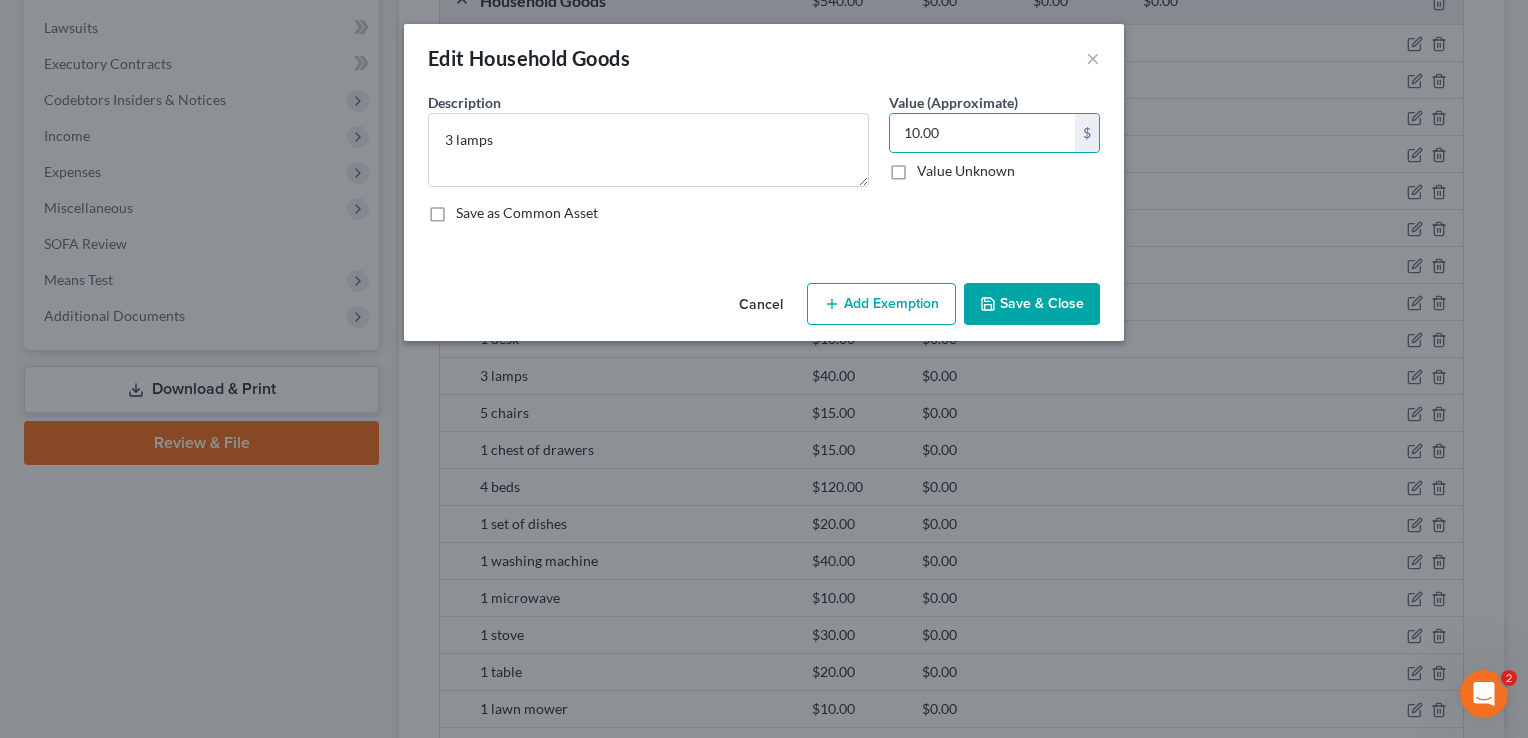 click on "Save & Close" at bounding box center [1032, 304] 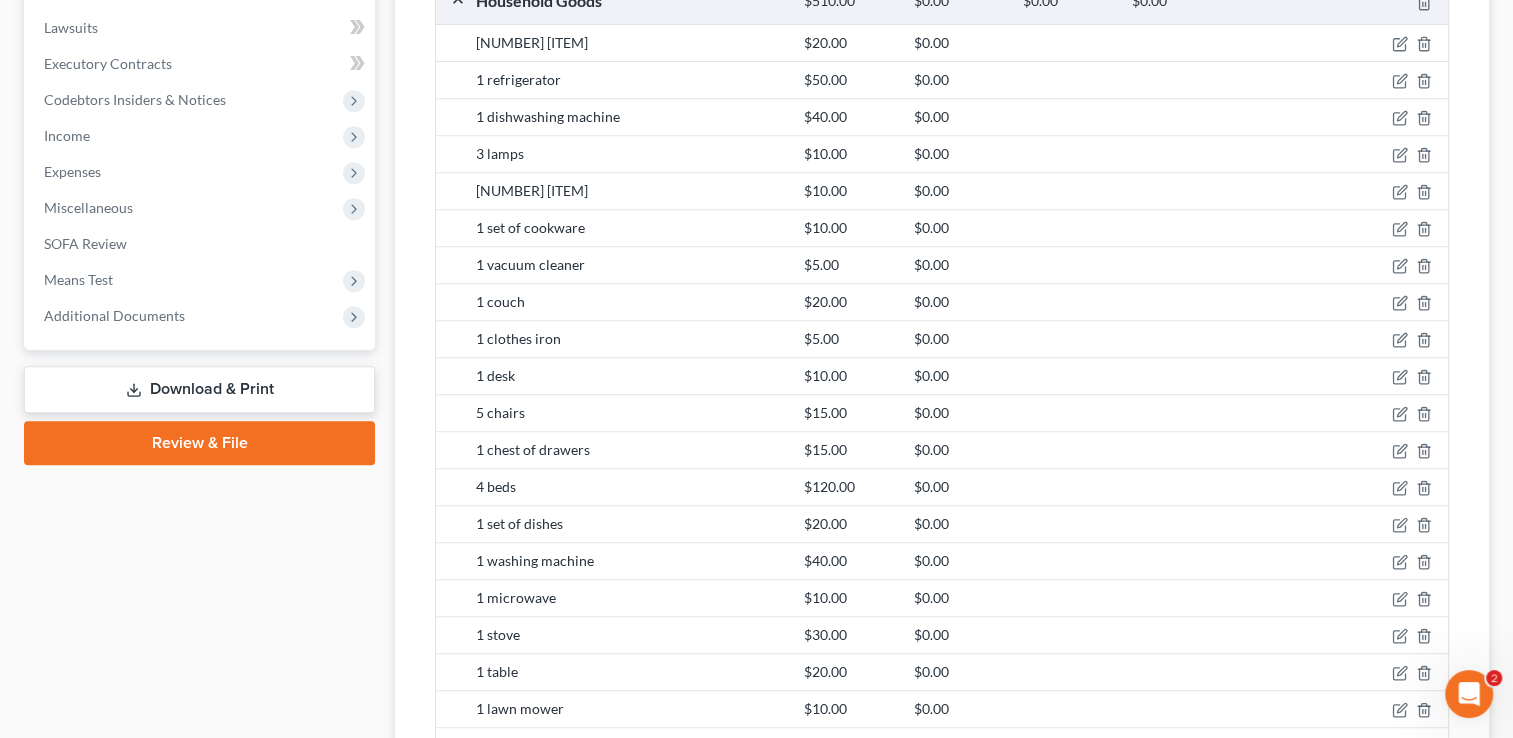 scroll, scrollTop: 236, scrollLeft: 0, axis: vertical 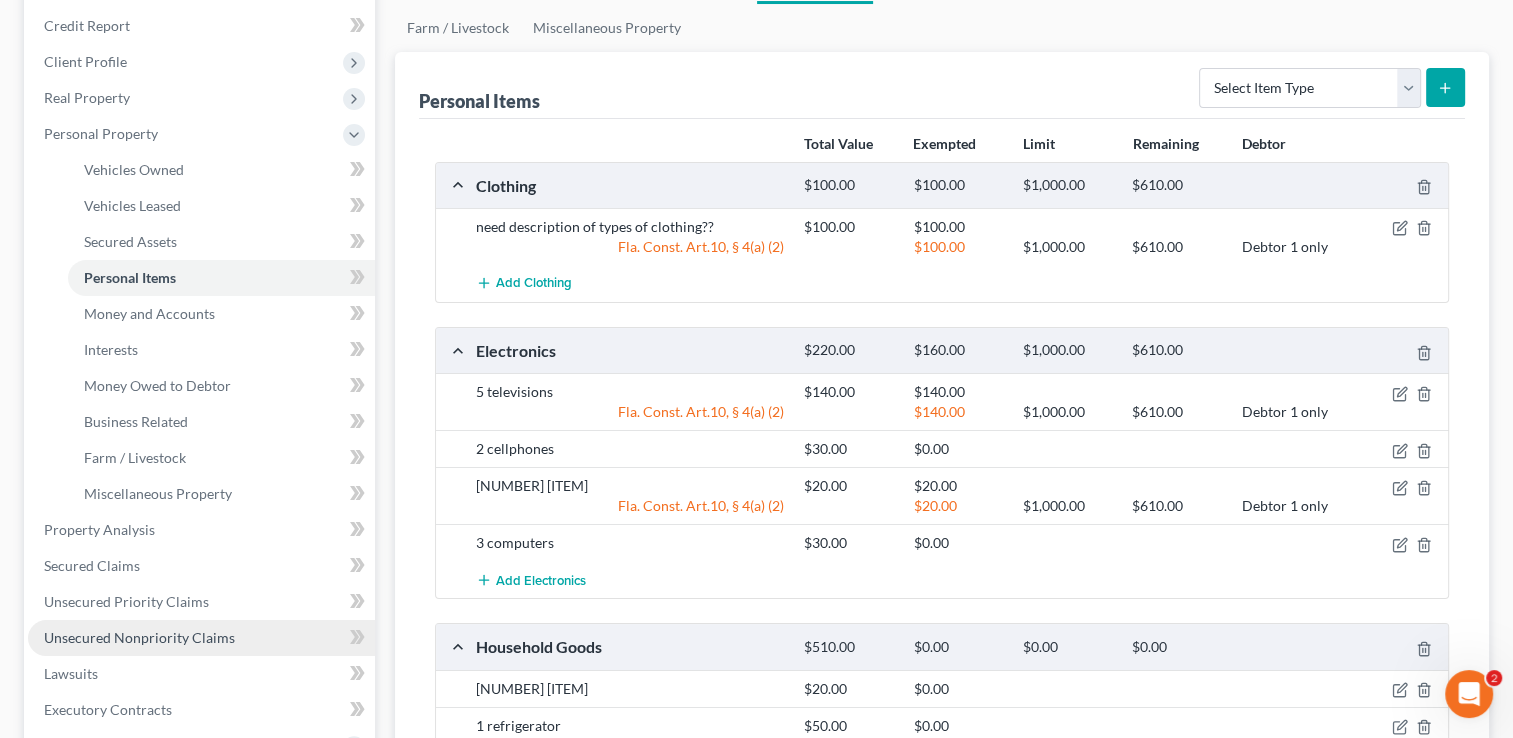 click on "Unsecured Nonpriority Claims" at bounding box center (139, 637) 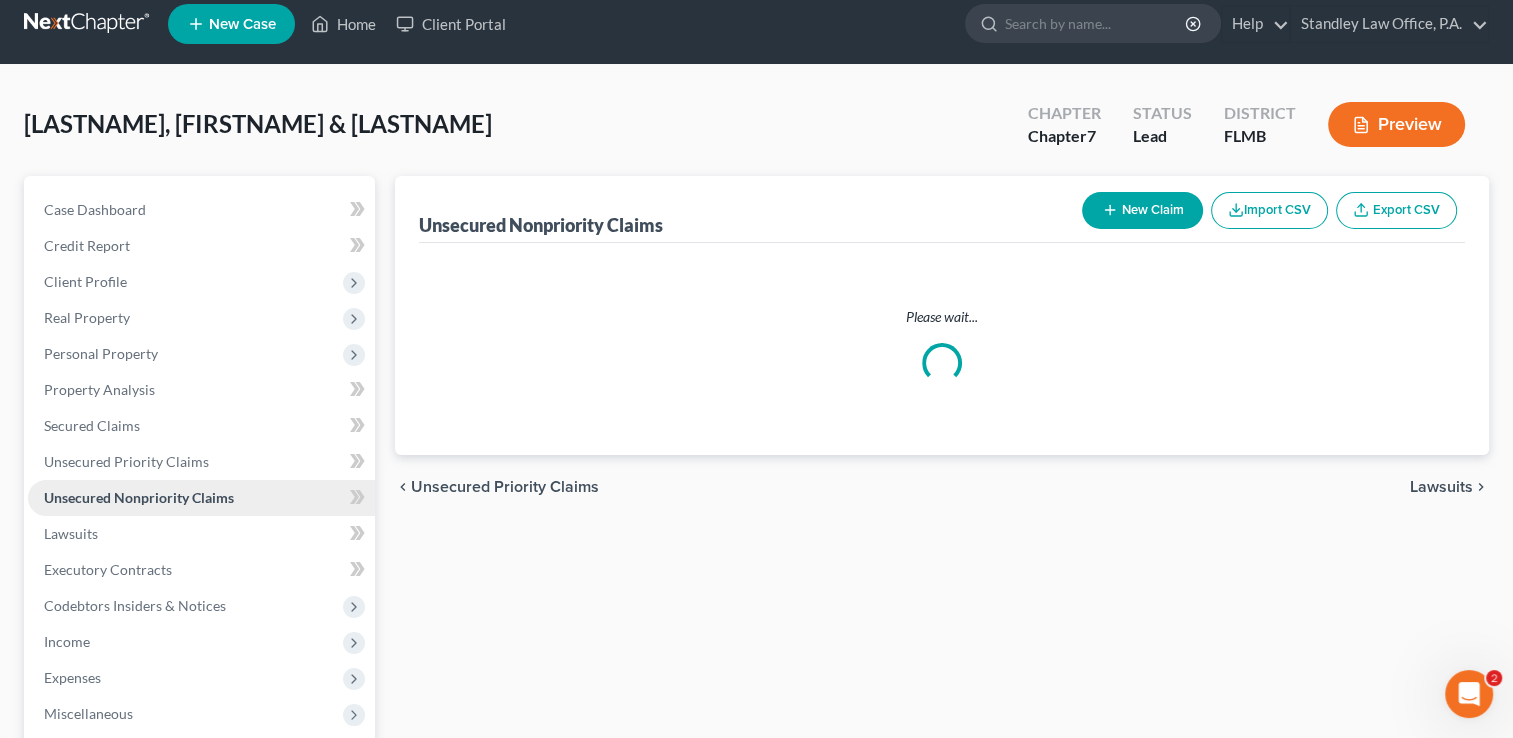 scroll, scrollTop: 0, scrollLeft: 0, axis: both 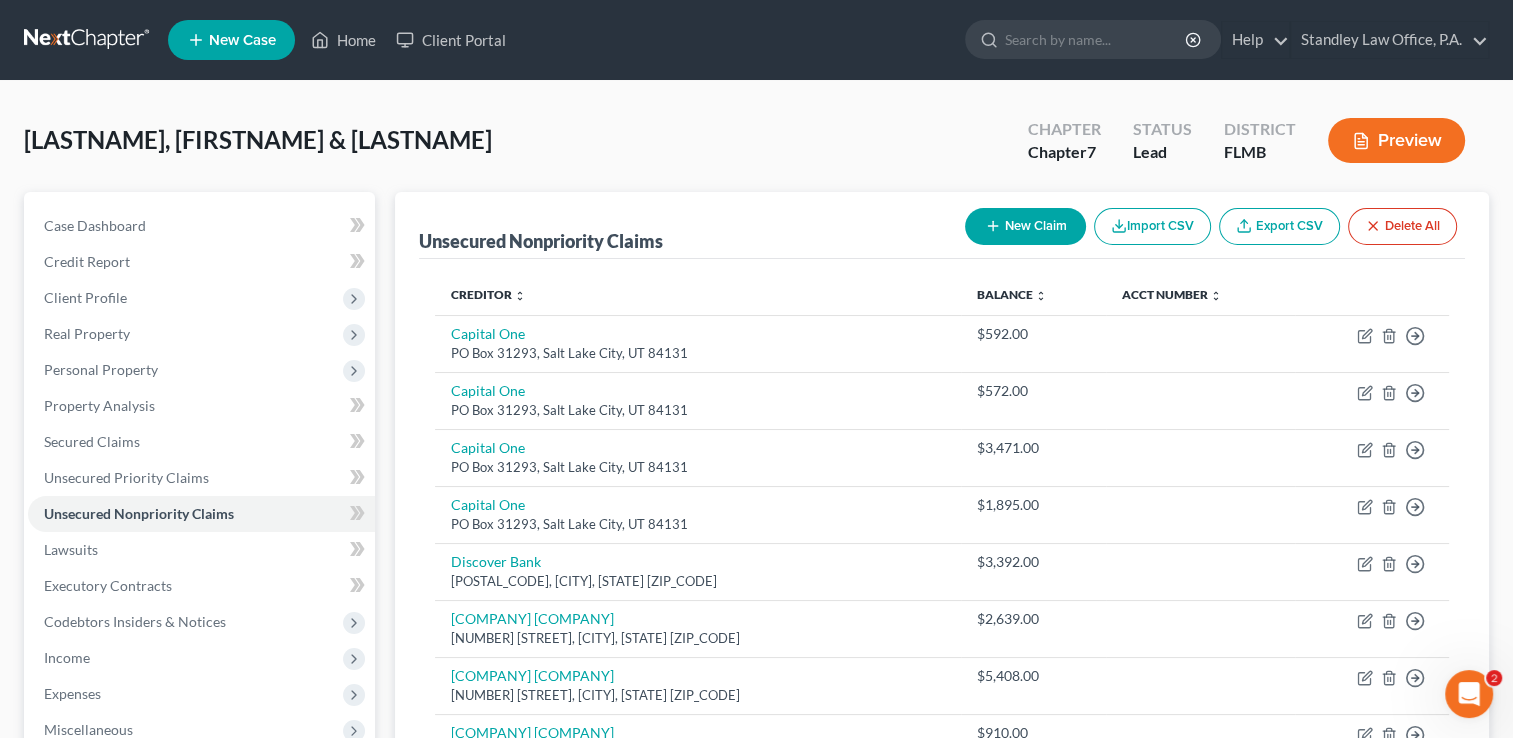 click on "New Claim" at bounding box center [1025, 226] 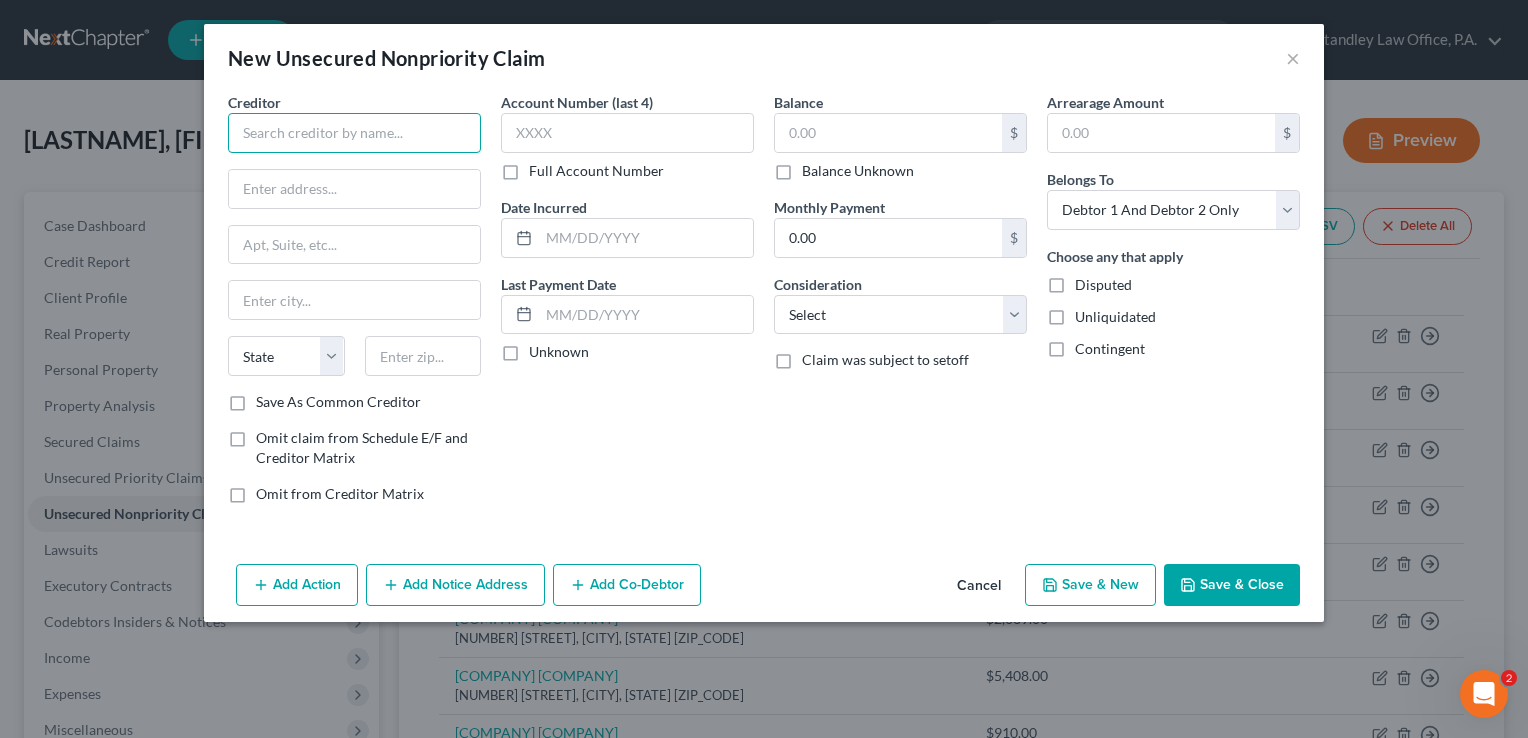 click at bounding box center [354, 133] 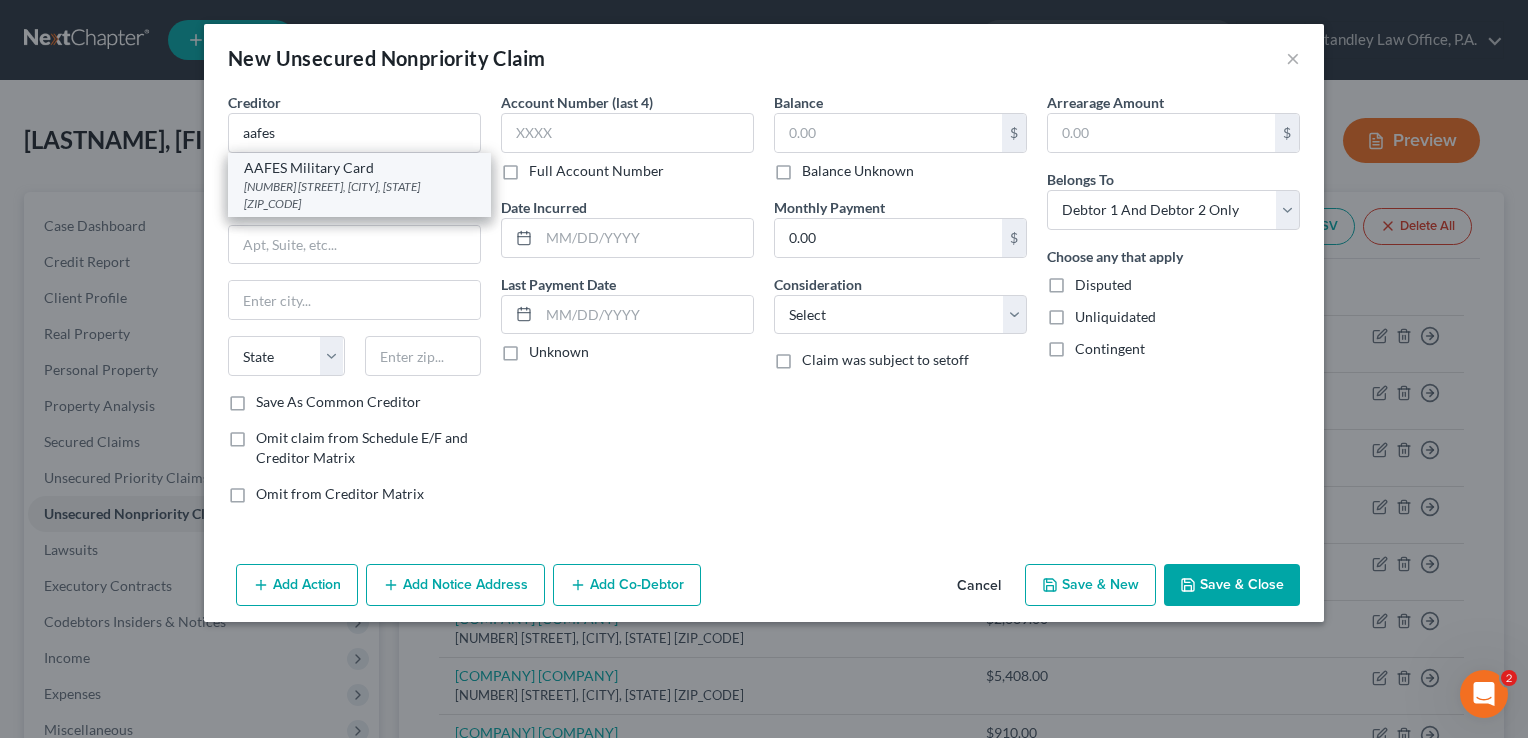 click on "[NUMBER] [STREET], [CITY], [STATE] [ZIP_CODE]" at bounding box center (359, 195) 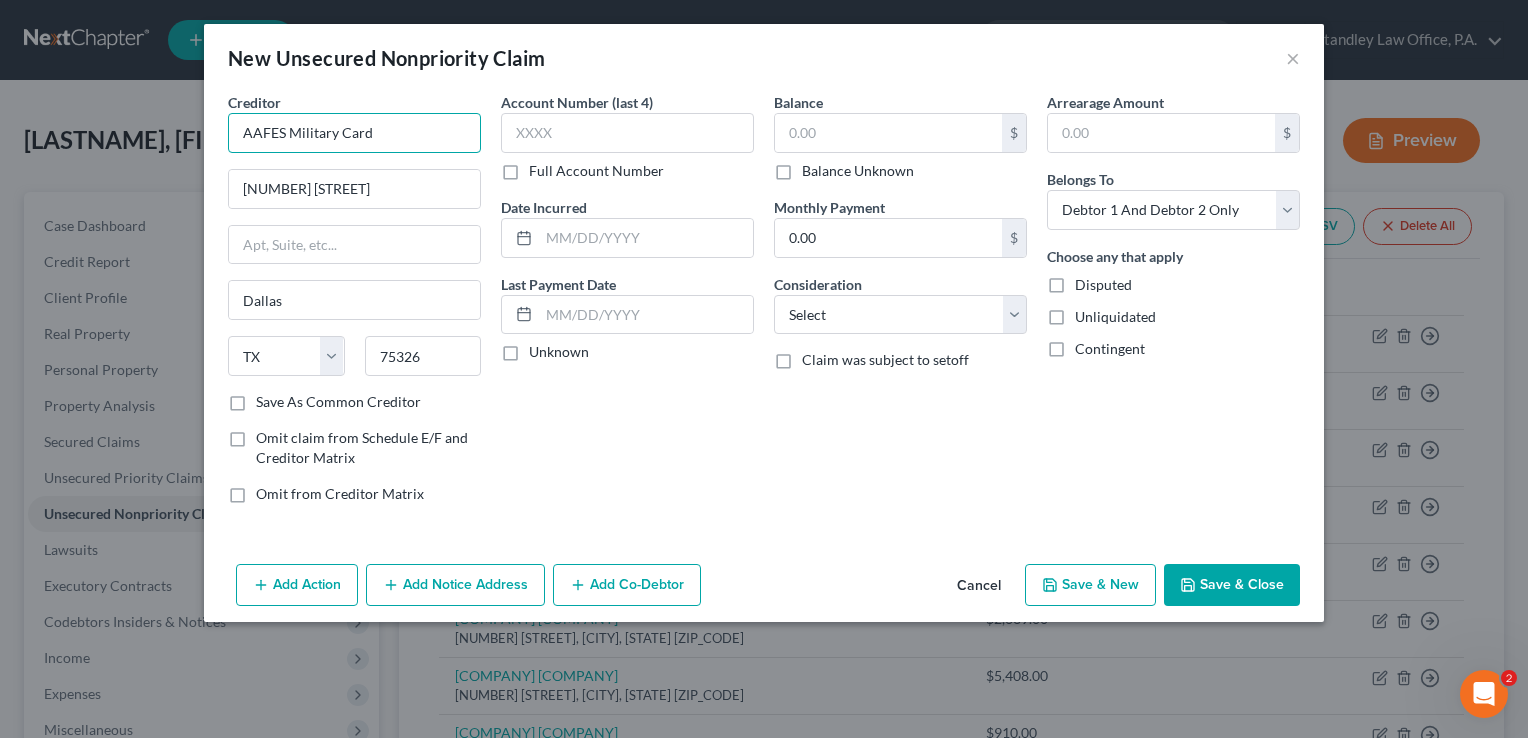 click on "AAFES Military Card" at bounding box center [354, 133] 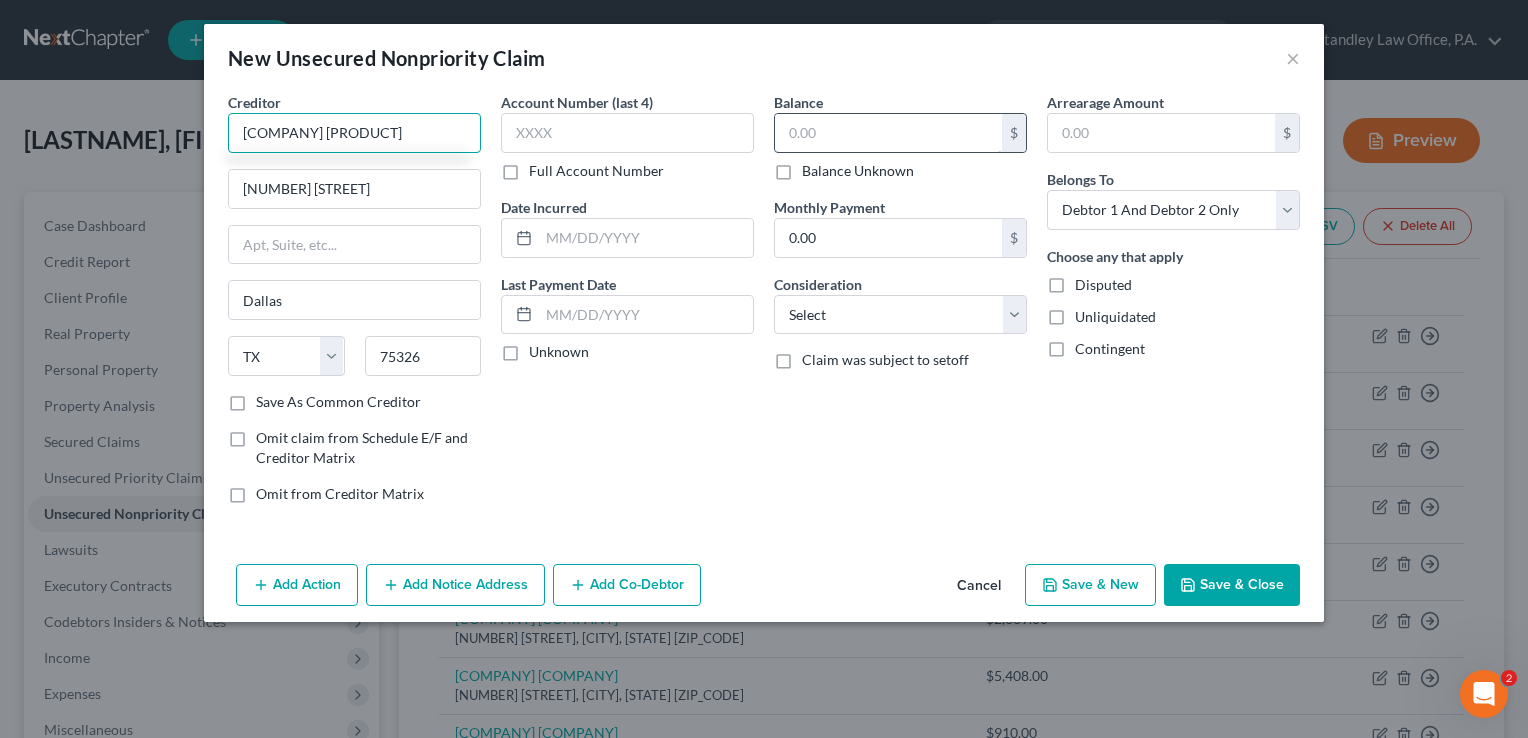 type on "[COMPANY] [PRODUCT]" 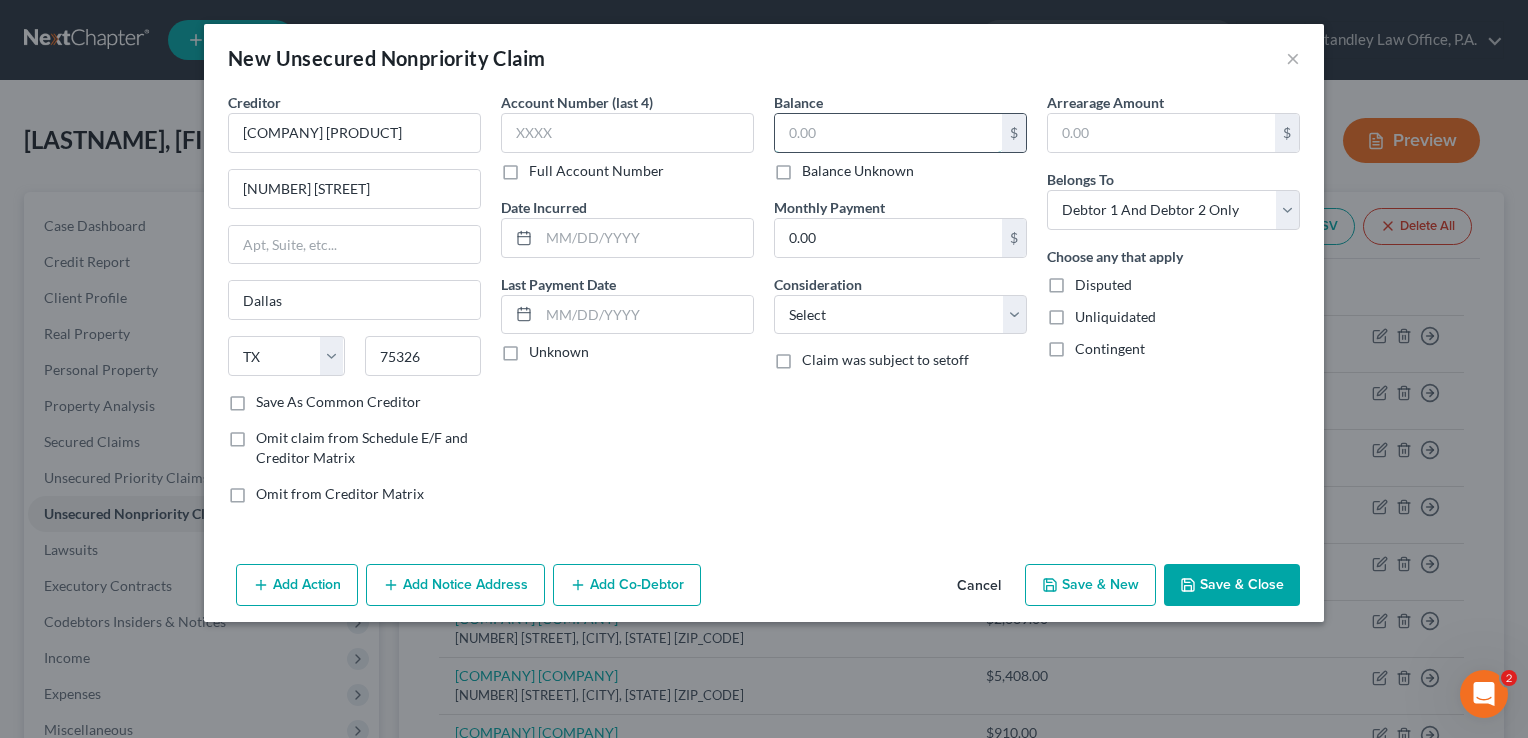 click at bounding box center [888, 133] 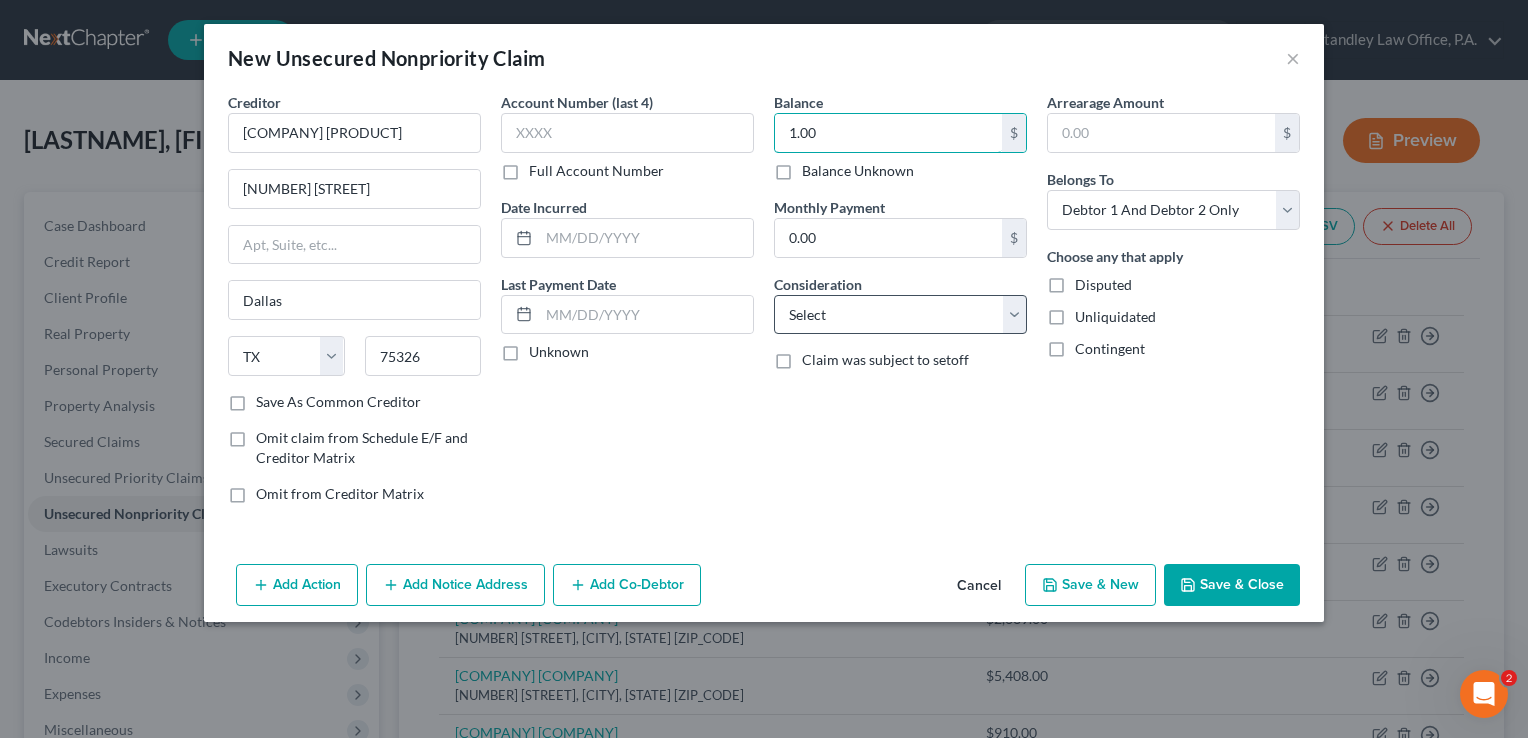 type on "1.00" 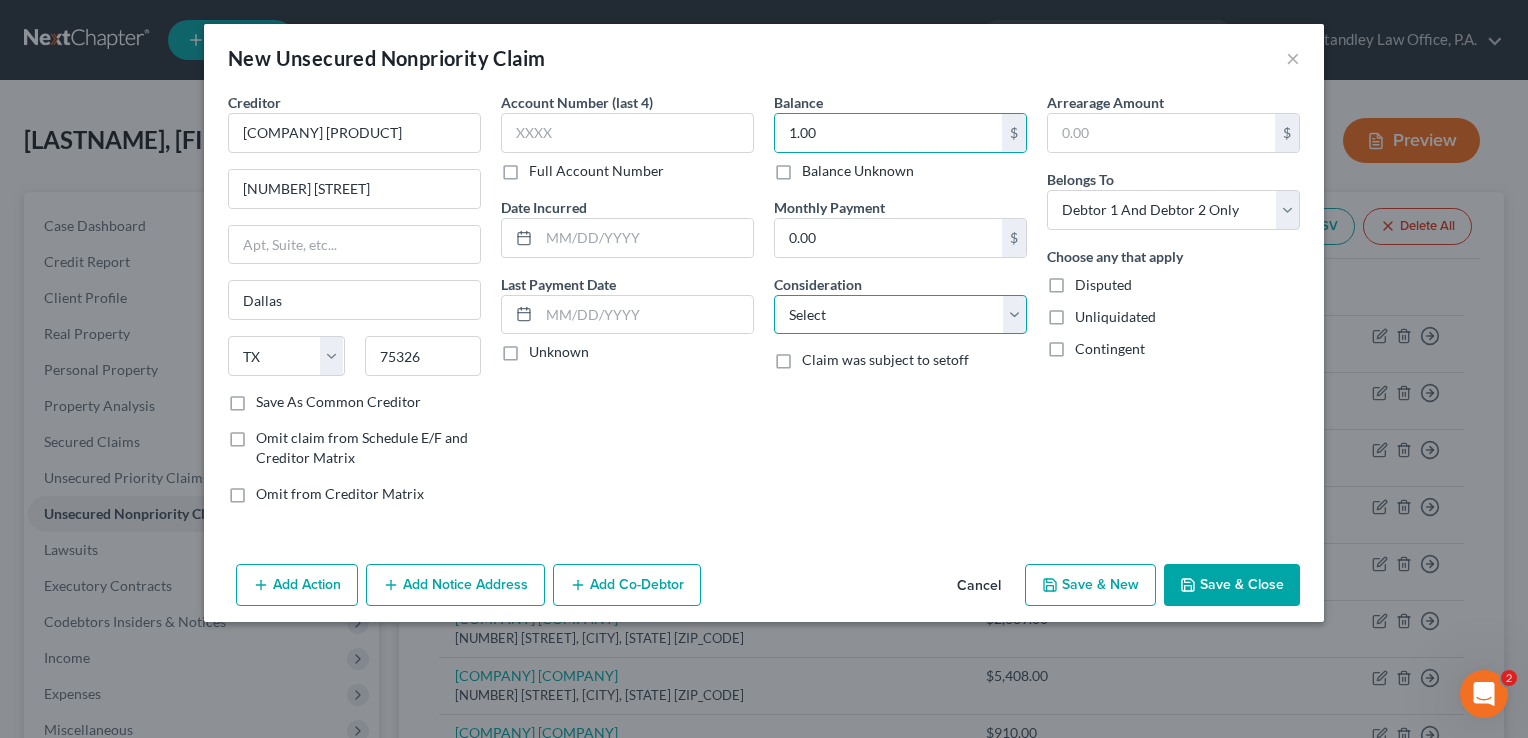 click on "Select Cable / Satellite Services Collection Agency Credit Card Debt Debt Counseling / Attorneys Deficiency Balance Domestic Support Obligations Home / Car Repairs Income Taxes Judgment Liens Medical Services Monies Loaned / Advanced Mortgage Obligation From Divorce Or Separation Obligation To Pensions Other Overdrawn Bank Account Promised To Help Pay Creditors Student Loans Suppliers And Vendors Telephone / Internet Services Utility Services" at bounding box center (900, 315) 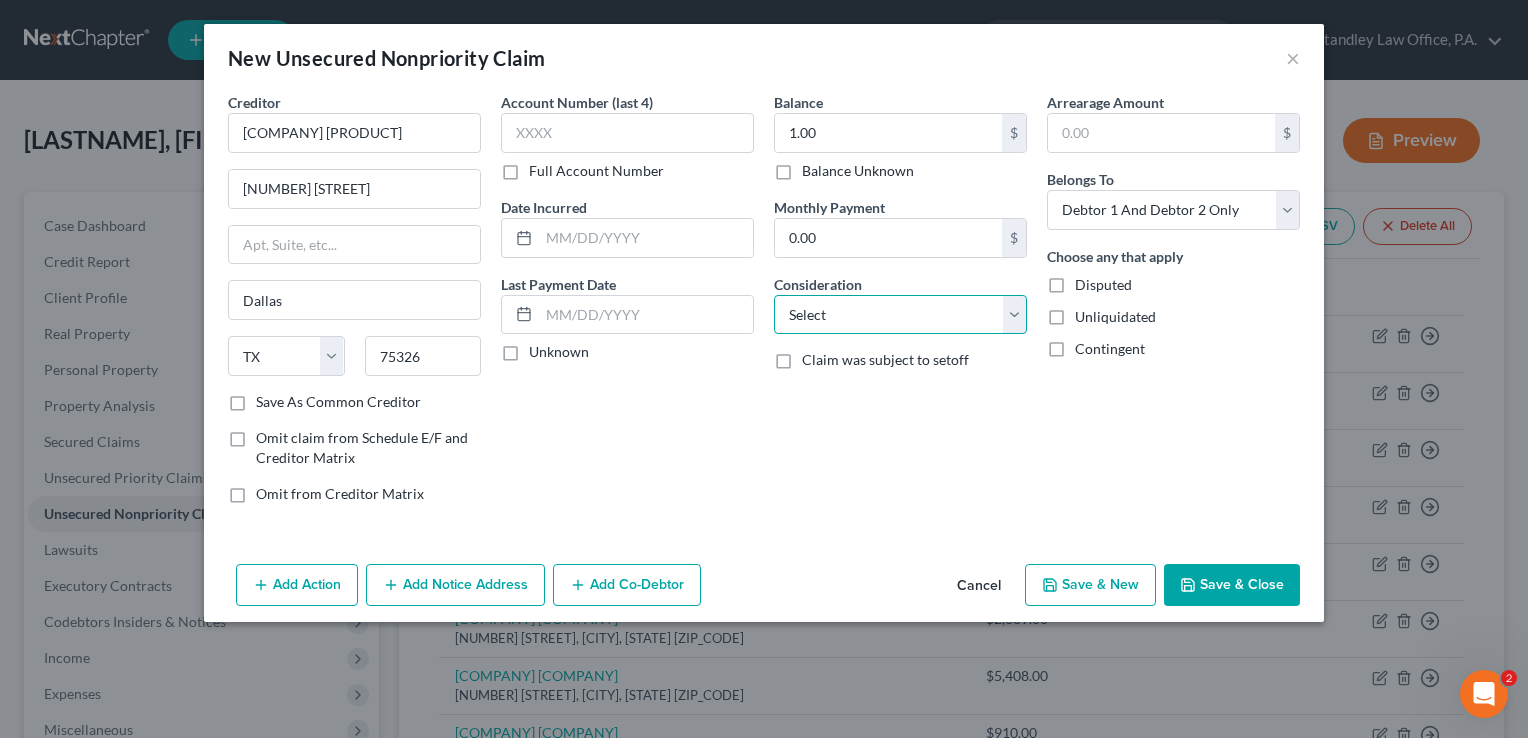 select on "2" 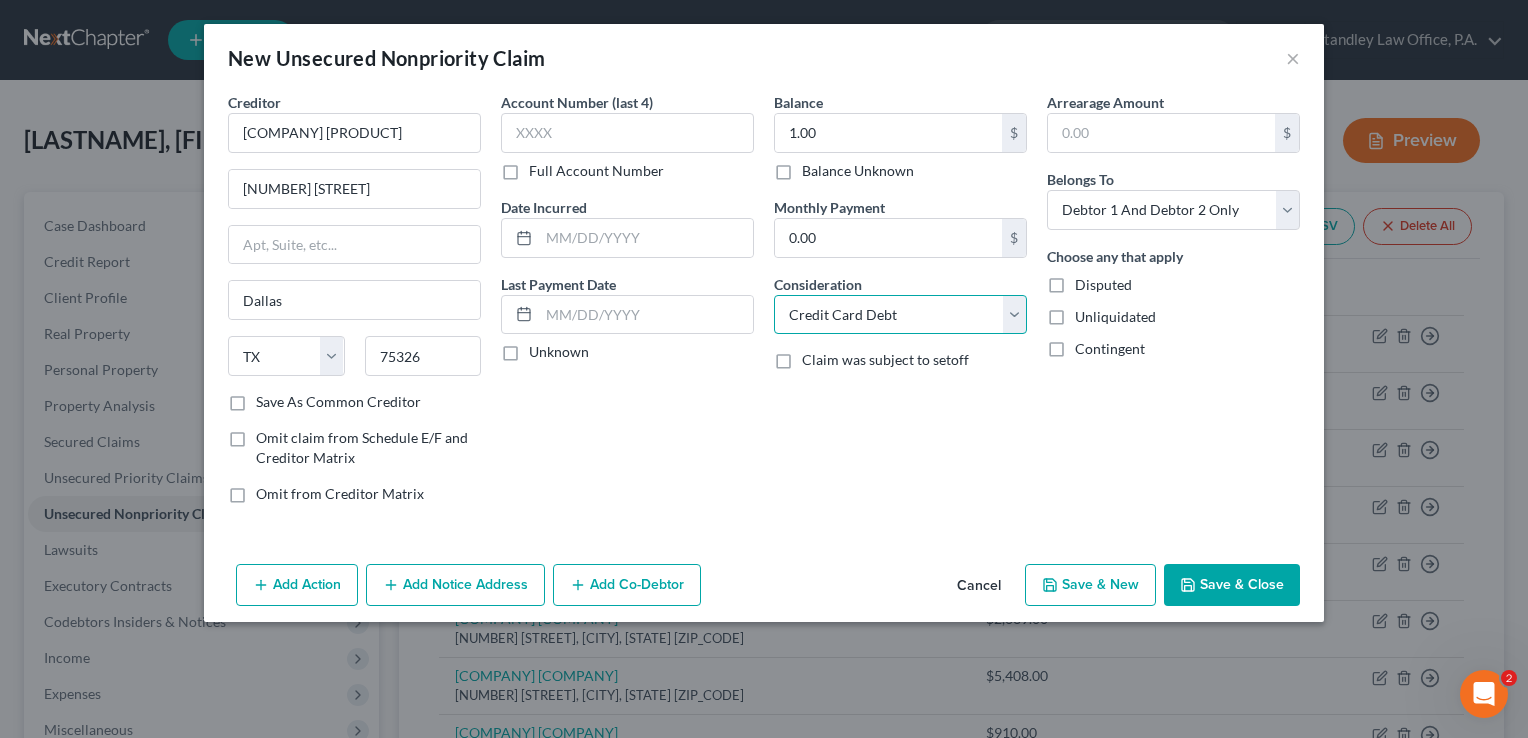 click on "Select Cable / Satellite Services Collection Agency Credit Card Debt Debt Counseling / Attorneys Deficiency Balance Domestic Support Obligations Home / Car Repairs Income Taxes Judgment Liens Medical Services Monies Loaned / Advanced Mortgage Obligation From Divorce Or Separation Obligation To Pensions Other Overdrawn Bank Account Promised To Help Pay Creditors Student Loans Suppliers And Vendors Telephone / Internet Services Utility Services" at bounding box center [900, 315] 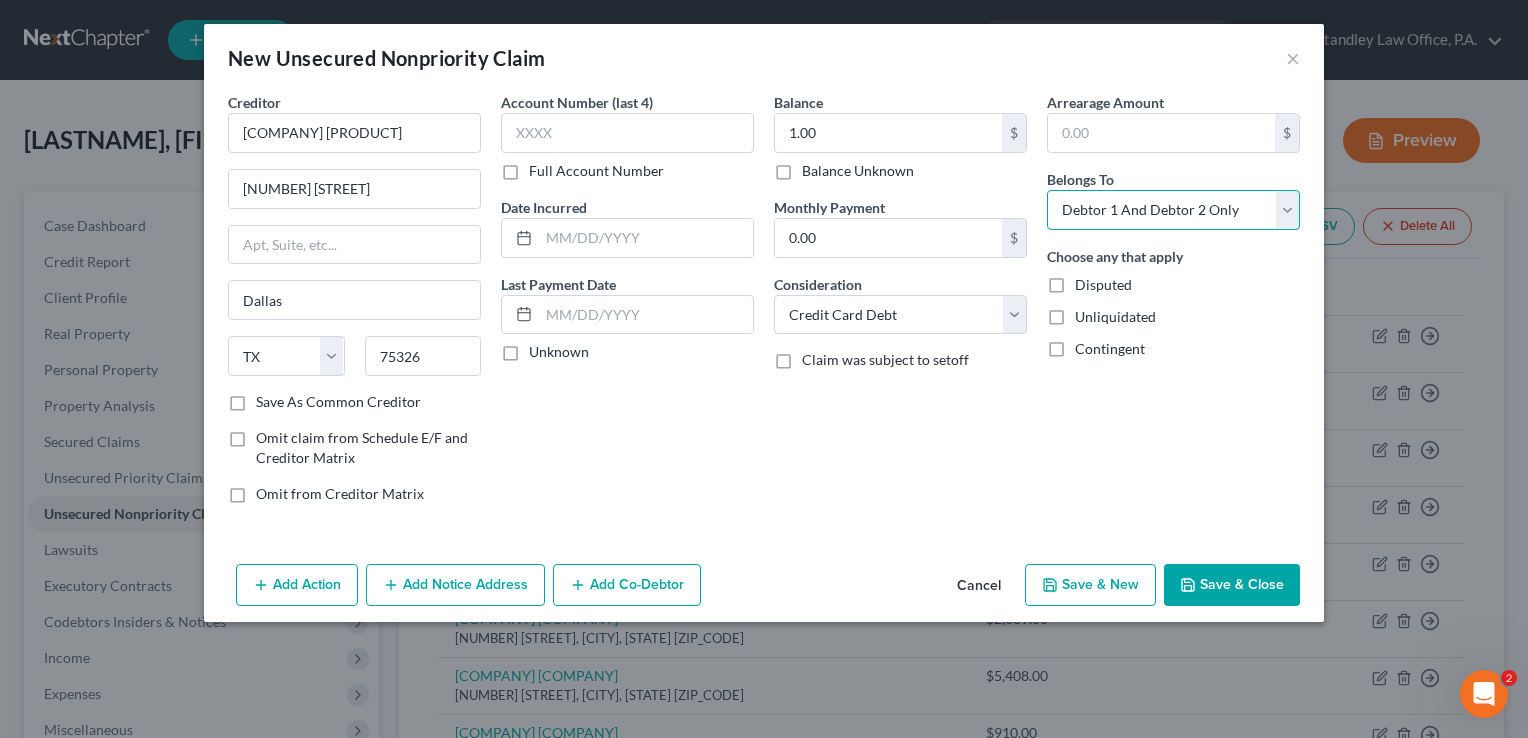 click on "Select Debtor 1 Only Debtor 2 Only Debtor 1 And Debtor 2 Only At Least One Of The Debtors And Another Community Property" at bounding box center (1173, 210) 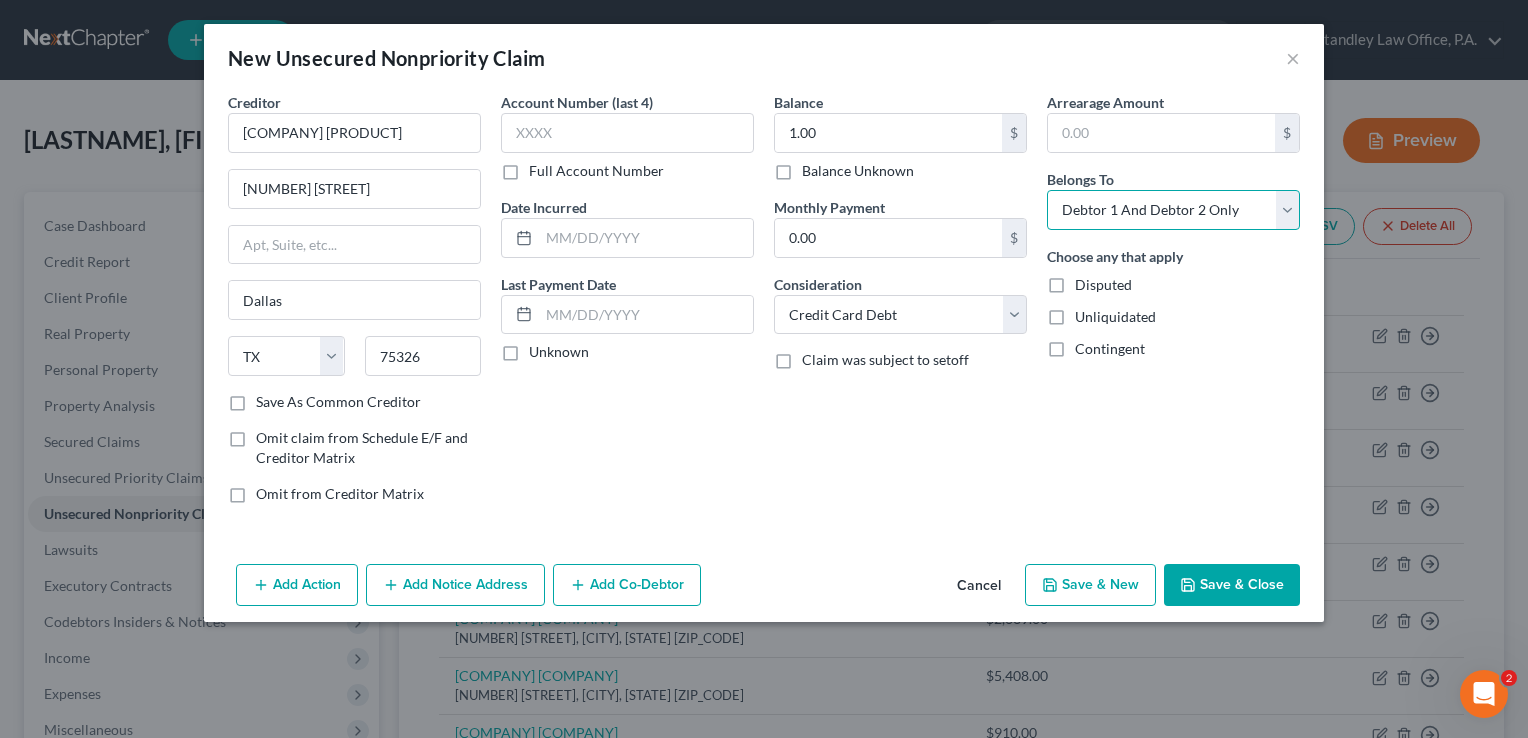 select on "0" 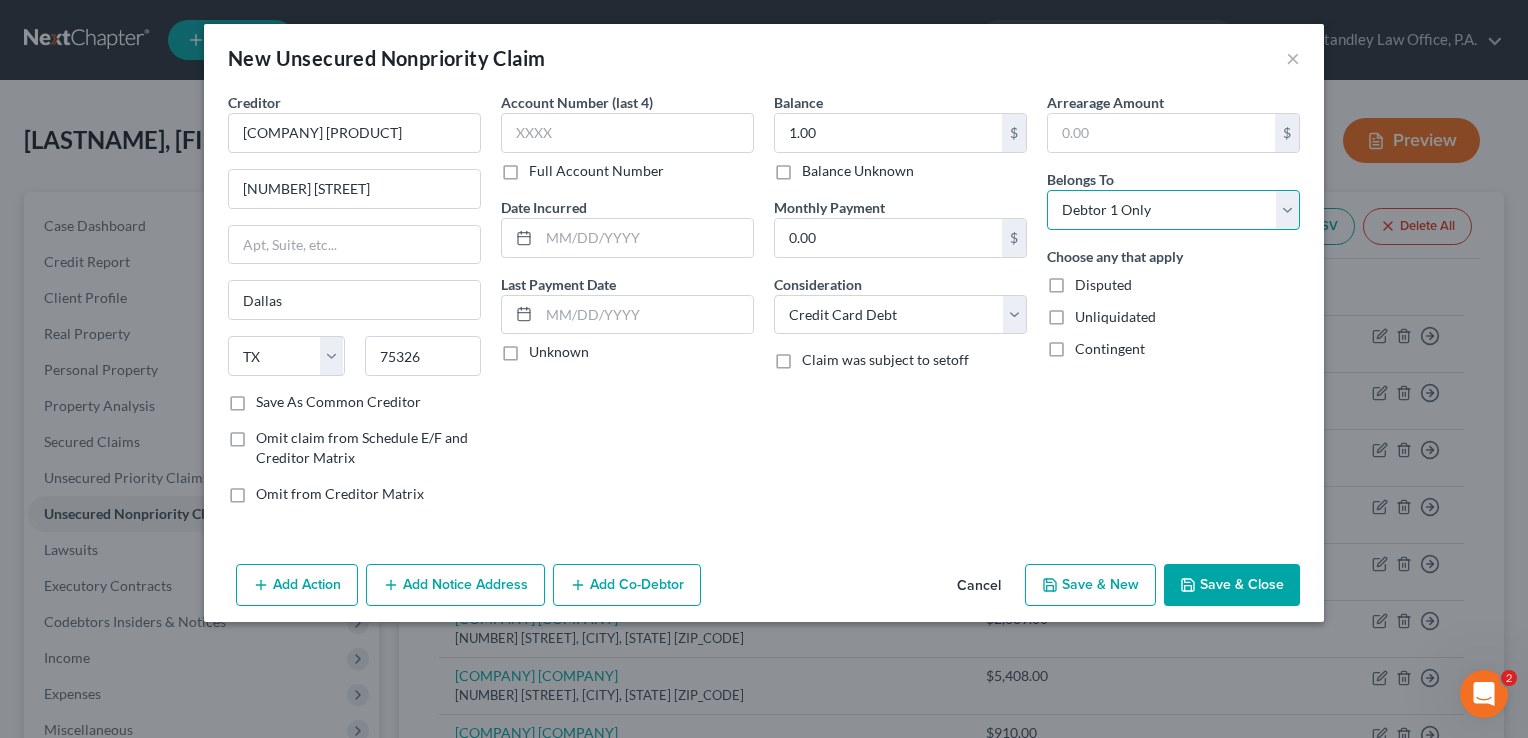 click on "Select Debtor 1 Only Debtor 2 Only Debtor 1 And Debtor 2 Only At Least One Of The Debtors And Another Community Property" at bounding box center [1173, 210] 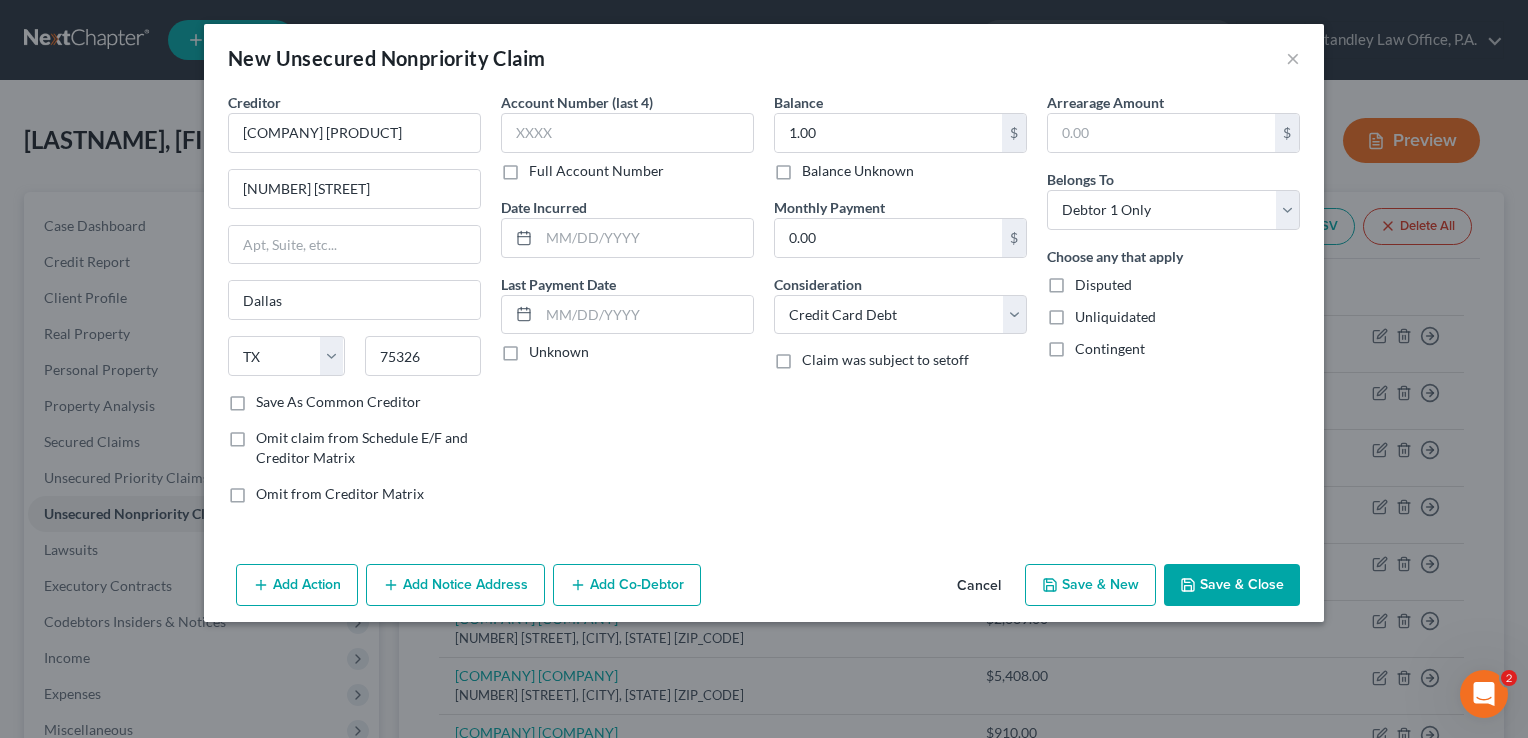 click on "Save & Close" at bounding box center (1232, 585) 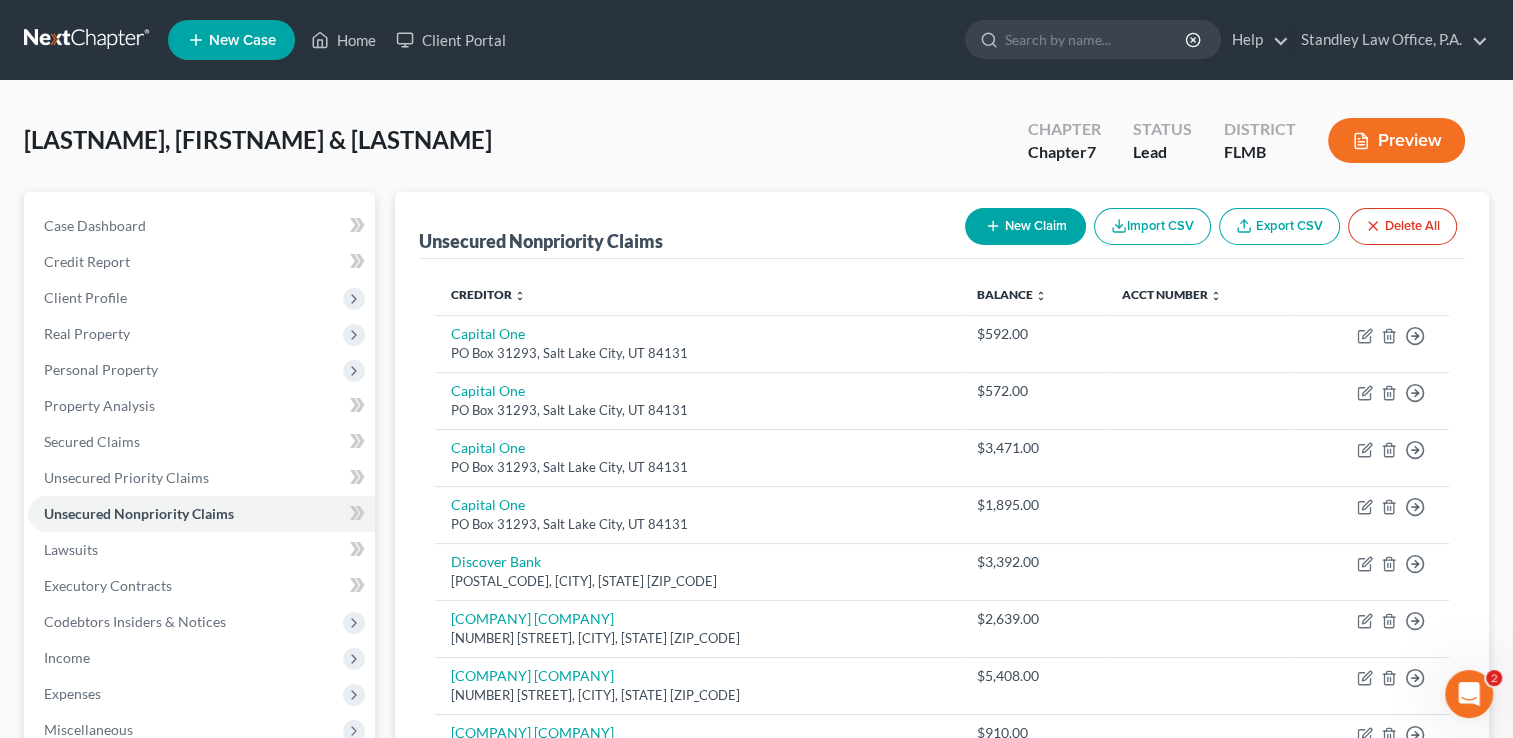 click on "New Claim" at bounding box center (1025, 226) 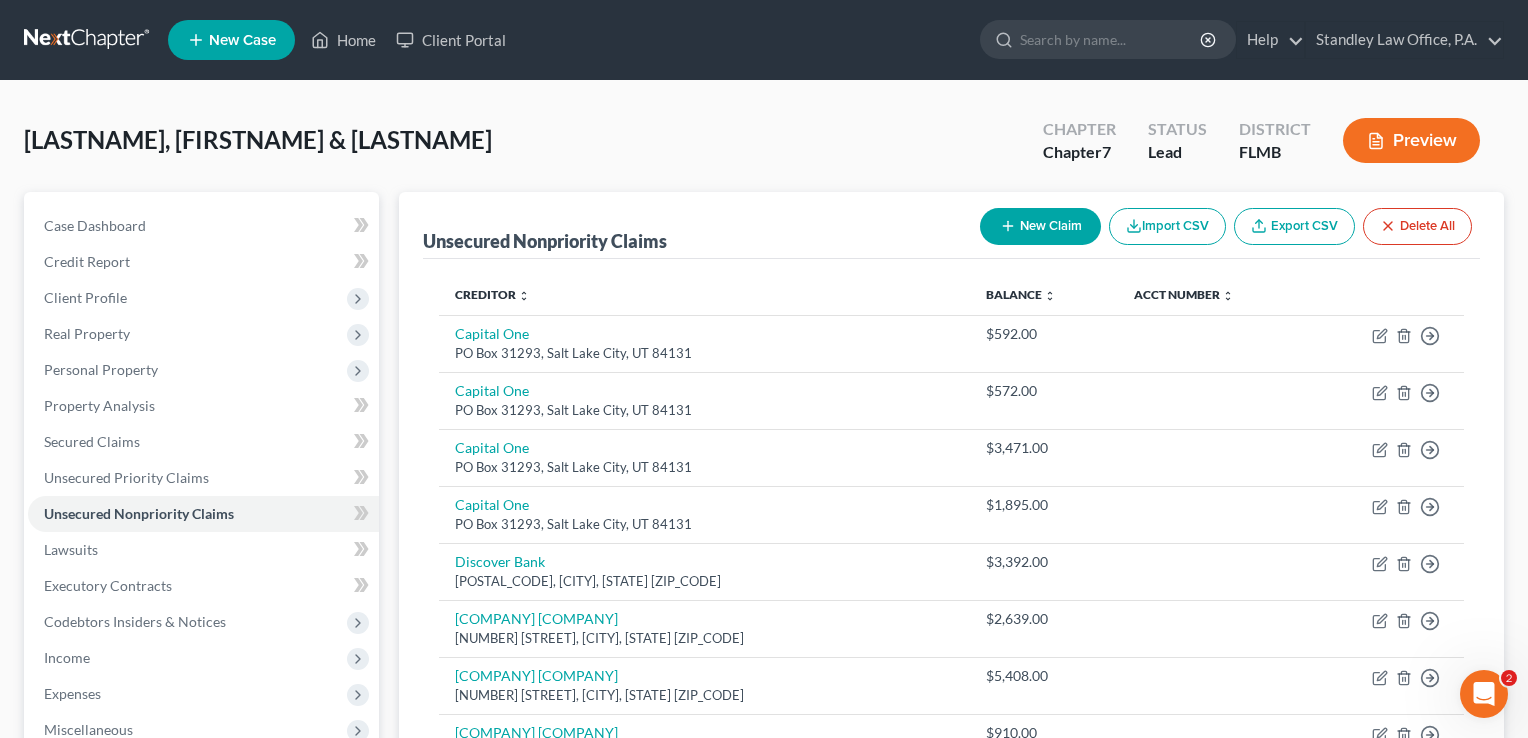 select on "2" 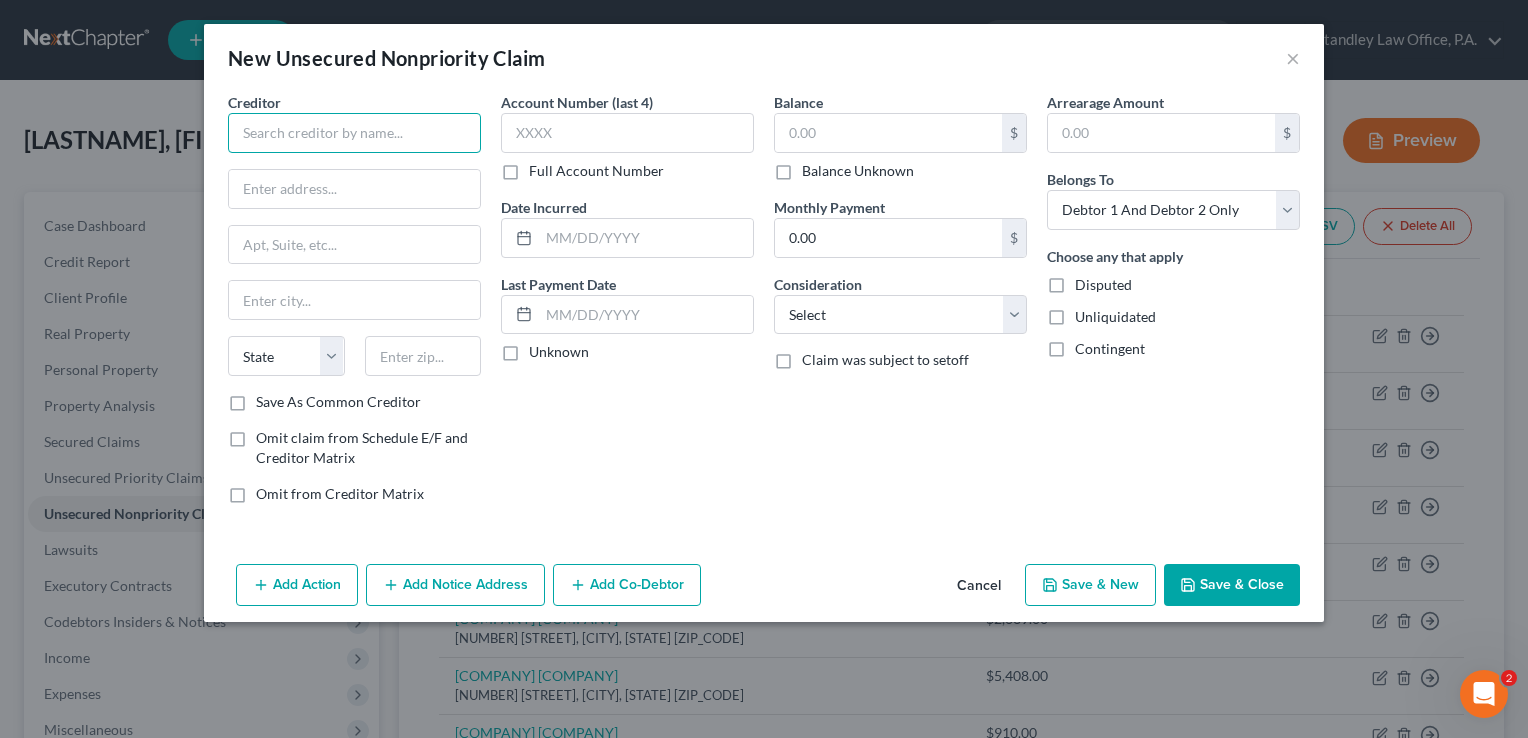 click at bounding box center (354, 133) 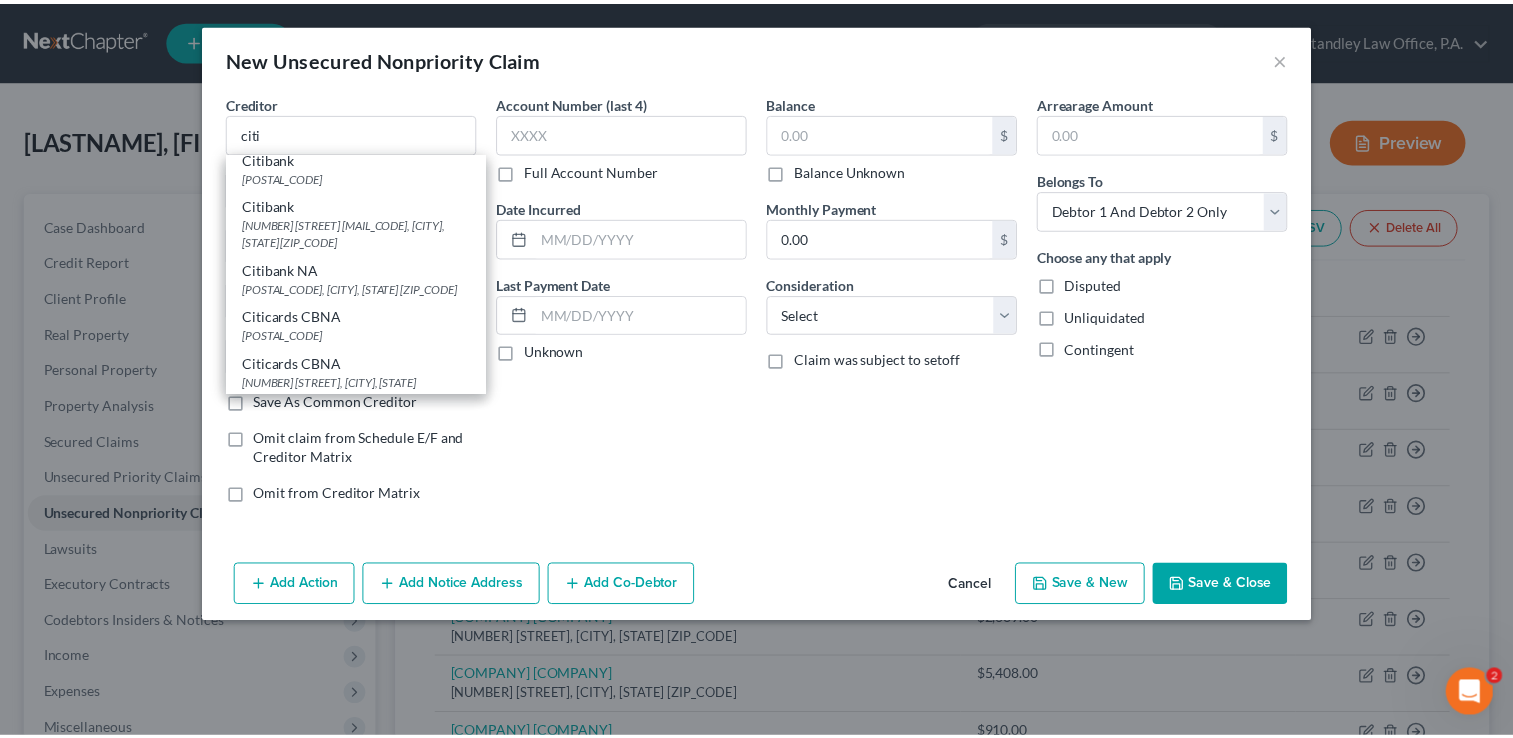 scroll, scrollTop: 0, scrollLeft: 0, axis: both 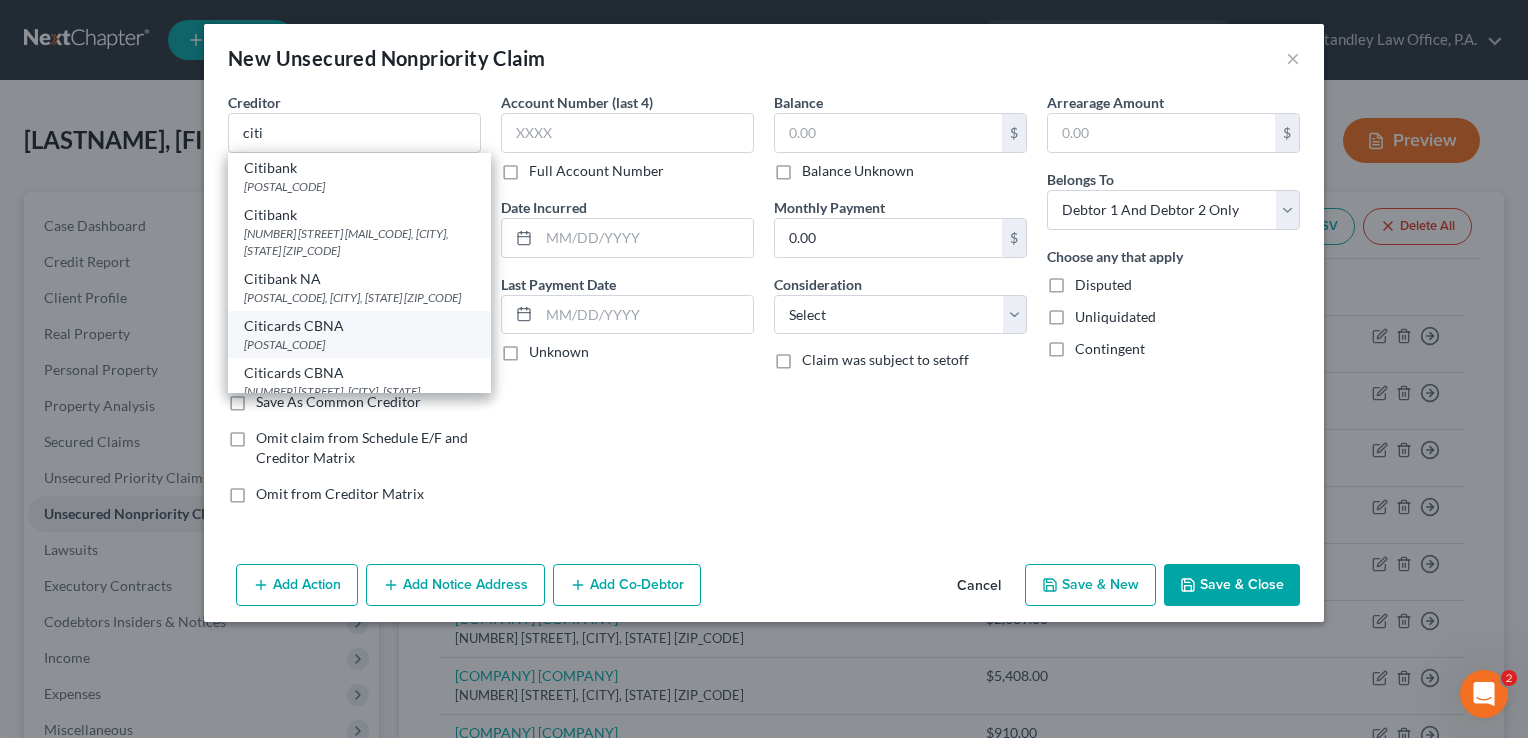 click on "[POSTAL_CODE]" at bounding box center [359, 344] 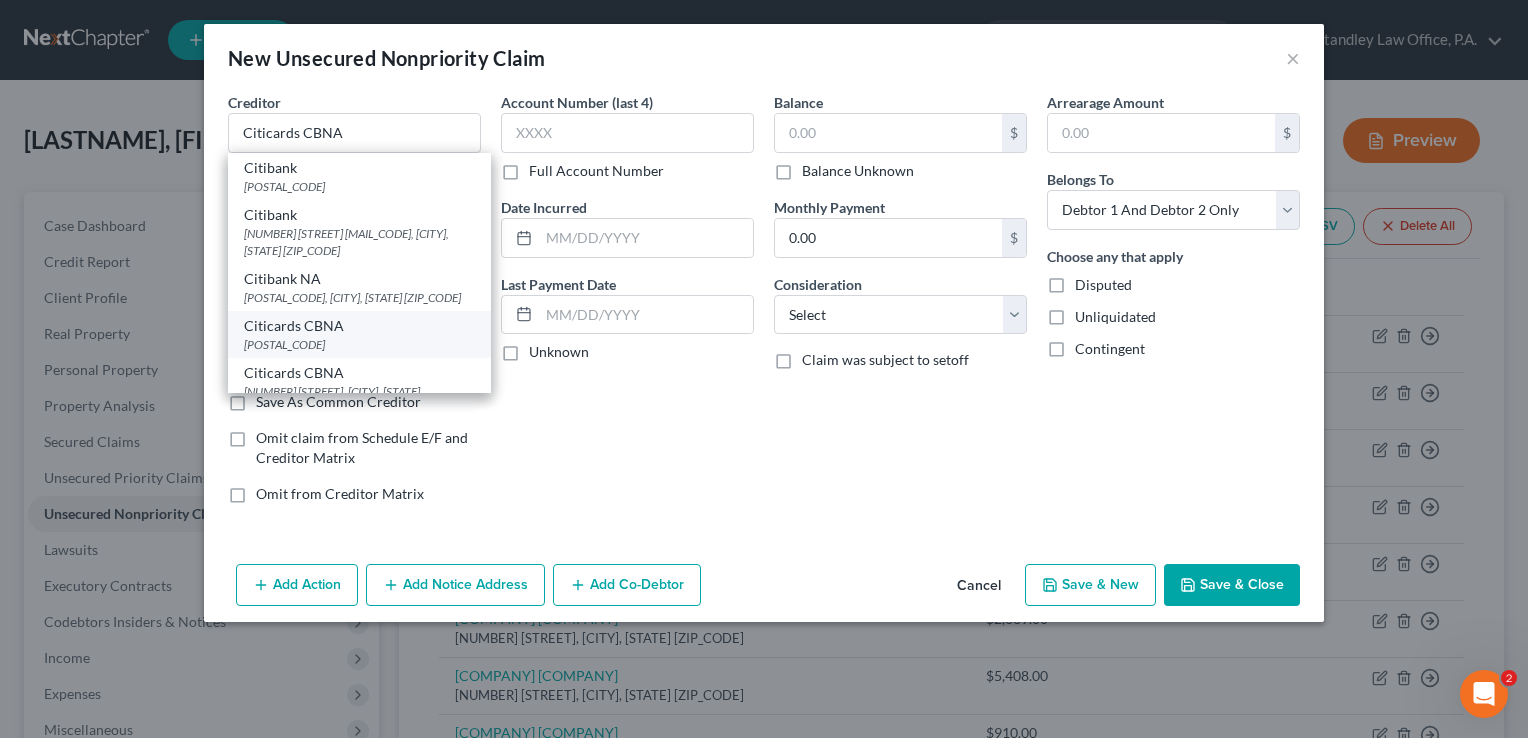 type on "[POSTAL_CODE]" 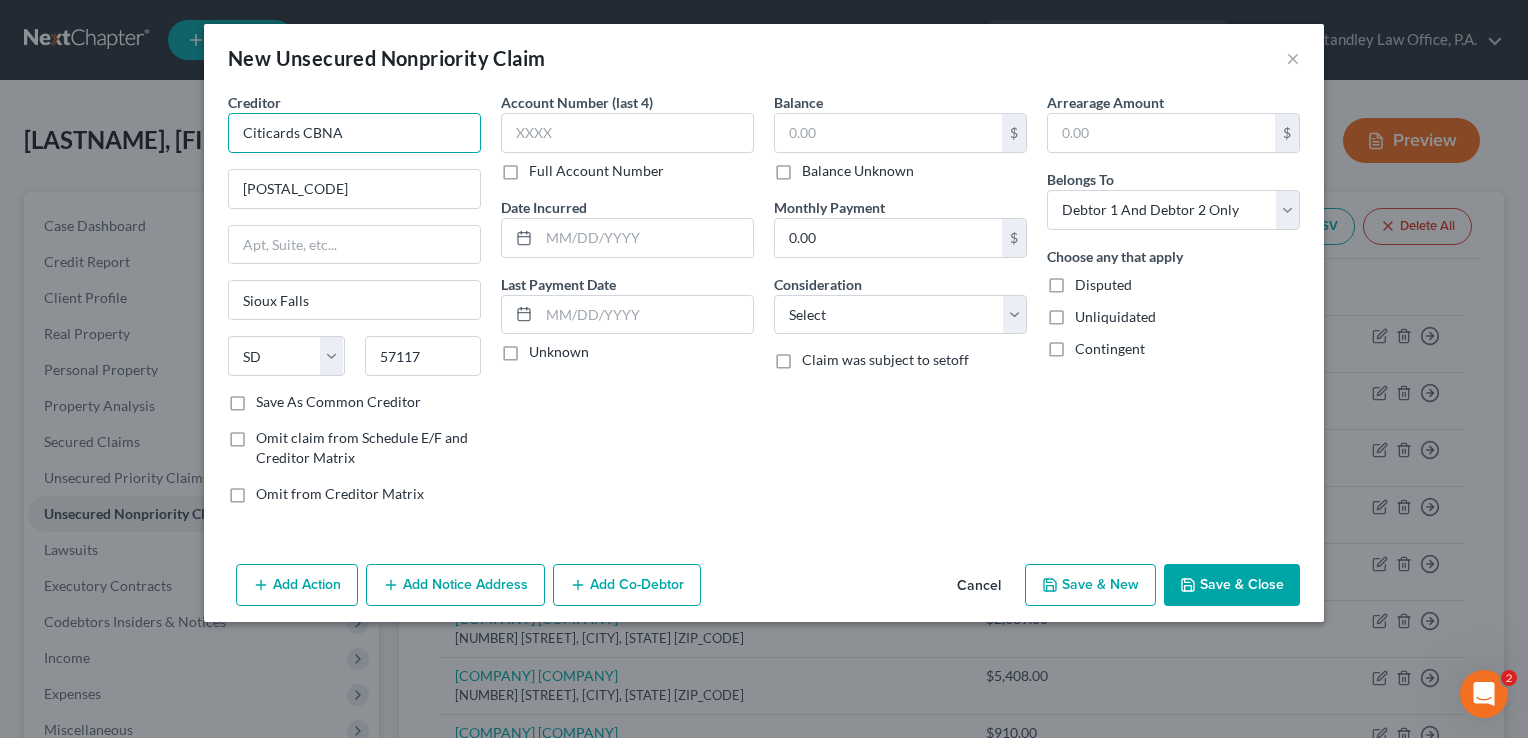 click on "Citicards CBNA" at bounding box center [354, 133] 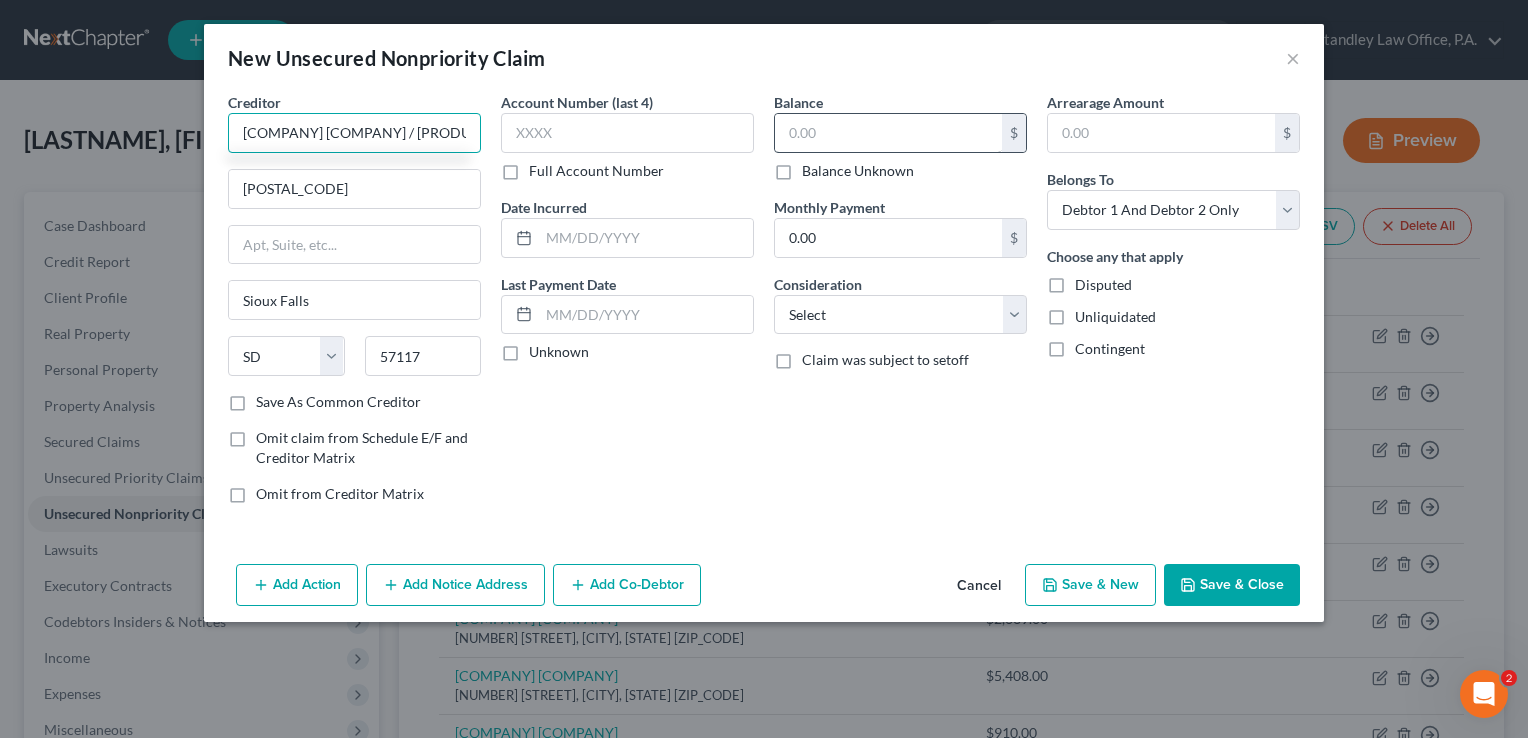 type on "[COMPANY] [COMPANY] / [PRODUCT]" 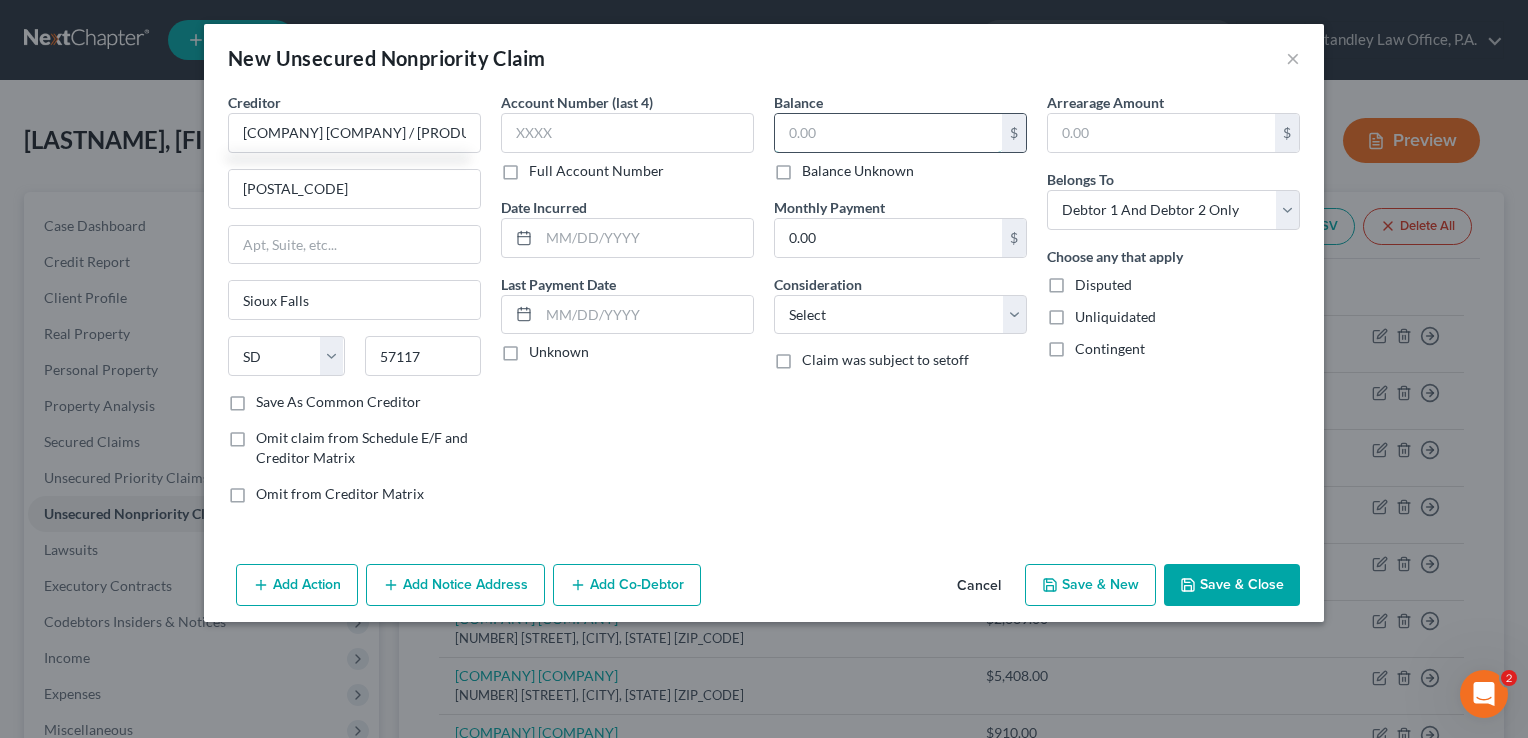 click at bounding box center (888, 133) 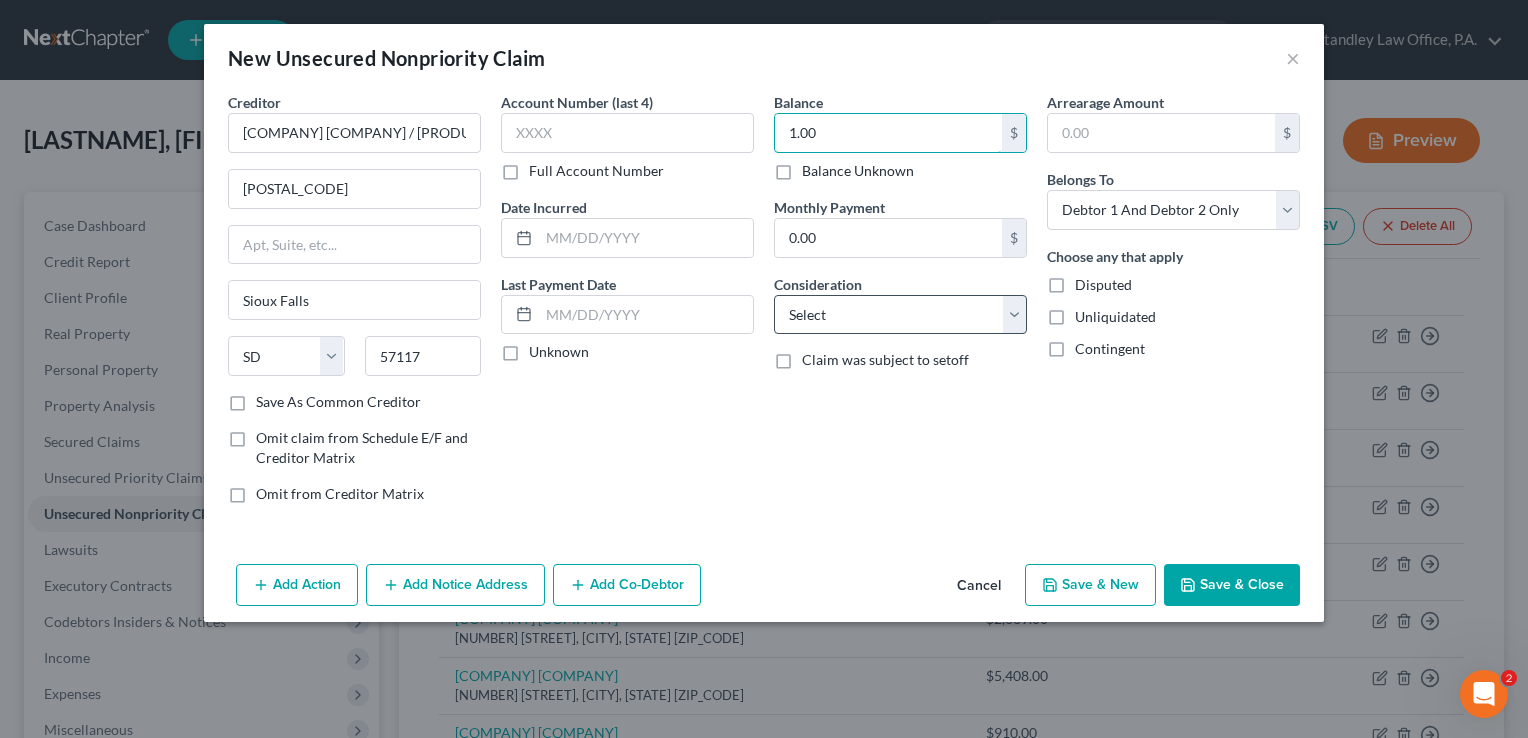 type on "1.00" 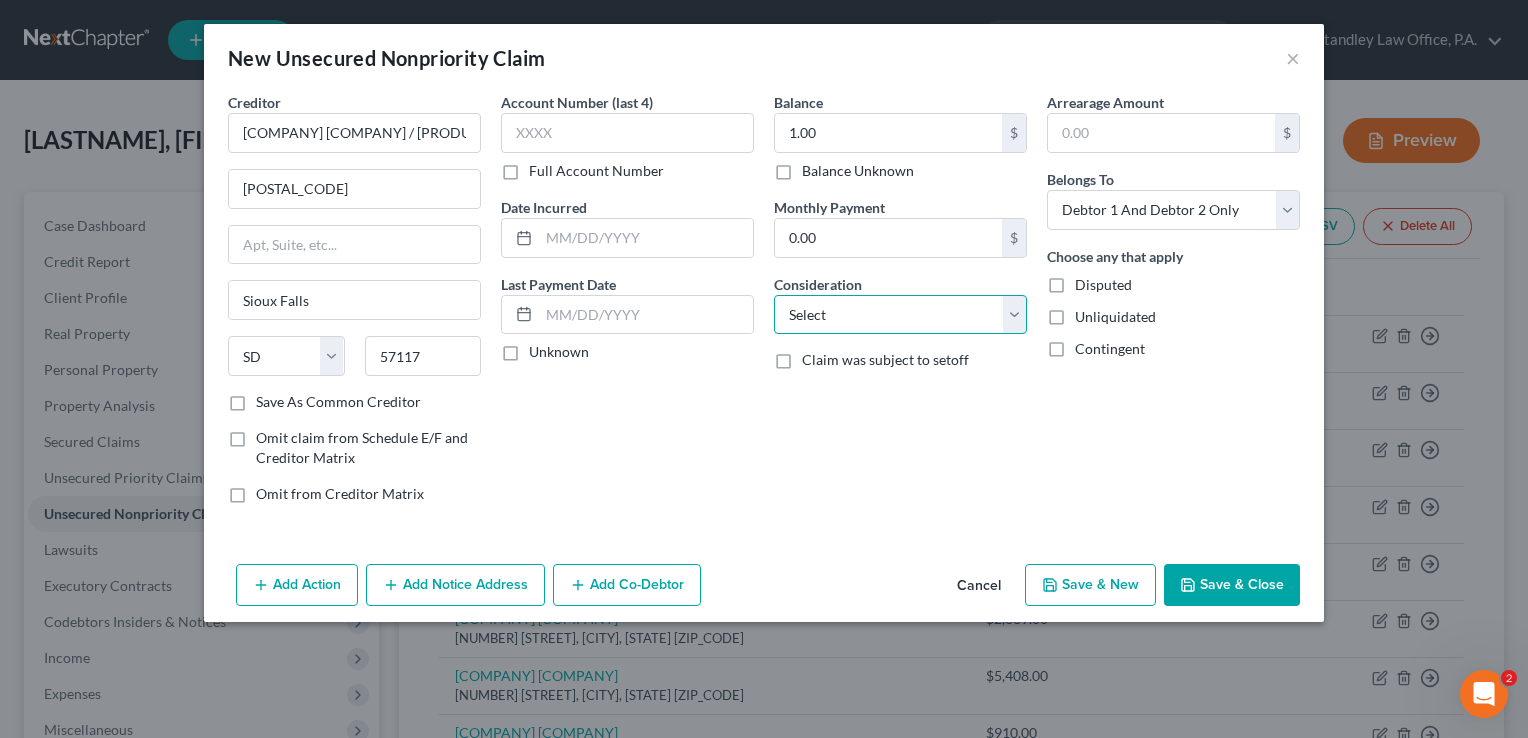 click on "Select Cable / Satellite Services Collection Agency Credit Card Debt Debt Counseling / Attorneys Deficiency Balance Domestic Support Obligations Home / Car Repairs Income Taxes Judgment Liens Medical Services Monies Loaned / Advanced Mortgage Obligation From Divorce Or Separation Obligation To Pensions Other Overdrawn Bank Account Promised To Help Pay Creditors Student Loans Suppliers And Vendors Telephone / Internet Services Utility Services" at bounding box center [900, 315] 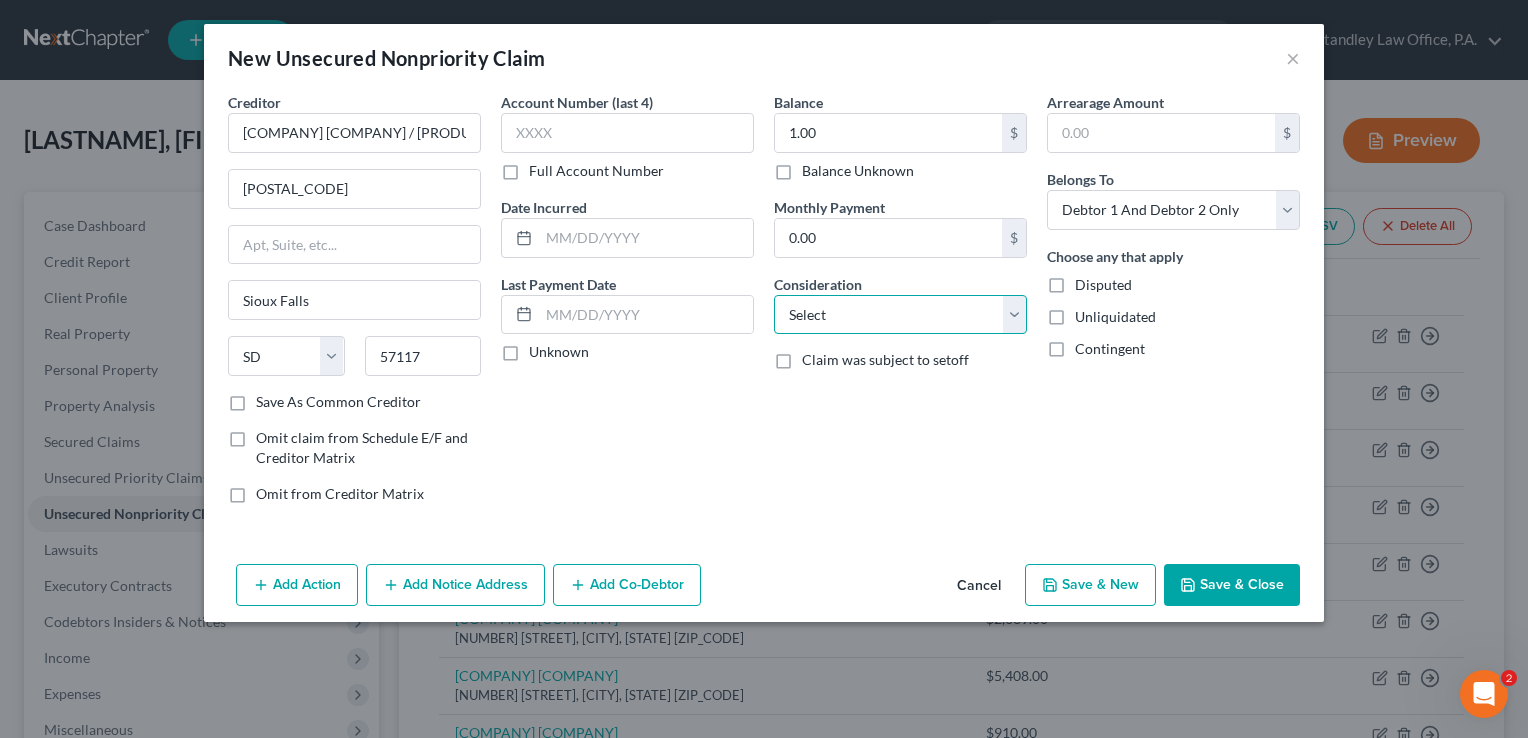 select on "2" 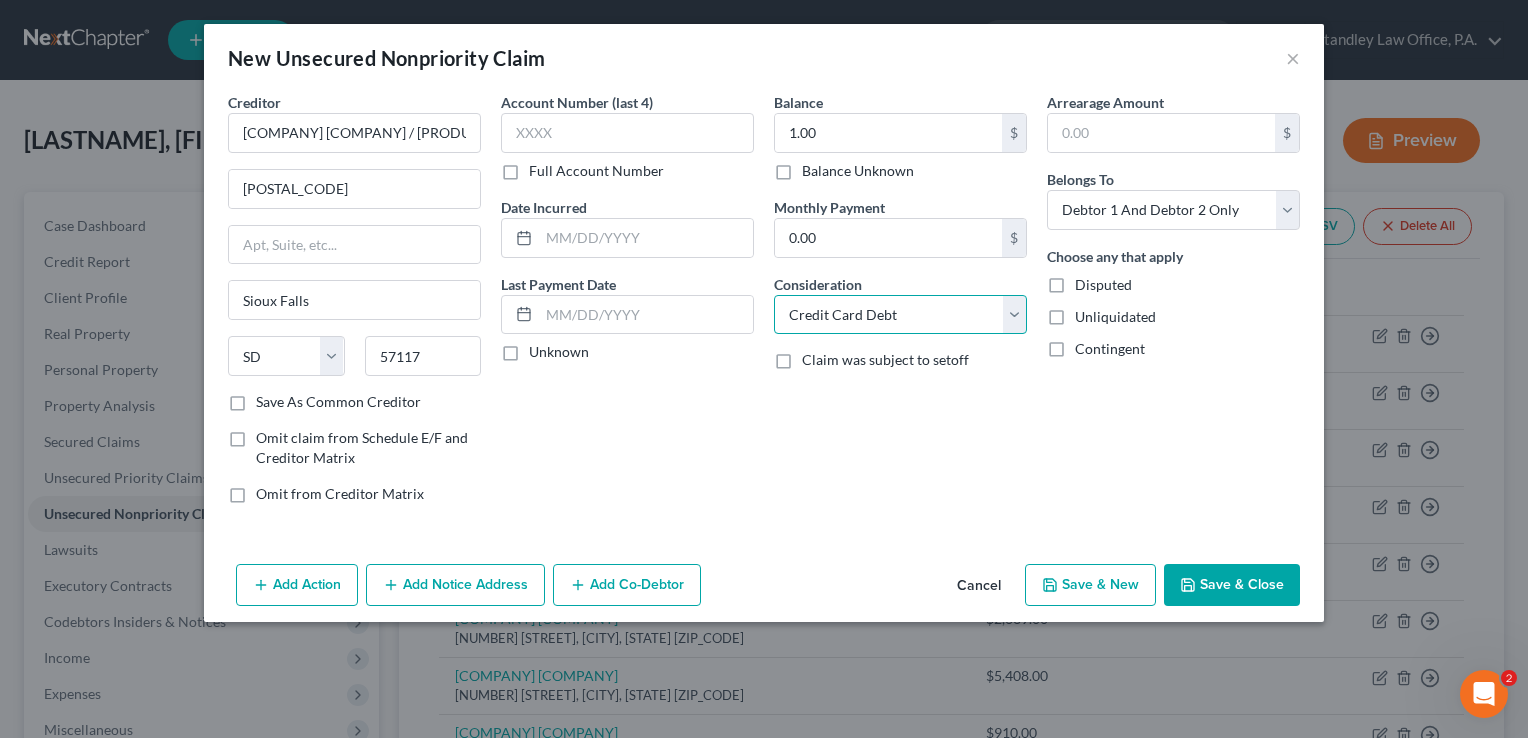 click on "Select Cable / Satellite Services Collection Agency Credit Card Debt Debt Counseling / Attorneys Deficiency Balance Domestic Support Obligations Home / Car Repairs Income Taxes Judgment Liens Medical Services Monies Loaned / Advanced Mortgage Obligation From Divorce Or Separation Obligation To Pensions Other Overdrawn Bank Account Promised To Help Pay Creditors Student Loans Suppliers And Vendors Telephone / Internet Services Utility Services" at bounding box center (900, 315) 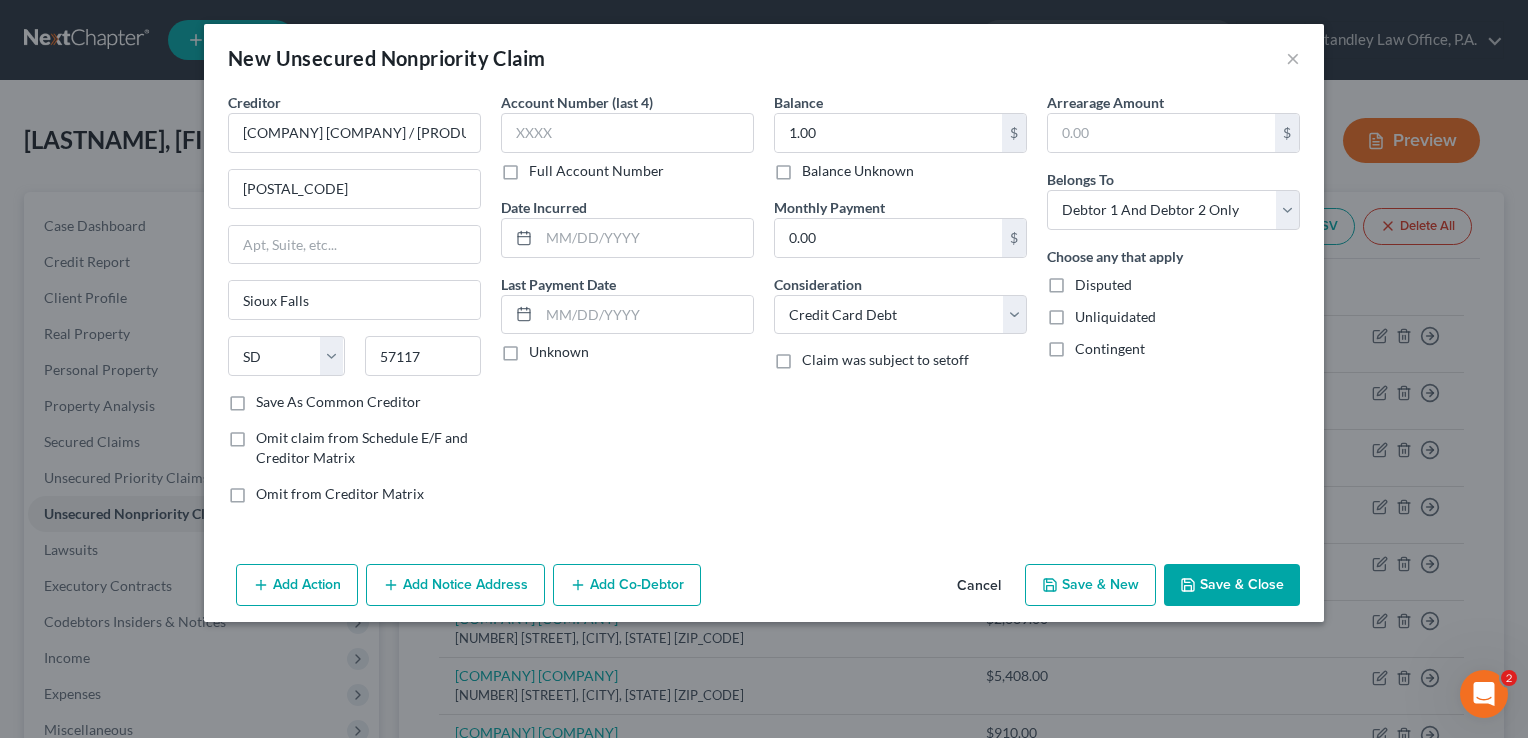 click on "Save & Close" at bounding box center [1232, 585] 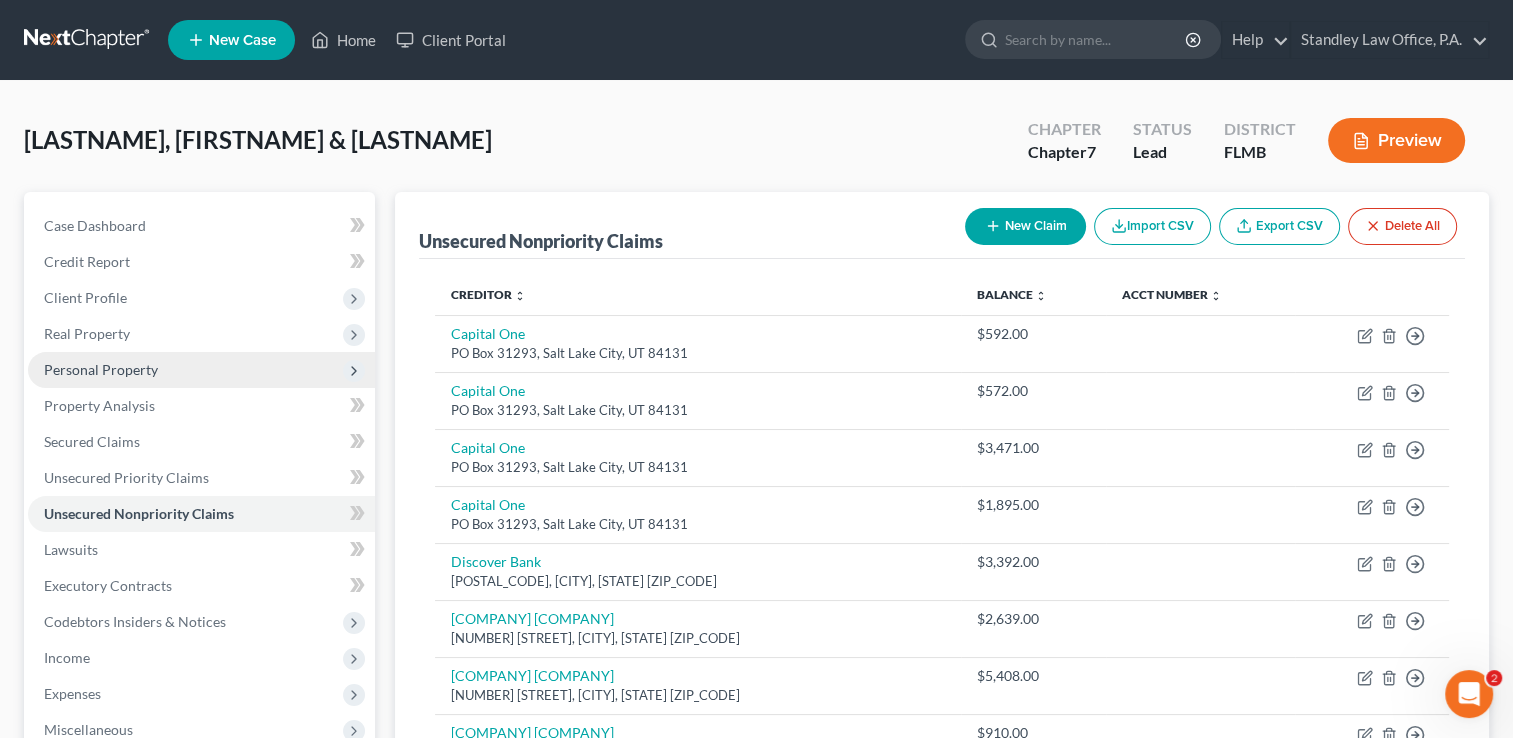 click on "Personal Property" at bounding box center (101, 369) 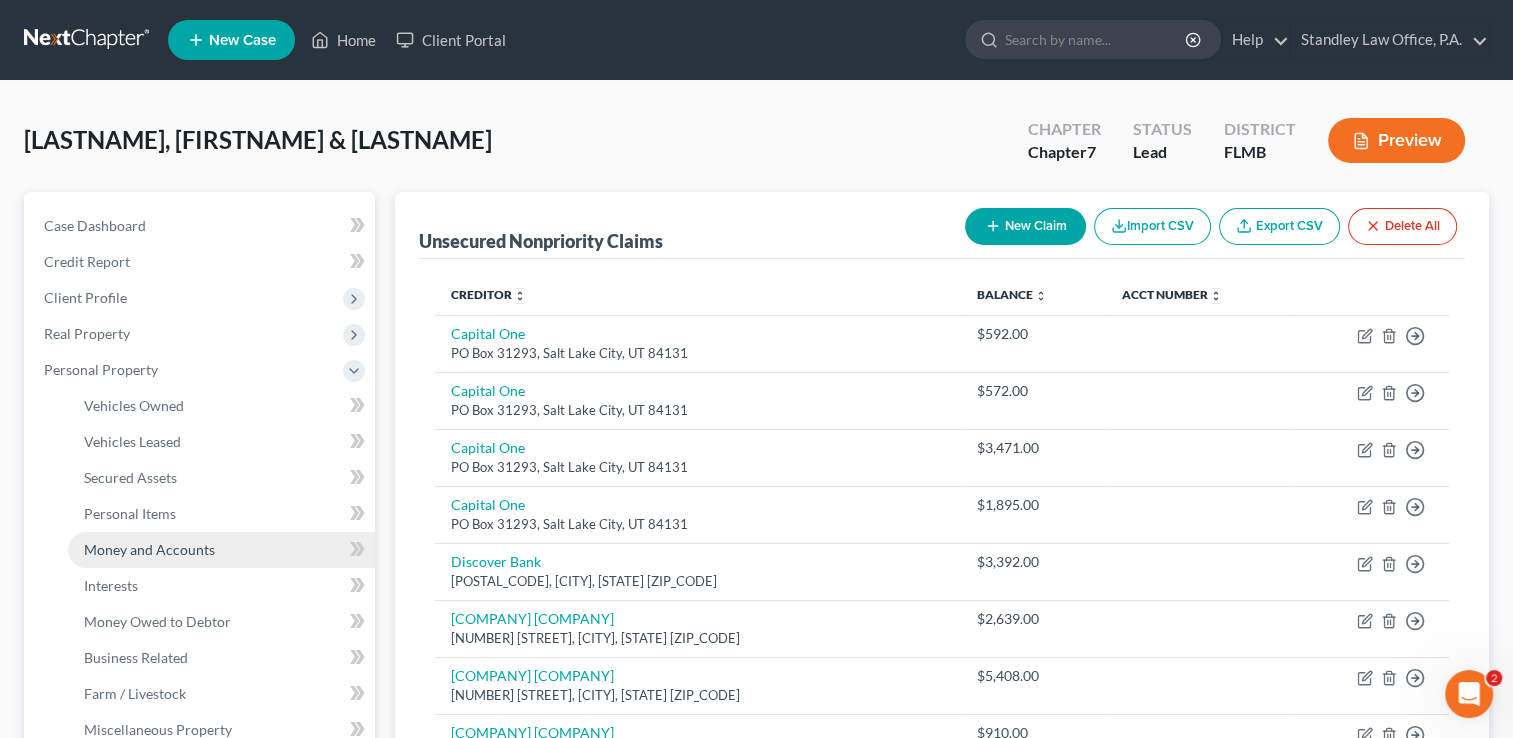click on "Money and Accounts" at bounding box center (149, 549) 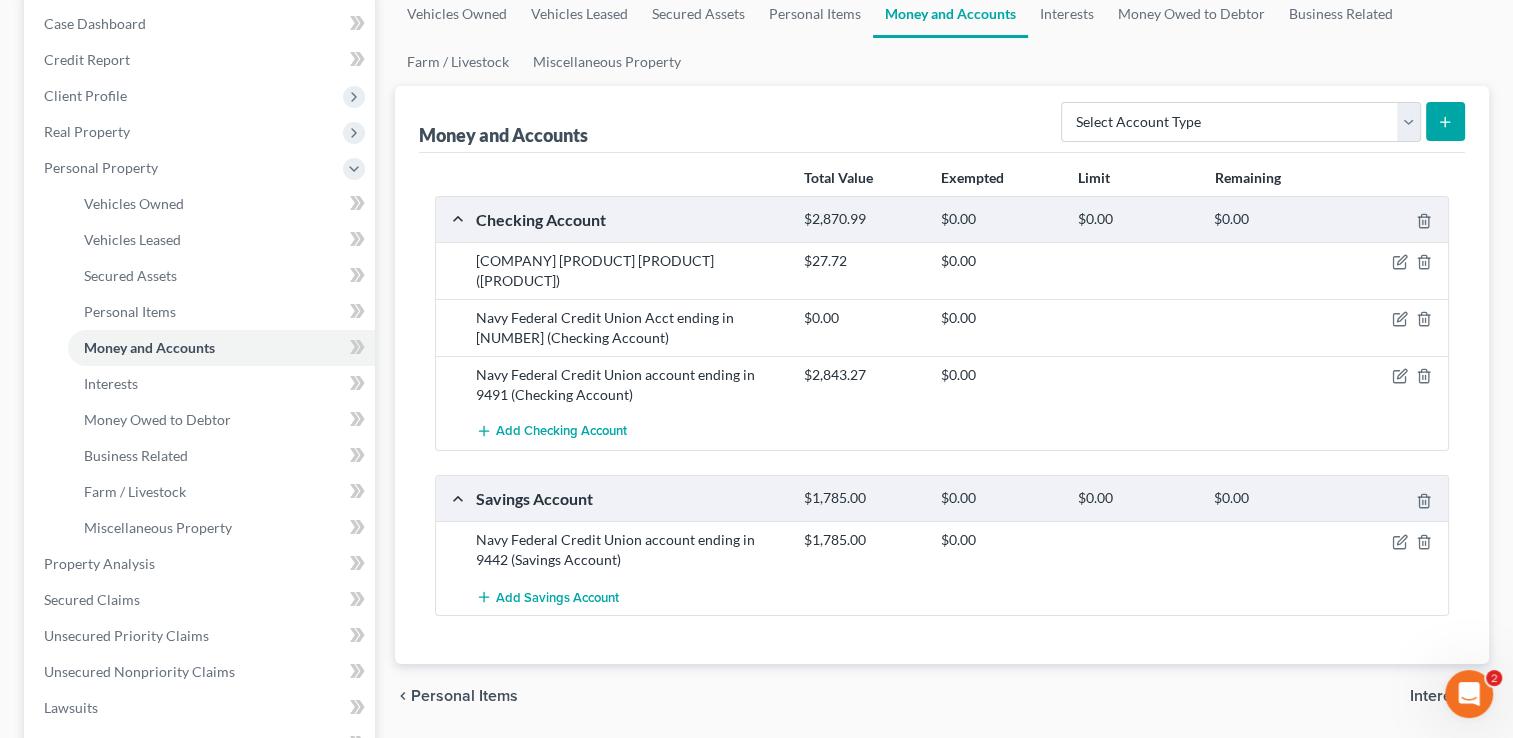 scroll, scrollTop: 259, scrollLeft: 0, axis: vertical 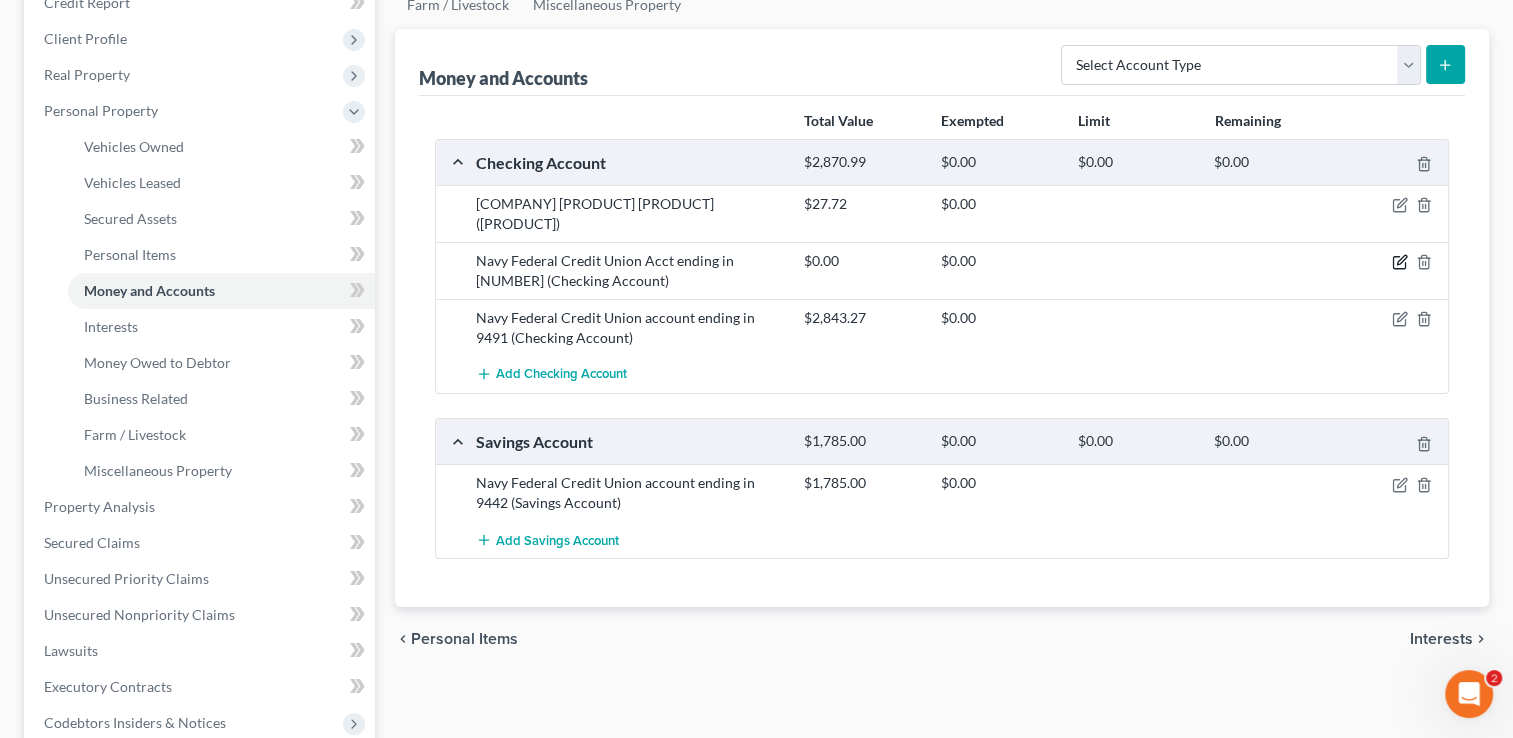 click 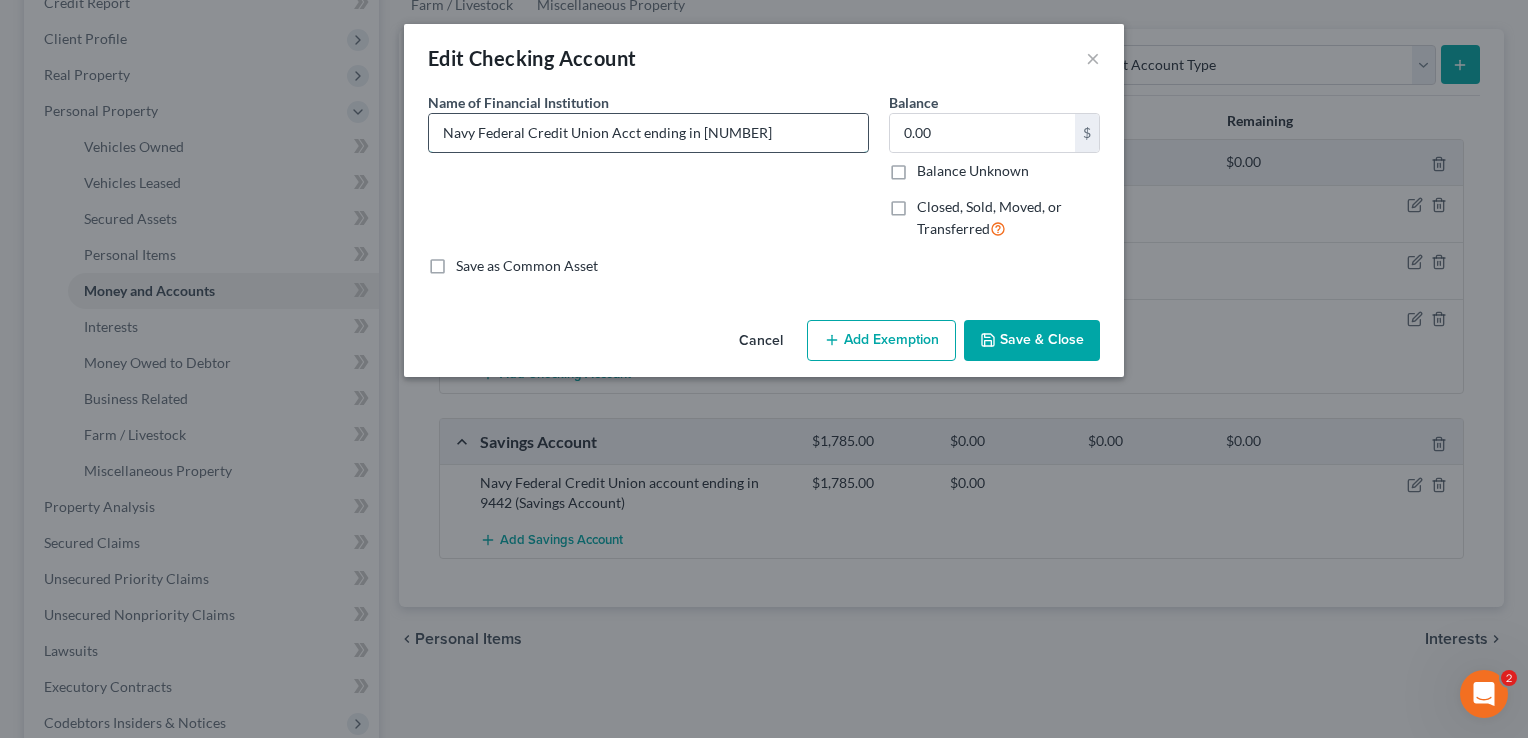 drag, startPoint x: 640, startPoint y: 134, endPoint x: 722, endPoint y: 123, distance: 82.73451 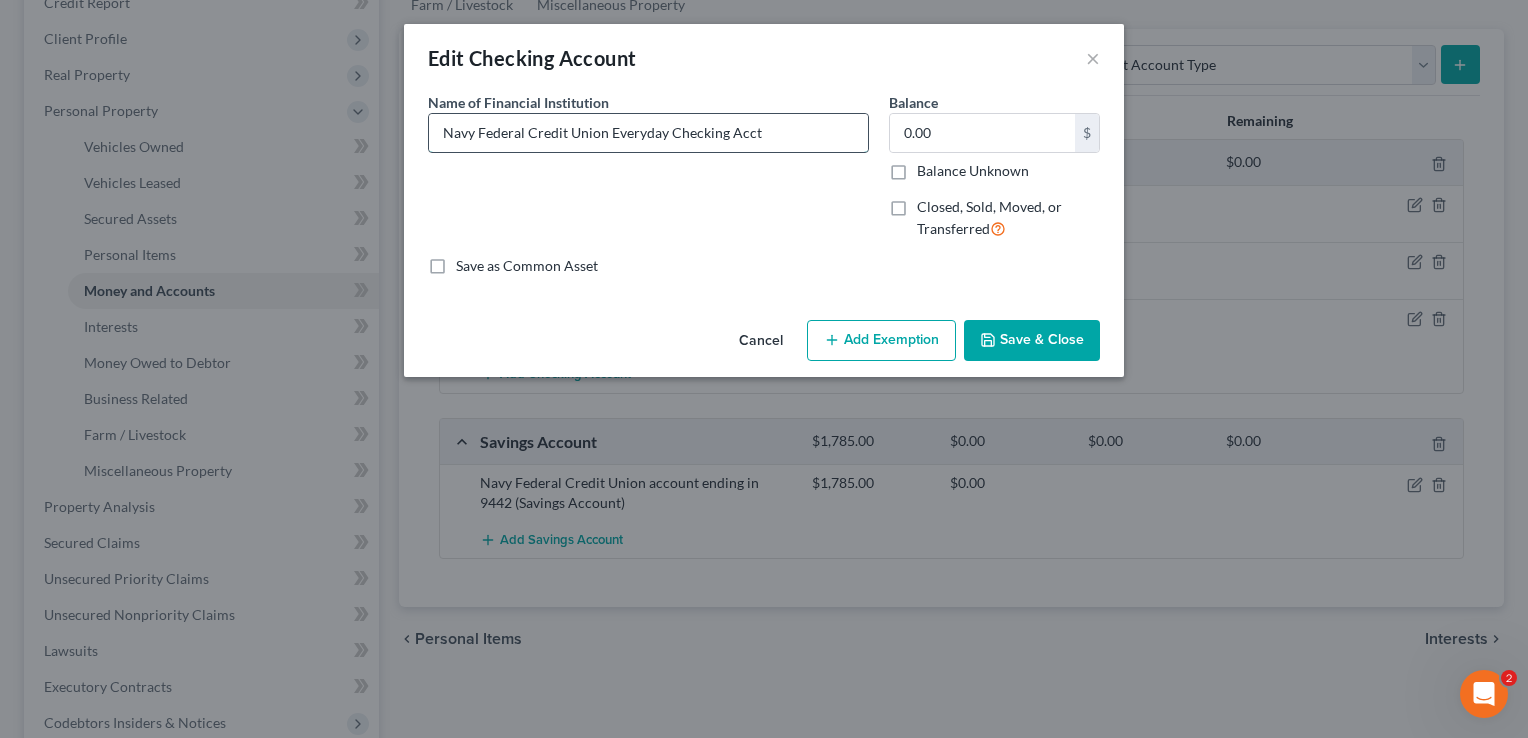 type on "Navy Federal Credit Union Everyday Checking Acct" 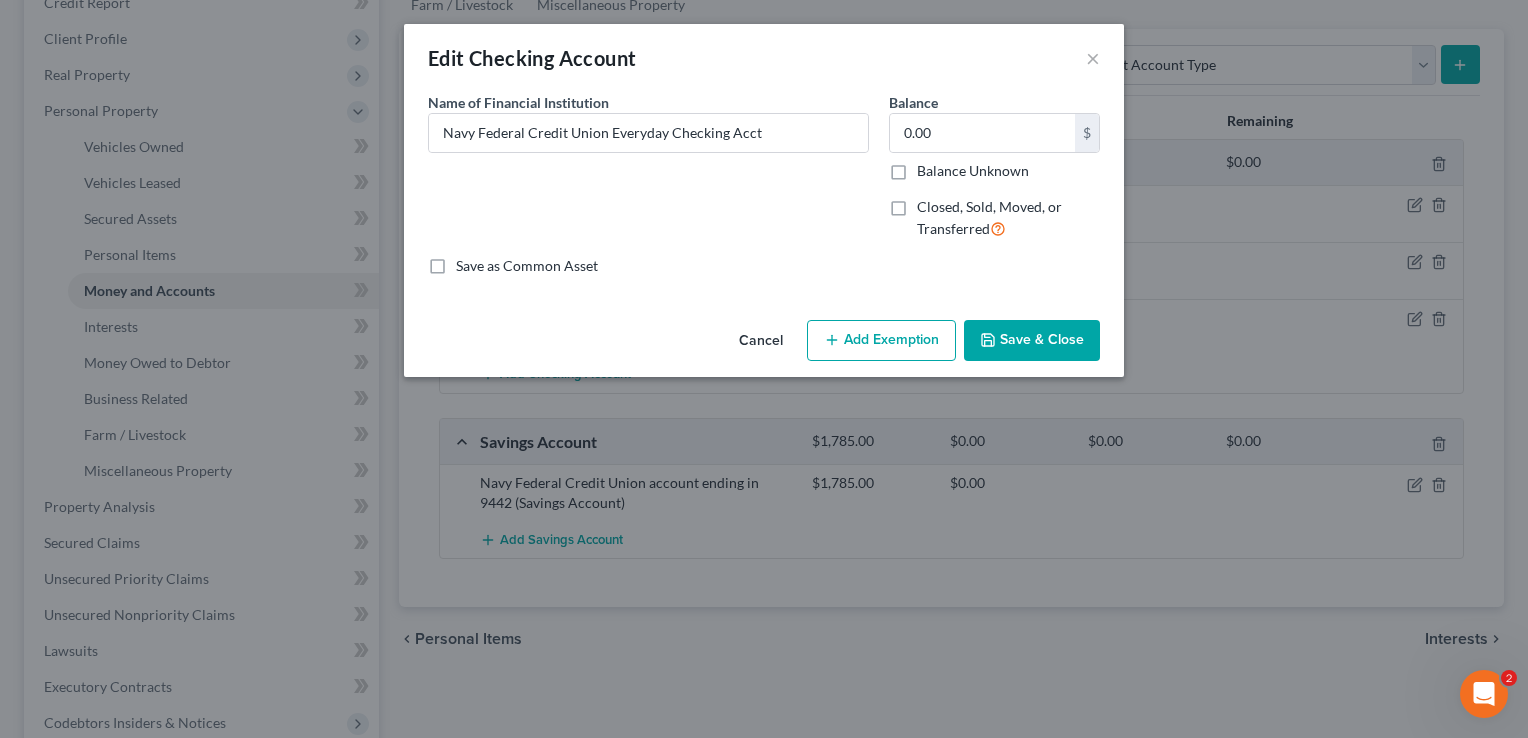 click on "Save & Close" at bounding box center [1032, 341] 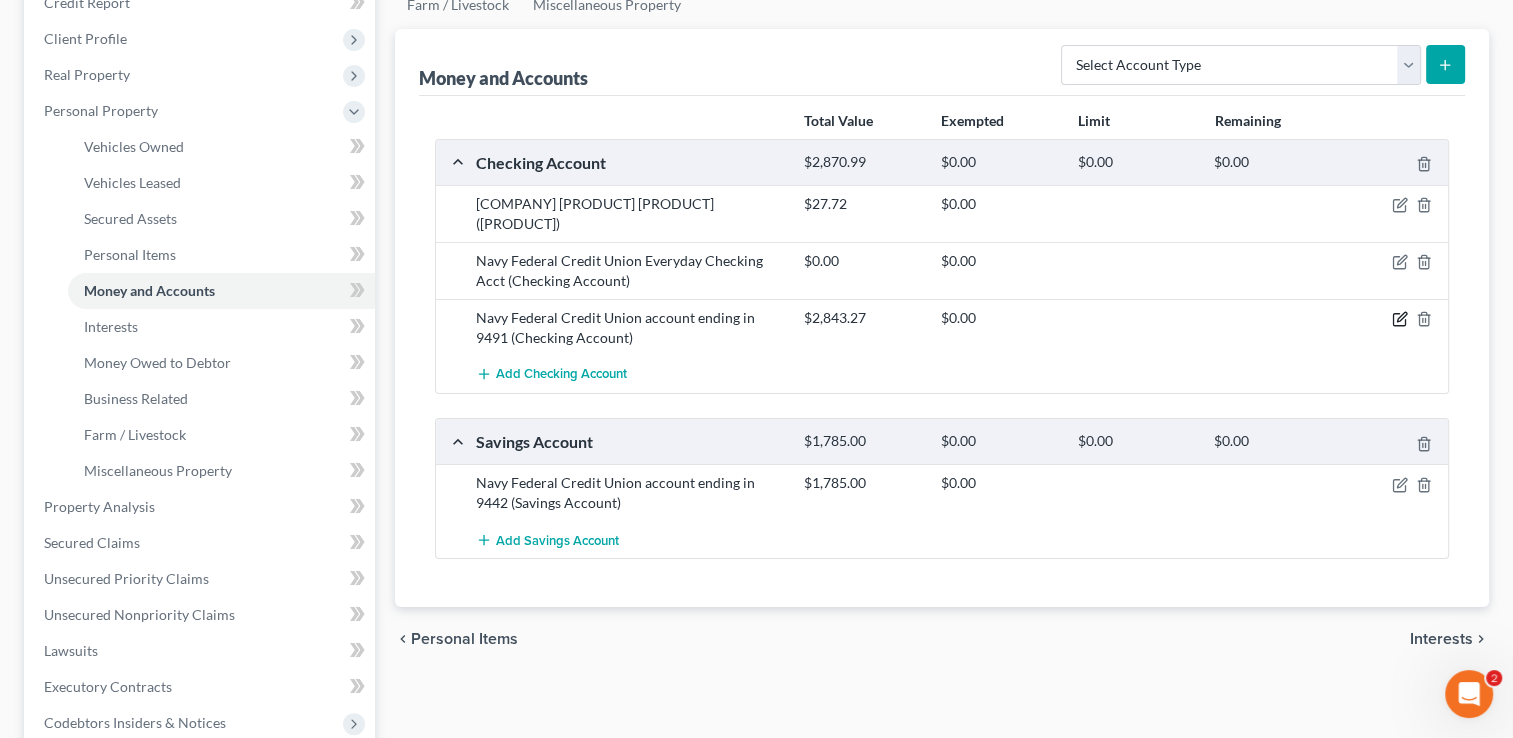 click 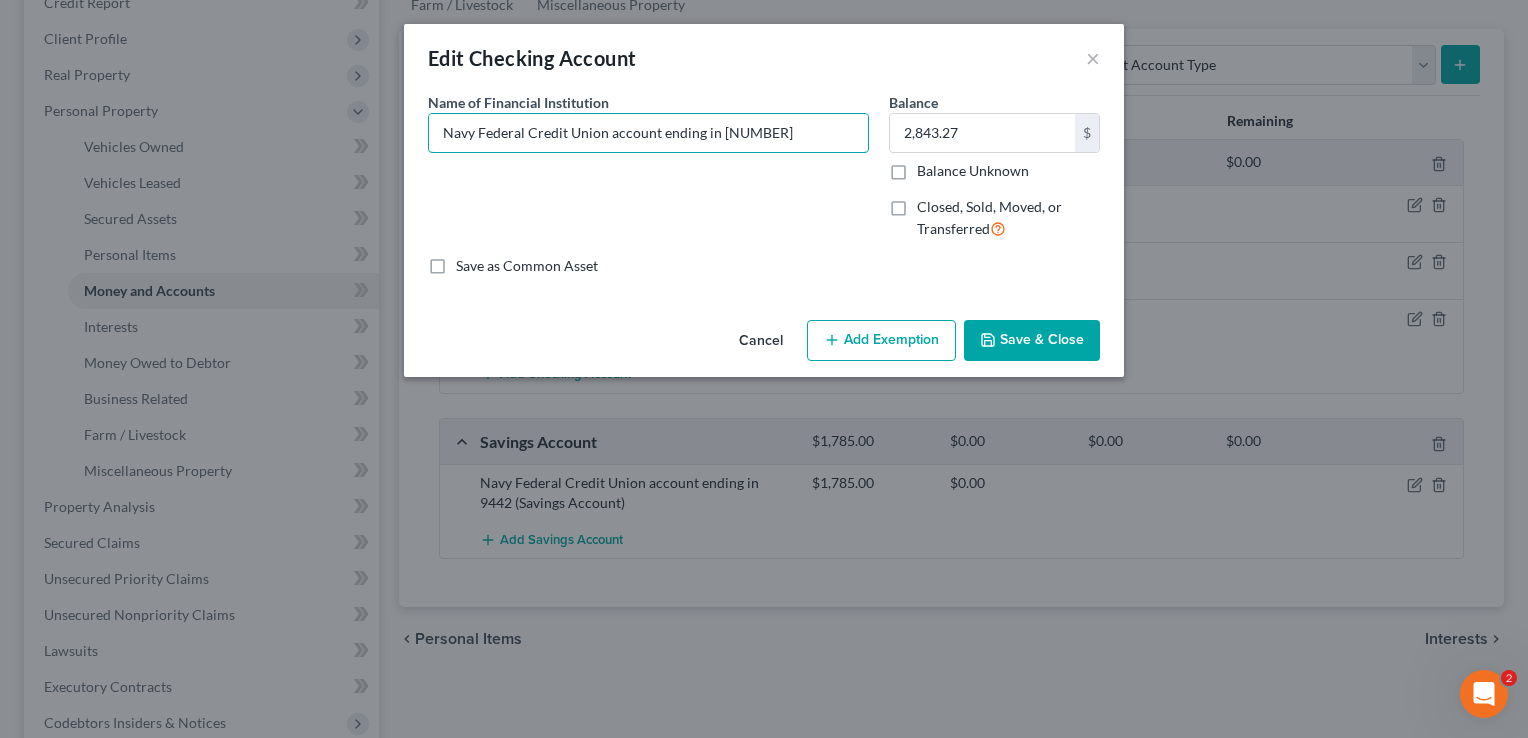 drag, startPoint x: 610, startPoint y: 132, endPoint x: 871, endPoint y: 115, distance: 261.55304 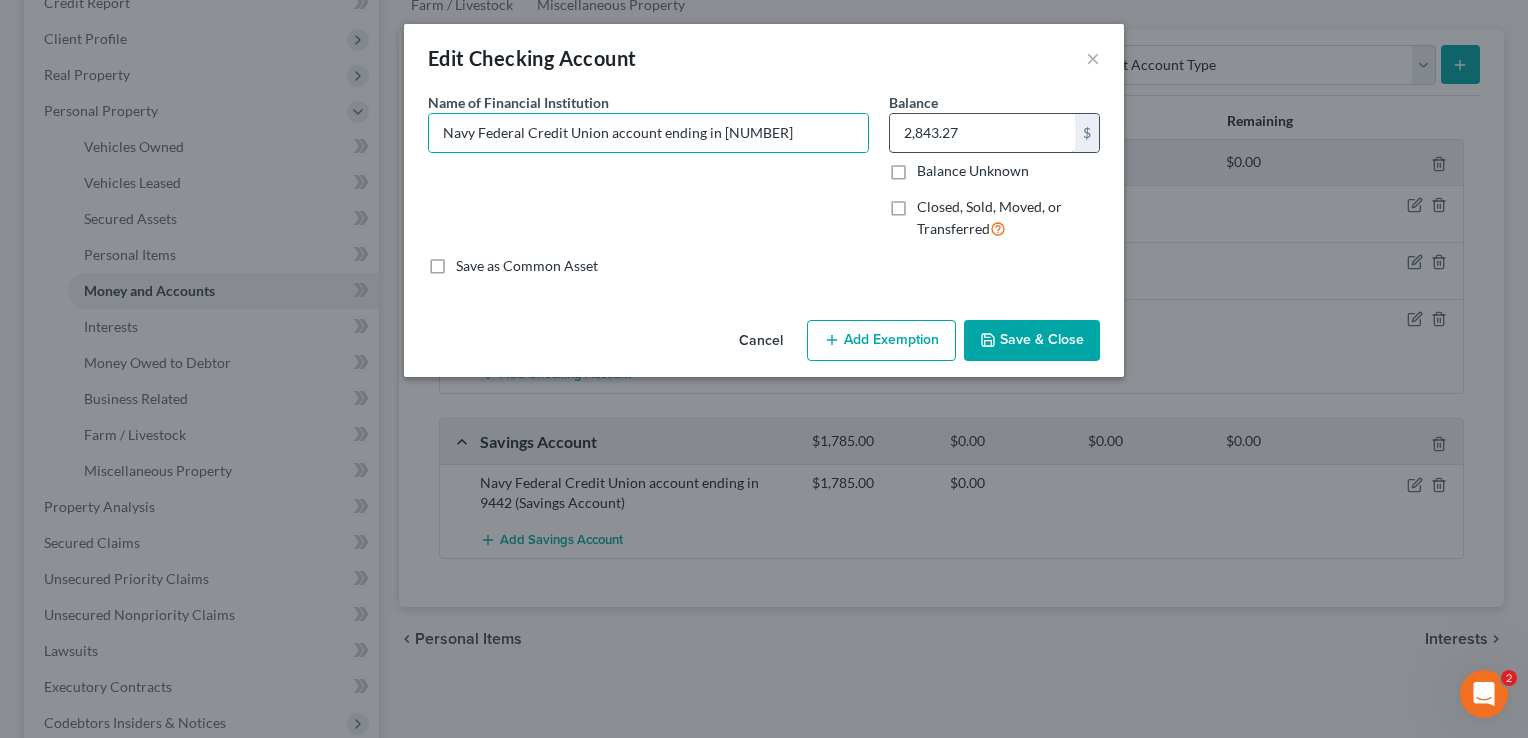 click on "Balance
[AMOUNT] $
Balance Unknown
Balance Undetermined
[AMOUNT] $
Balance Unknown
Closed, Sold, Moved, or Transferred" at bounding box center (994, 174) 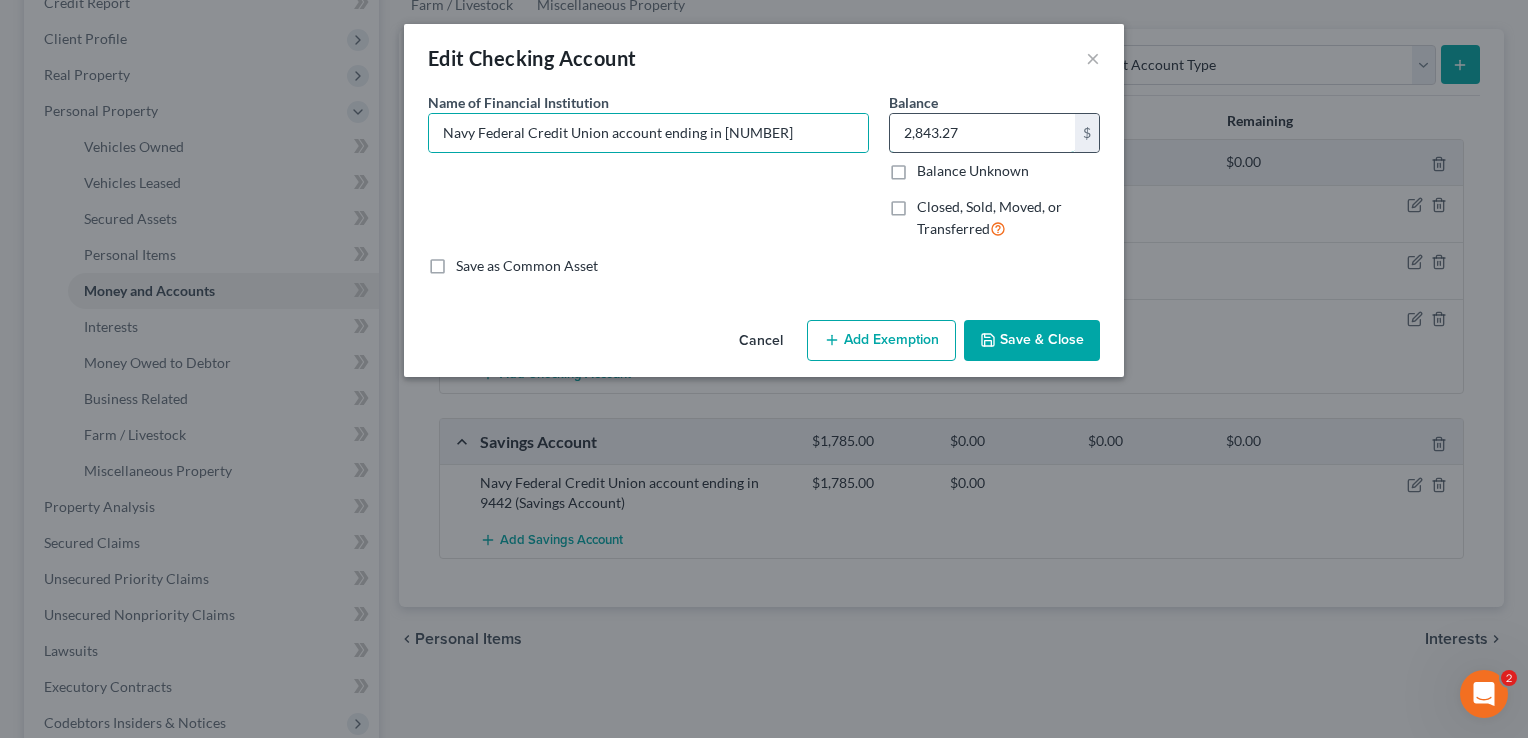 click on "2,843.27" at bounding box center [982, 133] 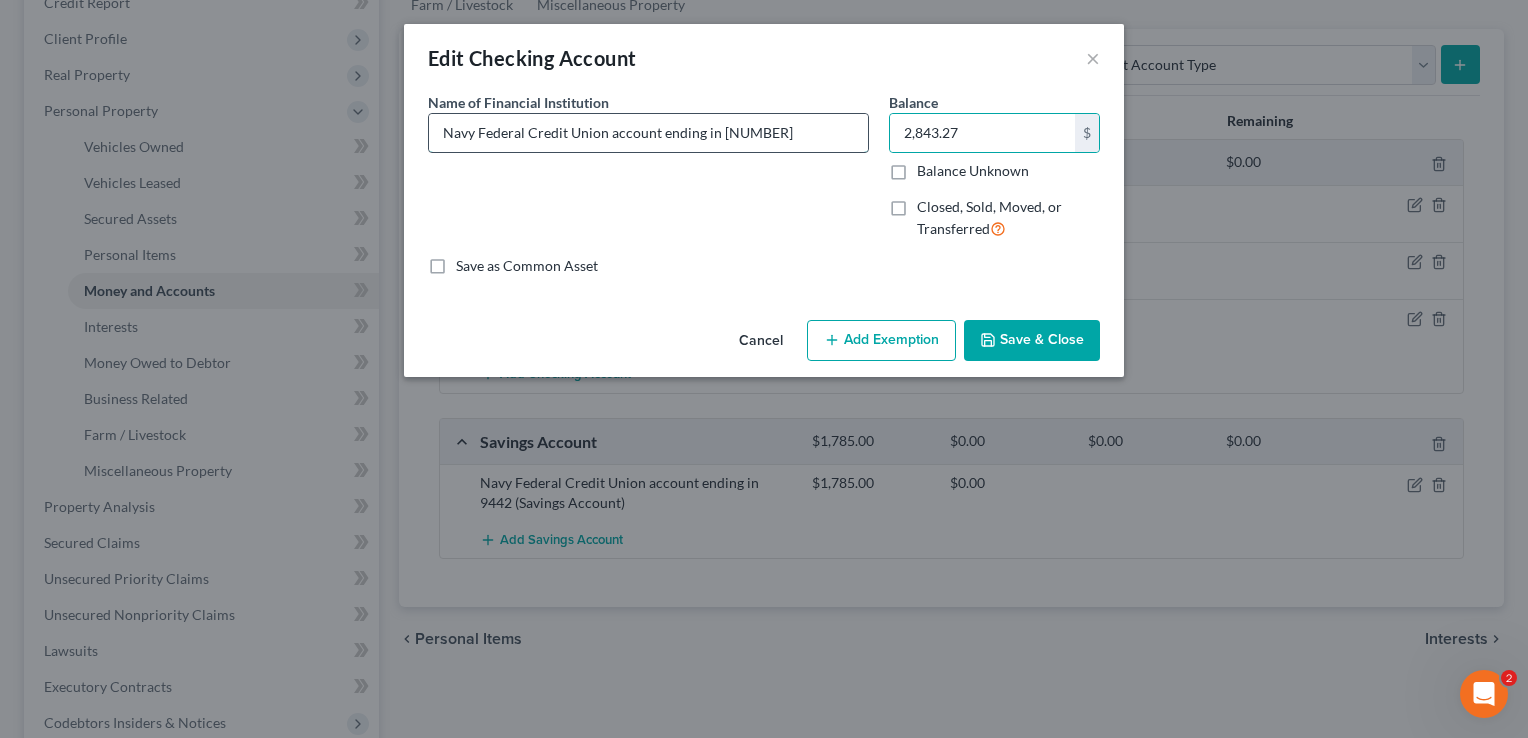 click on "Navy Federal Credit Union account ending in [NUMBER]" at bounding box center [648, 133] 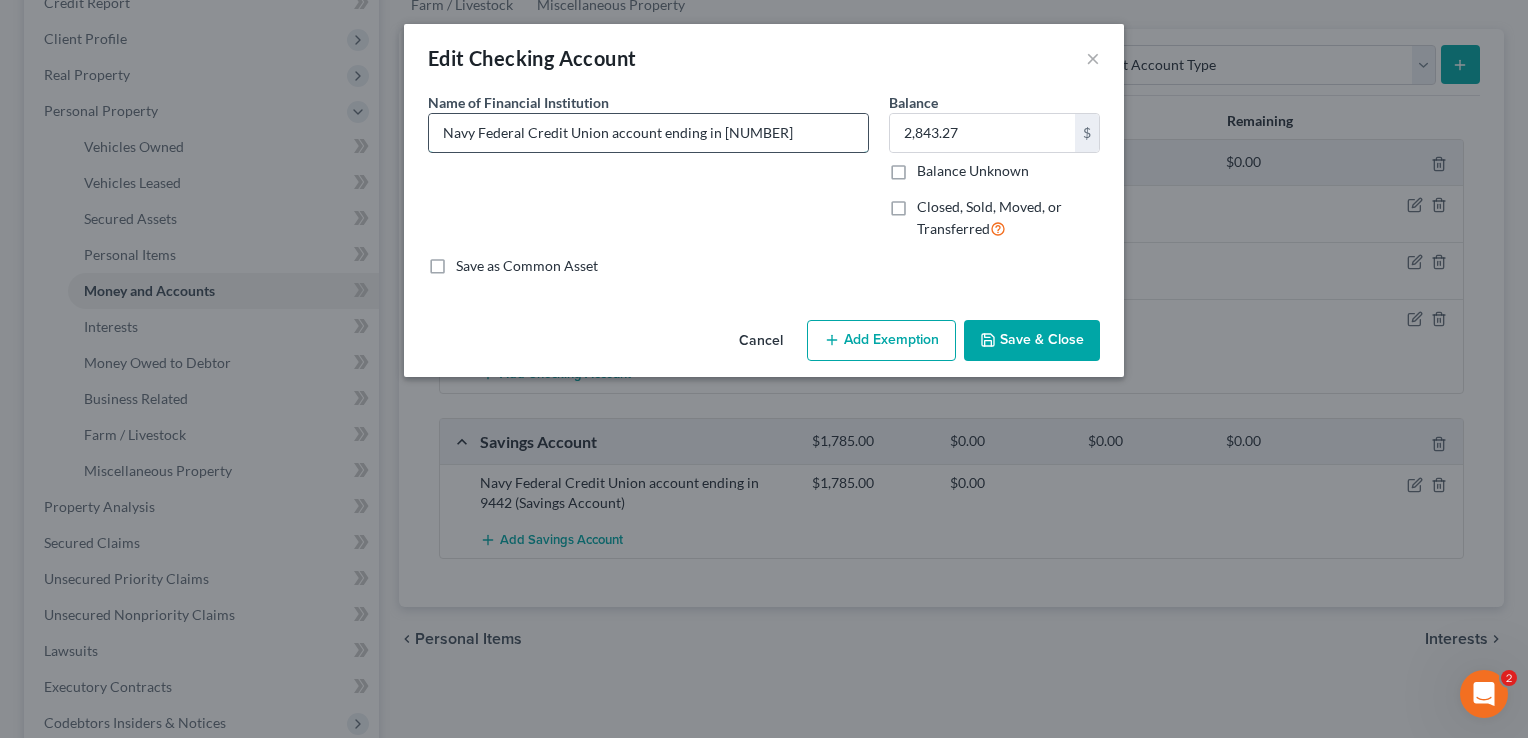 click on "Navy Federal Credit Union account ending in [NUMBER]" at bounding box center [648, 133] 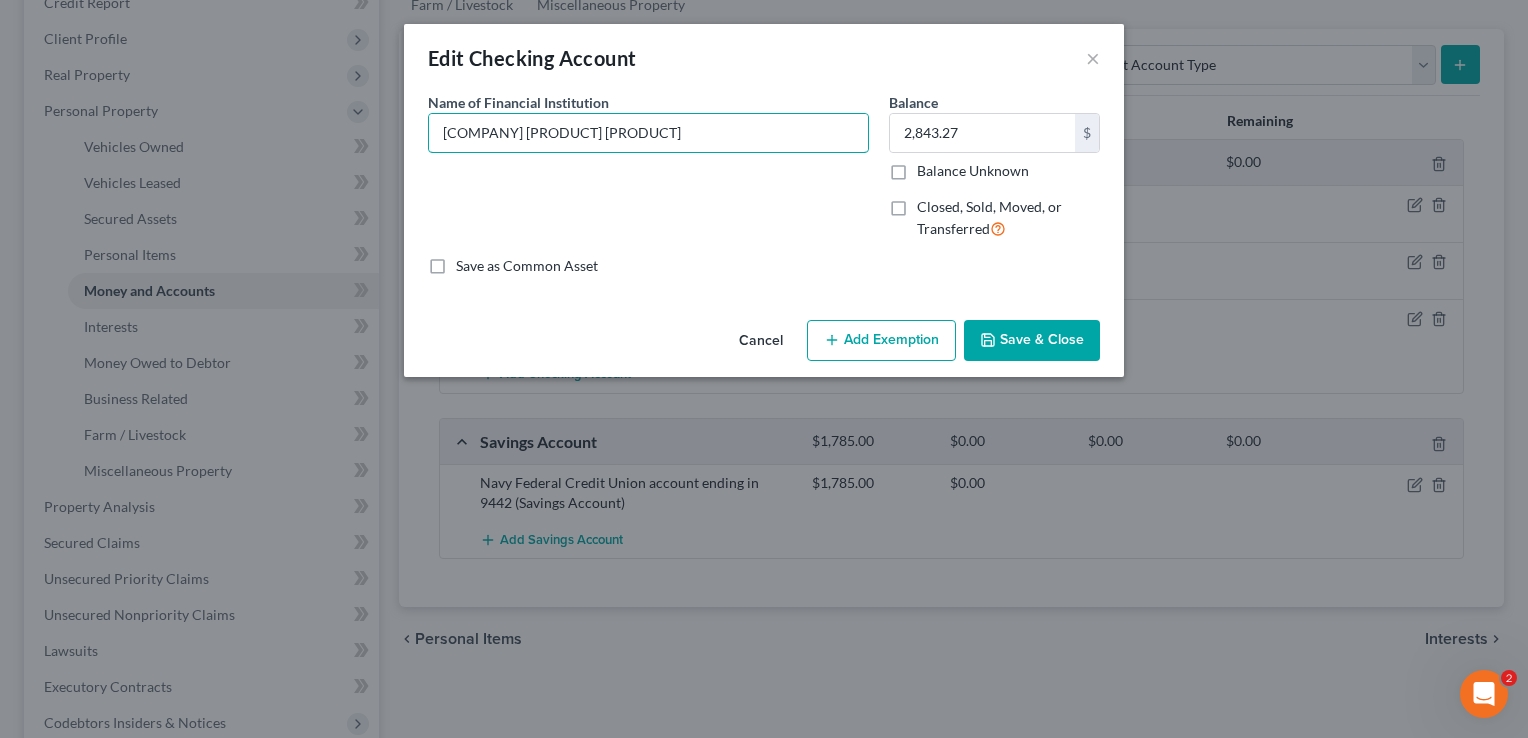 type on "[COMPANY] [PRODUCT] [PRODUCT]" 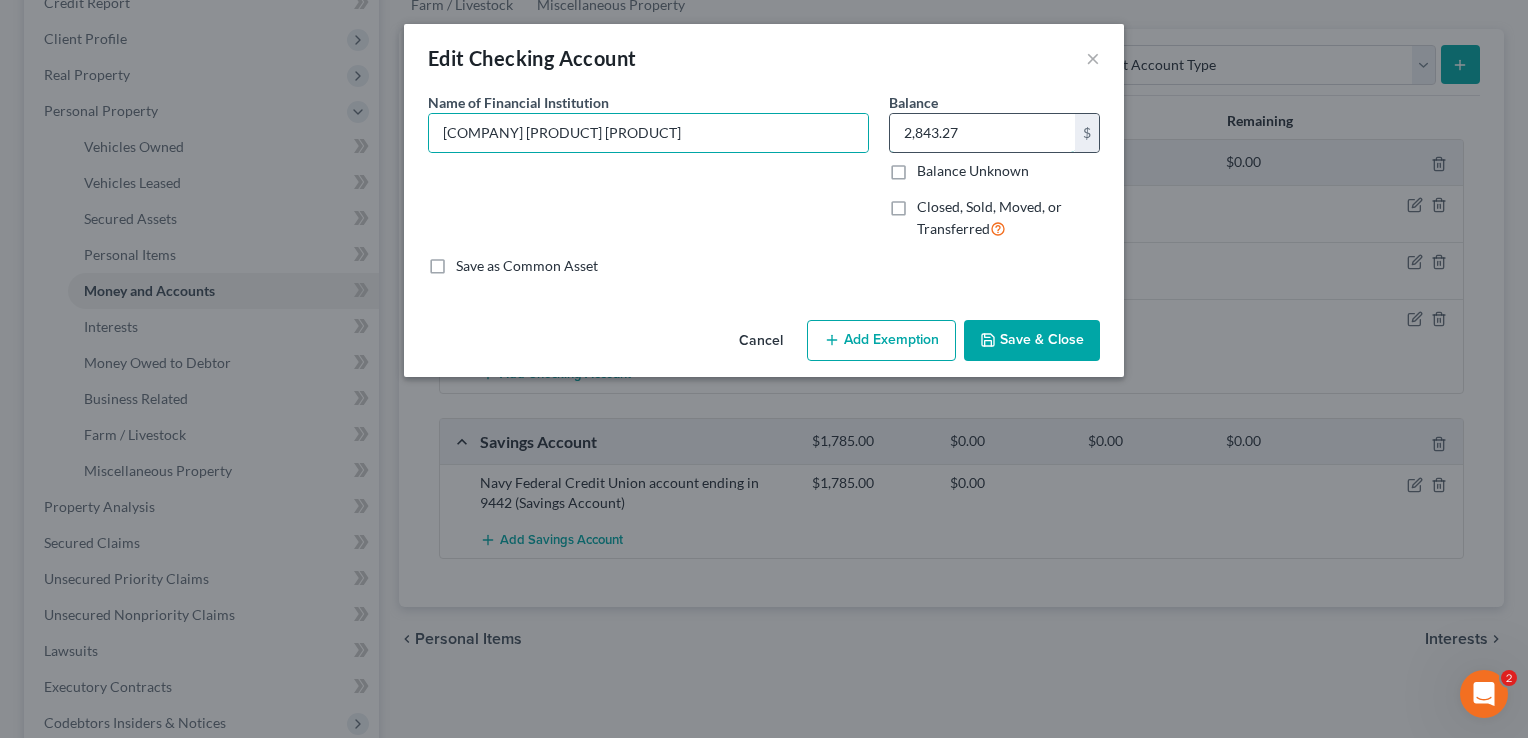 click on "2,843.27" at bounding box center [982, 133] 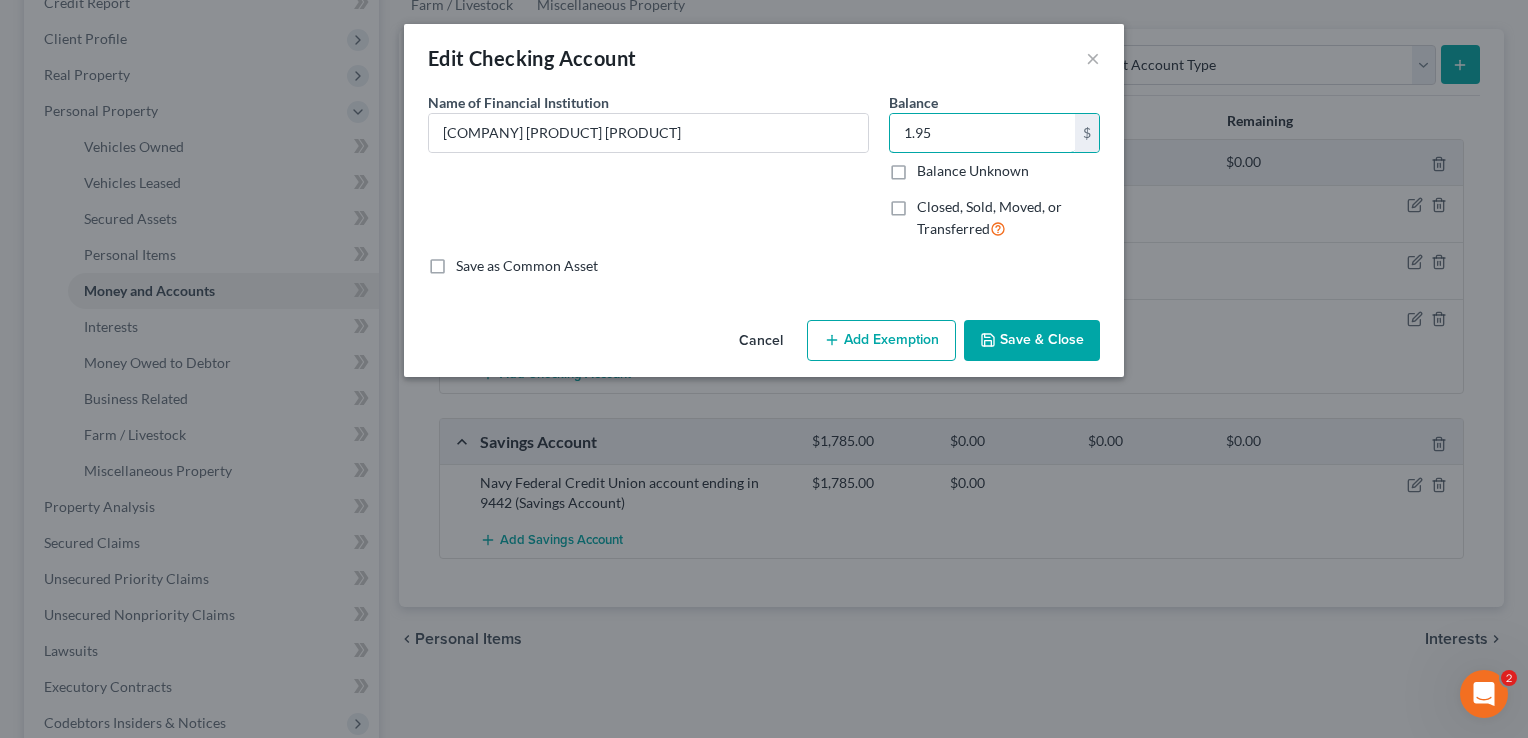 type on "1.95" 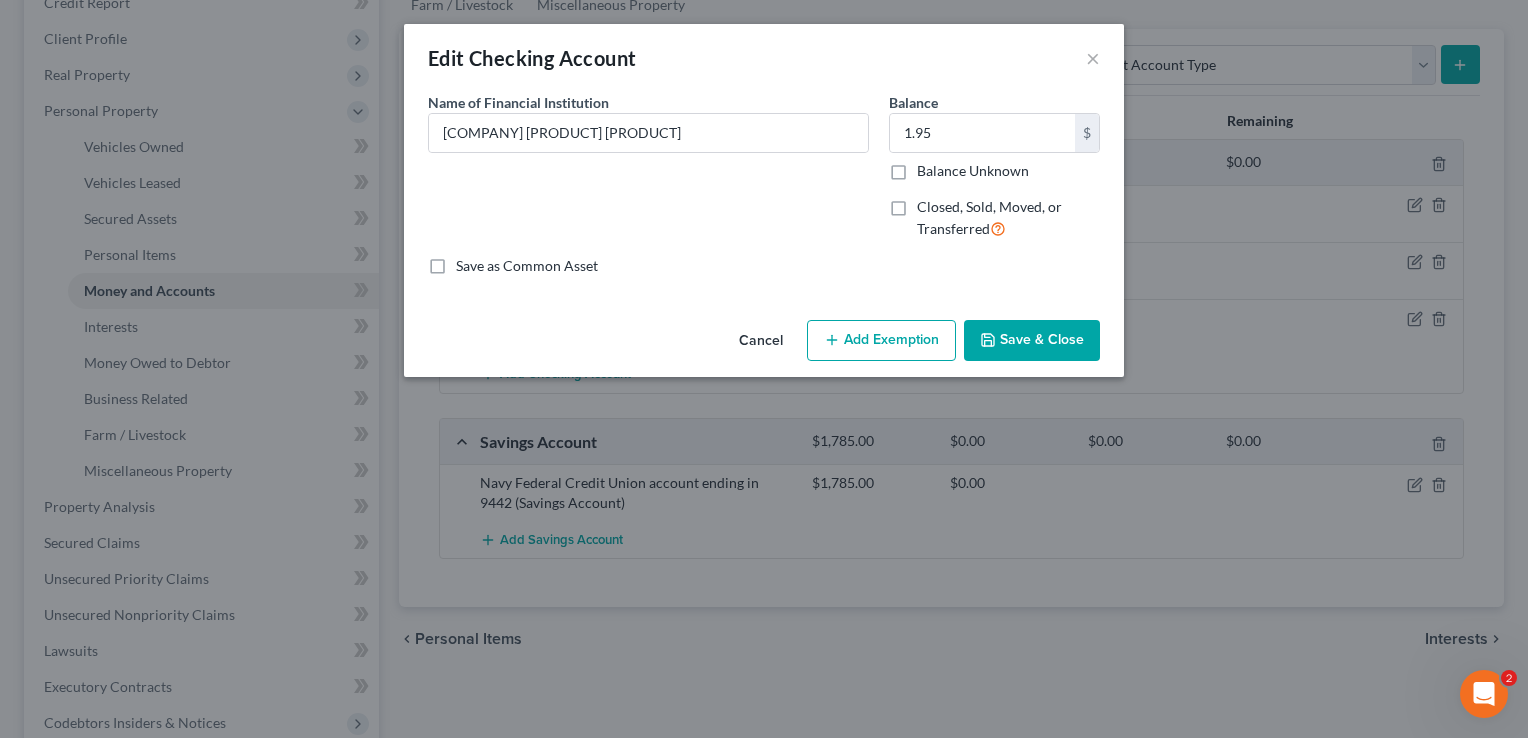 click on "Save & Close" at bounding box center [1032, 341] 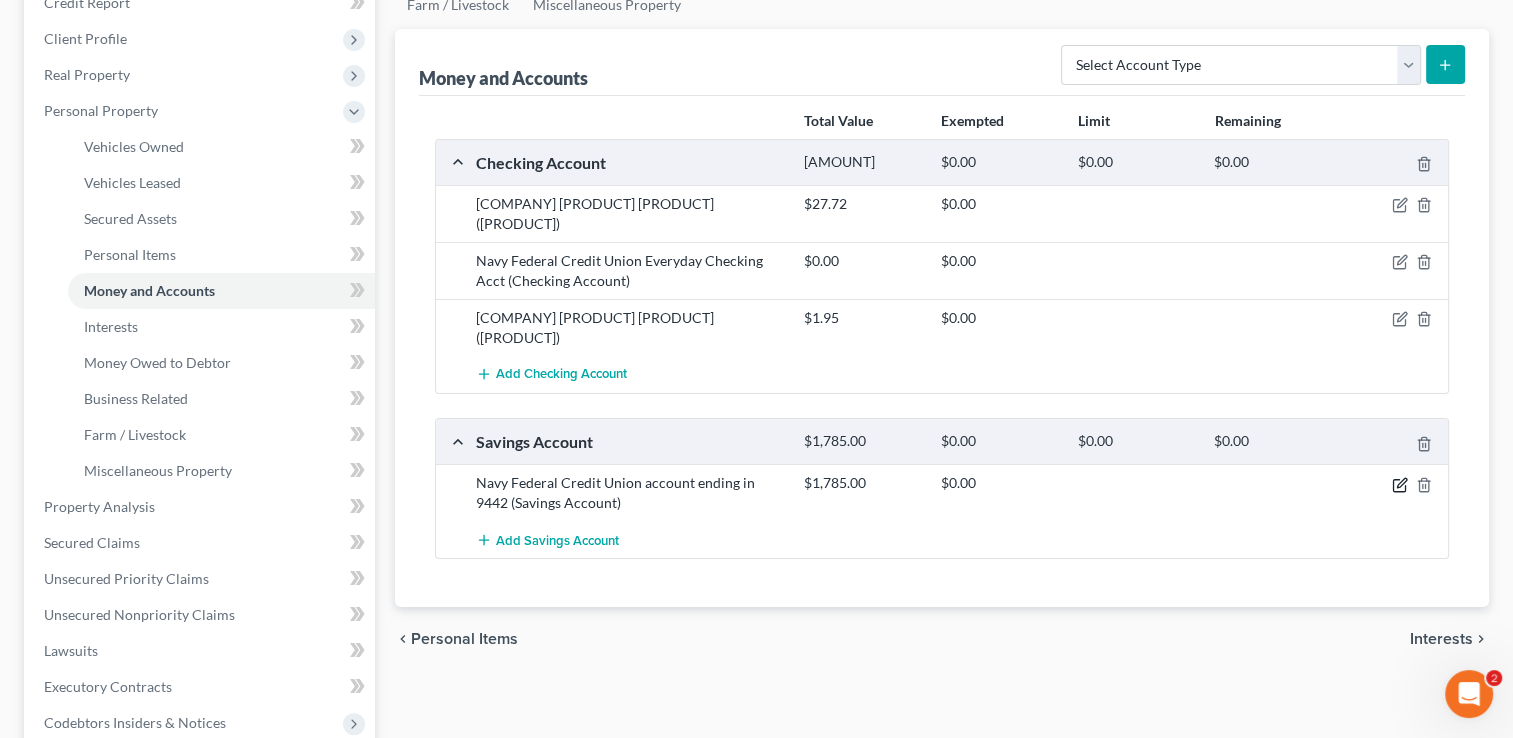 click 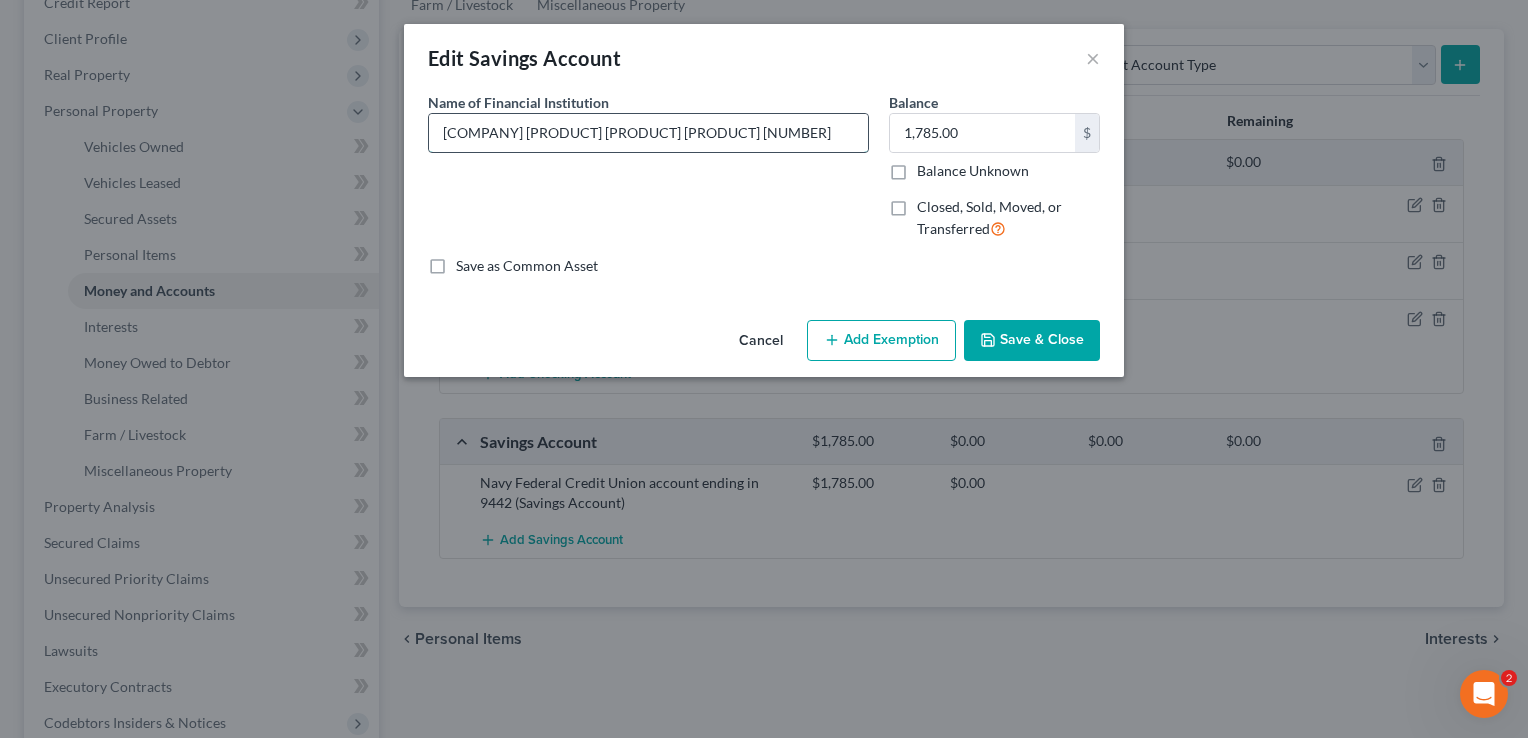 click on "[COMPANY] [PRODUCT] [PRODUCT] [PRODUCT] [NUMBER]" at bounding box center [648, 133] 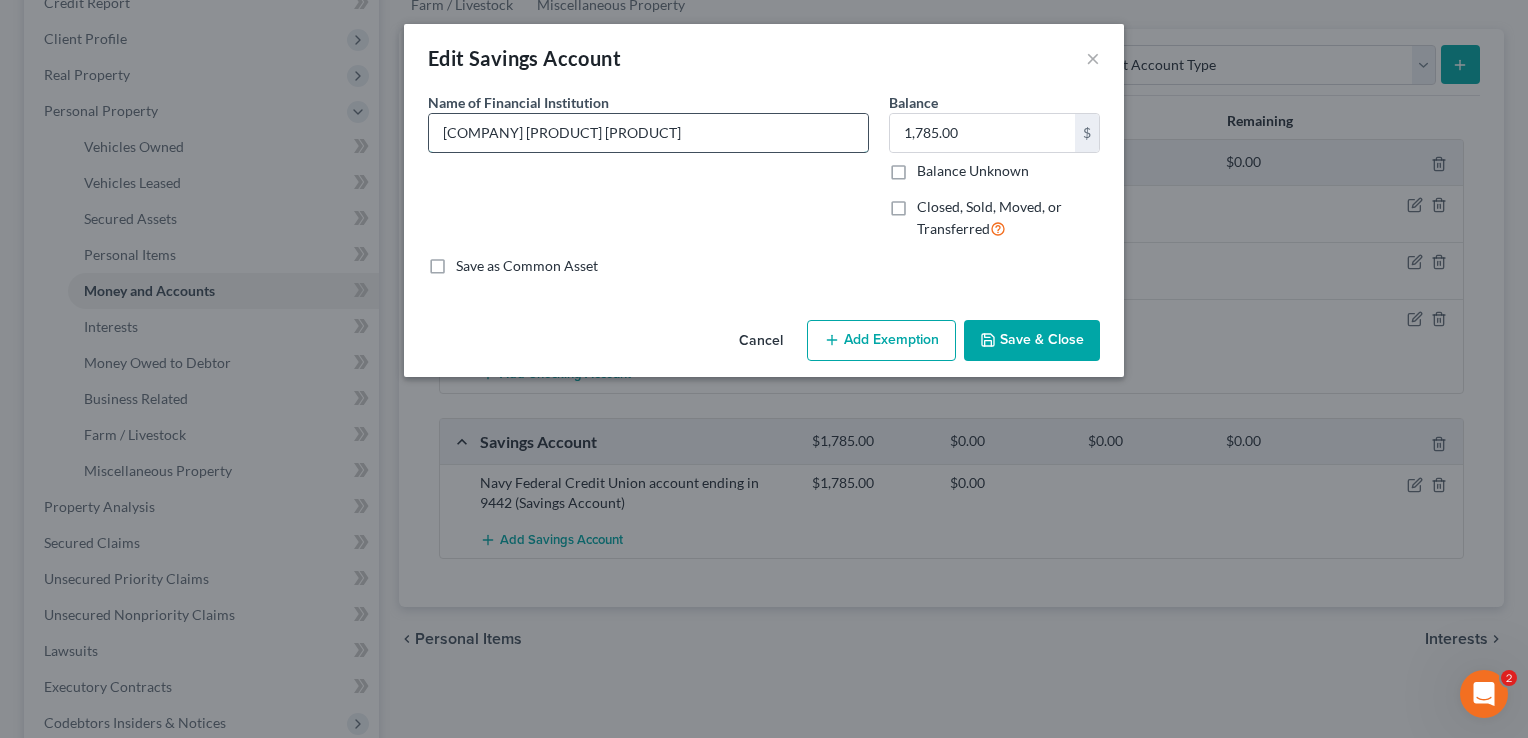 type on "[COMPANY] [PRODUCT] [PRODUCT]" 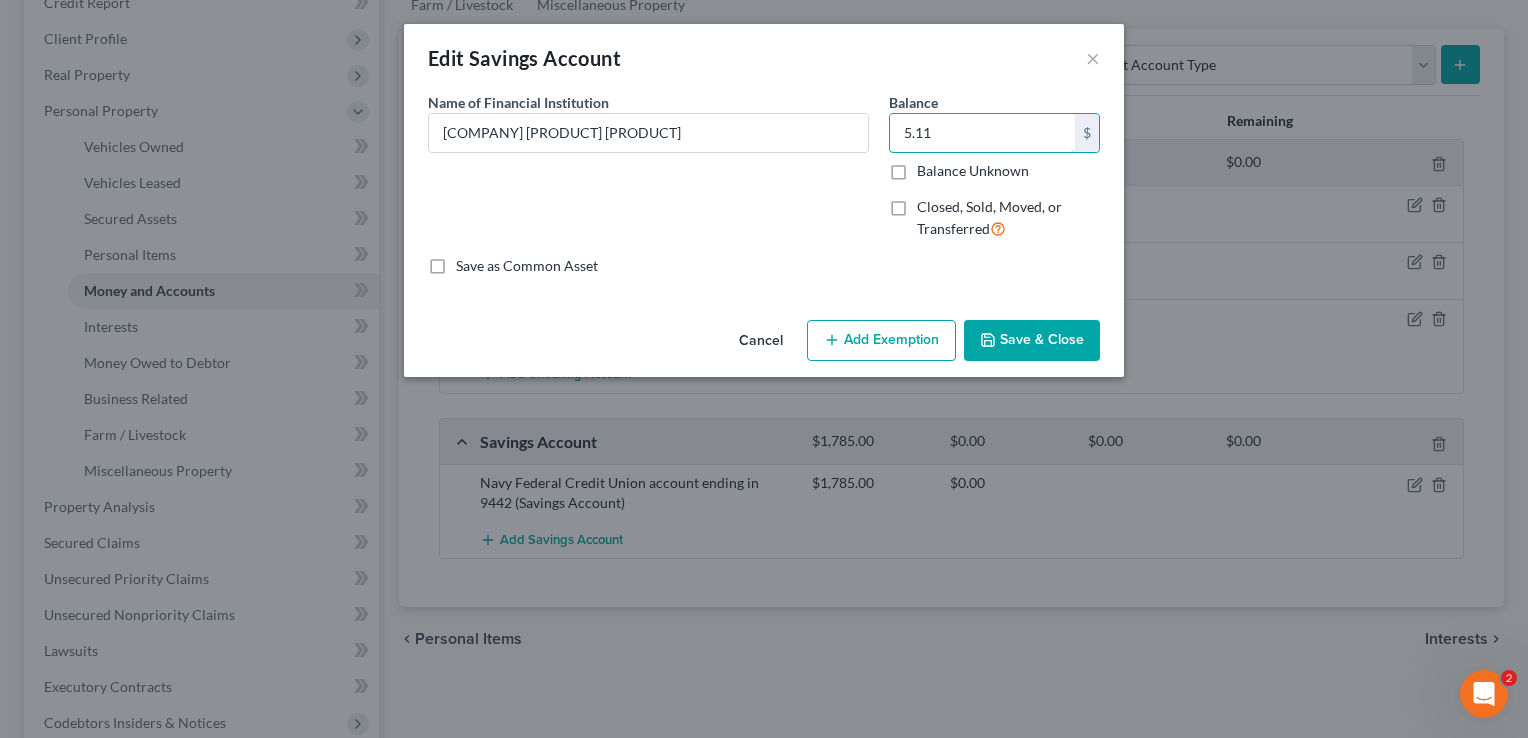 type on "5.11" 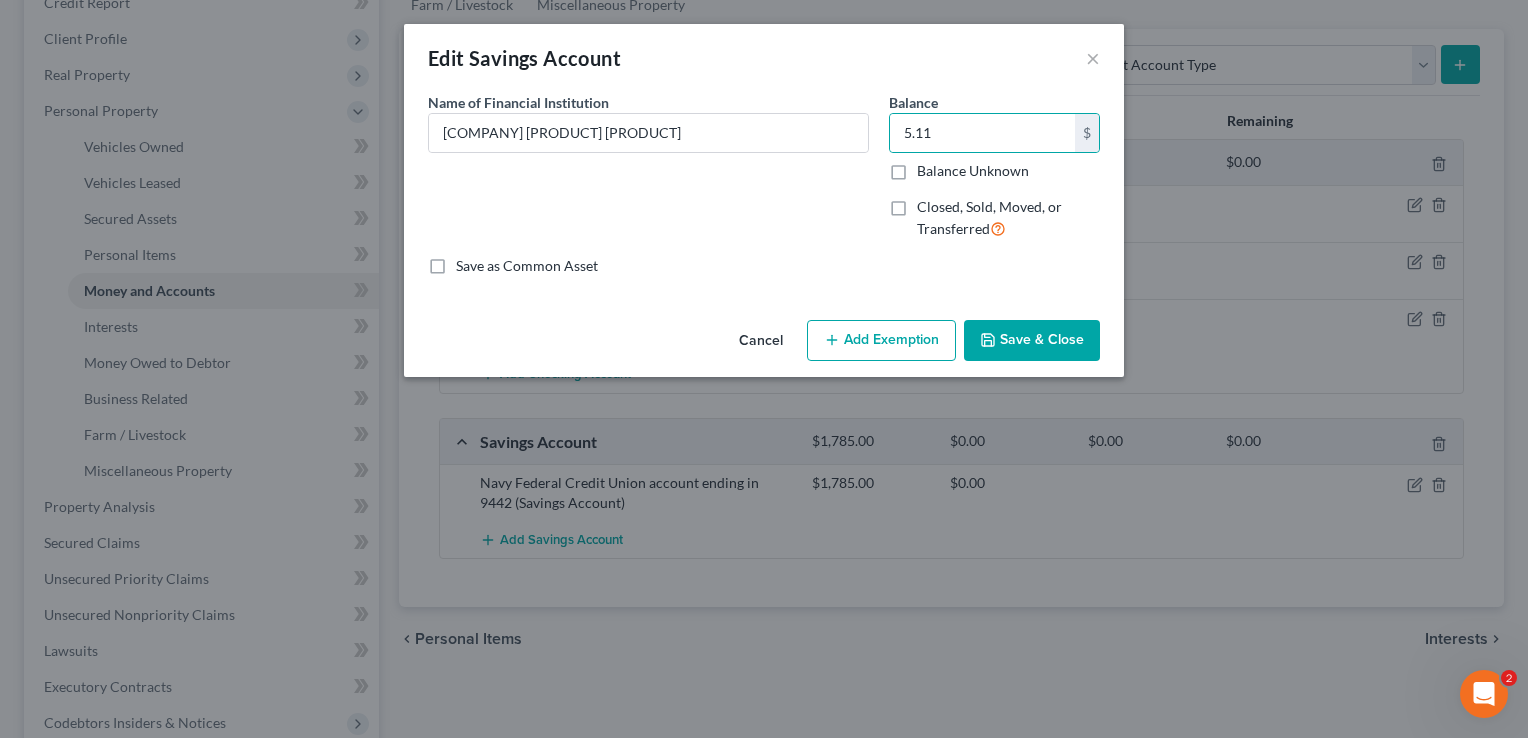 click on "Save & Close" at bounding box center [1032, 341] 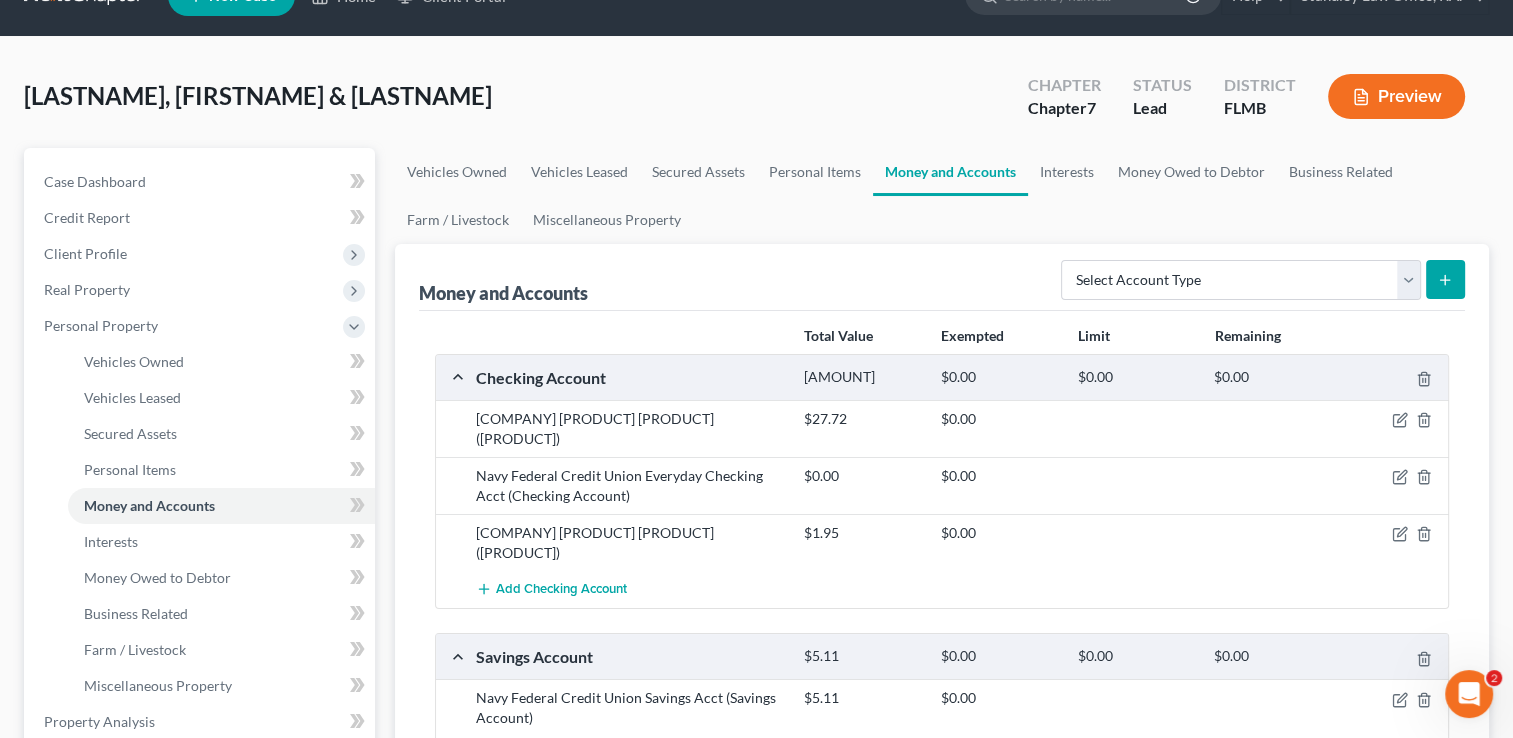 scroll, scrollTop: 0, scrollLeft: 0, axis: both 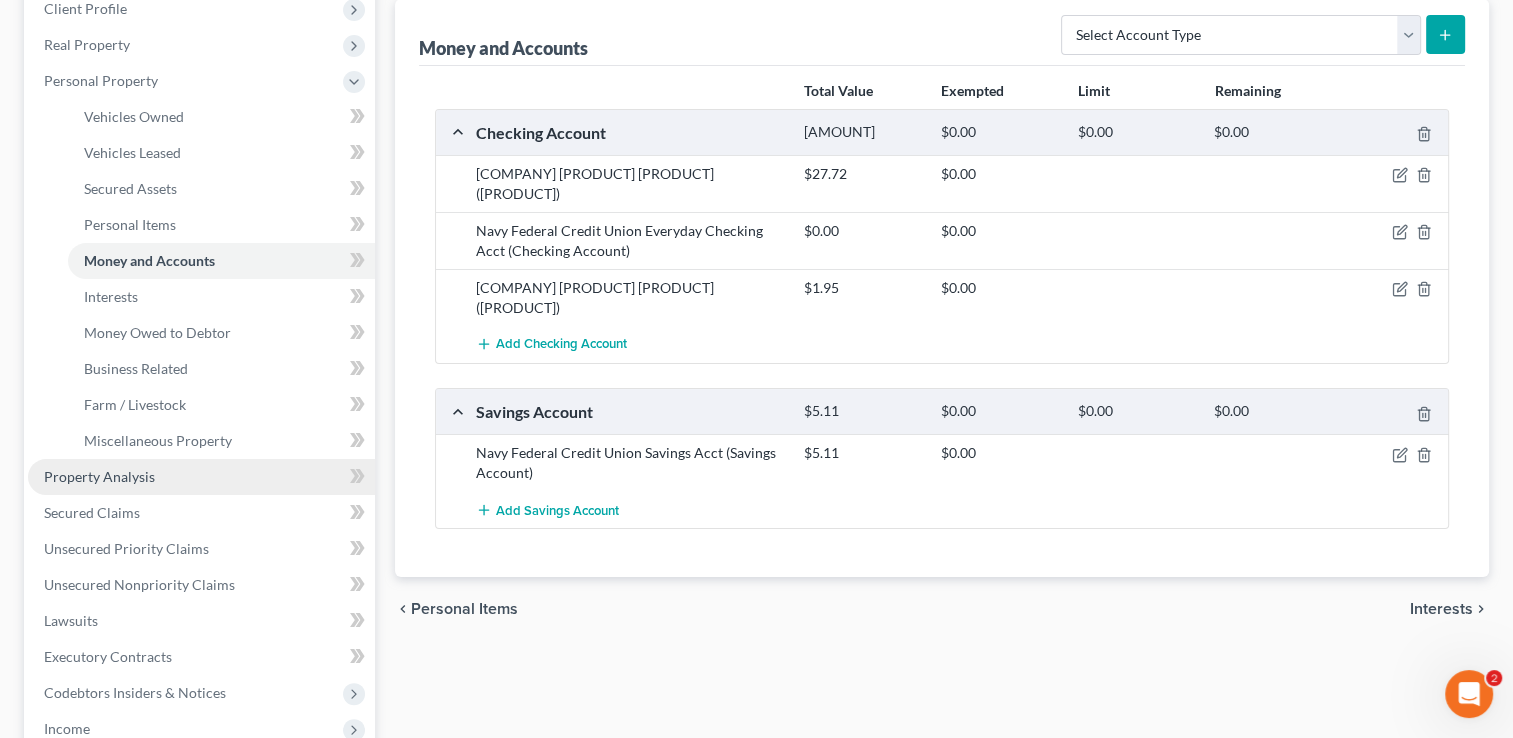 click on "Property Analysis" at bounding box center (201, 477) 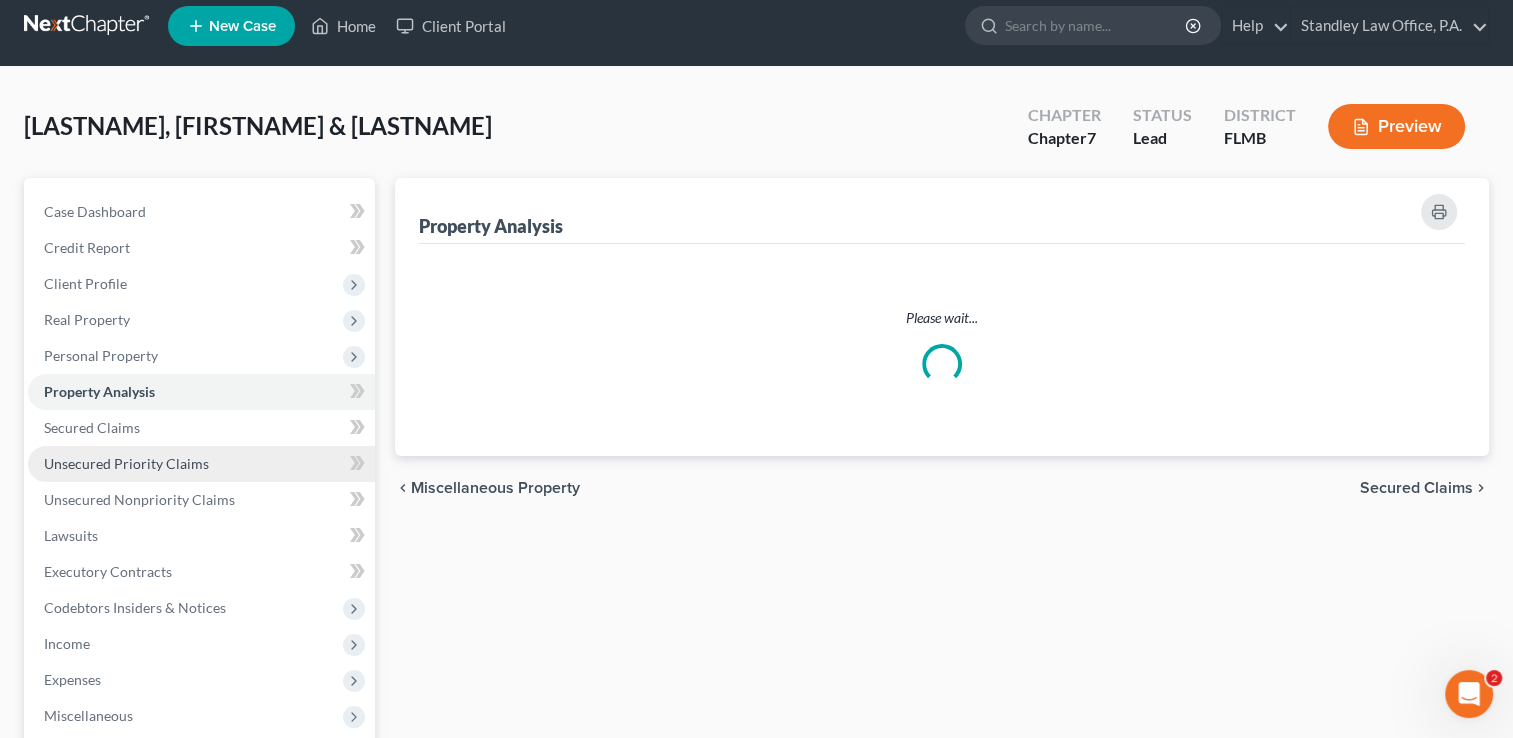 scroll, scrollTop: 0, scrollLeft: 0, axis: both 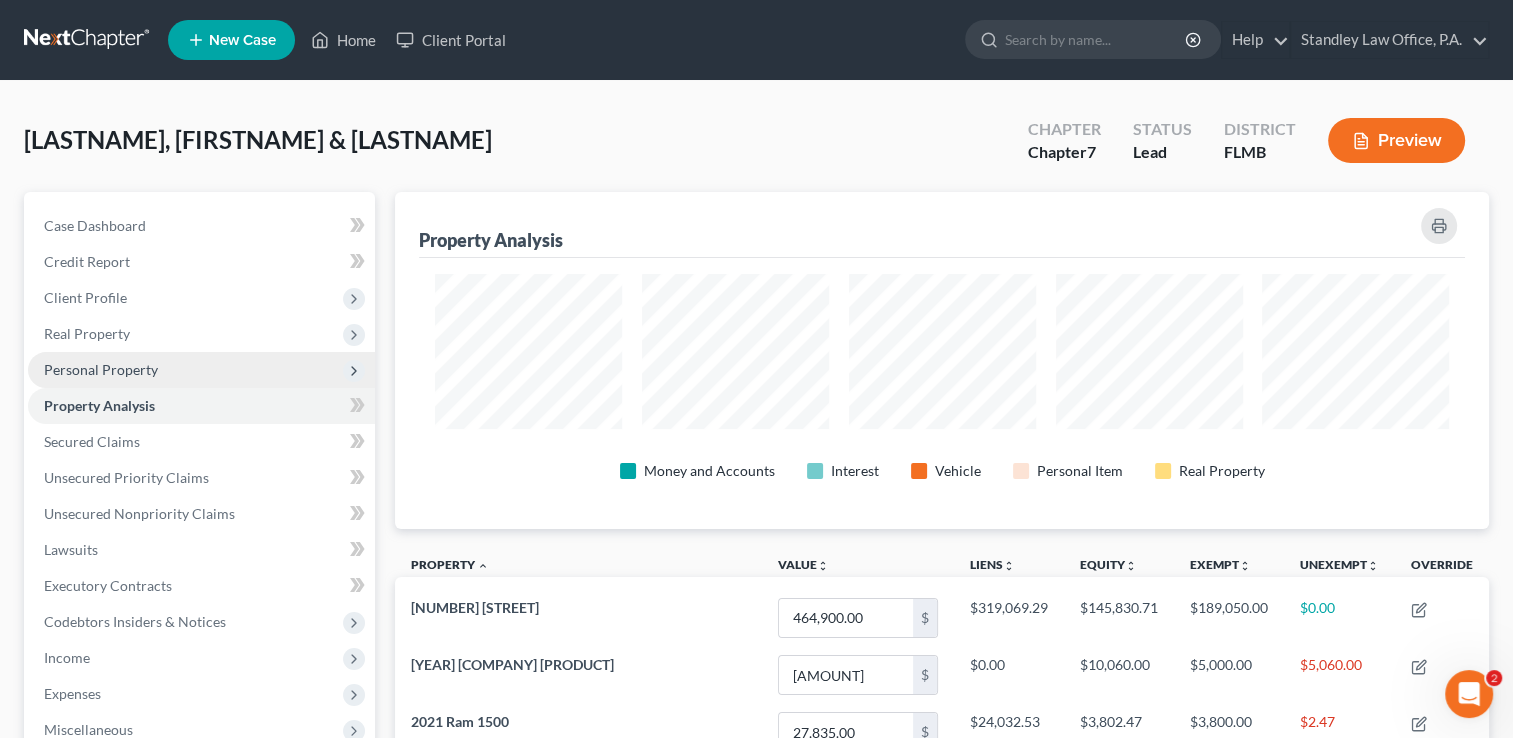 click on "Personal Property" at bounding box center (201, 370) 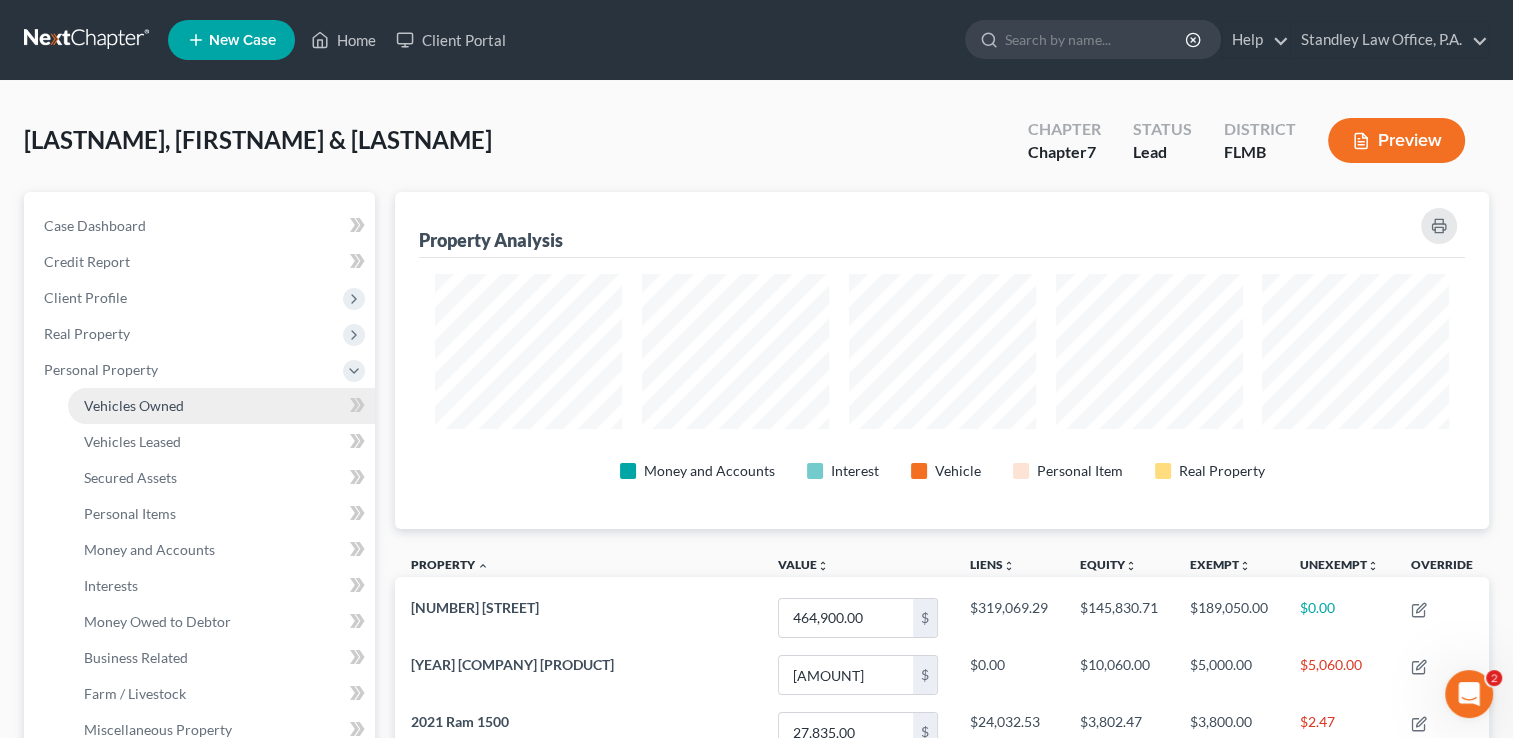 click on "Vehicles Owned" at bounding box center [221, 406] 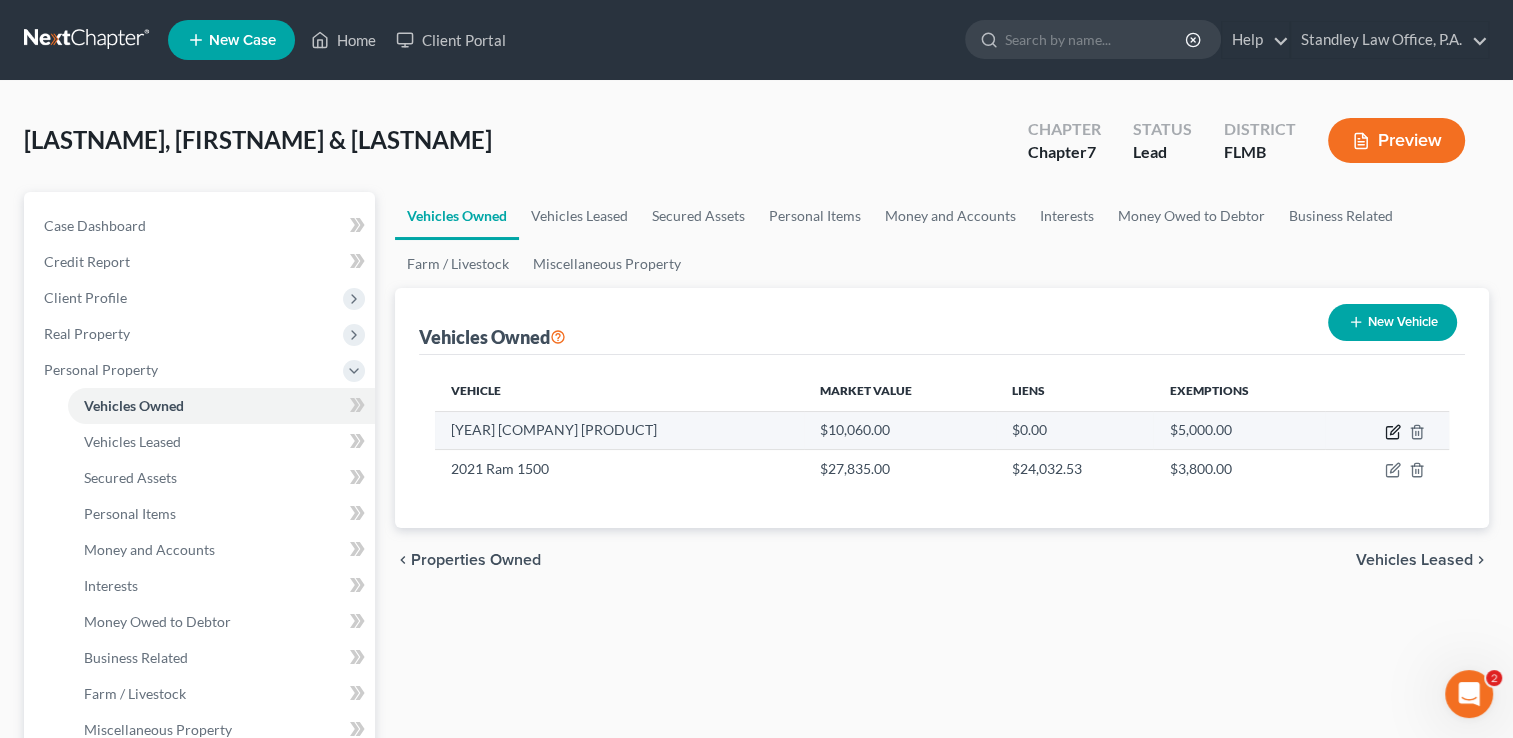 click 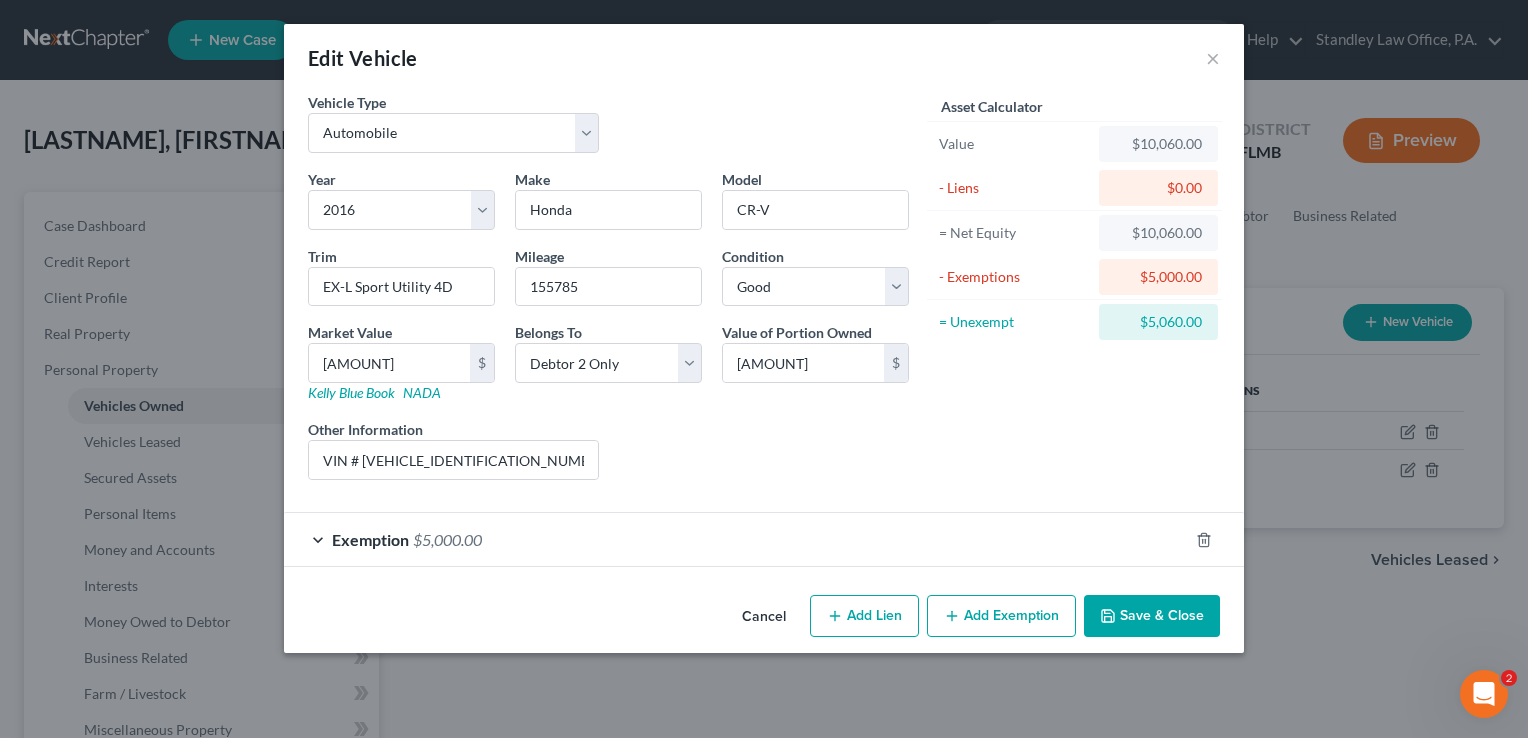 click 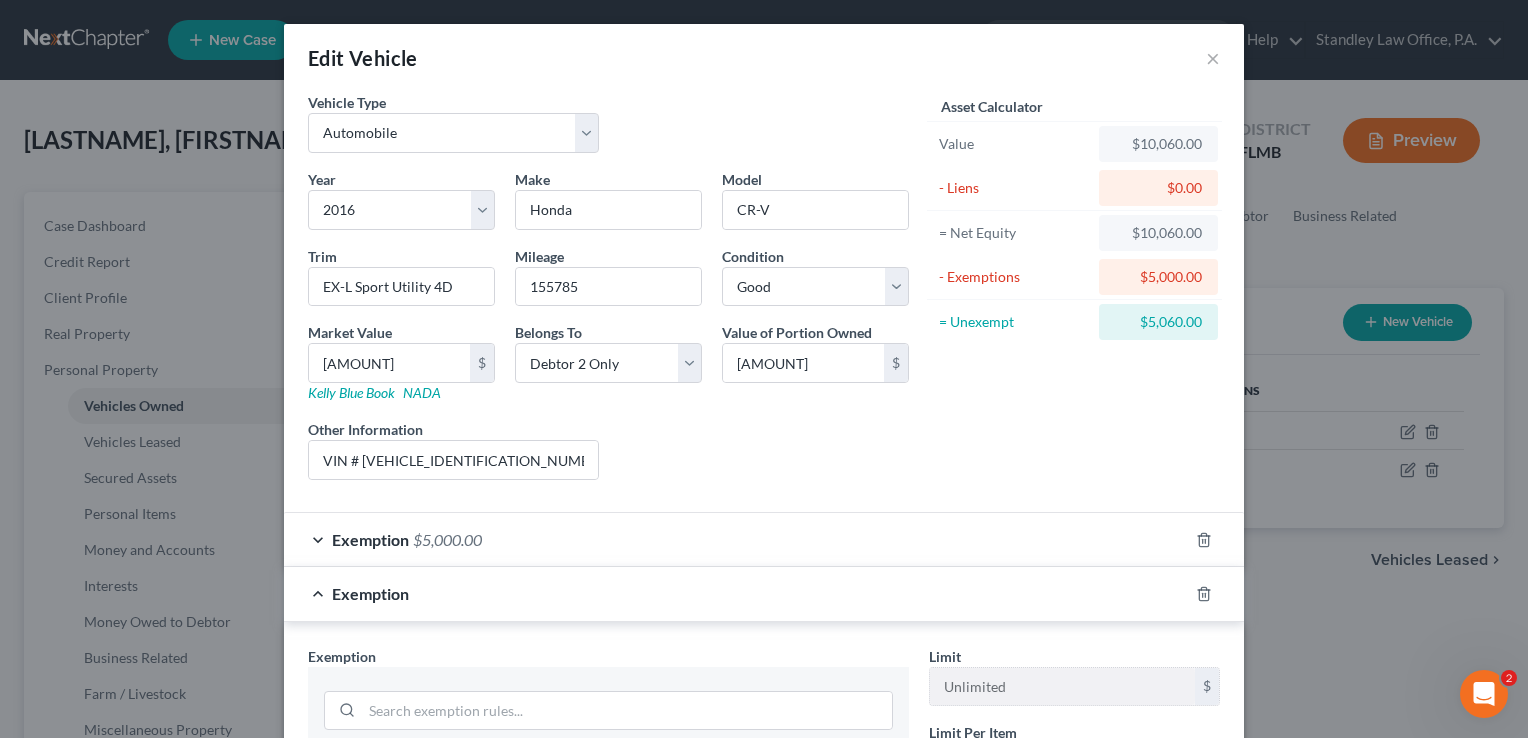scroll, scrollTop: 472, scrollLeft: 0, axis: vertical 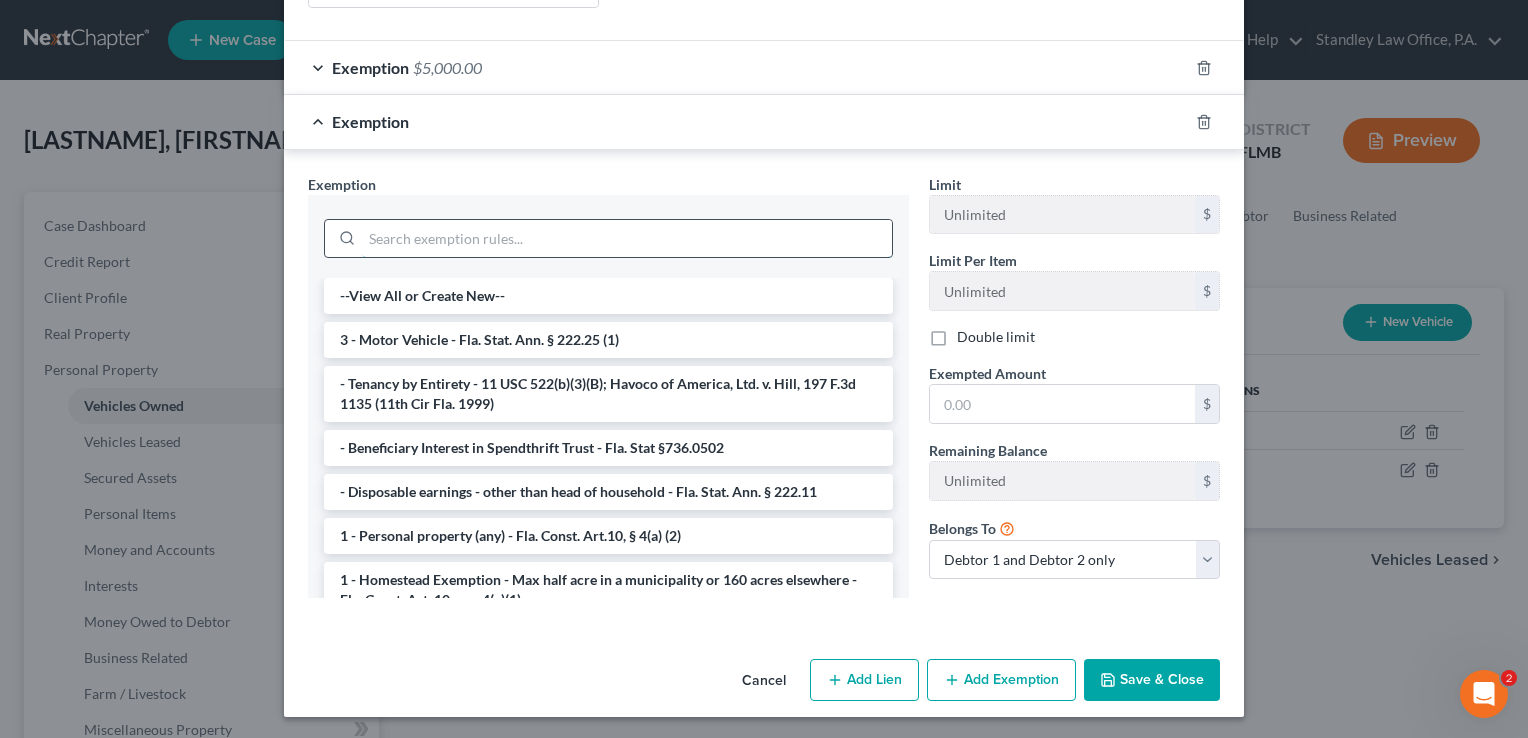 click at bounding box center (627, 239) 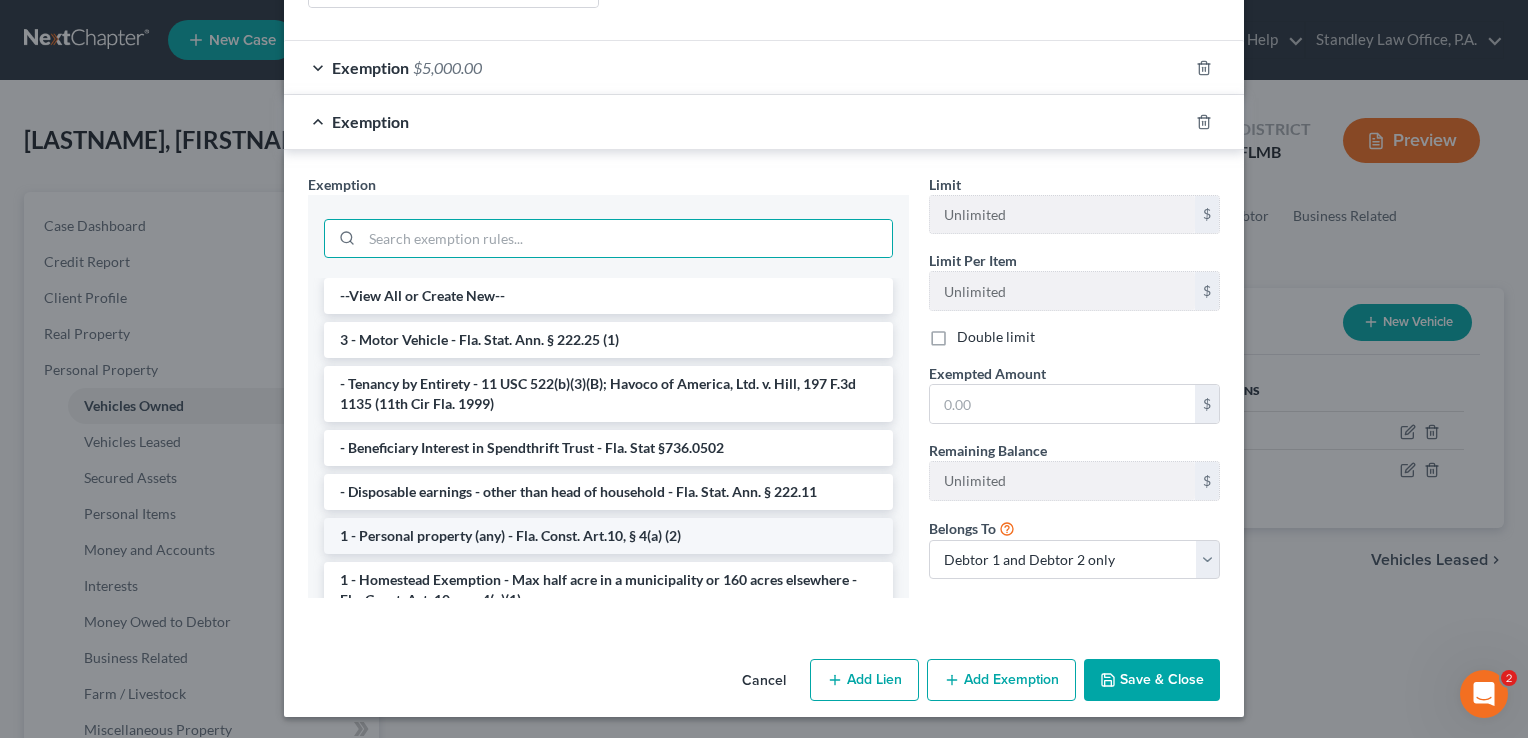 click on "1 - Personal property (any) - Fla. Const. Art.10, § 4(a) (2)" at bounding box center [608, 536] 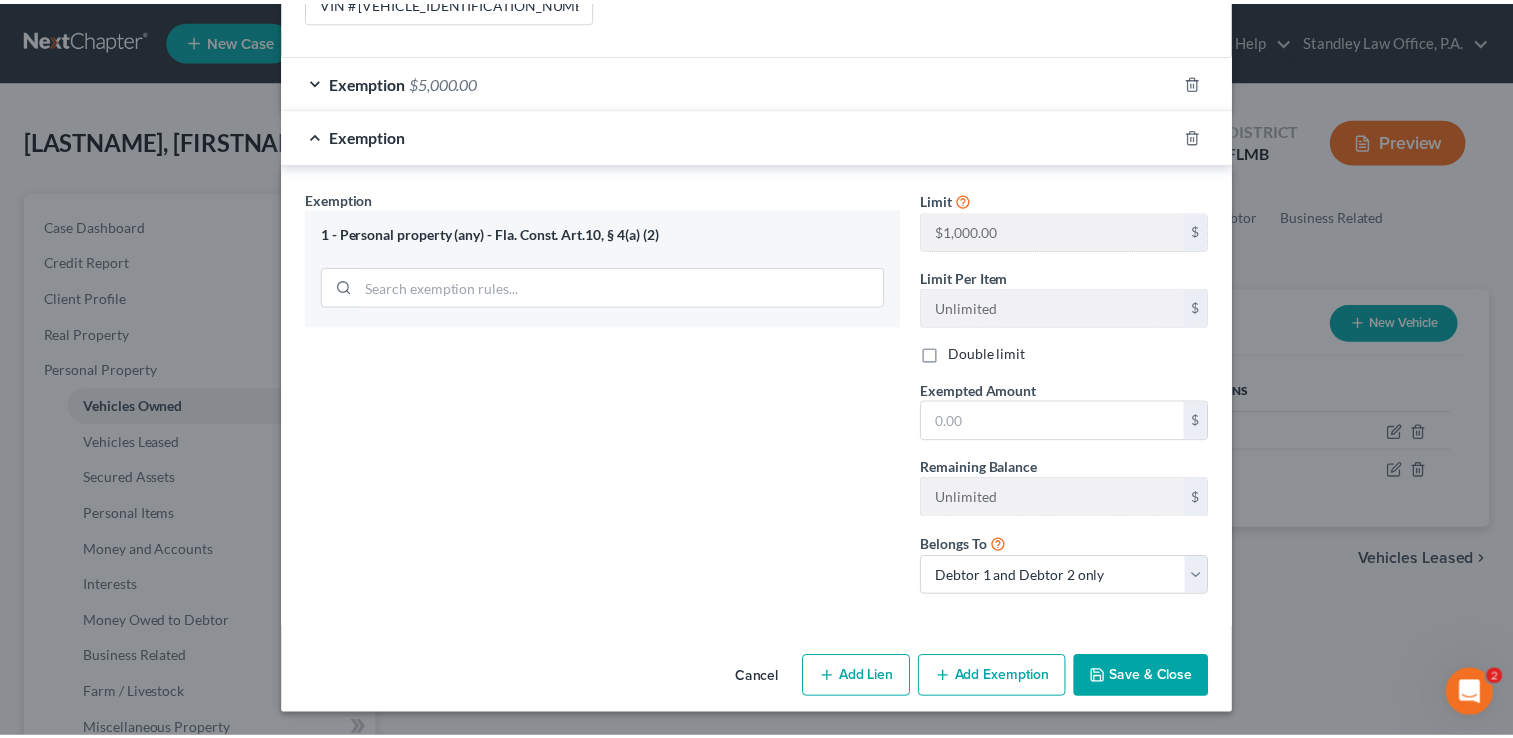 scroll, scrollTop: 455, scrollLeft: 0, axis: vertical 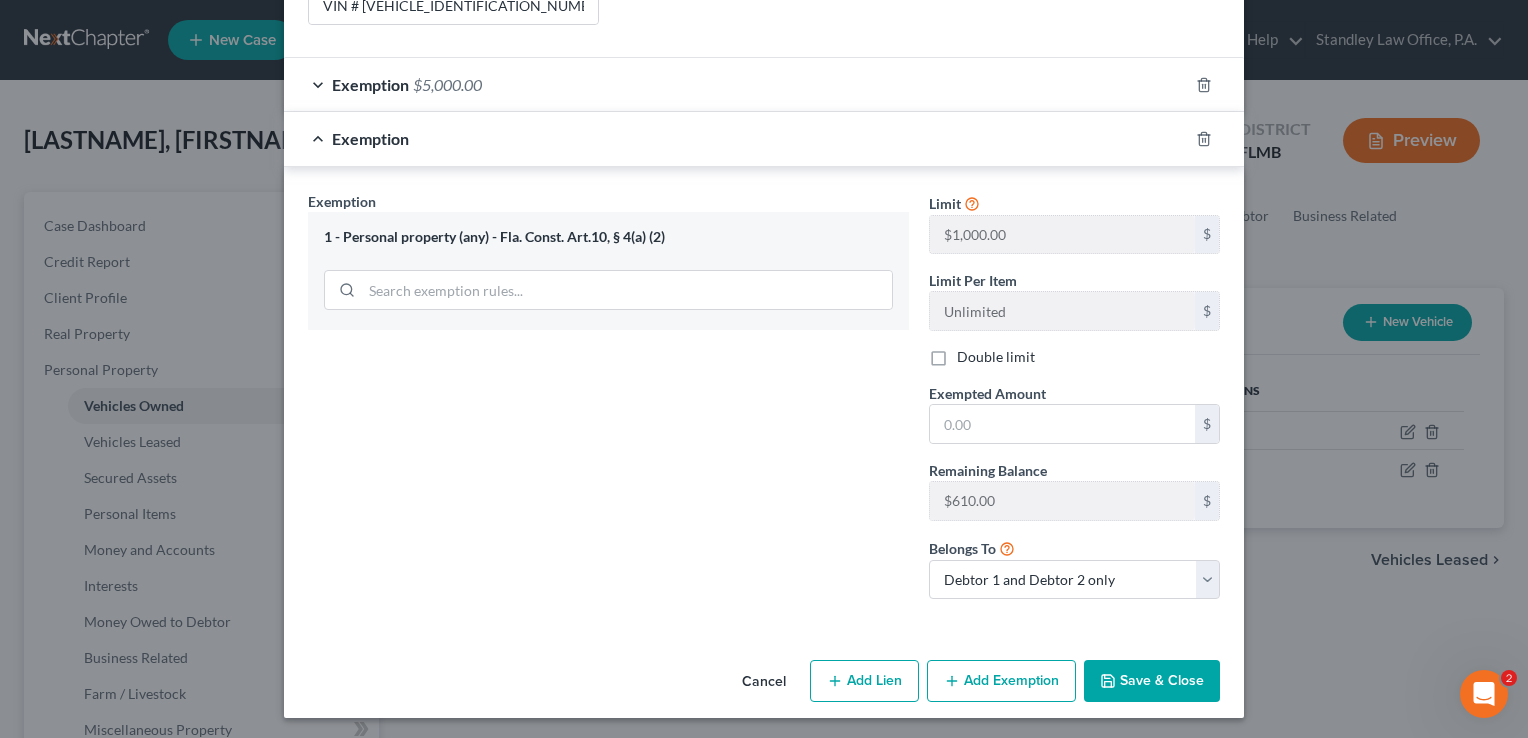 click on "Double limit" at bounding box center (996, 357) 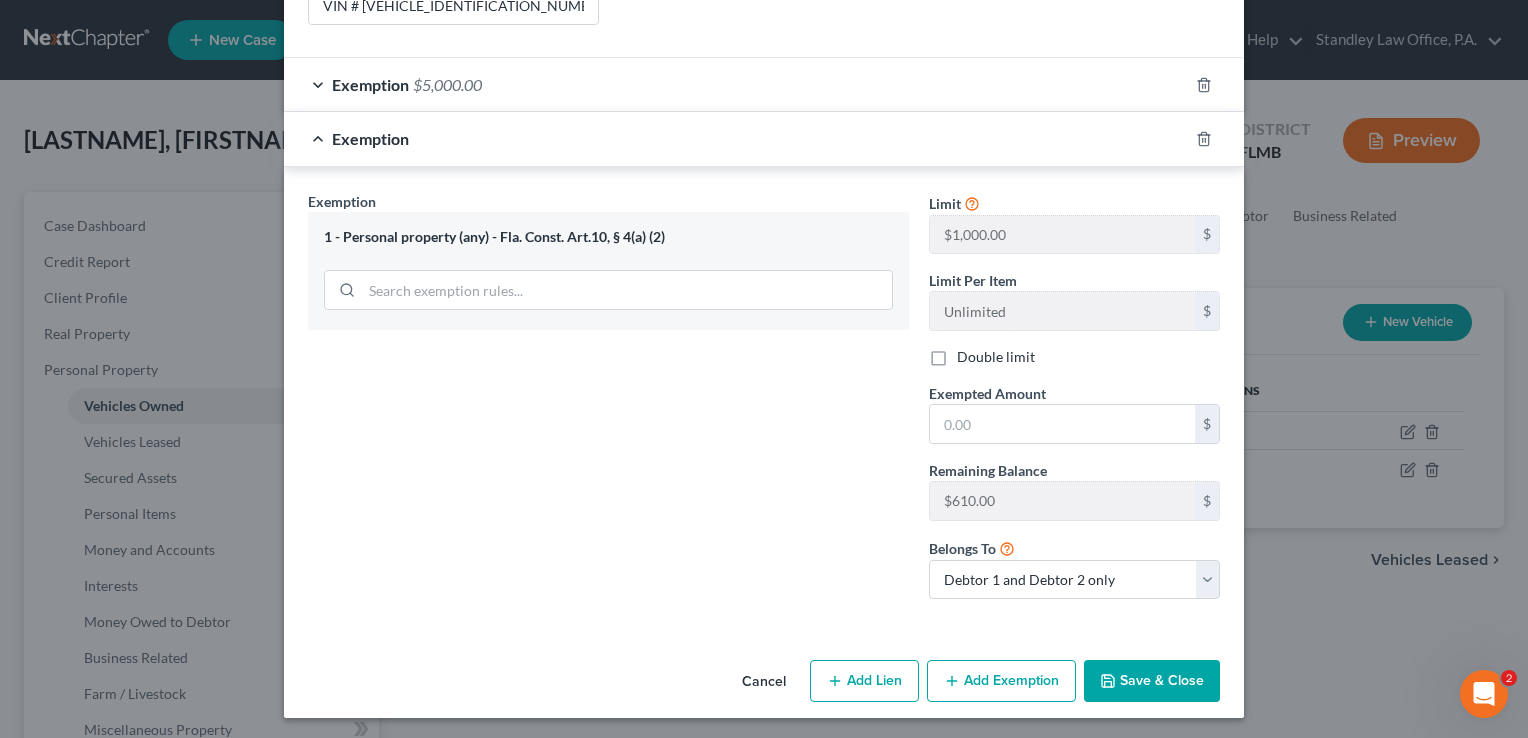 checkbox on "true" 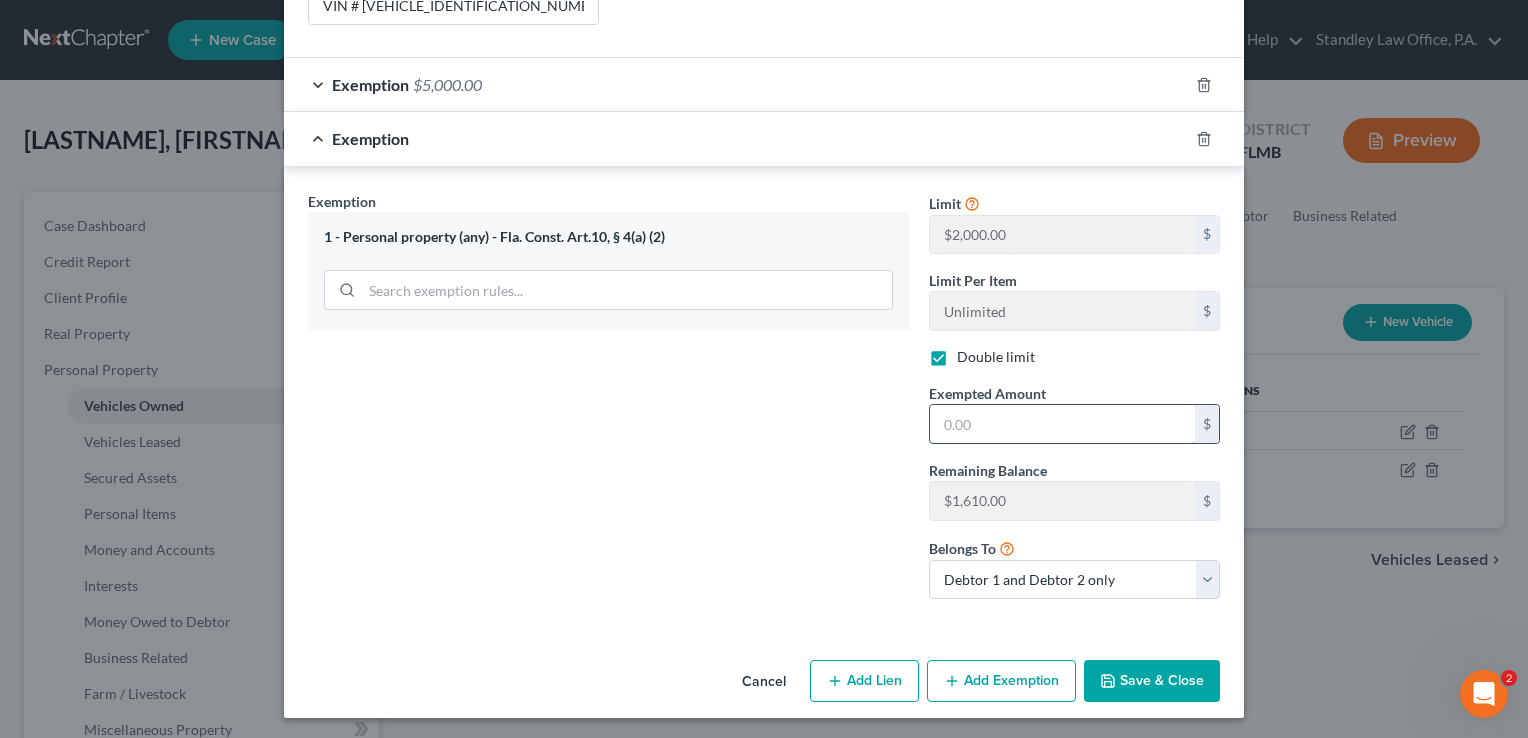 click at bounding box center [1062, 424] 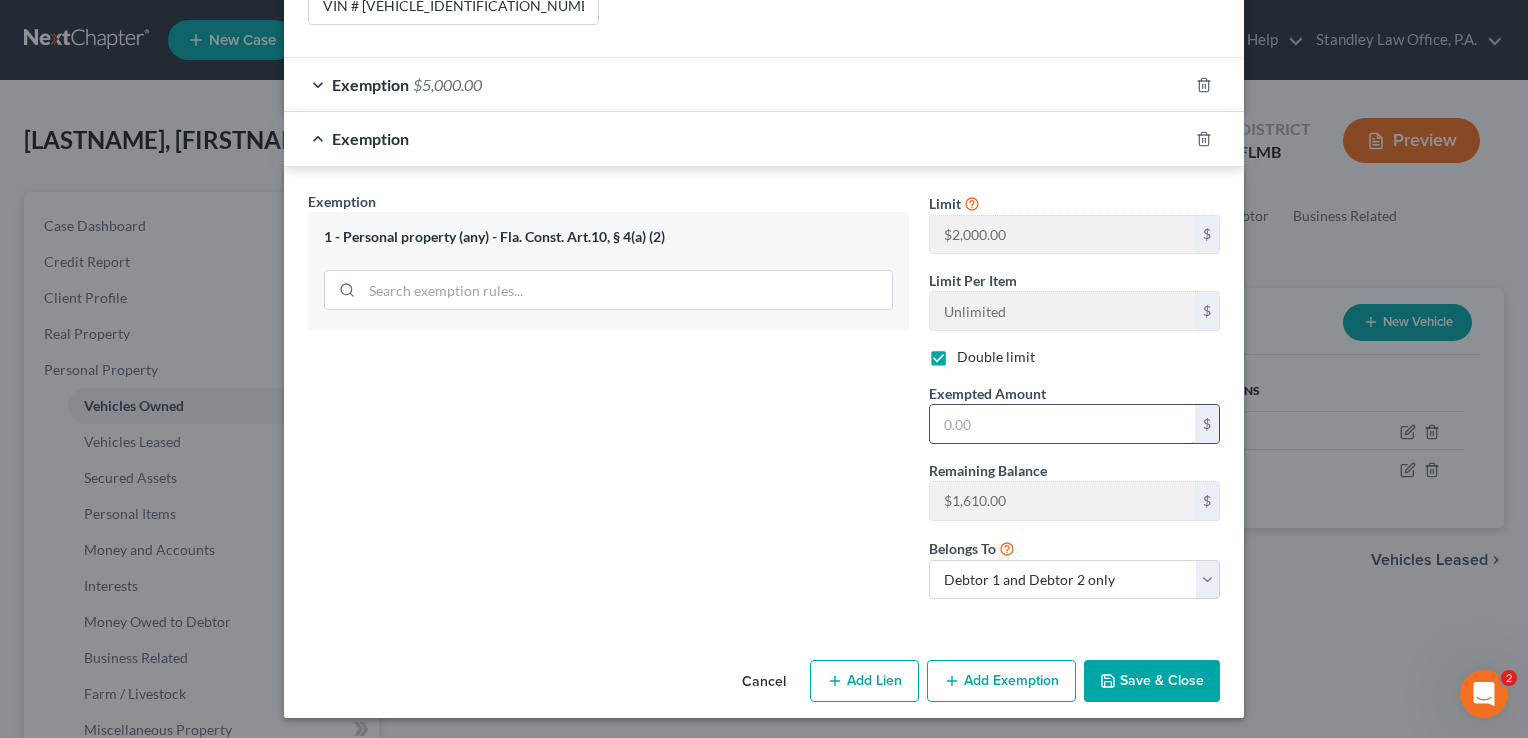 click at bounding box center (1062, 424) 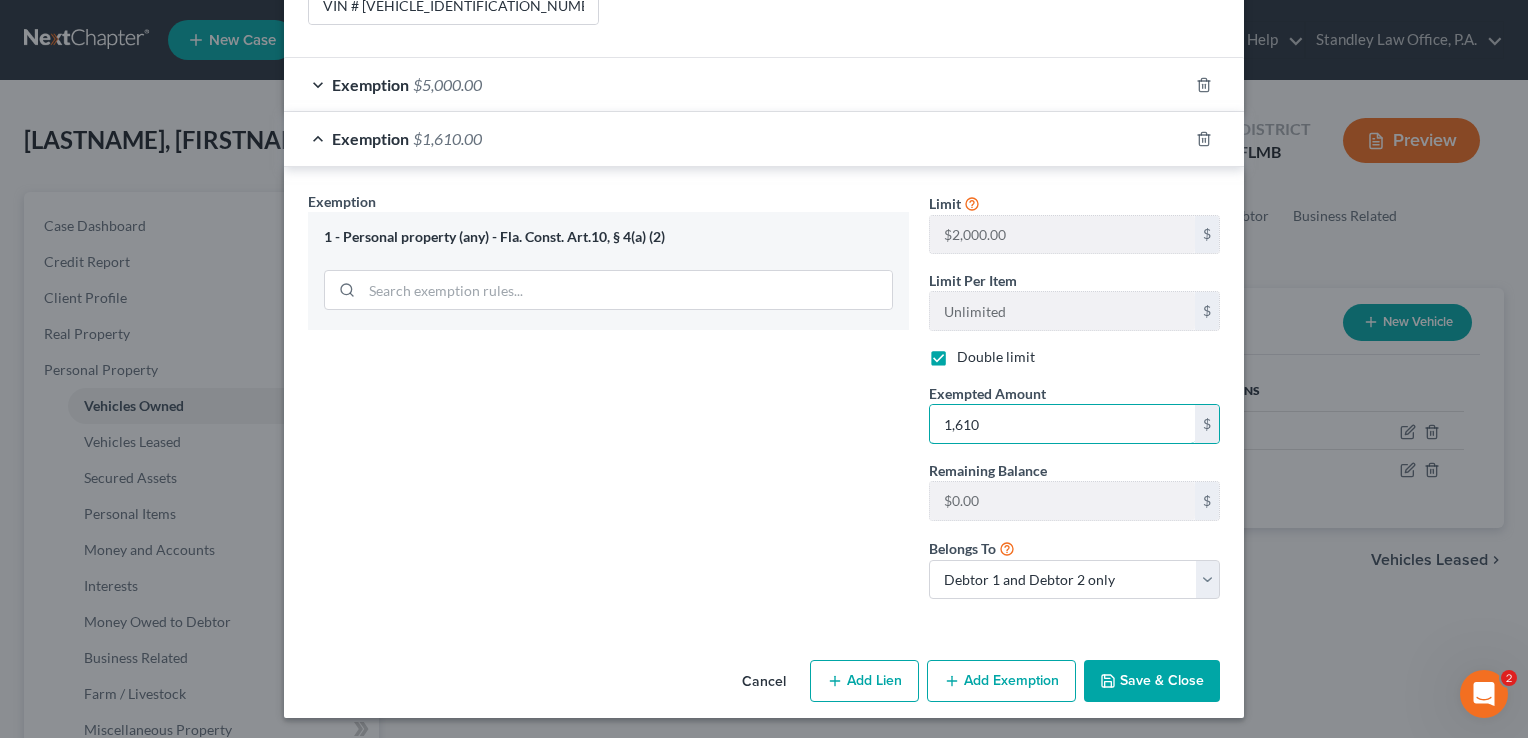 type on "1,610" 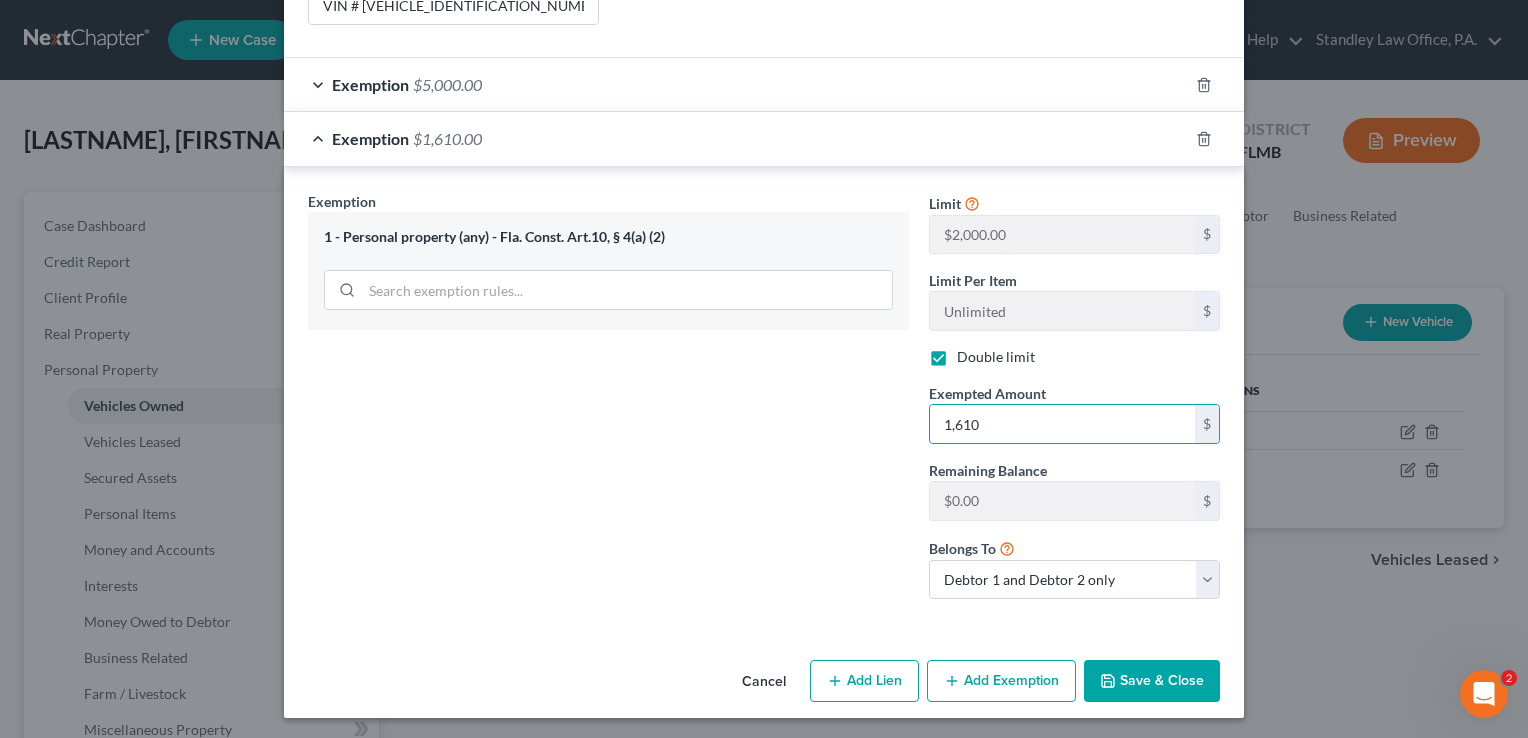 click on "Save & Close" at bounding box center (1152, 681) 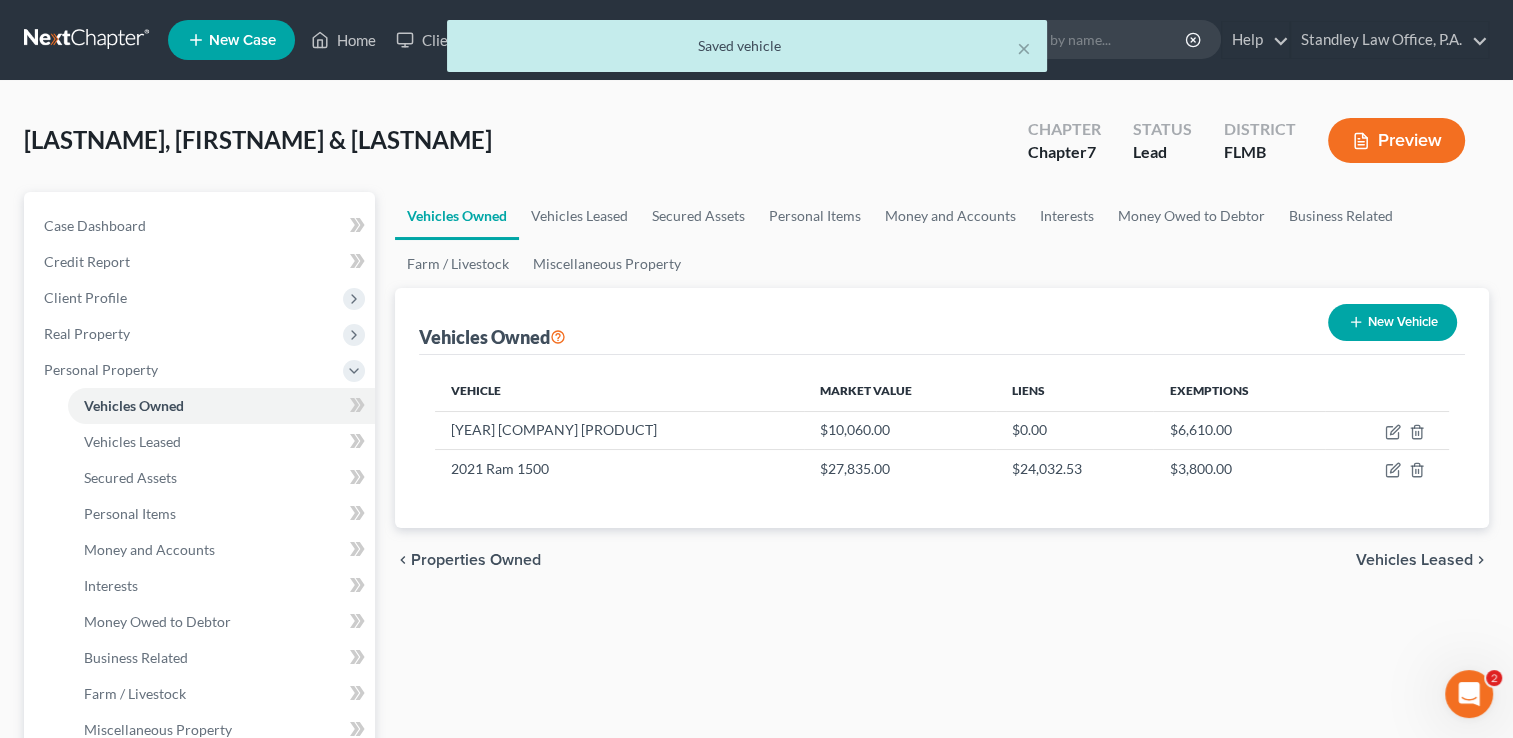 scroll, scrollTop: 645, scrollLeft: 0, axis: vertical 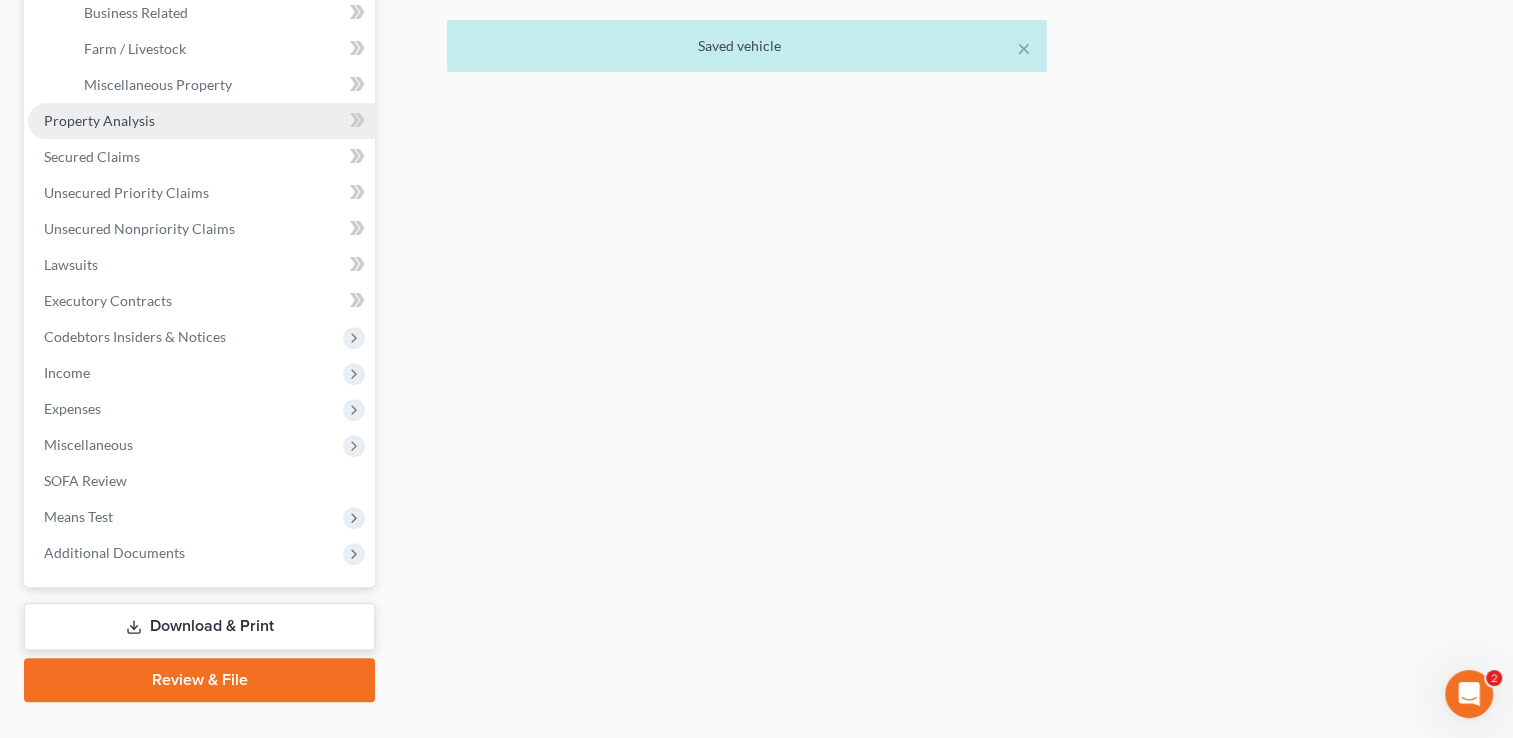 click on "Property Analysis" at bounding box center (99, 120) 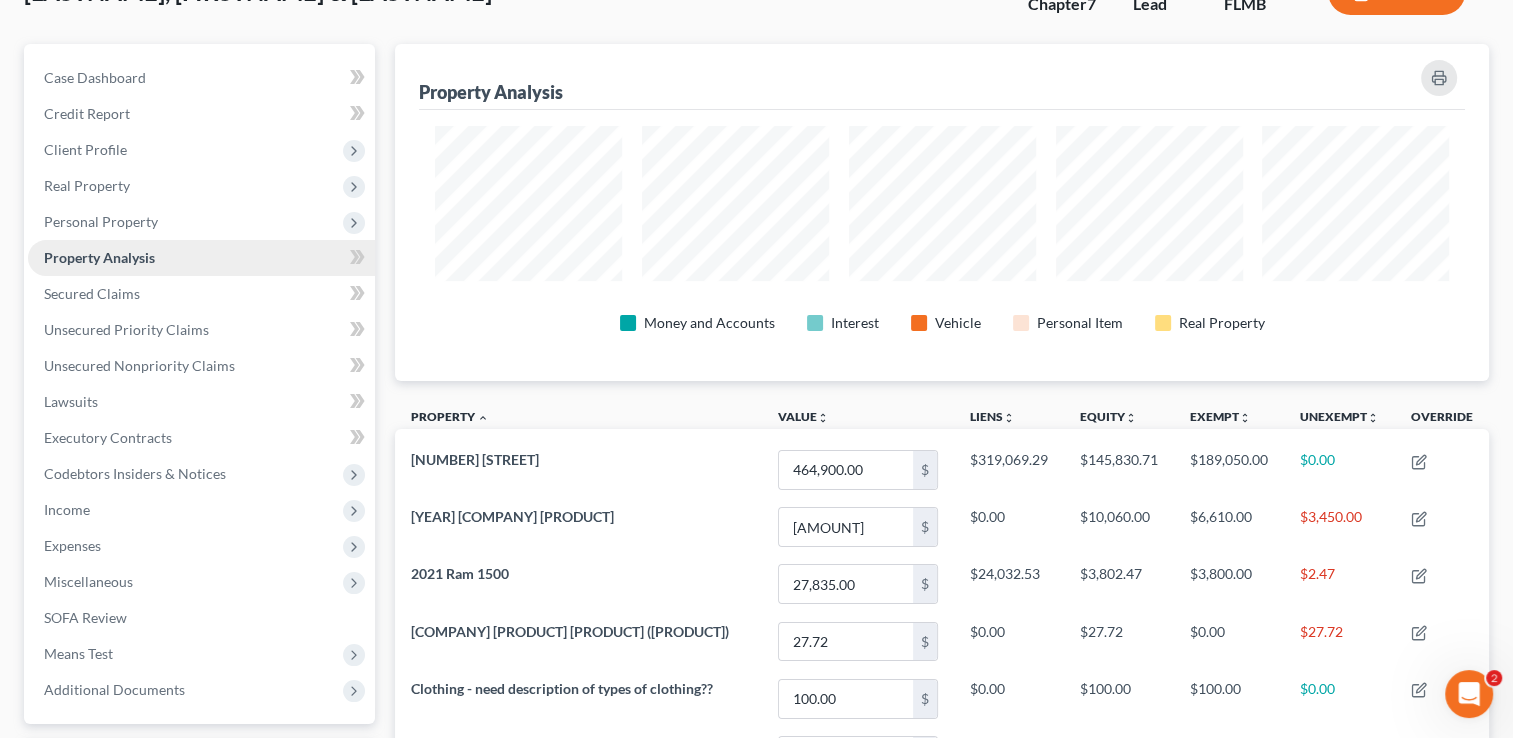 scroll, scrollTop: 0, scrollLeft: 0, axis: both 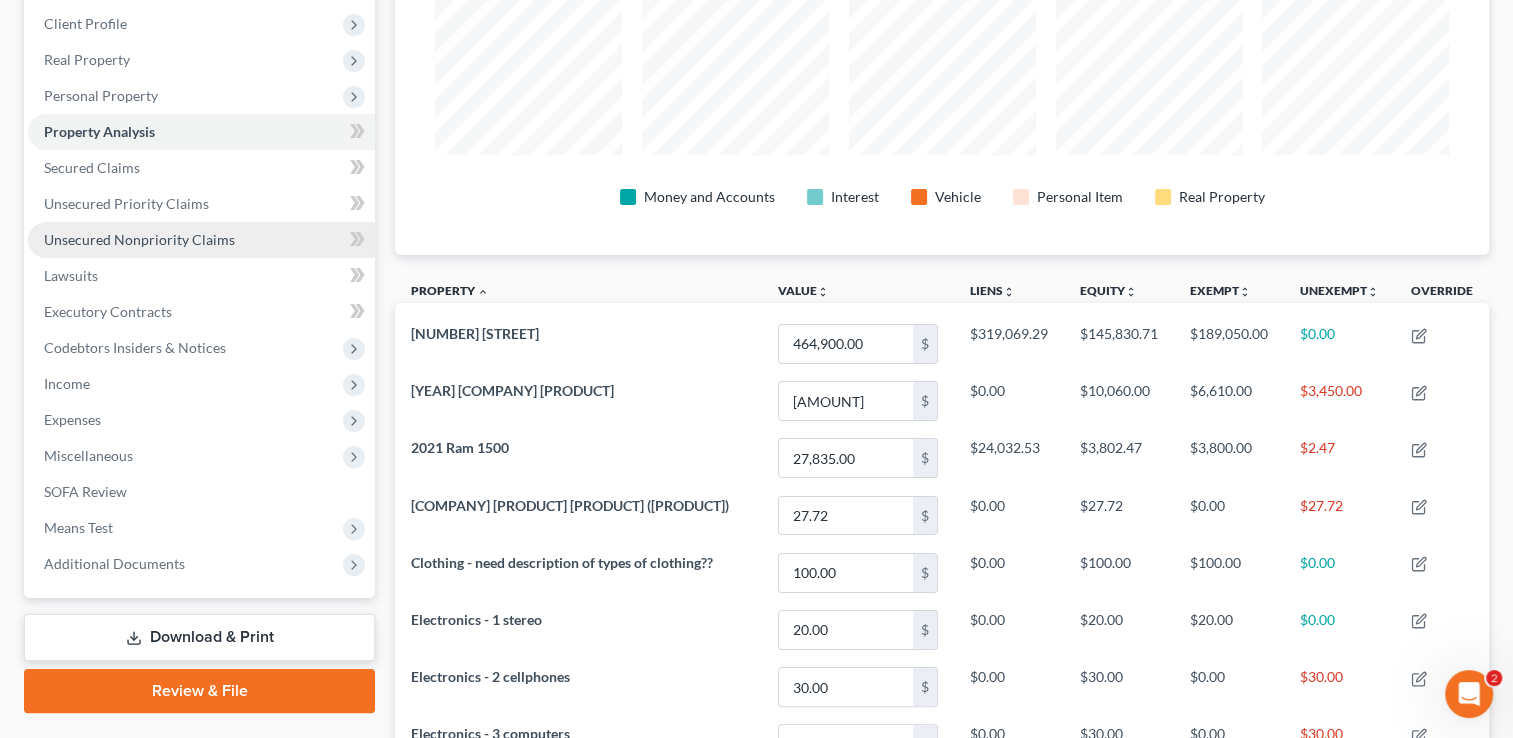 click on "Unsecured Nonpriority Claims" at bounding box center (139, 239) 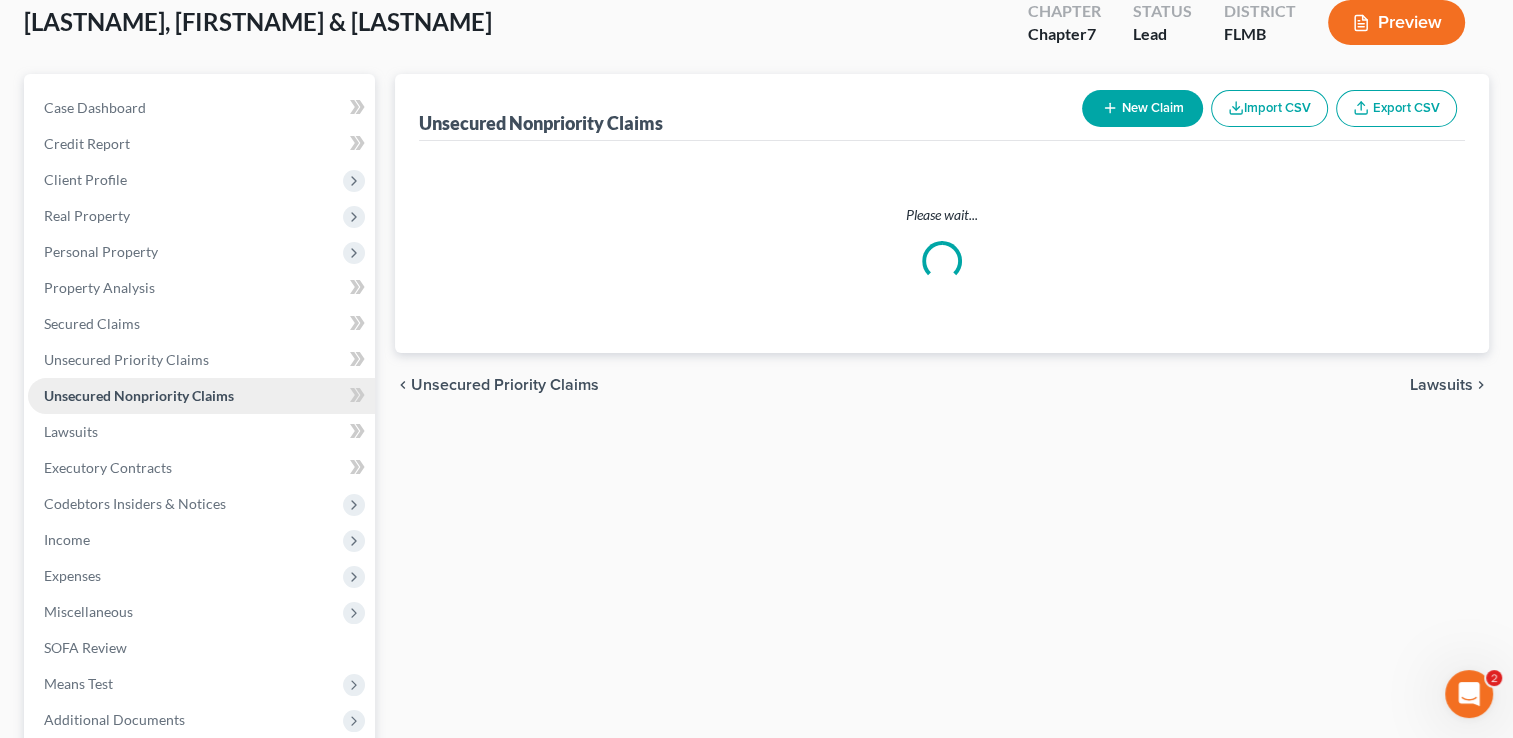 scroll, scrollTop: 0, scrollLeft: 0, axis: both 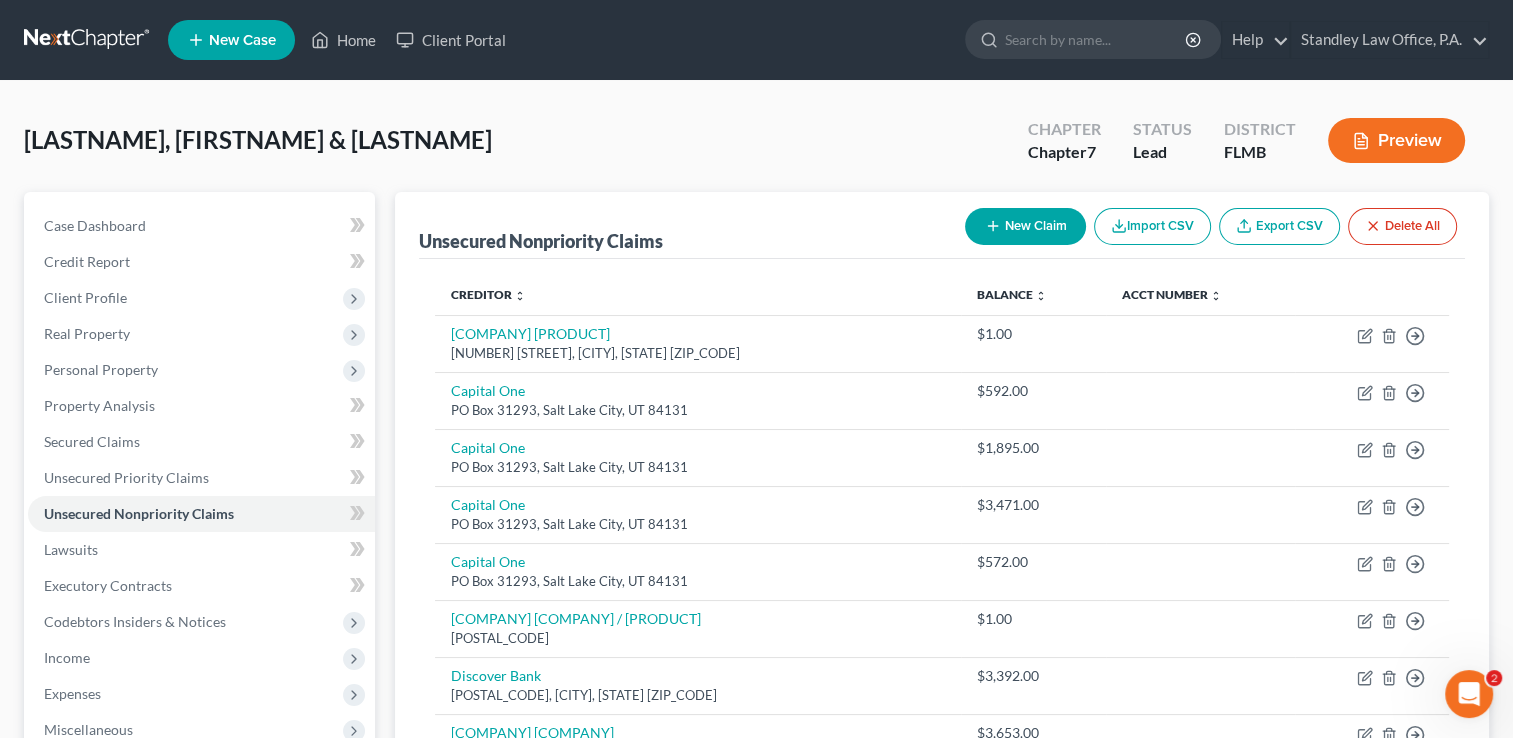 click on "New Claim" at bounding box center (1025, 226) 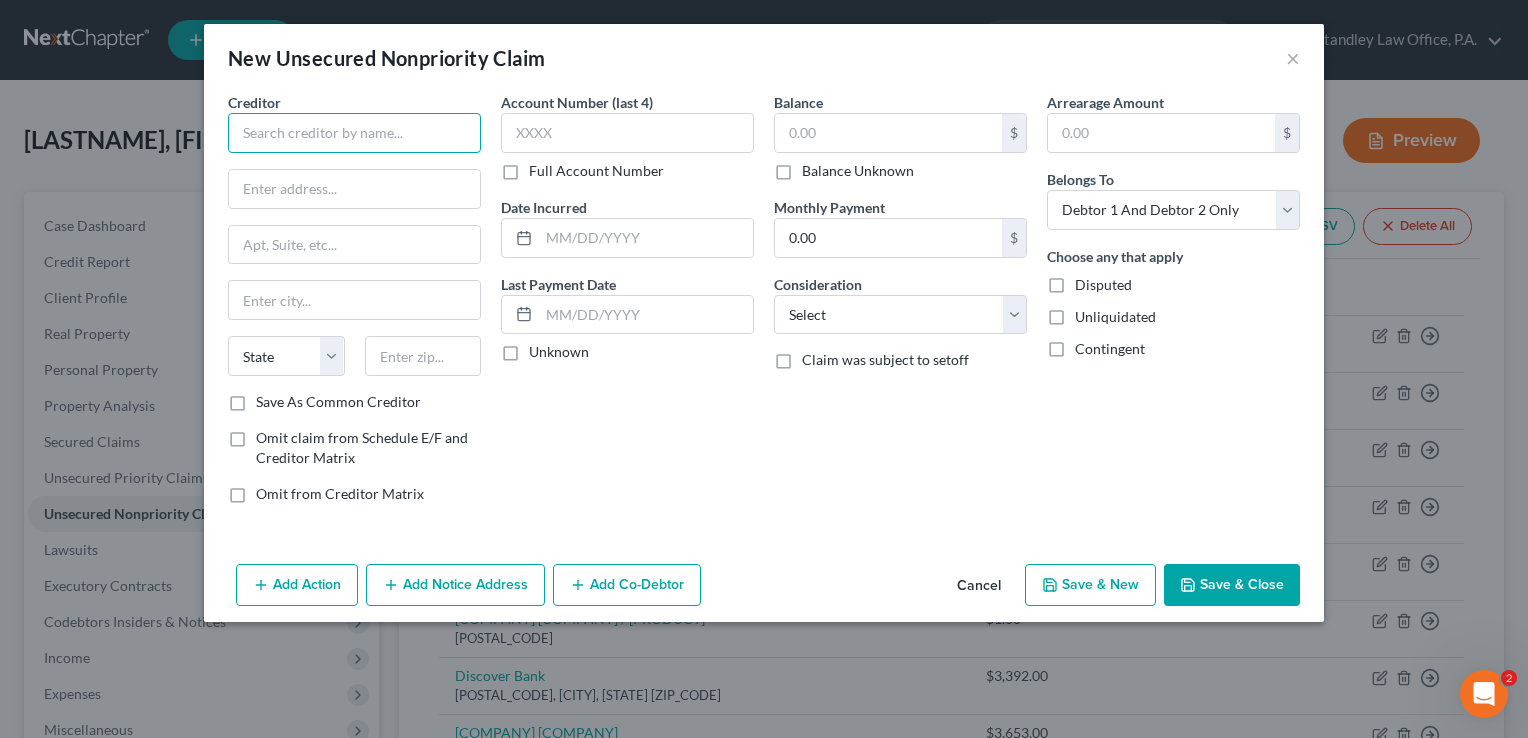 click at bounding box center (354, 133) 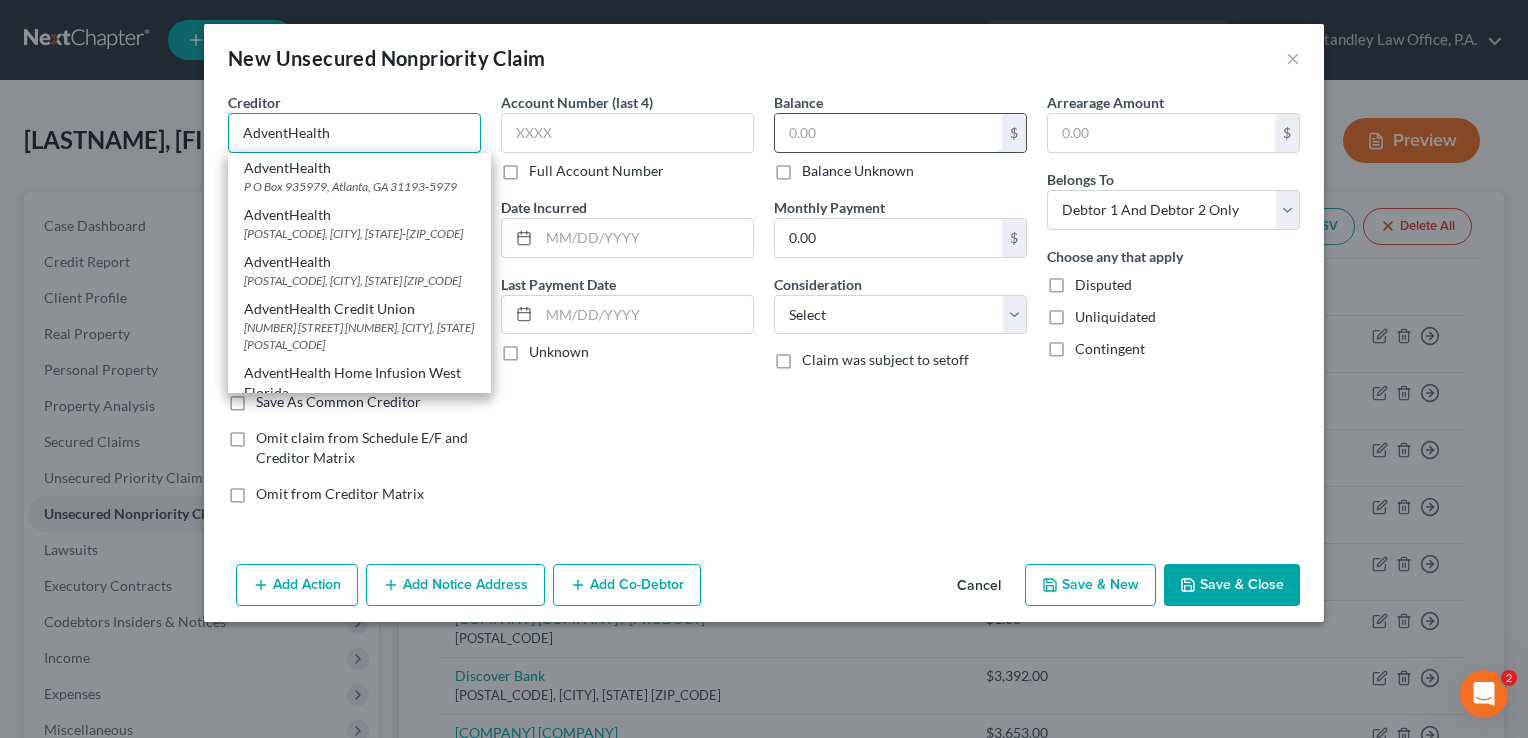 type on "AdventHealth" 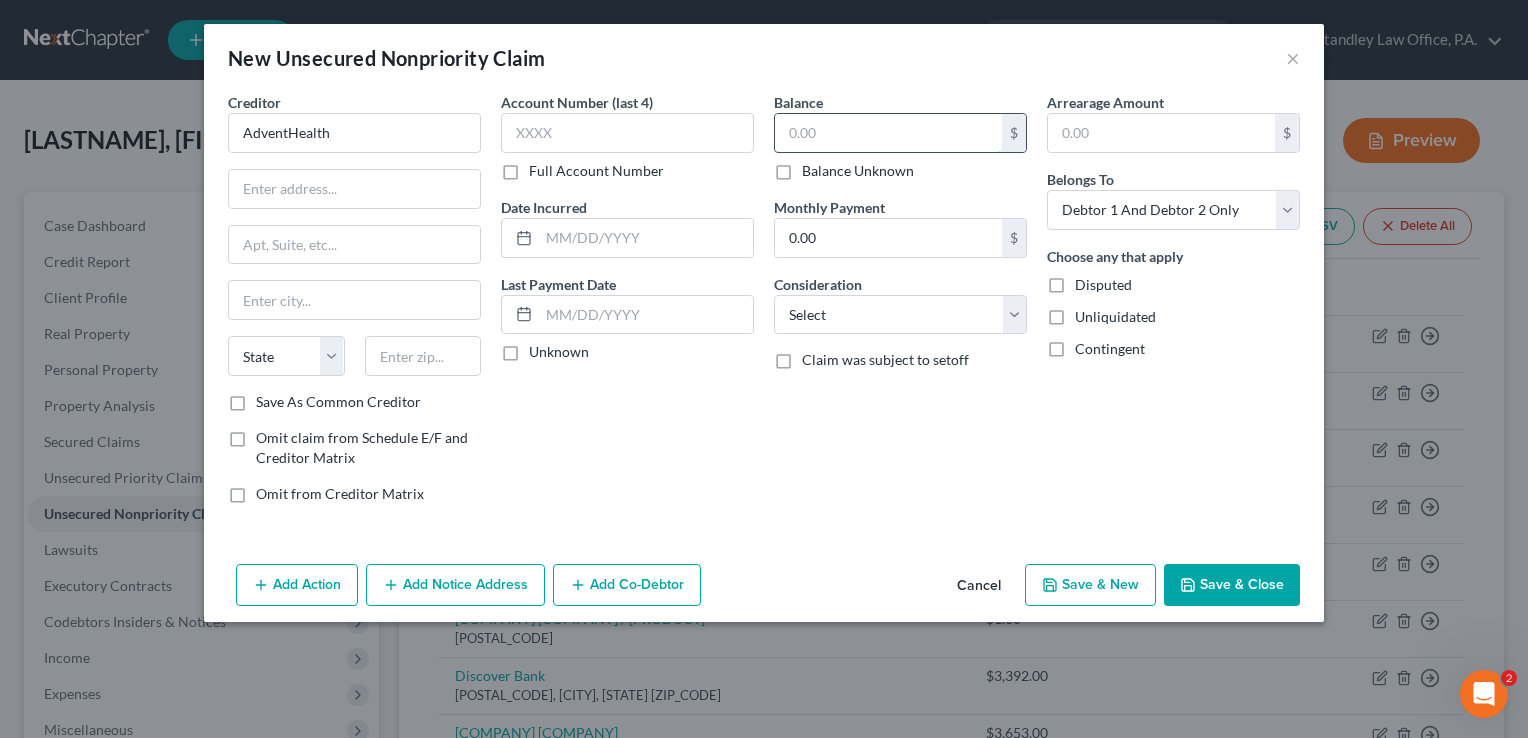 click at bounding box center [888, 133] 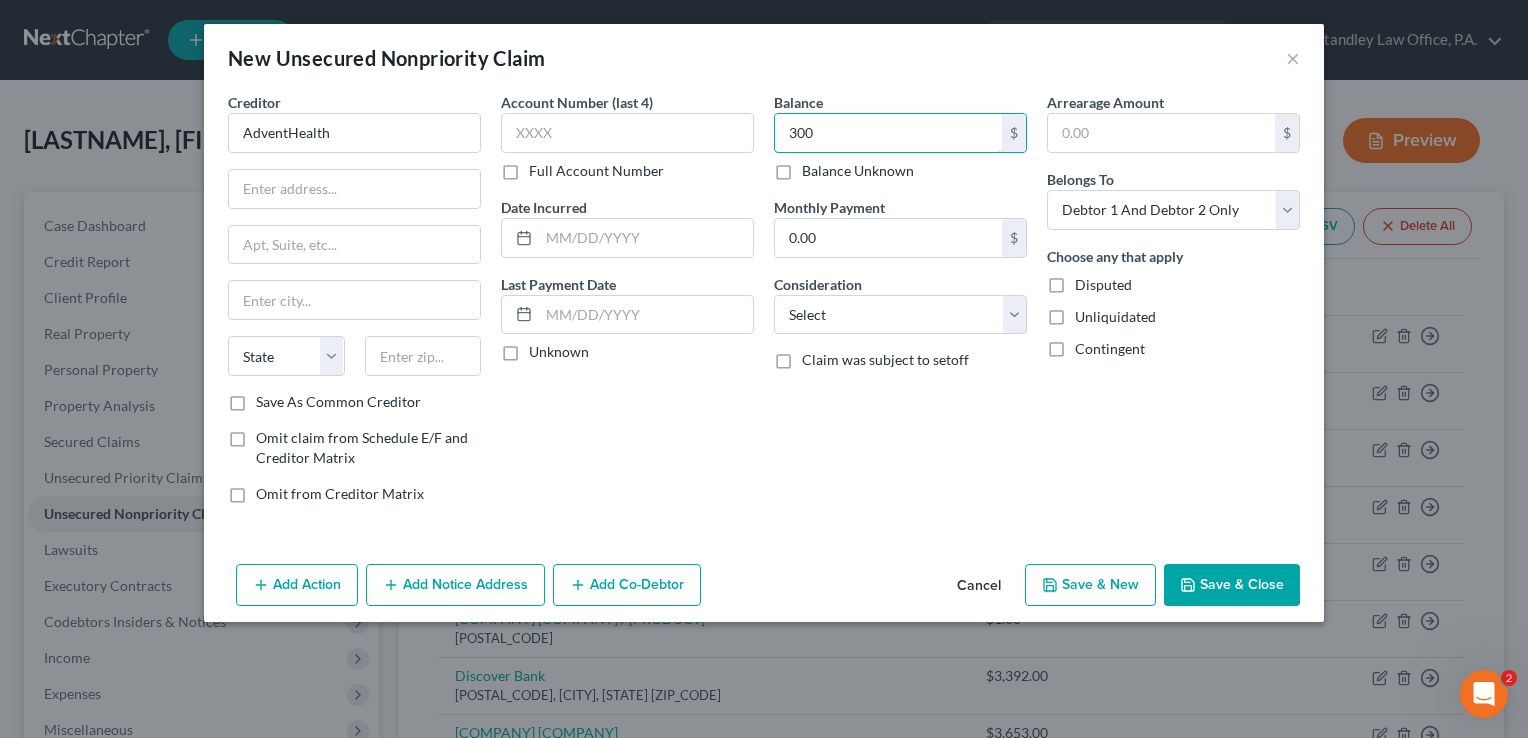 type on "300" 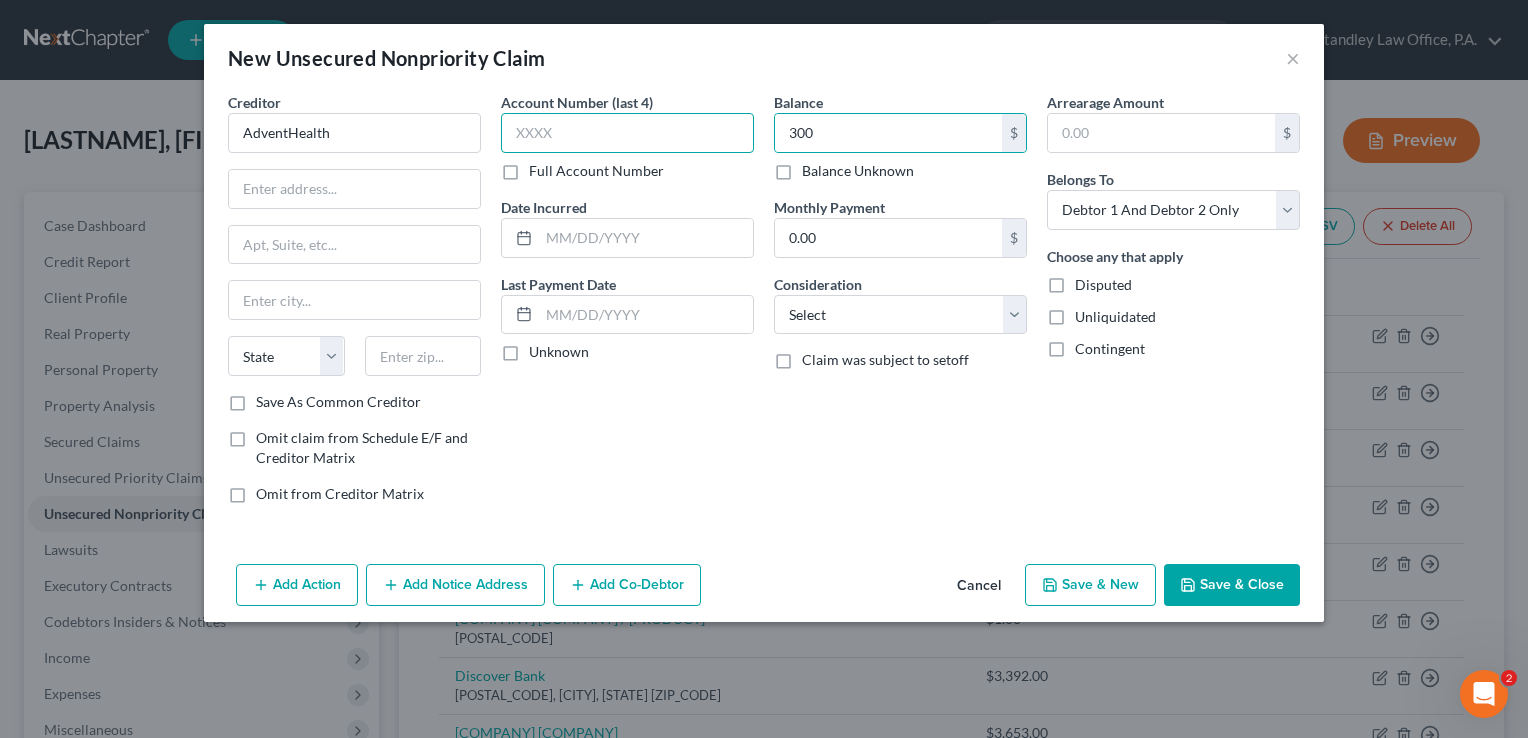 click at bounding box center [627, 133] 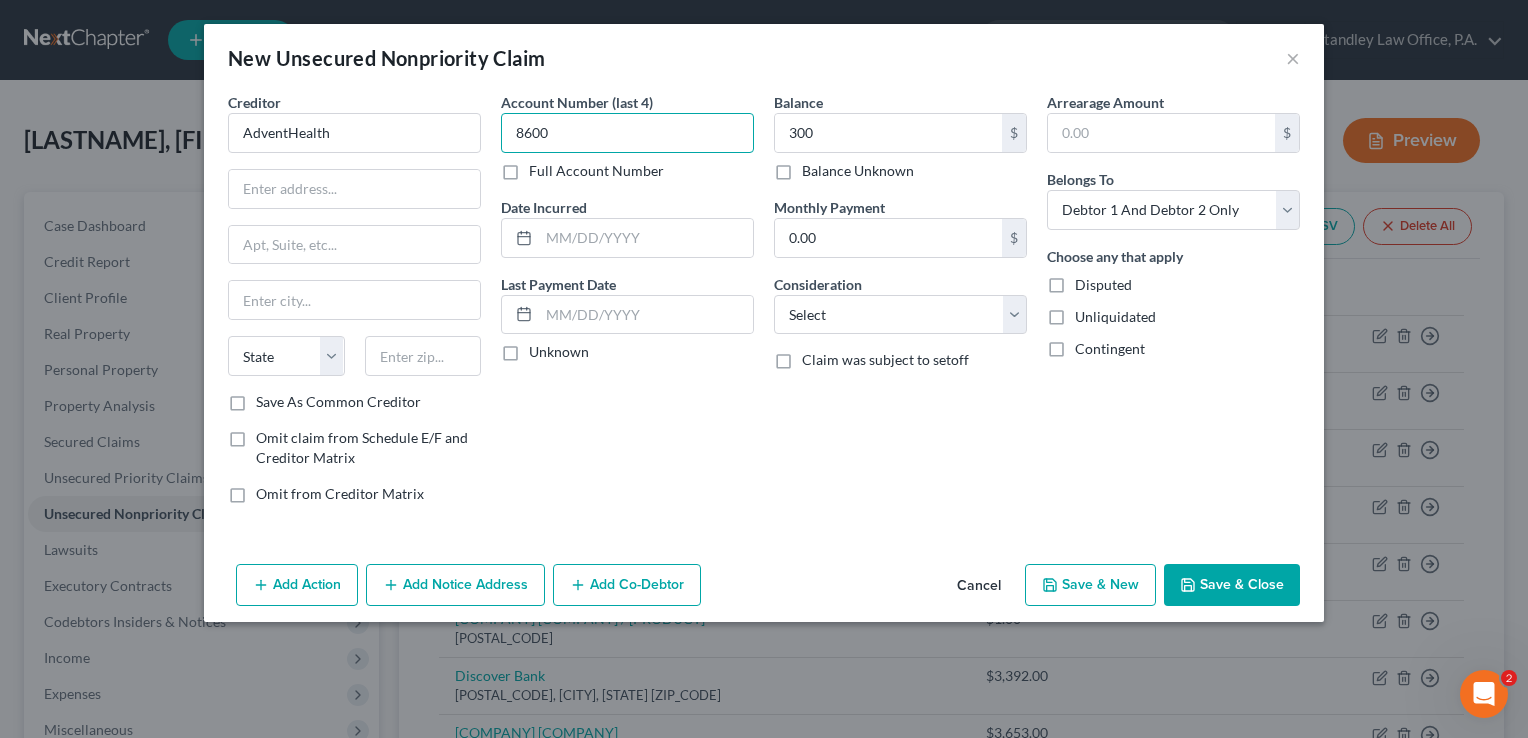 type on "8600" 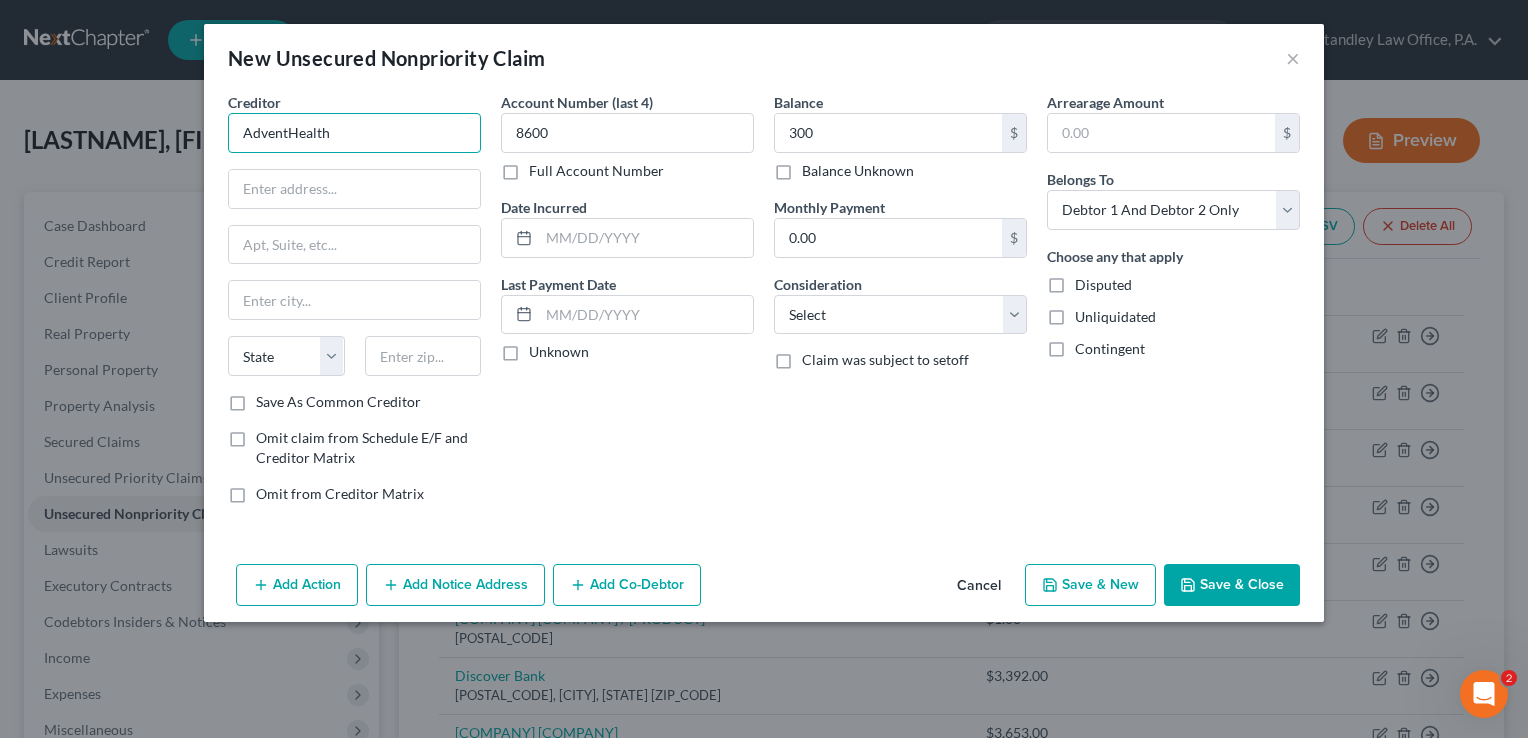 click on "AdventHealth" at bounding box center [354, 133] 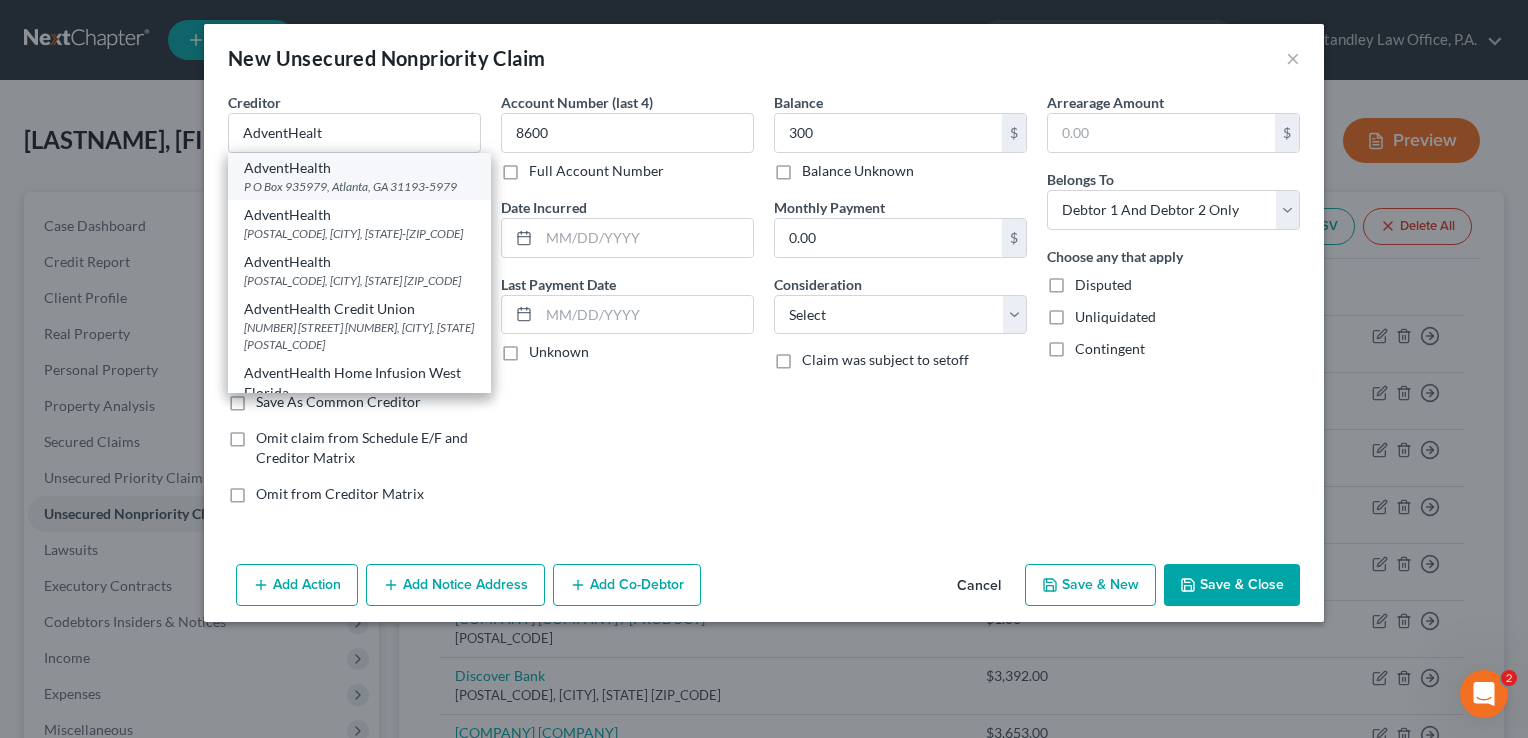 click on "P O Box 935979, Atlanta, GA 31193-5979" at bounding box center [359, 186] 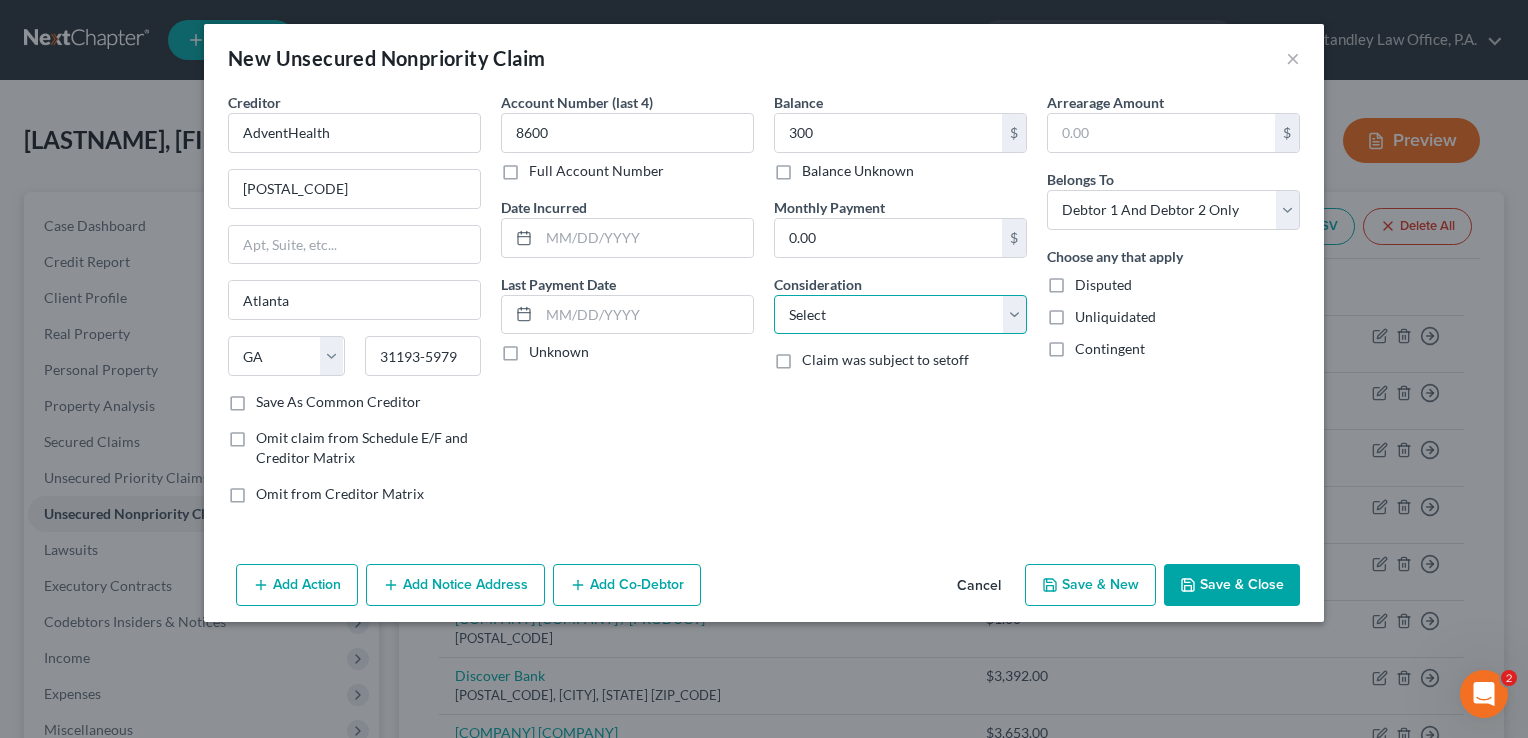 click on "Select Cable / Satellite Services Collection Agency Credit Card Debt Debt Counseling / Attorneys Deficiency Balance Domestic Support Obligations Home / Car Repairs Income Taxes Judgment Liens Medical Services Monies Loaned / Advanced Mortgage Obligation From Divorce Or Separation Obligation To Pensions Other Overdrawn Bank Account Promised To Help Pay Creditors Student Loans Suppliers And Vendors Telephone / Internet Services Utility Services" at bounding box center [900, 315] 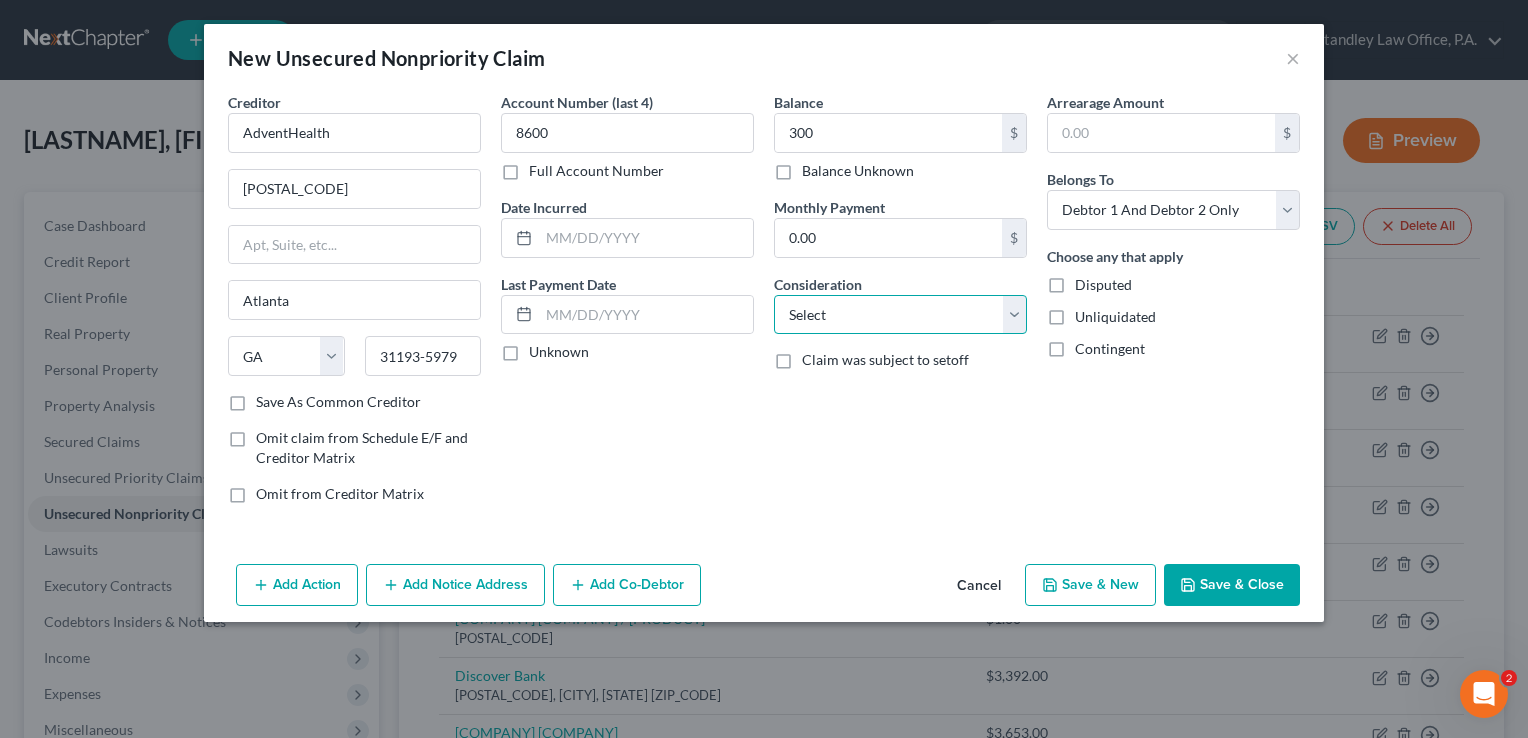 select on "9" 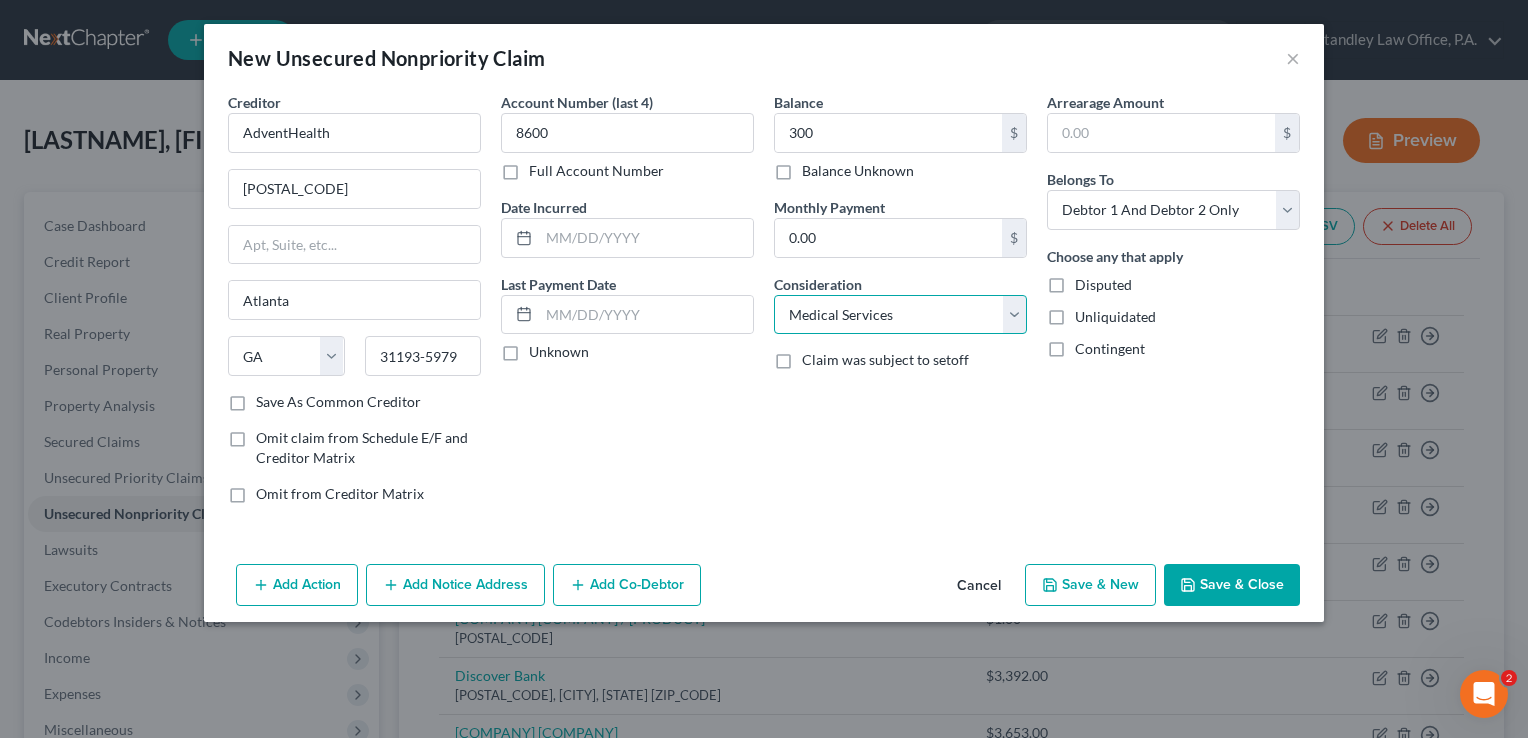 click on "Select Cable / Satellite Services Collection Agency Credit Card Debt Debt Counseling / Attorneys Deficiency Balance Domestic Support Obligations Home / Car Repairs Income Taxes Judgment Liens Medical Services Monies Loaned / Advanced Mortgage Obligation From Divorce Or Separation Obligation To Pensions Other Overdrawn Bank Account Promised To Help Pay Creditors Student Loans Suppliers And Vendors Telephone / Internet Services Utility Services" at bounding box center (900, 315) 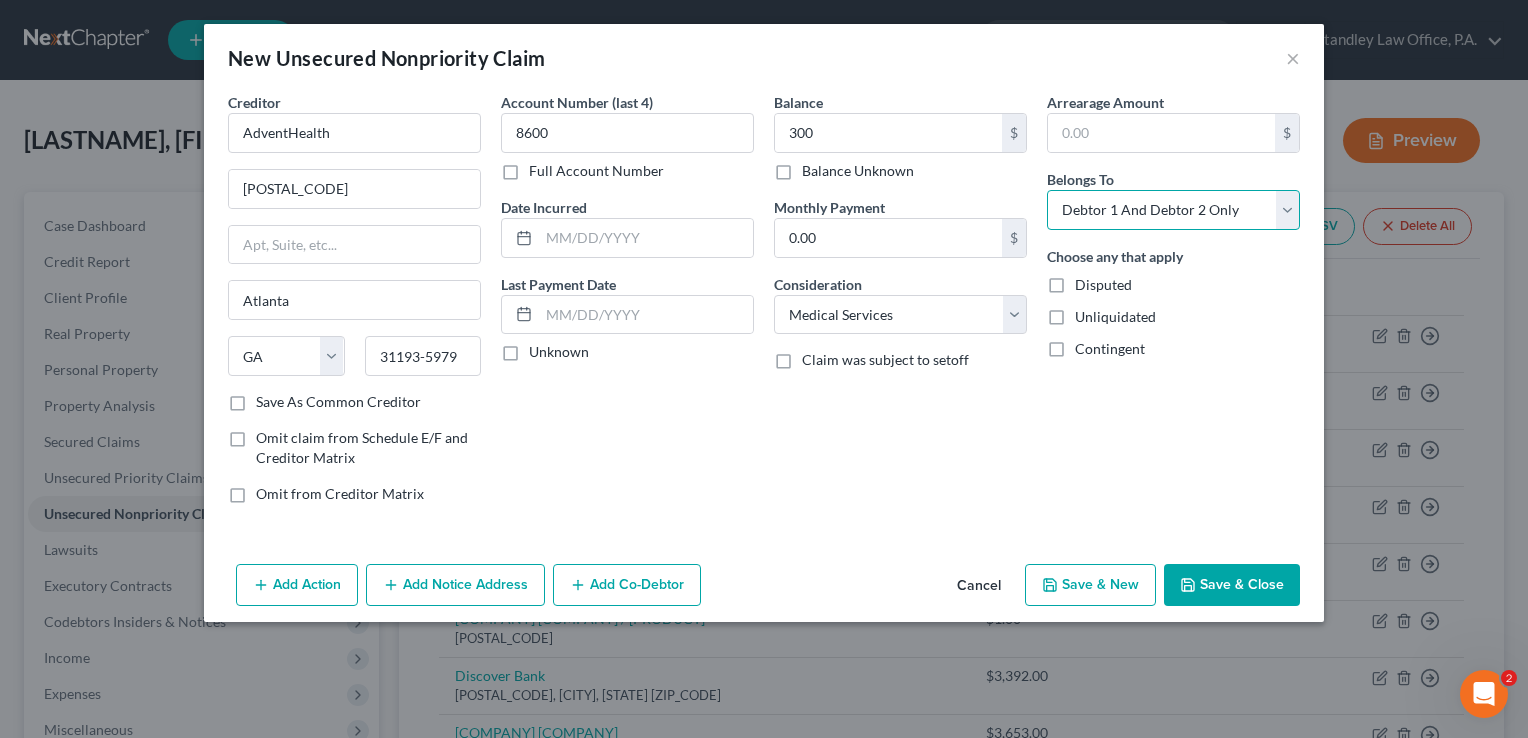 click on "Select Debtor 1 Only Debtor 2 Only Debtor 1 And Debtor 2 Only At Least One Of The Debtors And Another Community Property" at bounding box center (1173, 210) 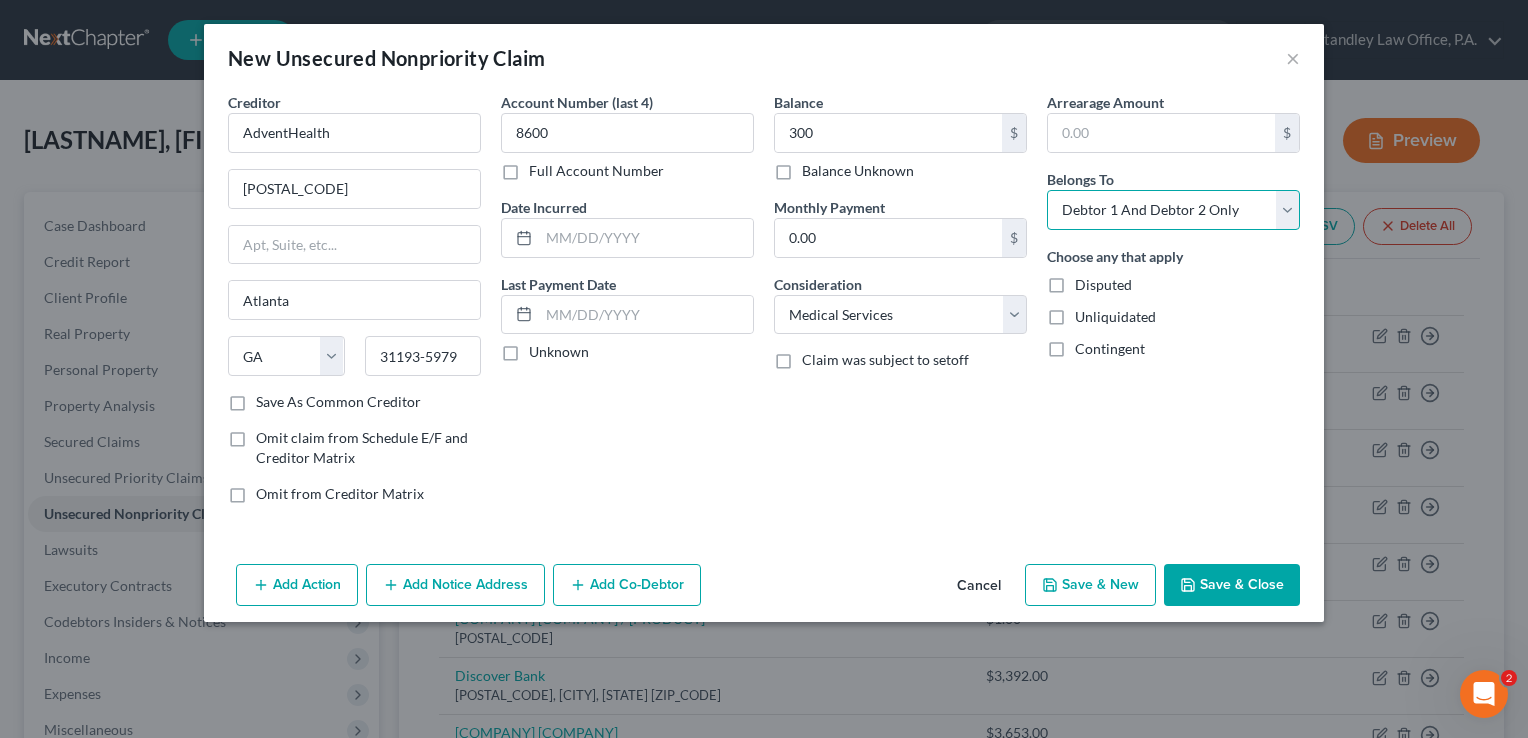 select on "1" 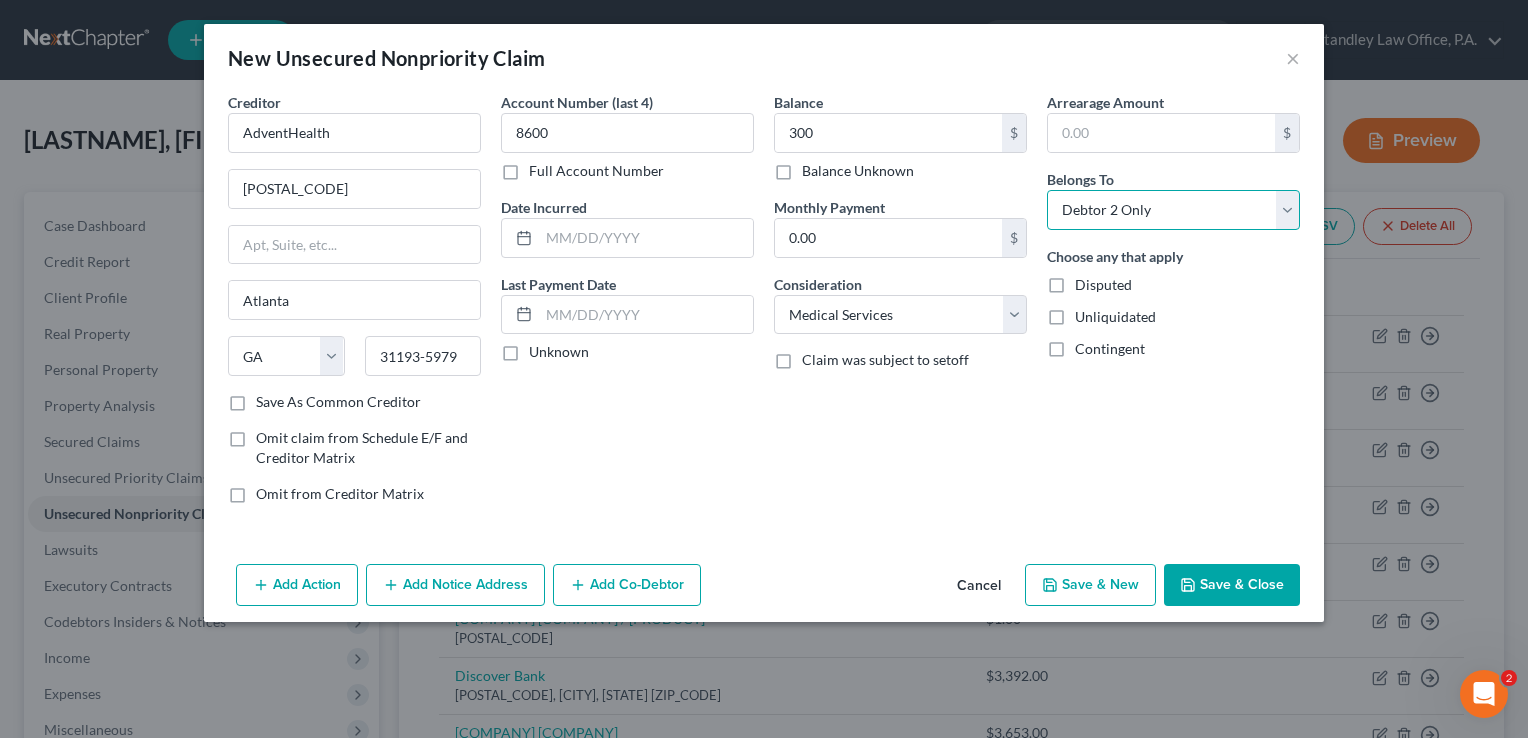 click on "Select Debtor 1 Only Debtor 2 Only Debtor 1 And Debtor 2 Only At Least One Of The Debtors And Another Community Property" at bounding box center [1173, 210] 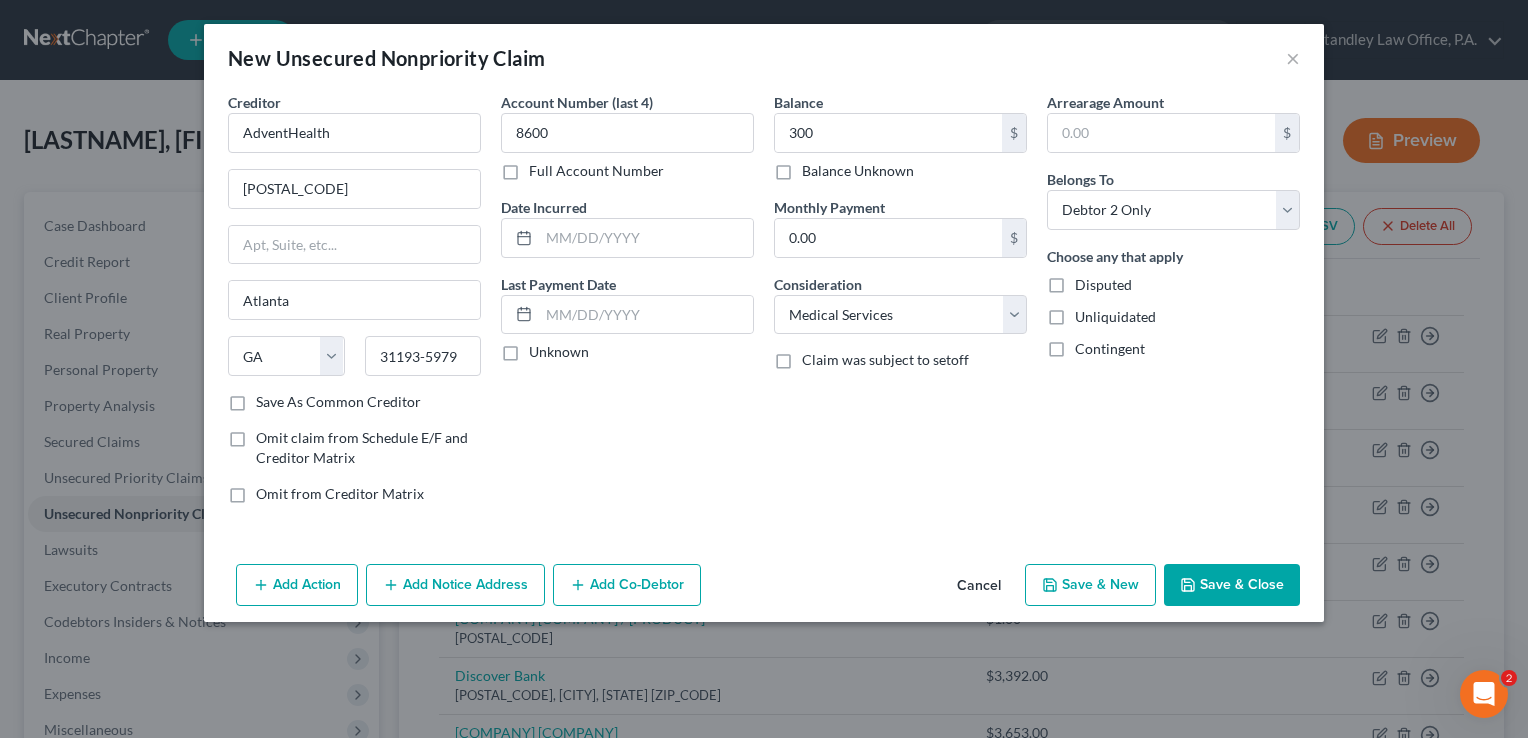 click on "Save & Close" at bounding box center (1232, 585) 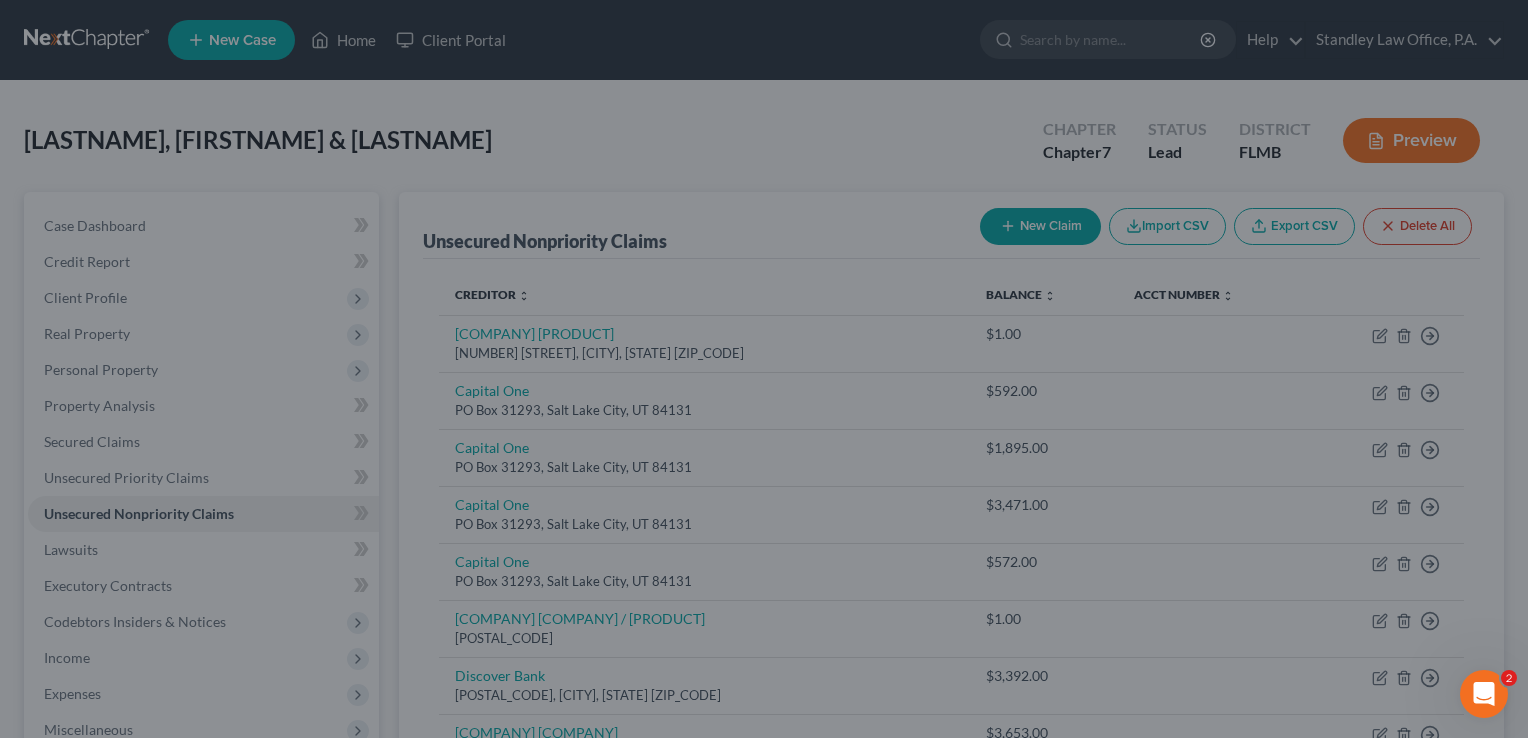 type on "300.00" 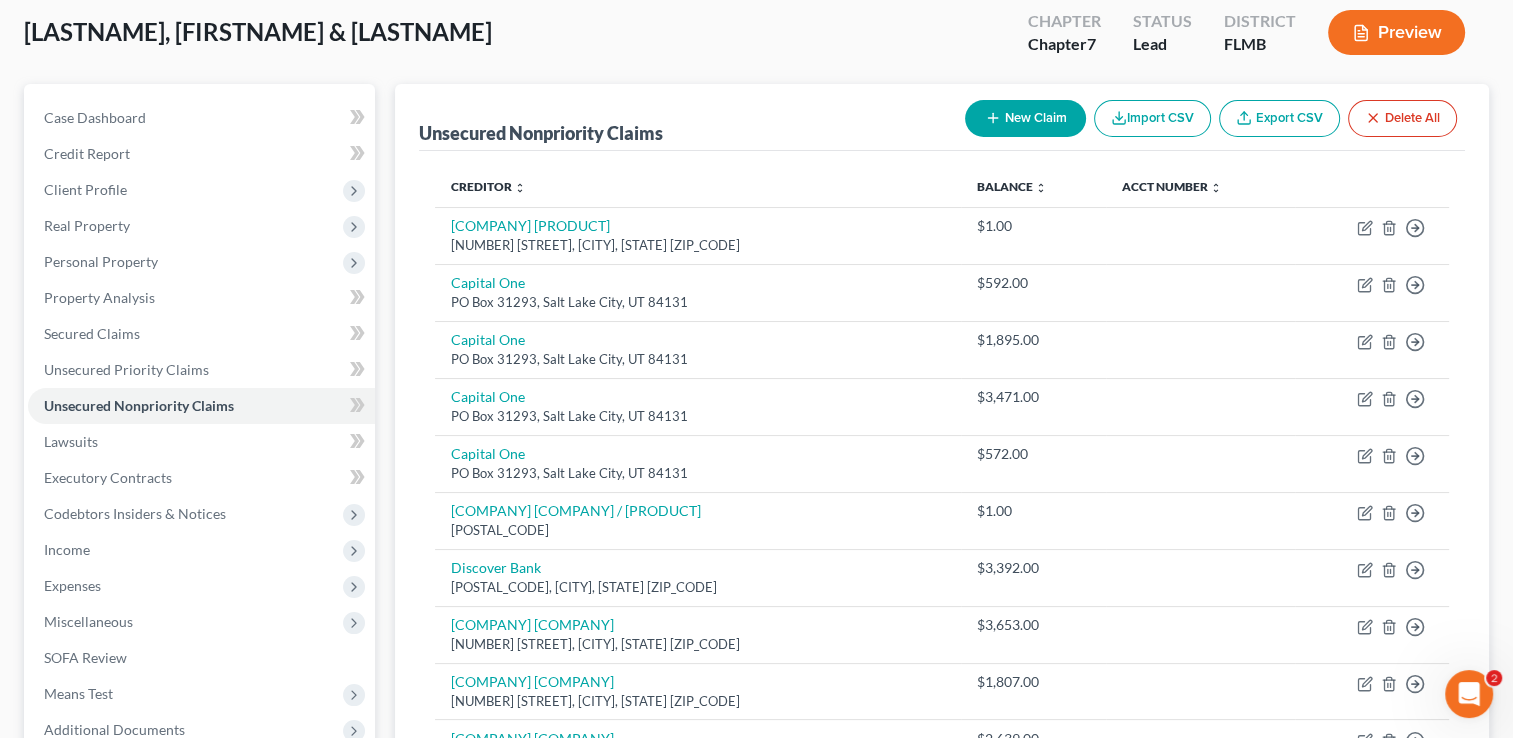 scroll, scrollTop: 11, scrollLeft: 0, axis: vertical 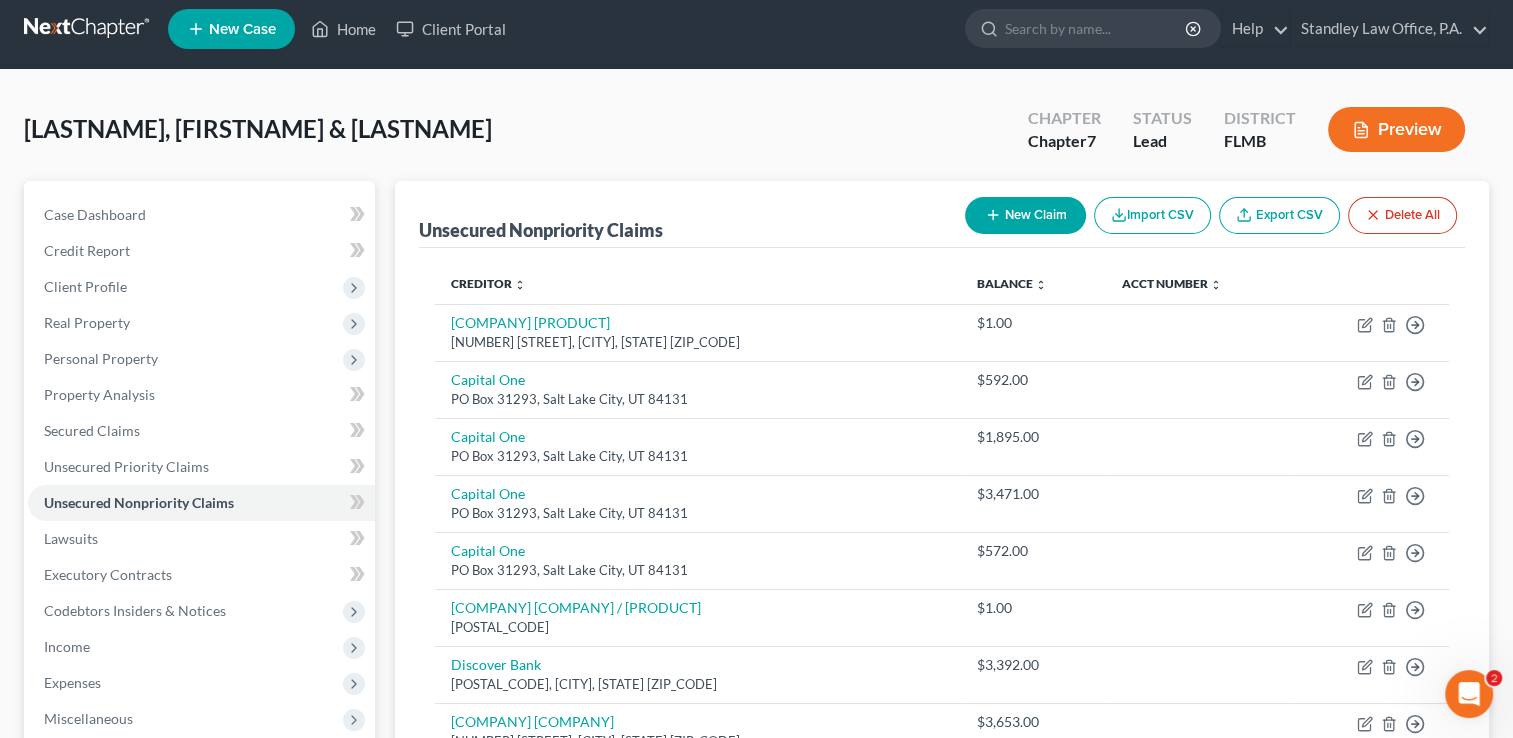 click on "Unsecured Nonpriority Claims New Claim
Import CSV
Export CSV Delete All
Creditor  expand_more   expand_less   unfold_more Balance  expand_more   expand_less   unfold_more Acct Number  expand_more   expand_less   unfold_more [COMPANY] [PRODUCT] [NUMBER] [STREET], [CITY], [STATE] [AMOUNT] Move to D Move to E Move to G Move to Notice Only [COMPANY] [POSTAL_CODE], [CITY], [STATE] [AMOUNT] Move to D Move to E Move to G Move to Notice Only [COMPANY] [POSTAL_CODE], [CITY], [STATE] [AMOUNT] Move to D Move to E Move to G Move to Notice Only [COMPANY] [POSTAL_CODE], [CITY], [STATE] [AMOUNT] Move to D Move to E Move to G Move to Notice Only [COMPANY] [POSTAL_CODE], [CITY], [STATE] [AMOUNT] Move to D Move to E Move to G Move to Notice Only [COMPANY] [COMPANY] / [PRODUCT] [POSTAL_CODE], [CITY], [STATE] [AMOUNT] Move to D Move to E Move to G Move to Notice Only [COMPANY] [POSTAL_CODE], [CITY], [STATE] [AMOUNT] Move to D Move to E Move to G [AMOUNT]" at bounding box center (942, 1078) 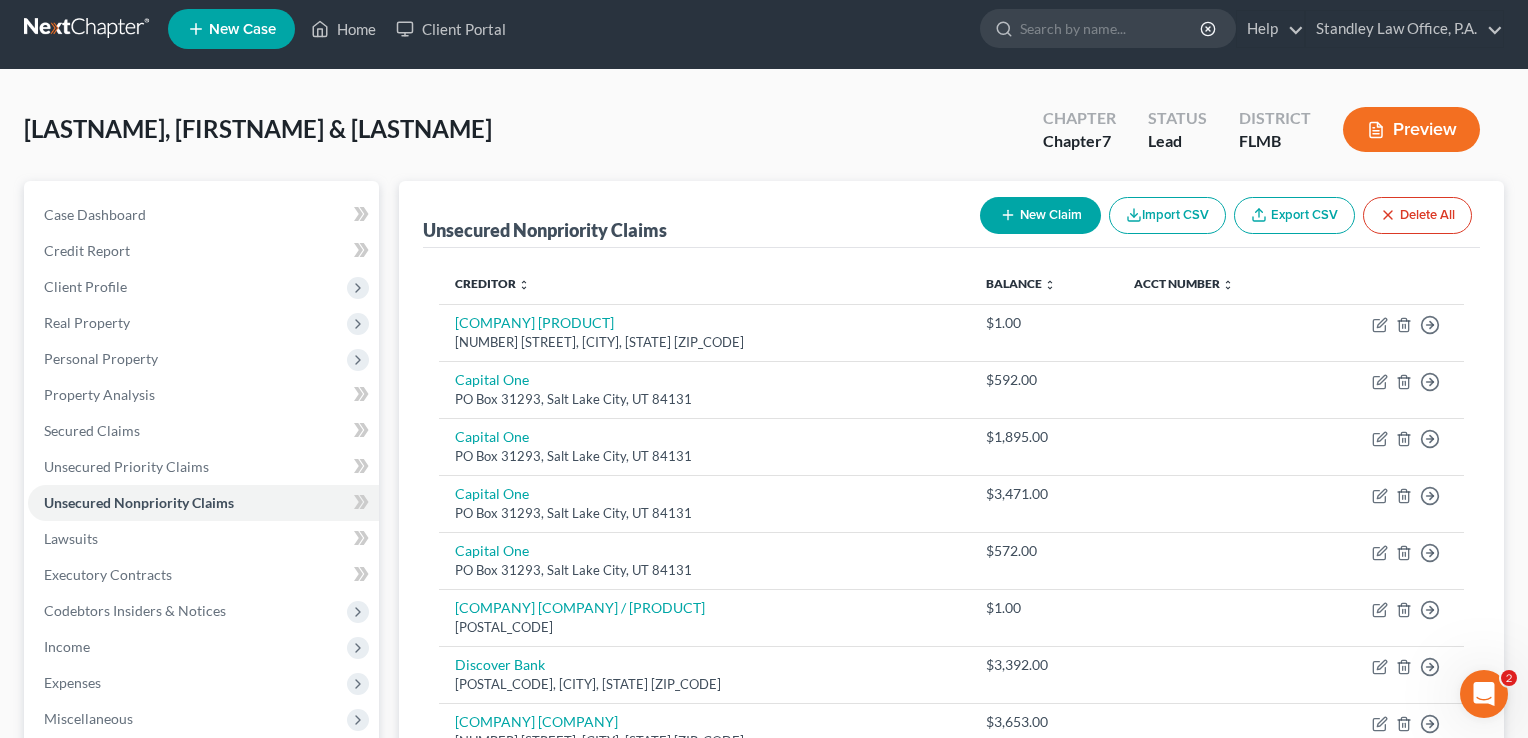 select on "2" 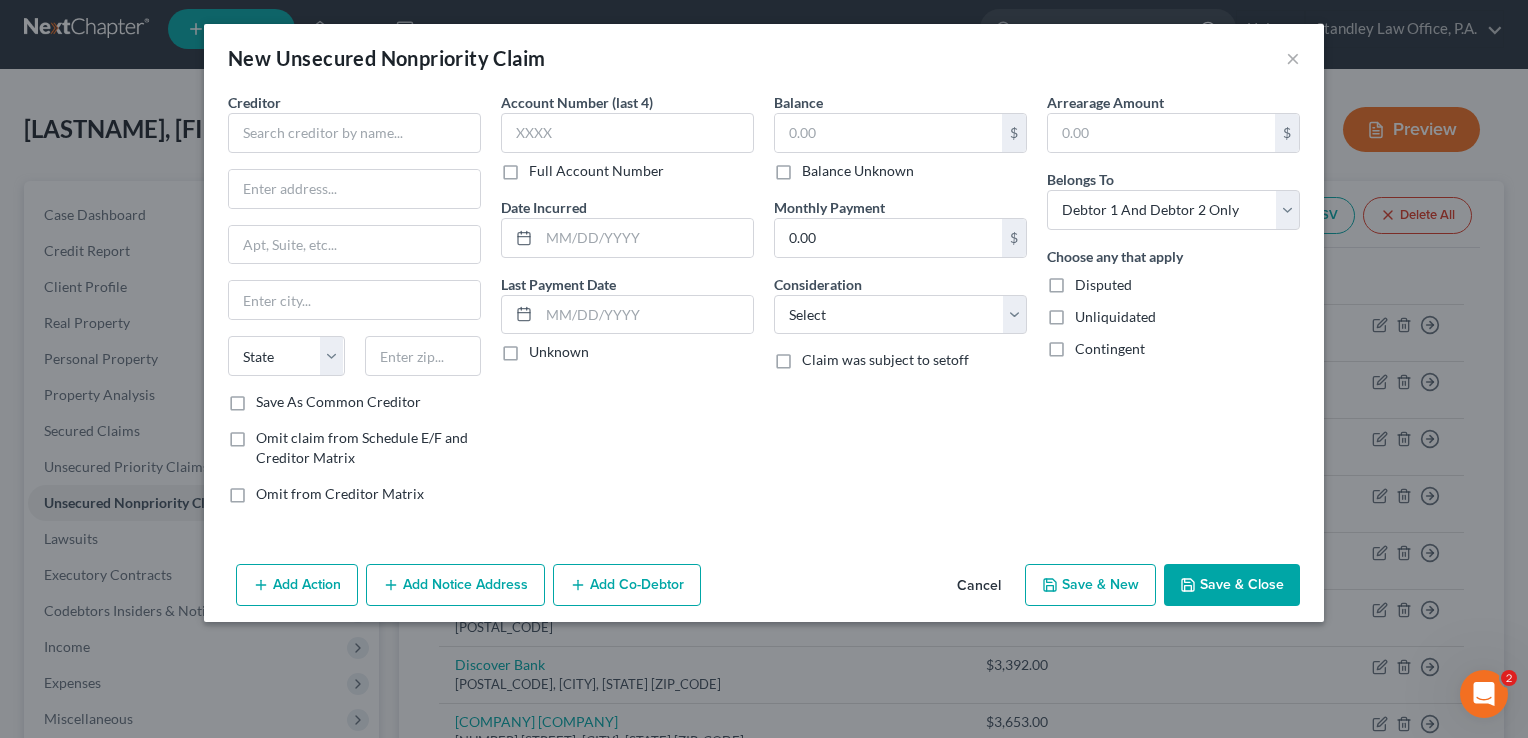 click on "Creditor *" at bounding box center (354, 122) 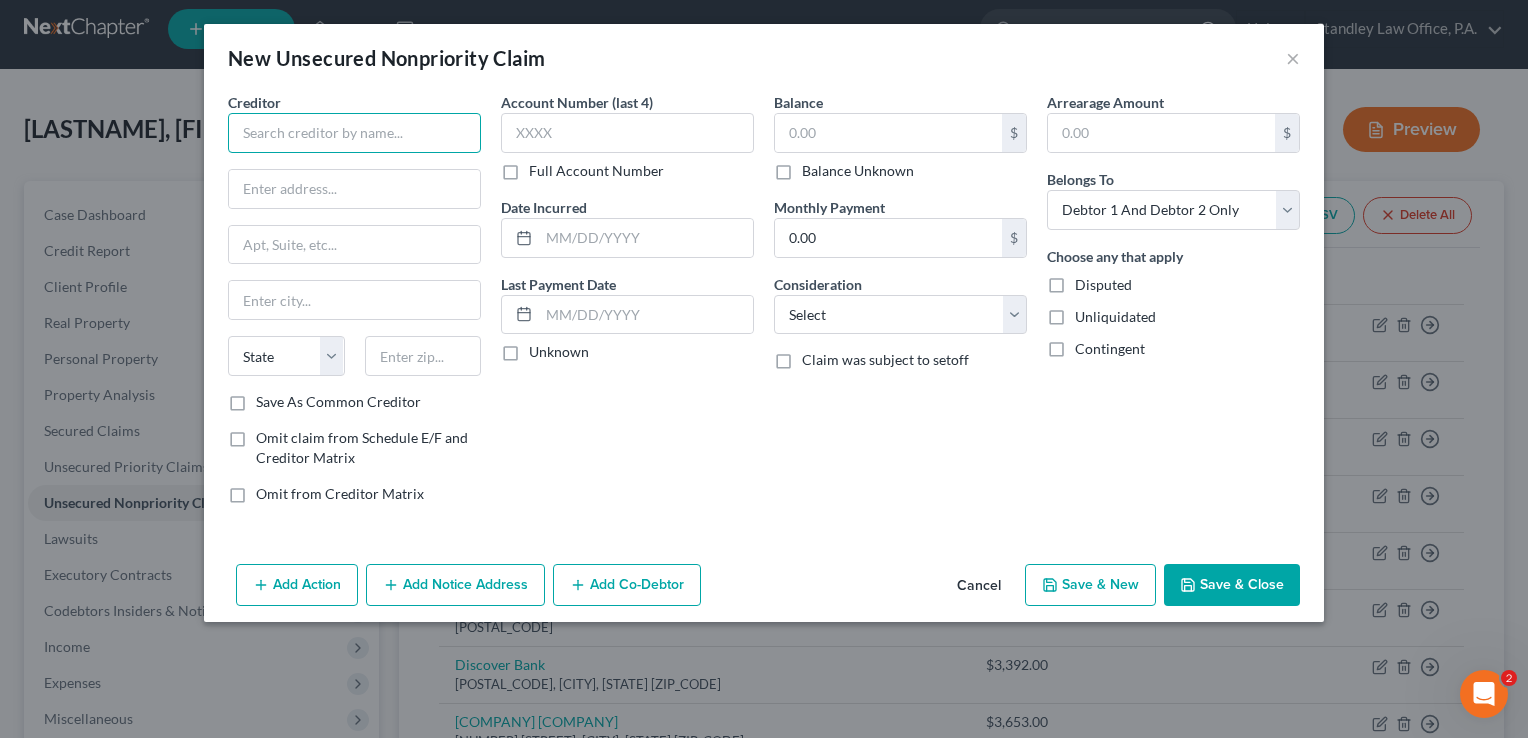 click at bounding box center (354, 133) 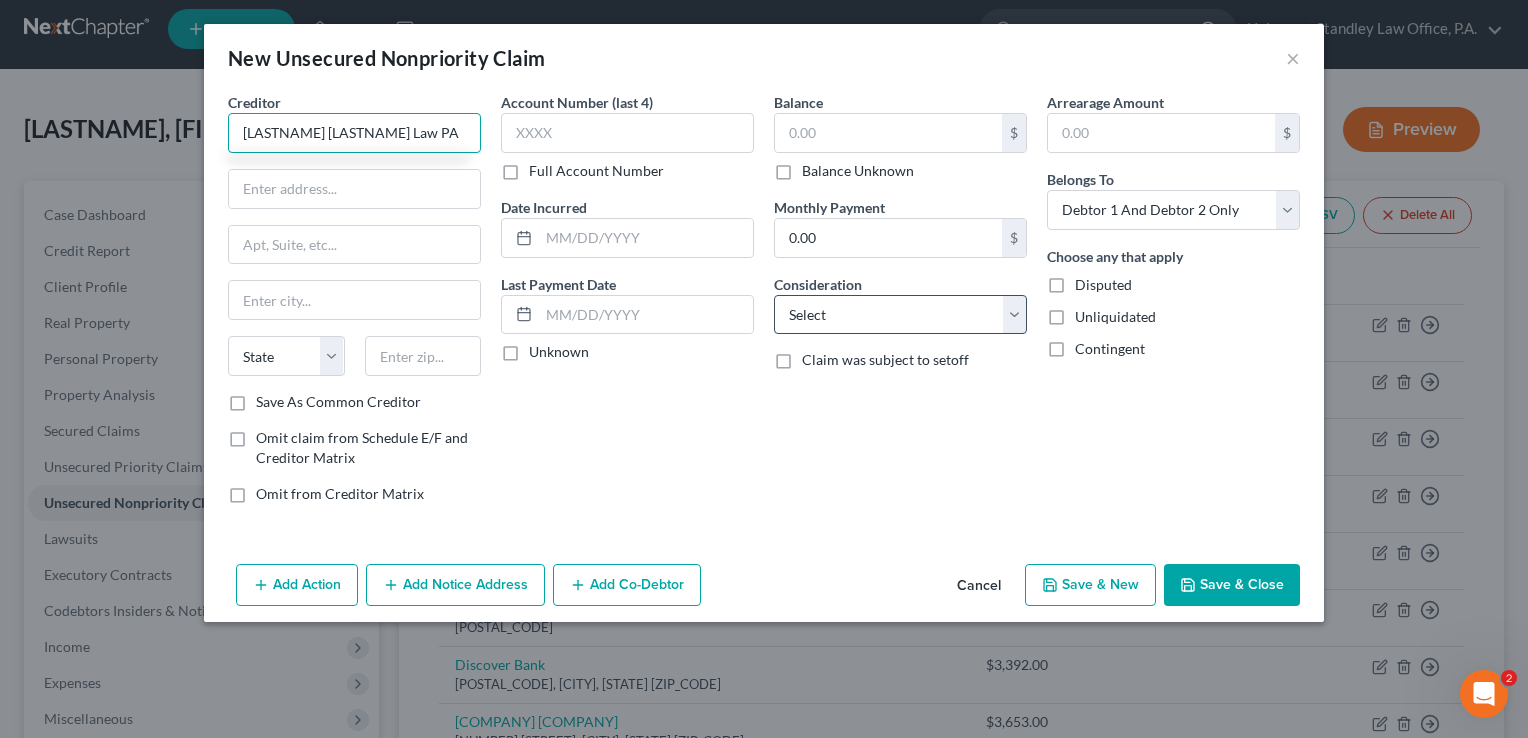 type on "[LASTNAME] [LASTNAME] Law PA" 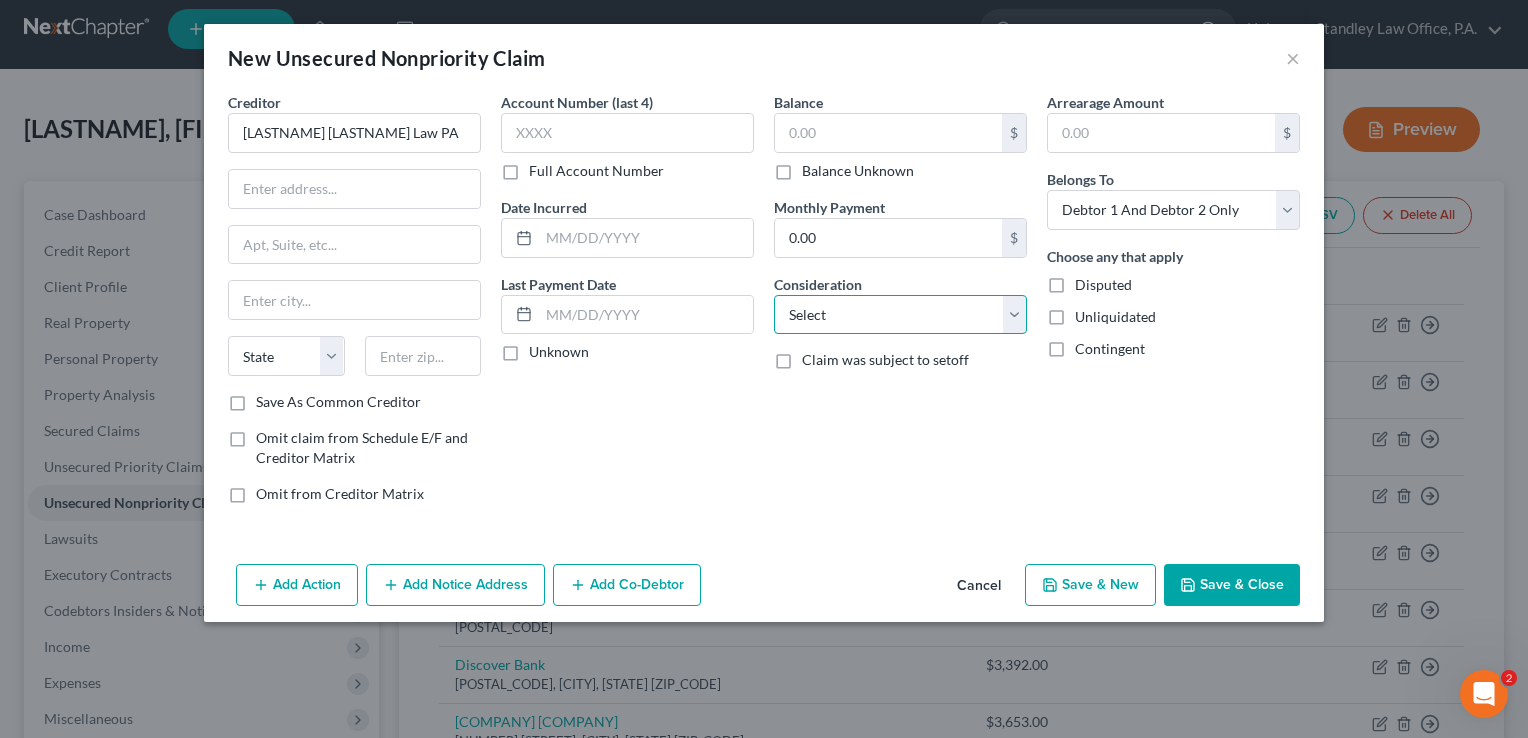 click on "Select Cable / Satellite Services Collection Agency Credit Card Debt Debt Counseling / Attorneys Deficiency Balance Domestic Support Obligations Home / Car Repairs Income Taxes Judgment Liens Medical Services Monies Loaned / Advanced Mortgage Obligation From Divorce Or Separation Obligation To Pensions Other Overdrawn Bank Account Promised To Help Pay Creditors Student Loans Suppliers And Vendors Telephone / Internet Services Utility Services" at bounding box center (900, 315) 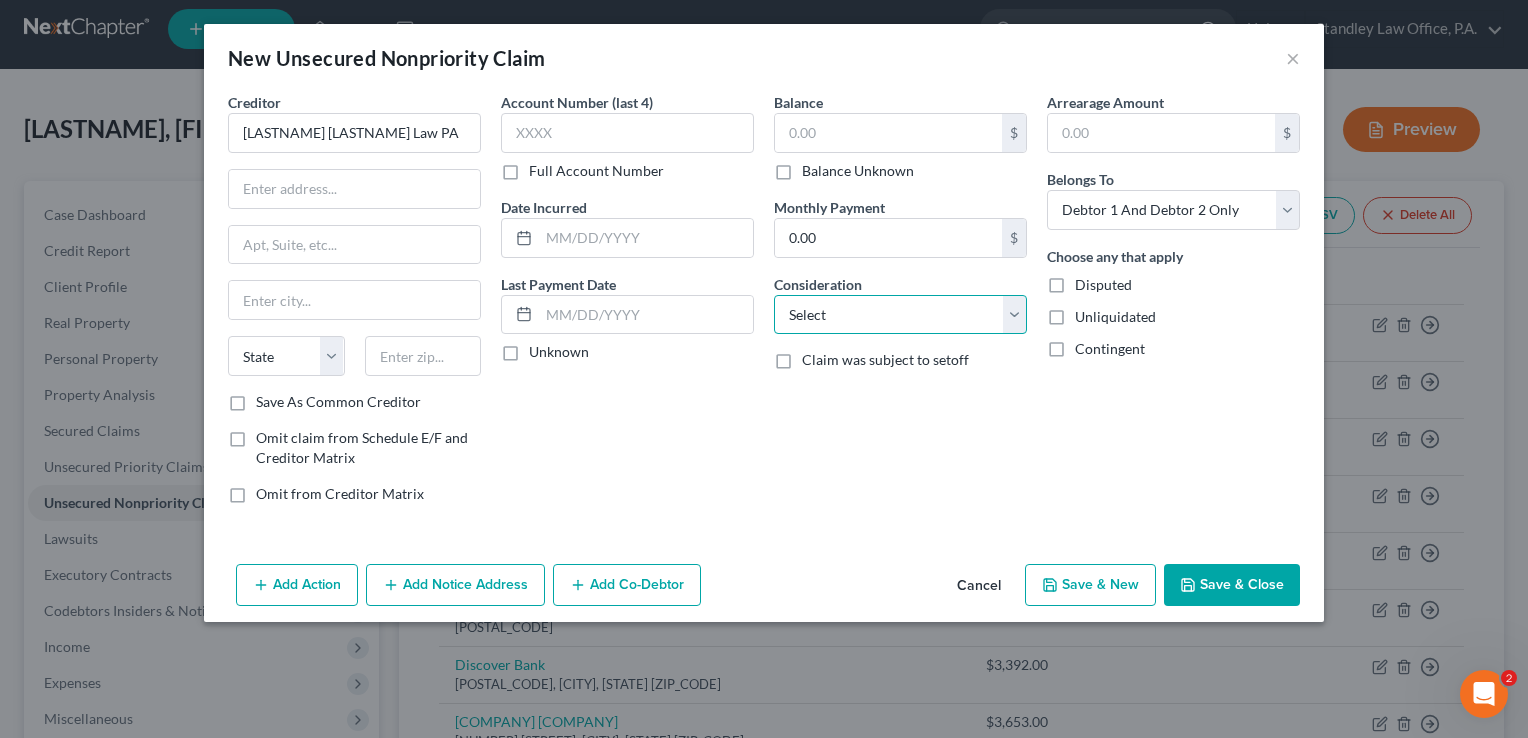 select on "1" 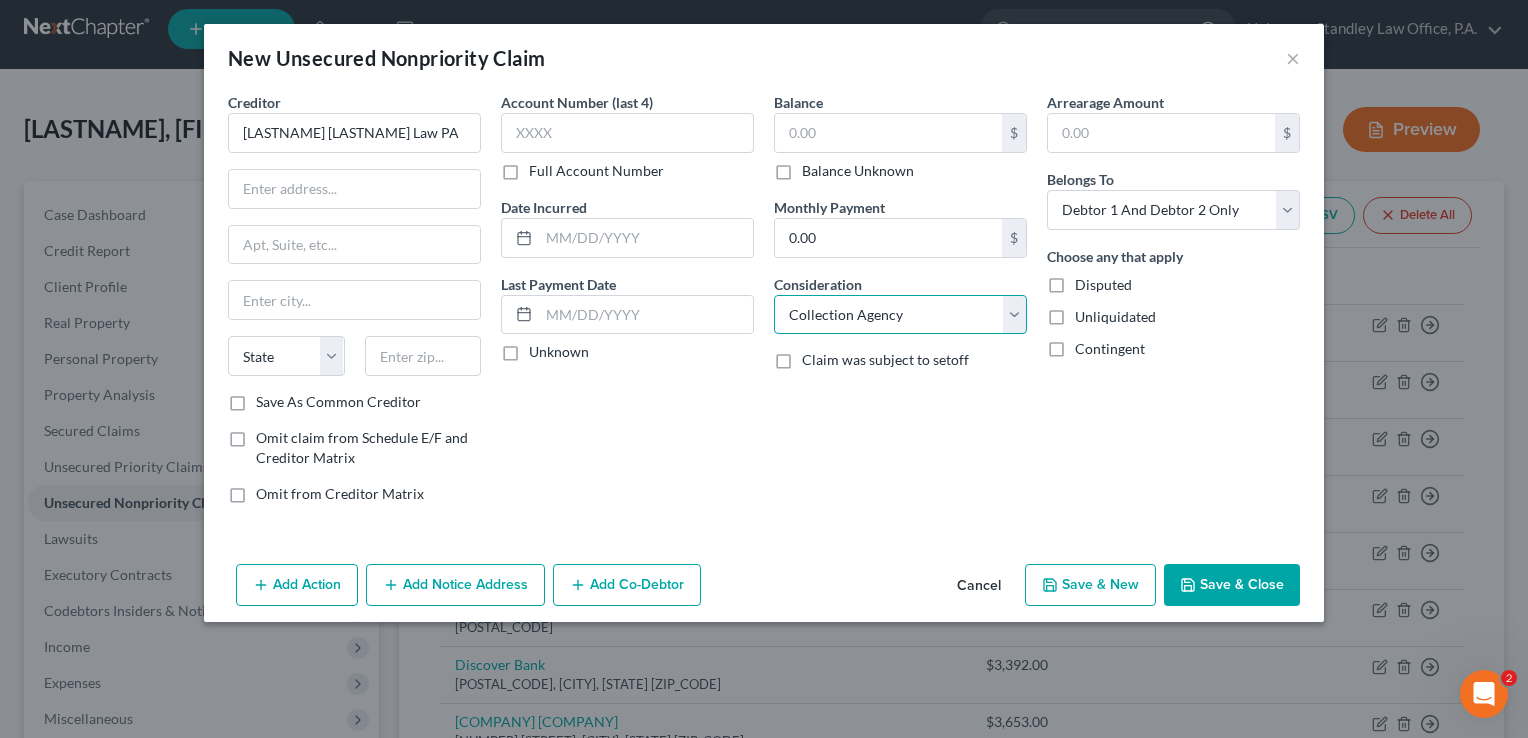 click on "Select Cable / Satellite Services Collection Agency Credit Card Debt Debt Counseling / Attorneys Deficiency Balance Domestic Support Obligations Home / Car Repairs Income Taxes Judgment Liens Medical Services Monies Loaned / Advanced Mortgage Obligation From Divorce Or Separation Obligation To Pensions Other Overdrawn Bank Account Promised To Help Pay Creditors Student Loans Suppliers And Vendors Telephone / Internet Services Utility Services" at bounding box center [900, 315] 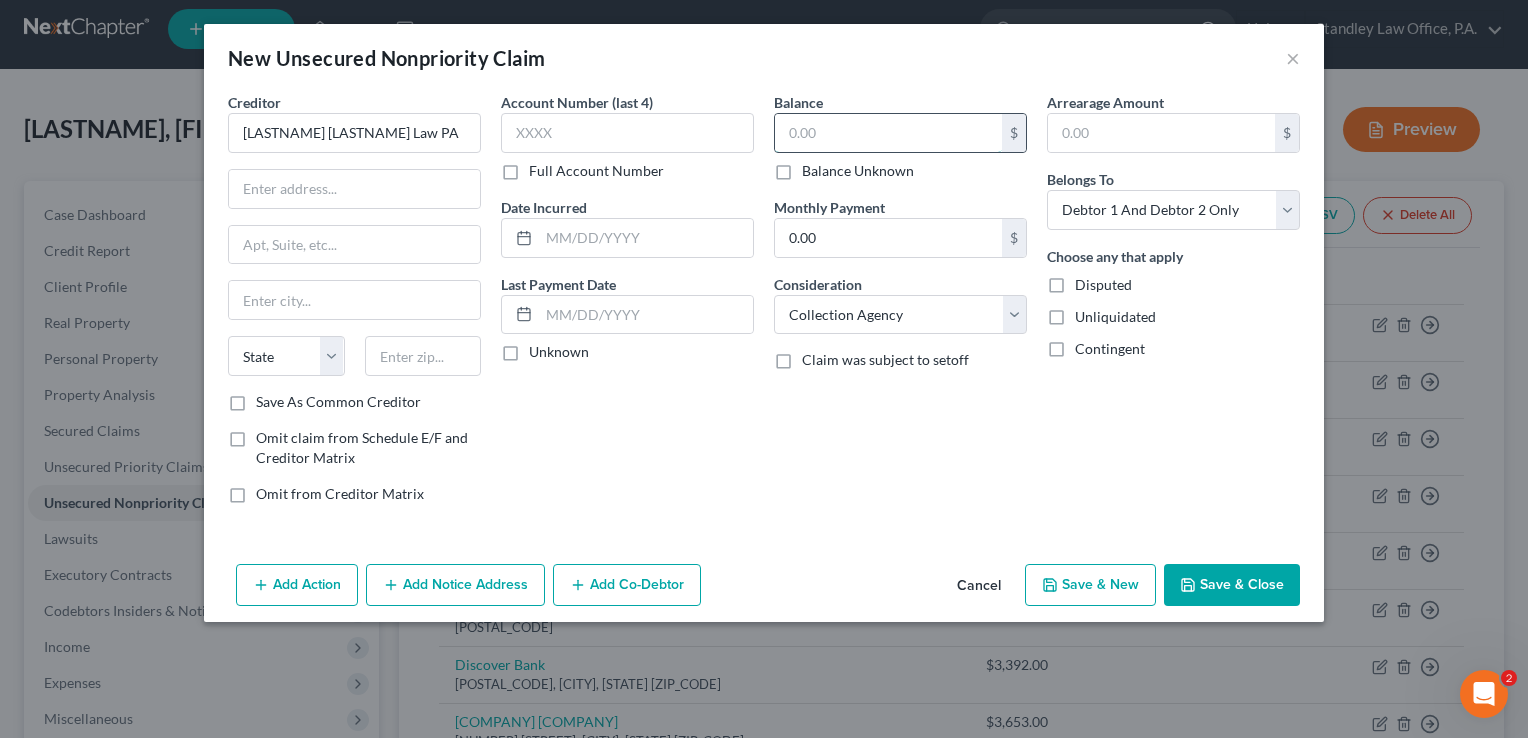click at bounding box center (888, 133) 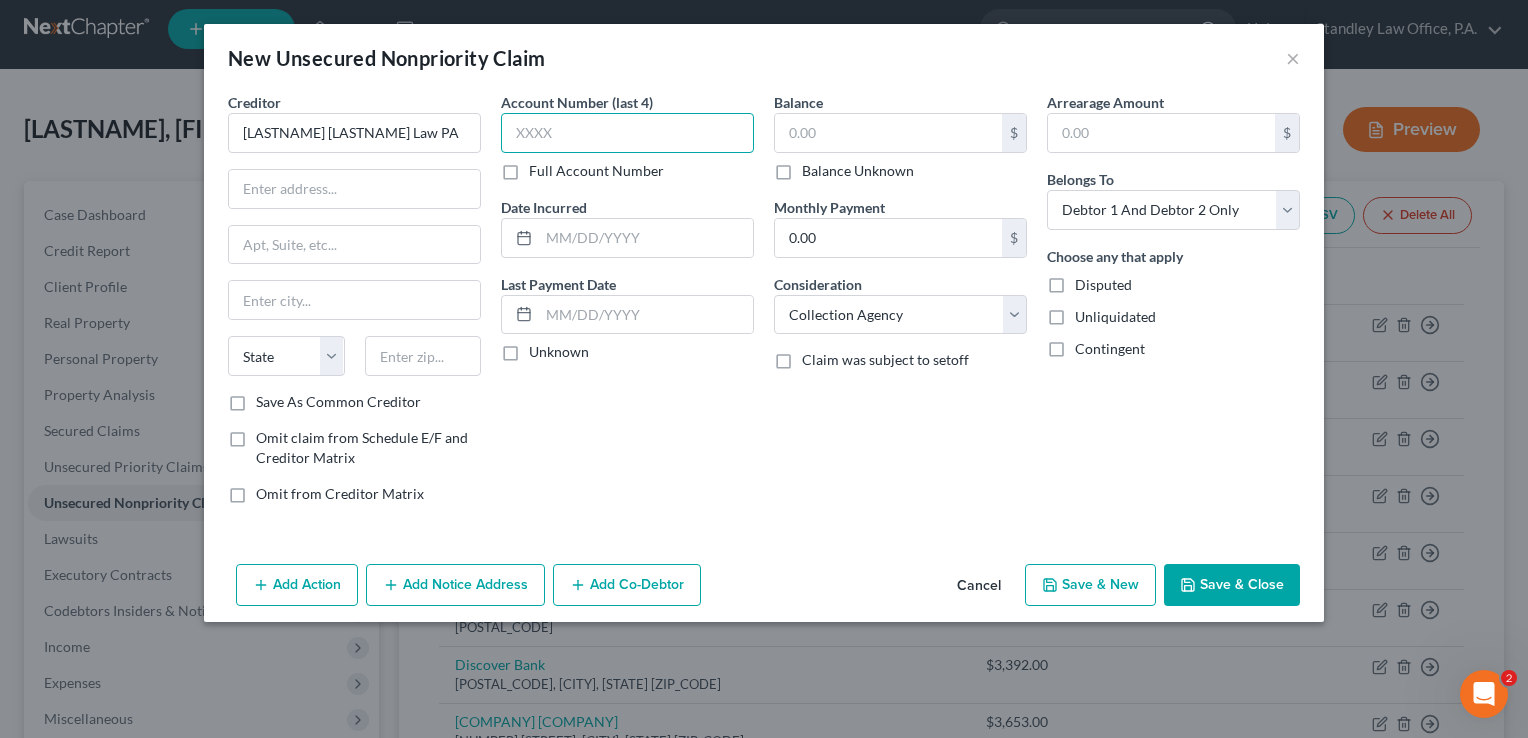 click at bounding box center [627, 133] 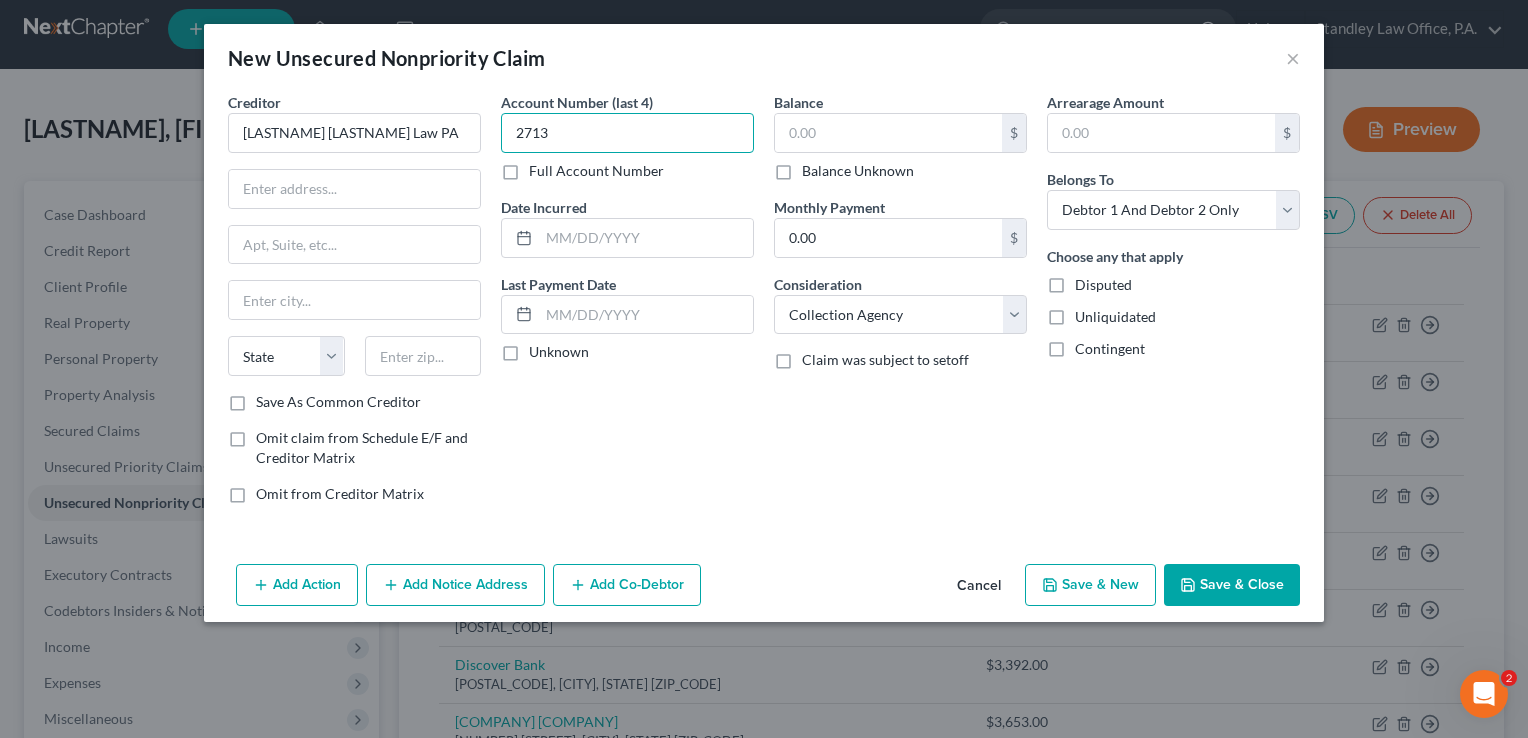 type on "2713" 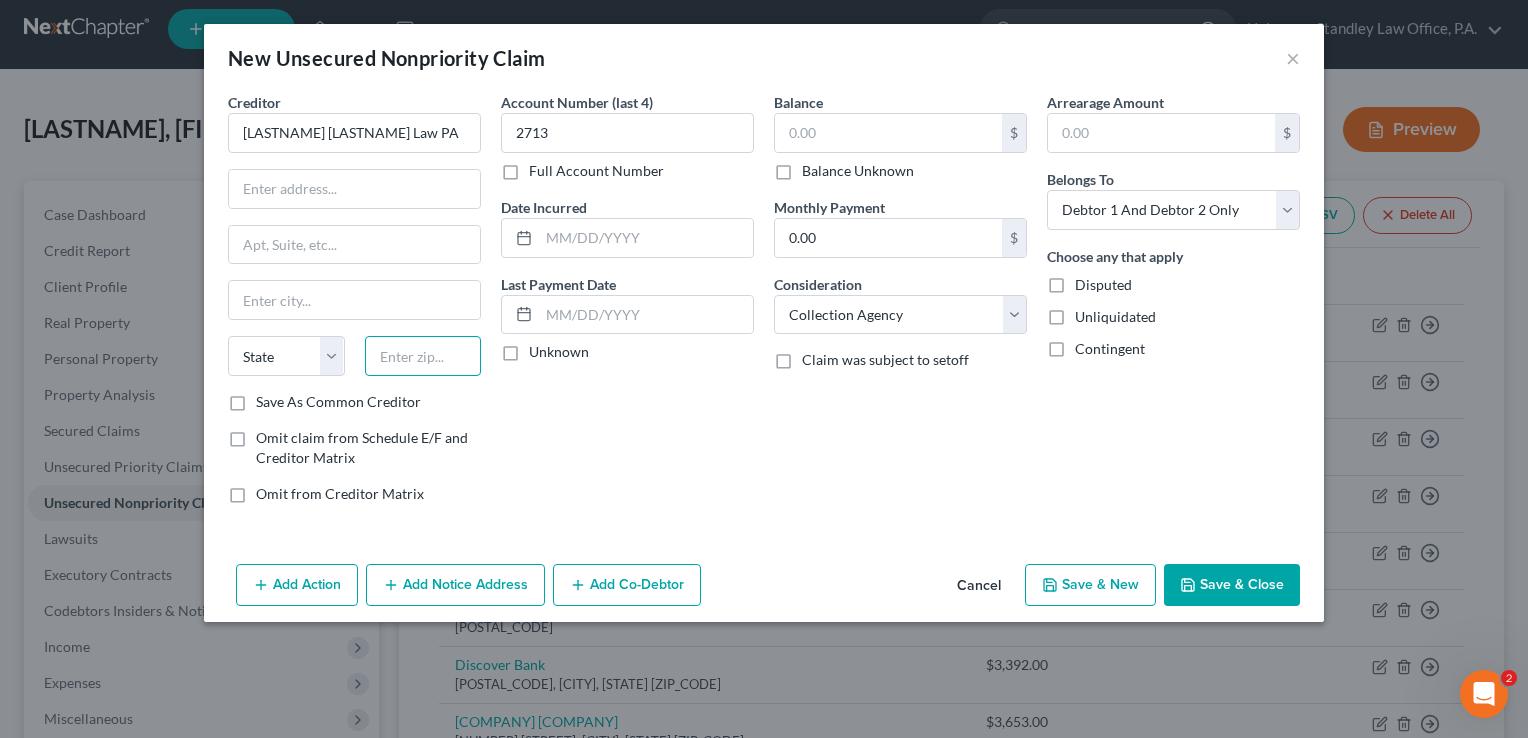 click at bounding box center (423, 356) 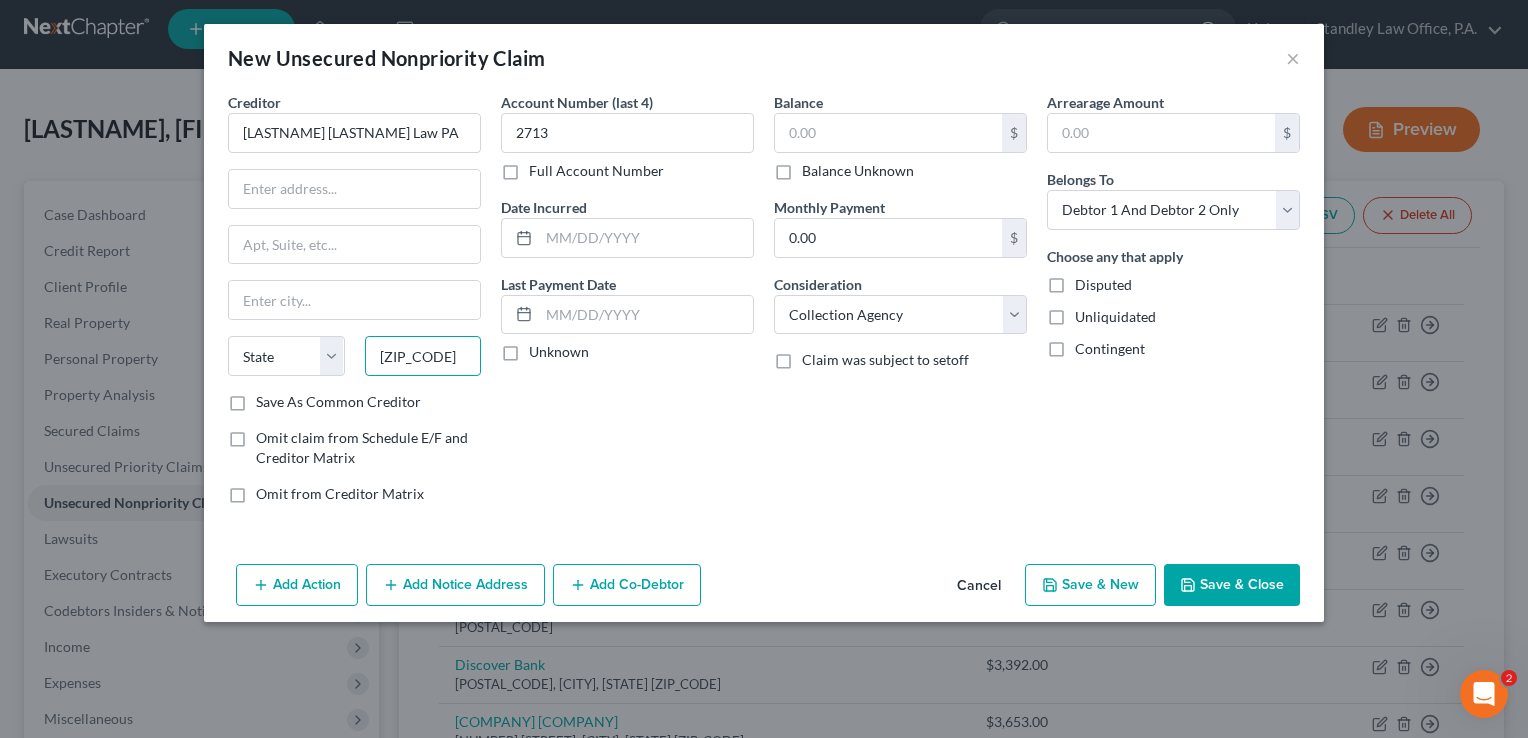 type on "[ZIP_CODE]" 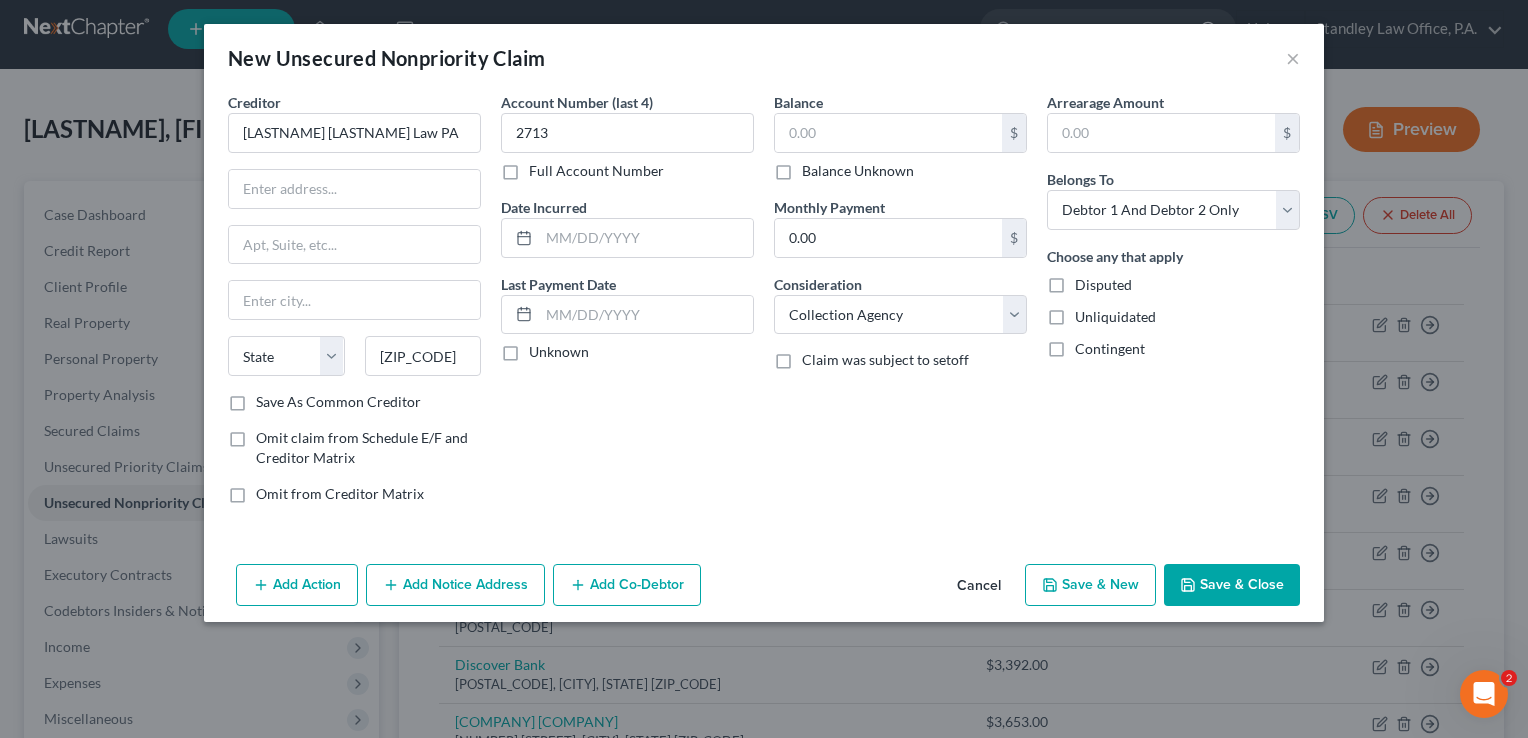 type on "Saint Petersburg" 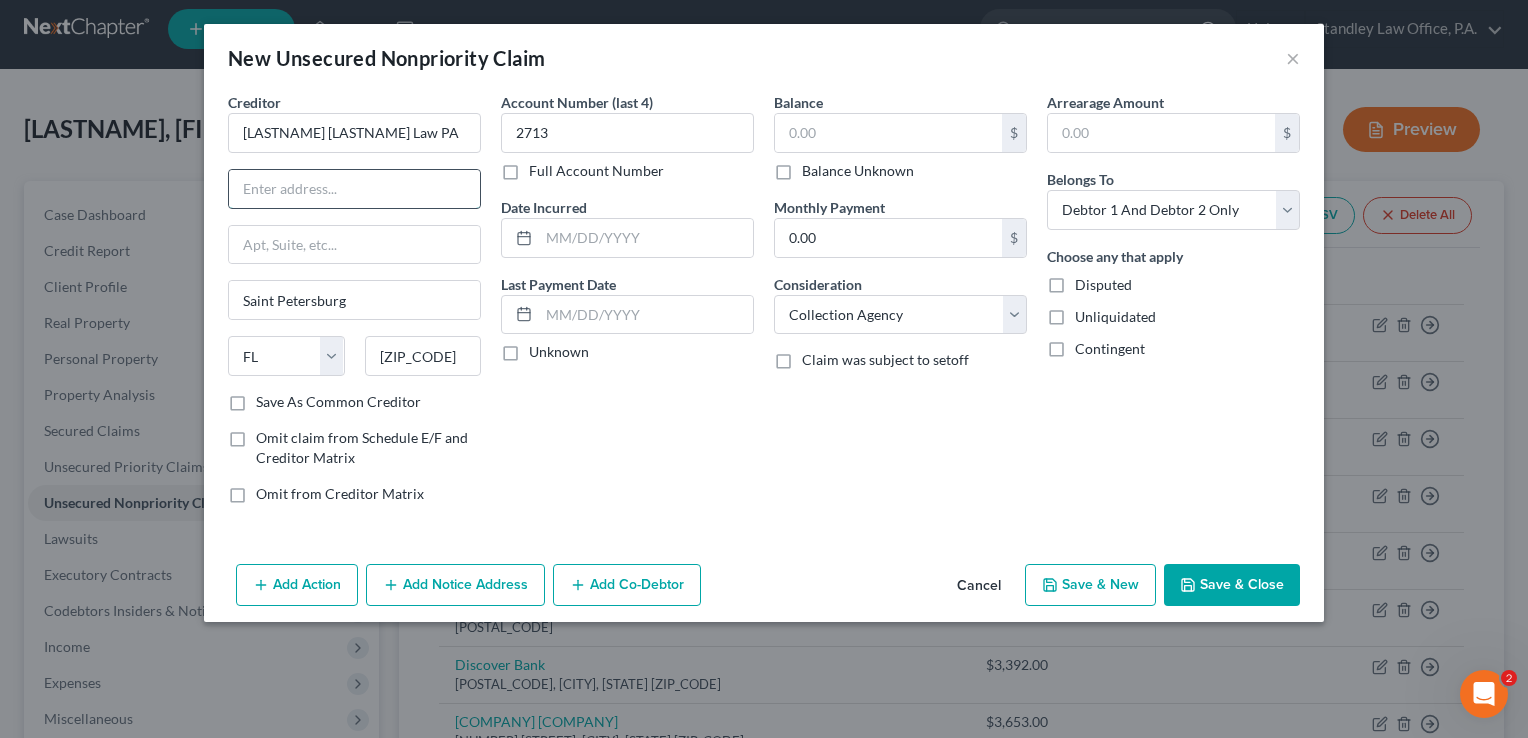 click at bounding box center [354, 189] 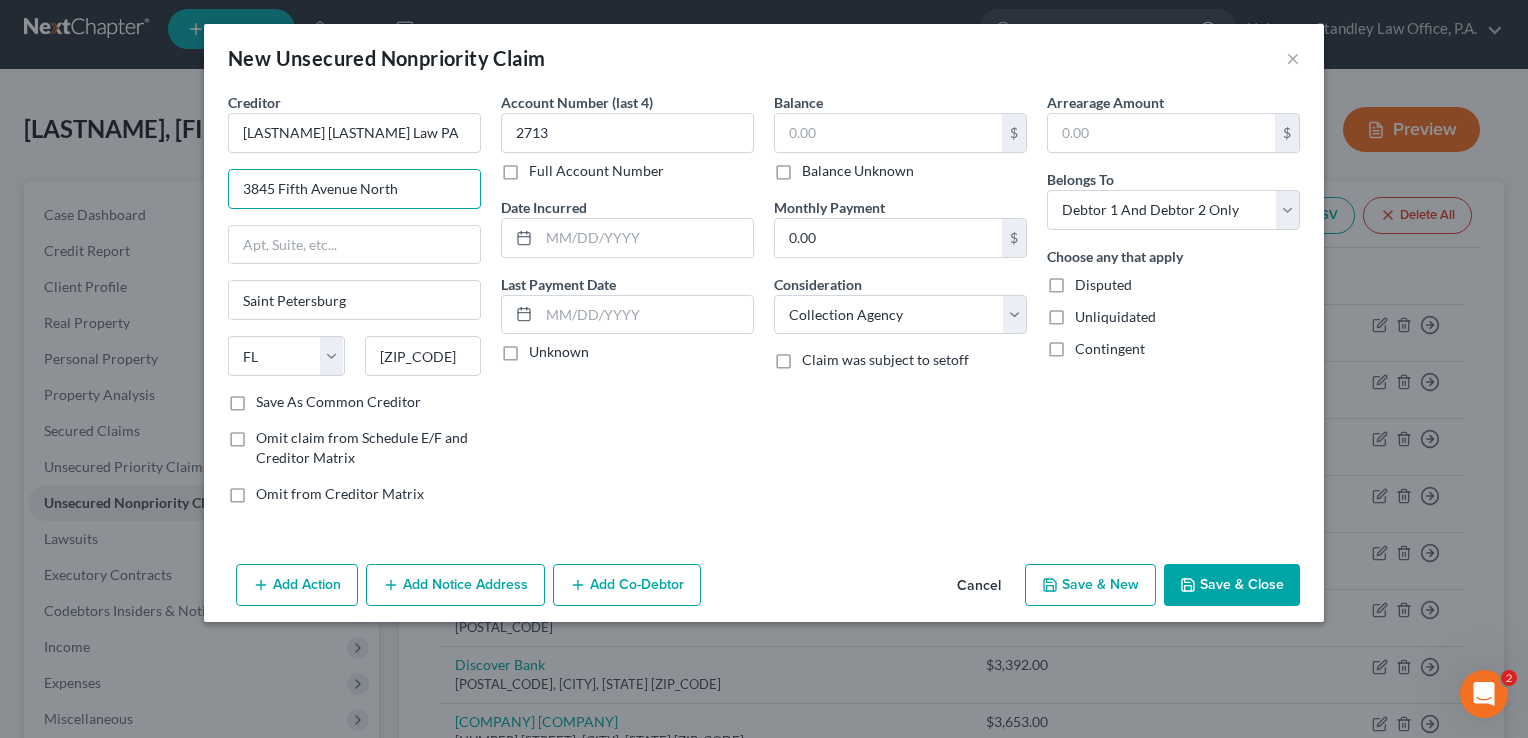 type on "3845 Fifth Avenue North" 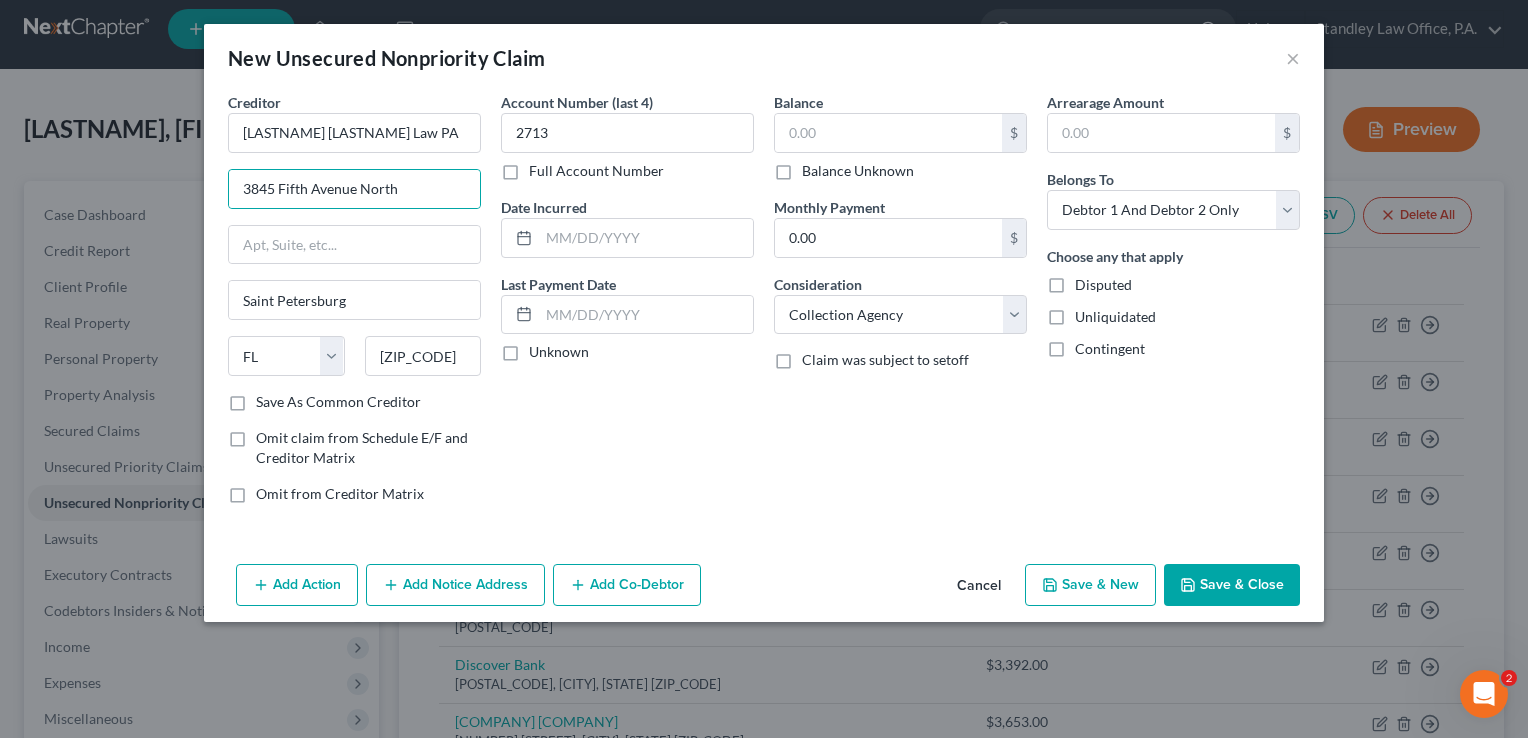 click on "Save As Common Creditor" at bounding box center [338, 402] 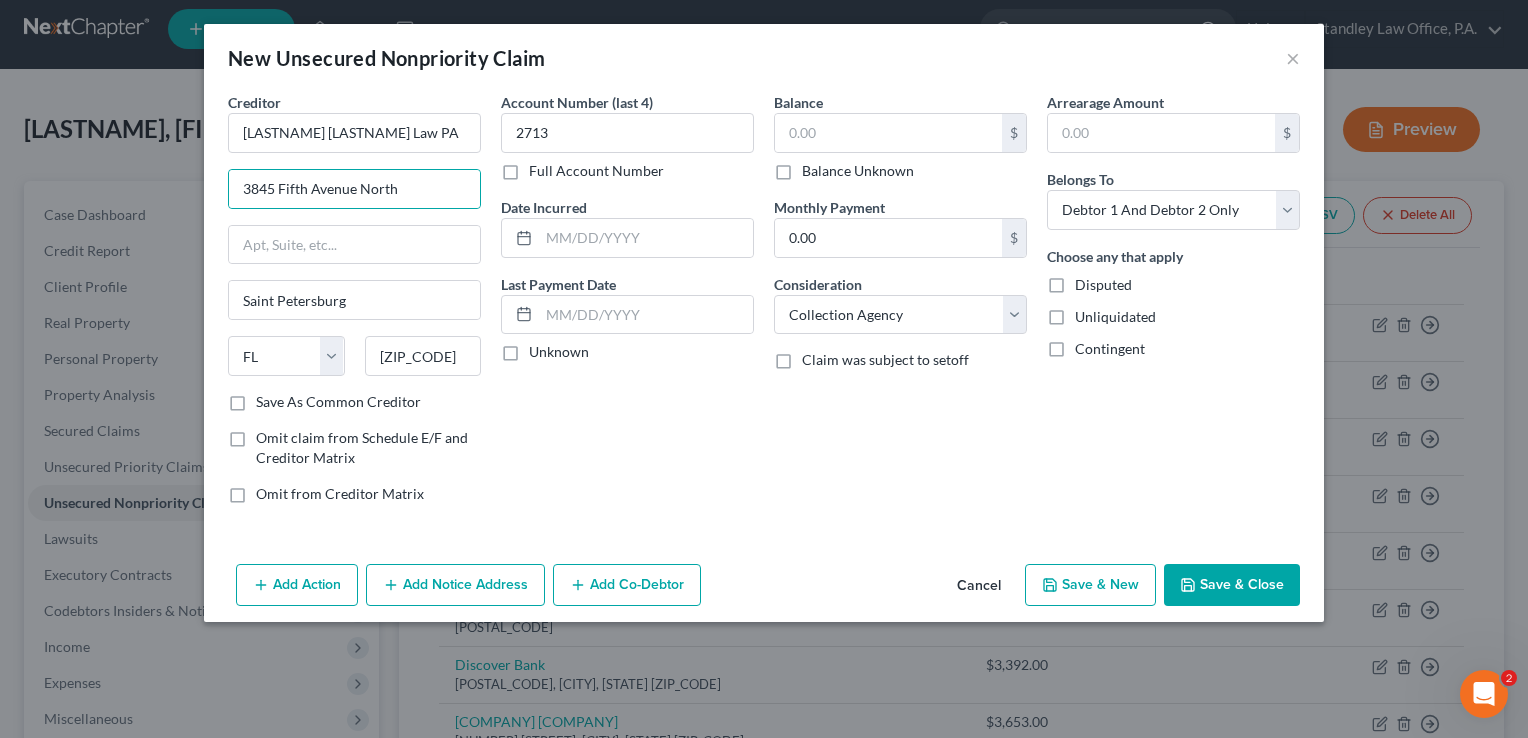 click on "Save As Common Creditor" at bounding box center [270, 398] 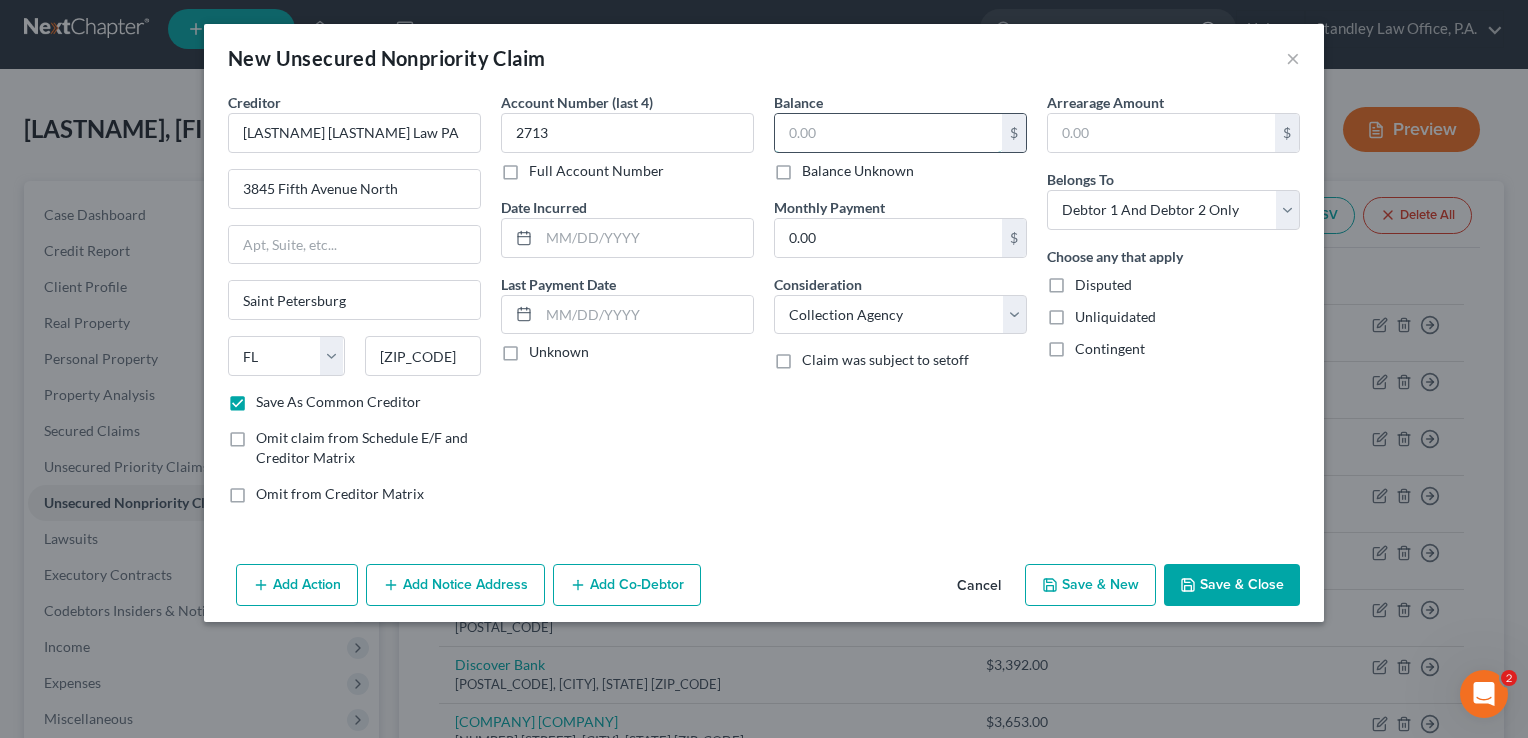 click at bounding box center [888, 133] 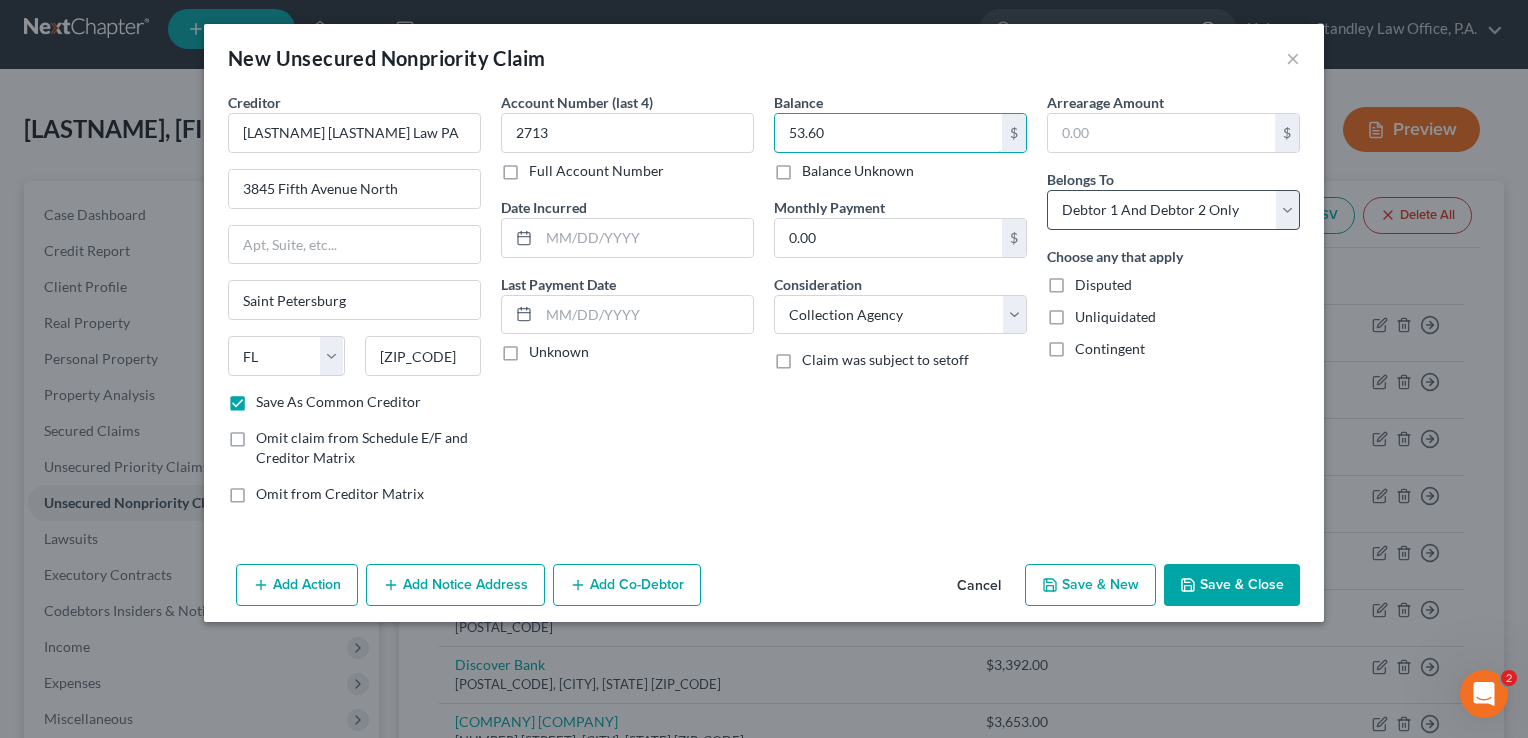 type on "53.60" 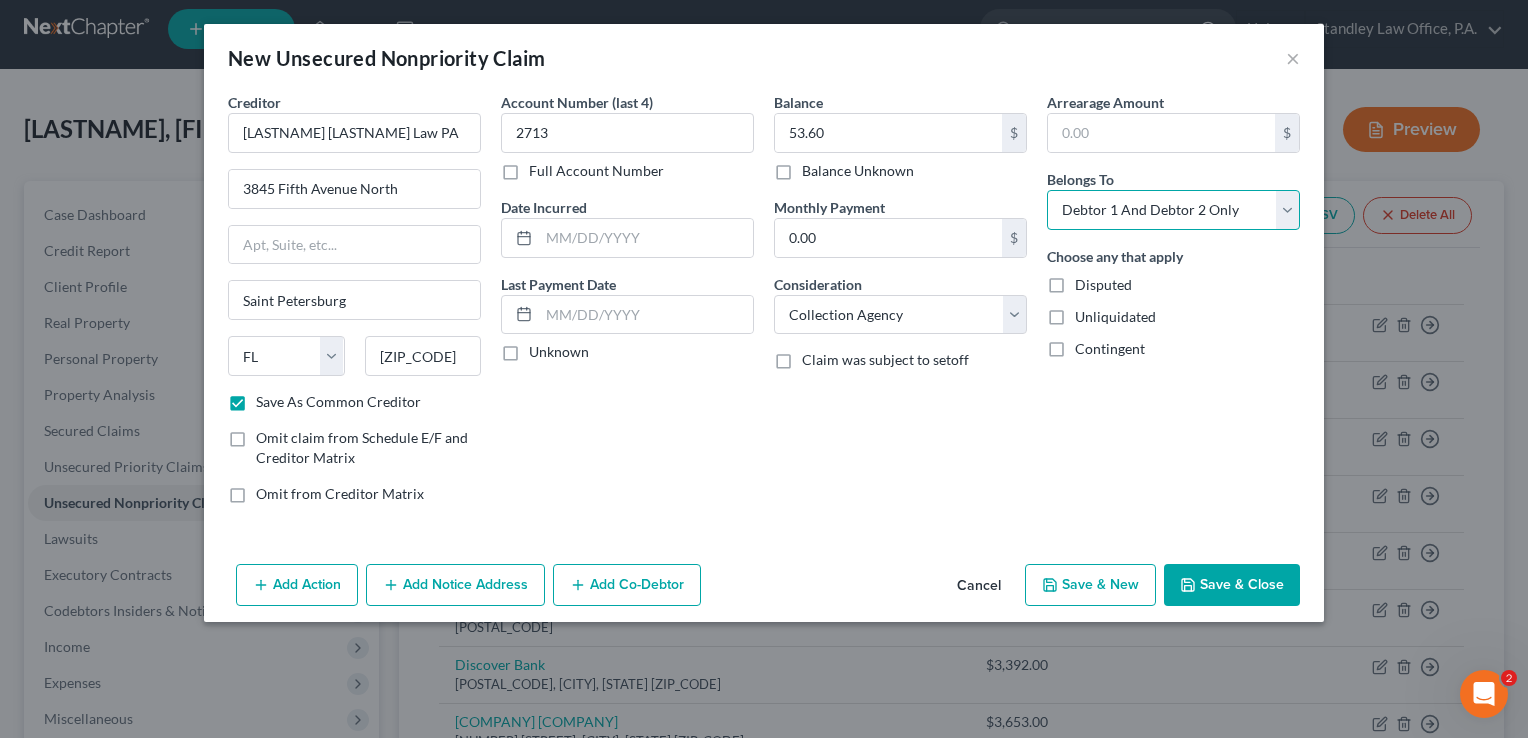 click on "Select Debtor 1 Only Debtor 2 Only Debtor 1 And Debtor 2 Only At Least One Of The Debtors And Another Community Property" at bounding box center (1173, 210) 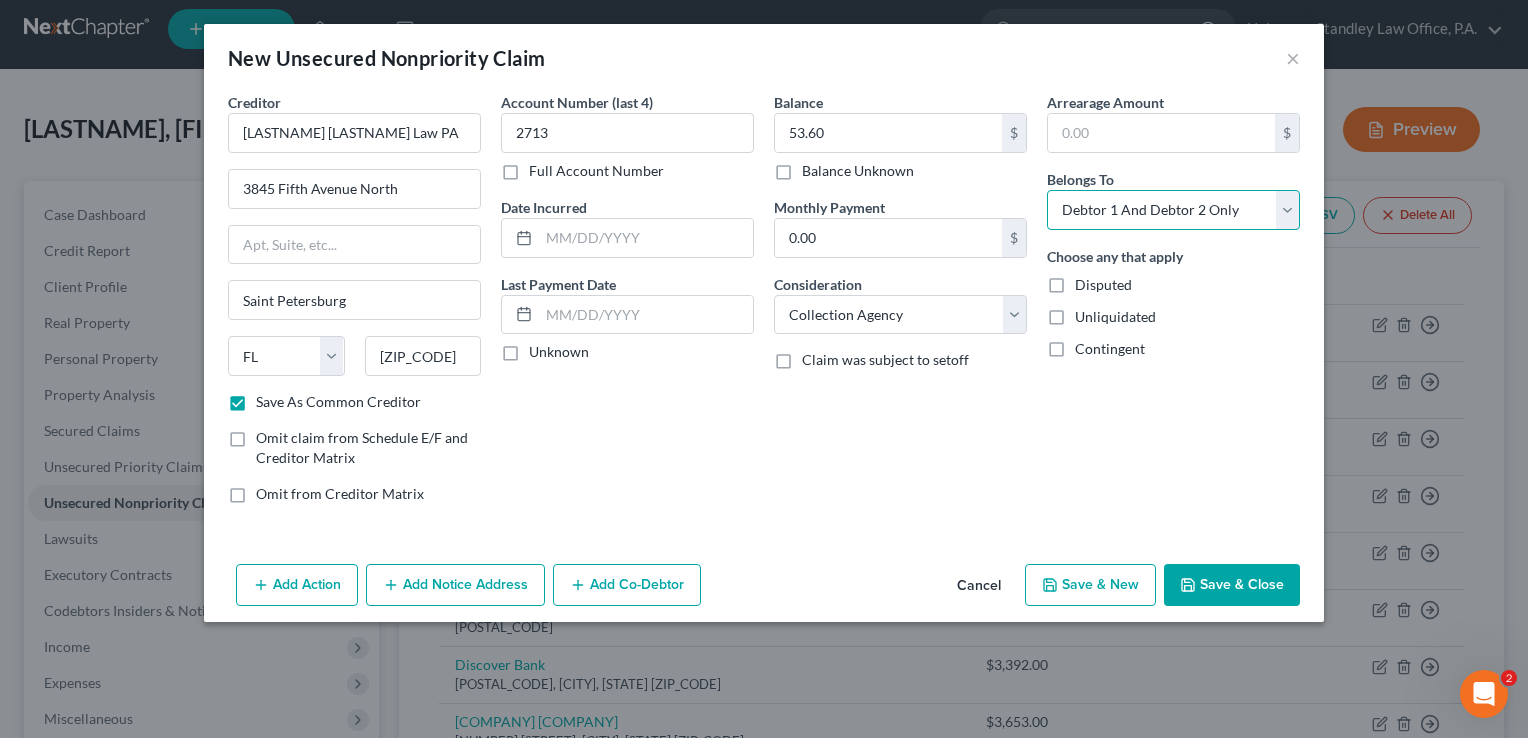select on "1" 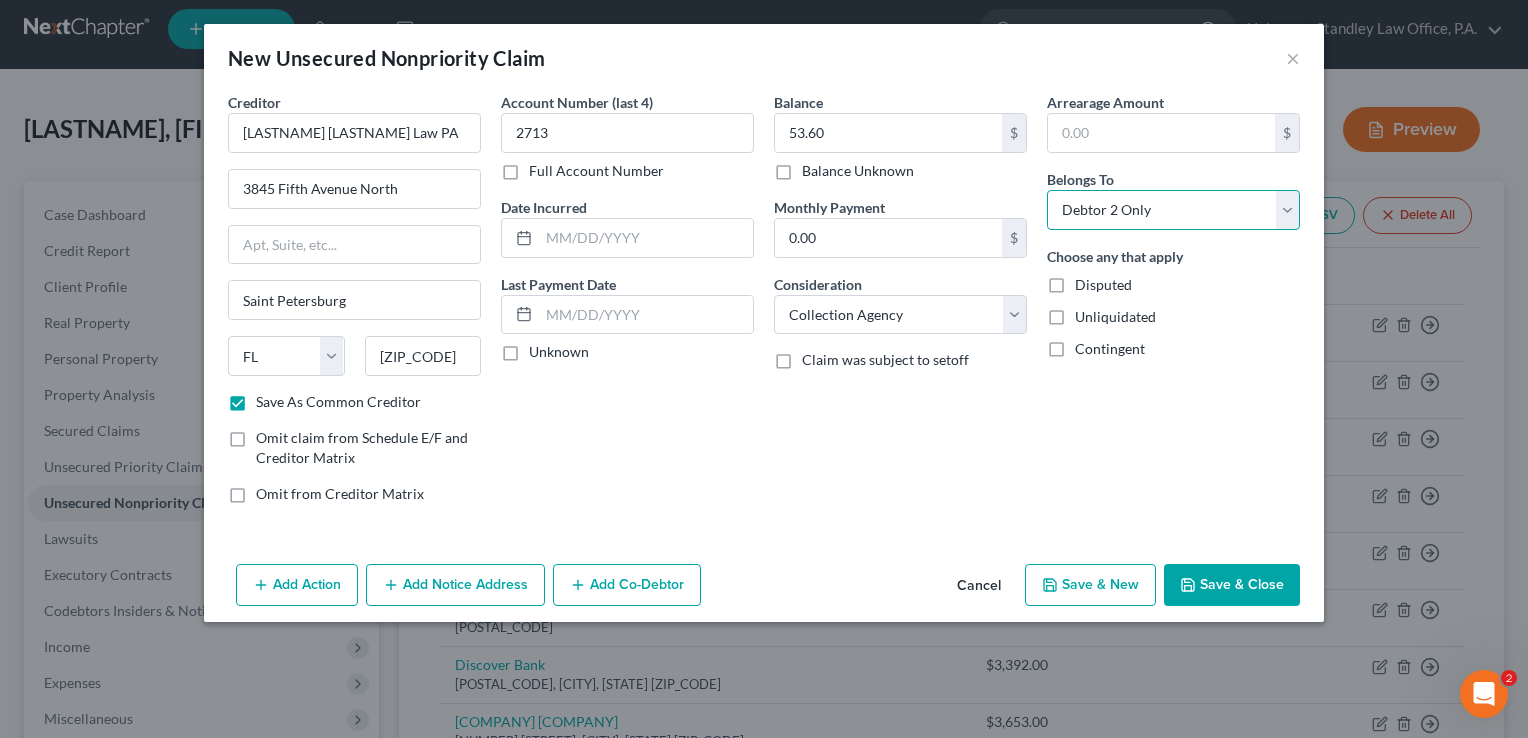 click on "Select Debtor 1 Only Debtor 2 Only Debtor 1 And Debtor 2 Only At Least One Of The Debtors And Another Community Property" at bounding box center [1173, 210] 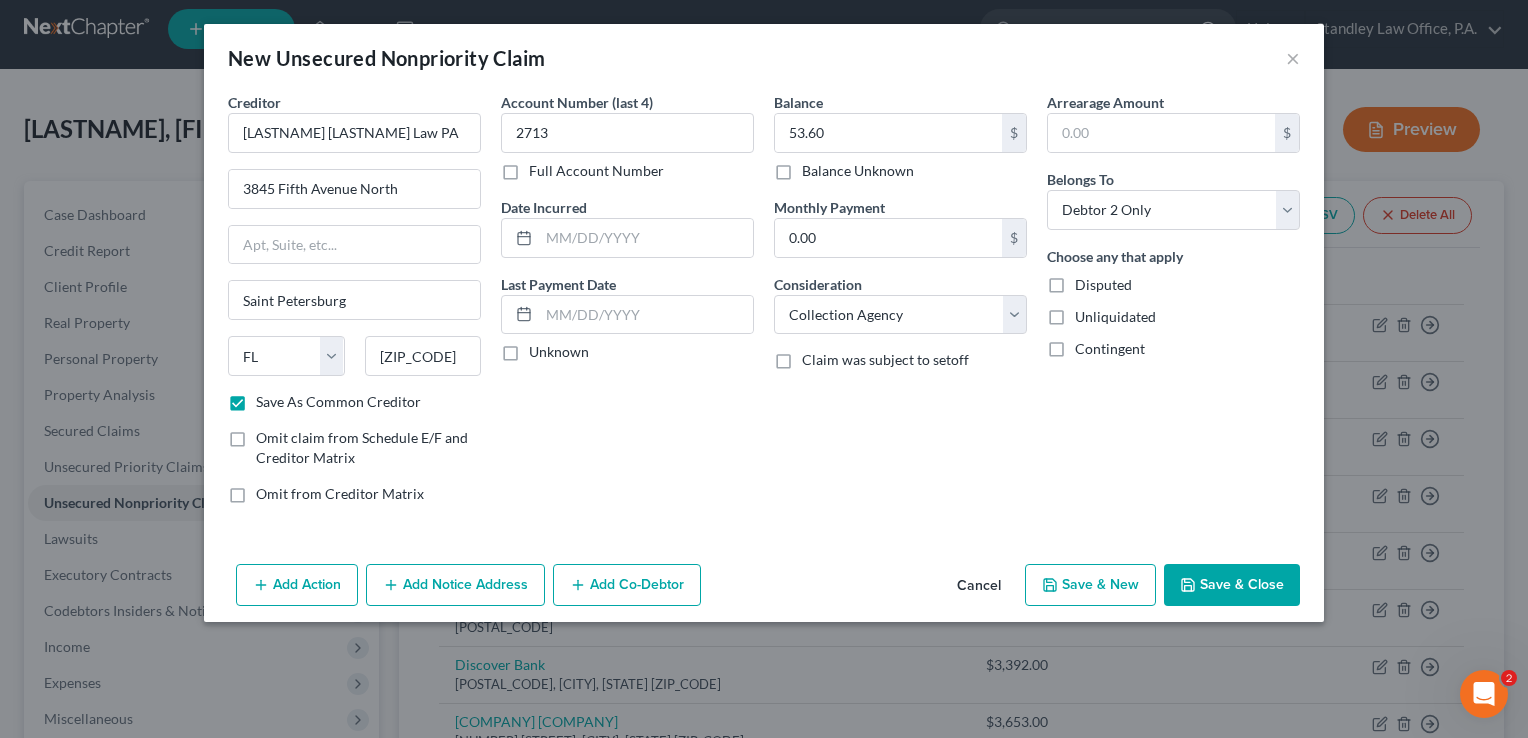 click on "Save & Close" at bounding box center (1232, 585) 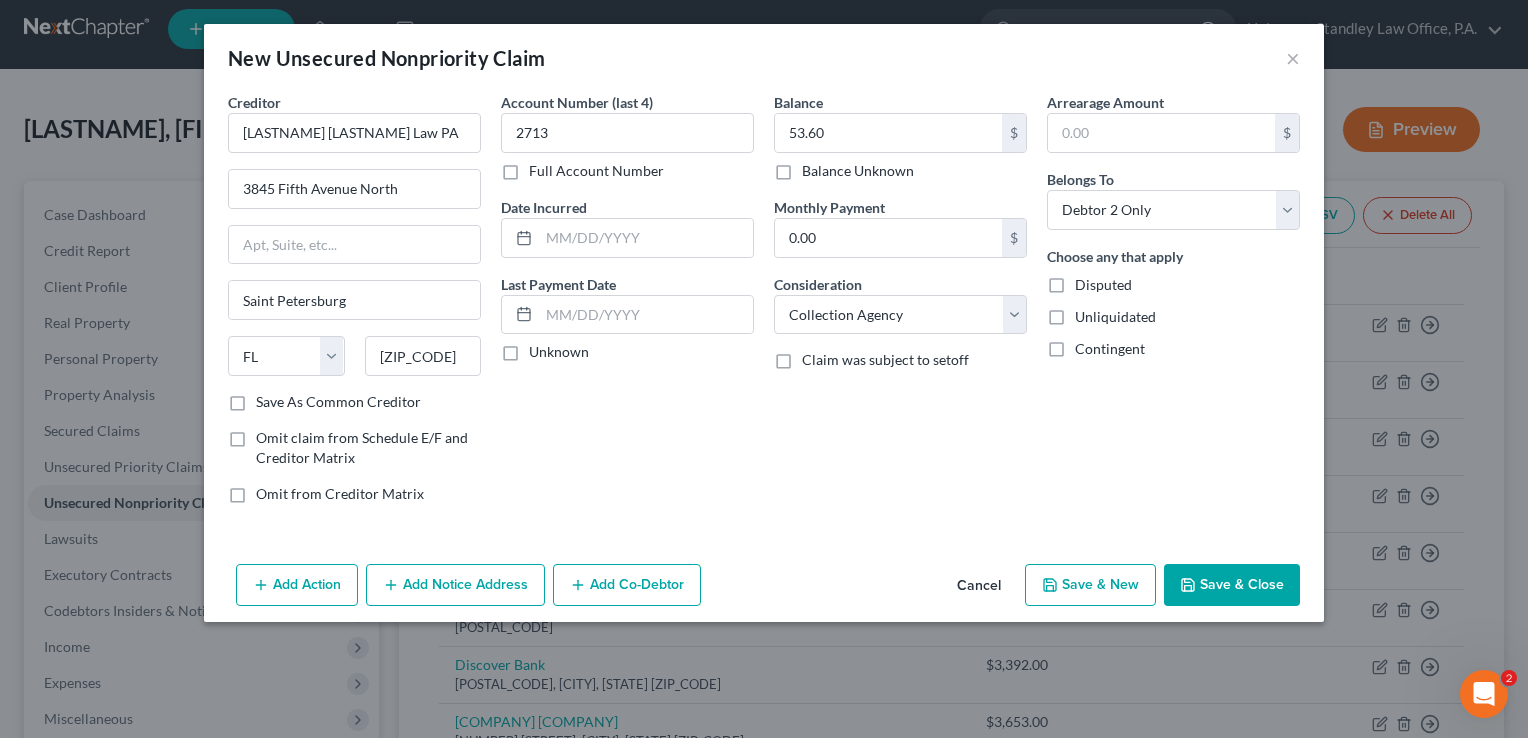 checkbox on "false" 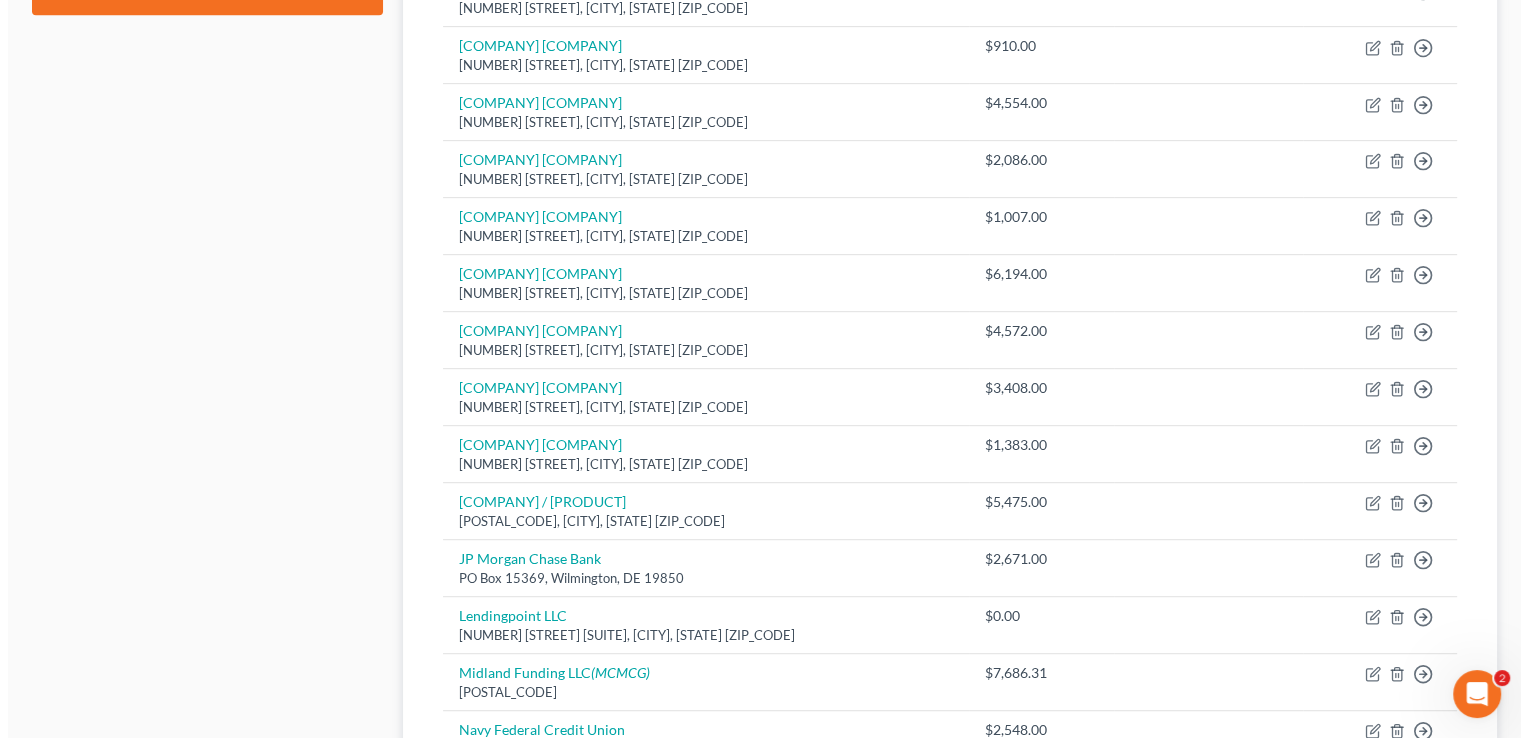 scroll, scrollTop: 1159, scrollLeft: 0, axis: vertical 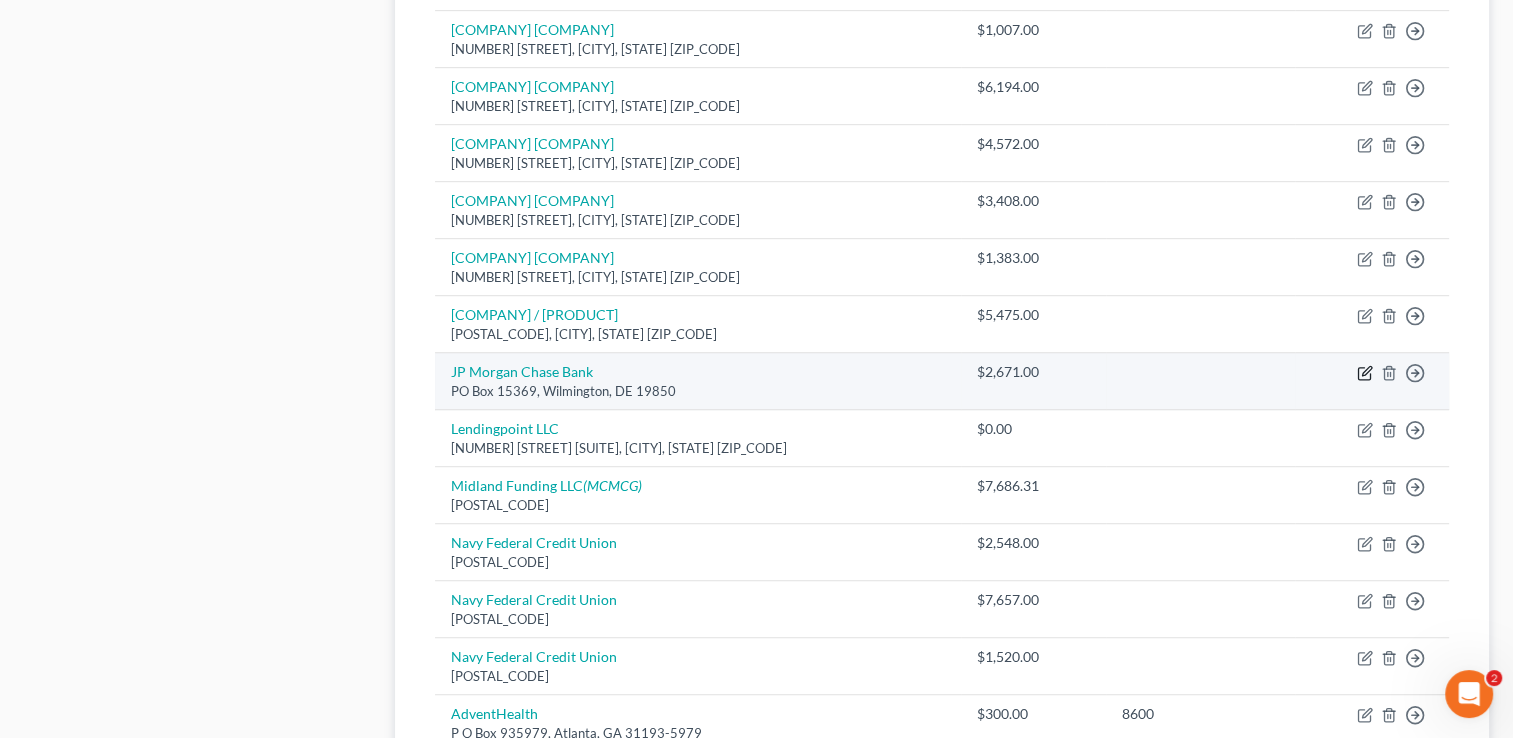 click 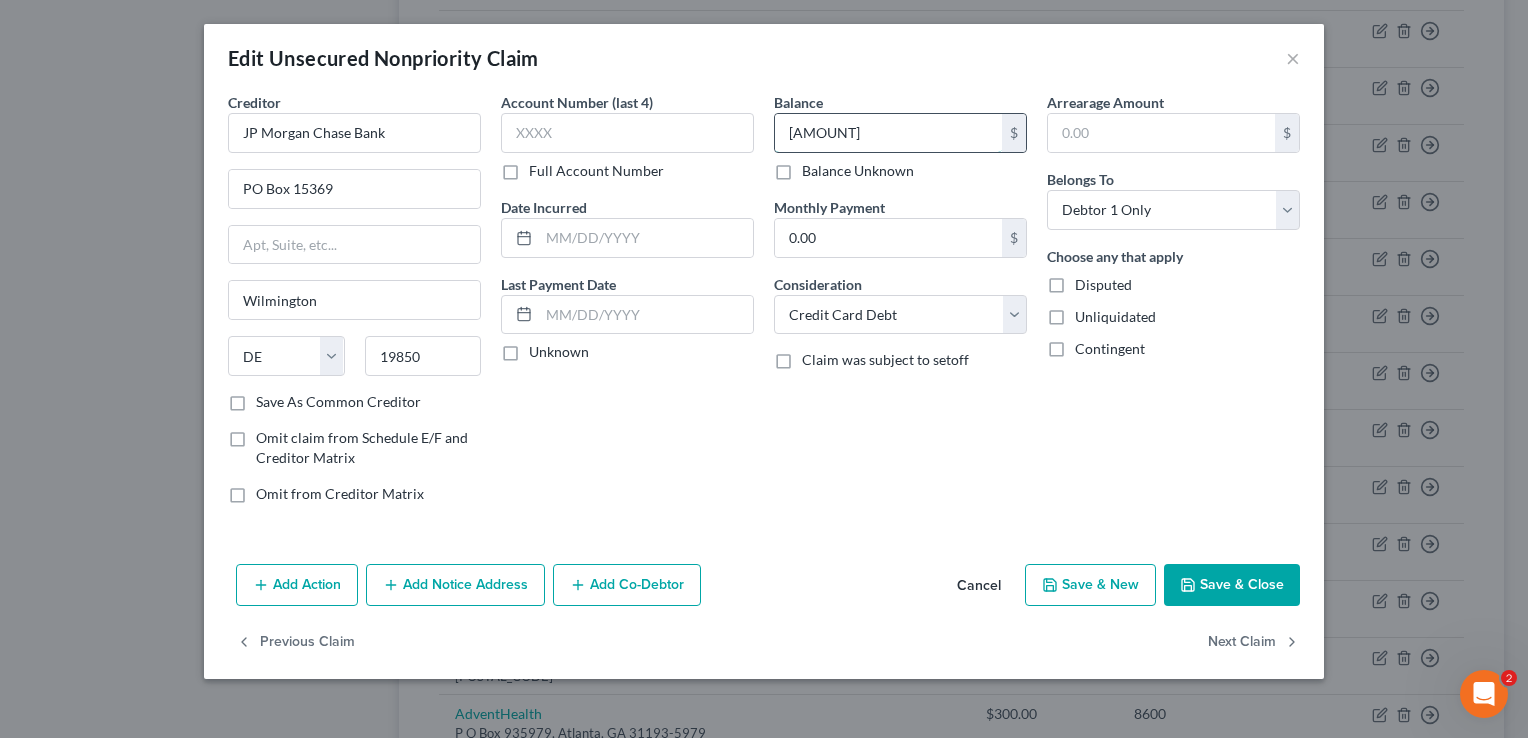 click on "[AMOUNT]" at bounding box center (888, 133) 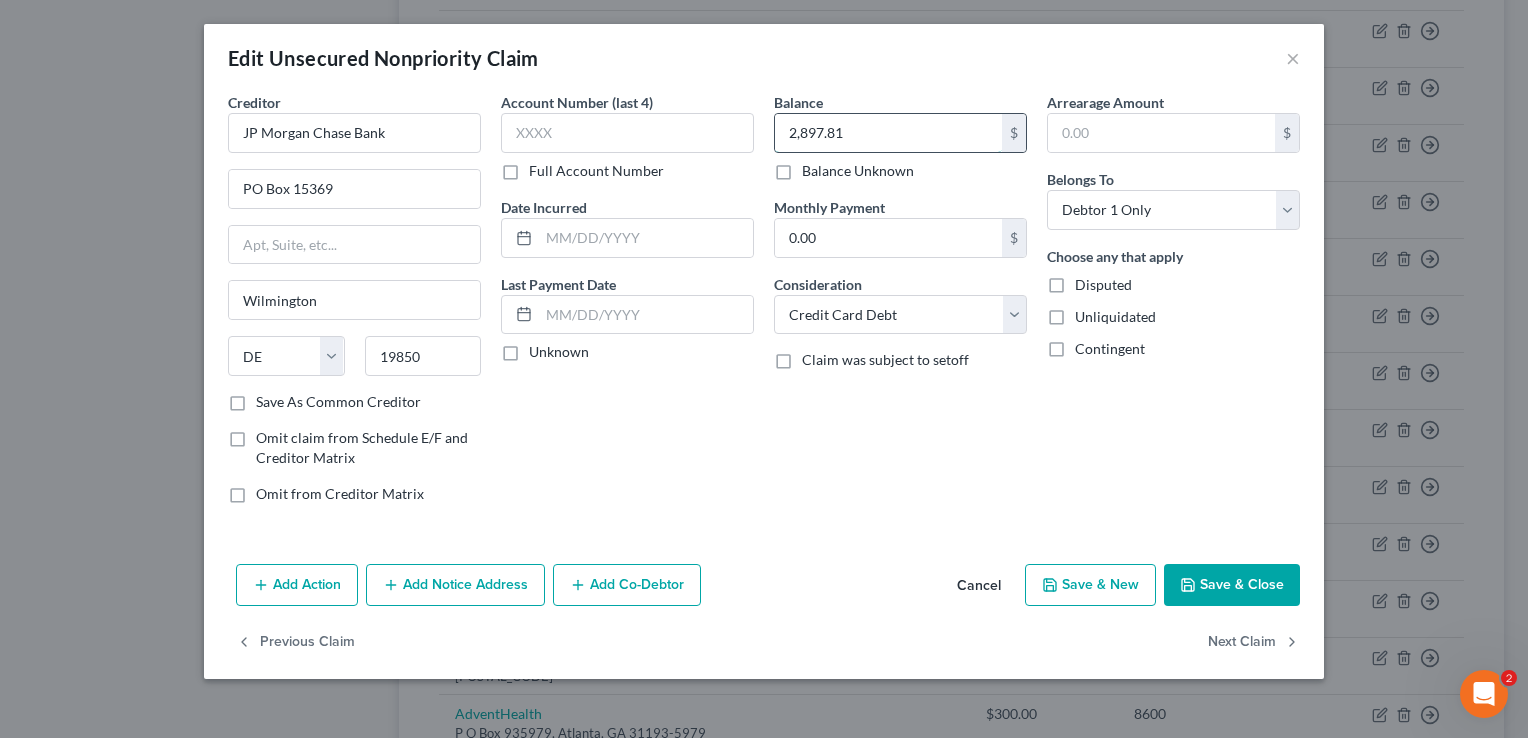 click on "2,897.81" at bounding box center (888, 133) 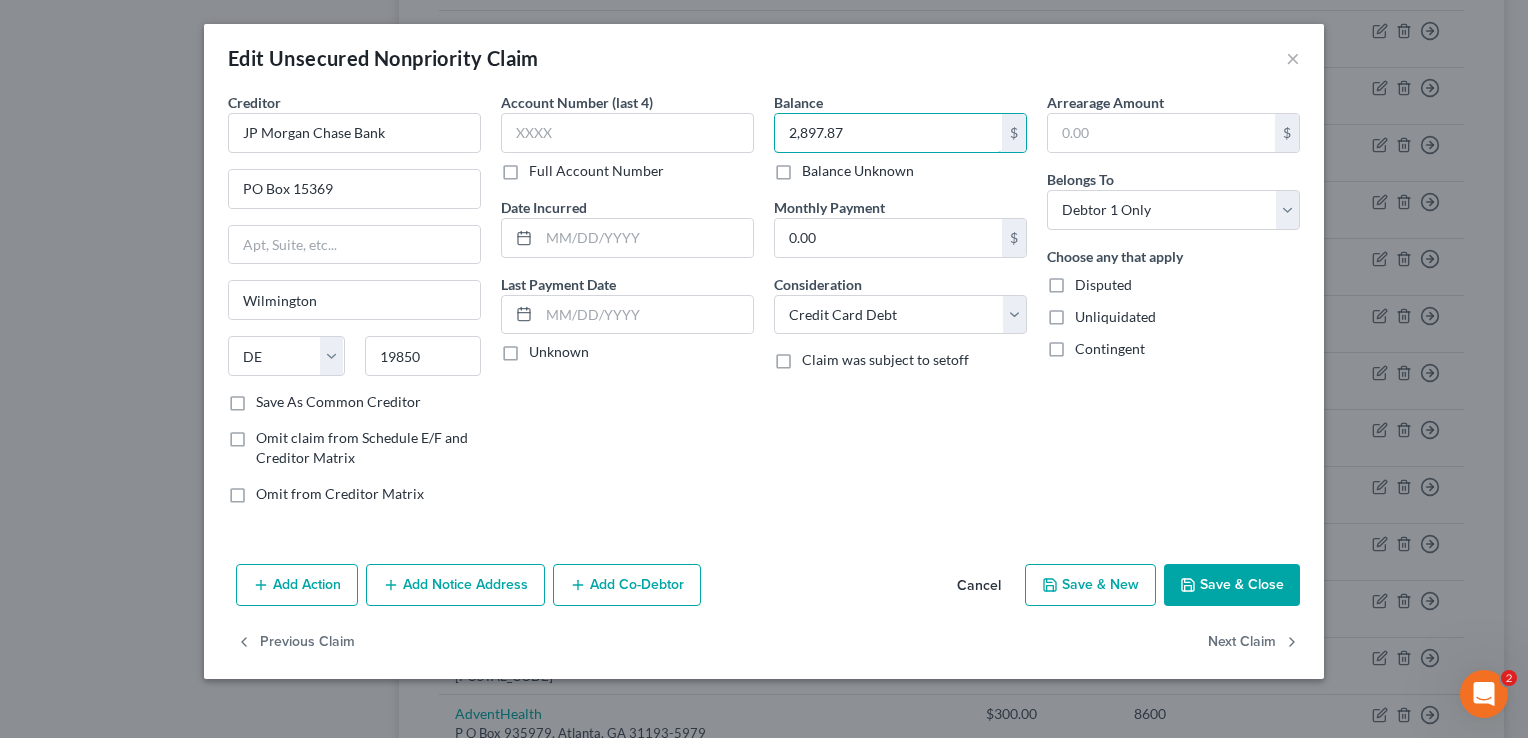 type on "2,897.87" 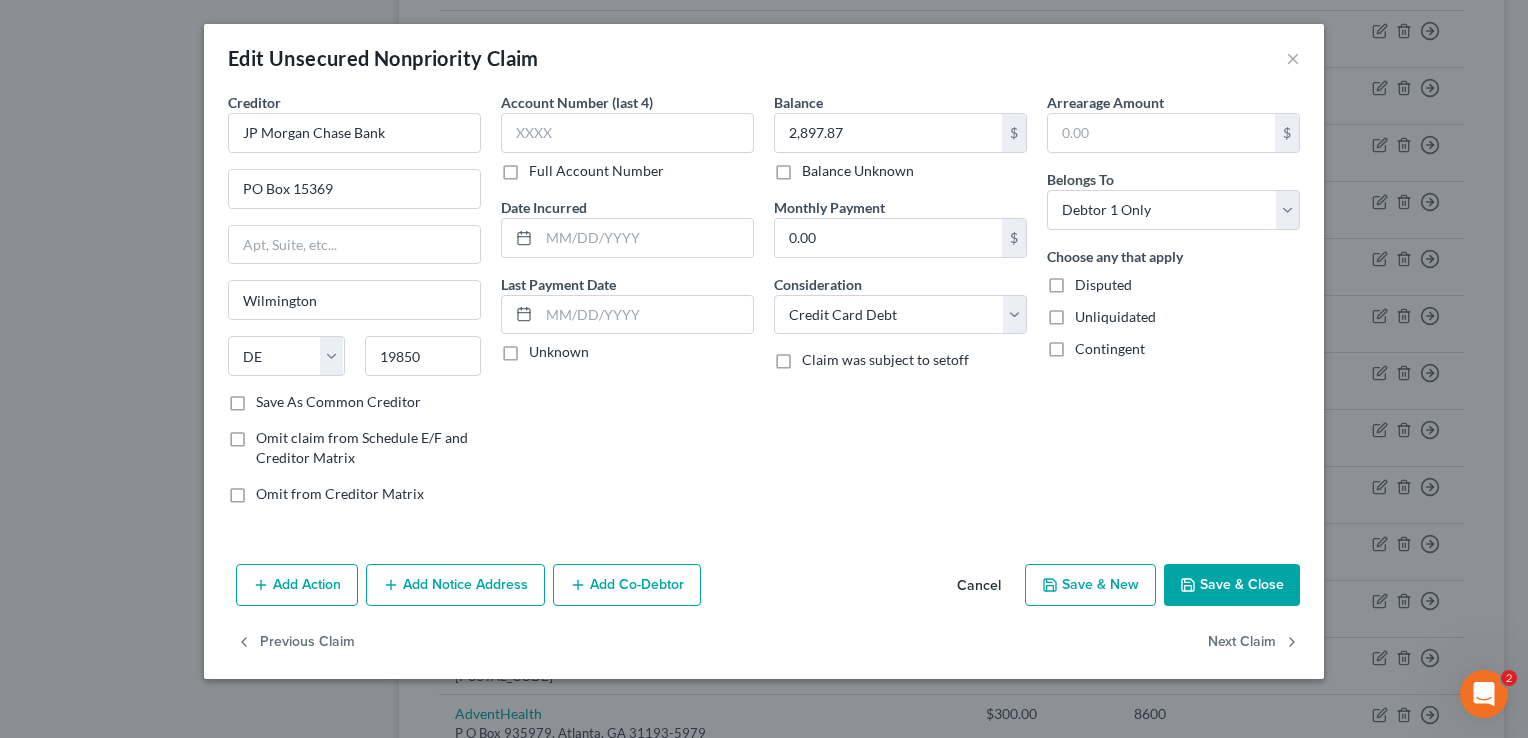 click on "Add Notice Address" at bounding box center (455, 585) 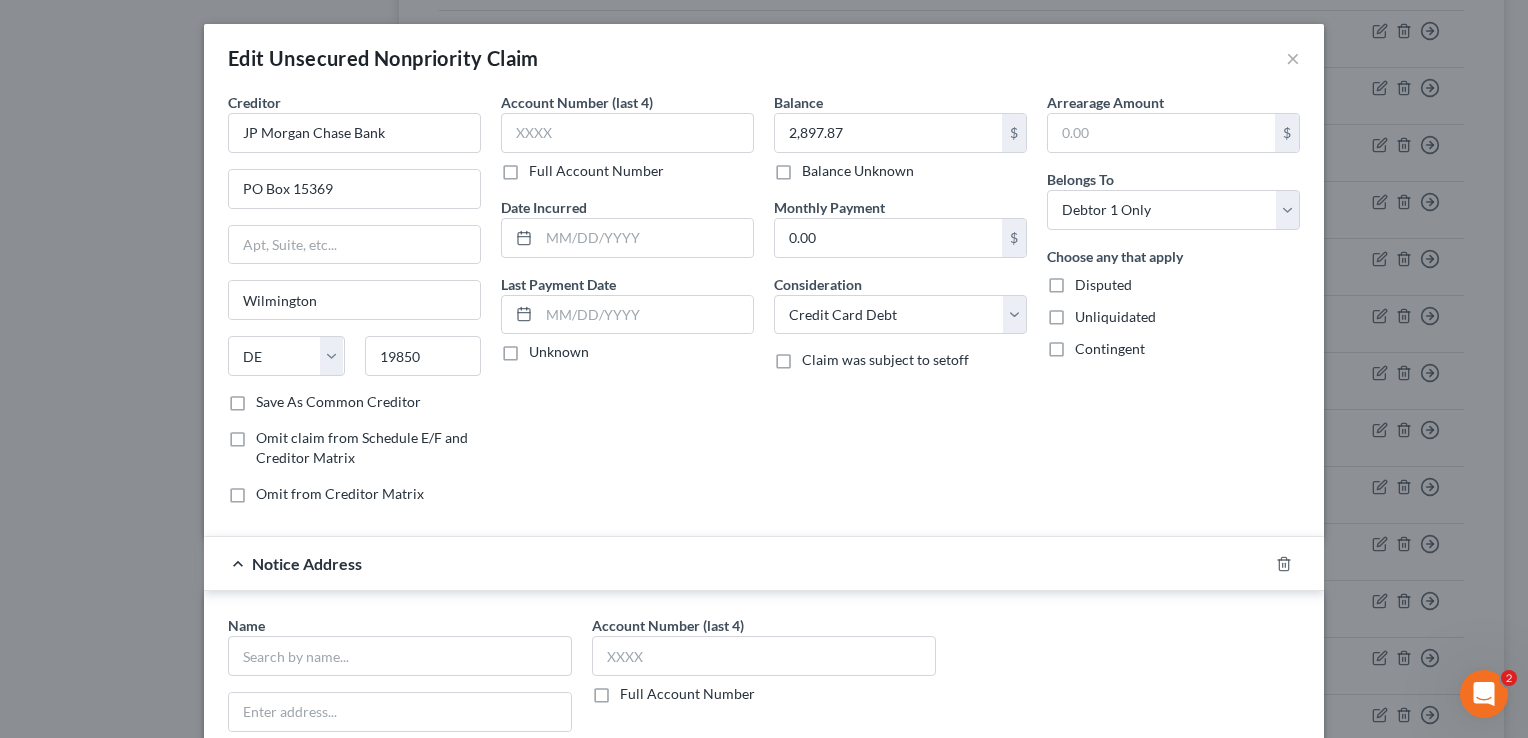scroll, scrollTop: 392, scrollLeft: 0, axis: vertical 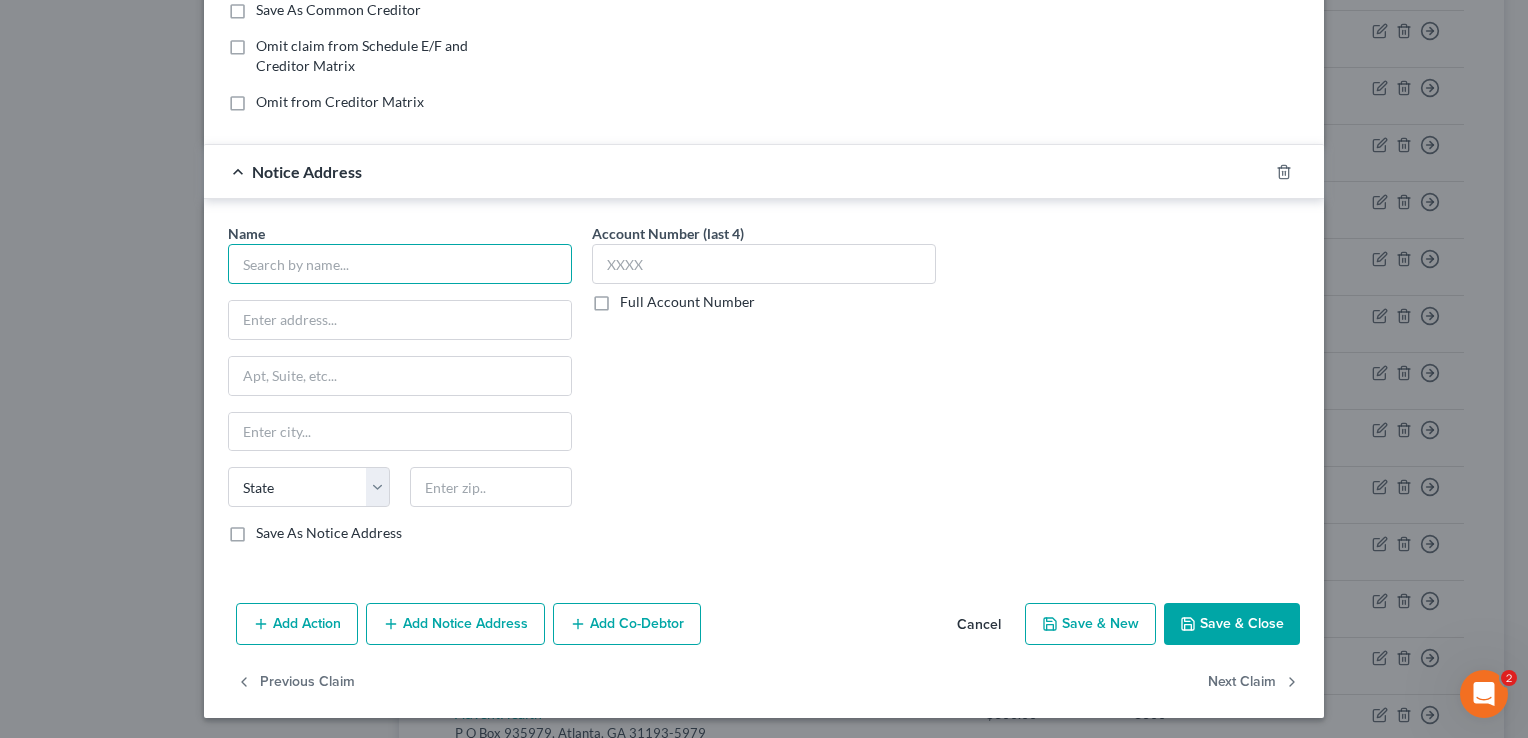 click at bounding box center [400, 264] 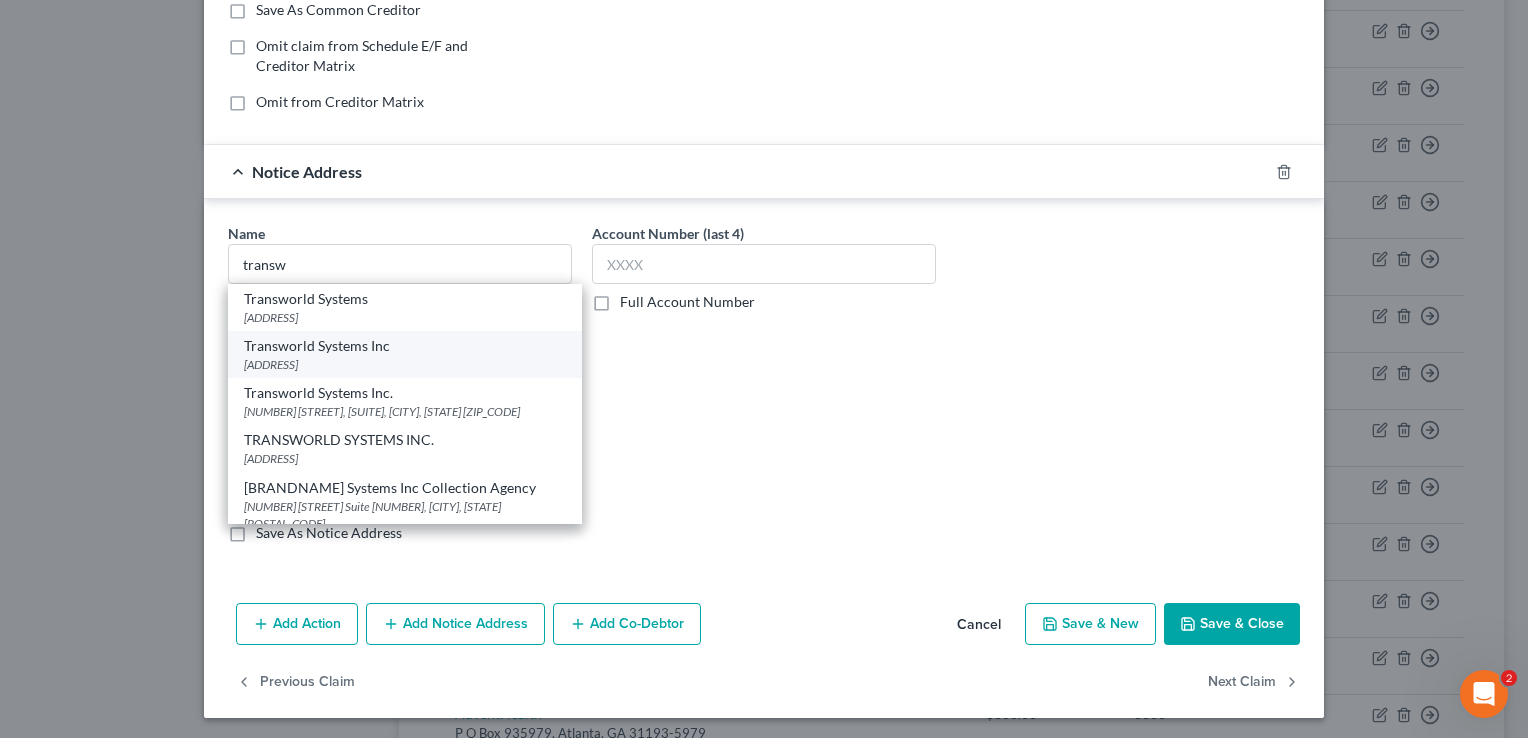 click on "[ADDRESS]" at bounding box center [405, 364] 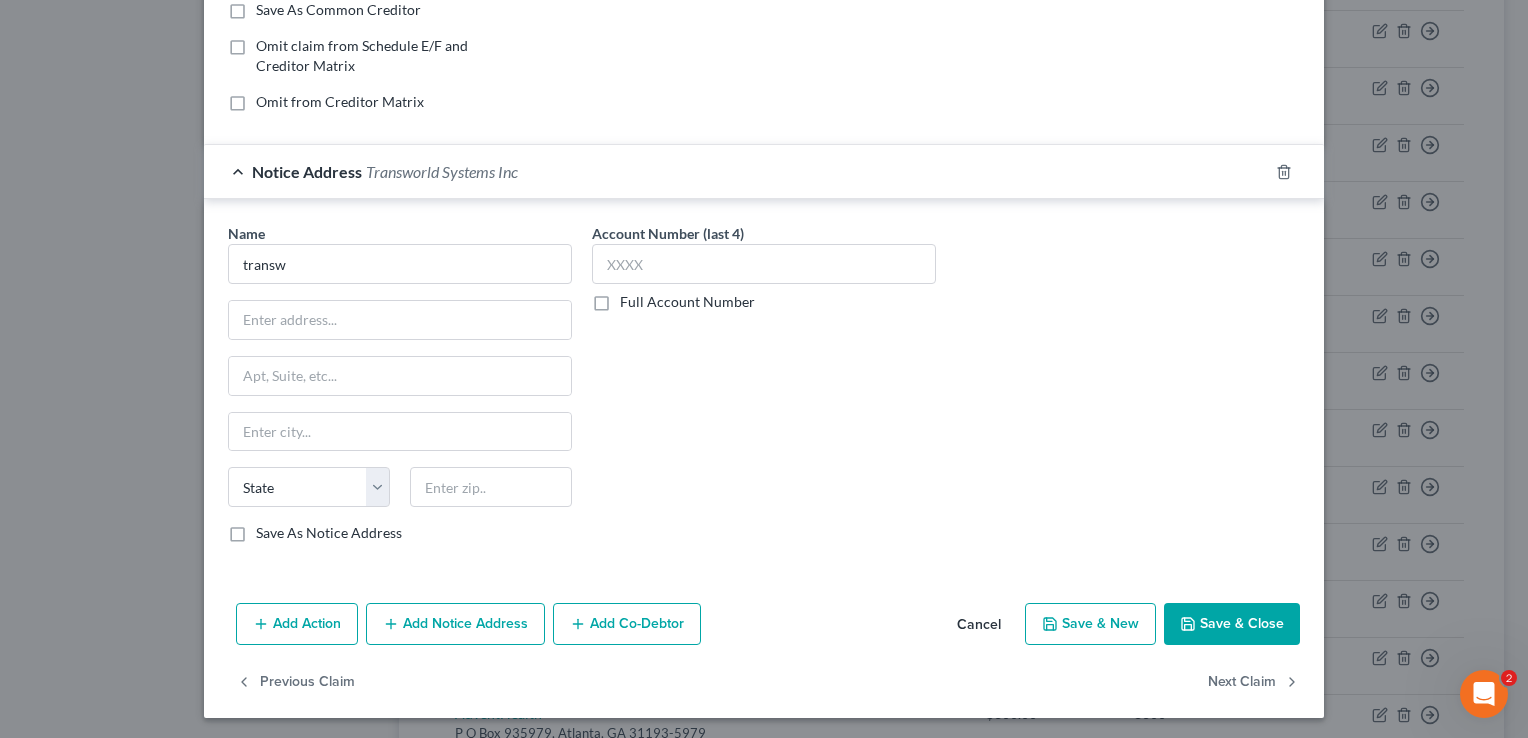 type on "Transworld Systems Inc" 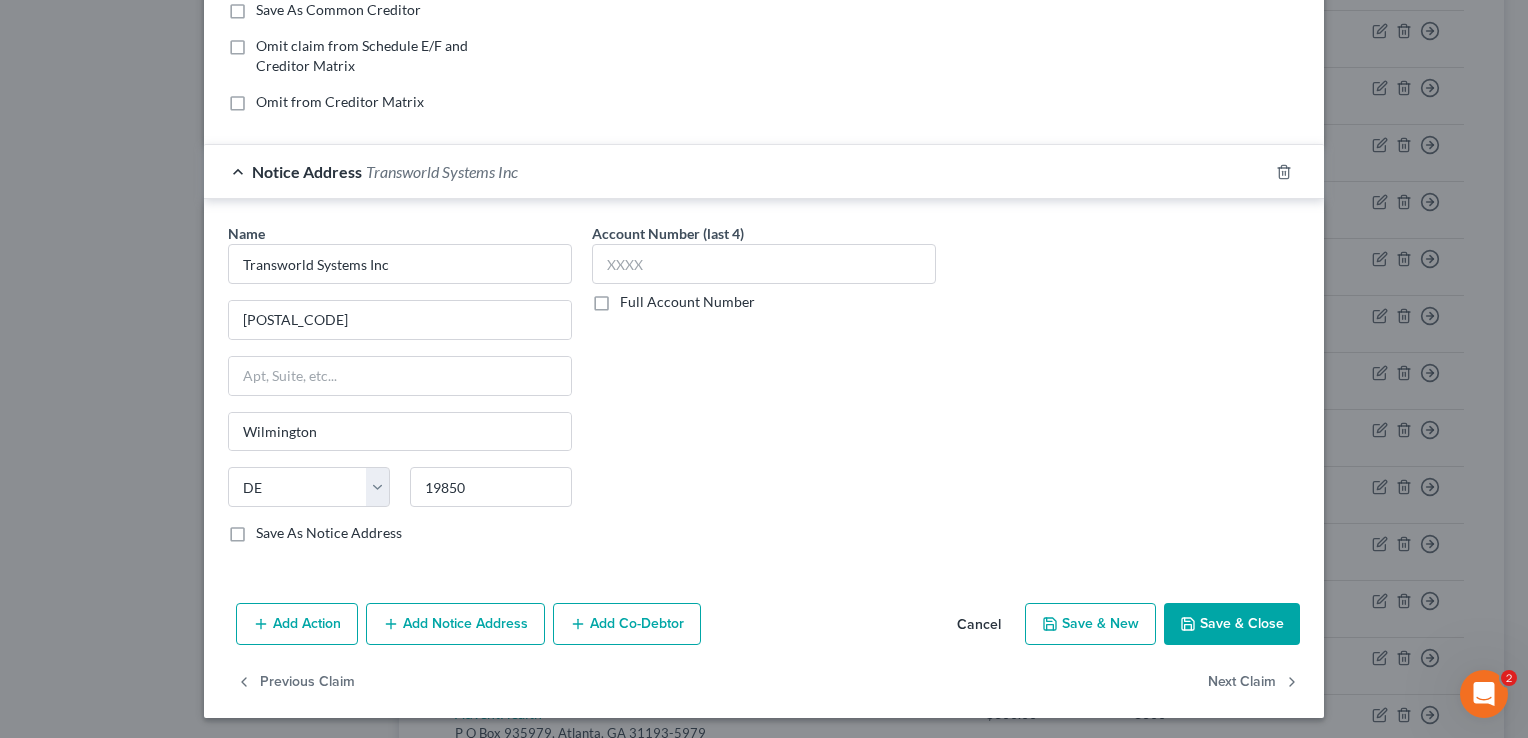 click on "Save & Close" at bounding box center [1232, 624] 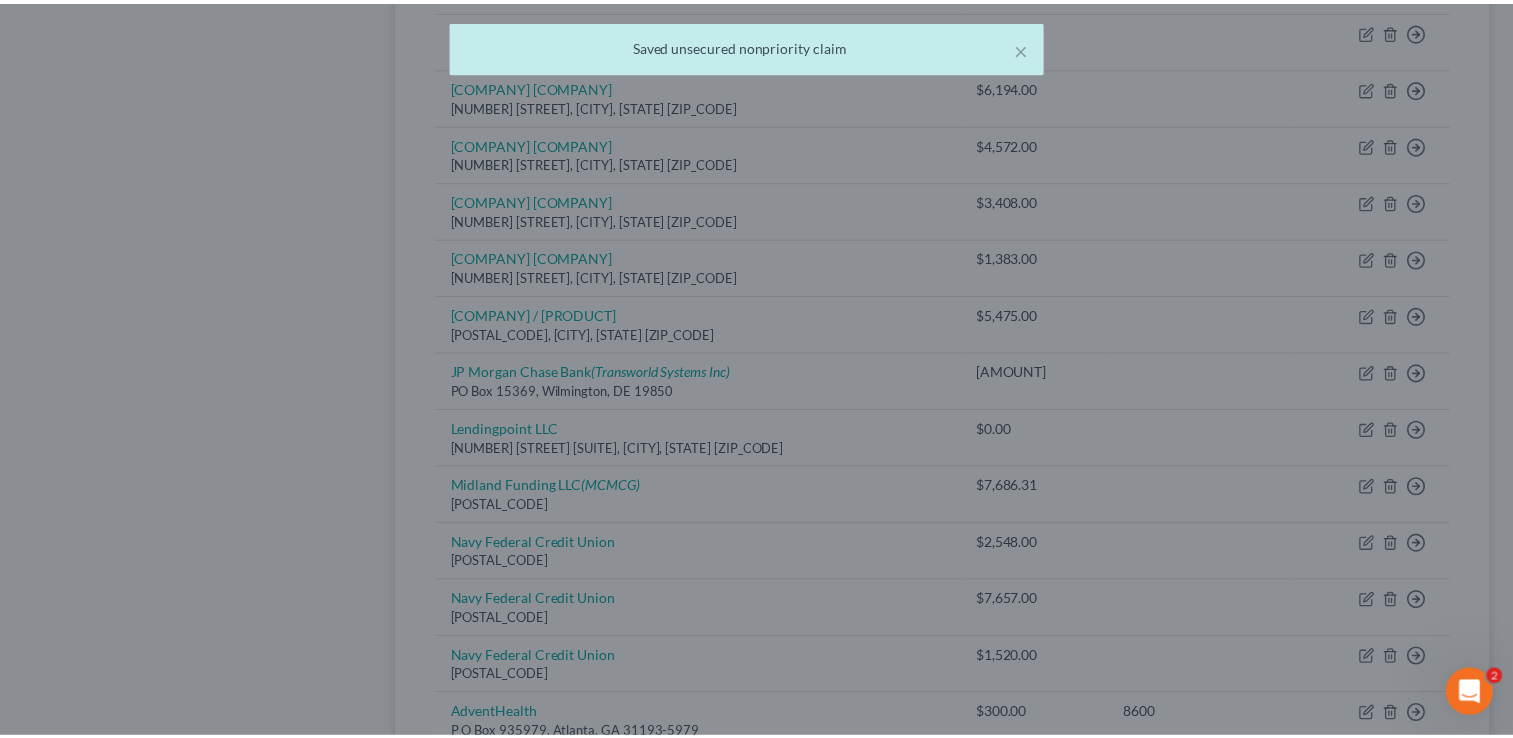 scroll, scrollTop: 0, scrollLeft: 0, axis: both 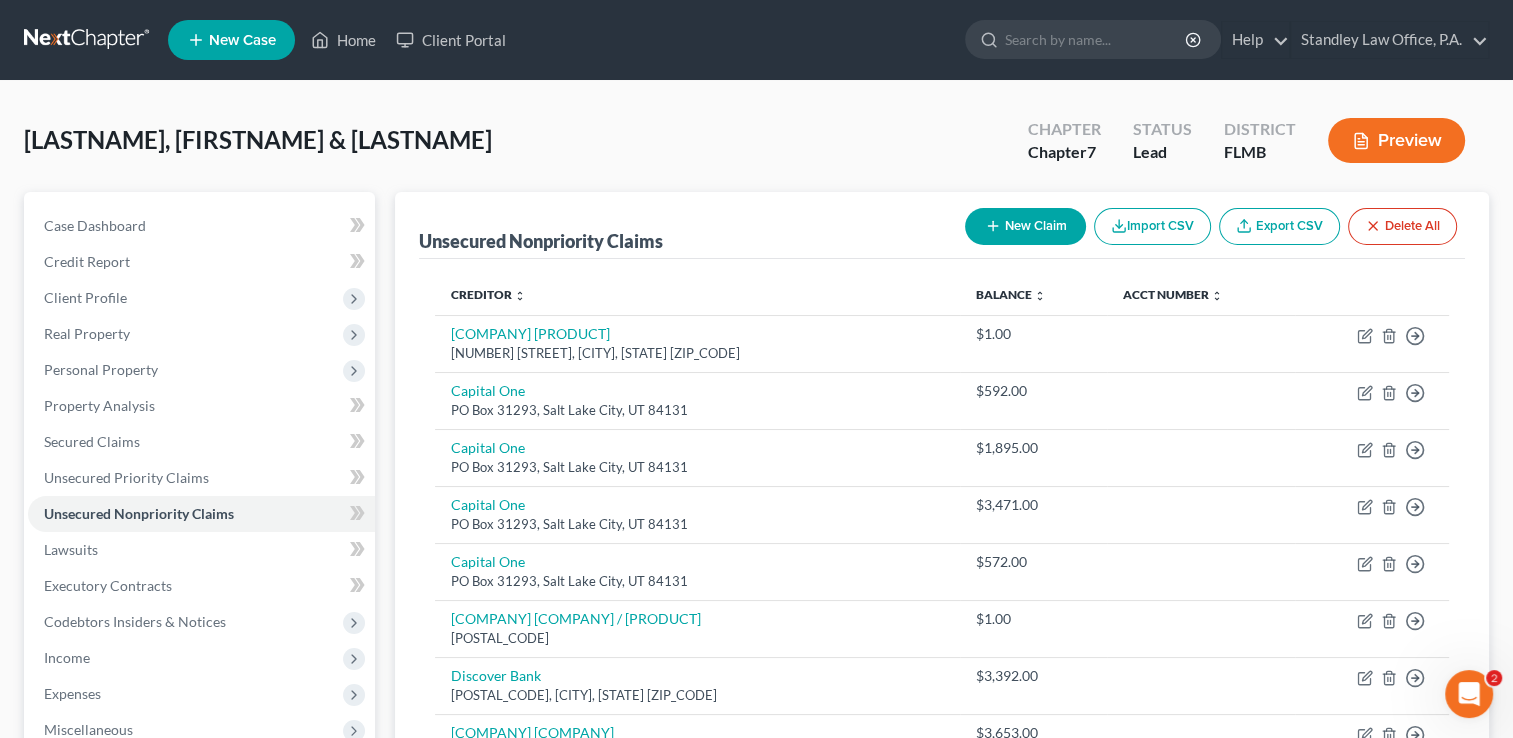click on "New Claim" at bounding box center (1025, 226) 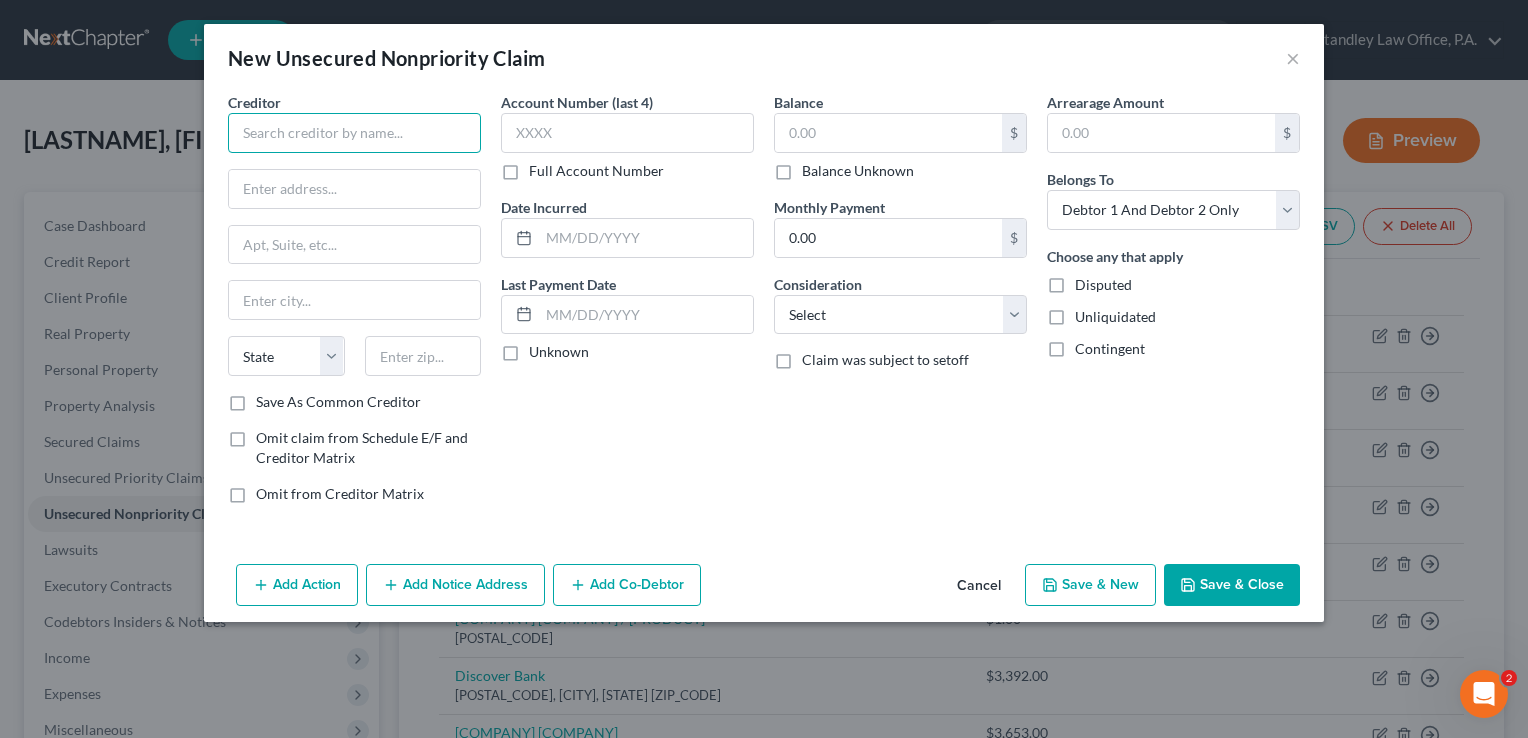click at bounding box center [354, 133] 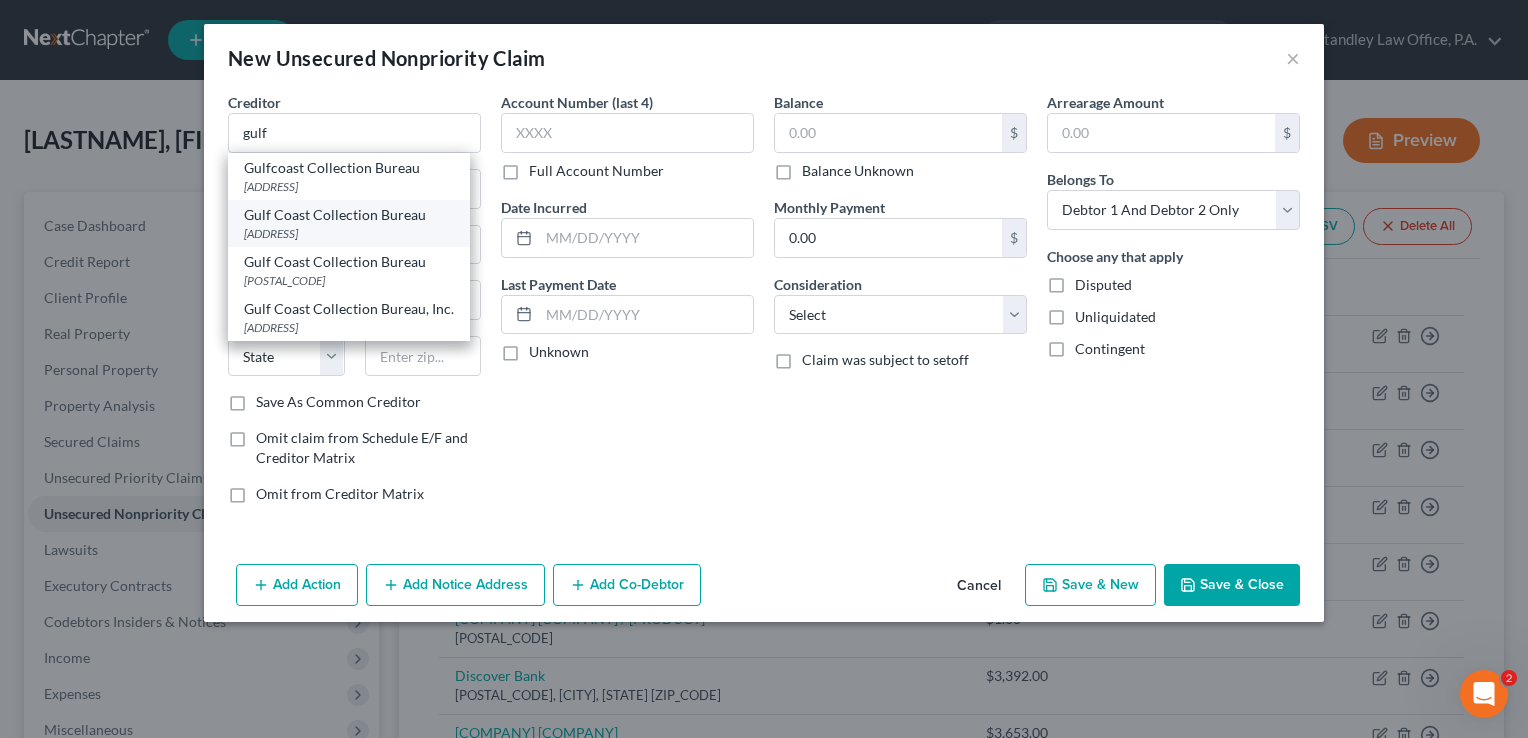 click on "[BRANDNAME] Collection Bureau               [ADDRESS]" at bounding box center [349, 223] 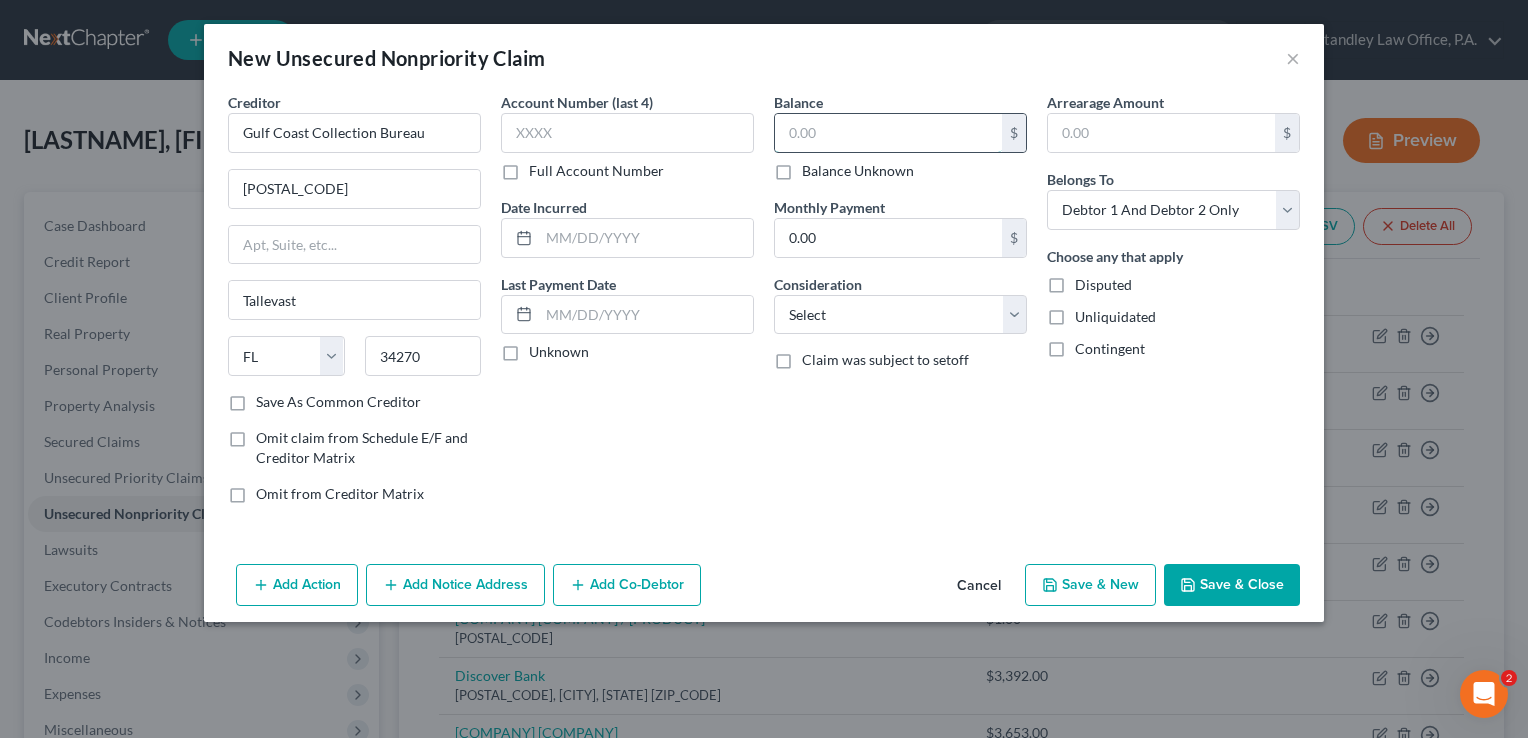 click at bounding box center [888, 133] 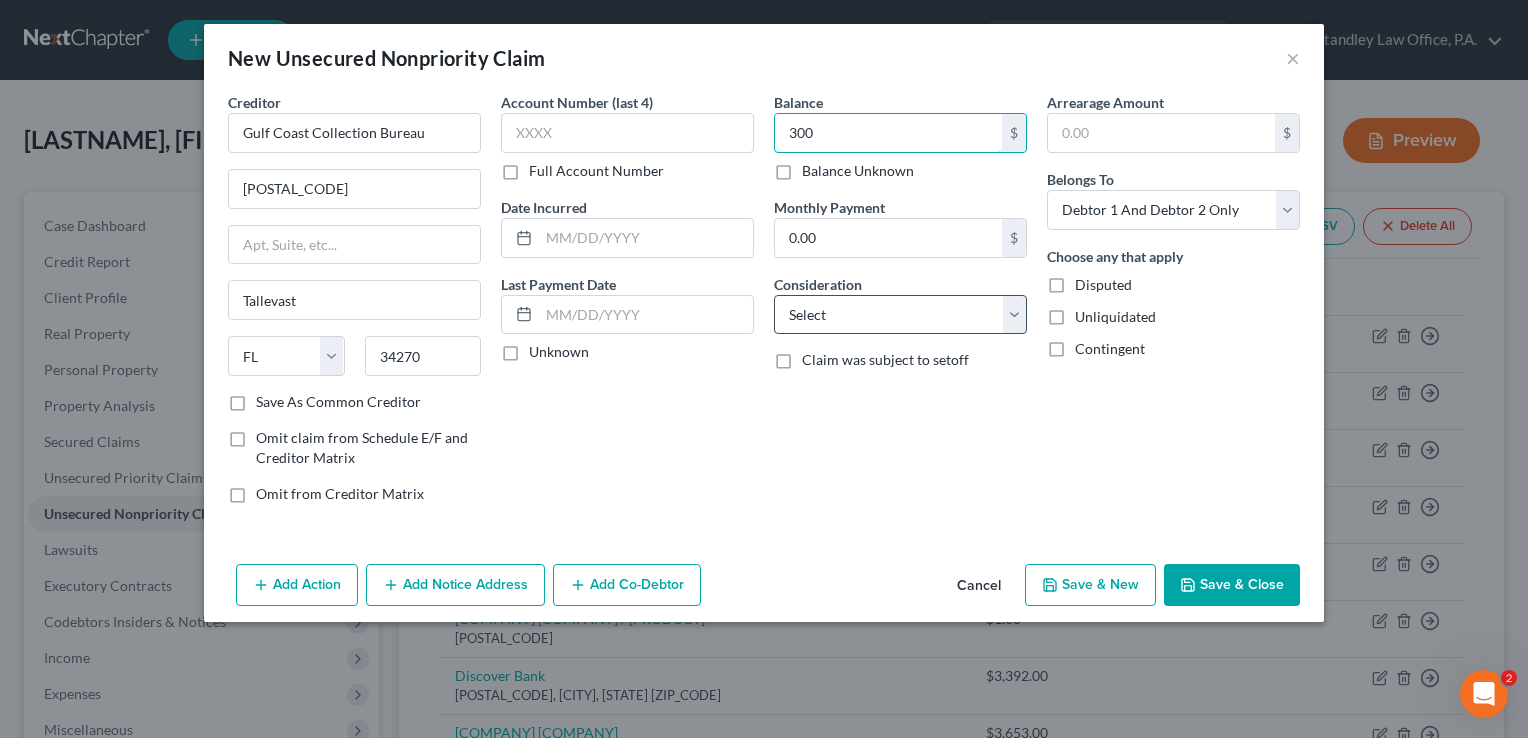 type on "300" 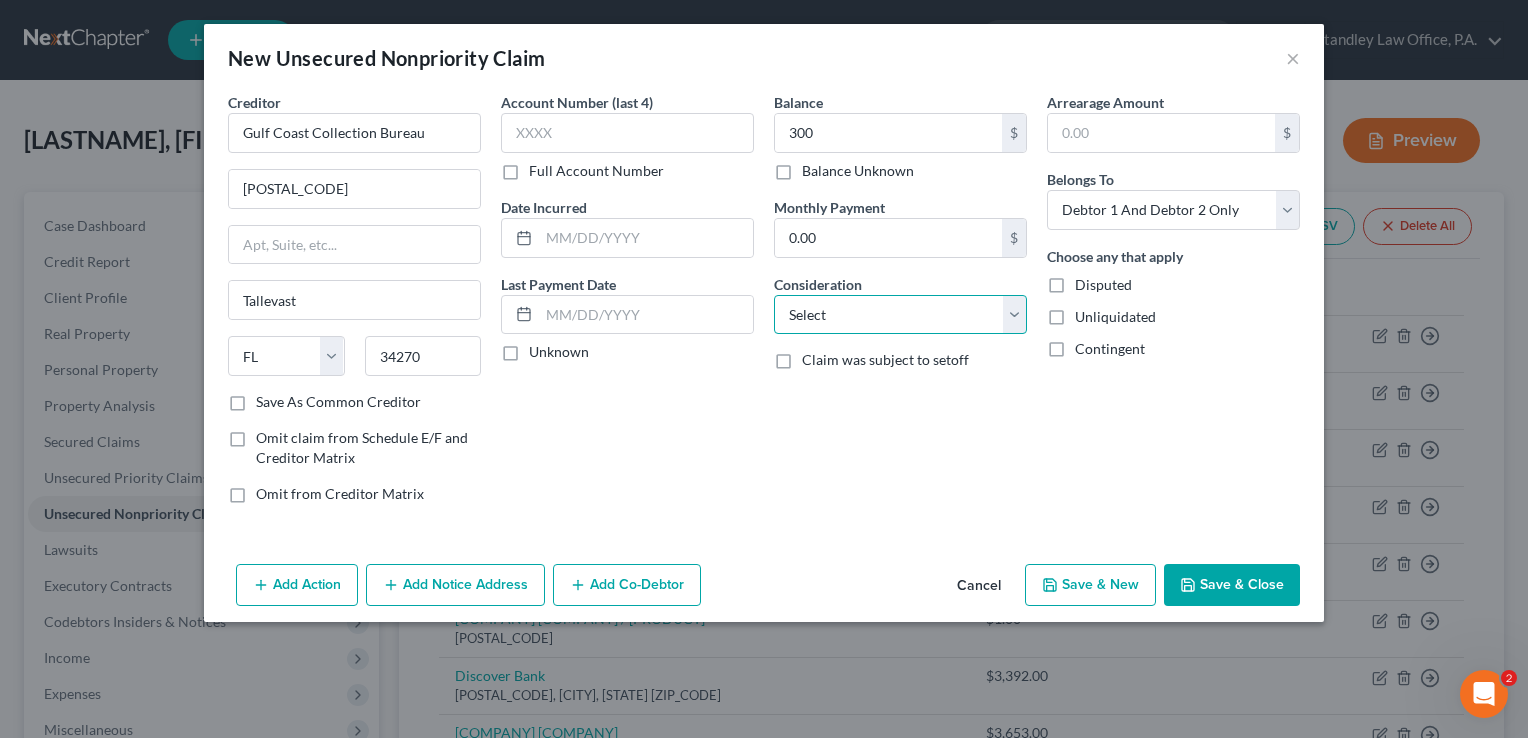 click on "Select Cable / Satellite Services Collection Agency Credit Card Debt Debt Counseling / Attorneys Deficiency Balance Domestic Support Obligations Home / Car Repairs Income Taxes Judgment Liens Medical Services Monies Loaned / Advanced Mortgage Obligation From Divorce Or Separation Obligation To Pensions Other Overdrawn Bank Account Promised To Help Pay Creditors Student Loans Suppliers And Vendors Telephone / Internet Services Utility Services" at bounding box center [900, 315] 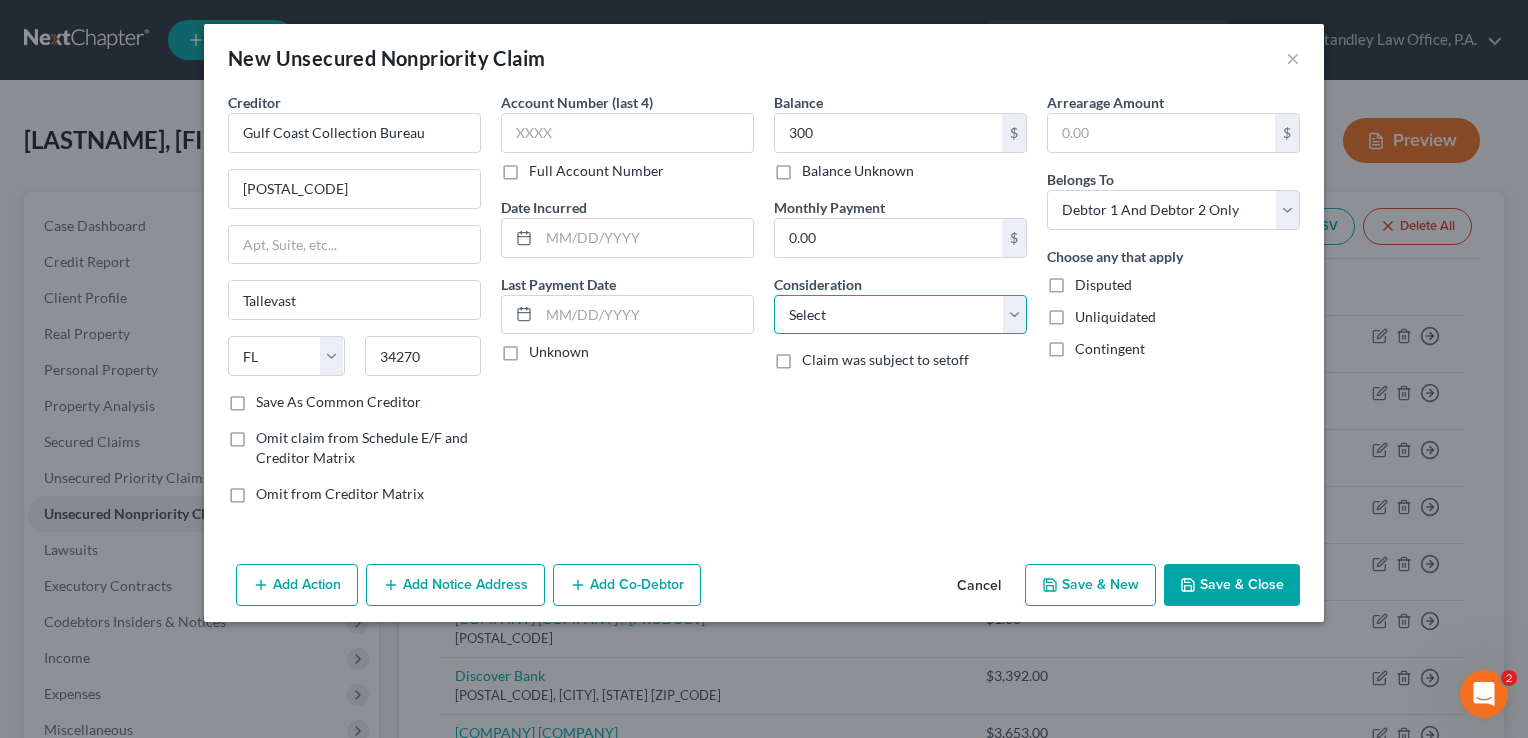 select on "1" 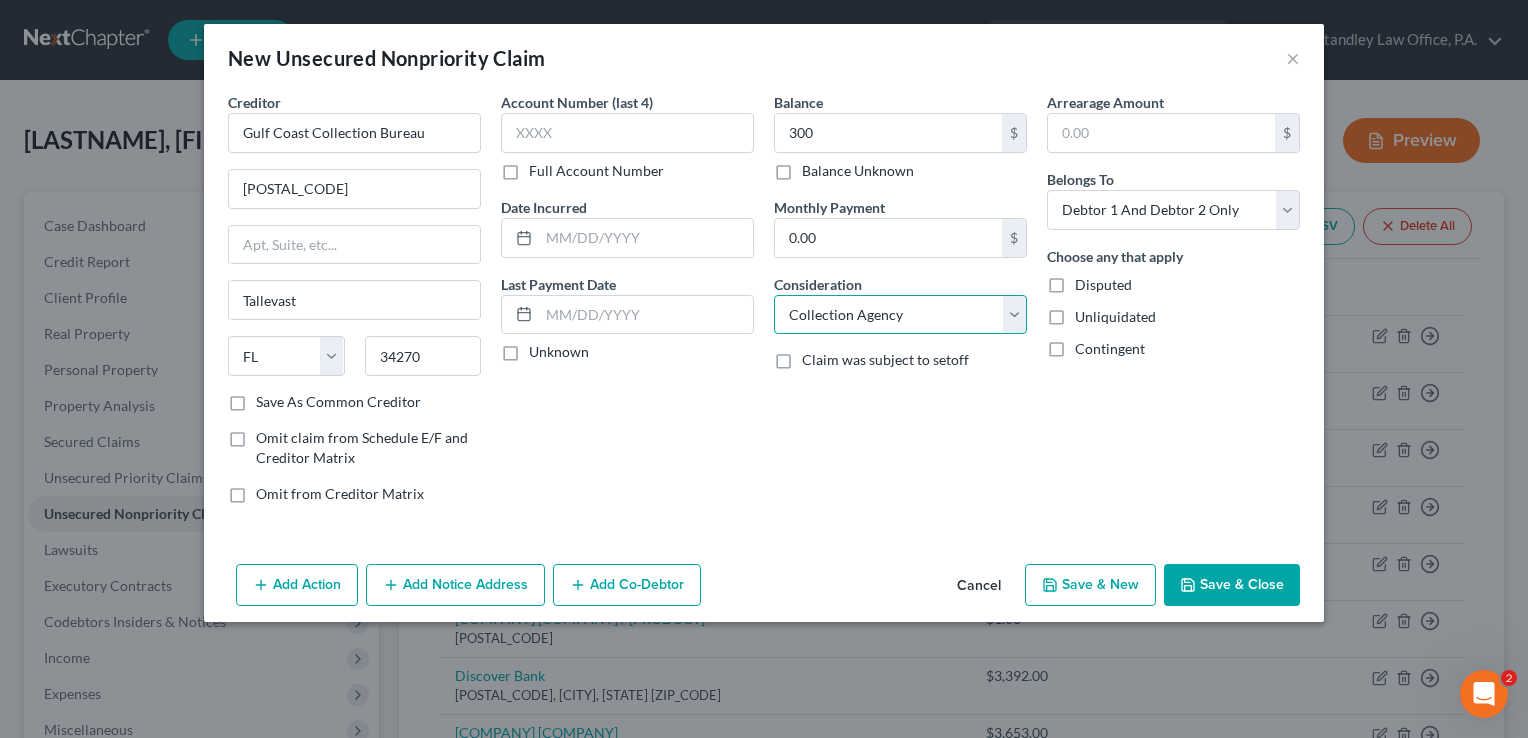 click on "Select Cable / Satellite Services Collection Agency Credit Card Debt Debt Counseling / Attorneys Deficiency Balance Domestic Support Obligations Home / Car Repairs Income Taxes Judgment Liens Medical Services Monies Loaned / Advanced Mortgage Obligation From Divorce Or Separation Obligation To Pensions Other Overdrawn Bank Account Promised To Help Pay Creditors Student Loans Suppliers And Vendors Telephone / Internet Services Utility Services" at bounding box center (900, 315) 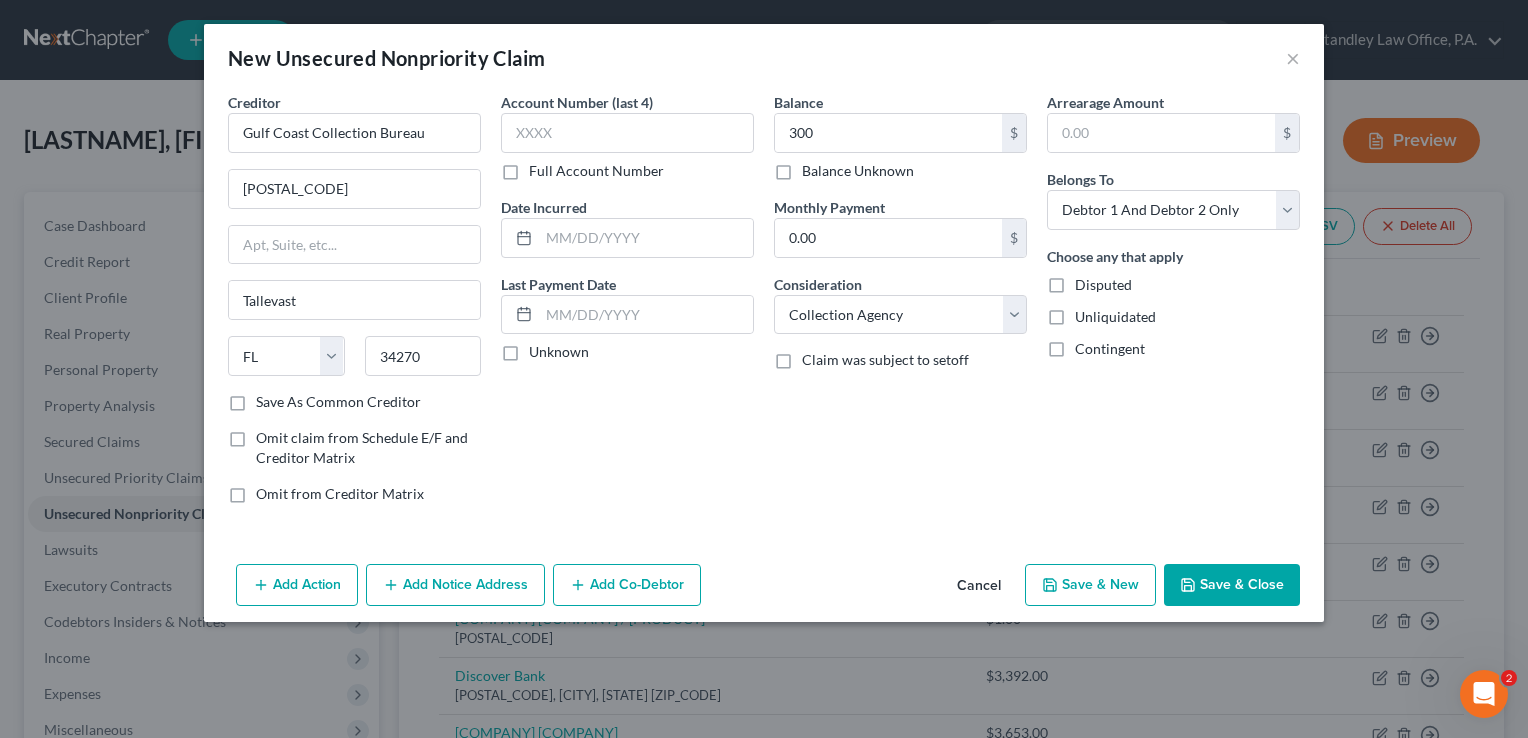 click on "Save & Close" at bounding box center (1232, 585) 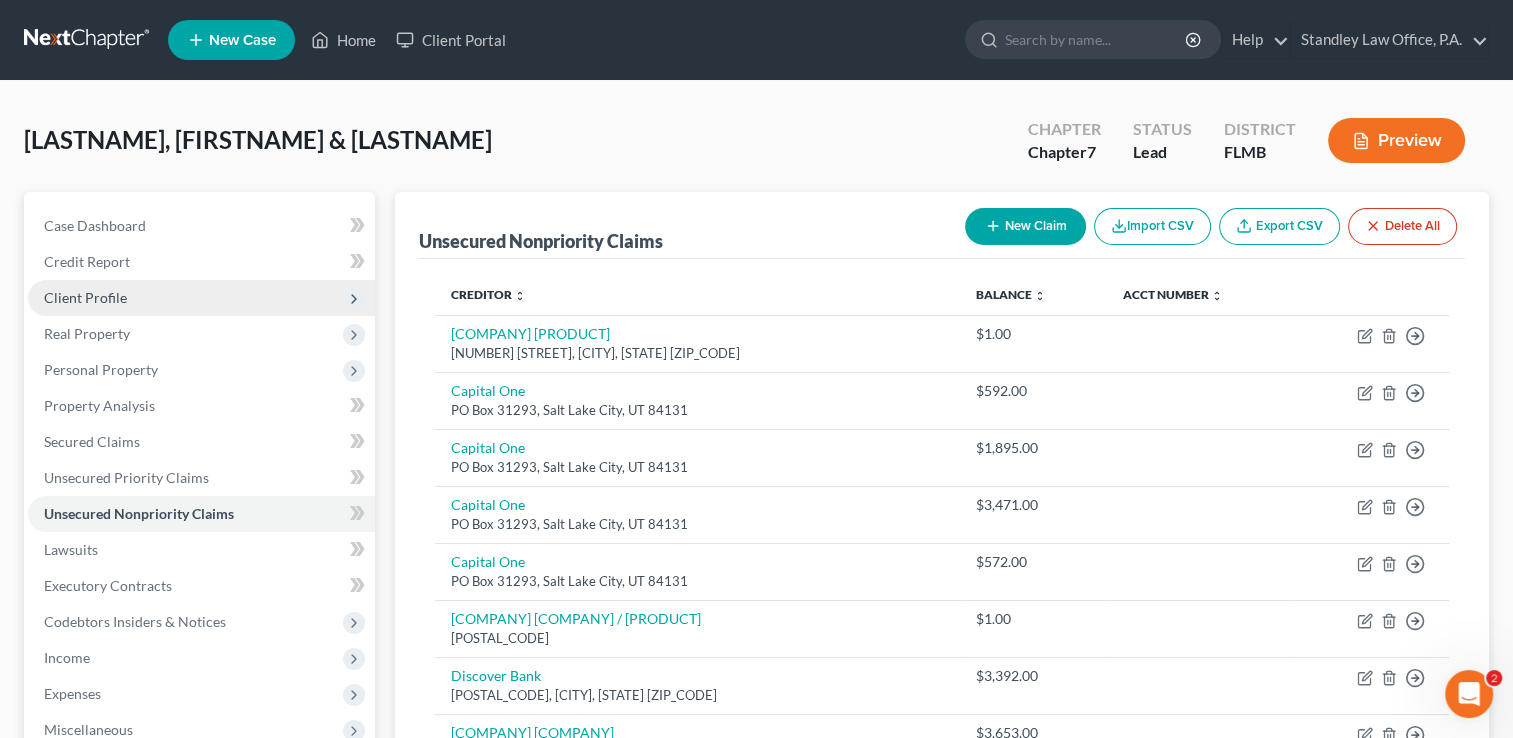 click on "Client Profile" at bounding box center [85, 297] 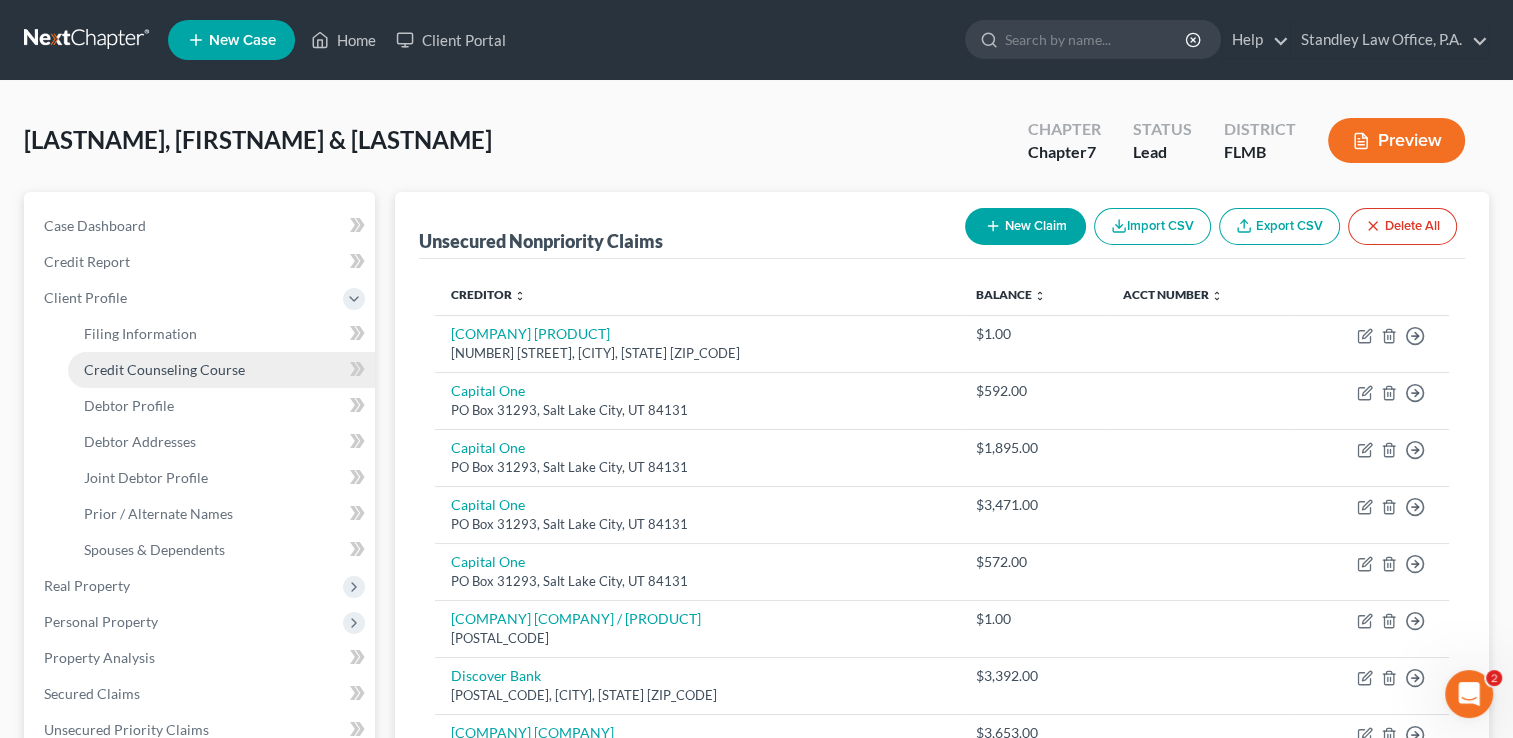 click on "Credit Counseling Course" at bounding box center (164, 369) 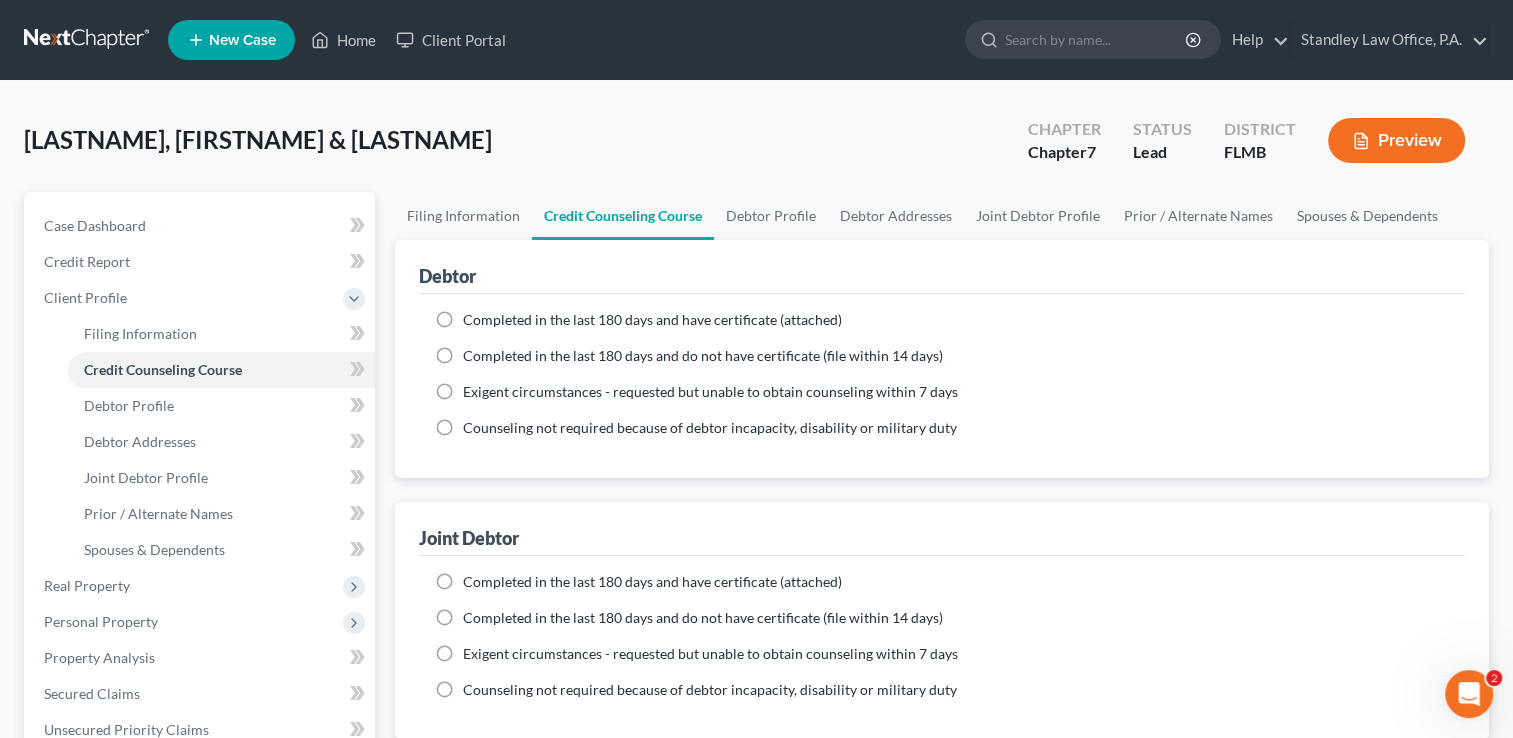 click on "Completed in the last 180 days and have certificate (attached)" at bounding box center [652, 319] 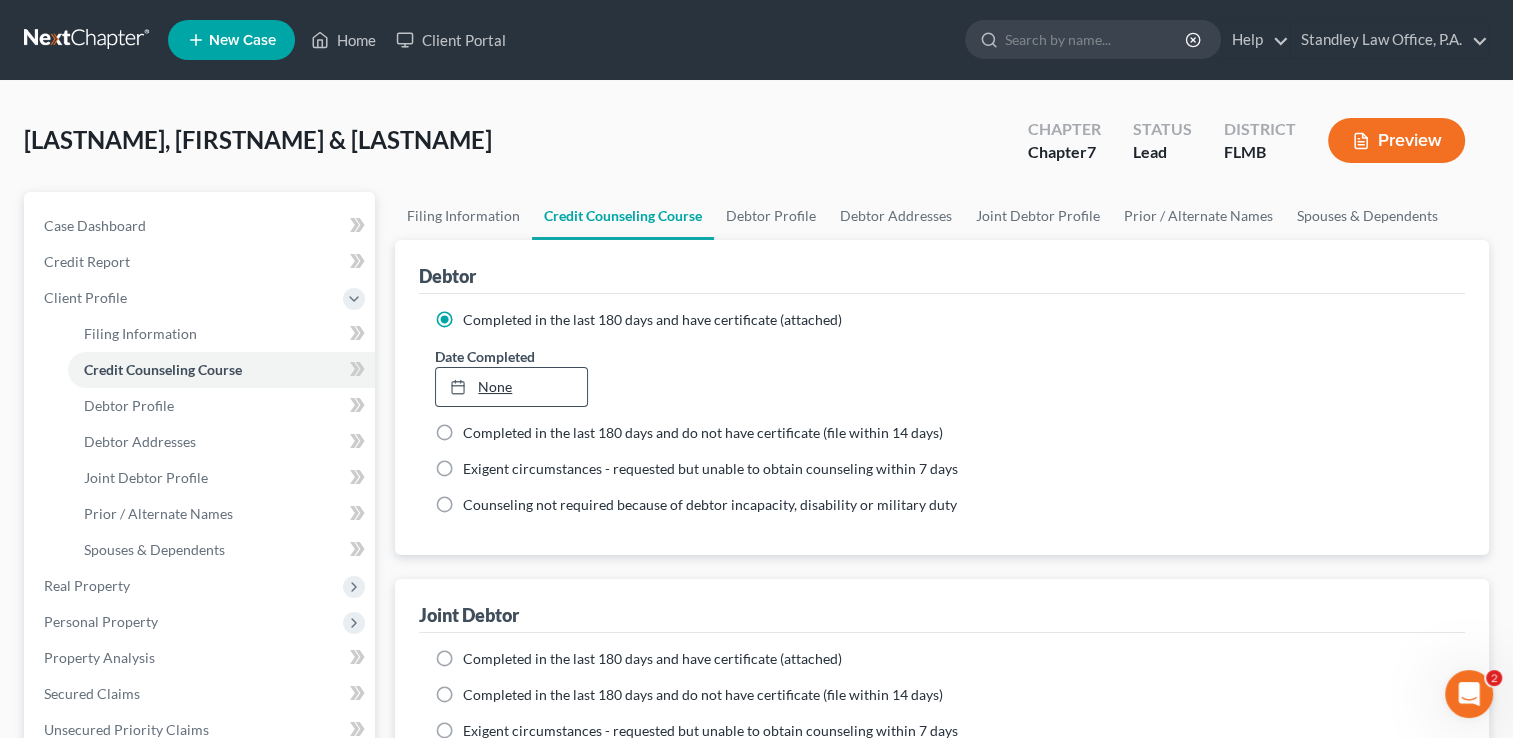 type on "8/5/2025" 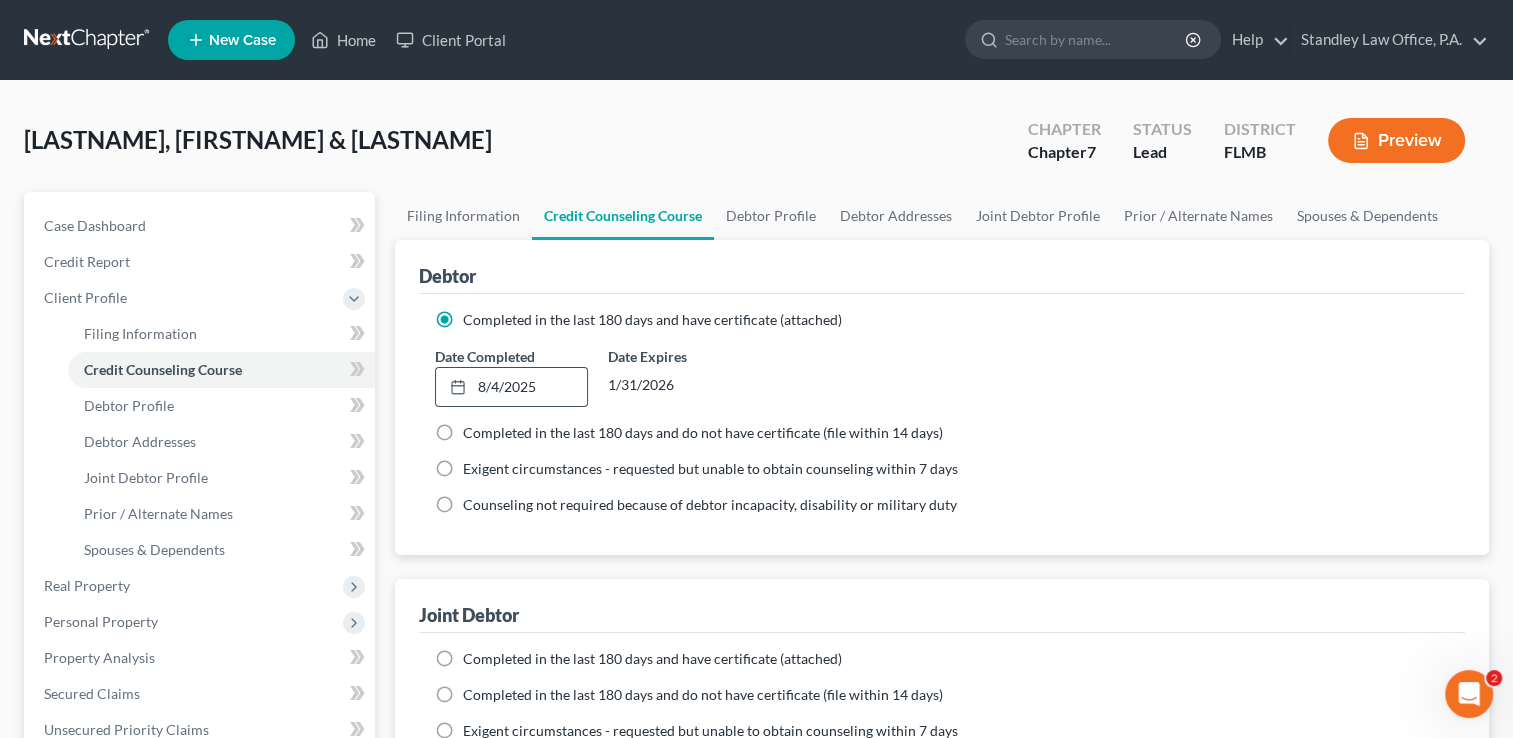 click on "Completed in the last 180 days and have certificate (attached)" at bounding box center (652, 658) 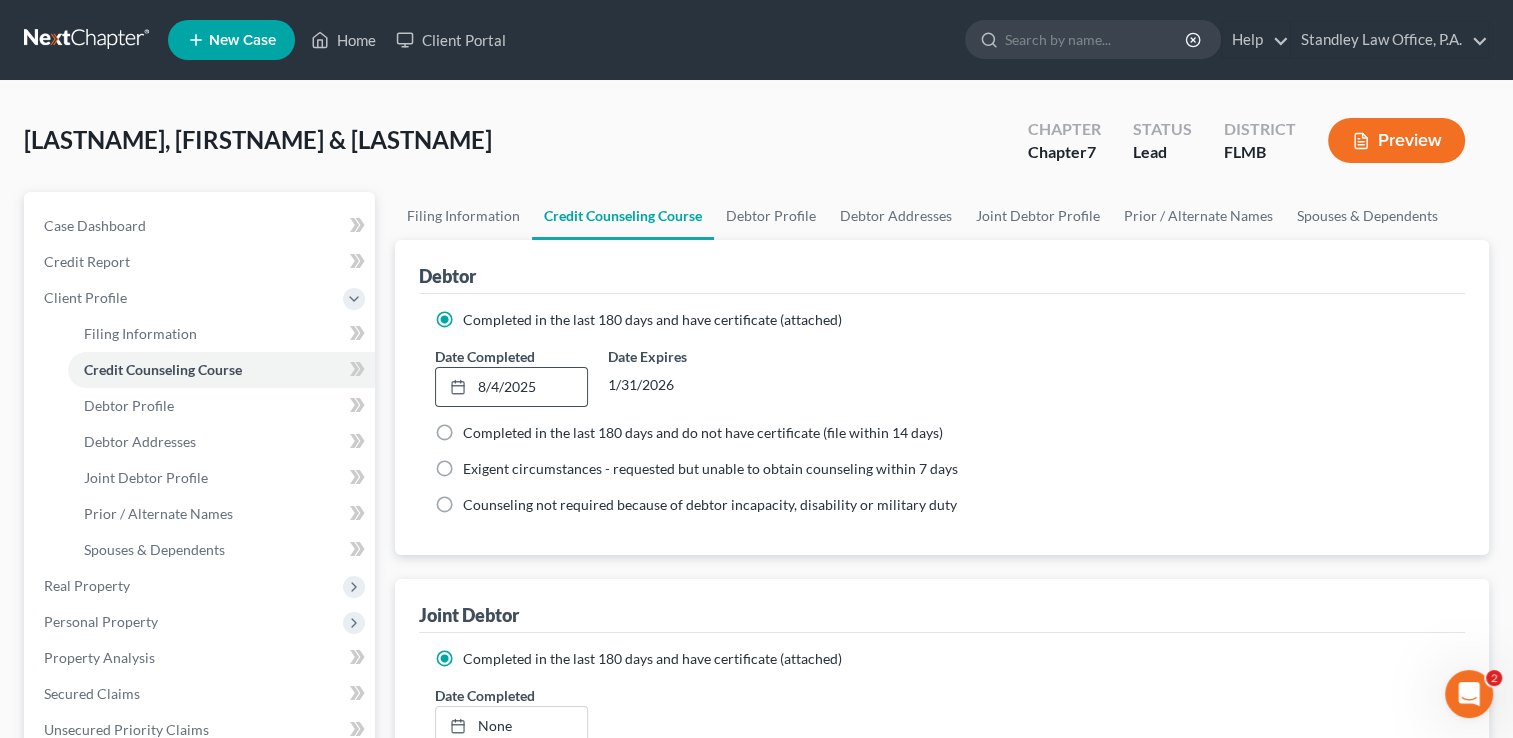 scroll, scrollTop: 575, scrollLeft: 0, axis: vertical 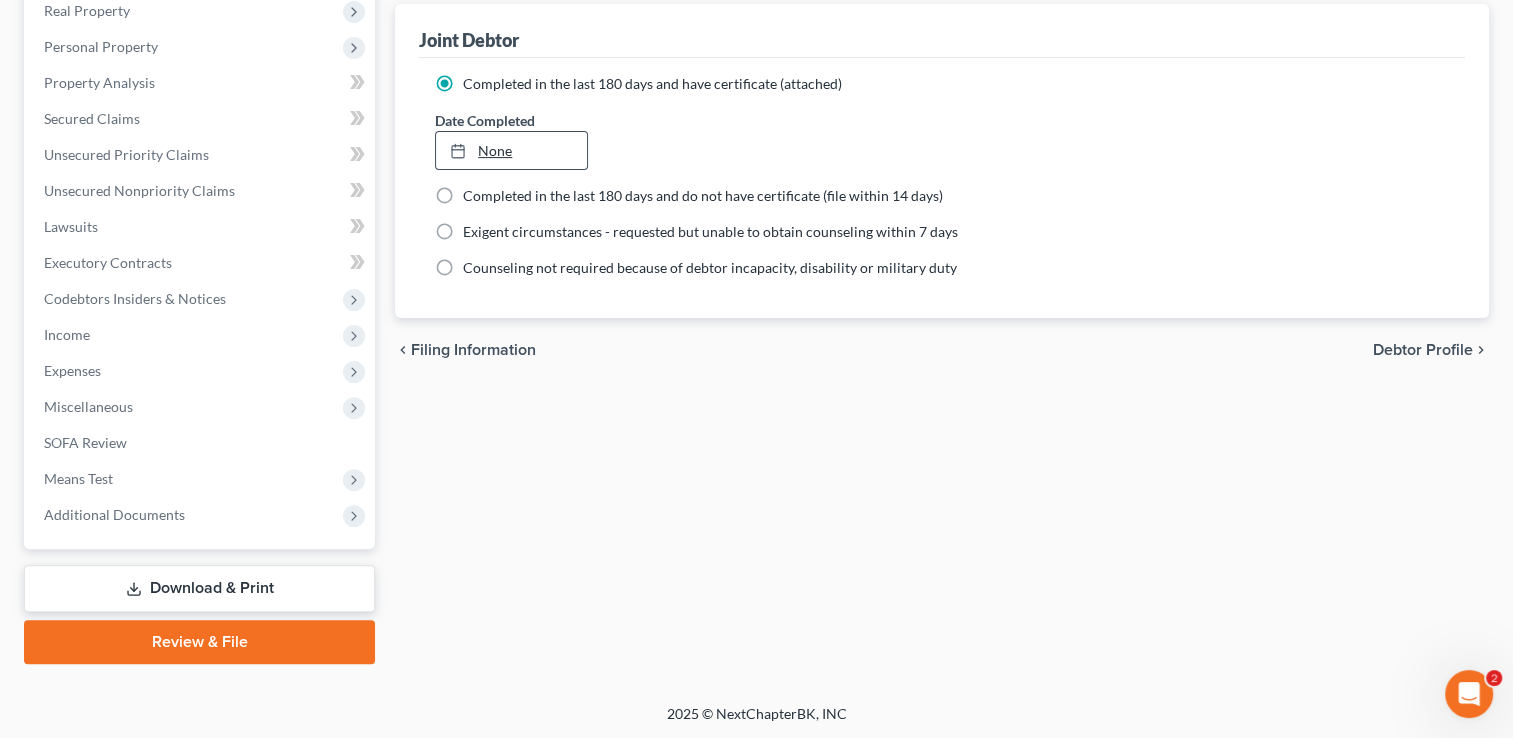 type on "8/5/2025" 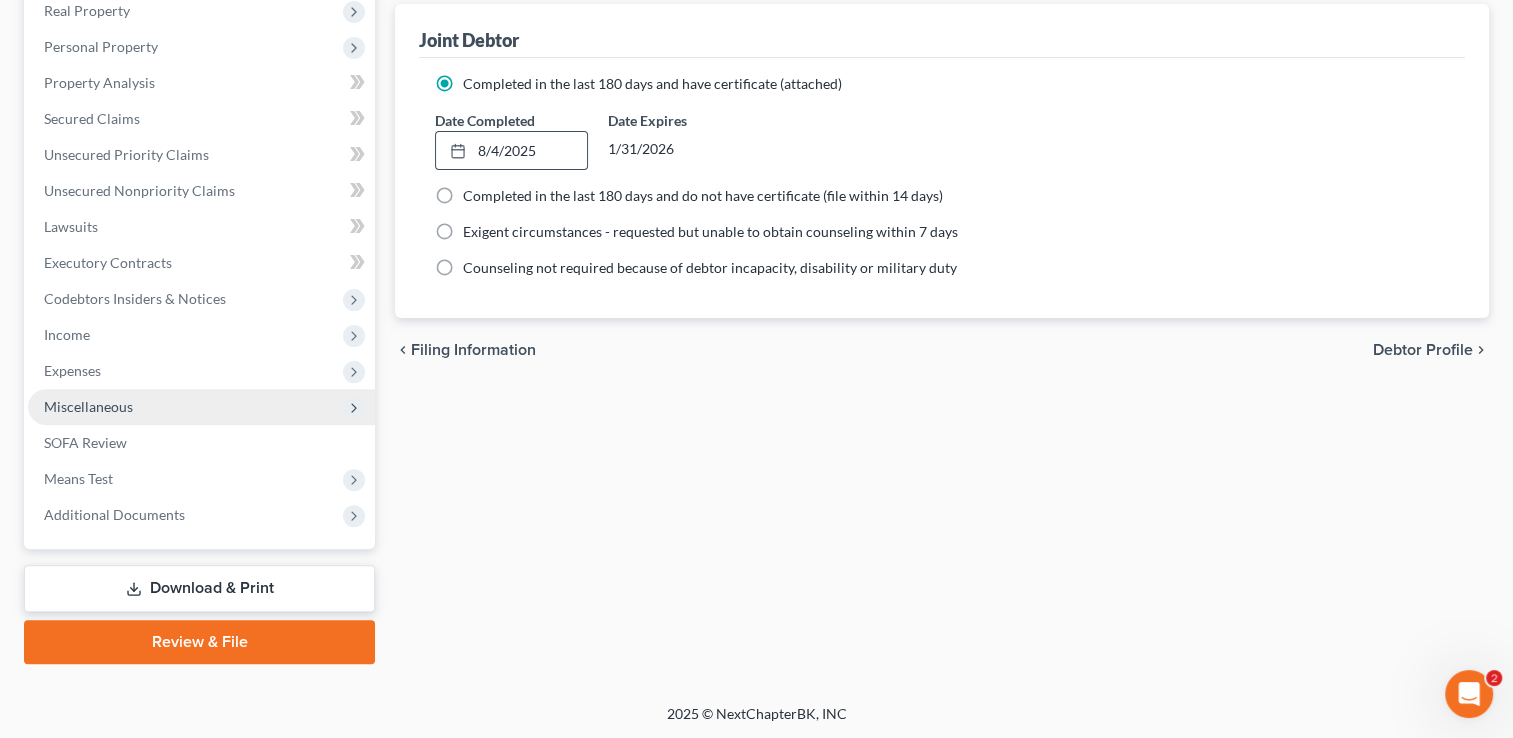 click on "Miscellaneous" at bounding box center (88, 406) 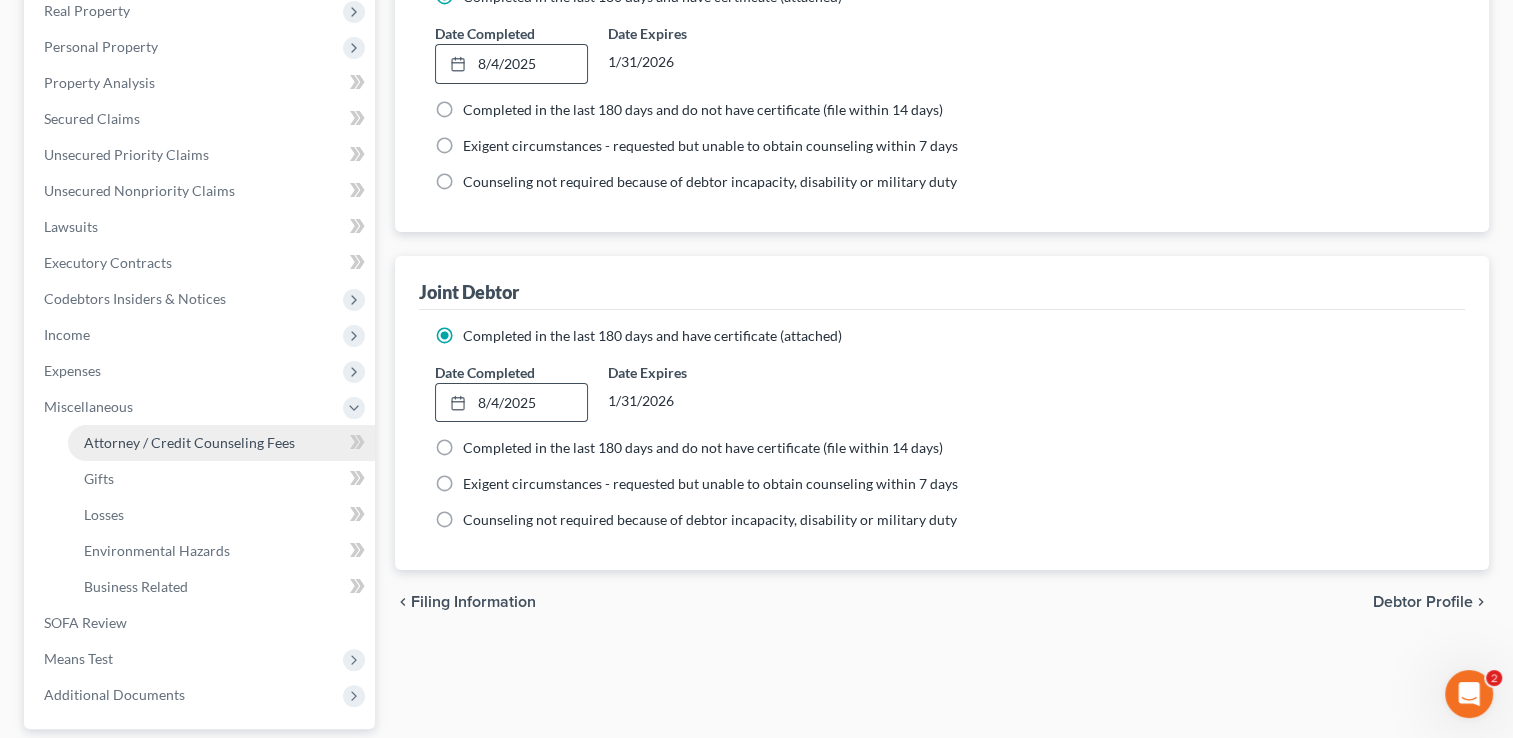 click on "Attorney / Credit Counseling Fees" at bounding box center (221, 443) 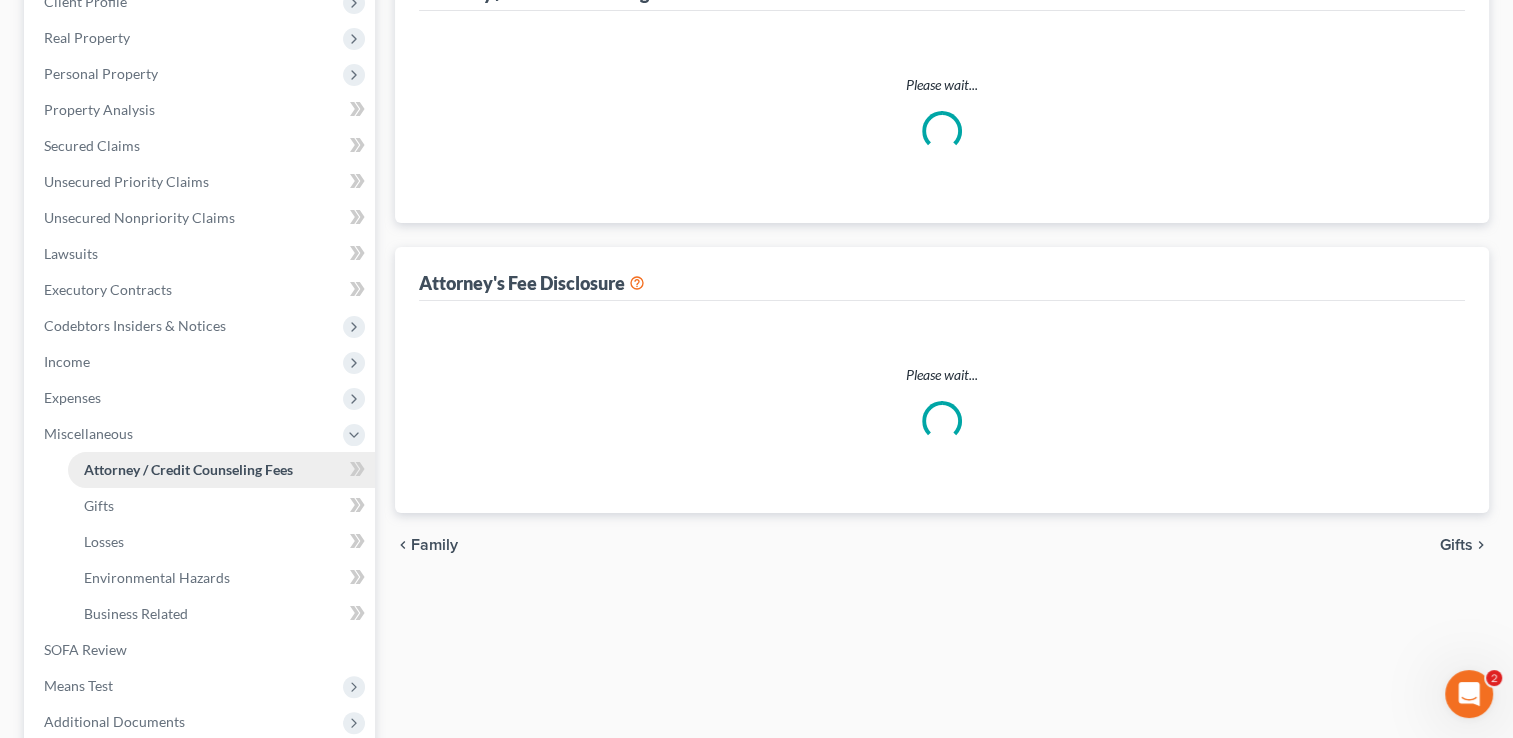 select on "2" 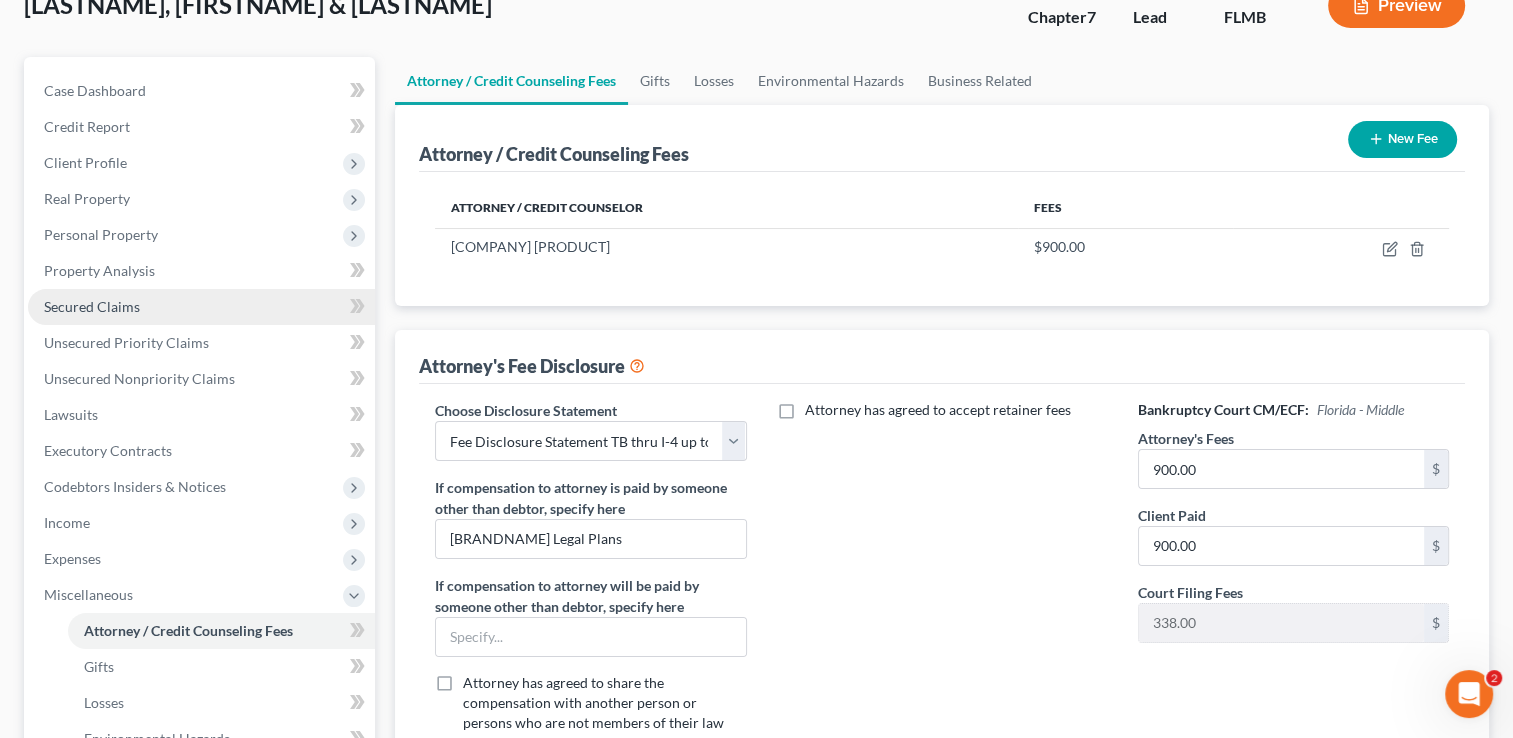 scroll, scrollTop: 0, scrollLeft: 0, axis: both 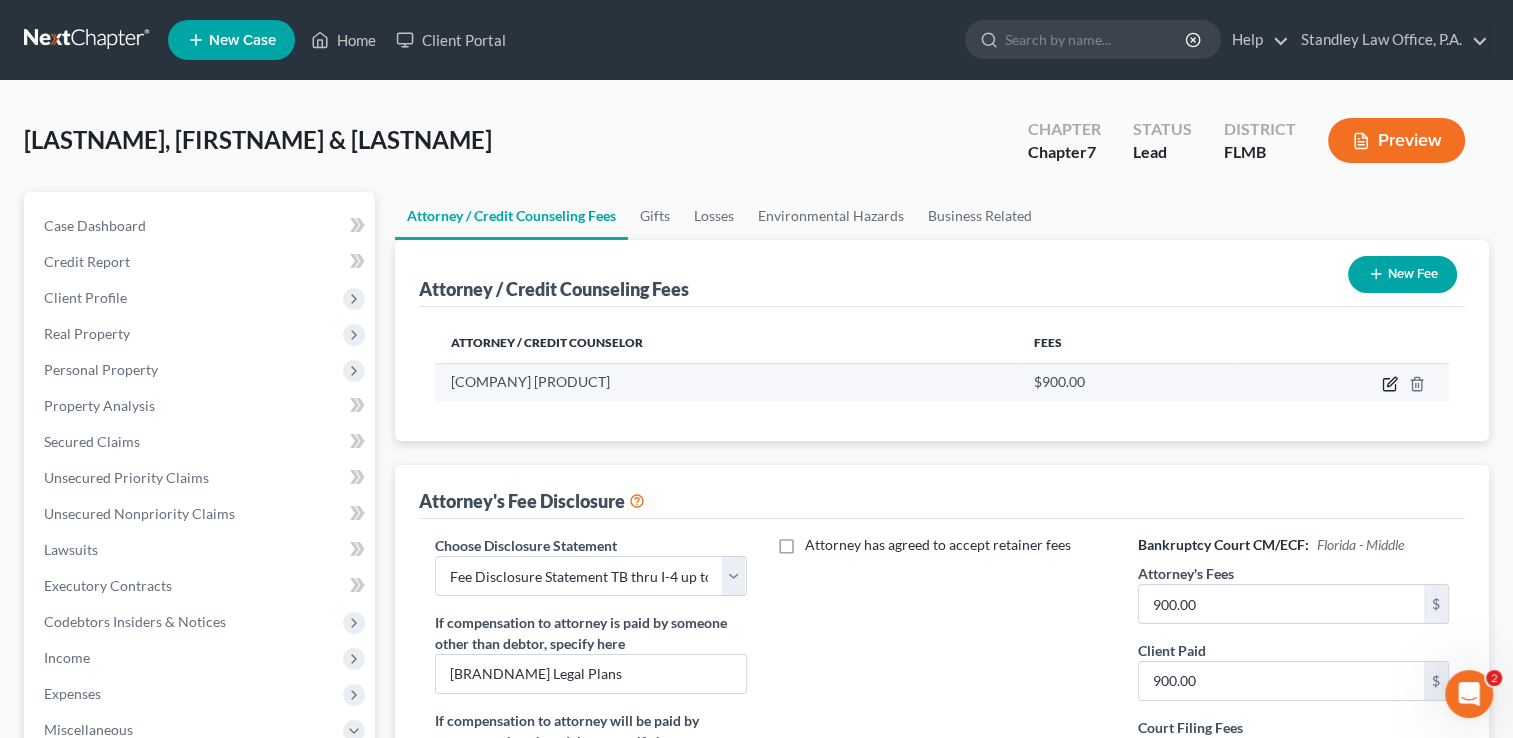click 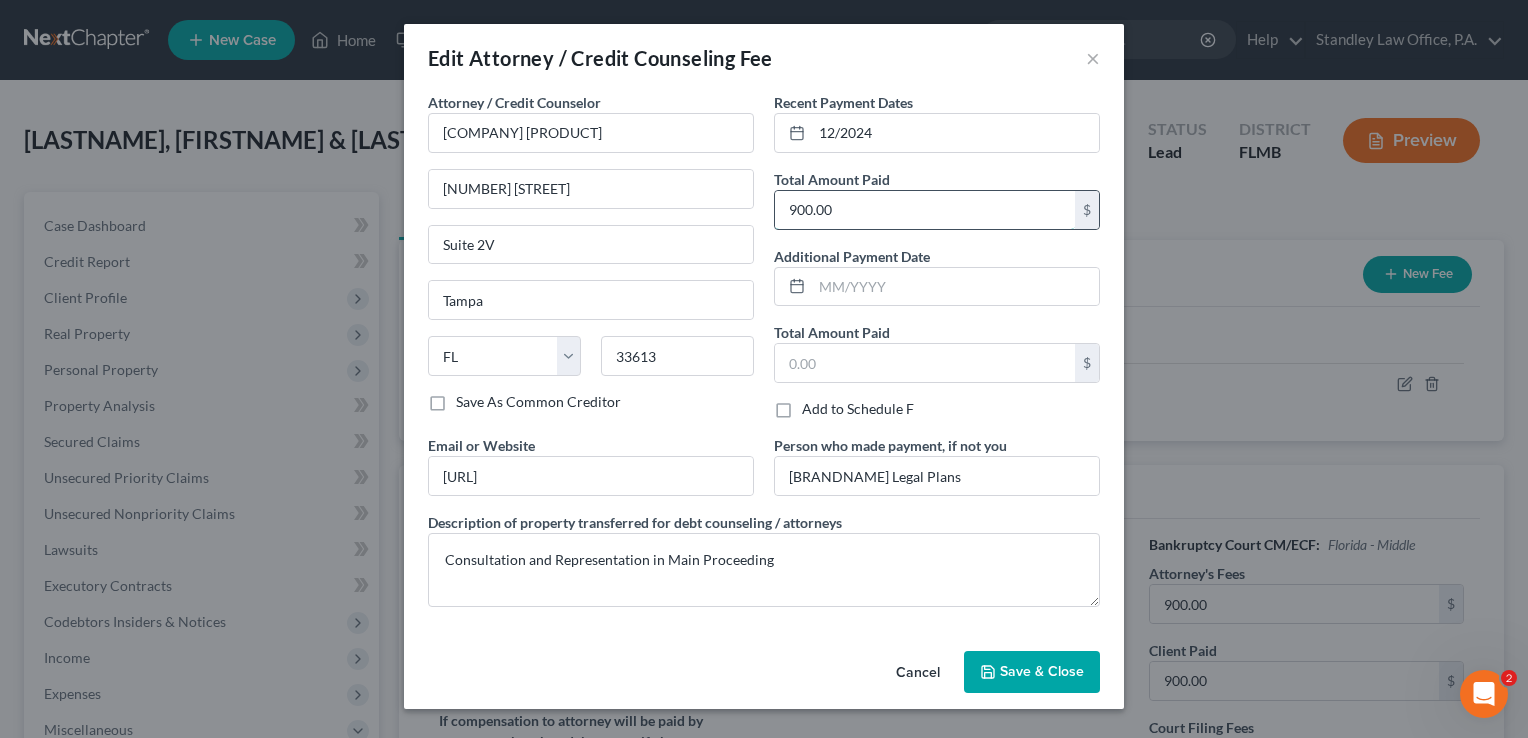 click on "900.00" at bounding box center (925, 210) 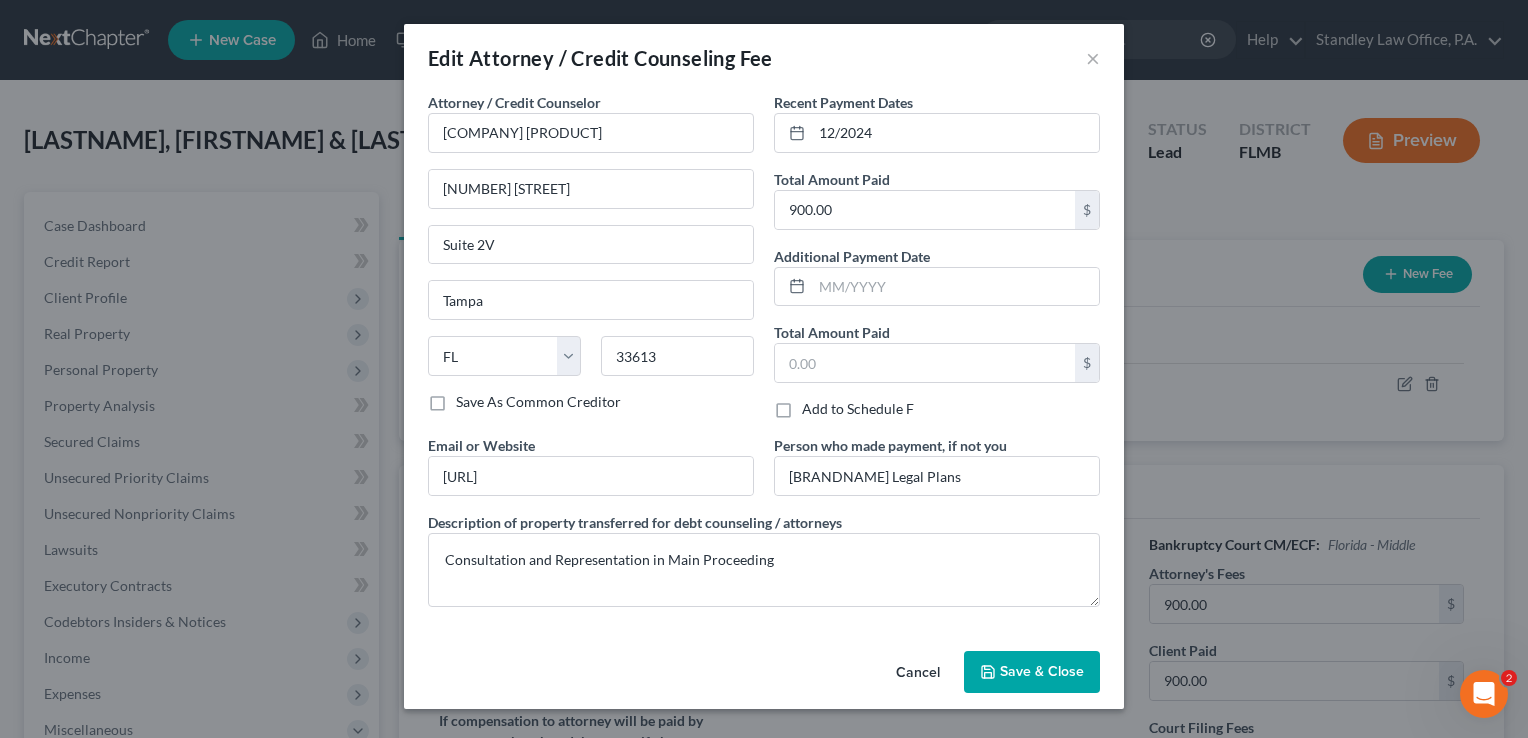 click on "Save & Close" at bounding box center (1042, 671) 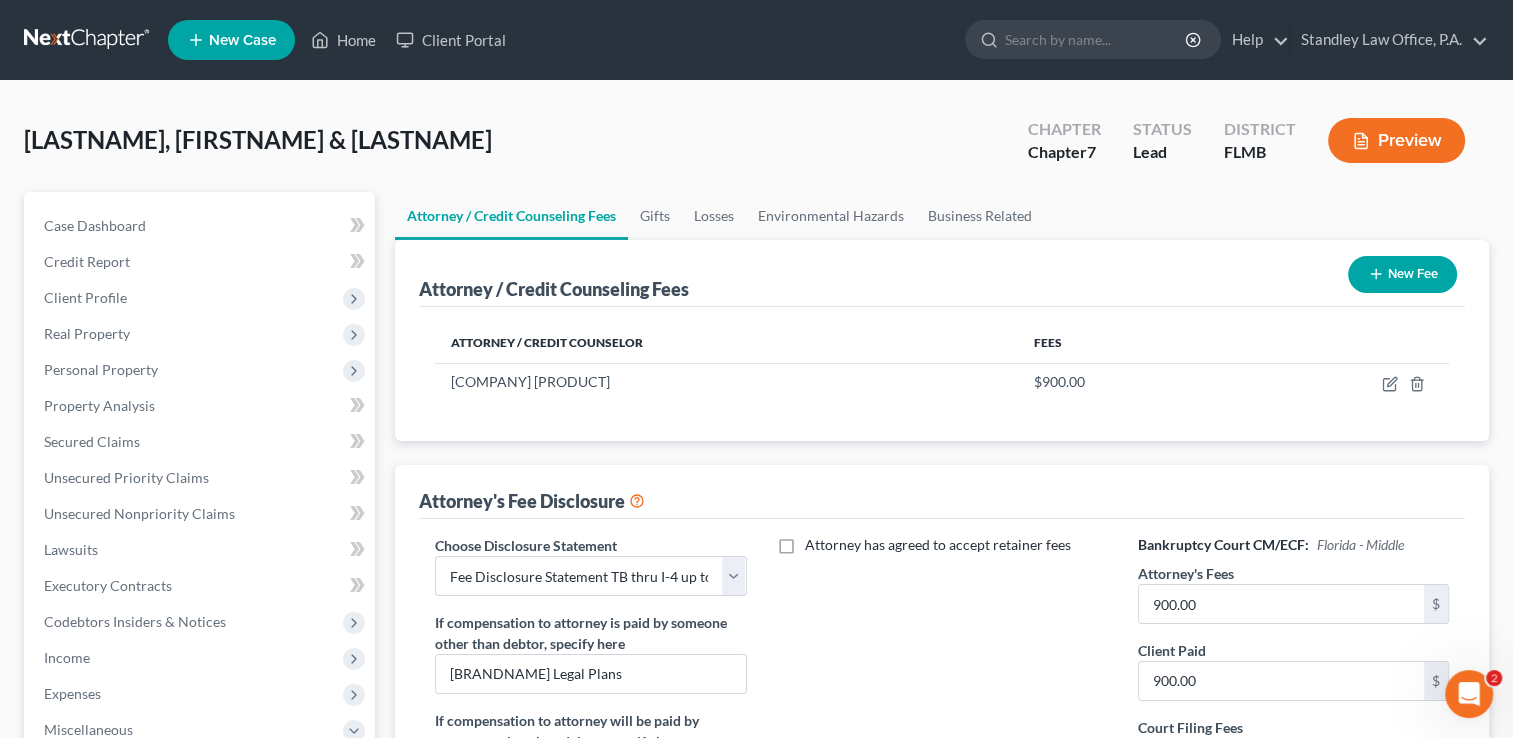 click on "New Fee" at bounding box center (1402, 274) 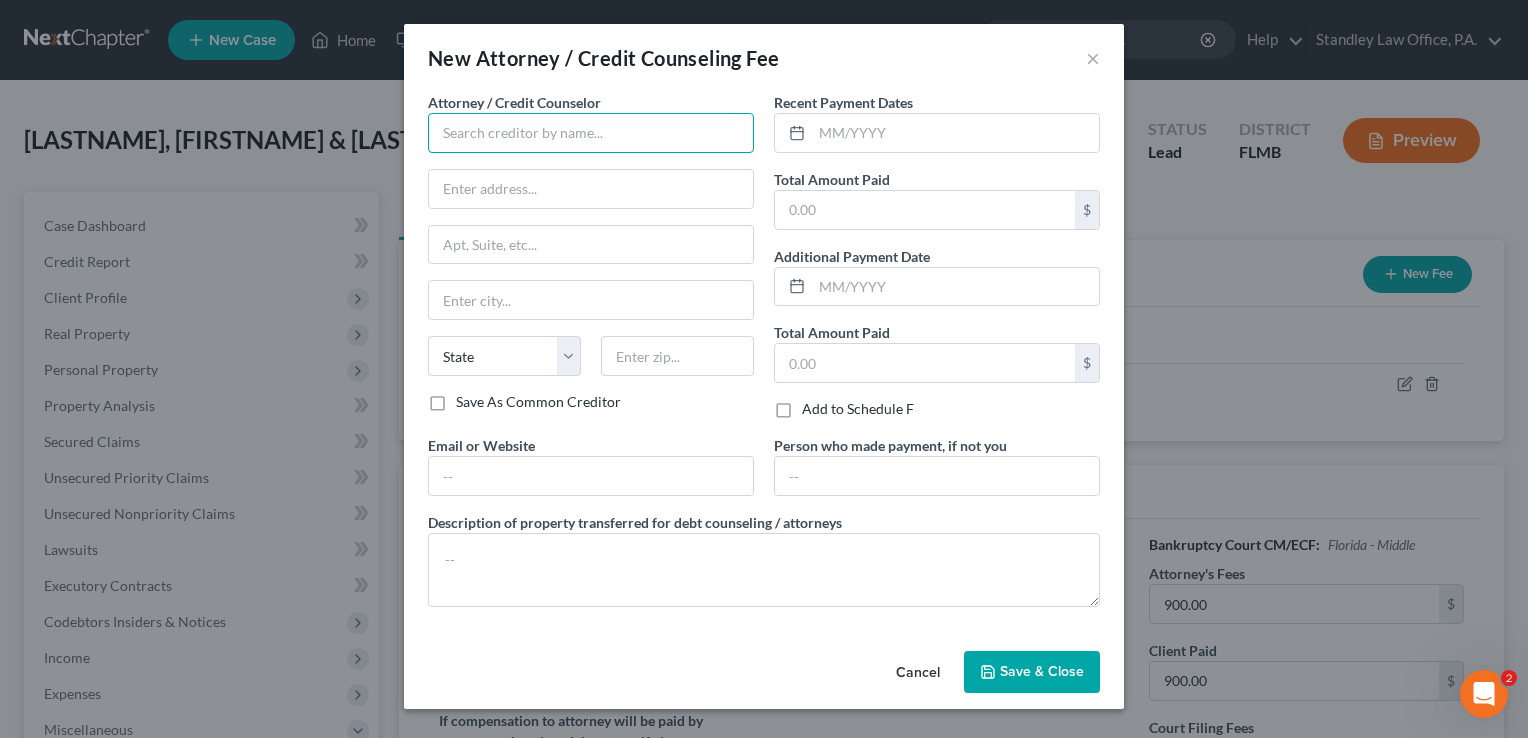 click at bounding box center [591, 133] 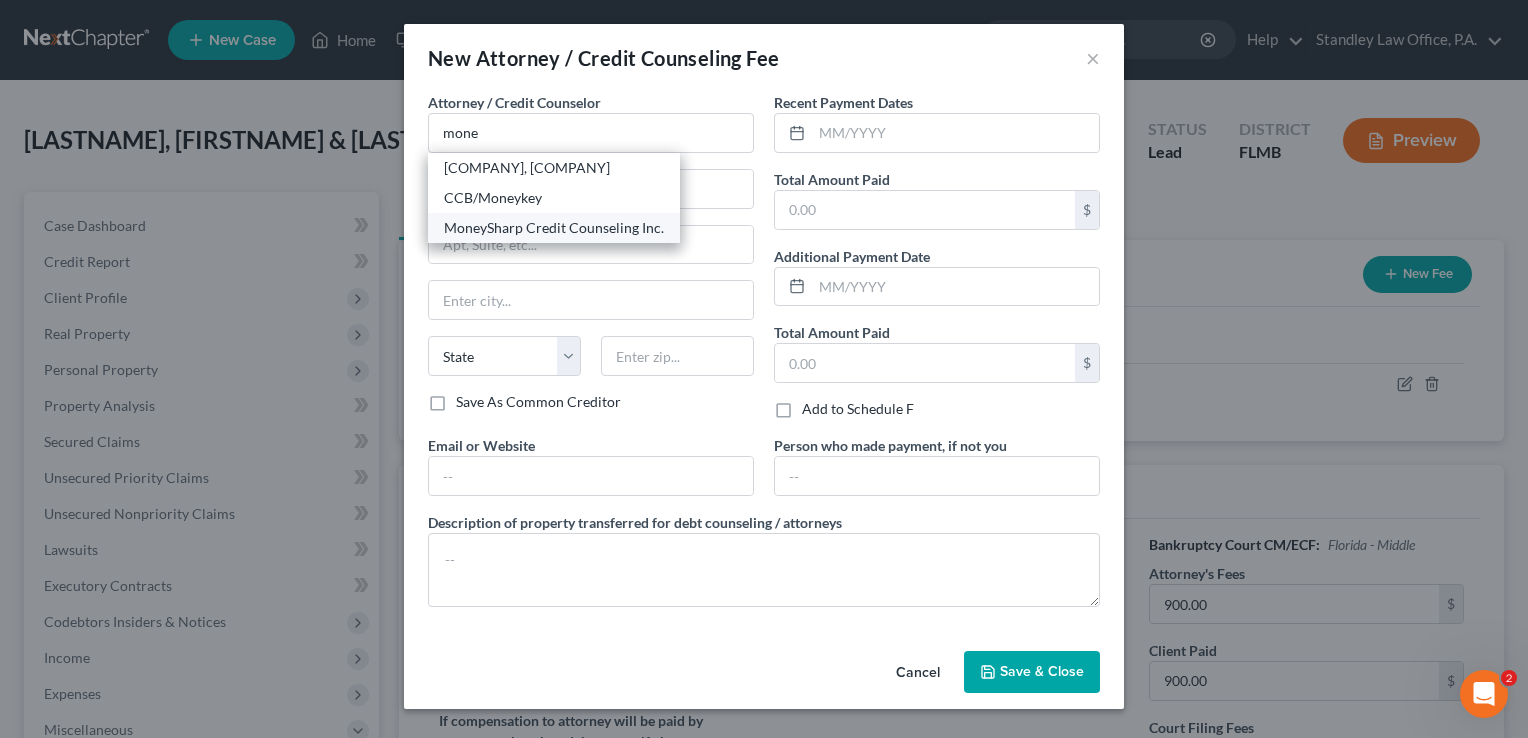 click on "MoneySharp Credit Counseling Inc." at bounding box center (554, 228) 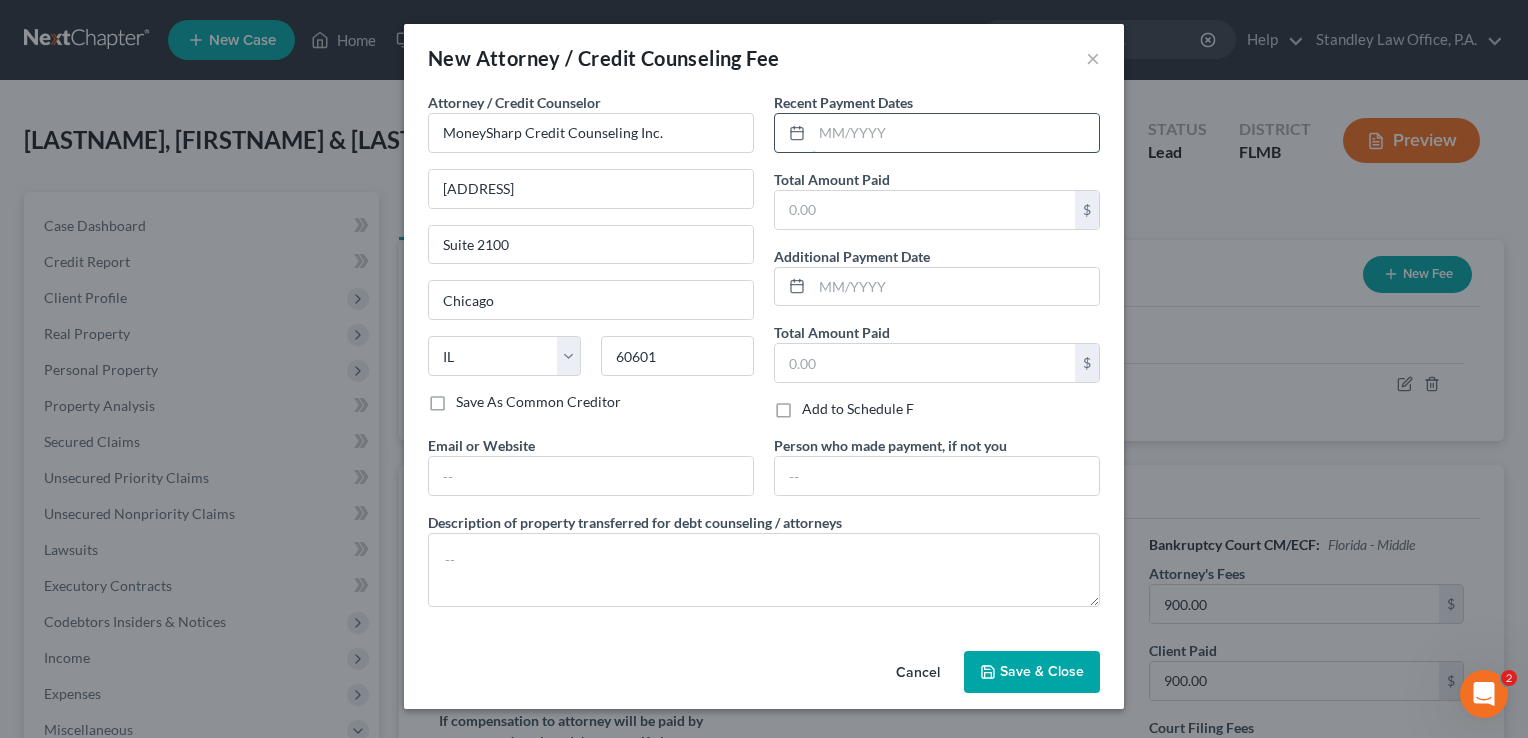 click at bounding box center (955, 133) 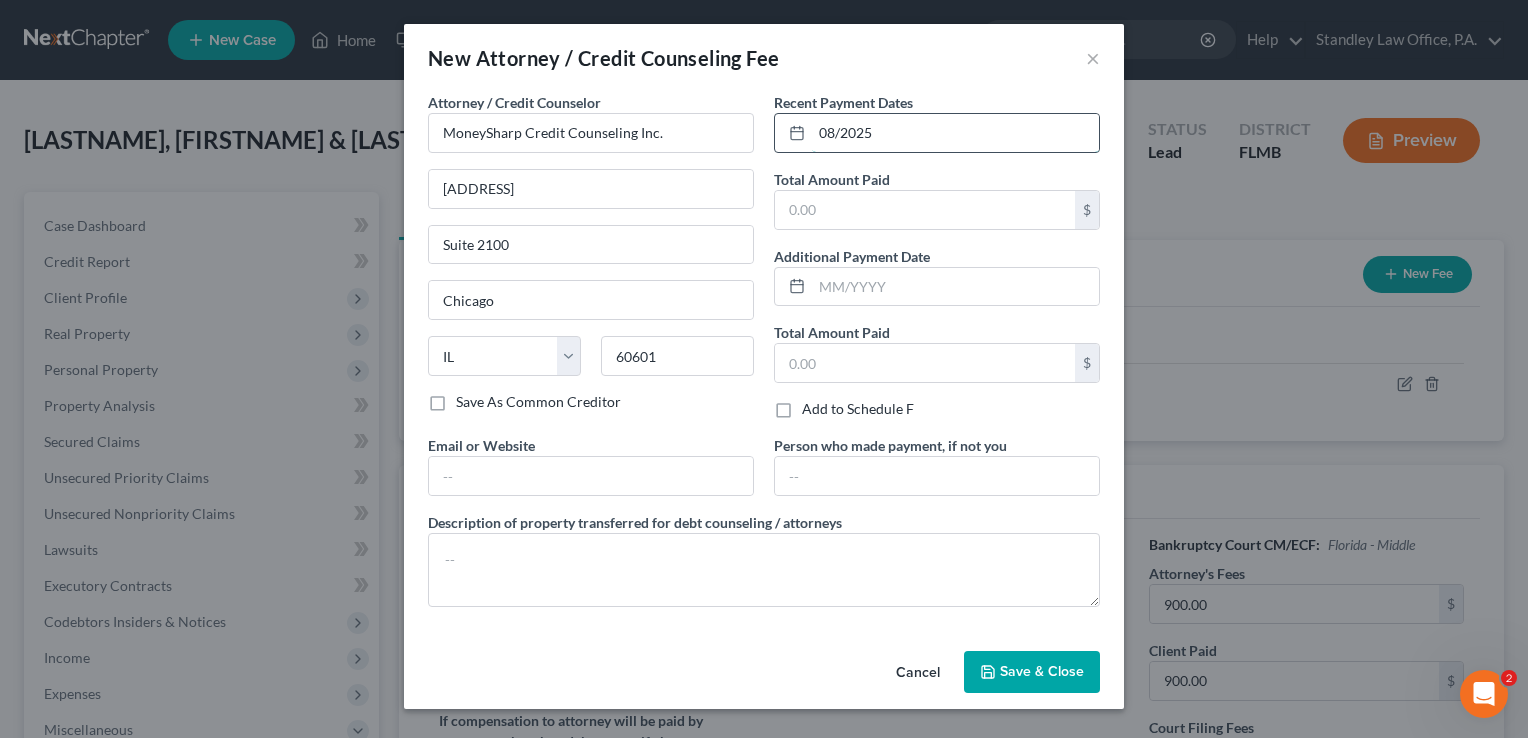 type on "08/2025" 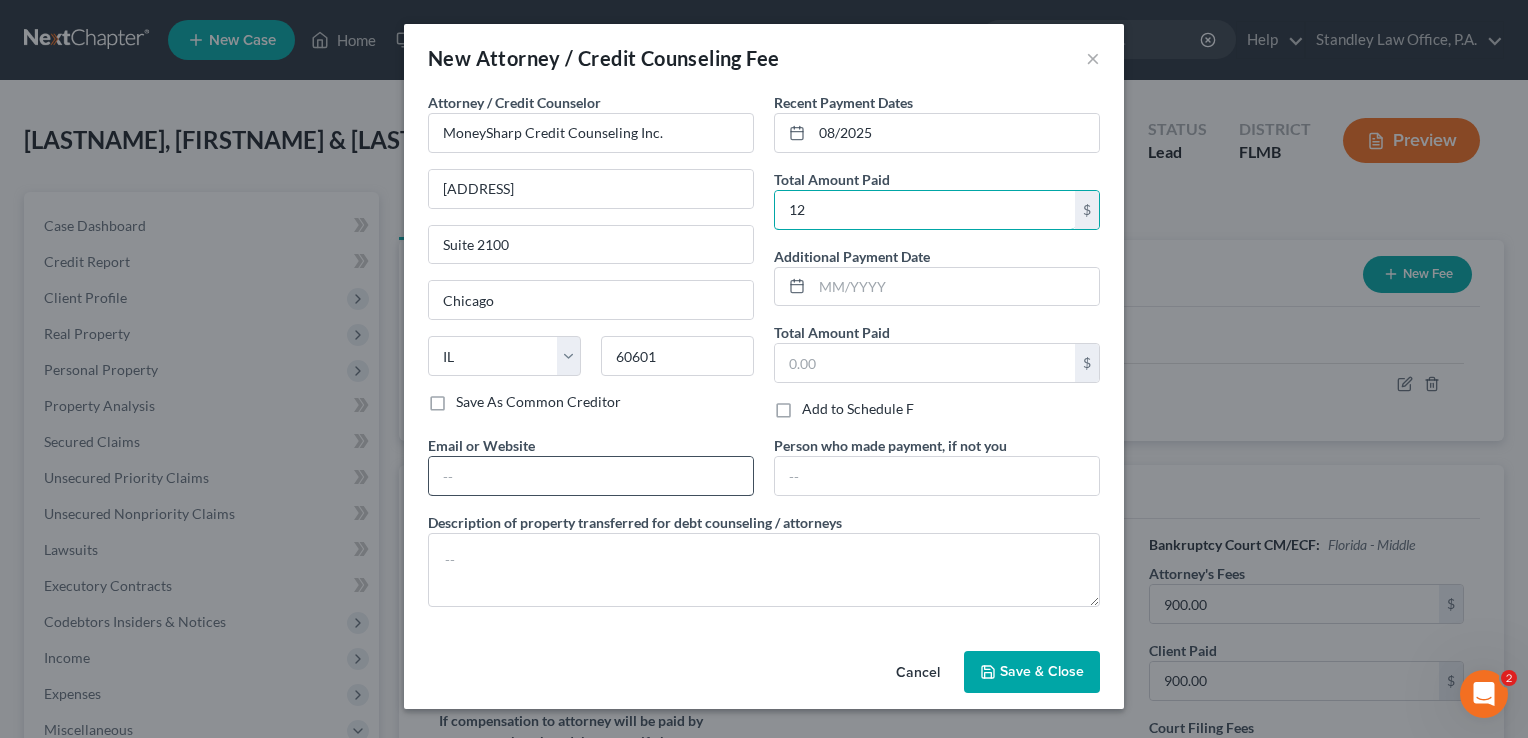 type on "12" 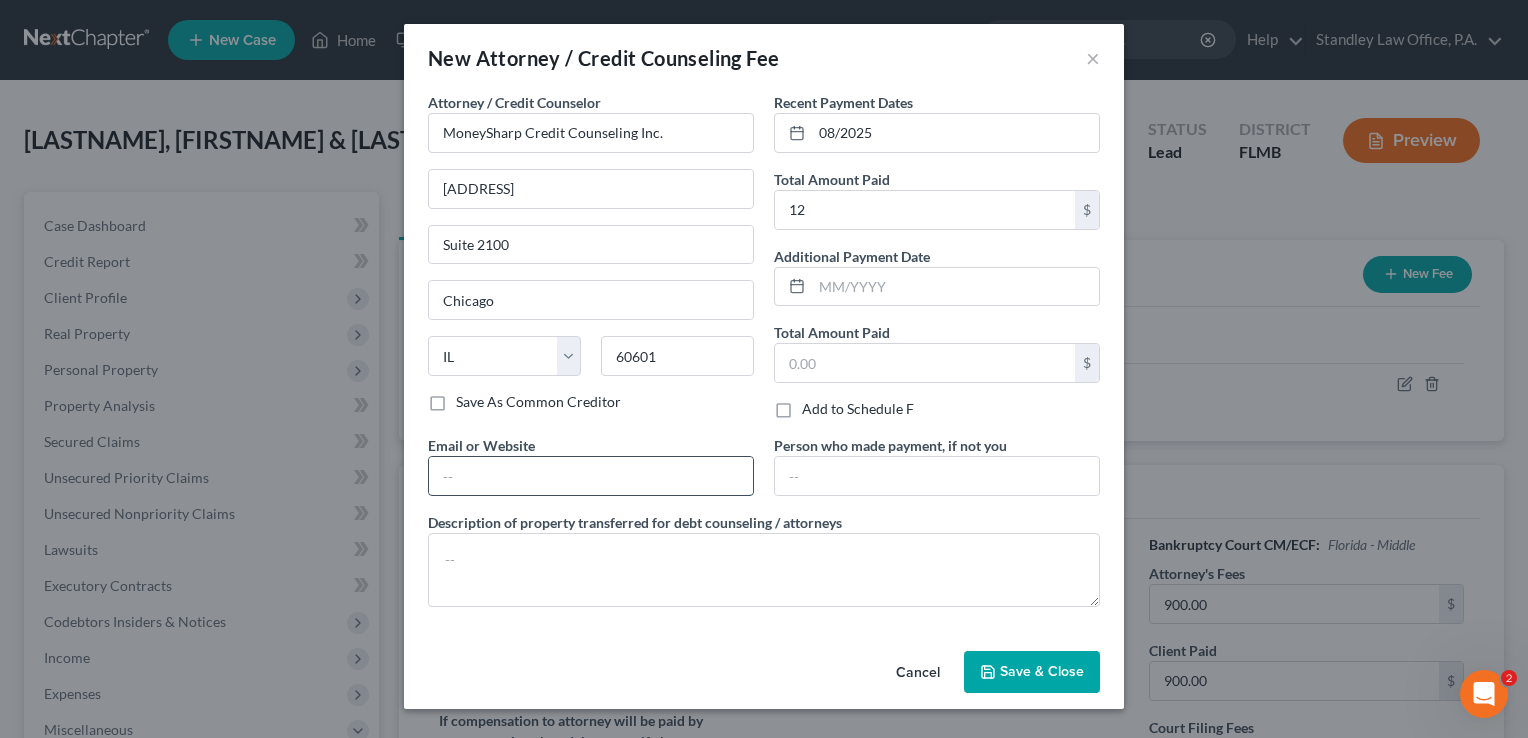 click at bounding box center [591, 476] 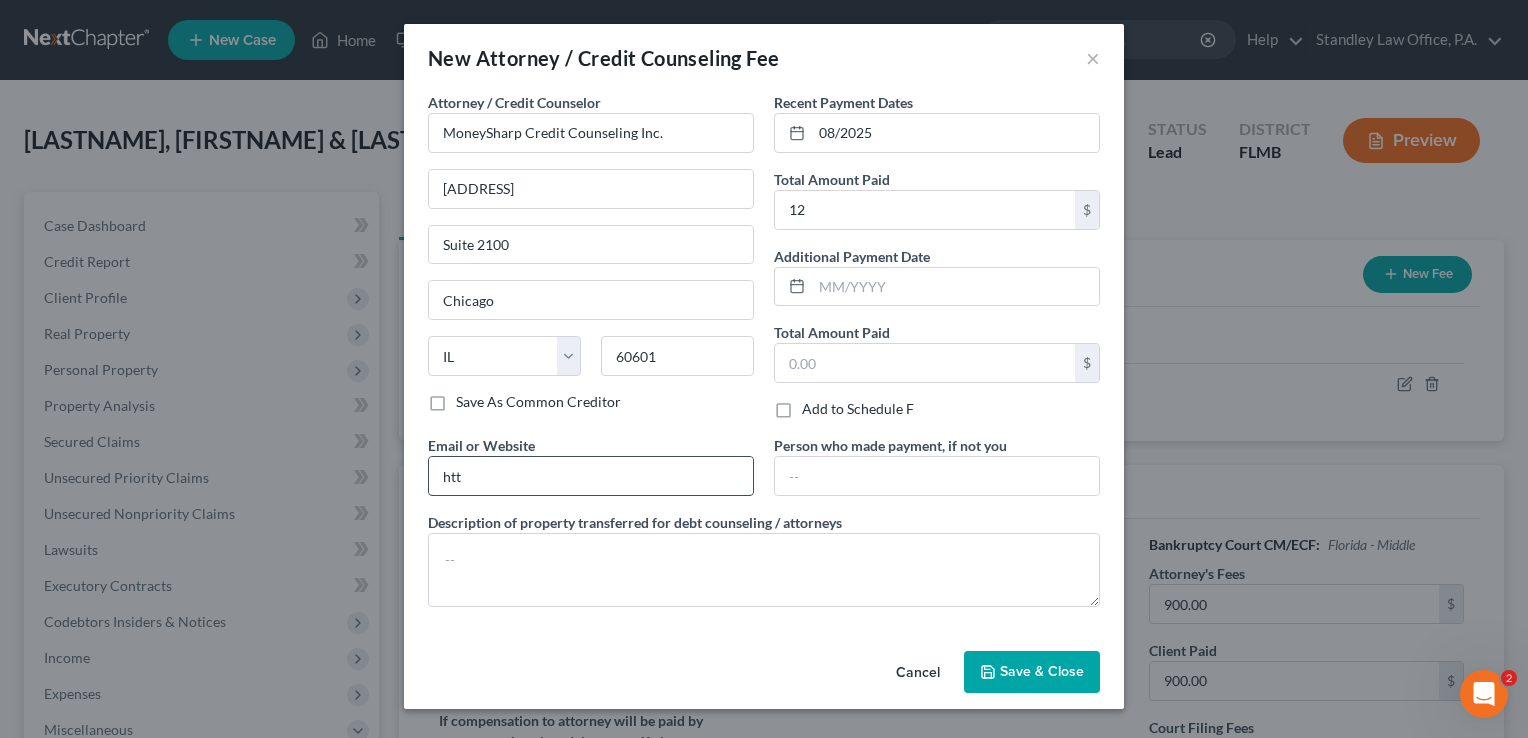 type on "https://www.moneysharp.org/home.aspx" 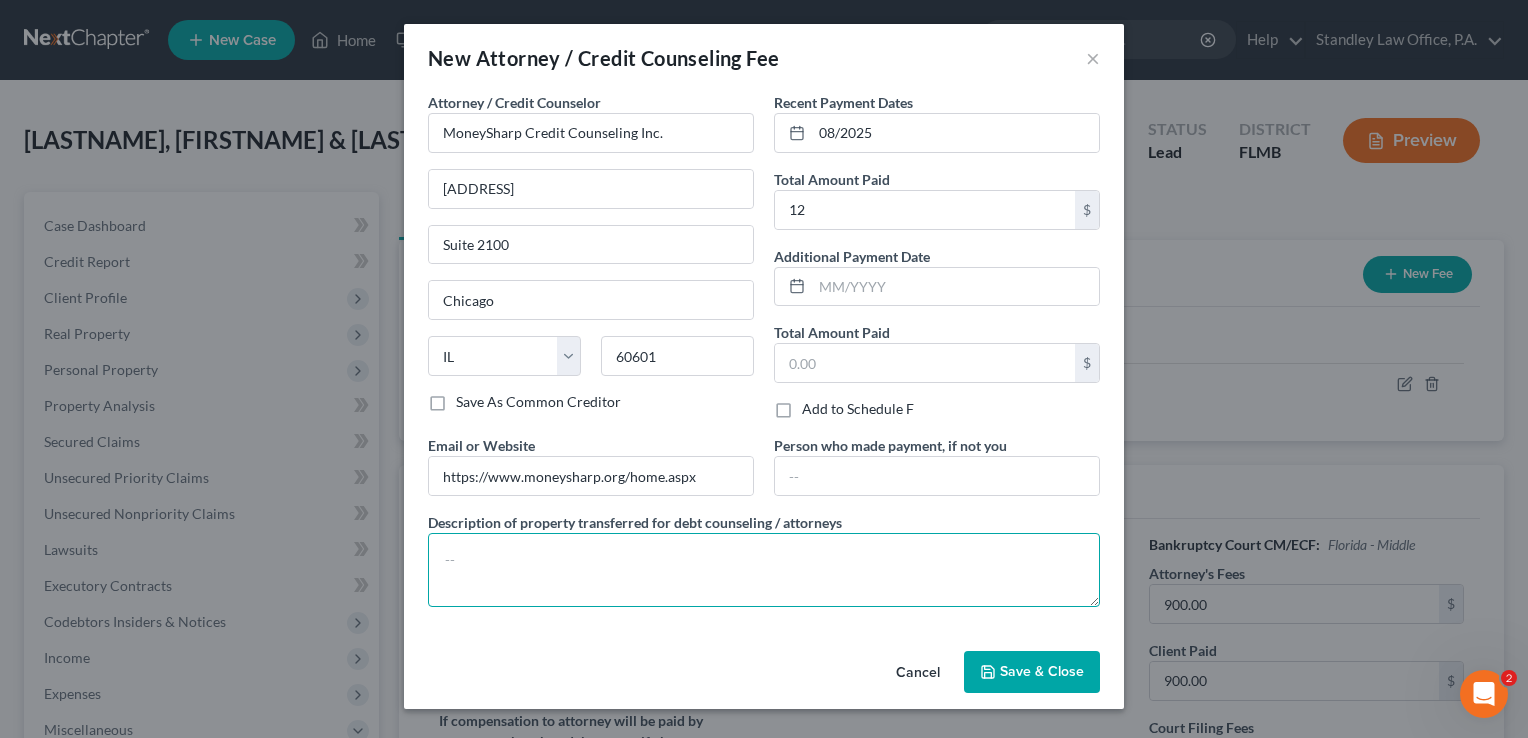 click at bounding box center [764, 570] 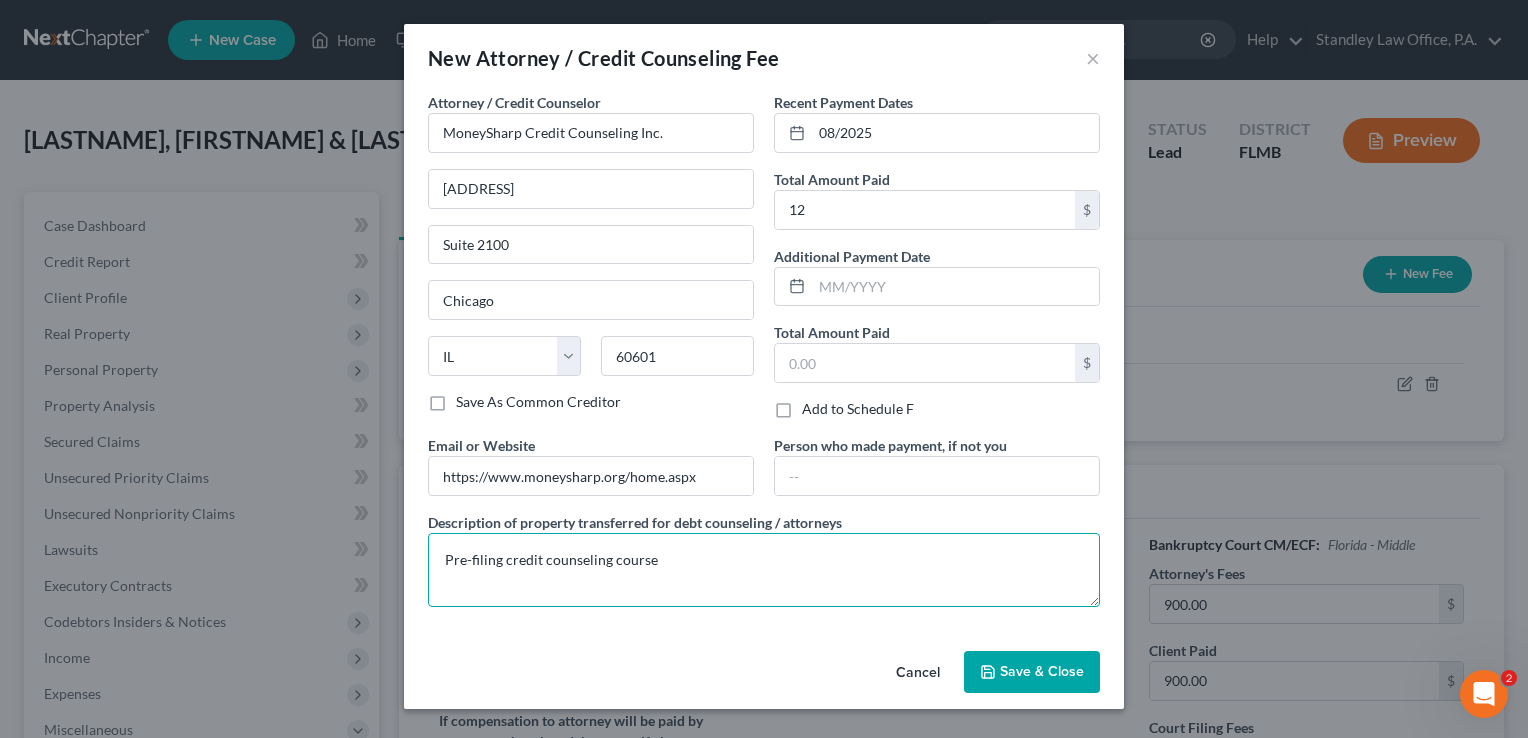 type on "Pre-filing credit counseling course" 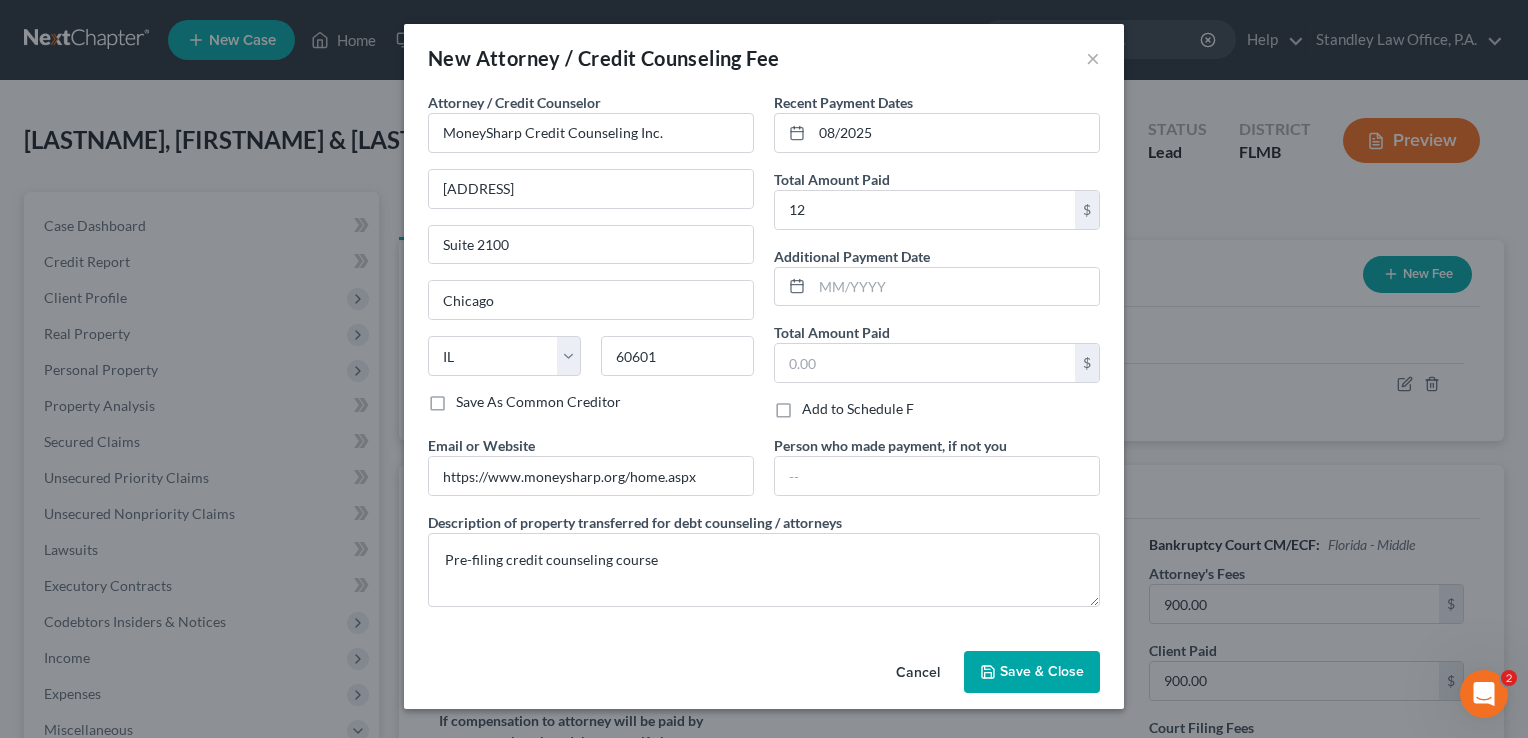 click on "Save & Close" at bounding box center [1042, 671] 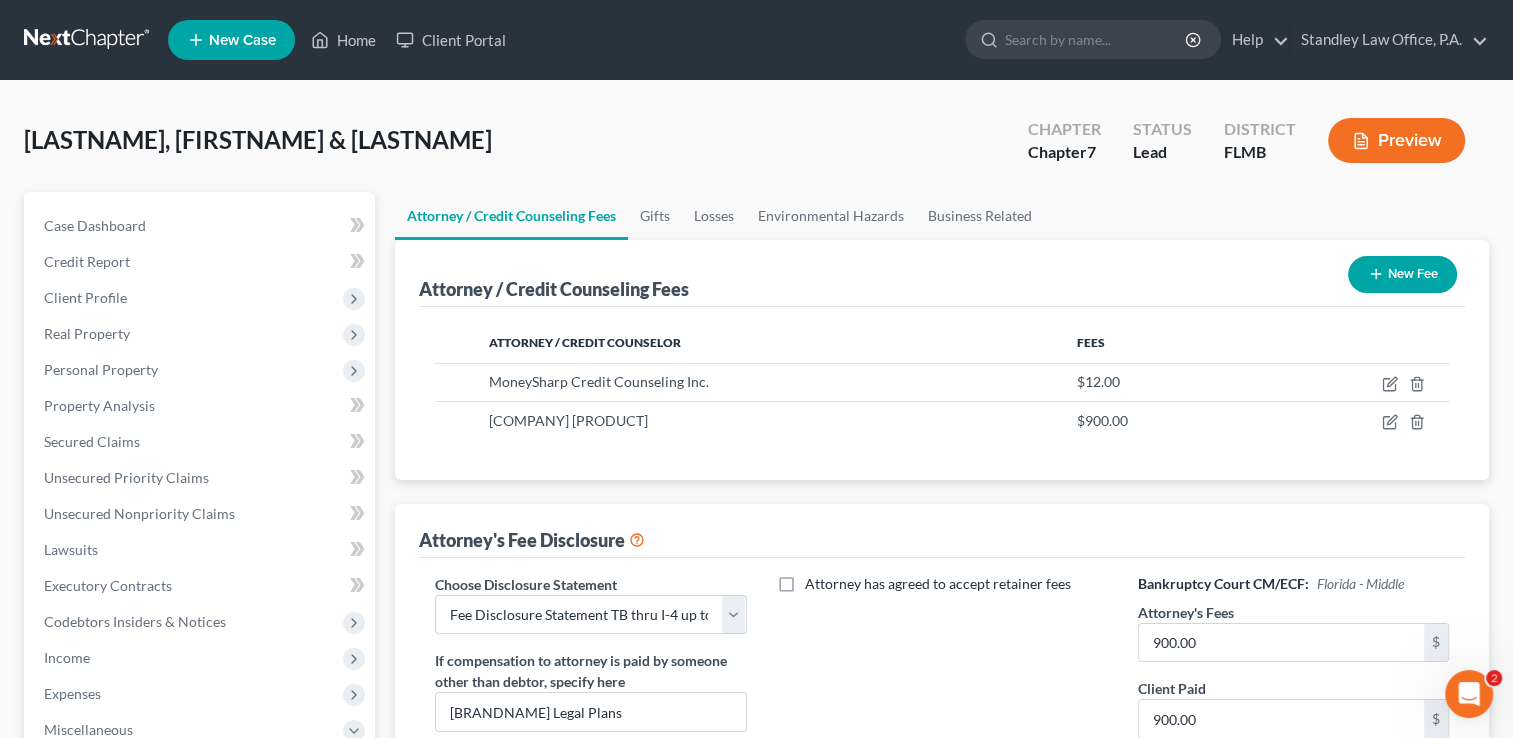 scroll, scrollTop: 503, scrollLeft: 0, axis: vertical 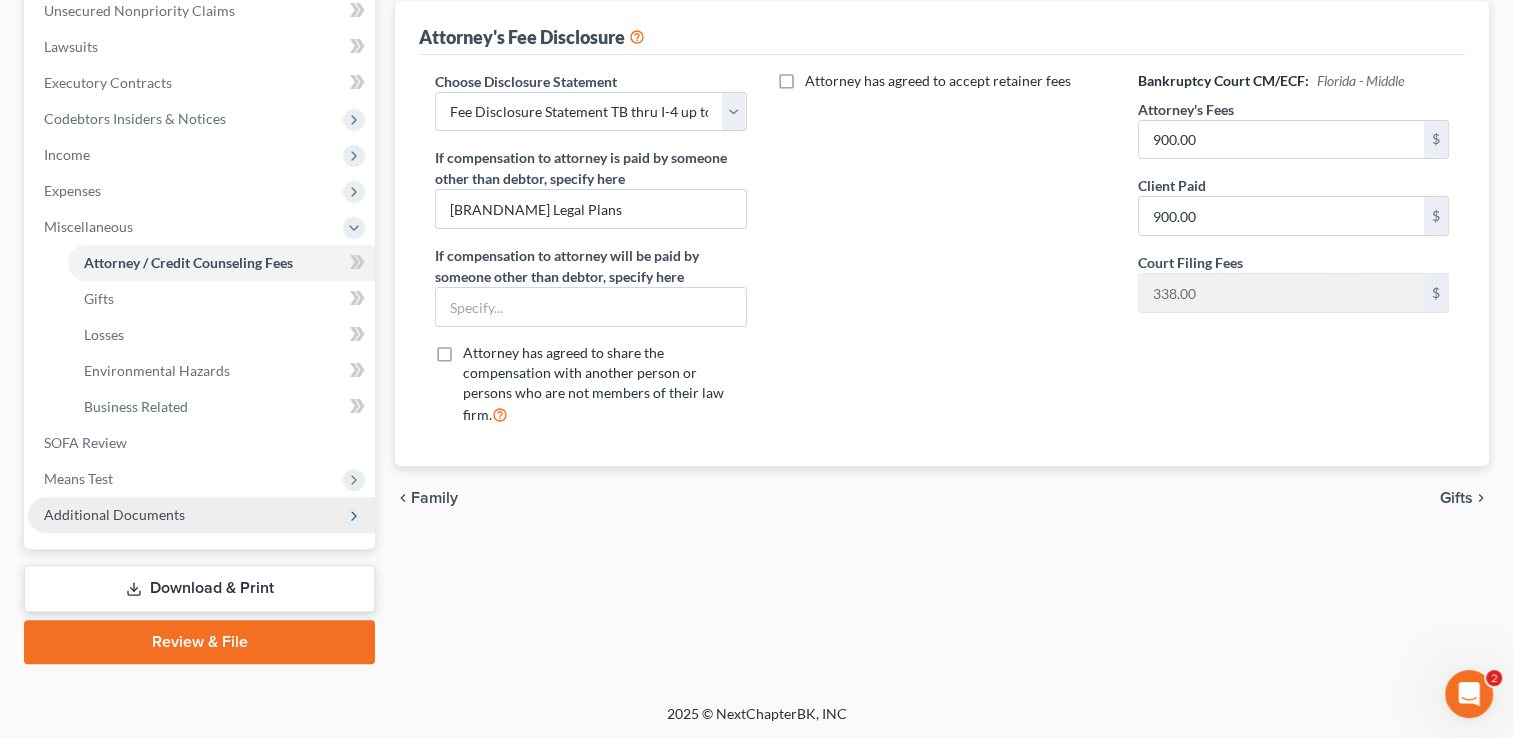 click on "Additional Documents" at bounding box center (114, 514) 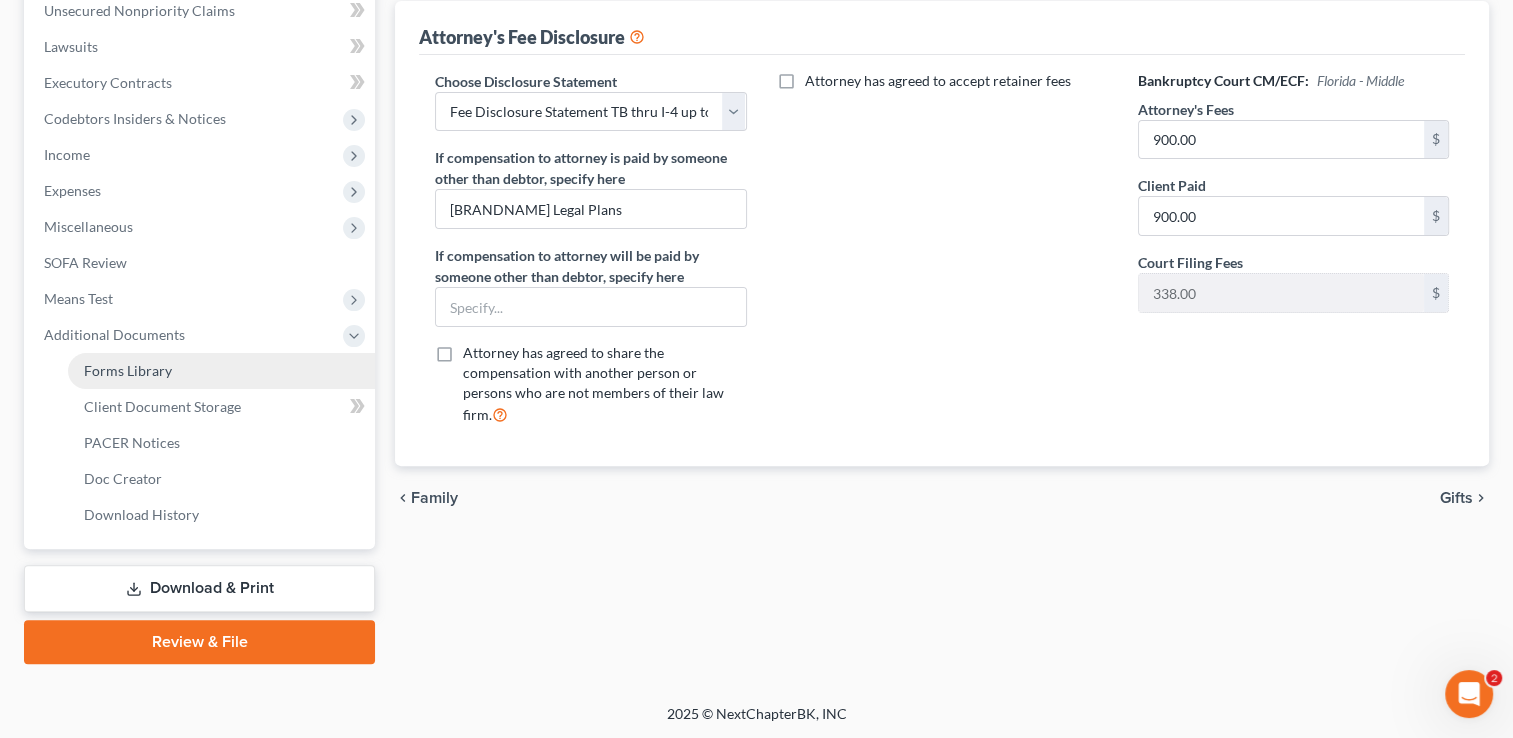 click on "Forms Library" at bounding box center (221, 371) 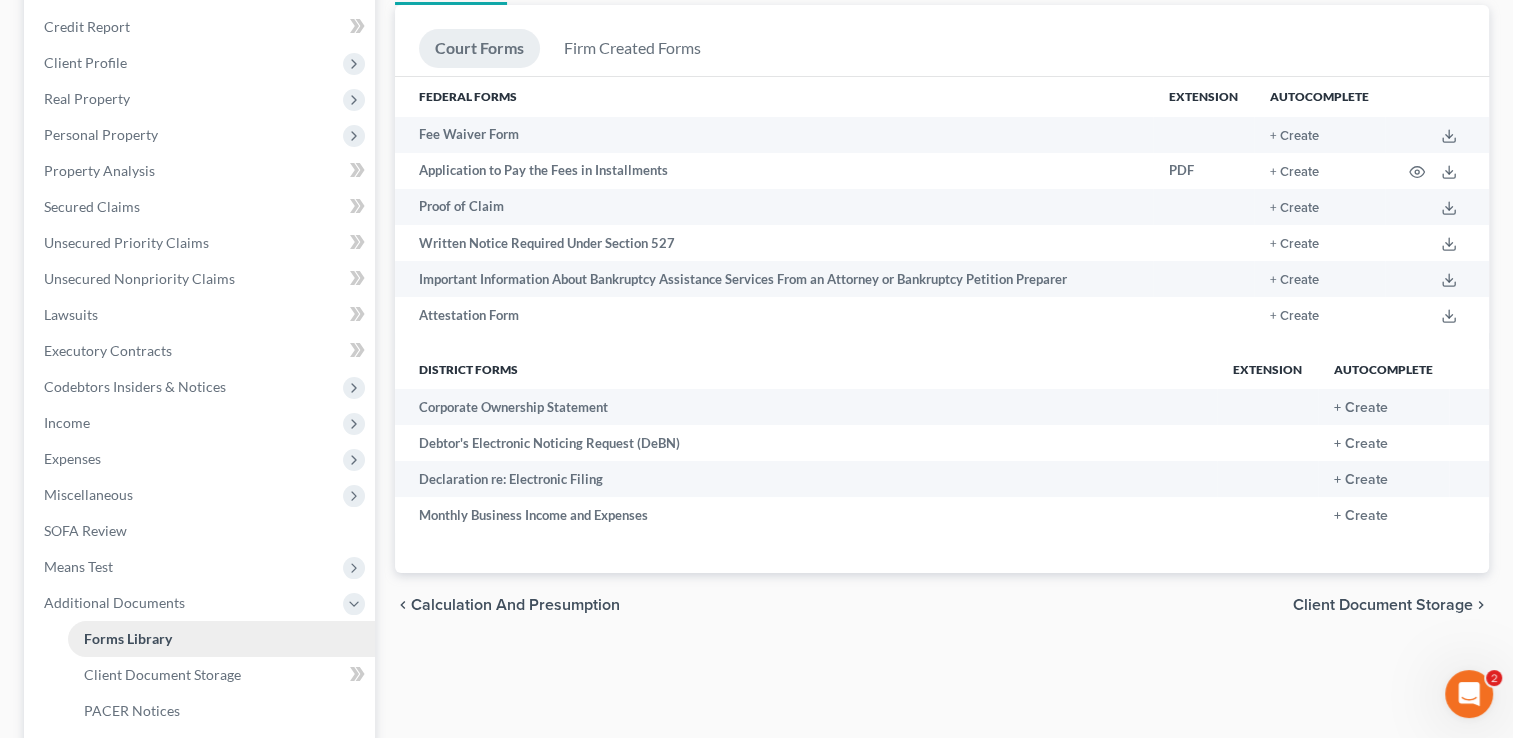 scroll, scrollTop: 0, scrollLeft: 0, axis: both 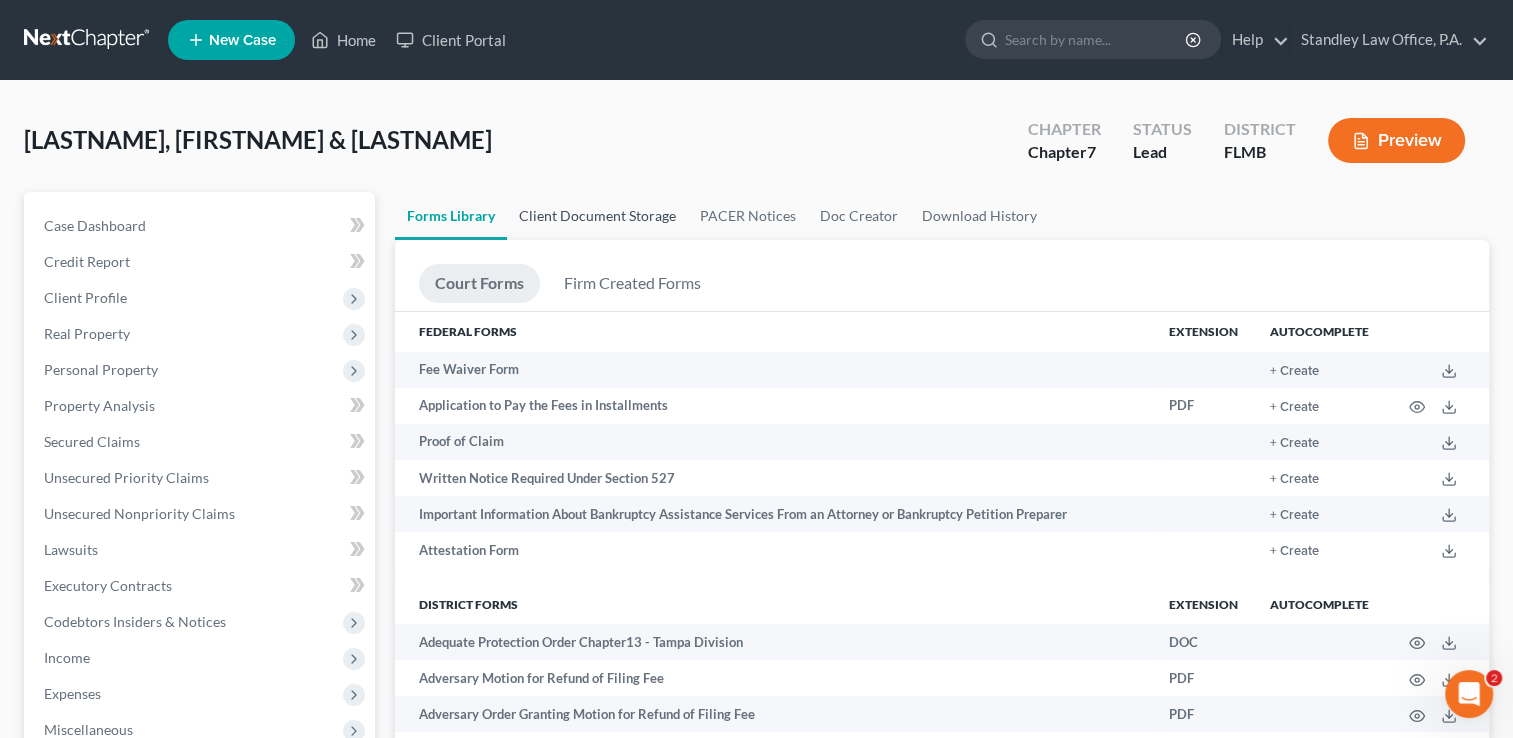 click on "Client Document Storage" at bounding box center [597, 216] 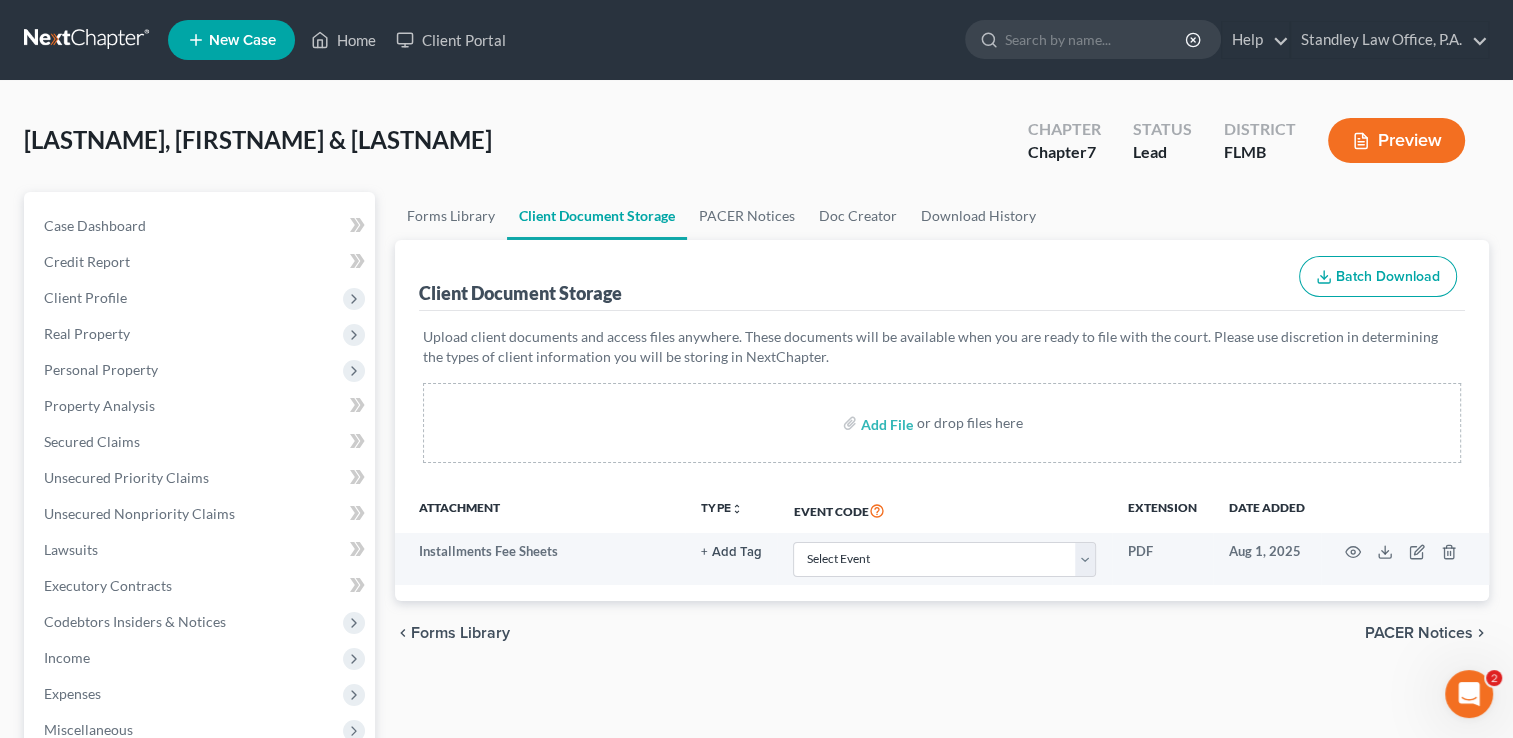 scroll, scrollTop: 503, scrollLeft: 0, axis: vertical 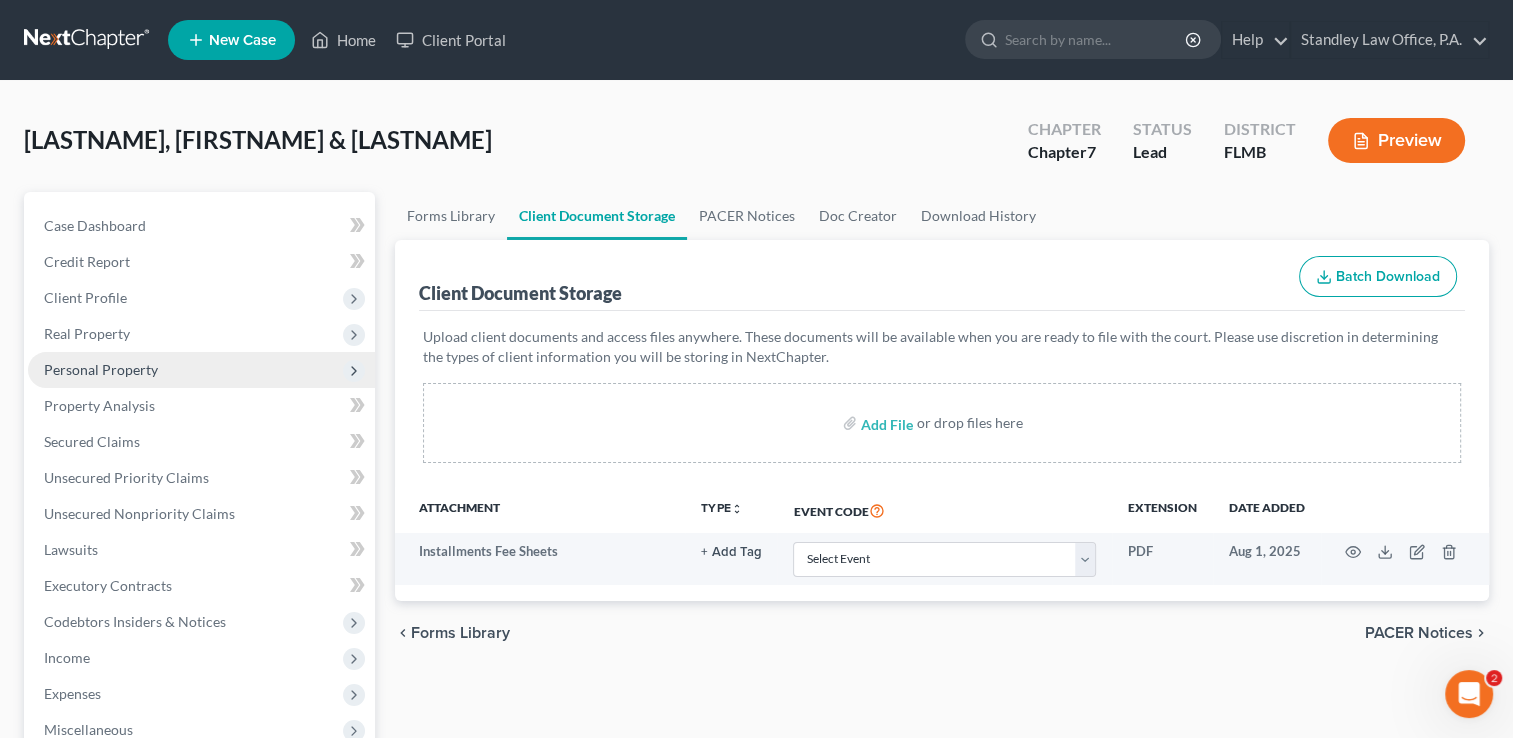 click on "Personal Property" at bounding box center (101, 369) 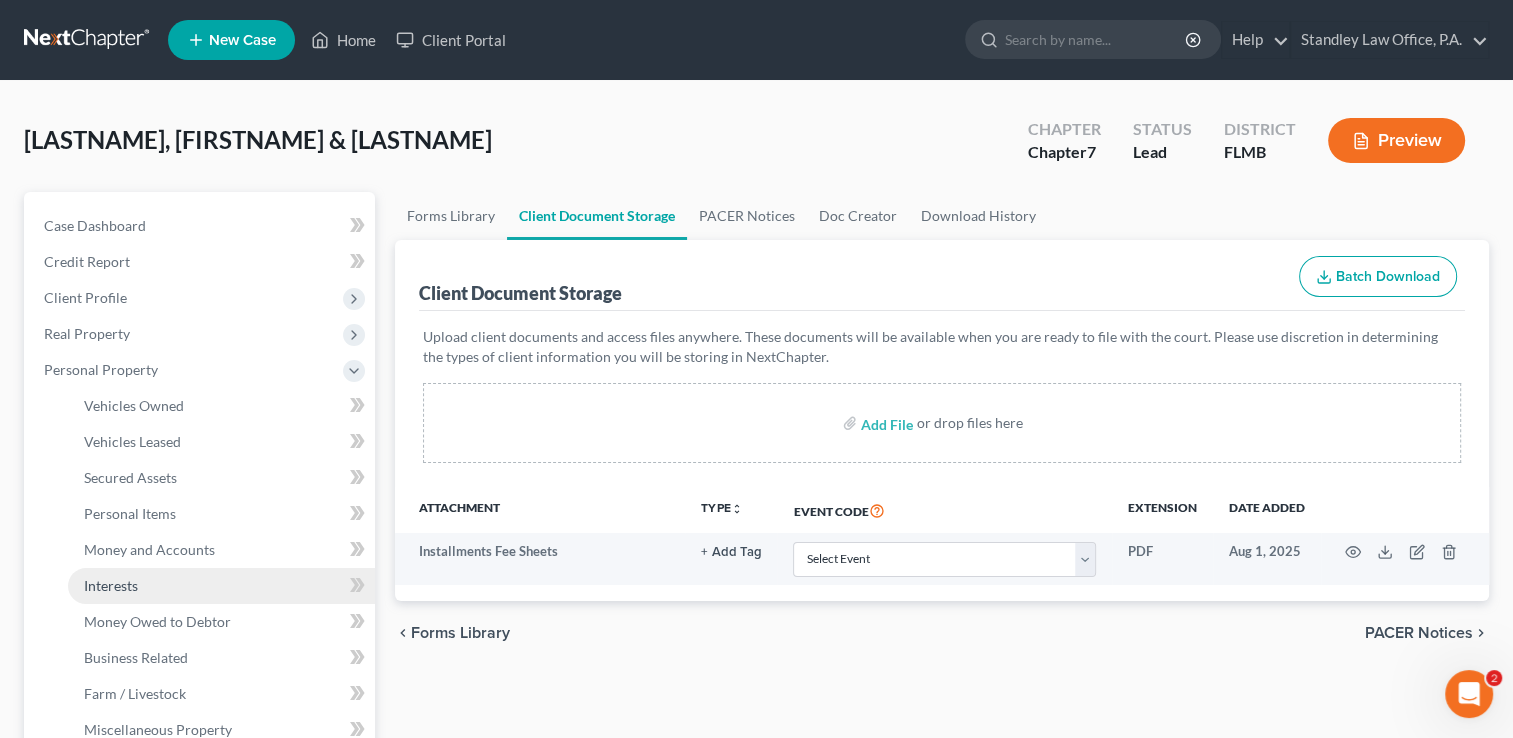 click on "Interests" at bounding box center [221, 586] 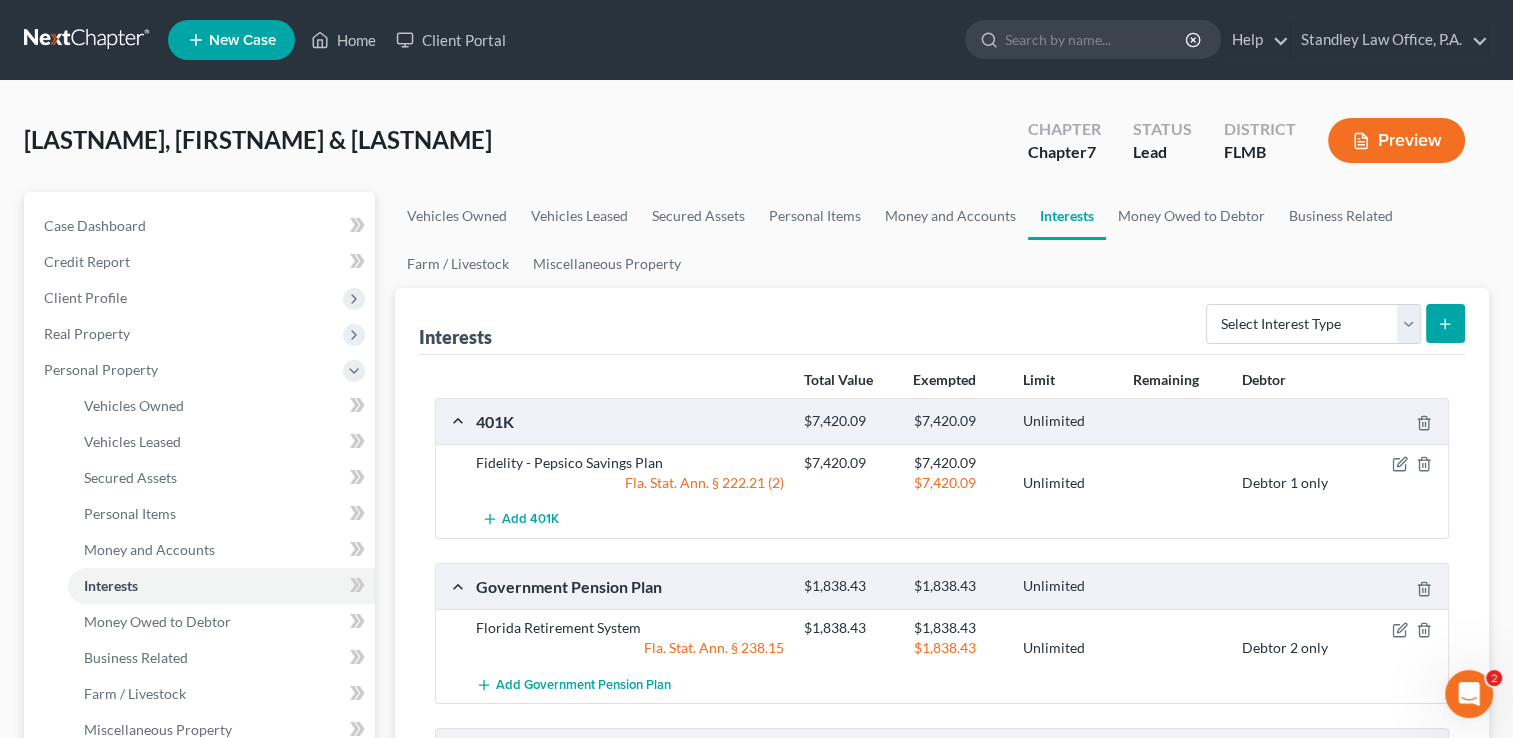 scroll, scrollTop: 645, scrollLeft: 0, axis: vertical 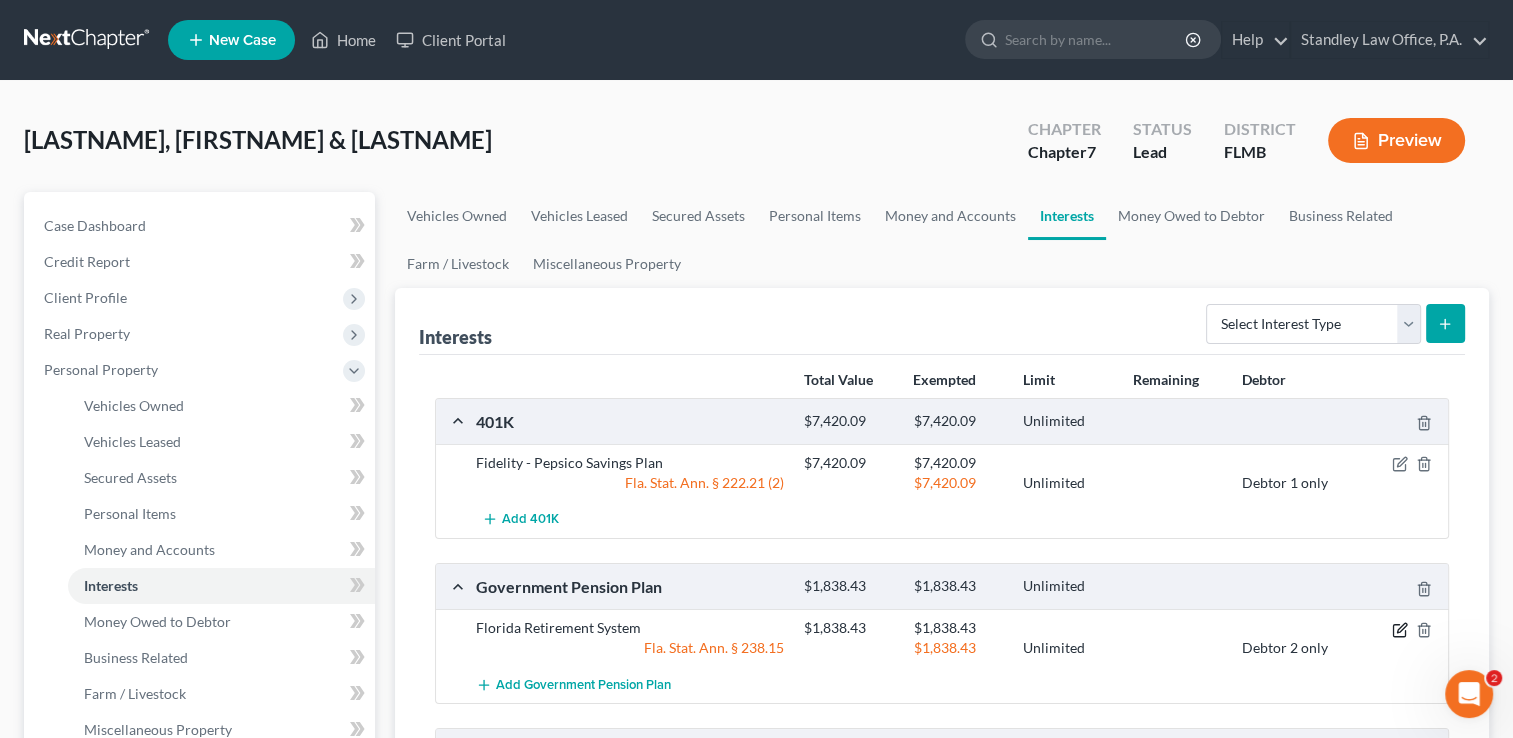 click 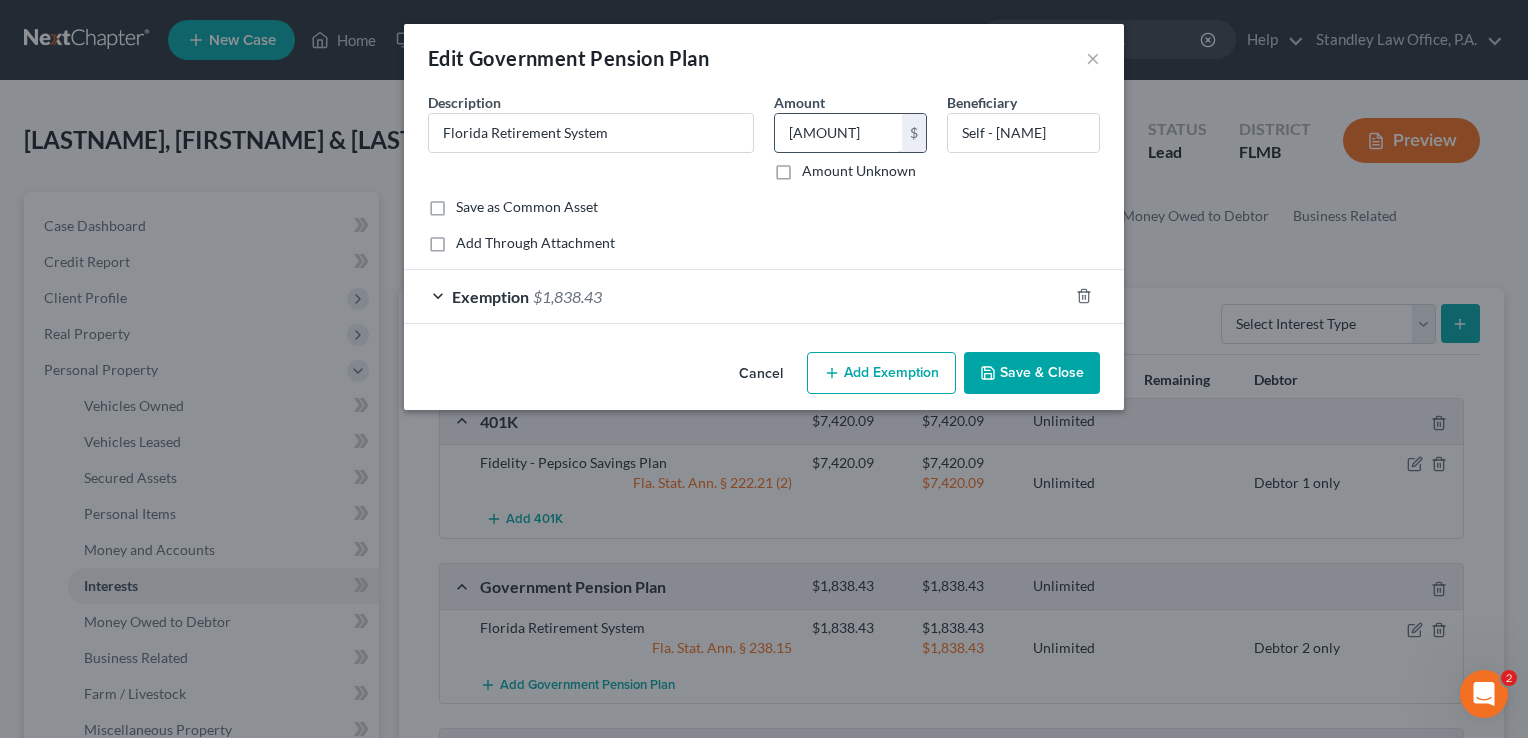 click on "[AMOUNT]" at bounding box center (838, 133) 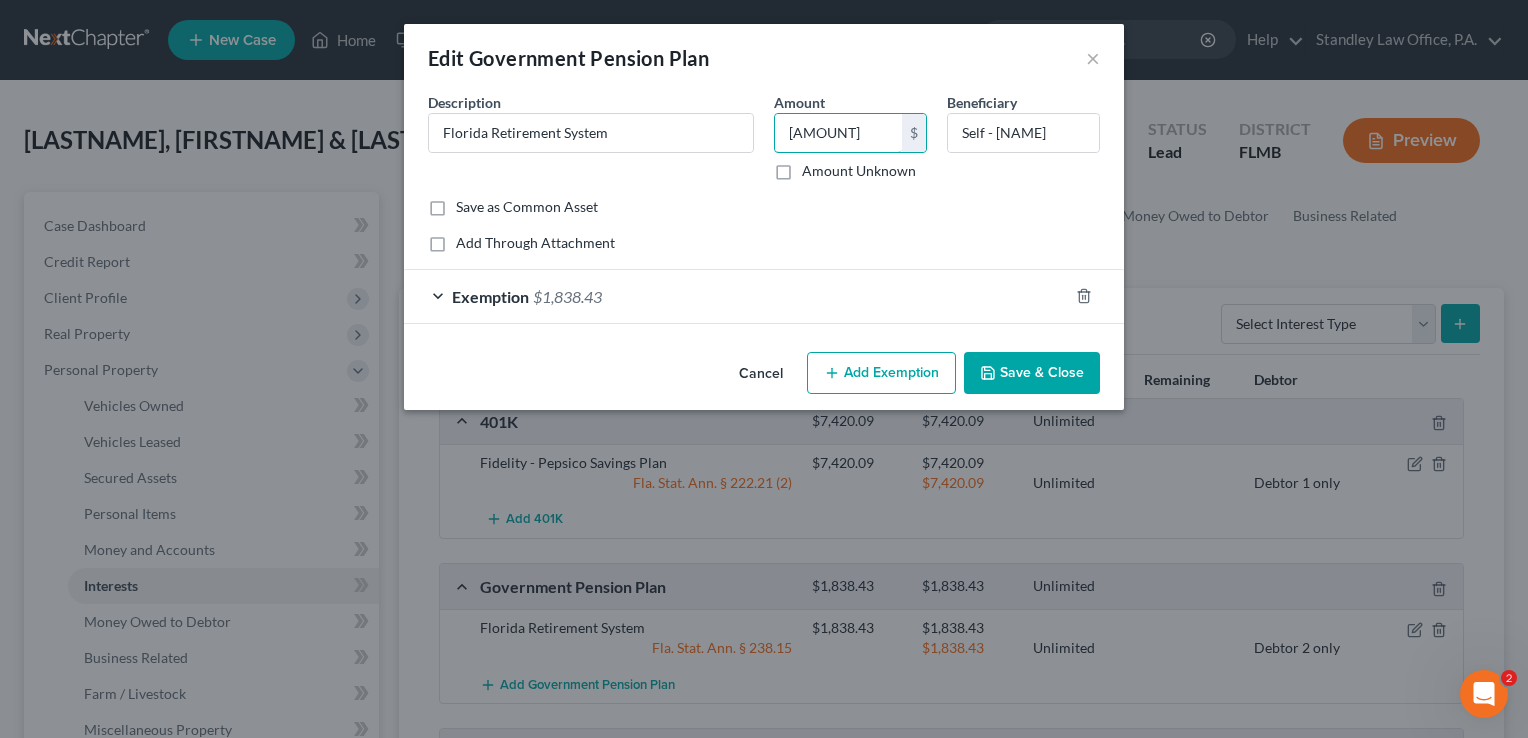 type on "[AMOUNT]" 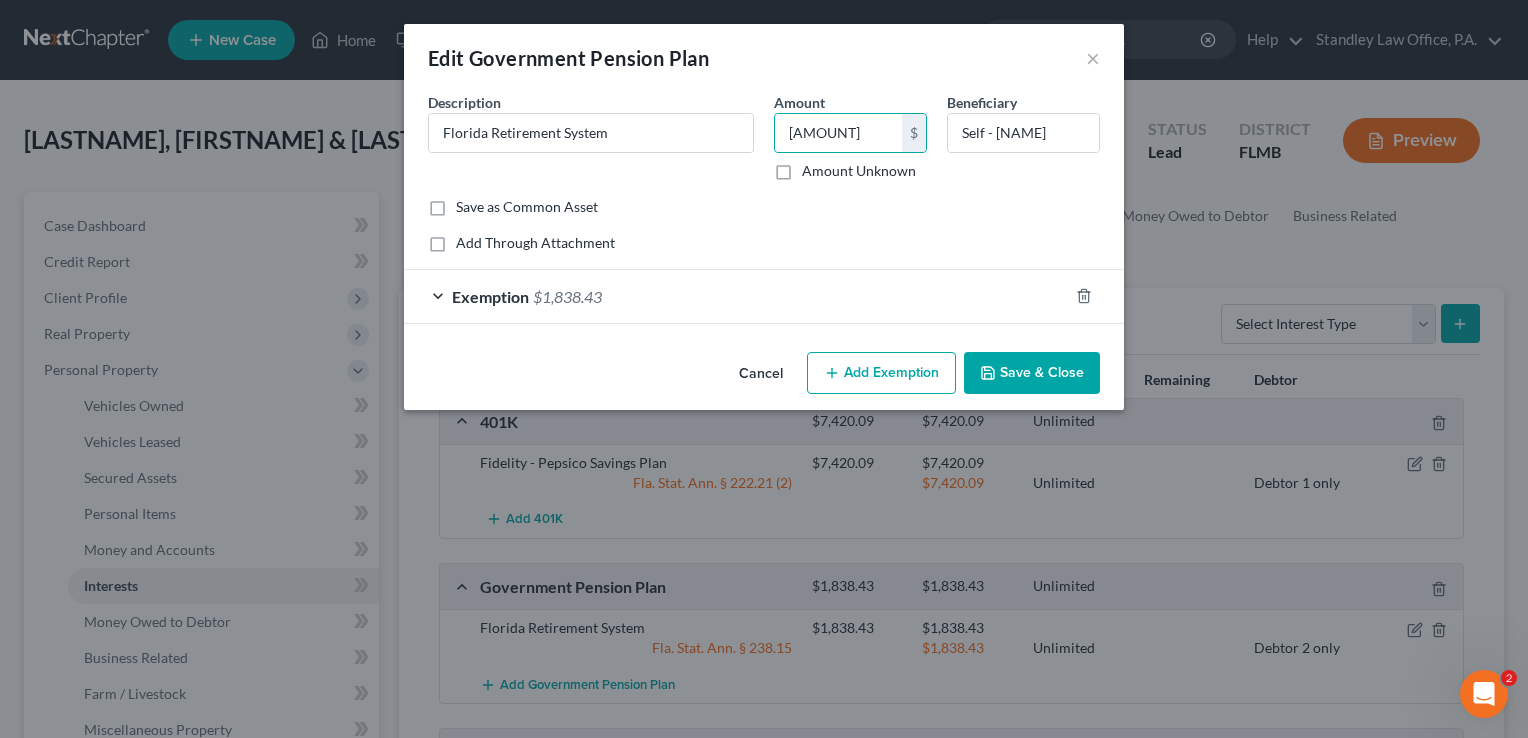 click on "Exemption $[MONEY]" at bounding box center (736, 296) 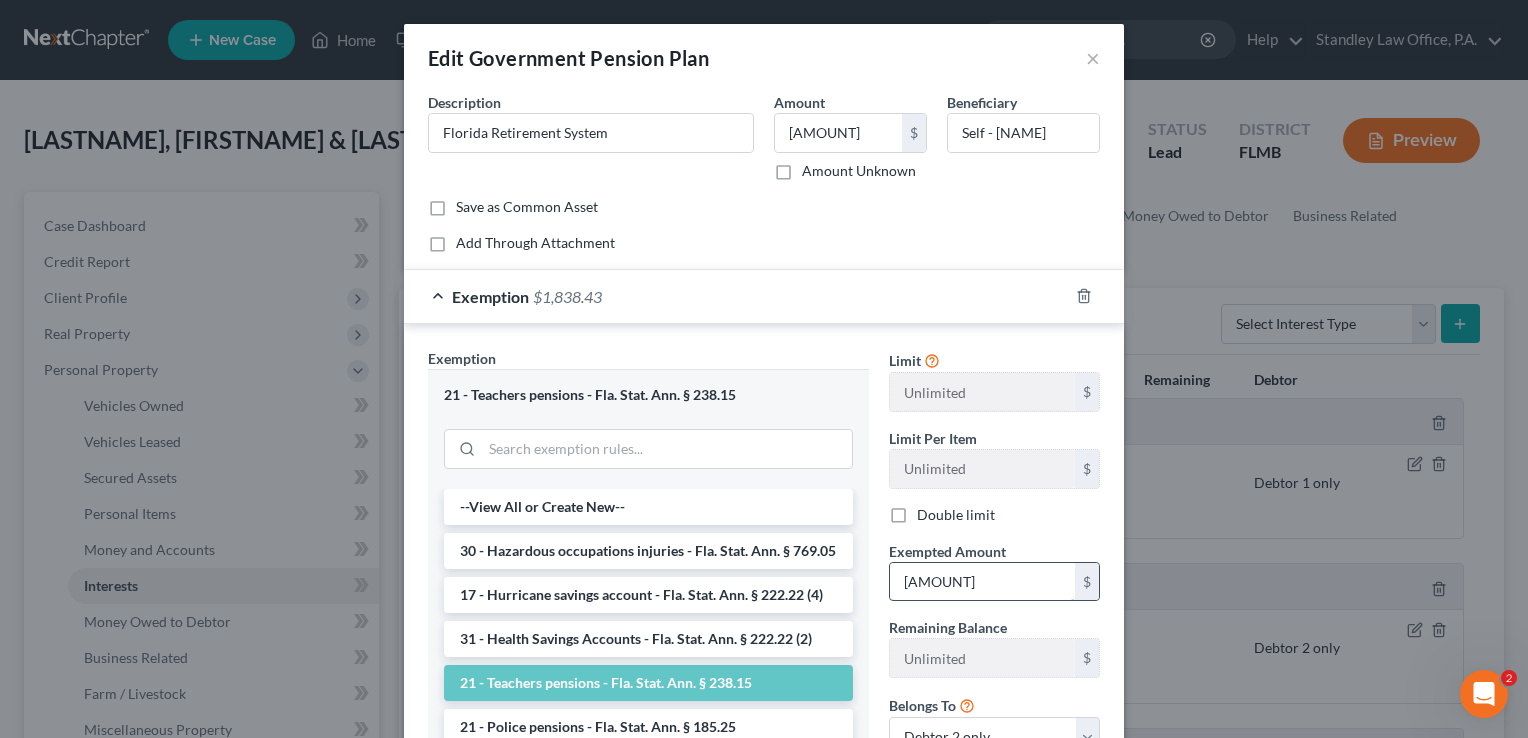 click on "[AMOUNT]" at bounding box center (982, 582) 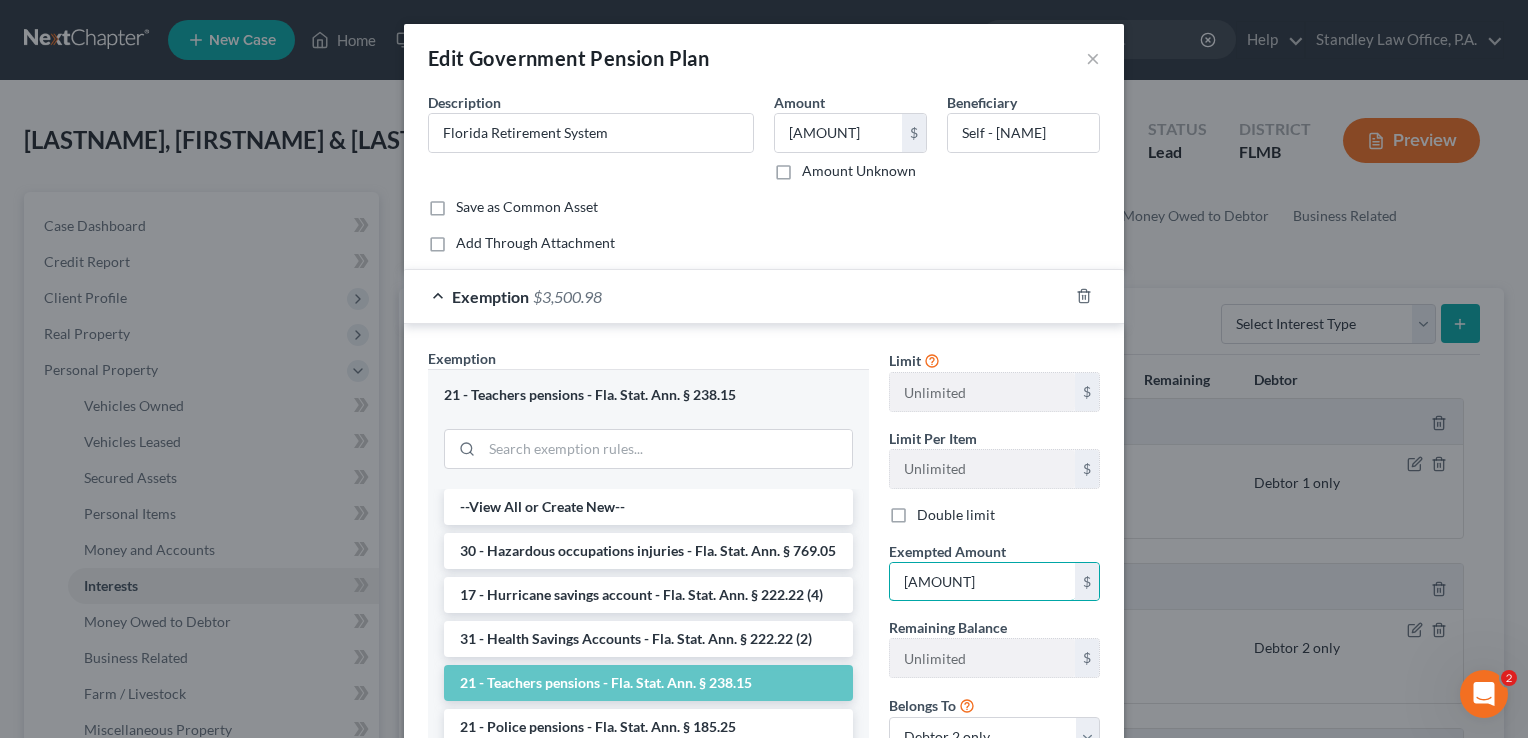 type on "[AMOUNT]" 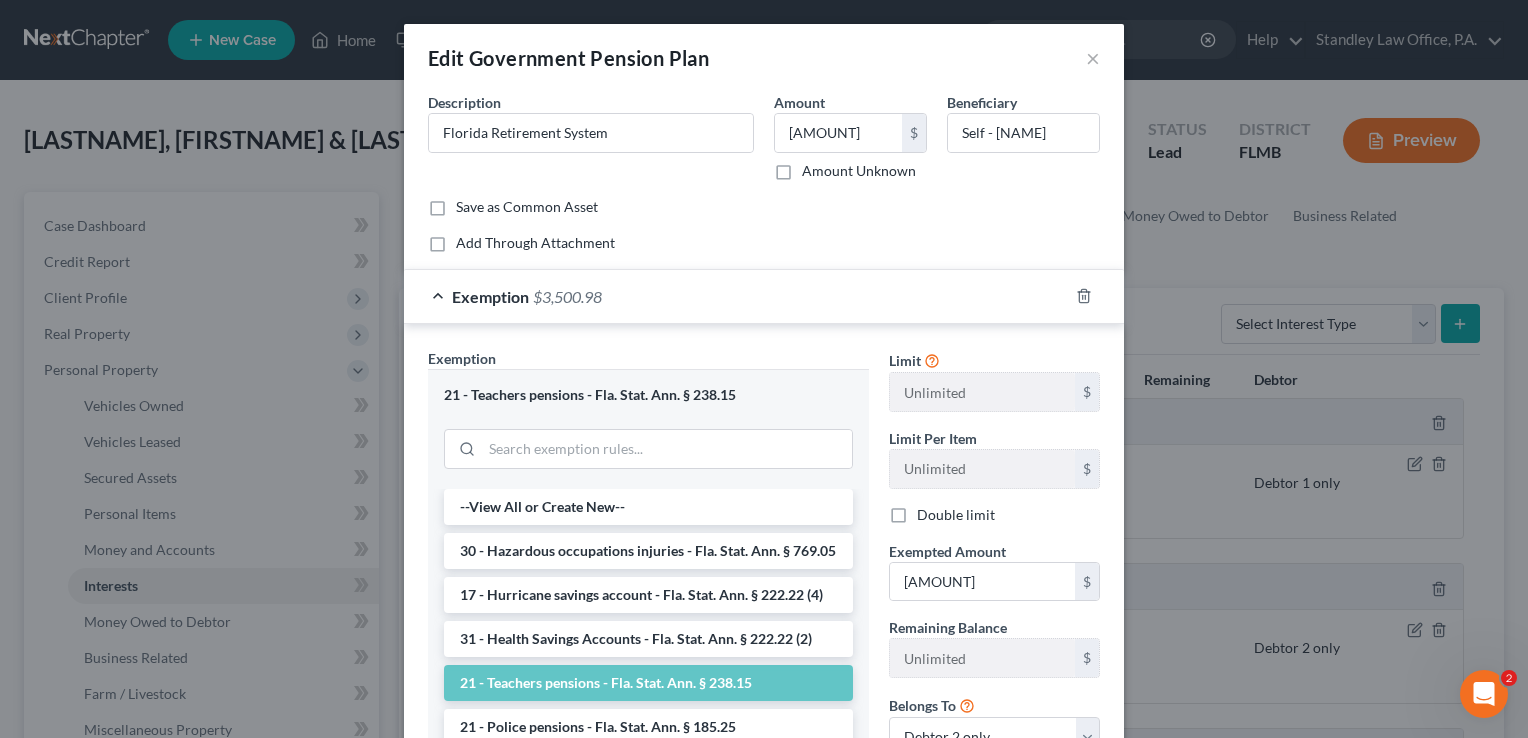 scroll, scrollTop: 211, scrollLeft: 0, axis: vertical 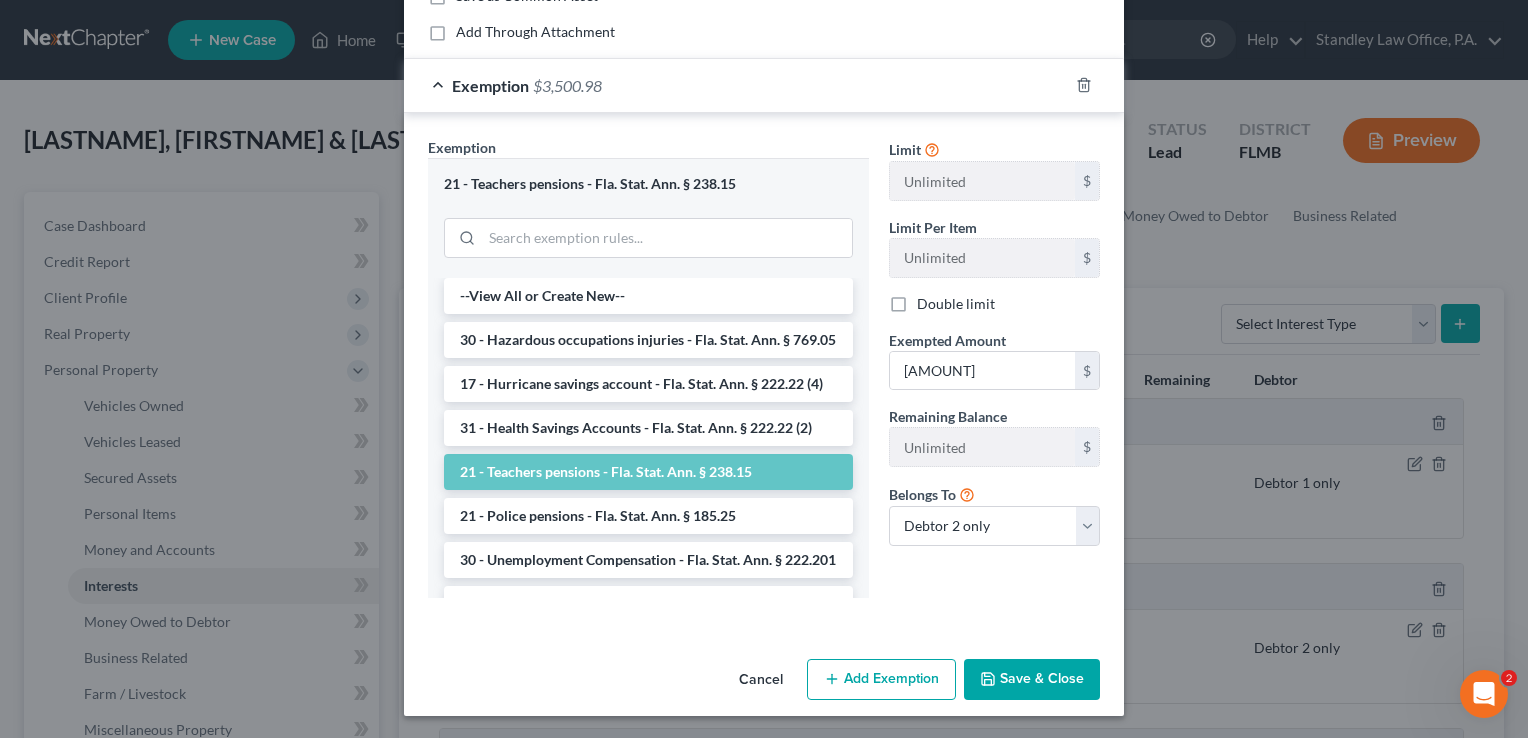 click on "Save & Close" at bounding box center [1032, 680] 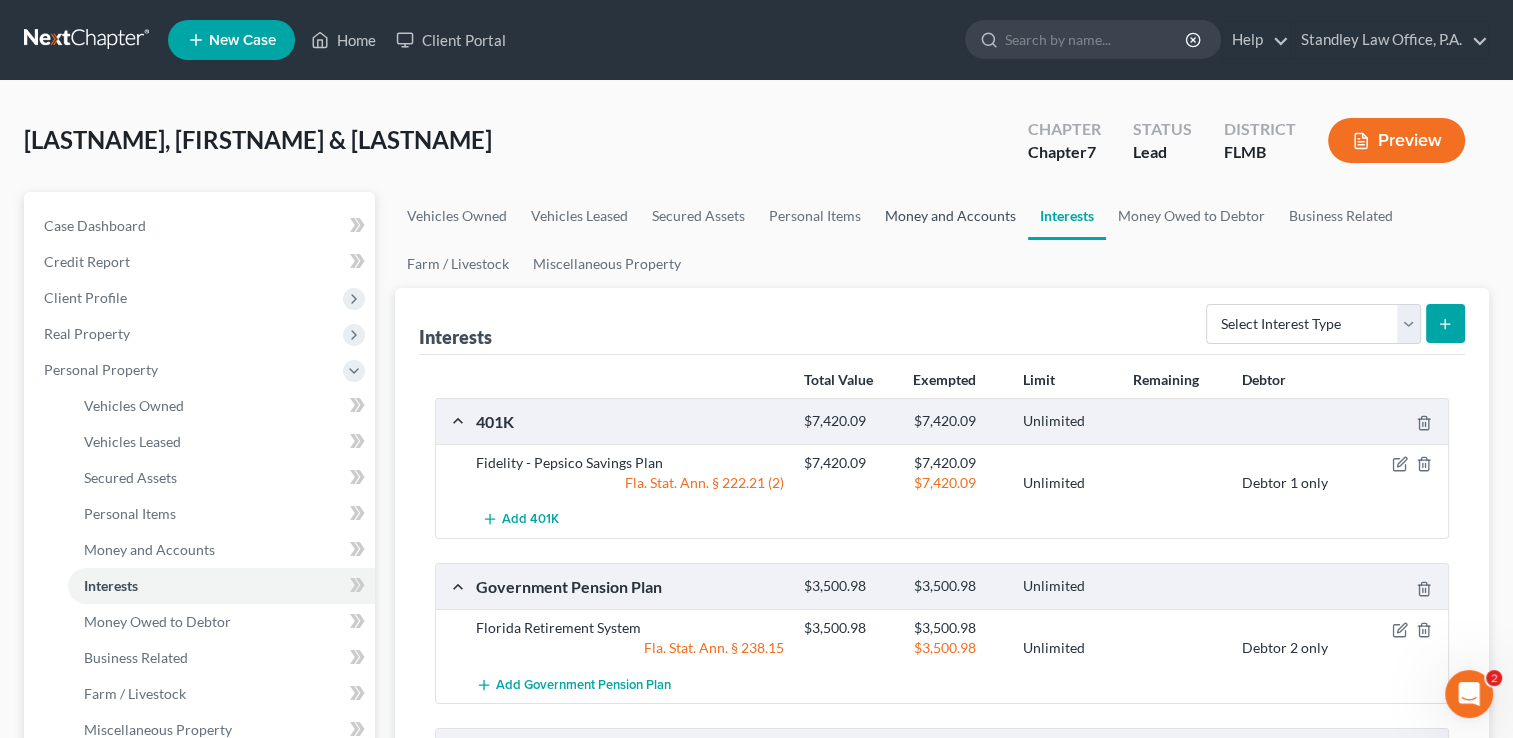click on "Money and Accounts" at bounding box center [950, 216] 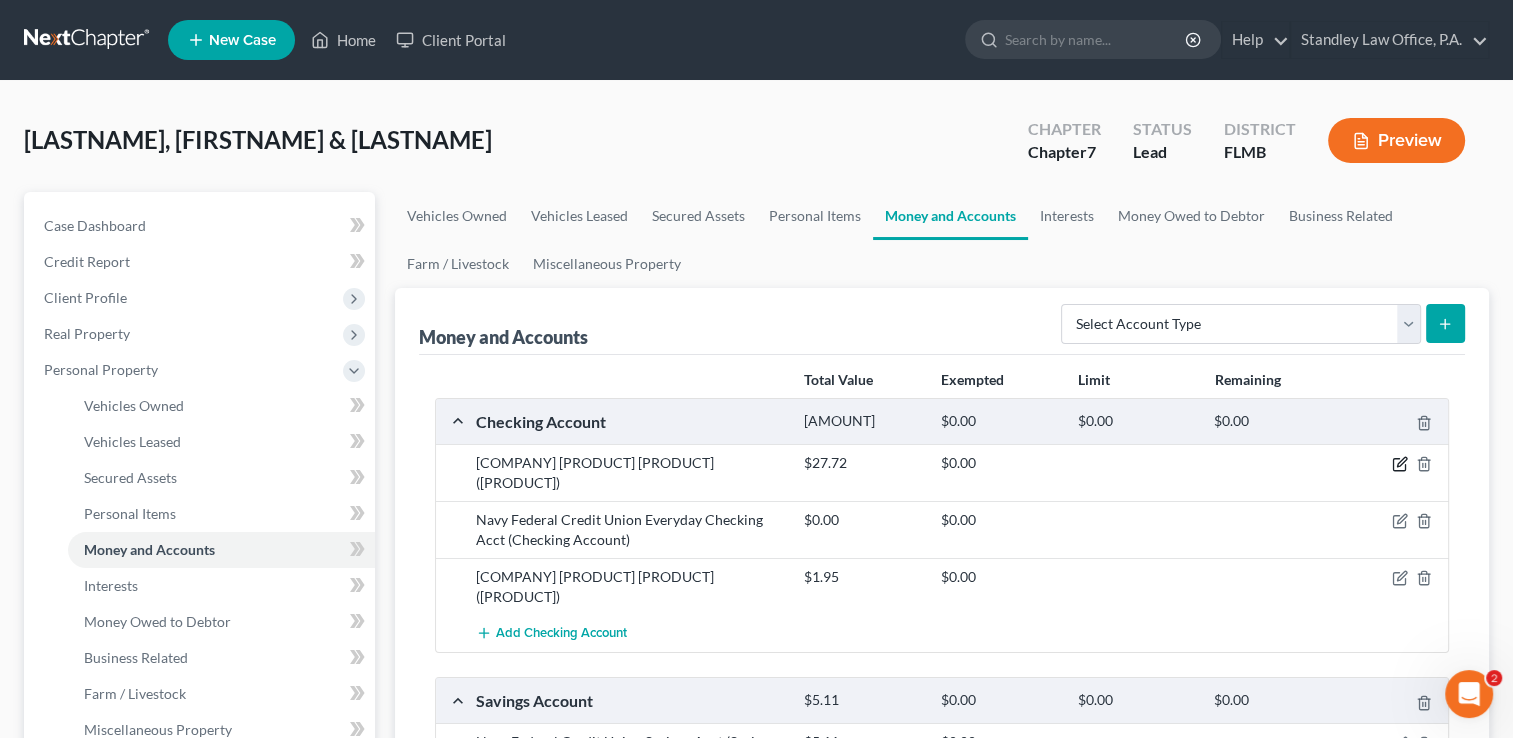 click 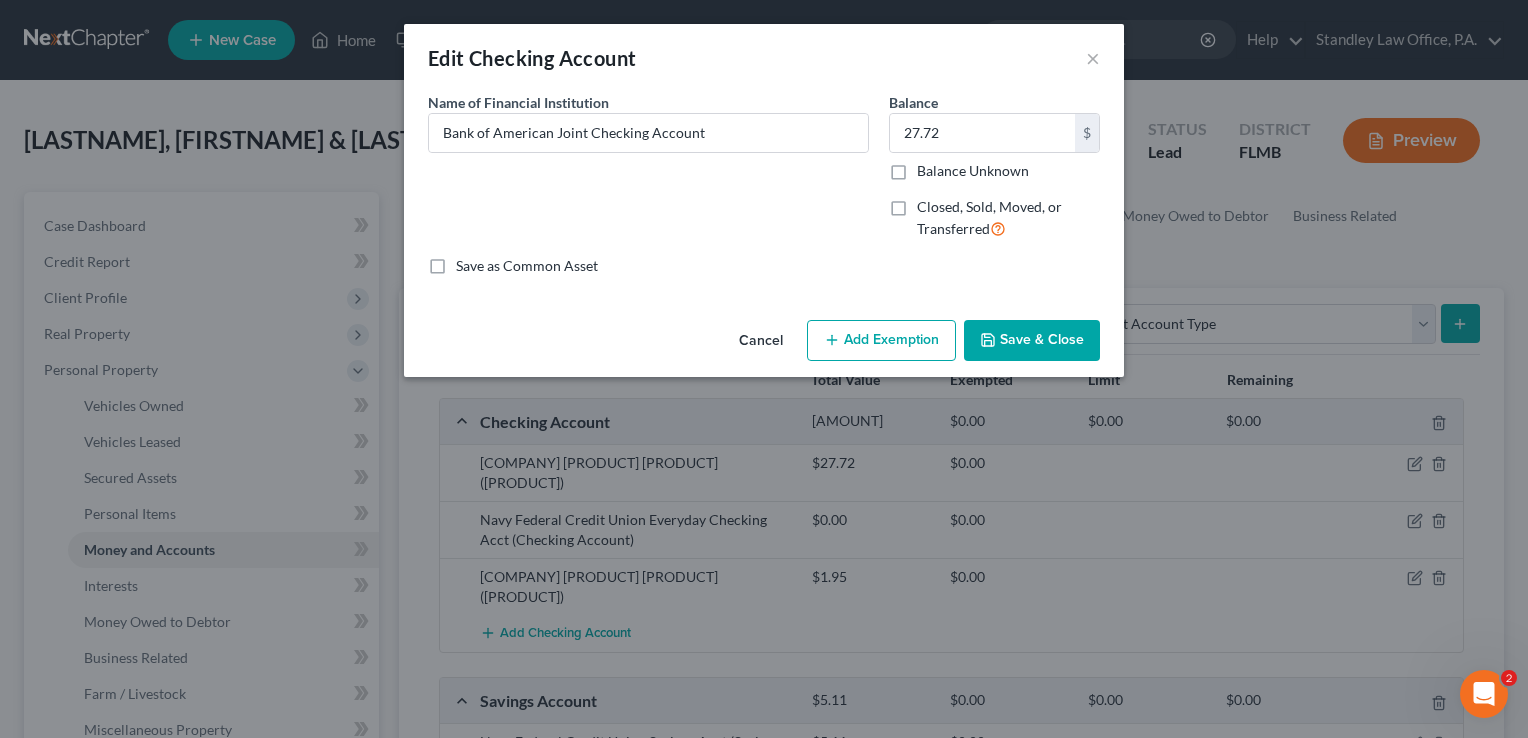 click on "Add Exemption" at bounding box center (881, 341) 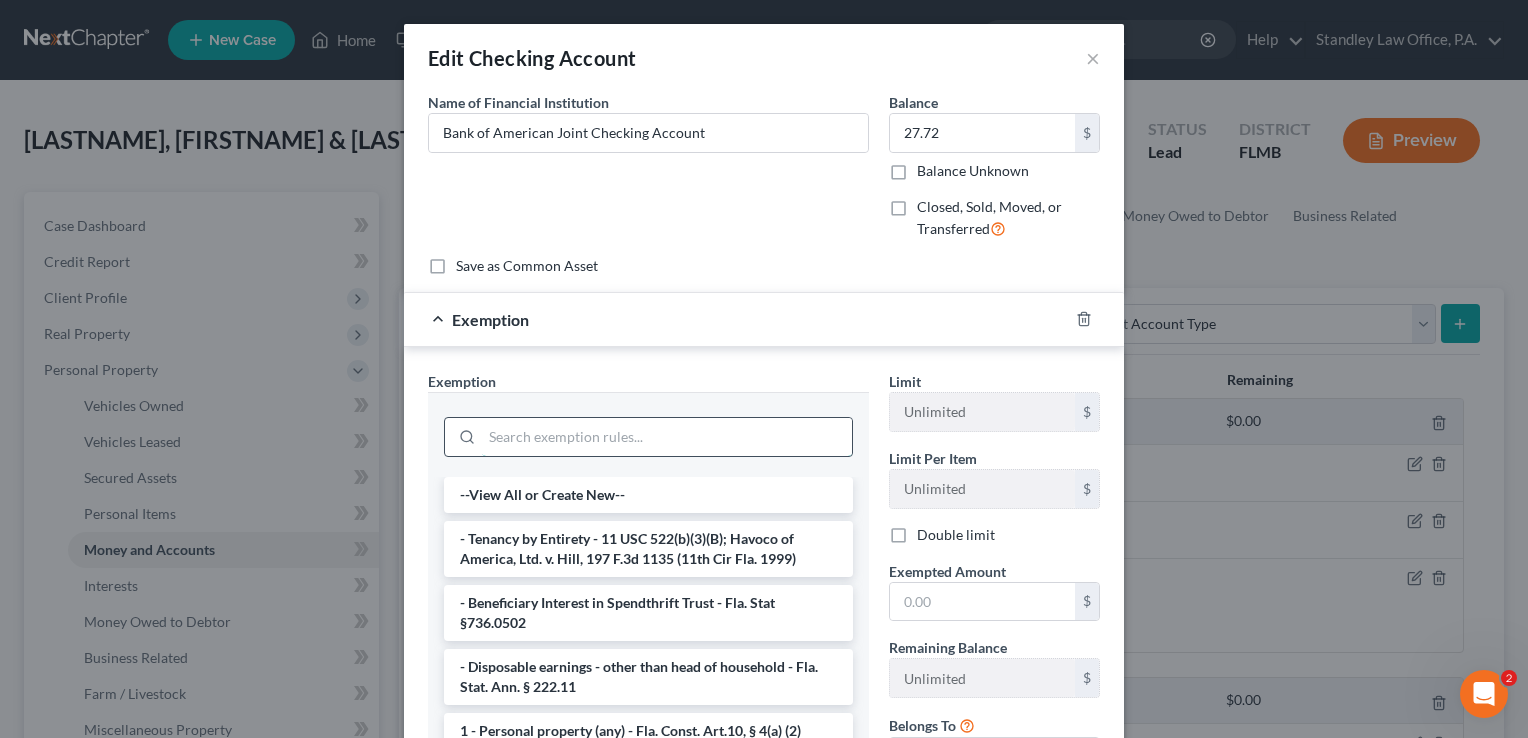 click at bounding box center [667, 437] 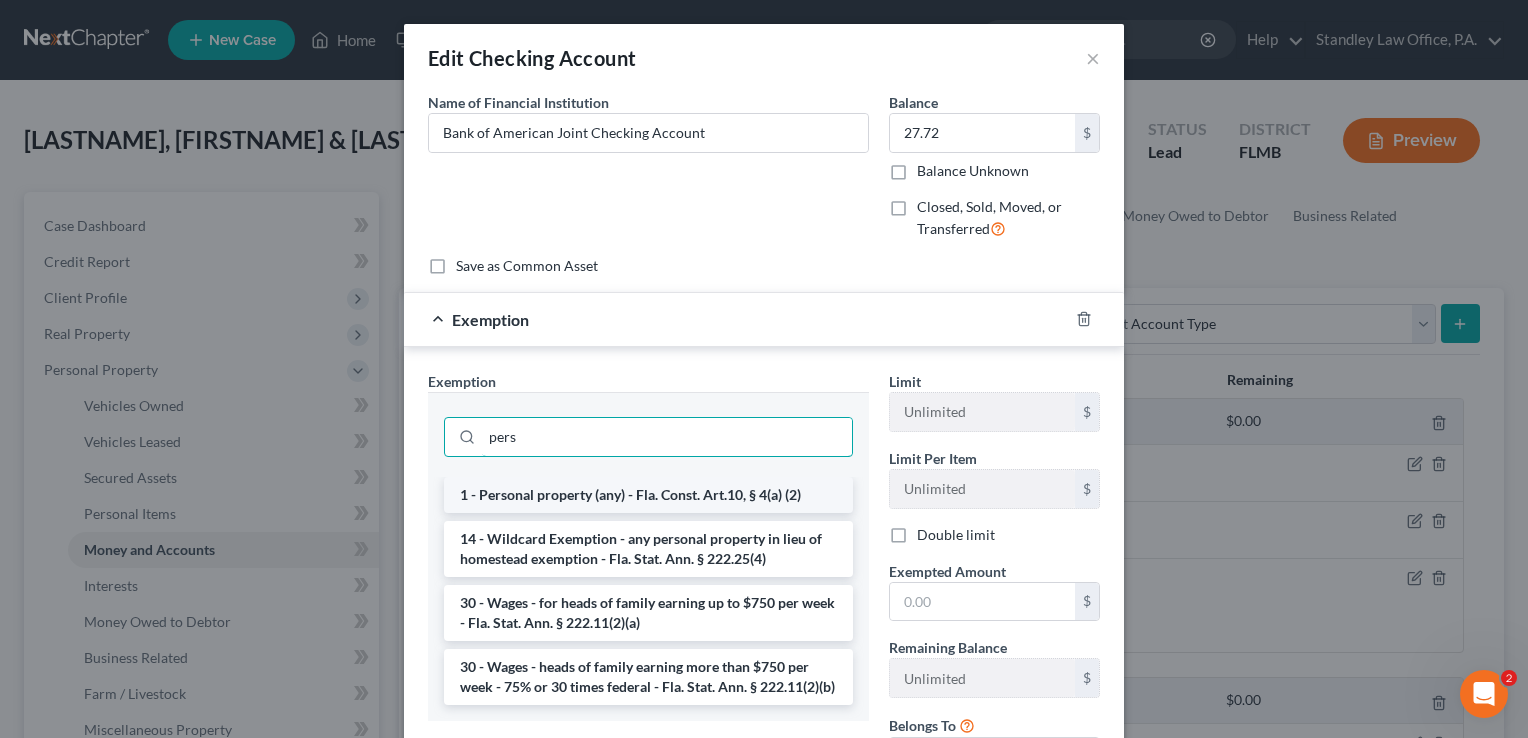 type on "pers" 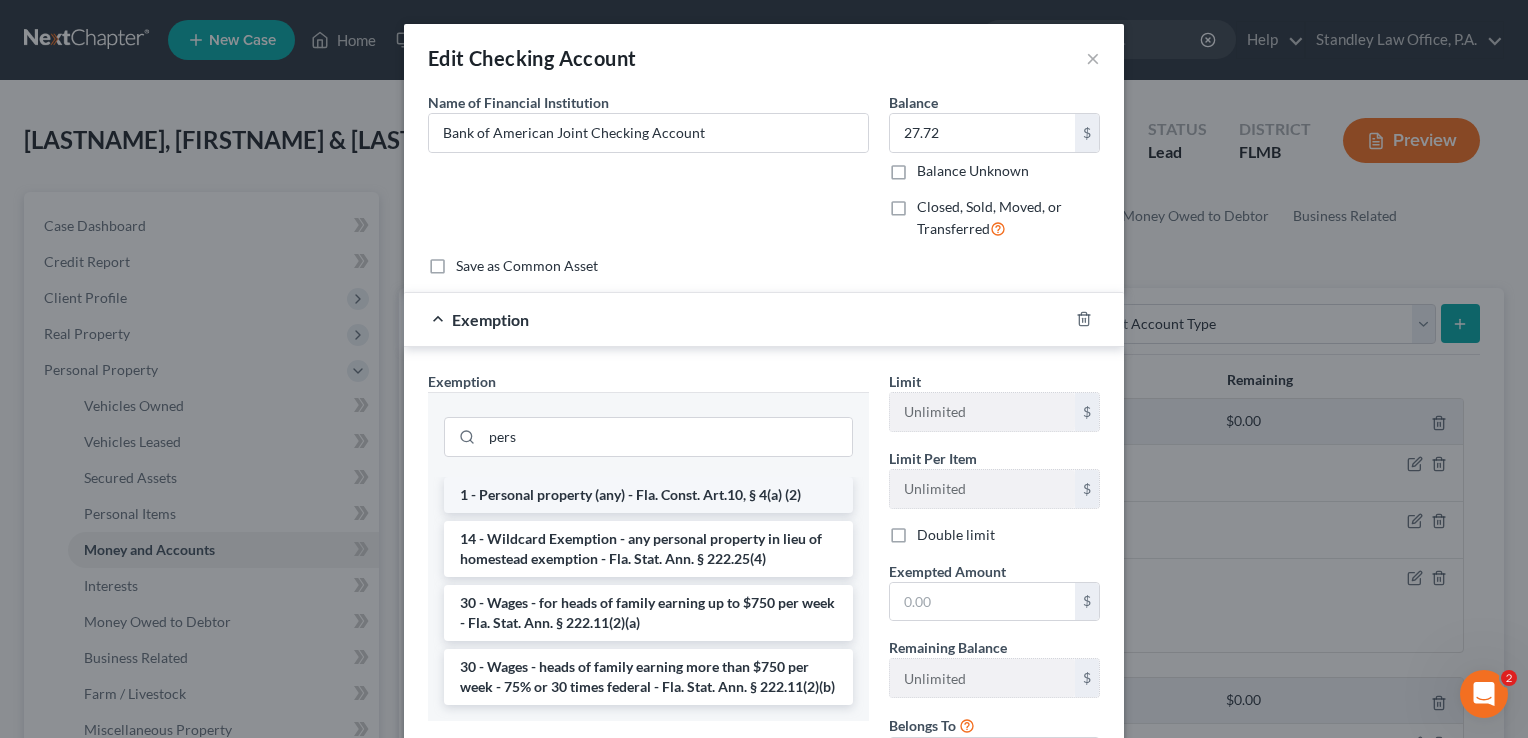 click on "1 - Personal property (any) - Fla. Const. Art.10, § 4(a) (2)" at bounding box center [648, 495] 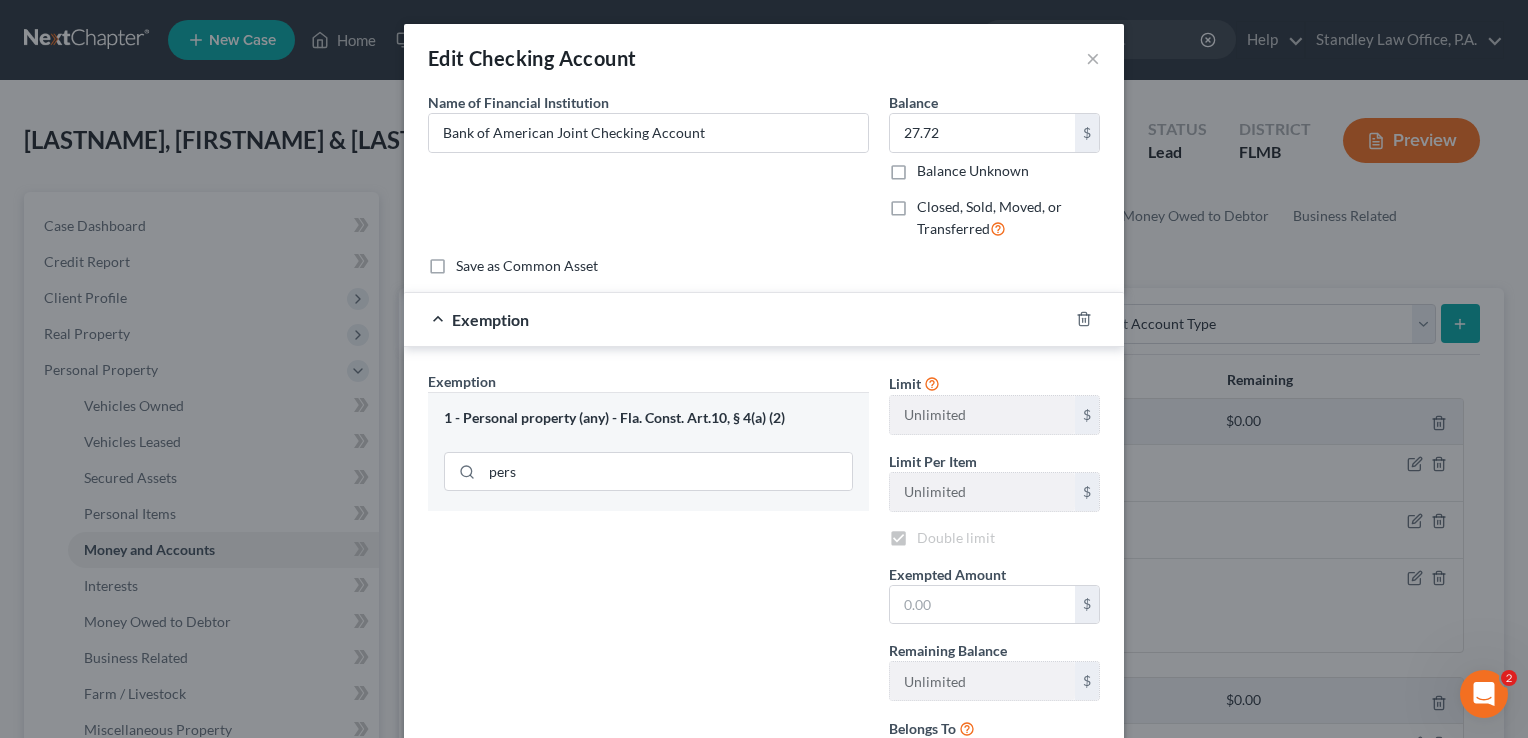checkbox on "true" 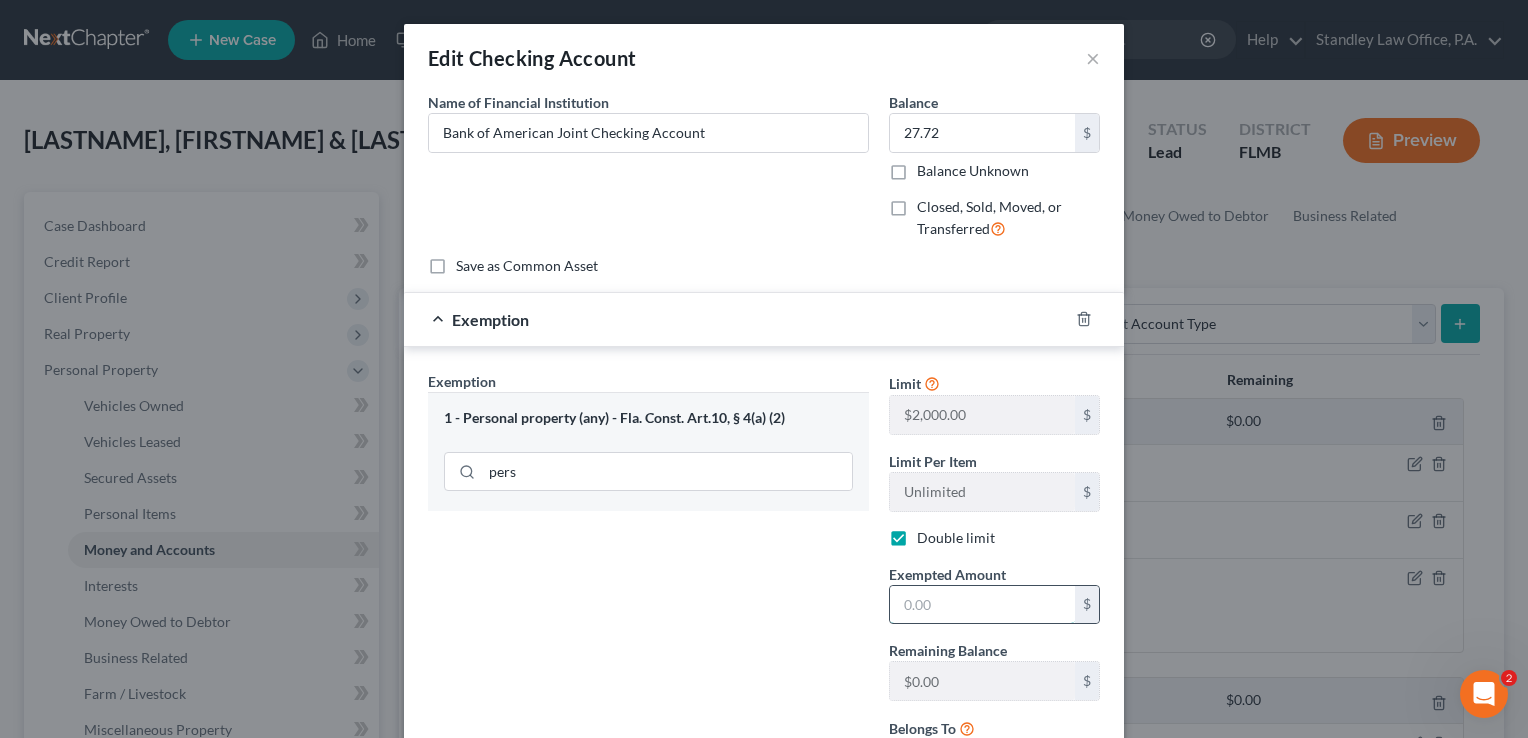 click at bounding box center (982, 605) 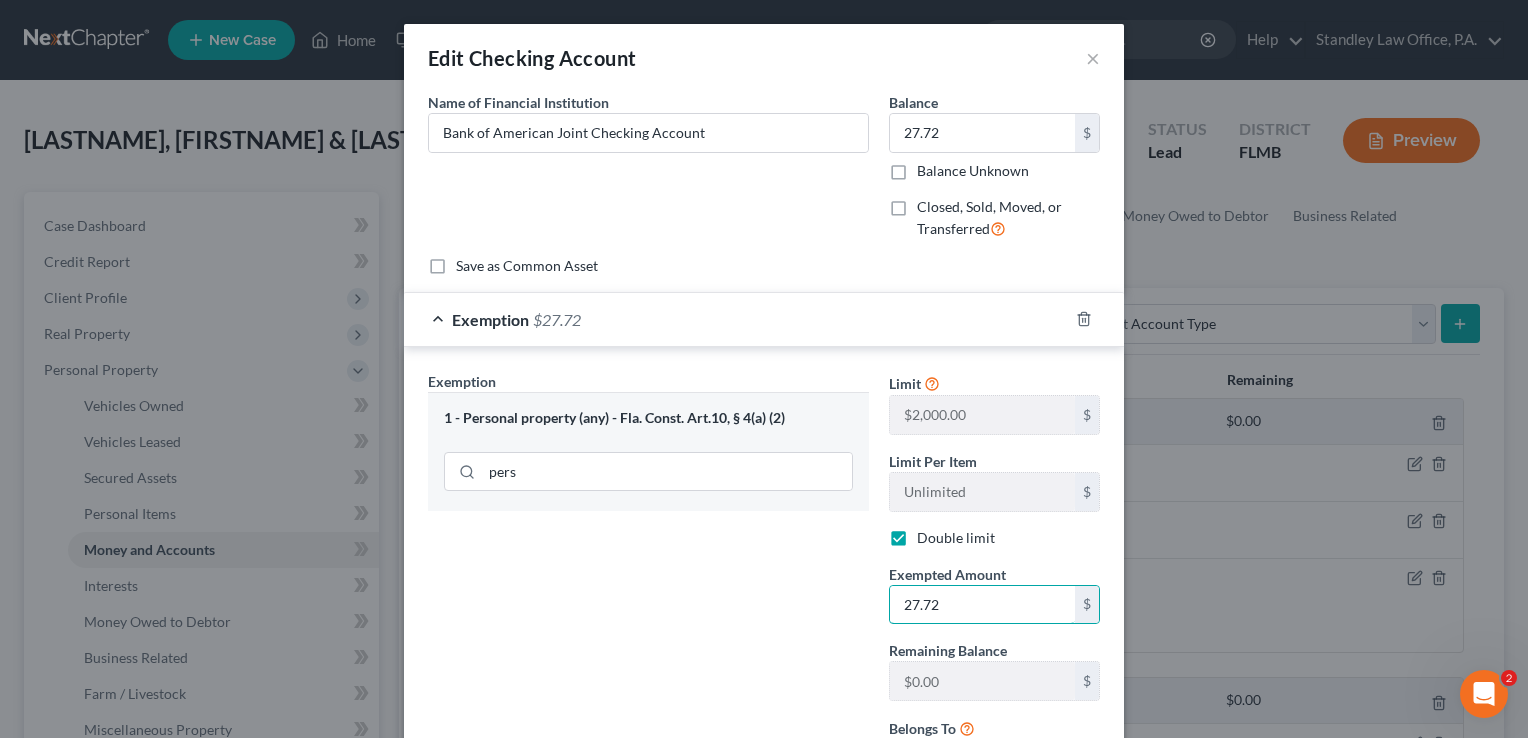 type on "27.72" 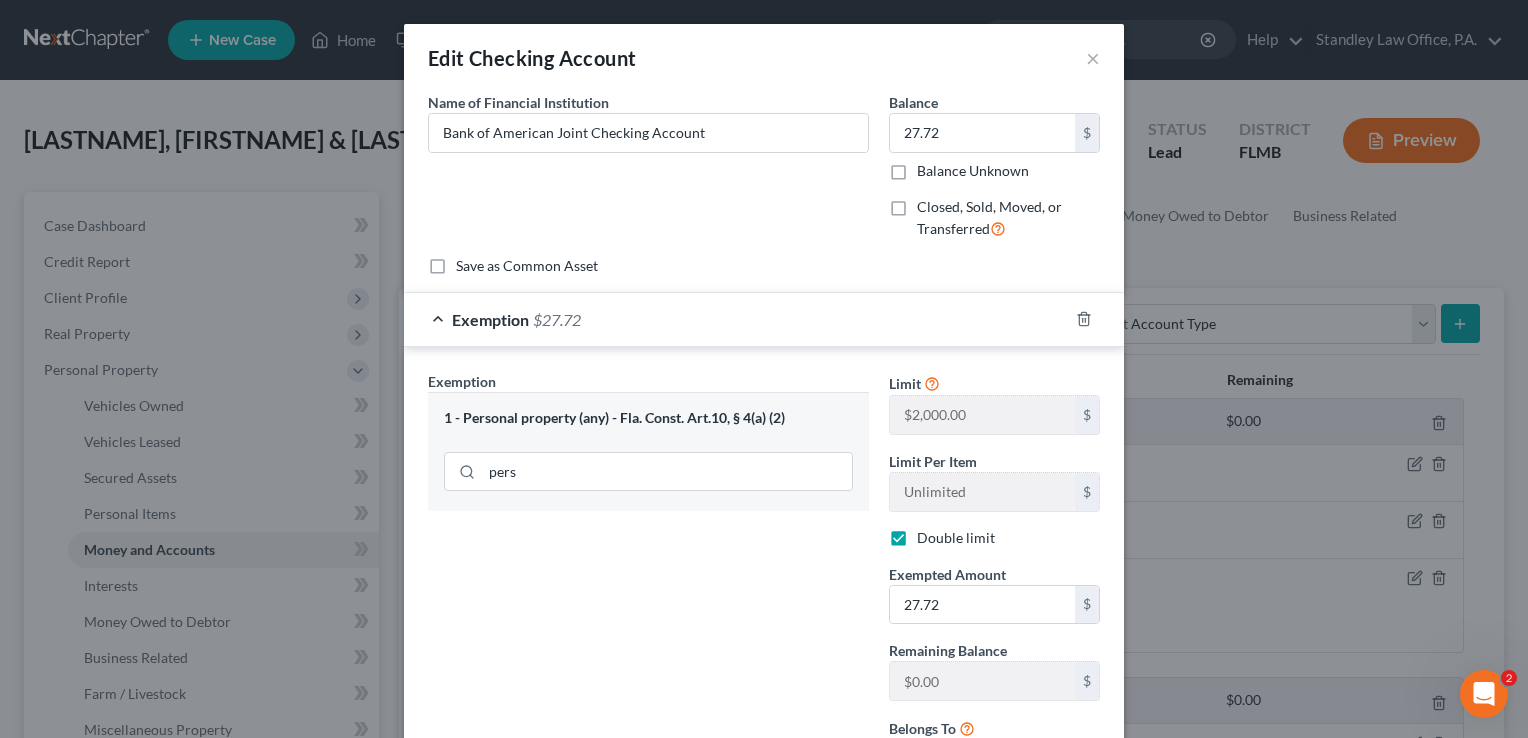 scroll, scrollTop: 181, scrollLeft: 0, axis: vertical 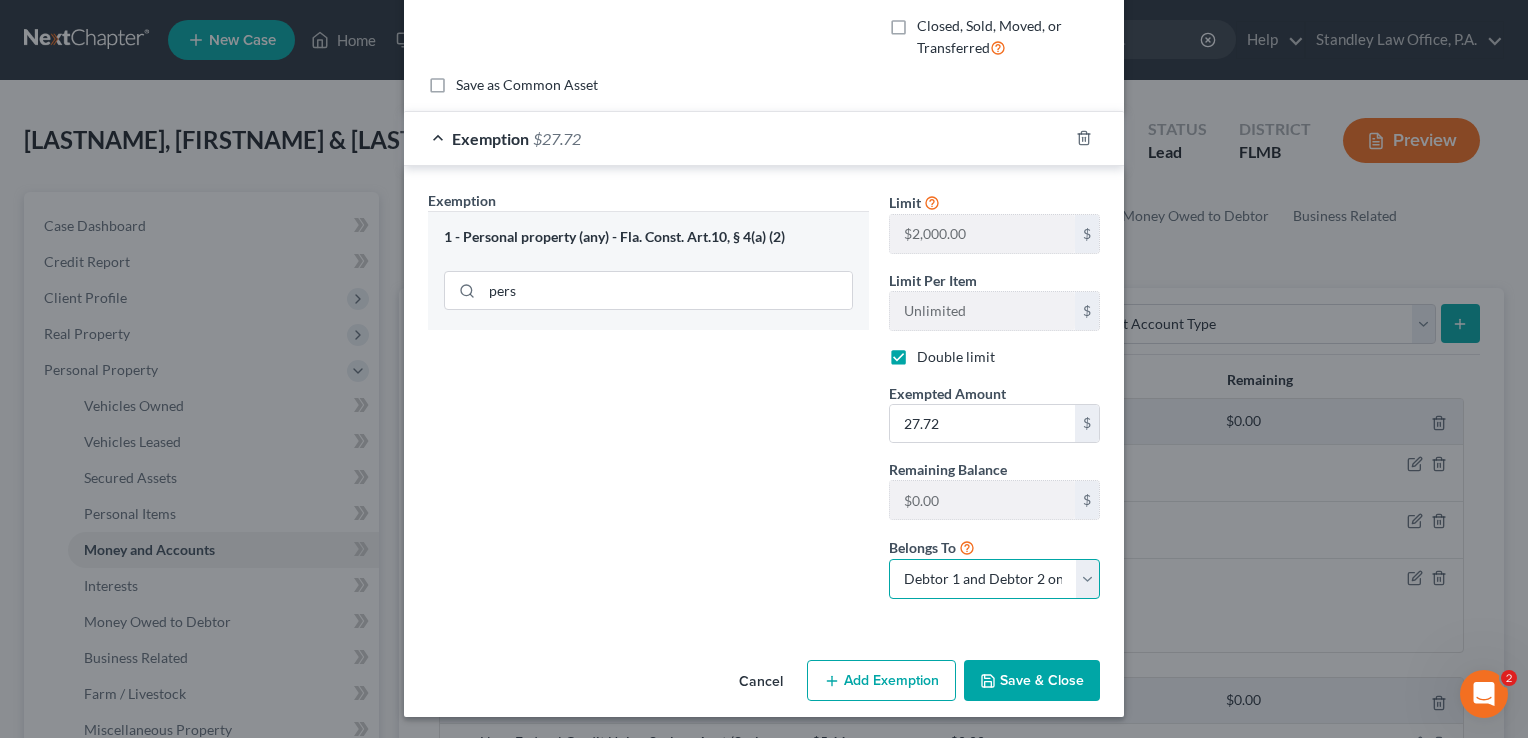 click on "Debtor 1 only Debtor 2 only Debtor 1 and Debtor 2 only" at bounding box center (994, 579) 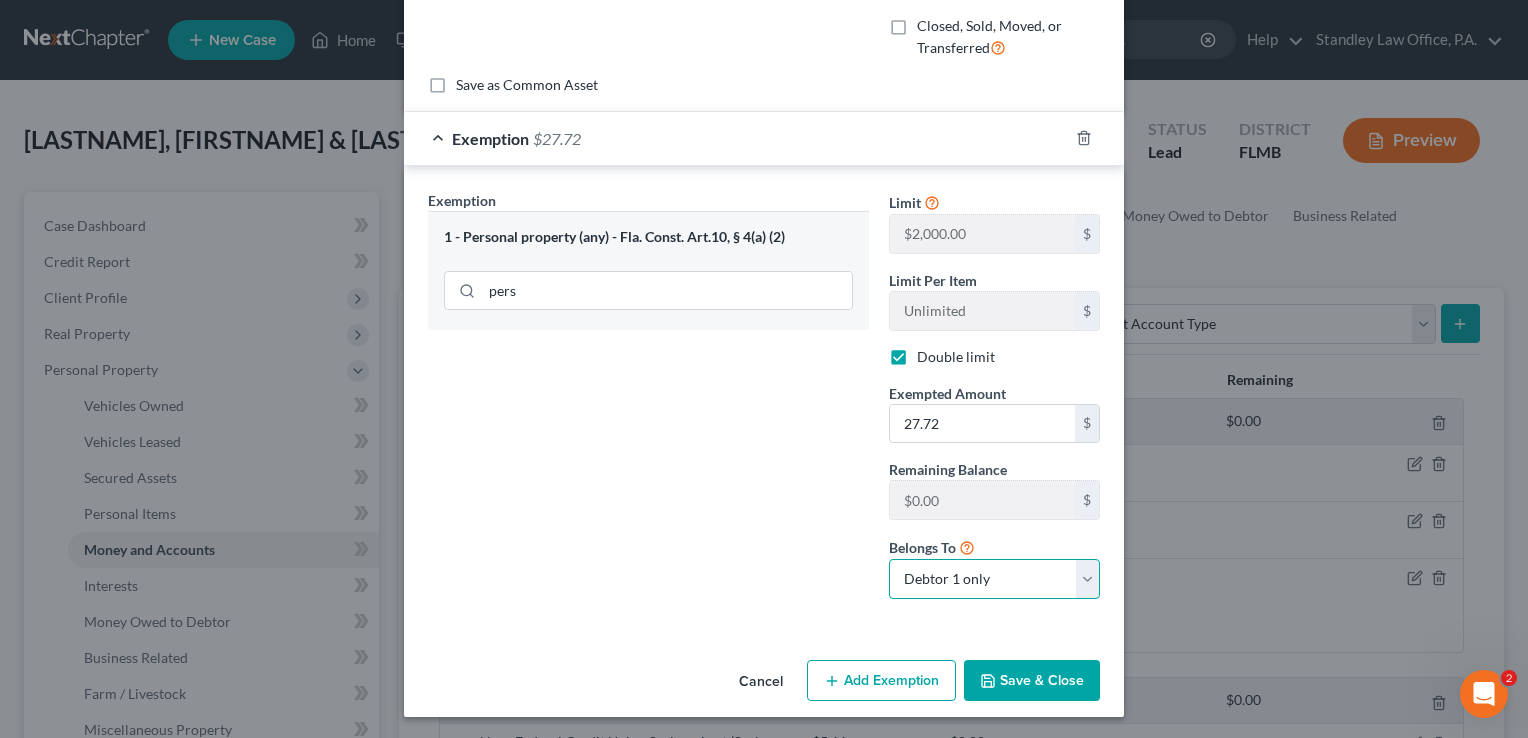click on "Debtor 1 only Debtor 2 only Debtor 1 and Debtor 2 only" at bounding box center (994, 579) 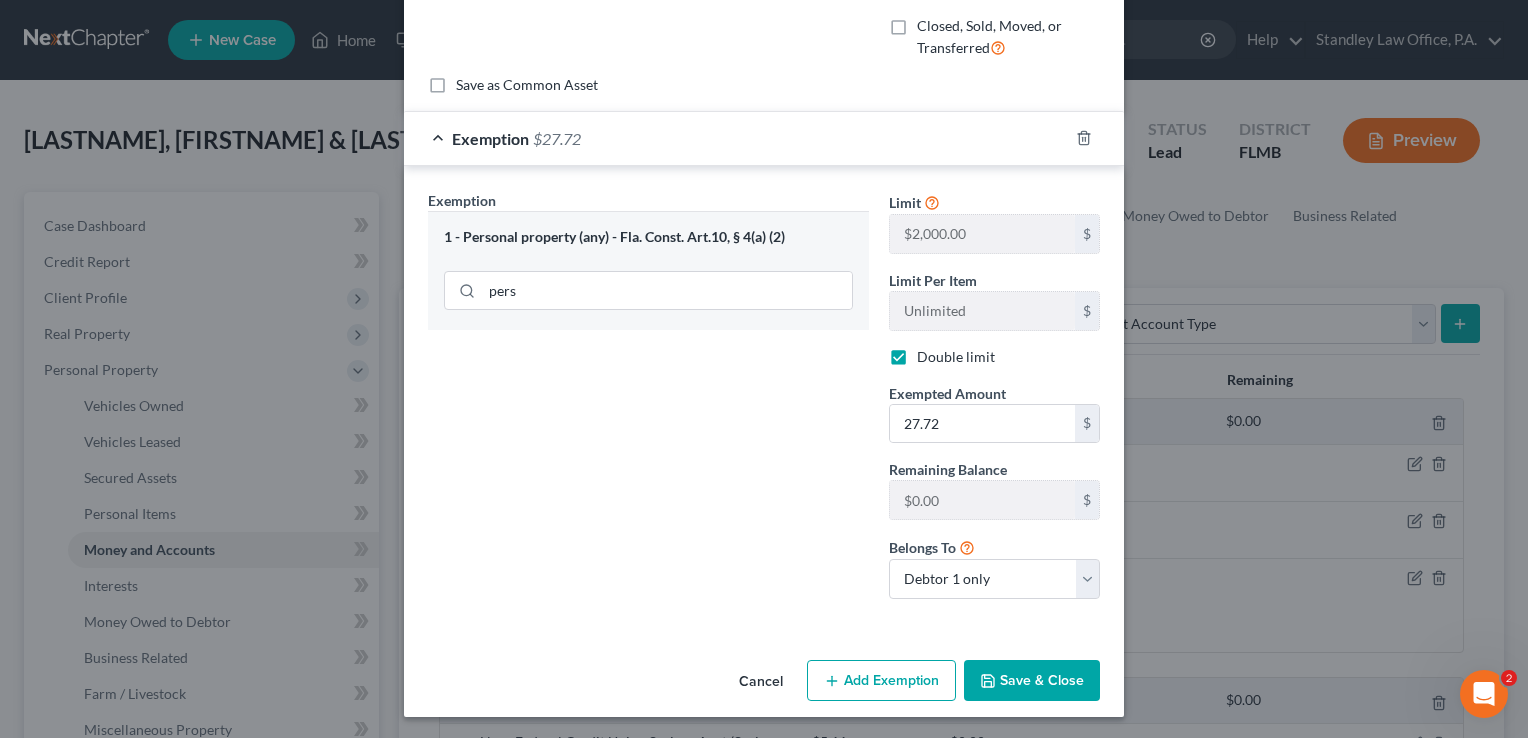 click on "Save & Close" at bounding box center [1032, 681] 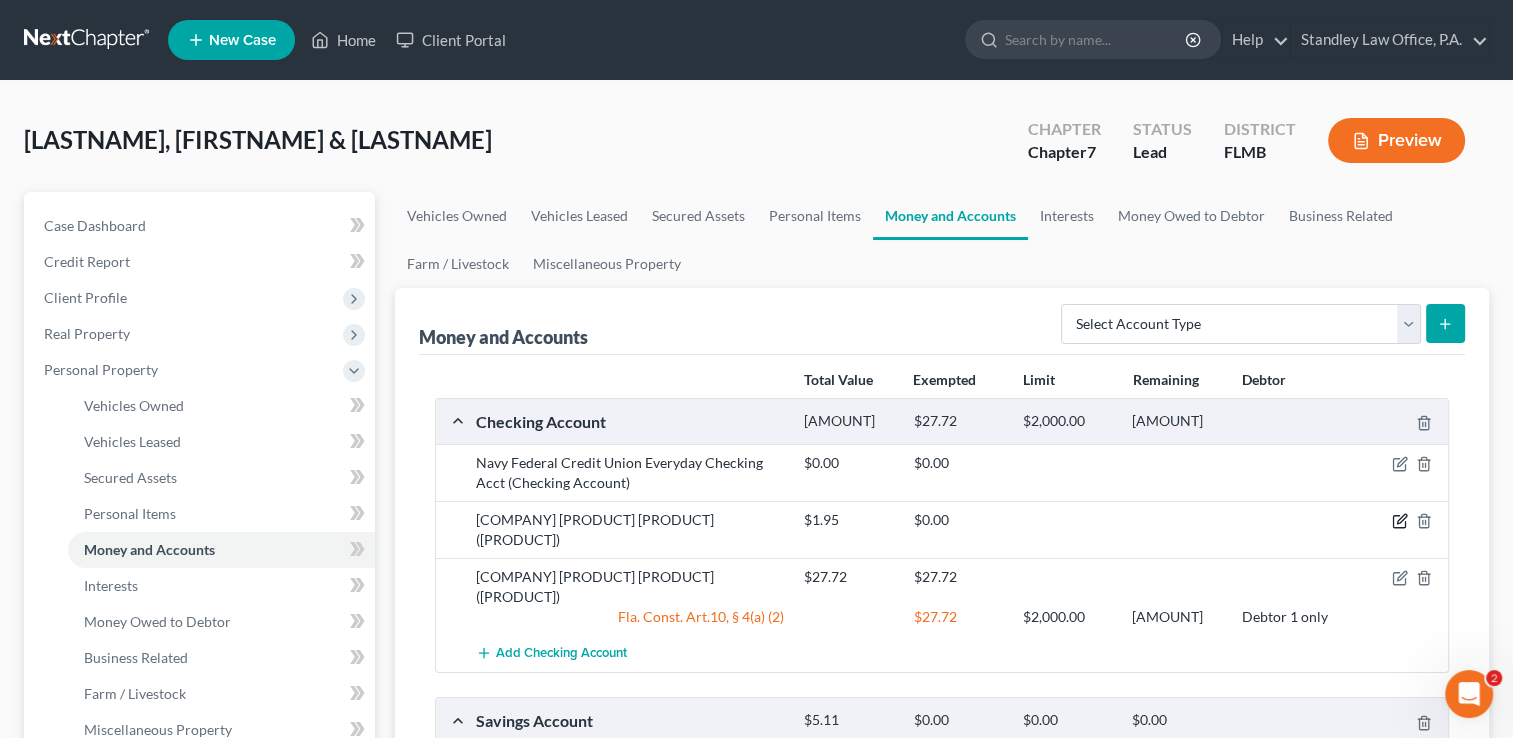 click 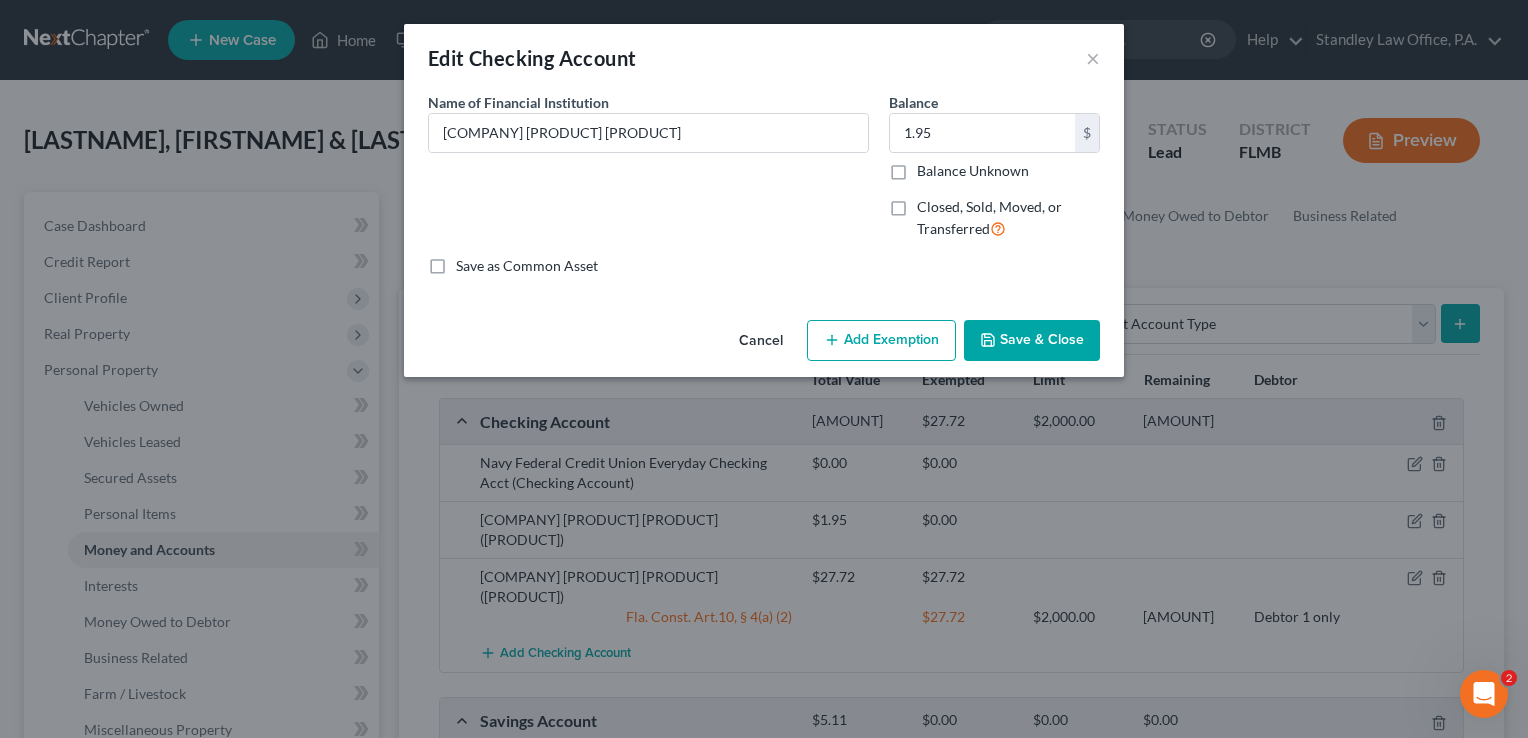 click on "Add Exemption" at bounding box center (881, 341) 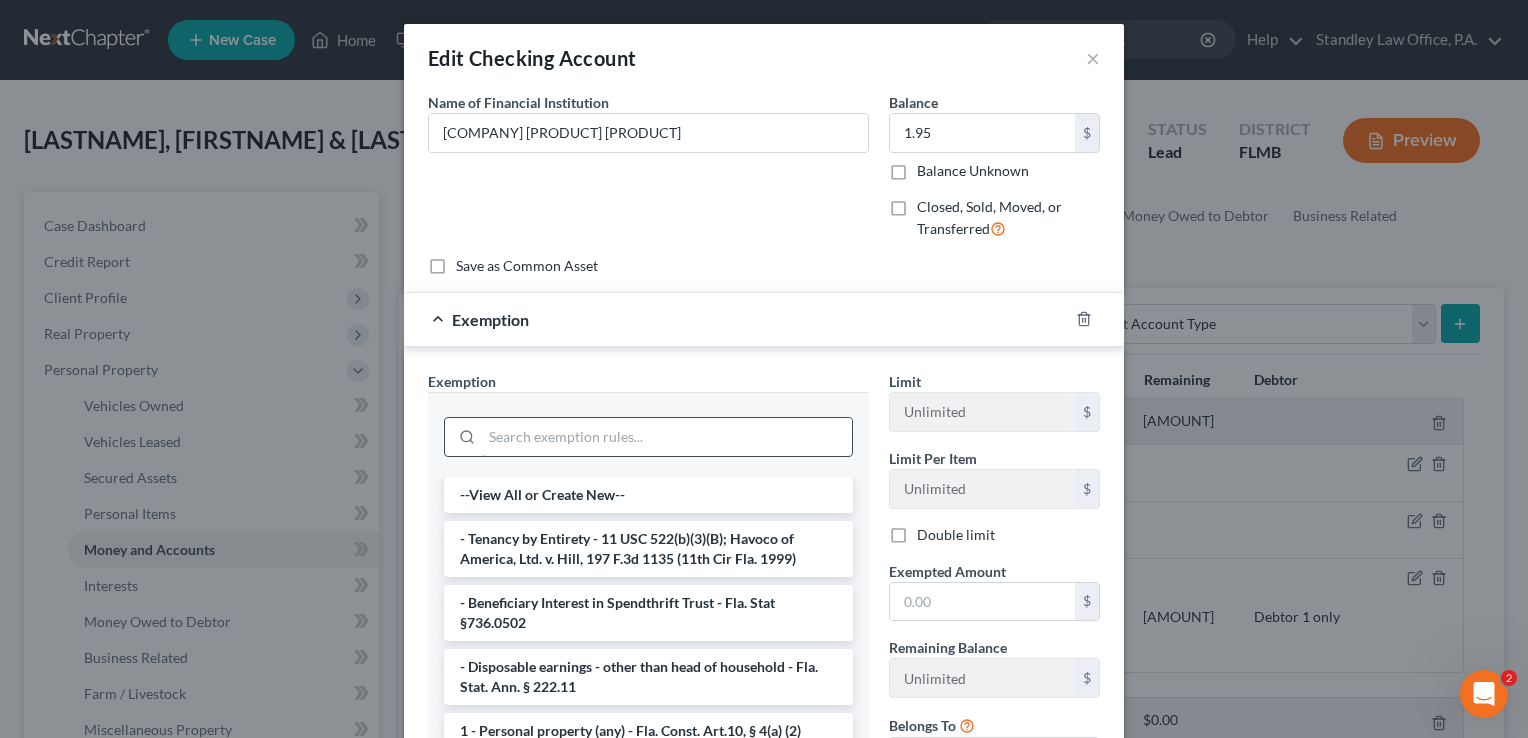 click at bounding box center (667, 437) 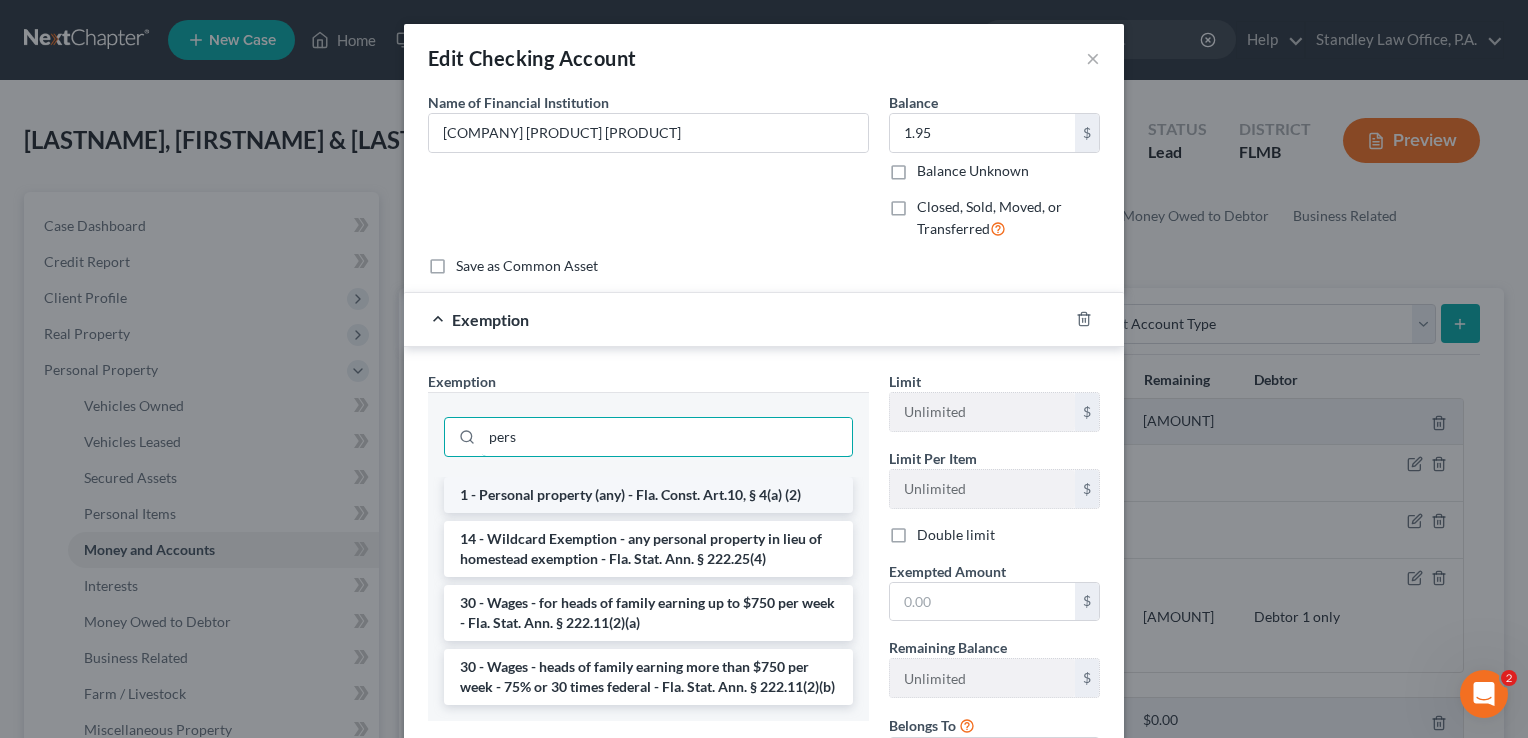 type on "pers" 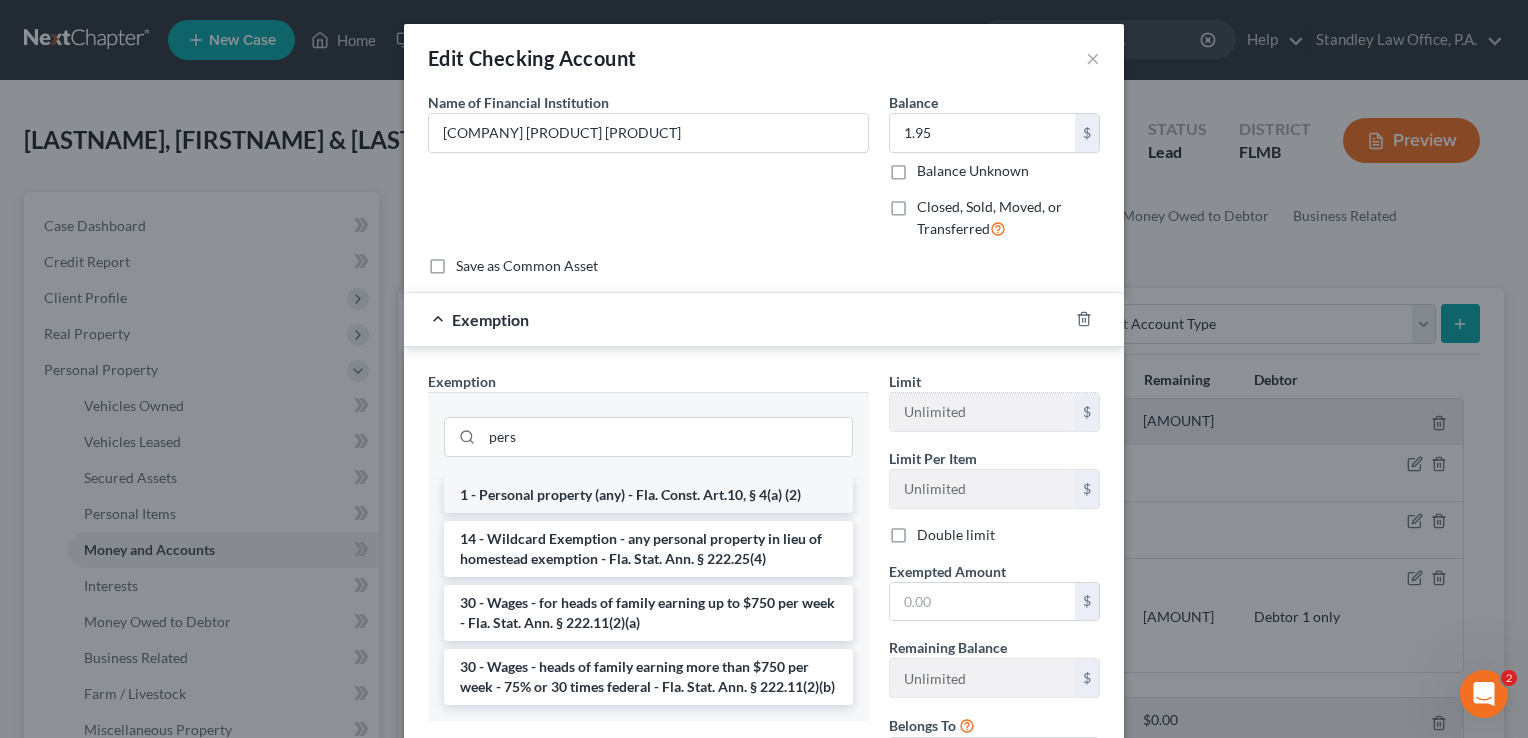 click on "1 - Personal property (any) - Fla. Const. Art.10, § 4(a) (2)" at bounding box center [648, 495] 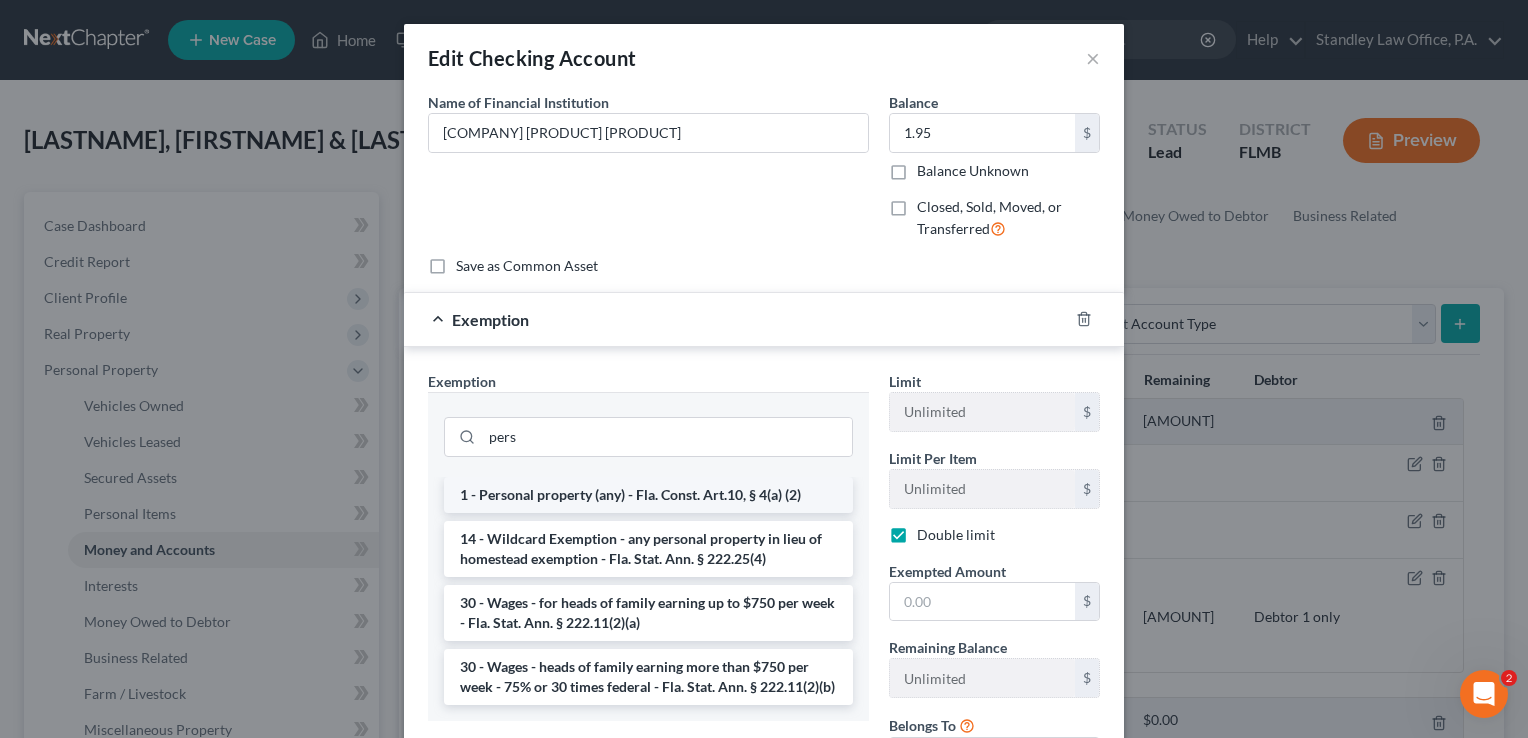 checkbox on "true" 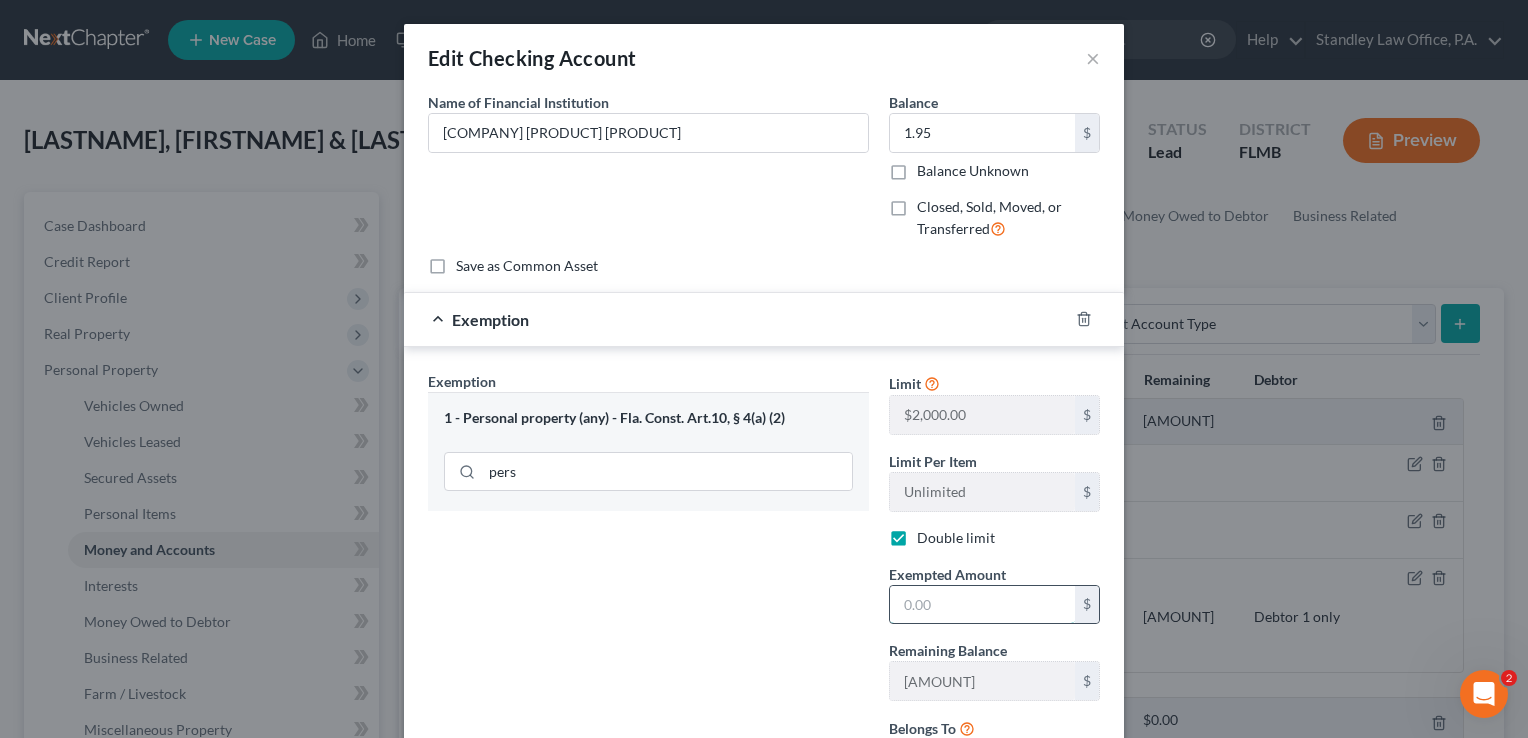 click at bounding box center [982, 605] 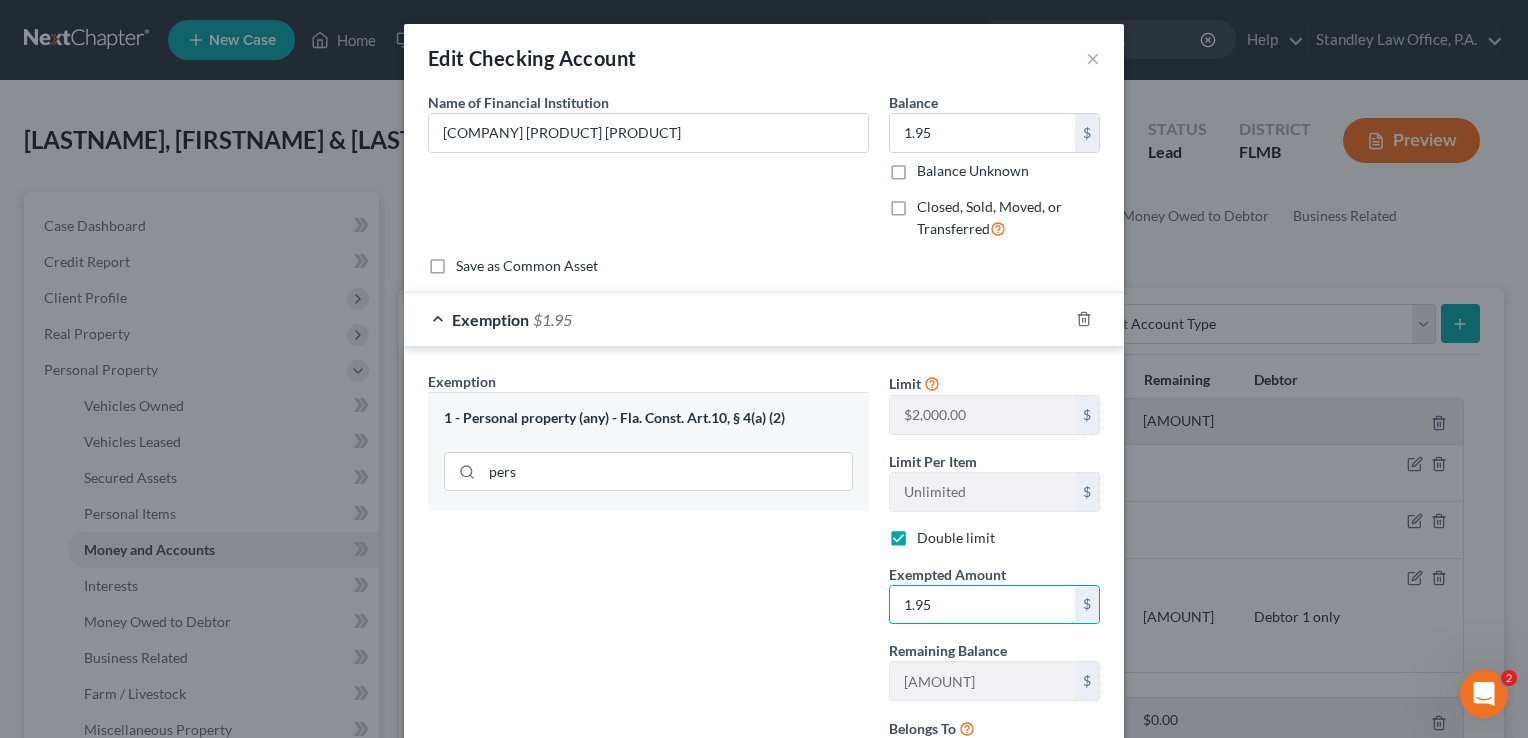 type on "1.95" 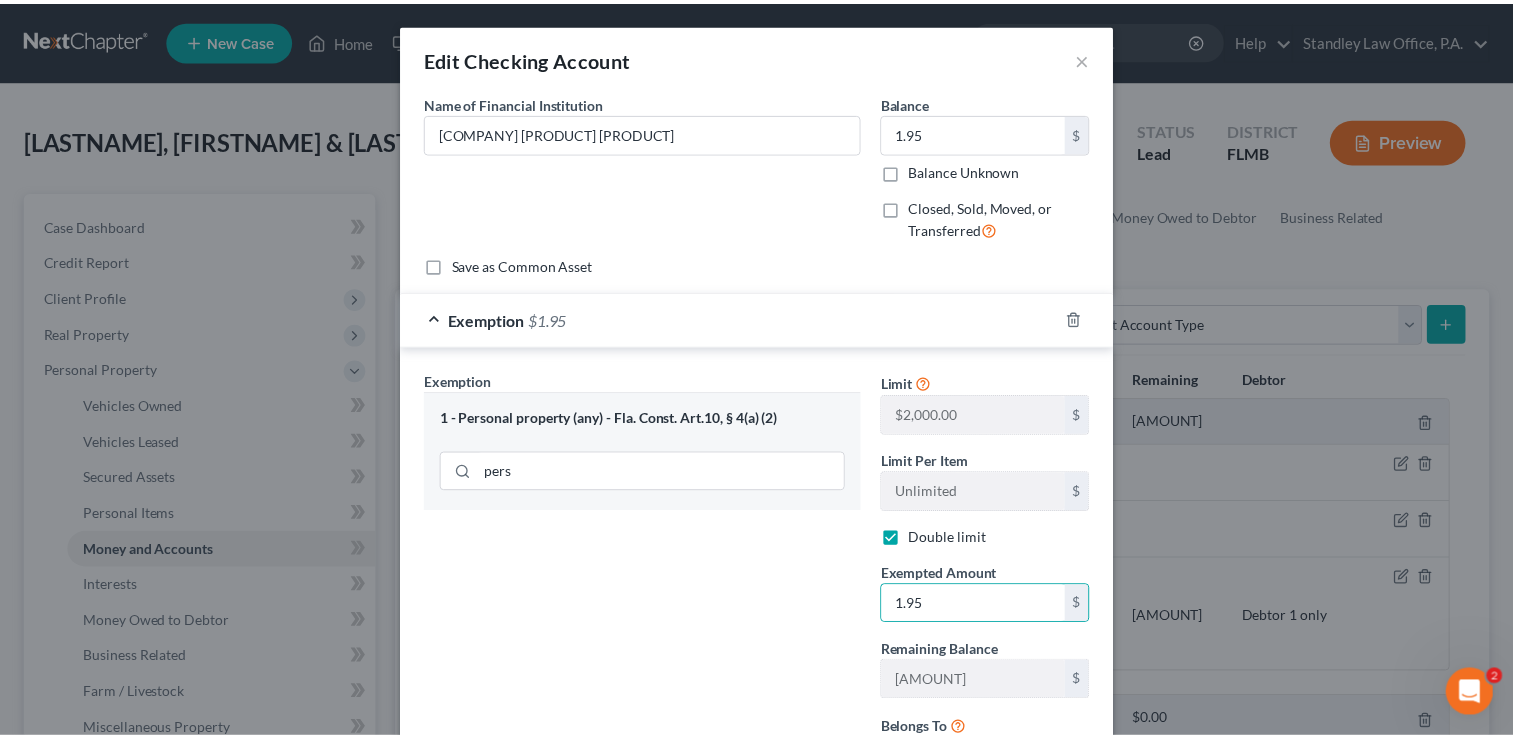 scroll, scrollTop: 181, scrollLeft: 0, axis: vertical 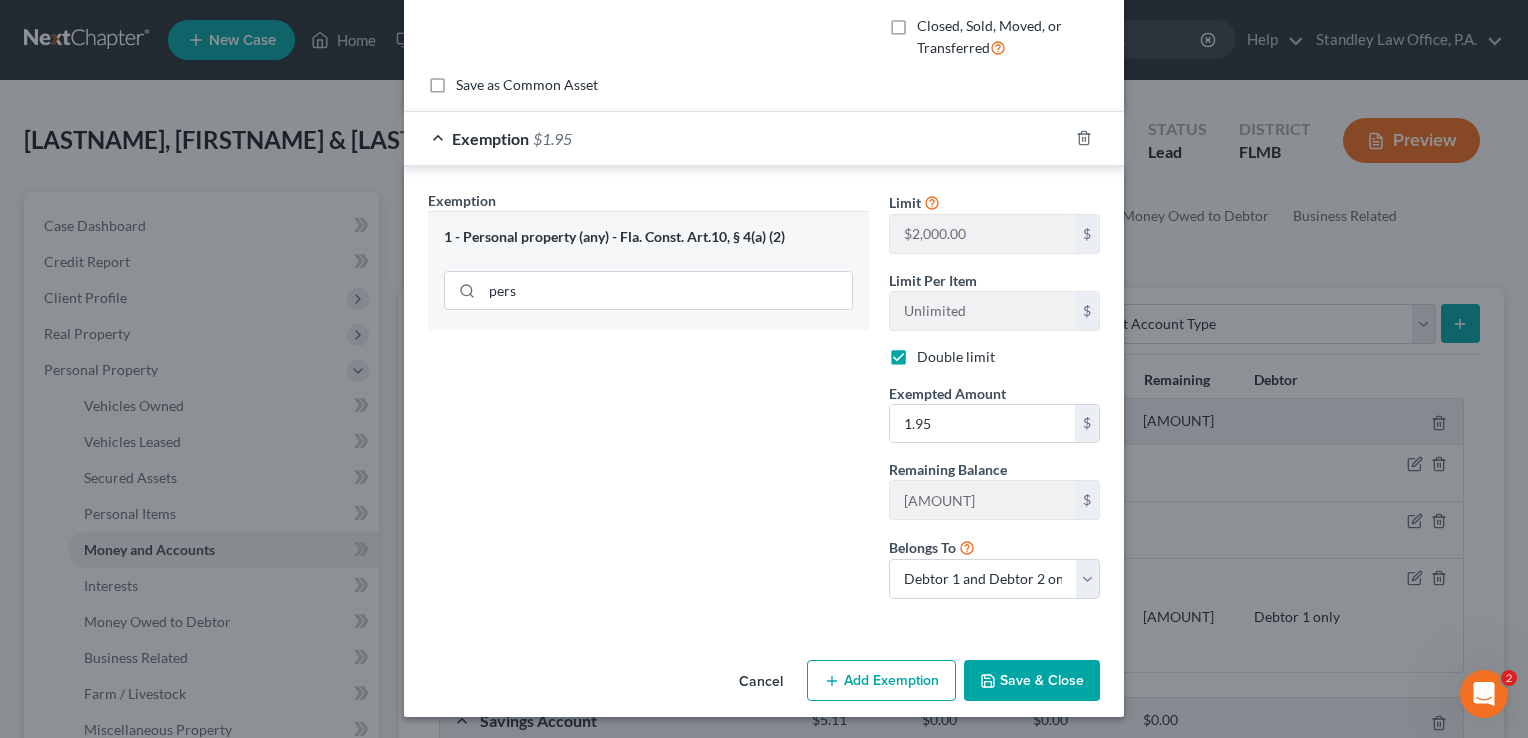 click on "Save & Close" at bounding box center (1032, 681) 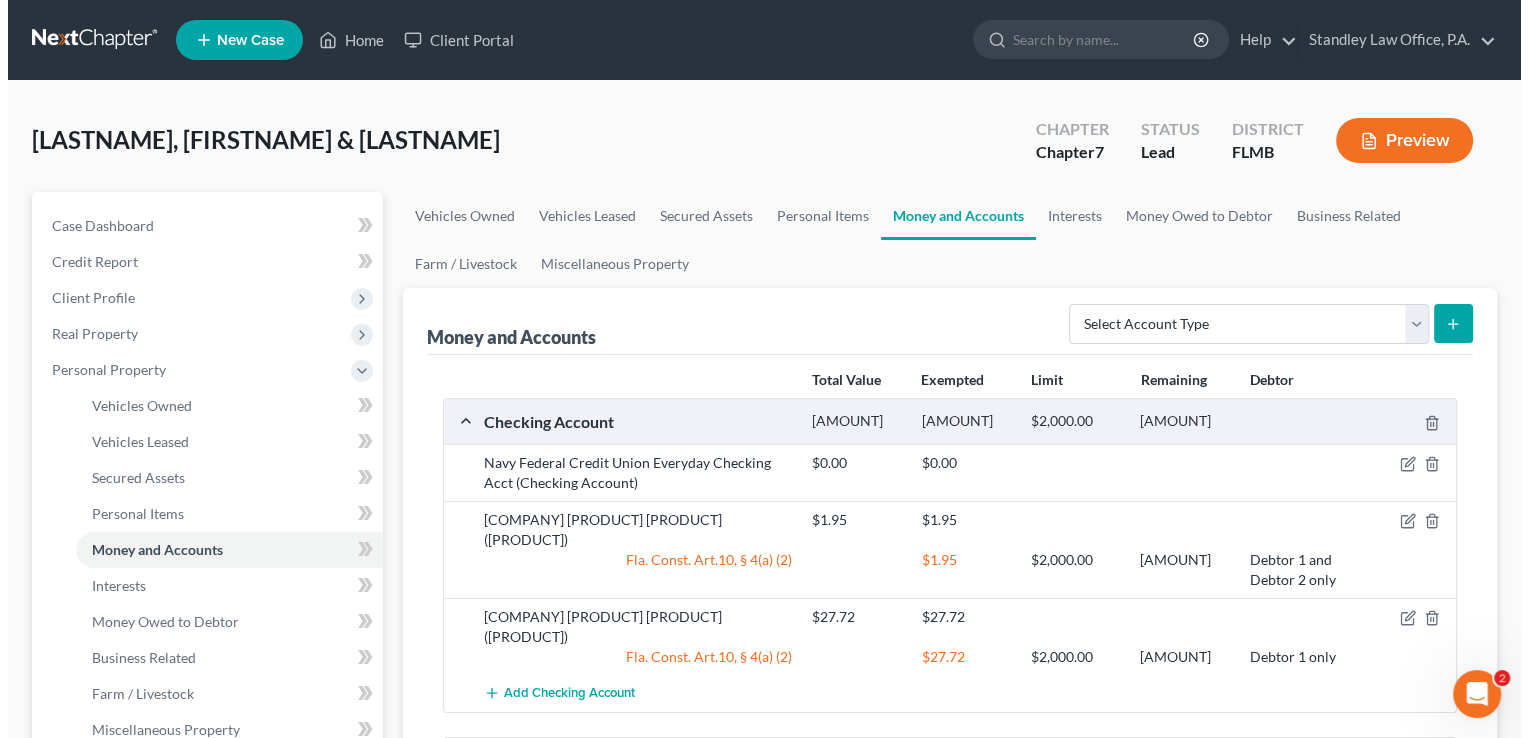scroll, scrollTop: 645, scrollLeft: 0, axis: vertical 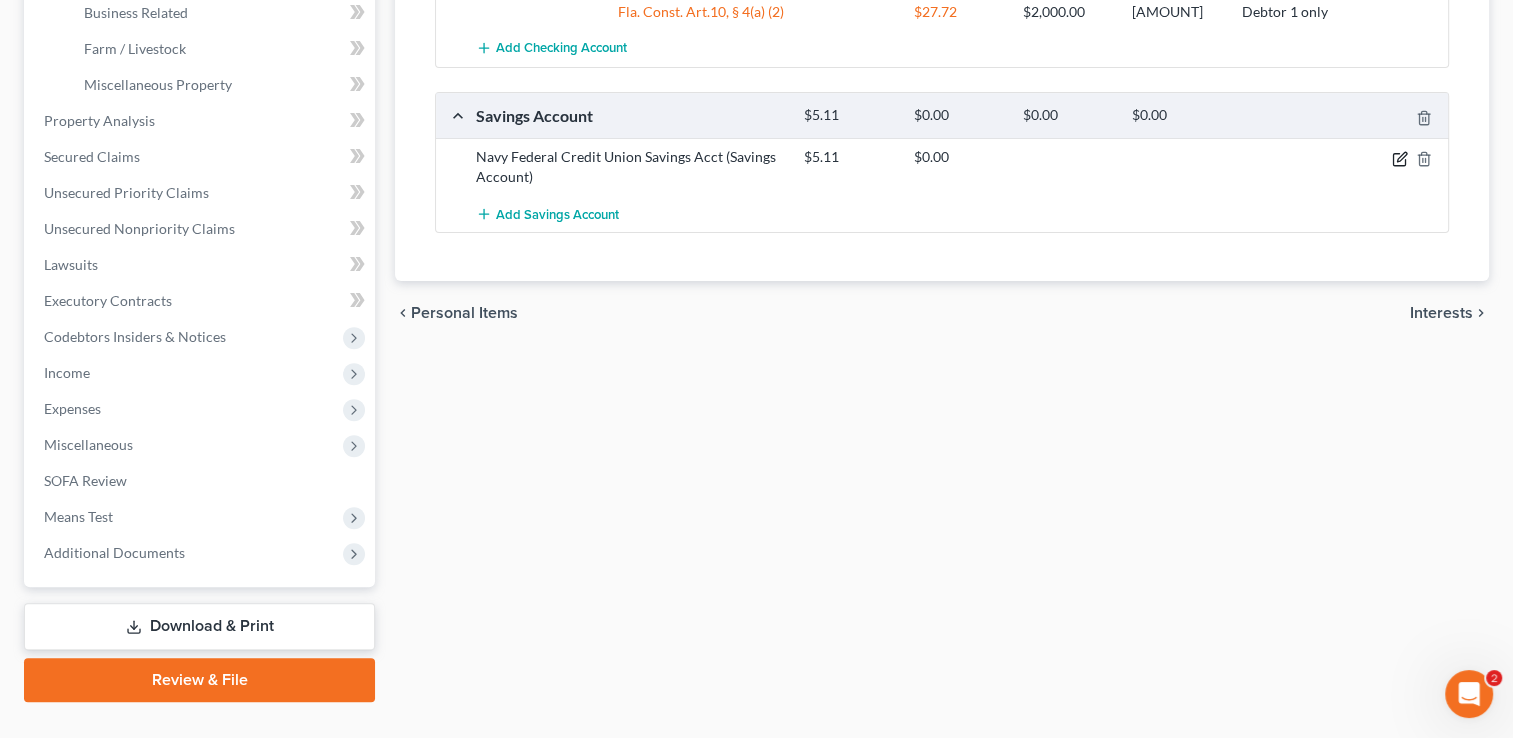 click 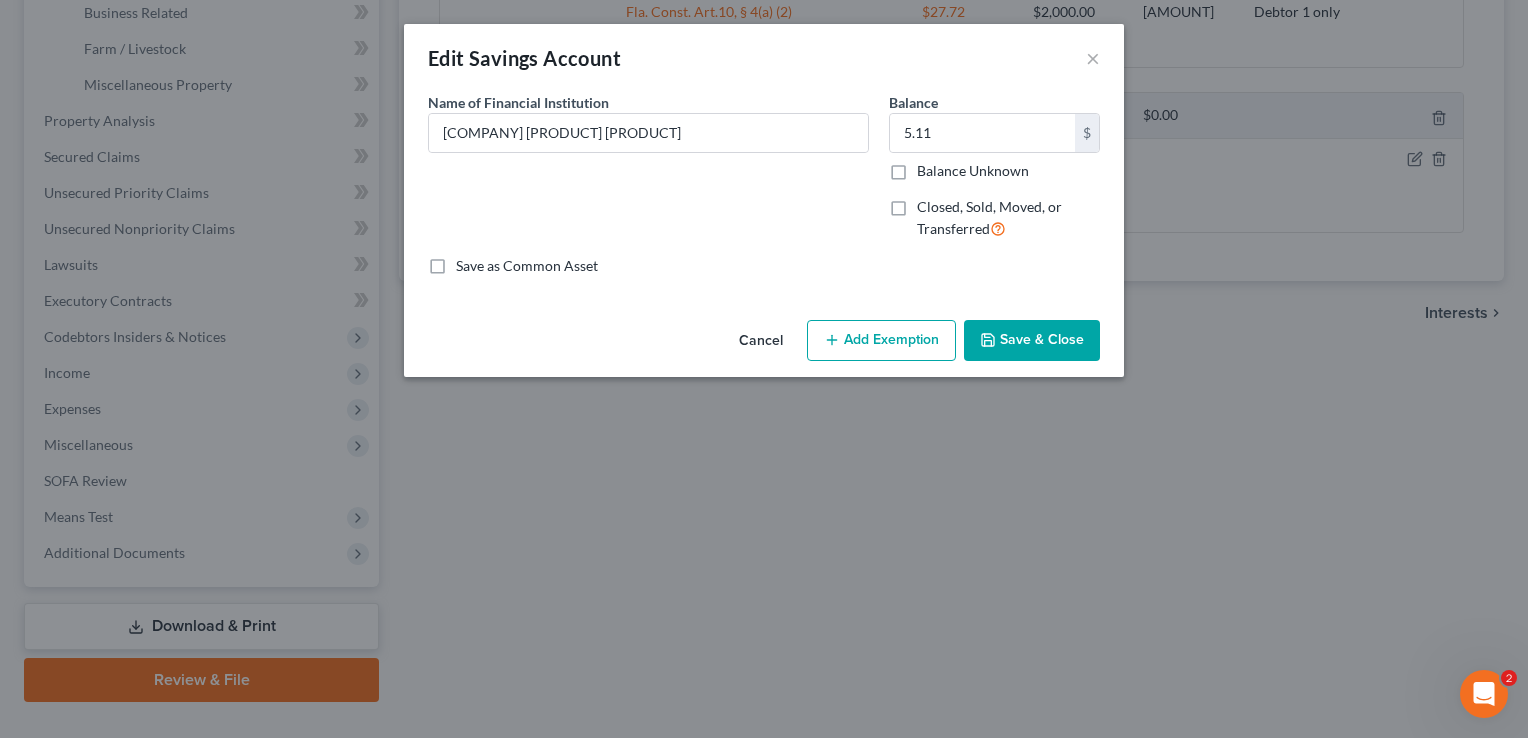 click on "Add Exemption" at bounding box center (881, 341) 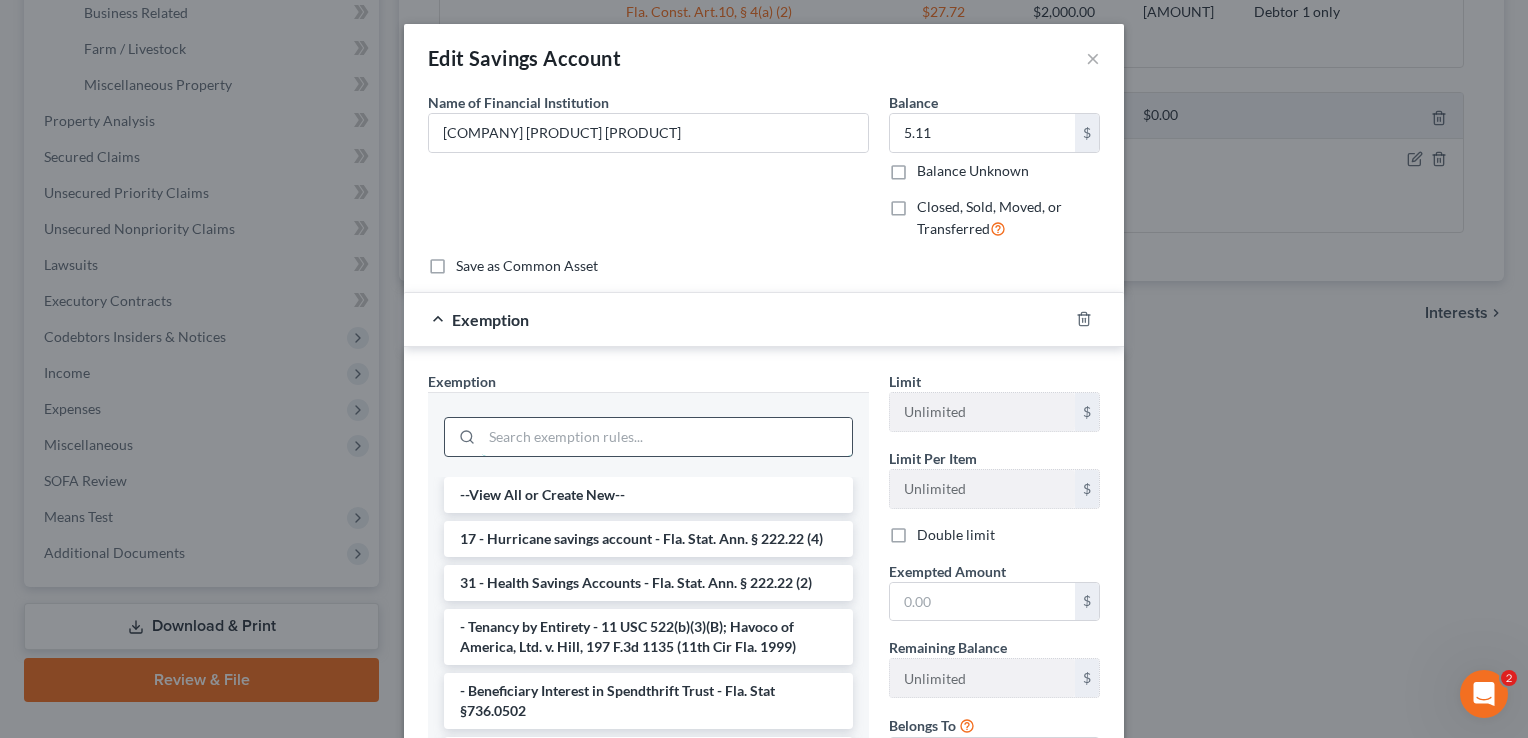 click at bounding box center [667, 437] 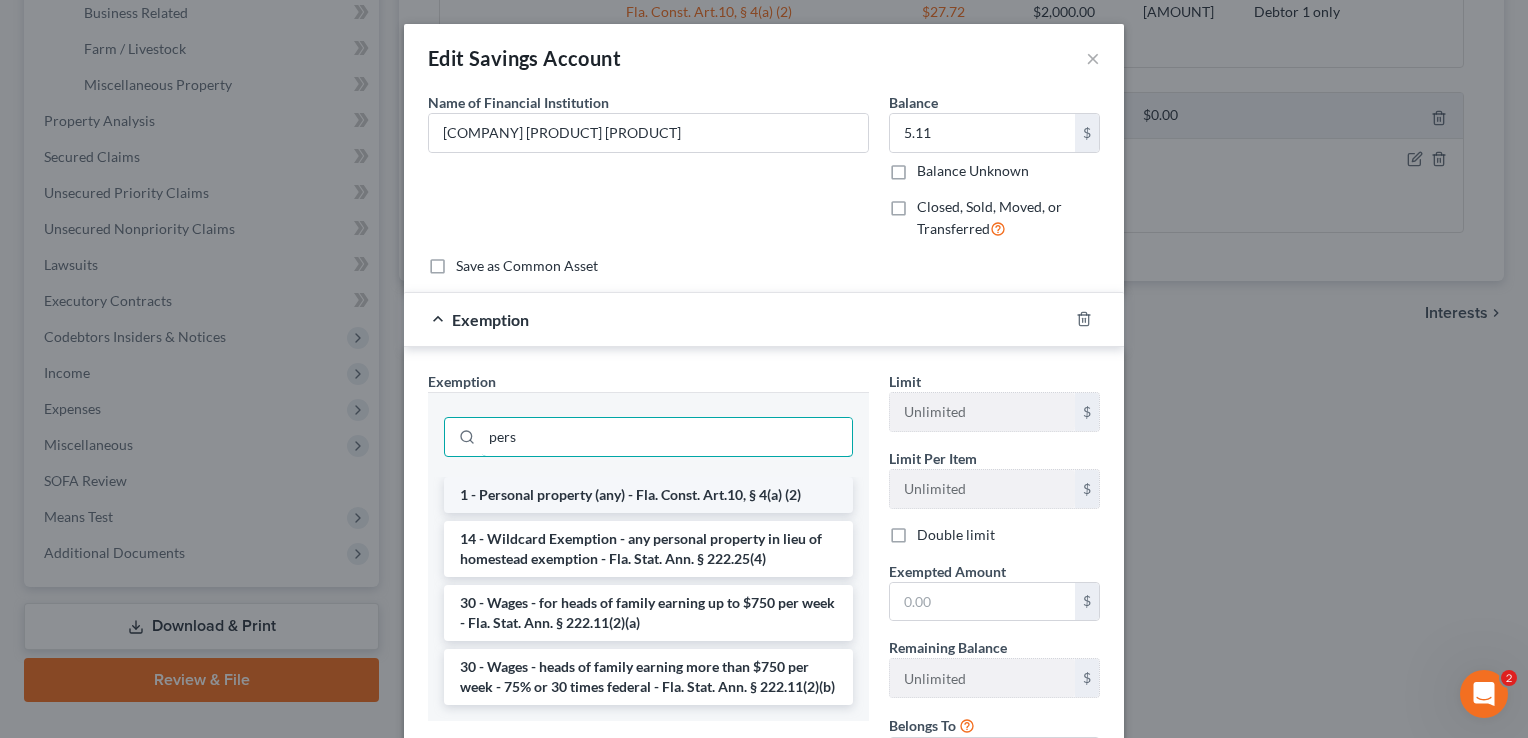 type on "pers" 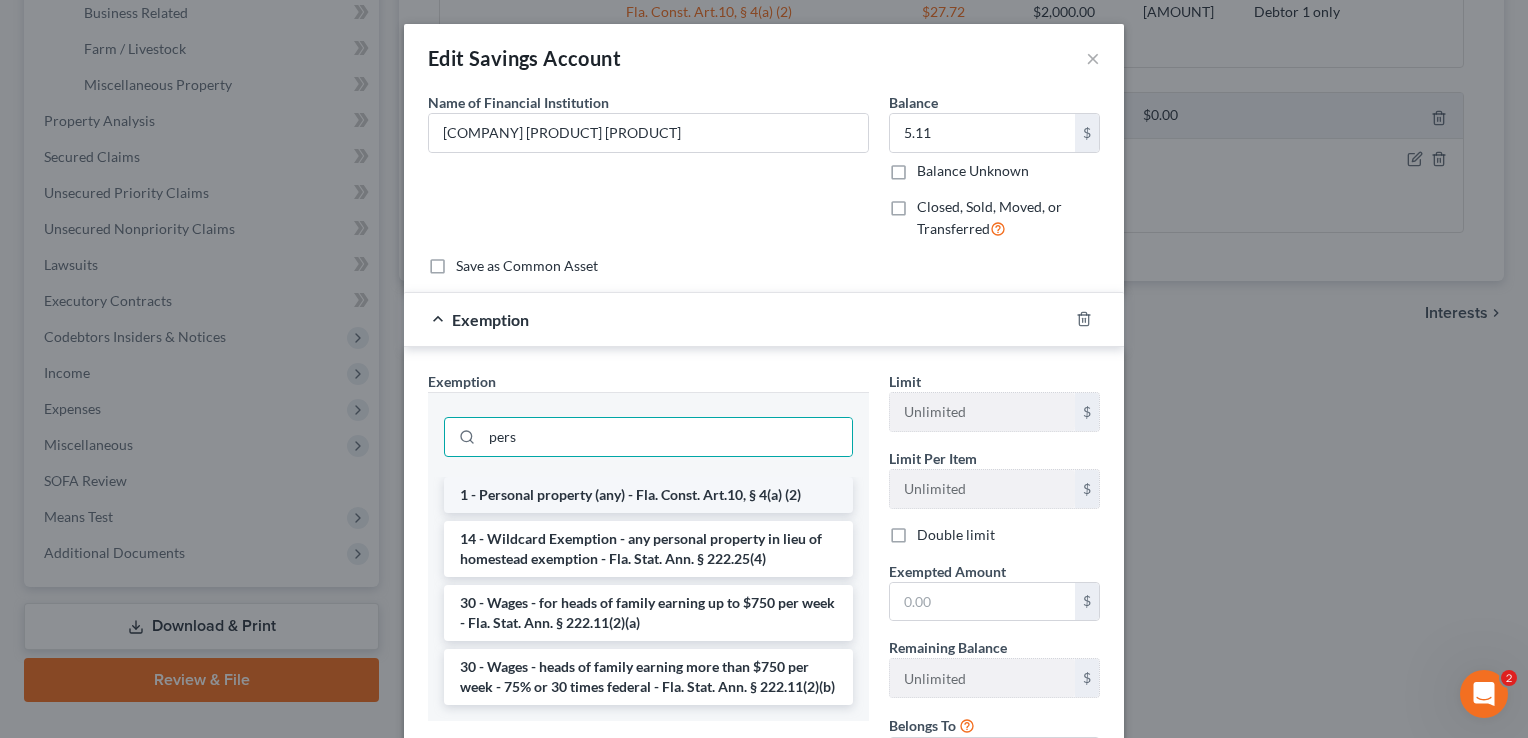 click on "1 - Personal property (any) - Fla. Const. Art.10, § 4(a) (2)" at bounding box center (648, 495) 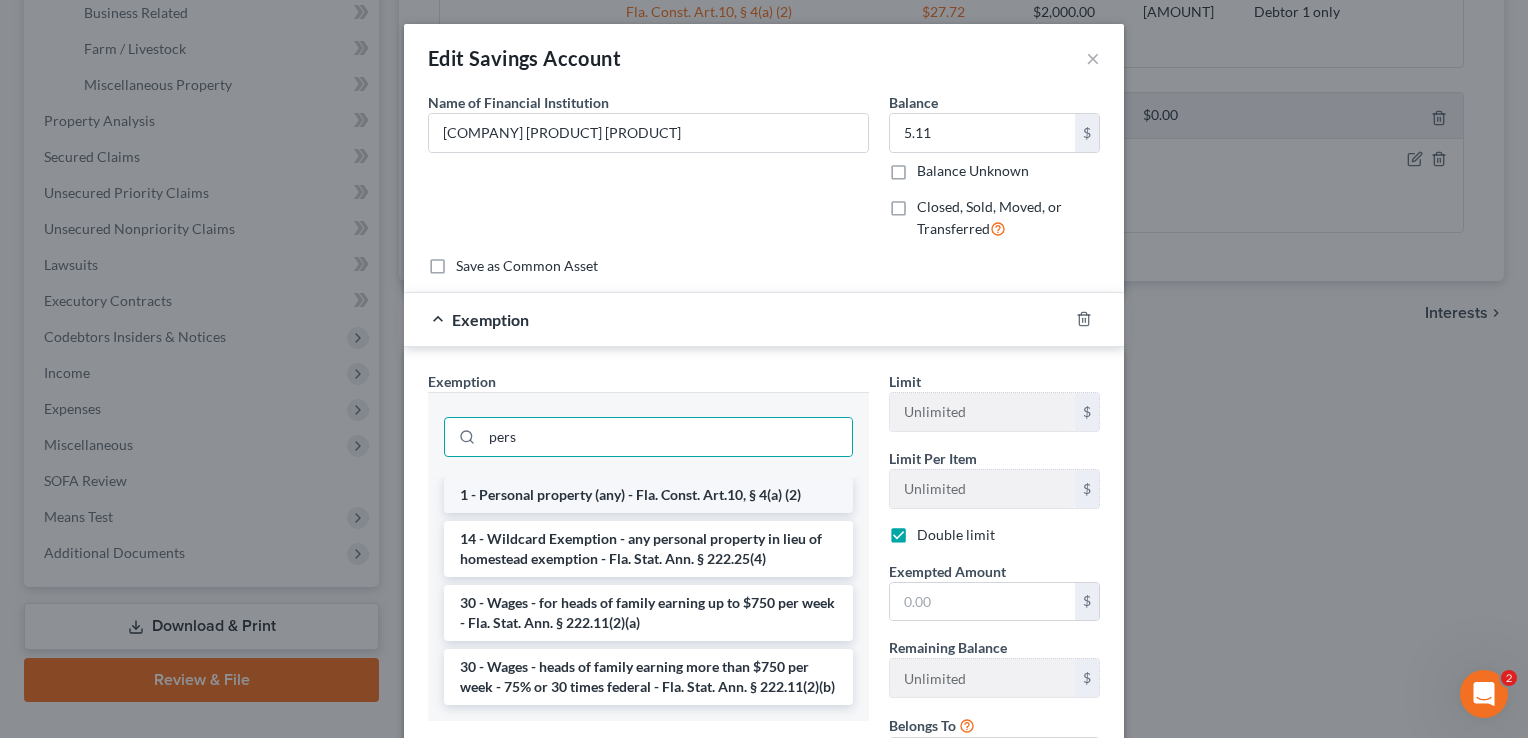 checkbox on "true" 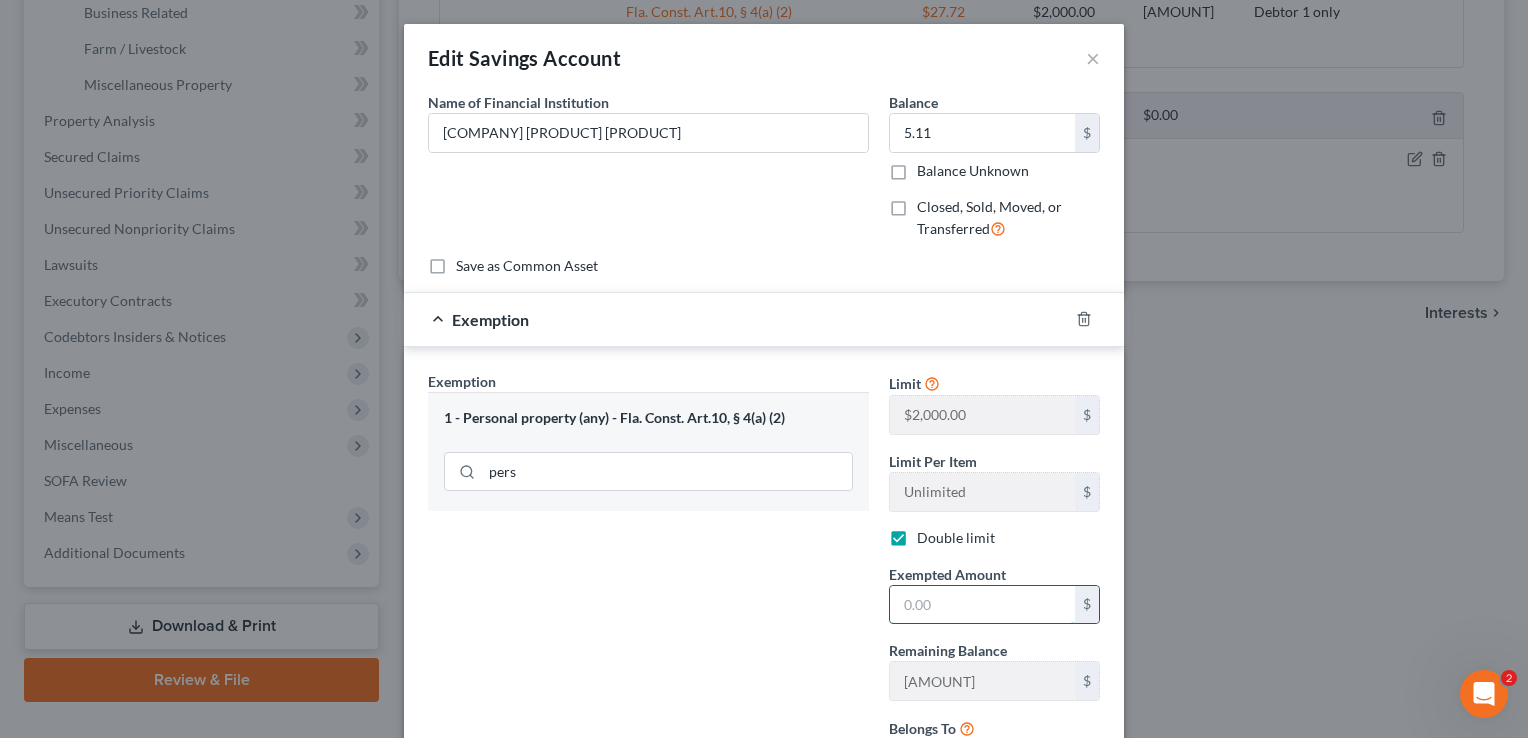 click at bounding box center [982, 605] 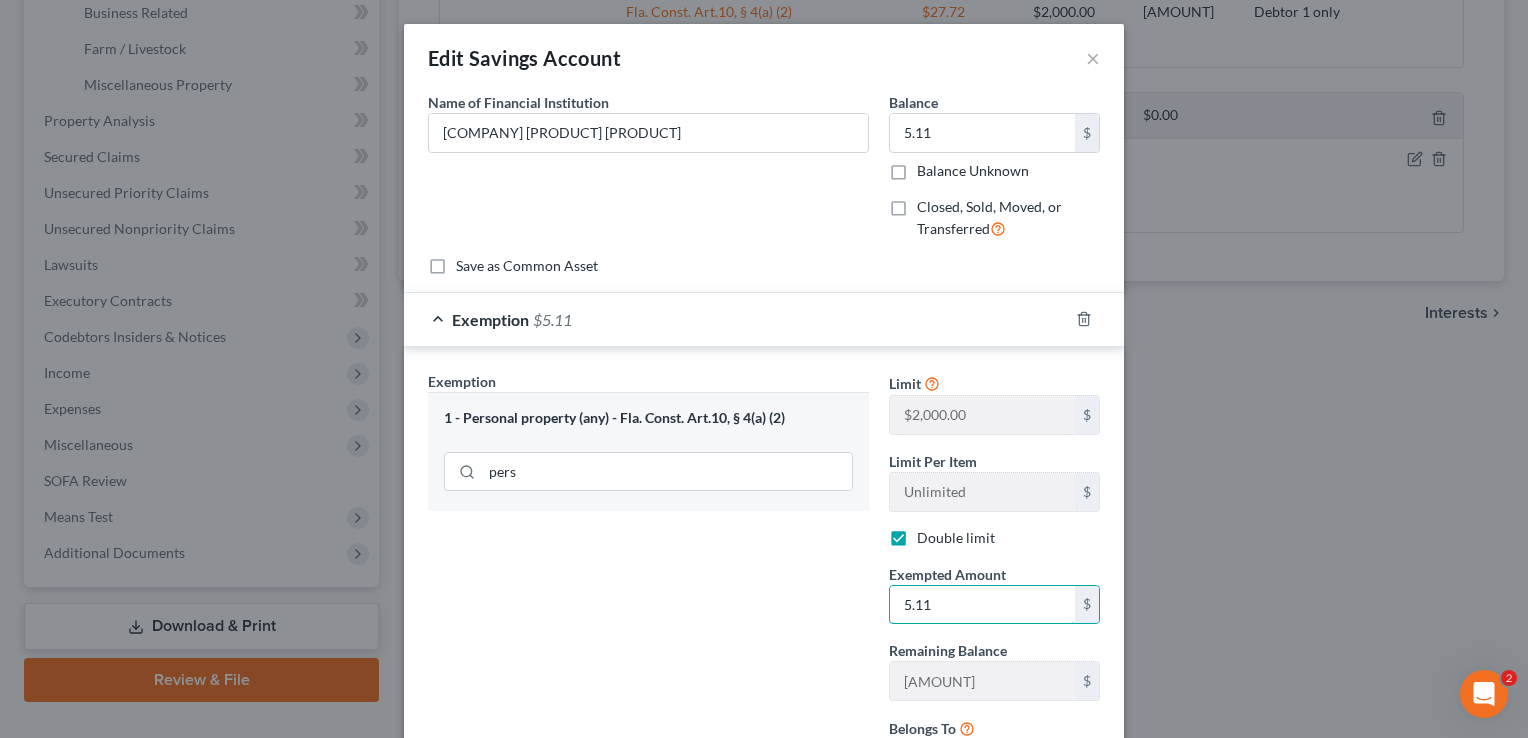 type on "5.11" 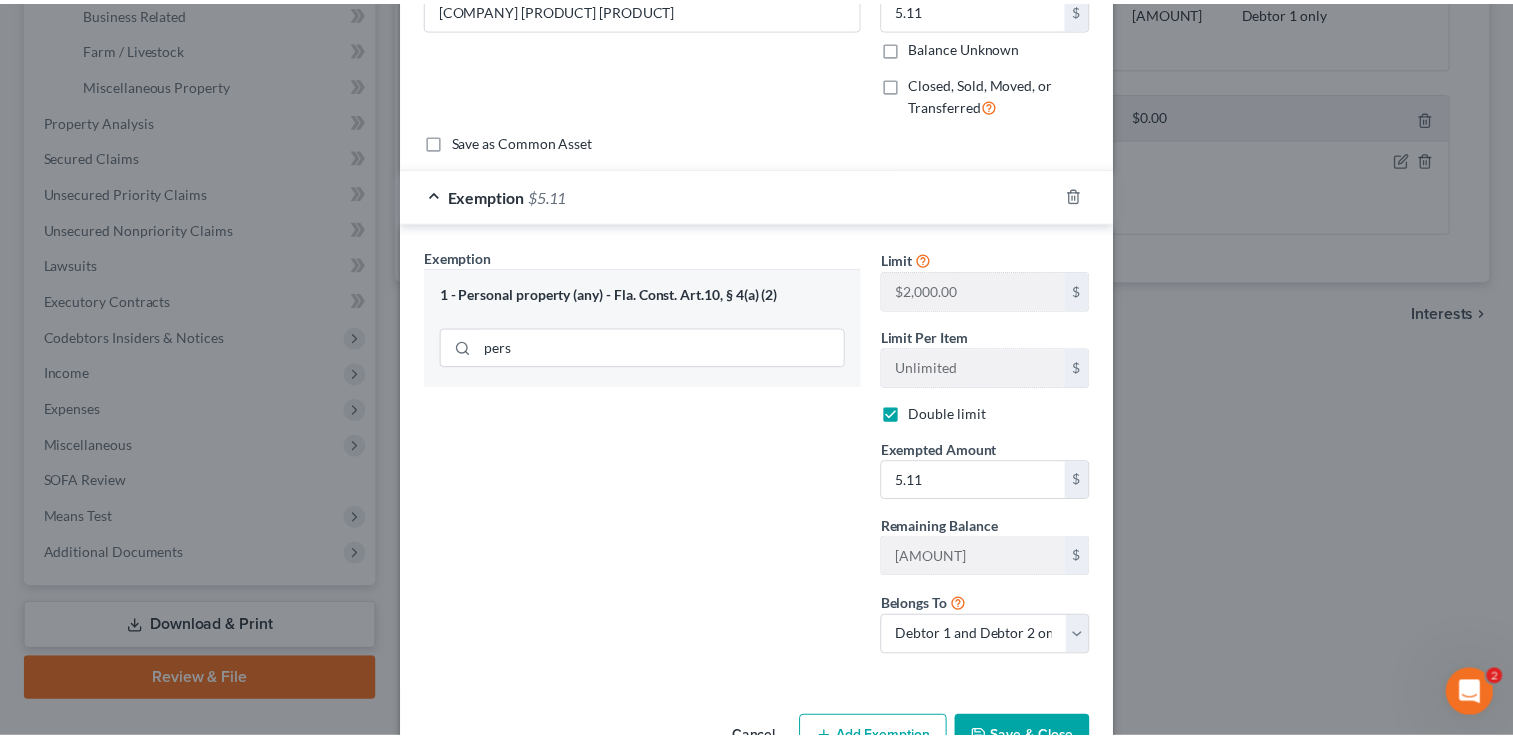 scroll, scrollTop: 181, scrollLeft: 0, axis: vertical 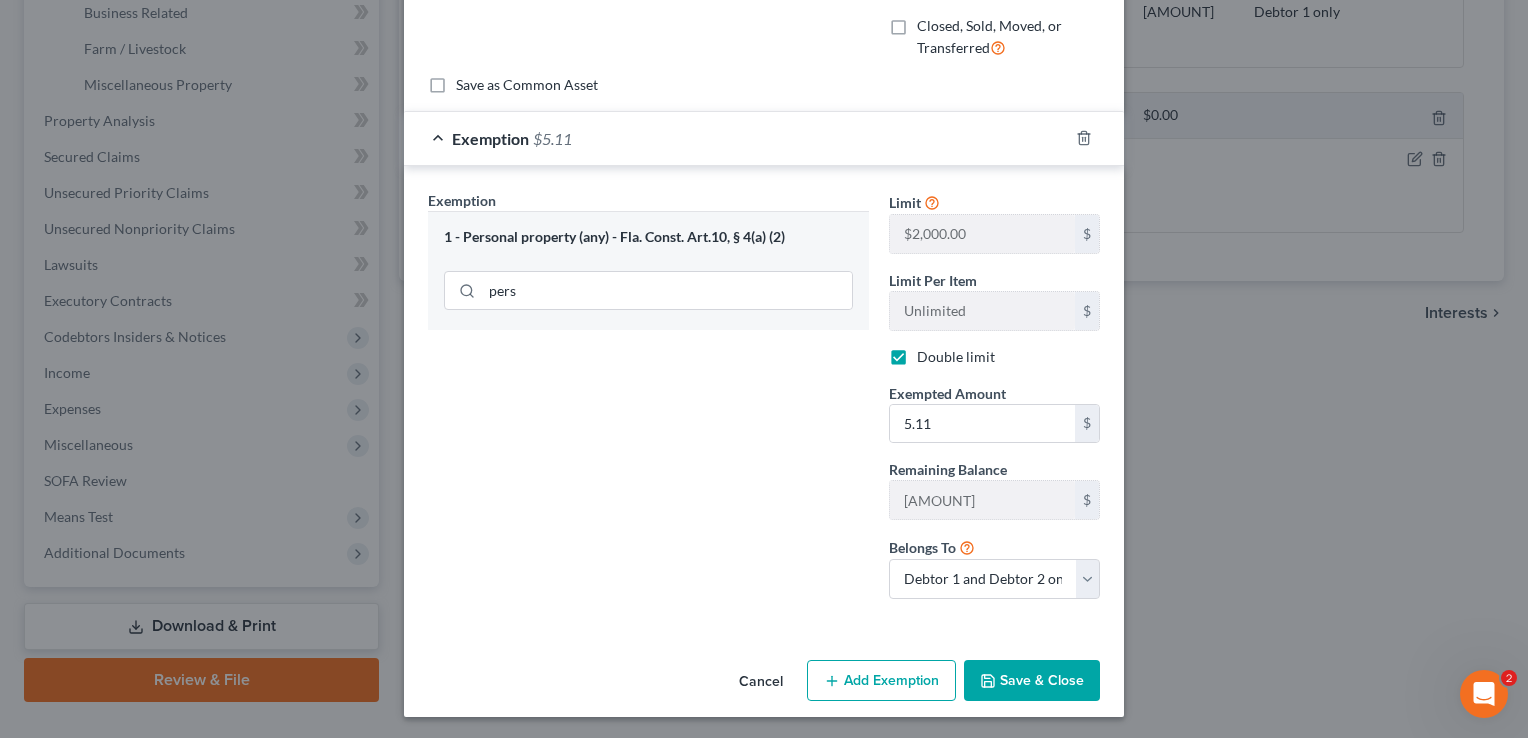 click on "Save & Close" at bounding box center [1032, 681] 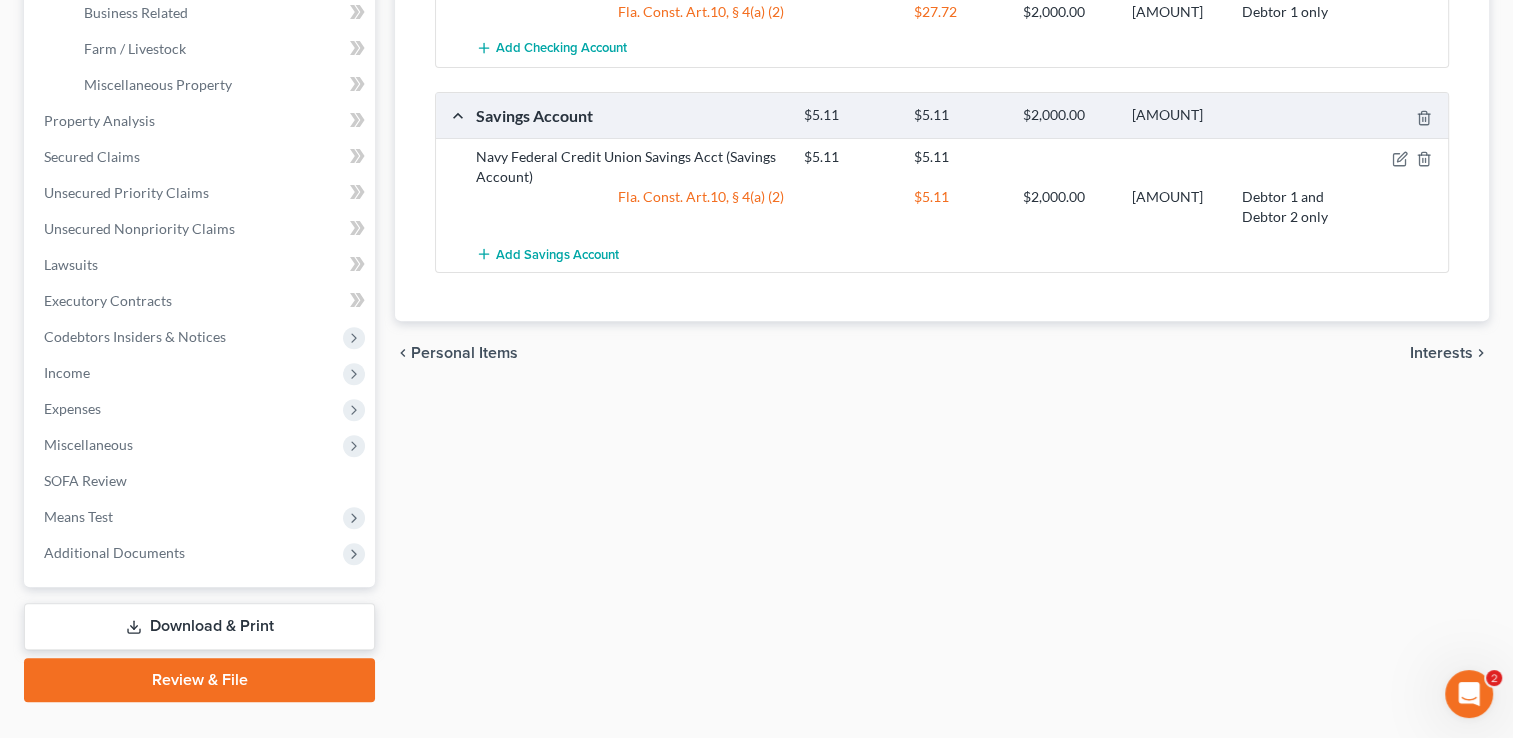 scroll, scrollTop: 0, scrollLeft: 0, axis: both 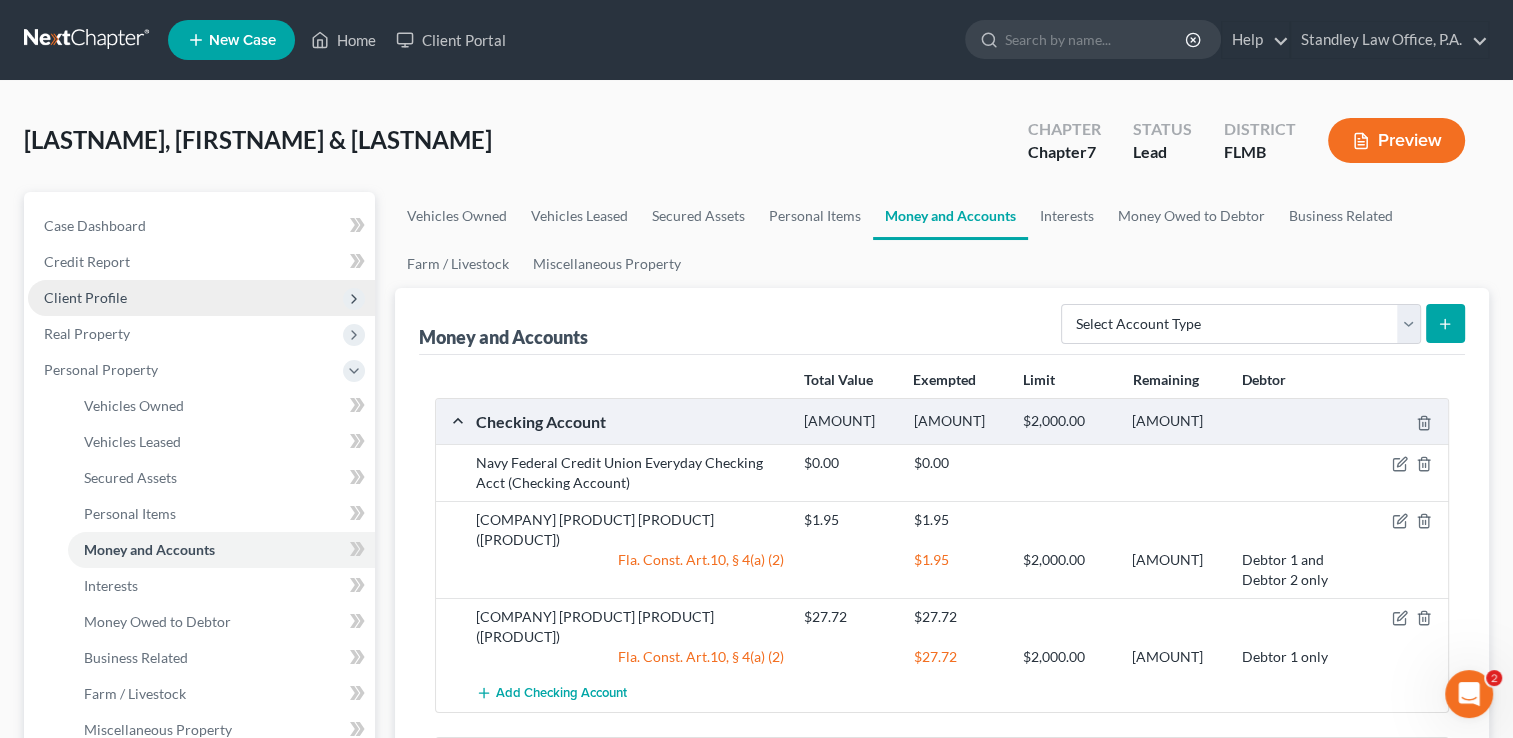 click on "Client Profile" at bounding box center [201, 298] 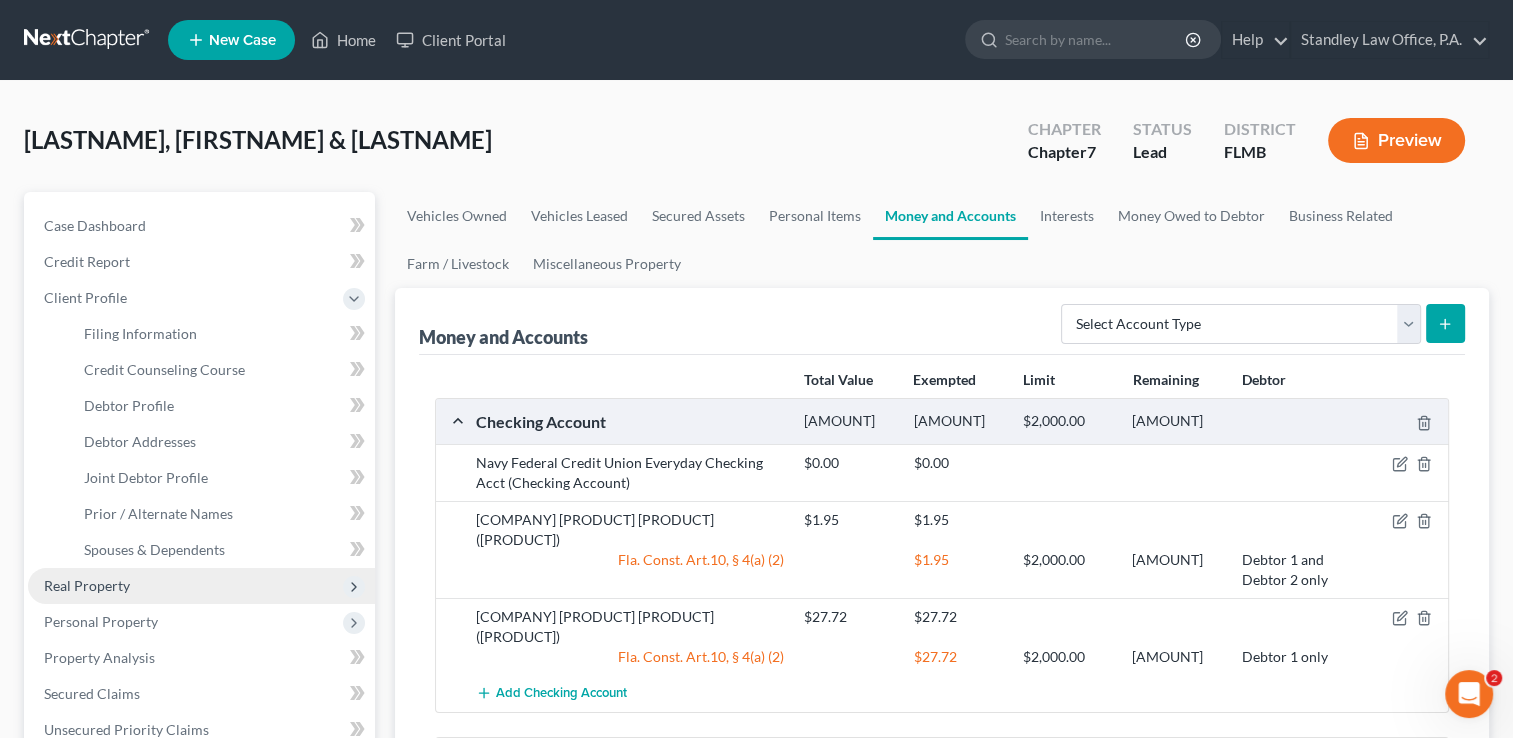 click on "Real Property" at bounding box center (201, 586) 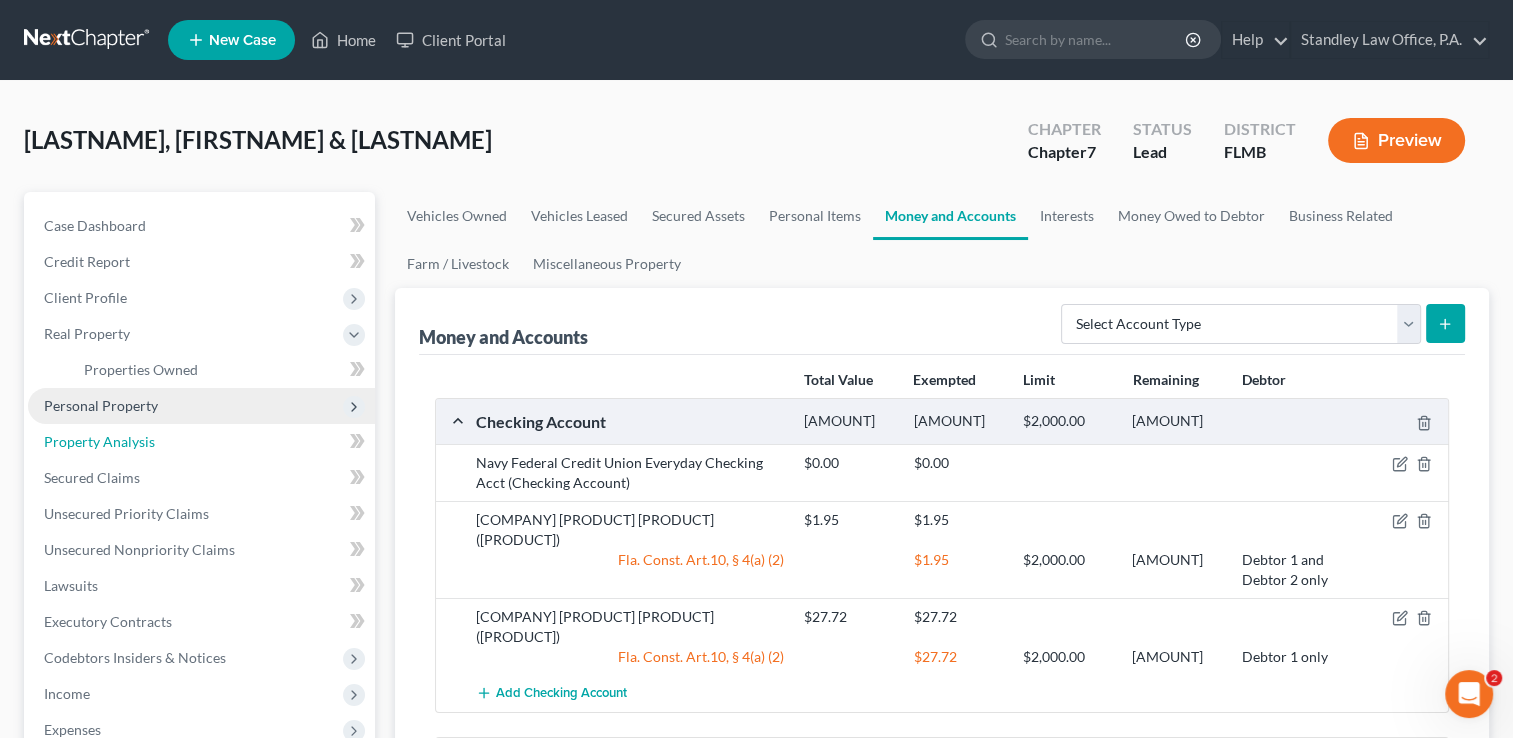 click on "Property Analysis" at bounding box center [201, 442] 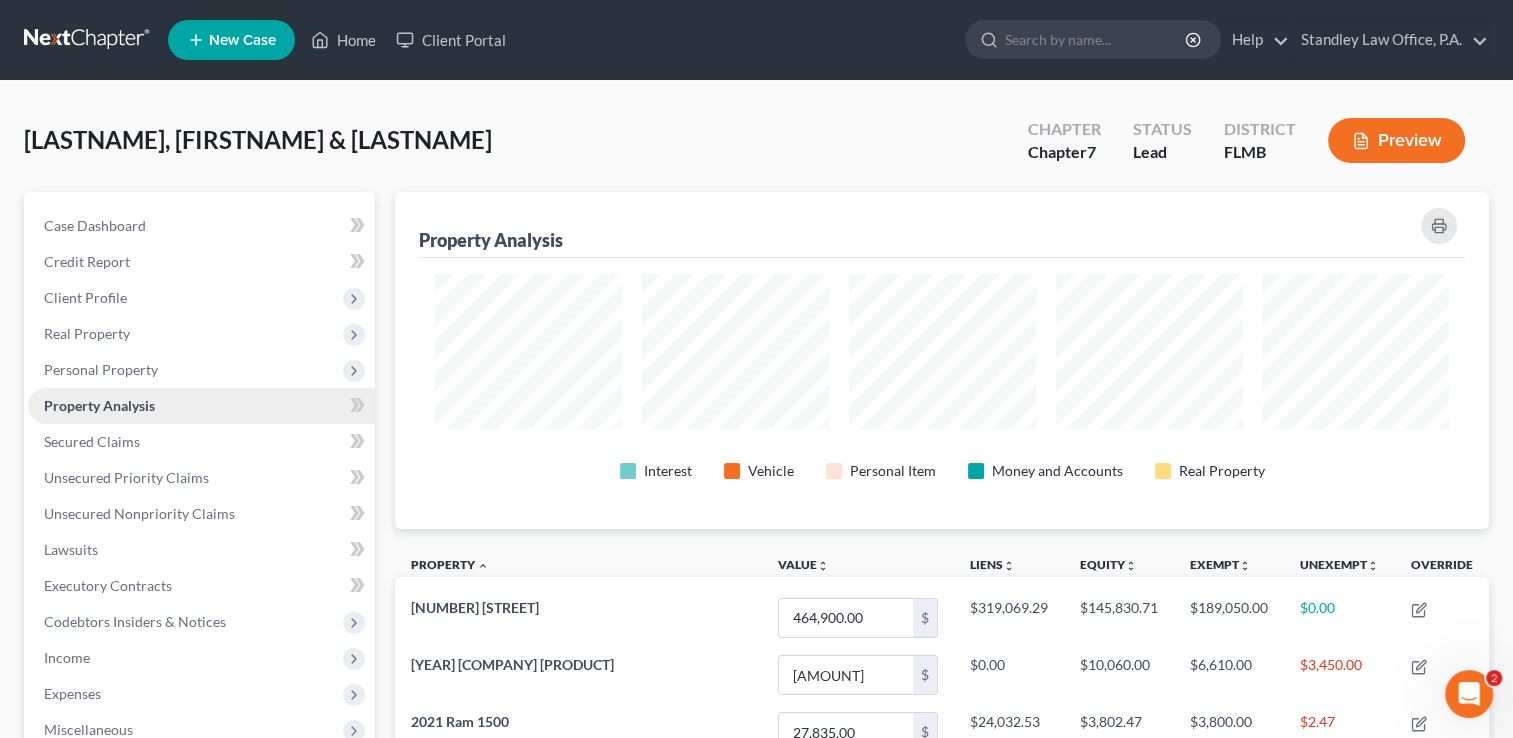 scroll, scrollTop: 999663, scrollLeft: 998906, axis: both 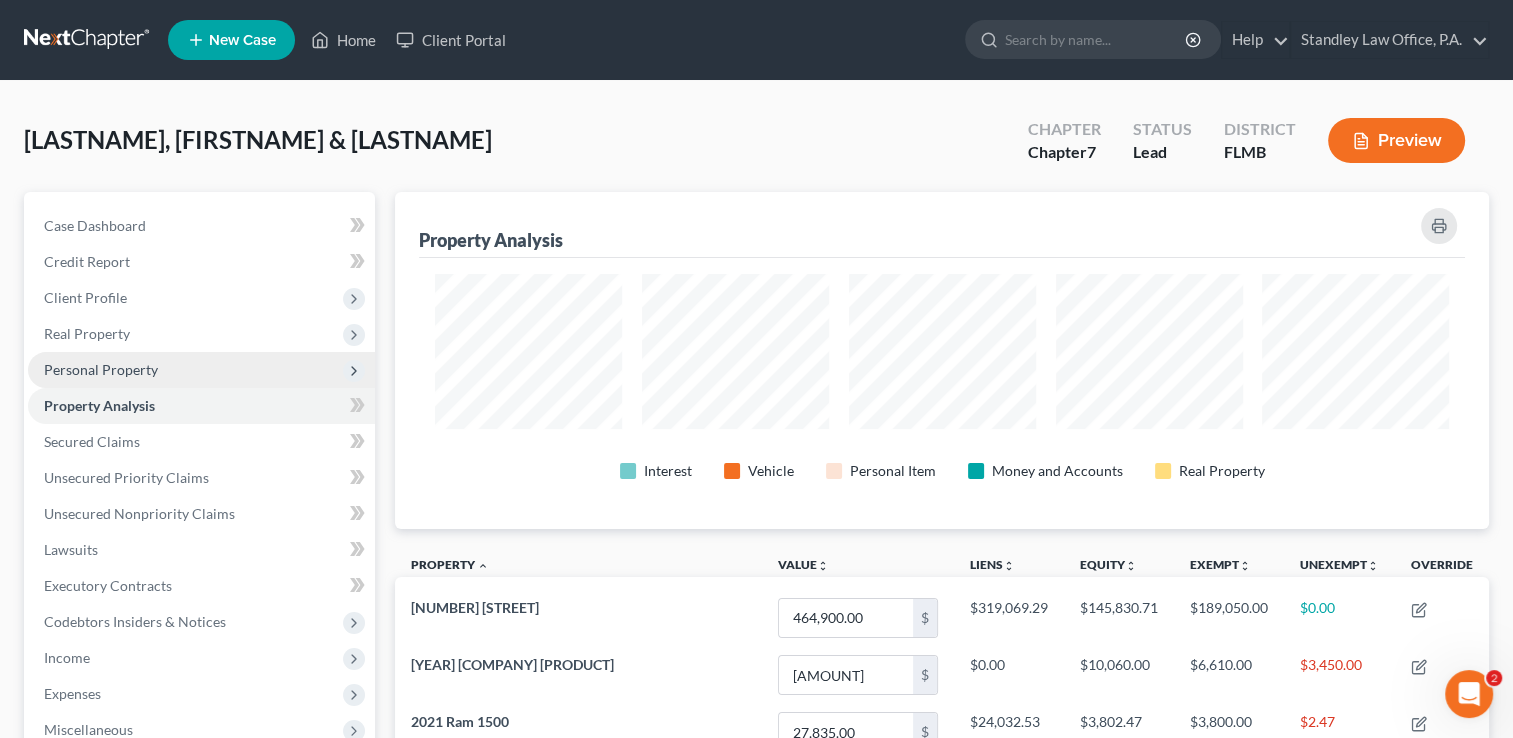 click on "Personal Property" at bounding box center (101, 369) 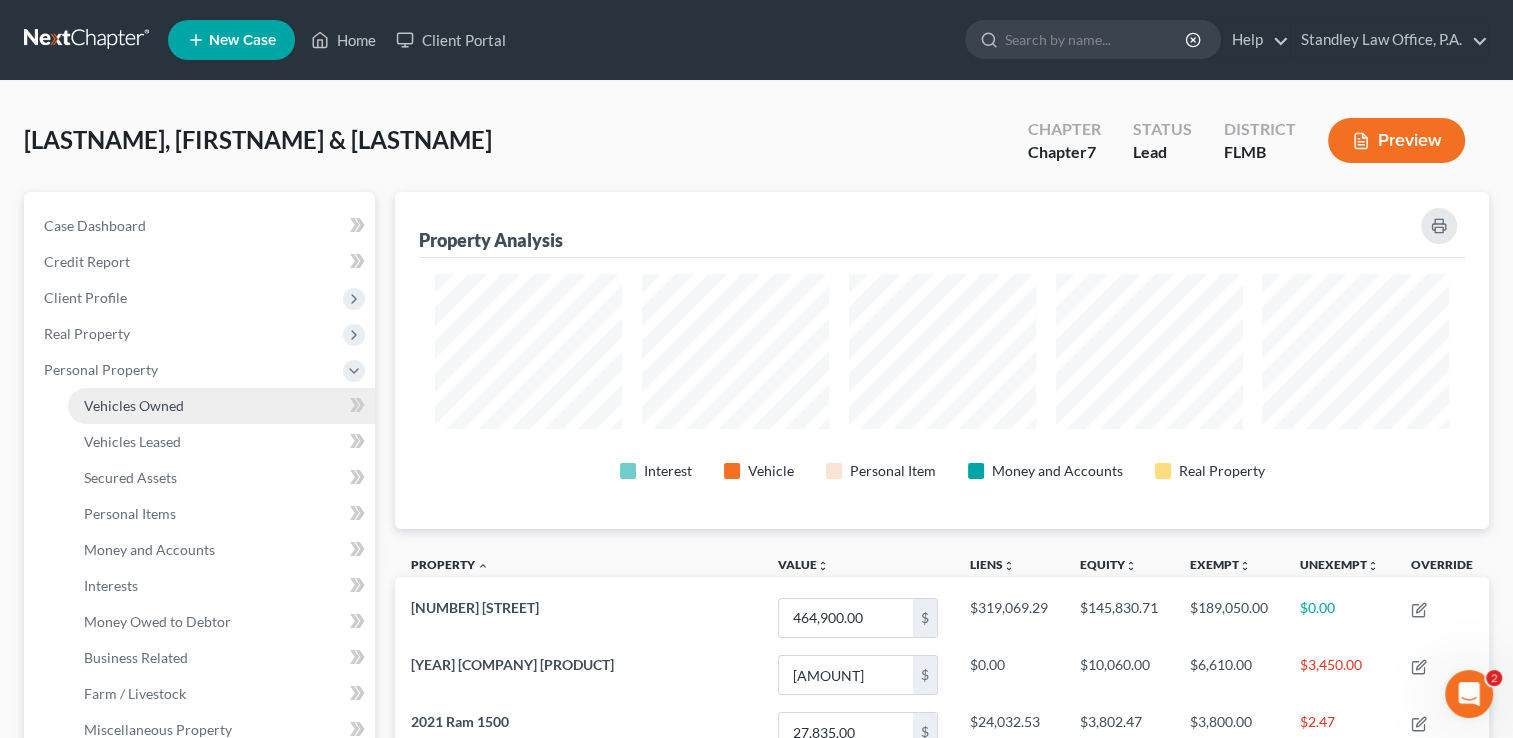click on "Vehicles Owned" at bounding box center (134, 405) 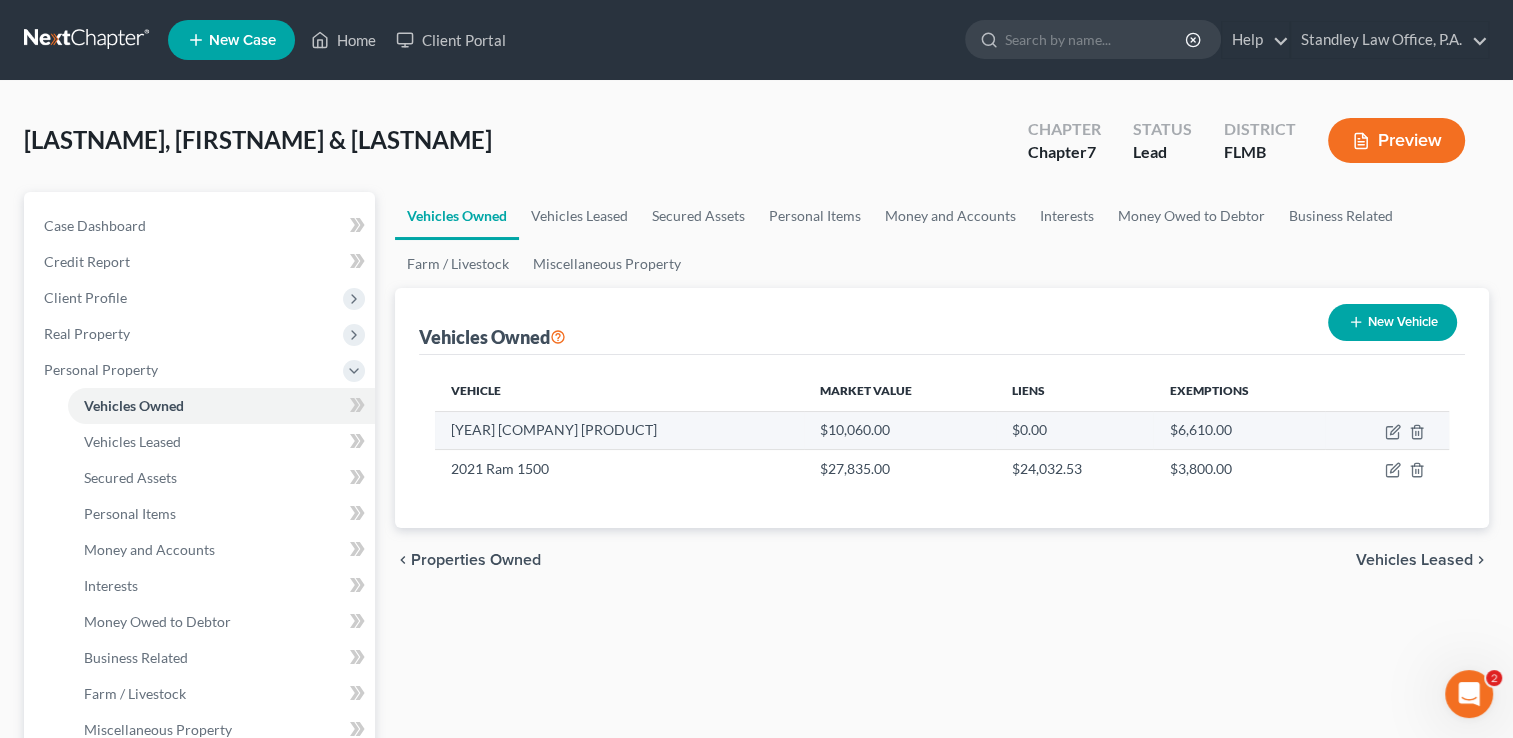 click at bounding box center [1387, 430] 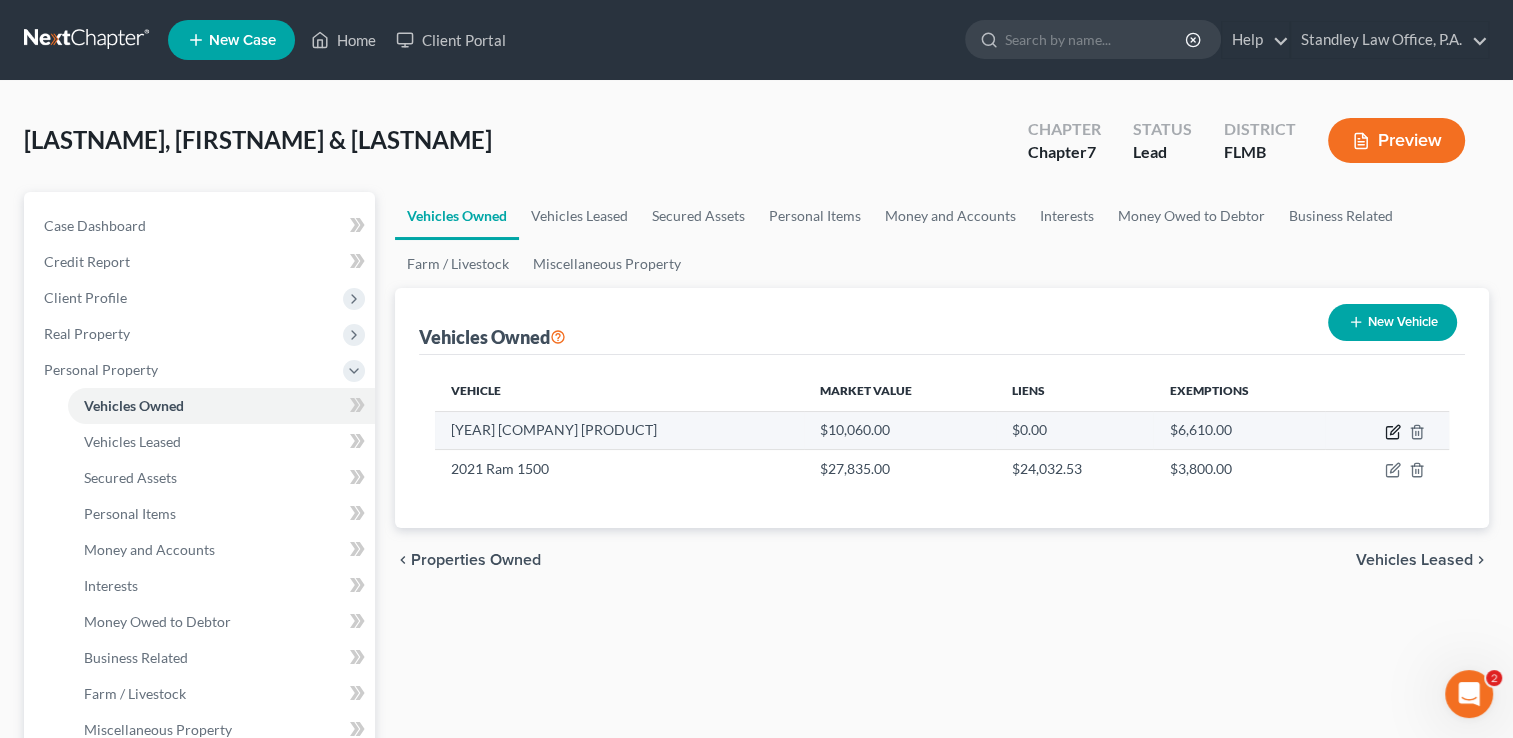 click 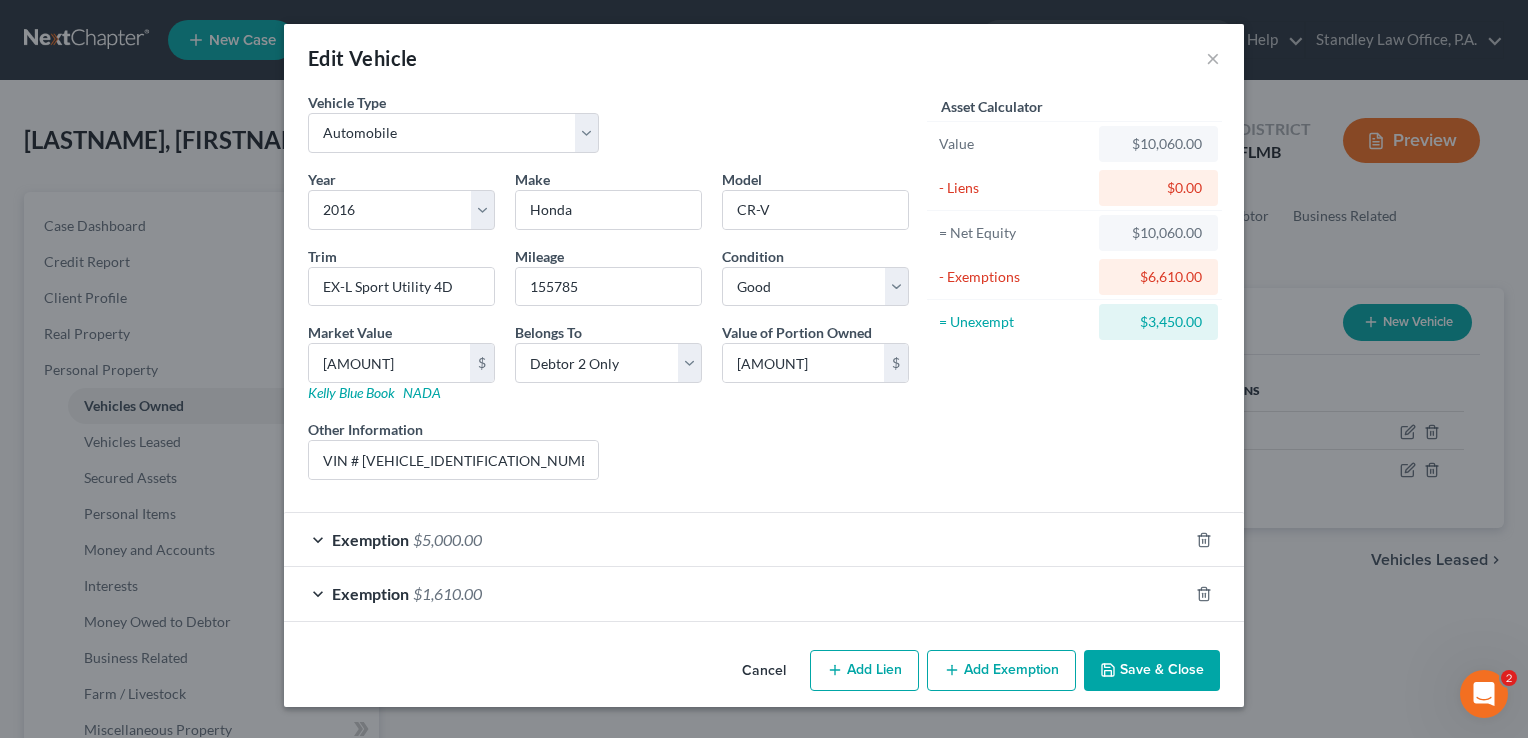 click on "Exemption [AMOUNT]" at bounding box center [736, 593] 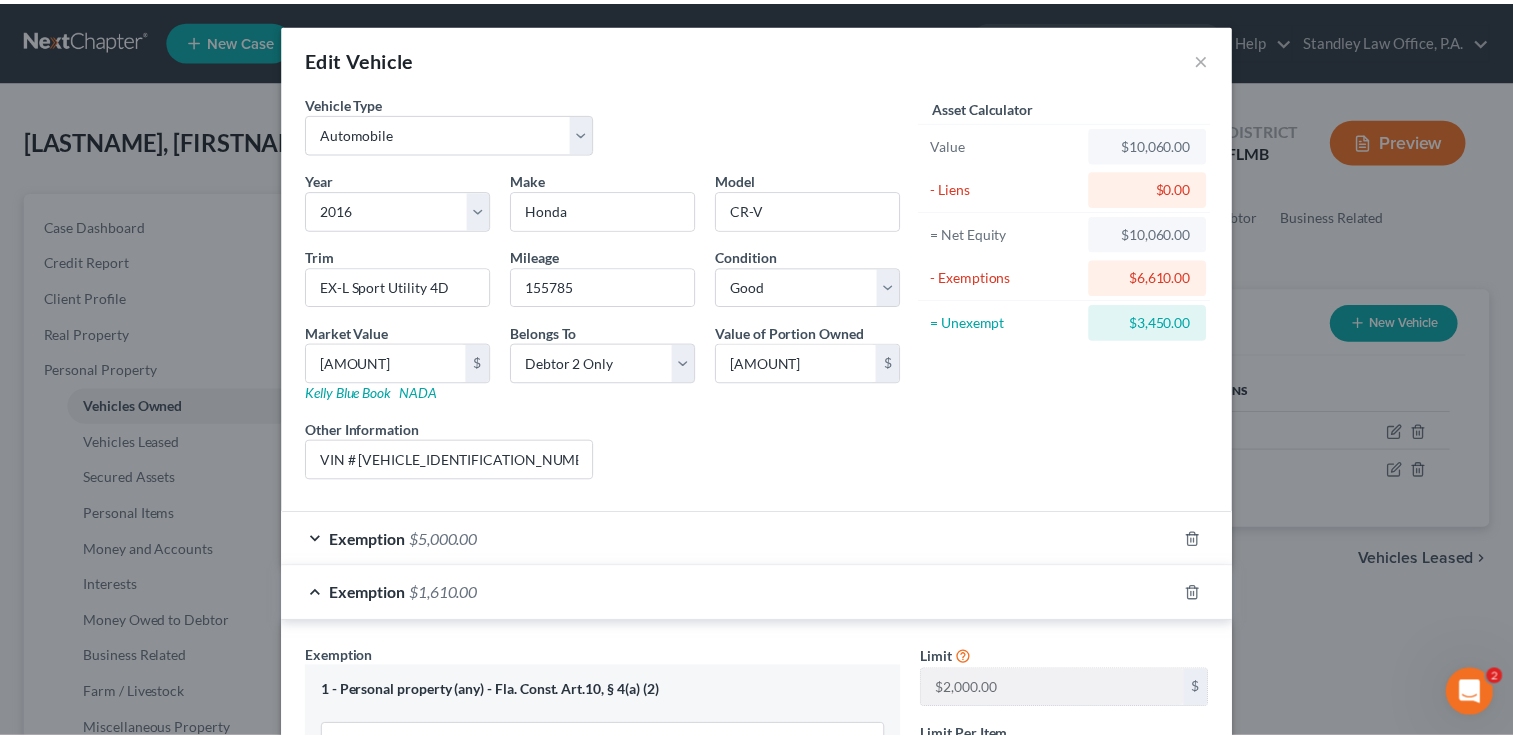 scroll, scrollTop: 506, scrollLeft: 0, axis: vertical 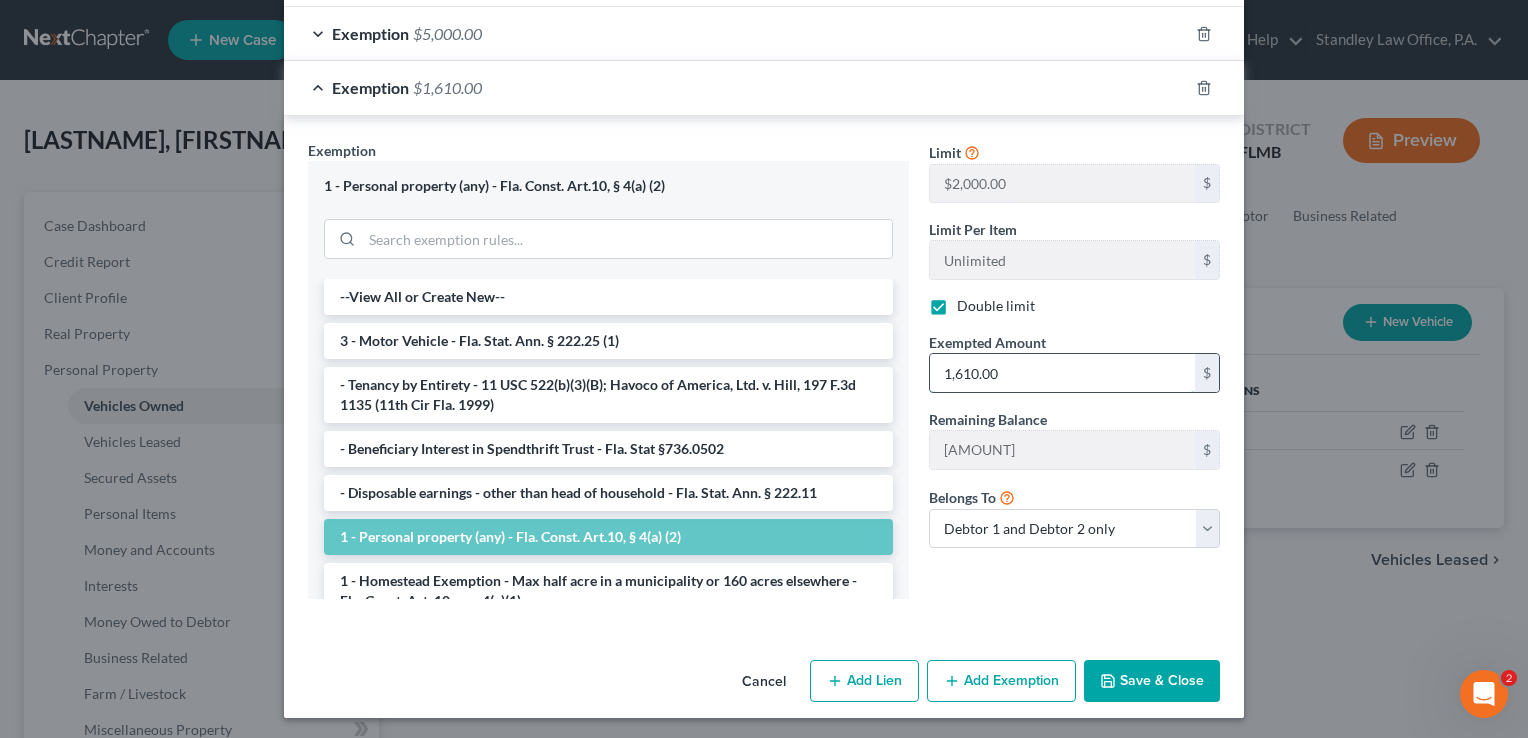 click on "1,610.00" at bounding box center (1062, 373) 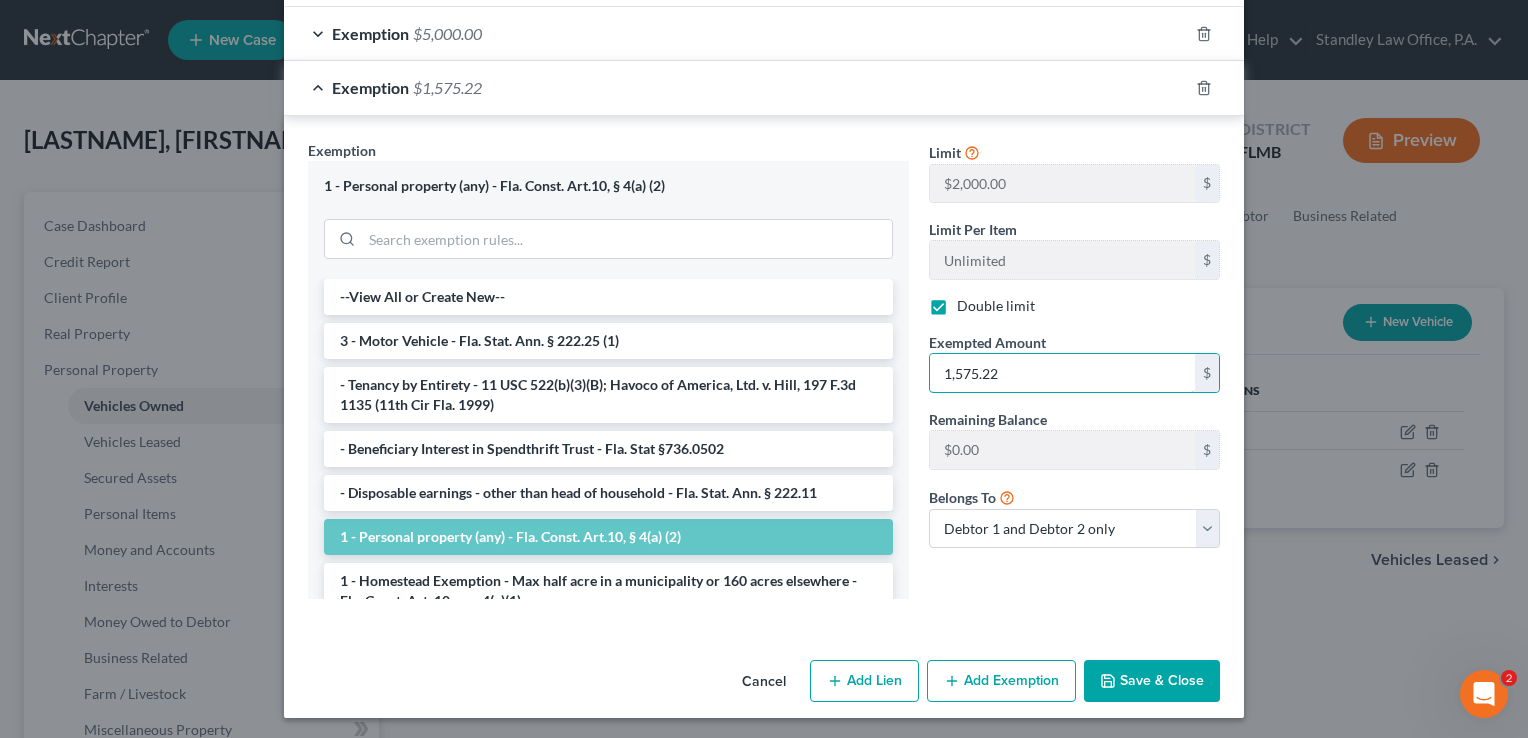 type on "1,575.22" 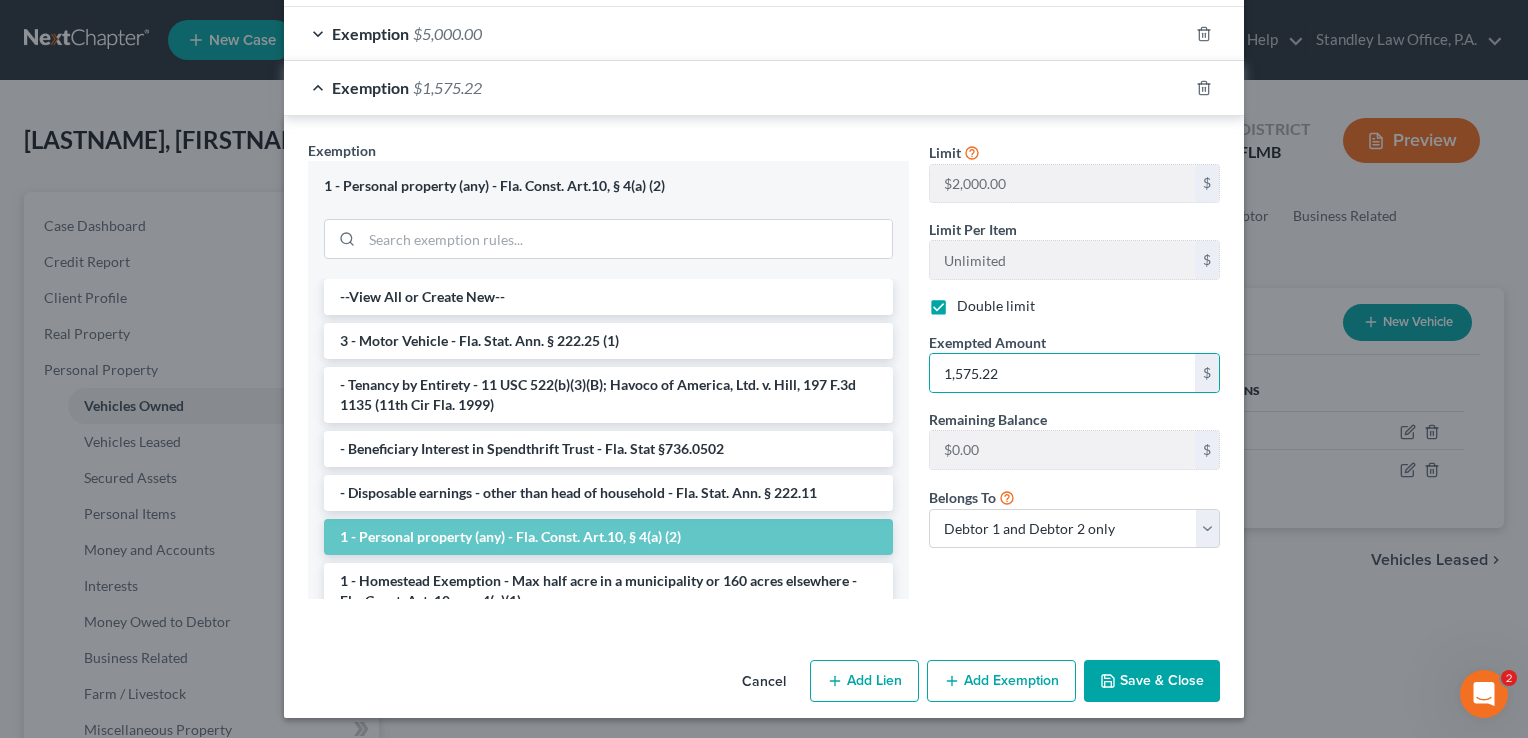 click on "Save & Close" at bounding box center [1152, 681] 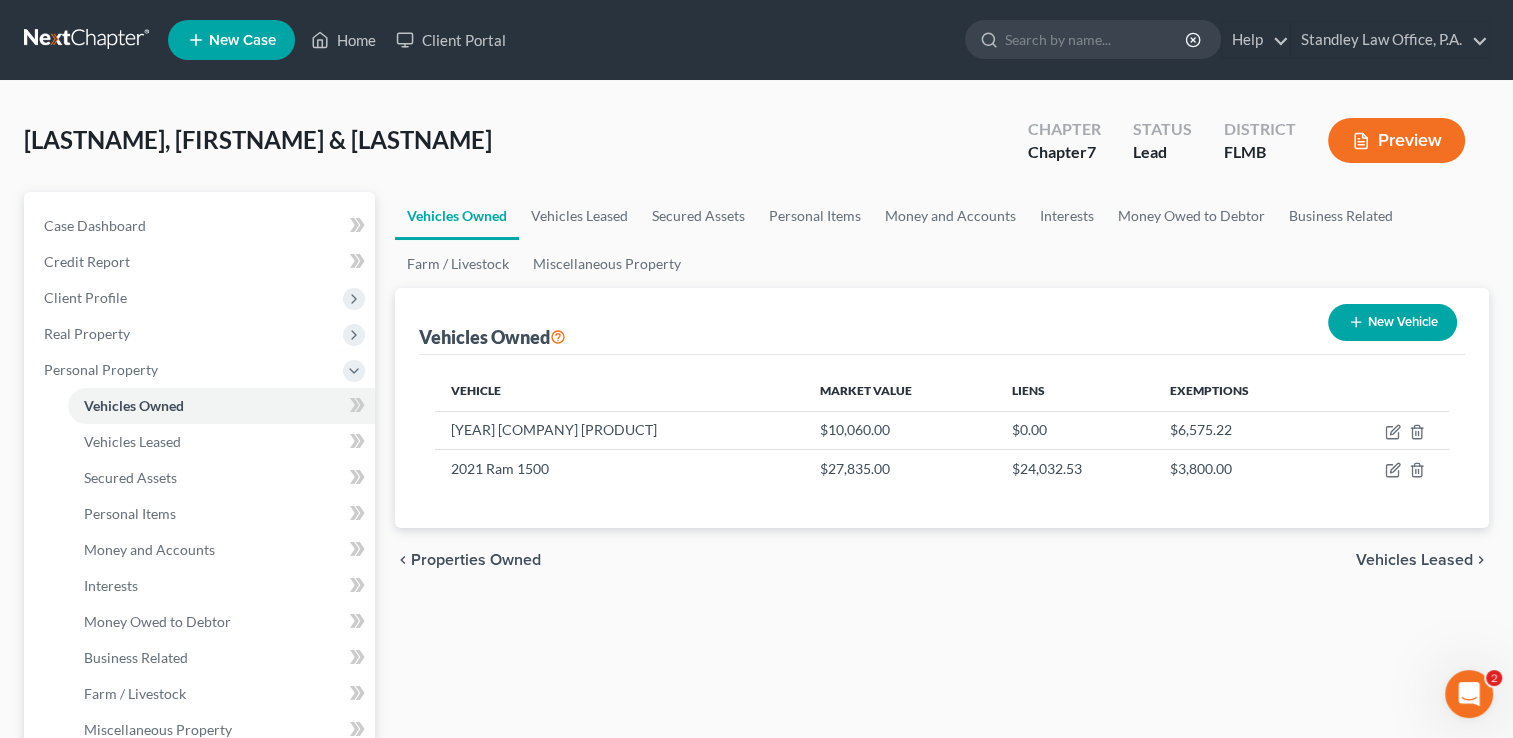 scroll, scrollTop: 645, scrollLeft: 0, axis: vertical 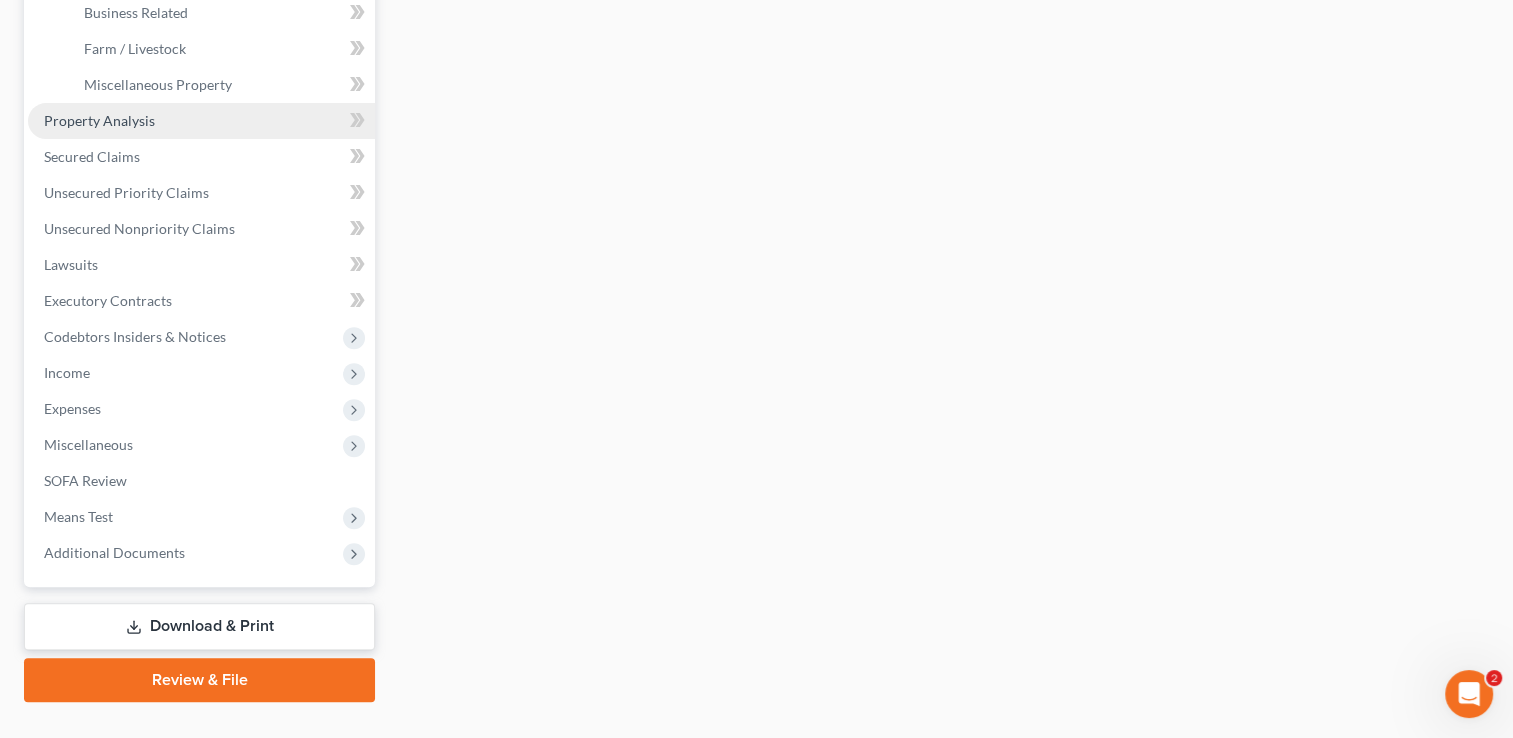 click on "Property Analysis" at bounding box center (201, 121) 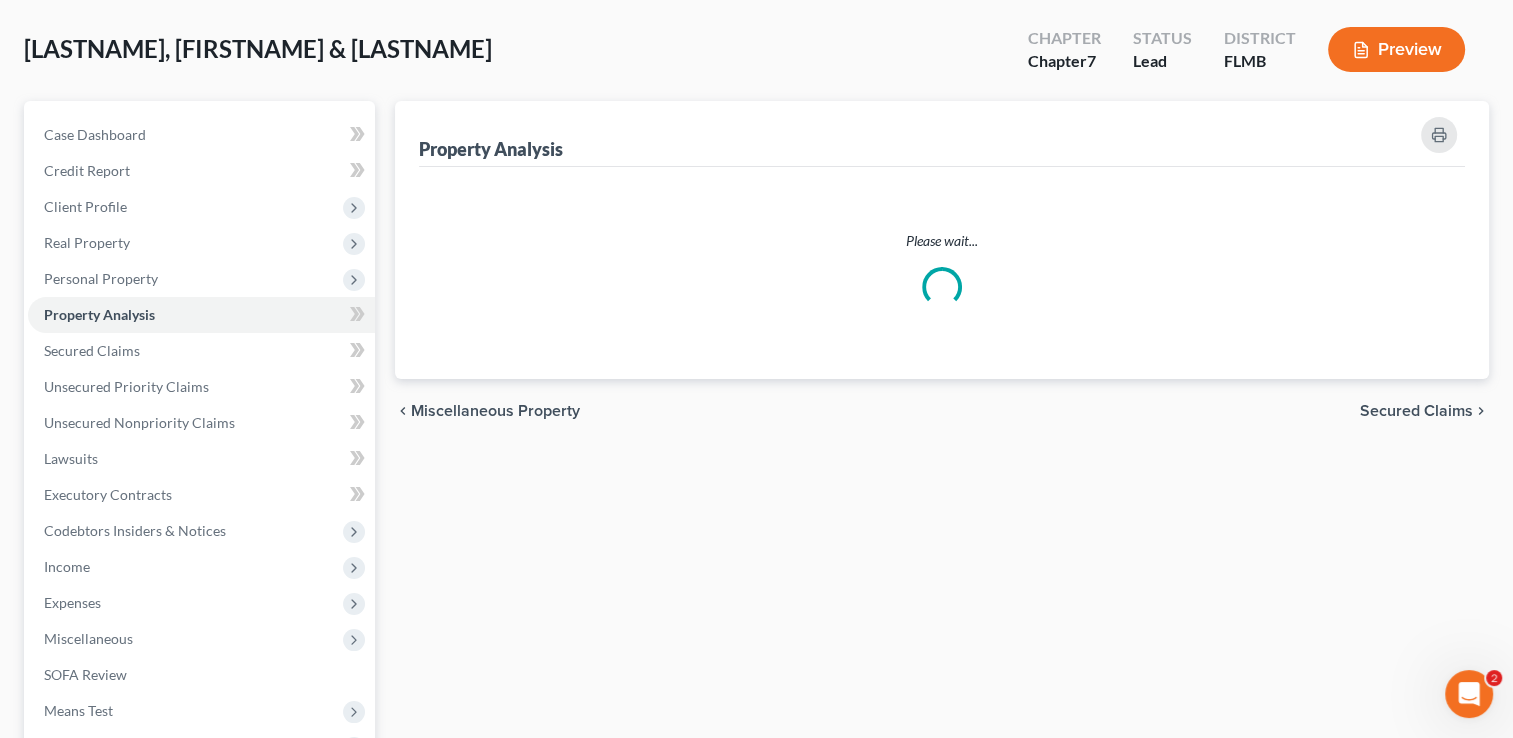 scroll, scrollTop: 0, scrollLeft: 0, axis: both 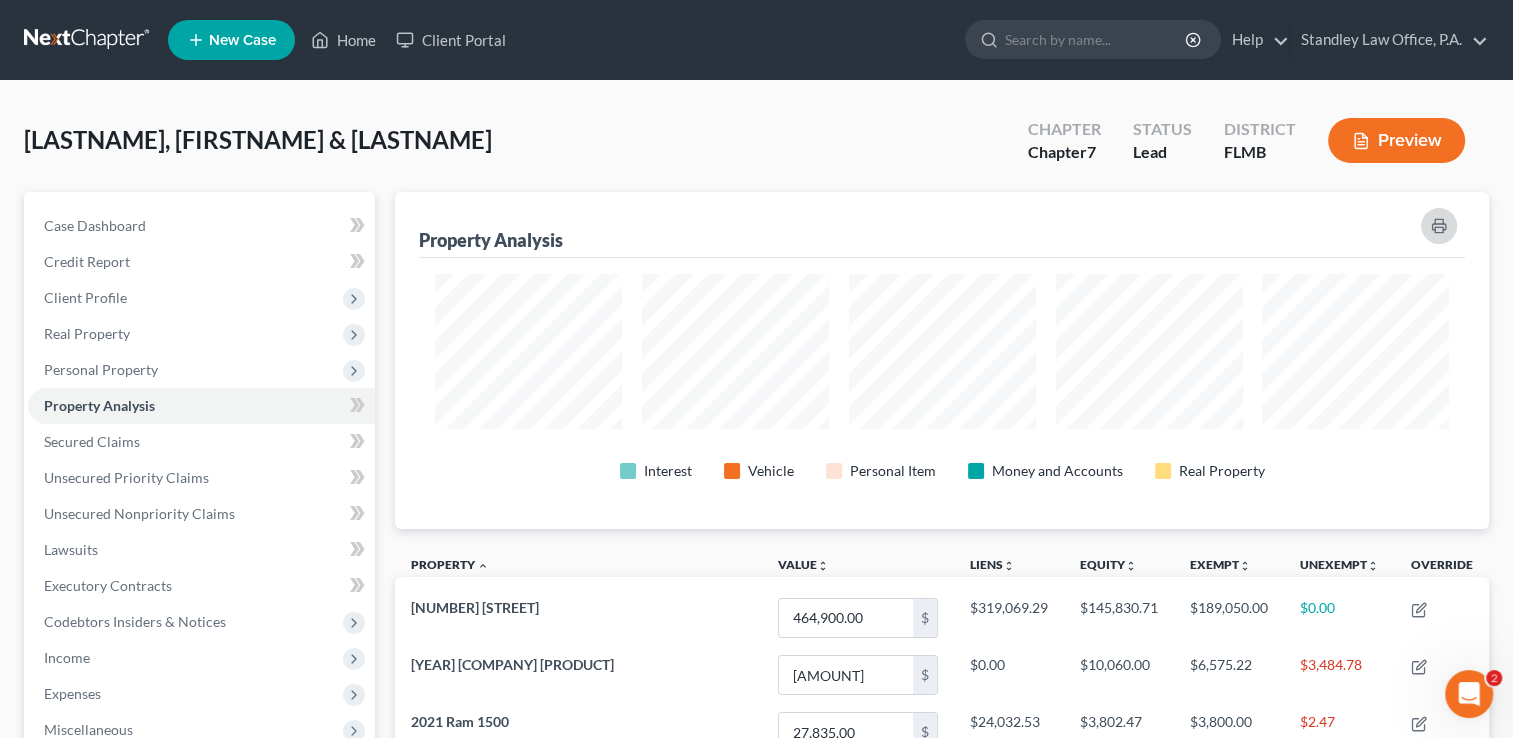 click 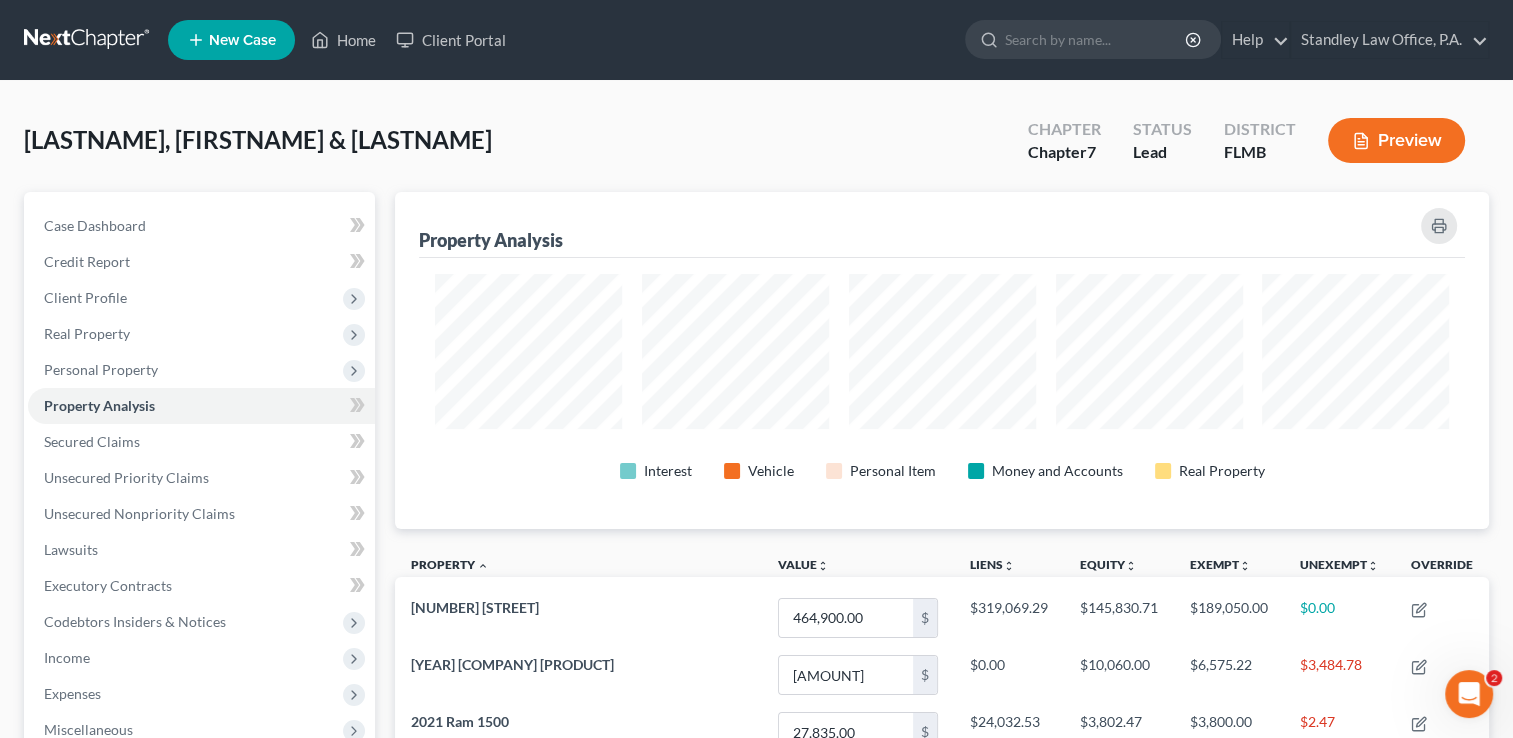scroll, scrollTop: 999663, scrollLeft: 998906, axis: both 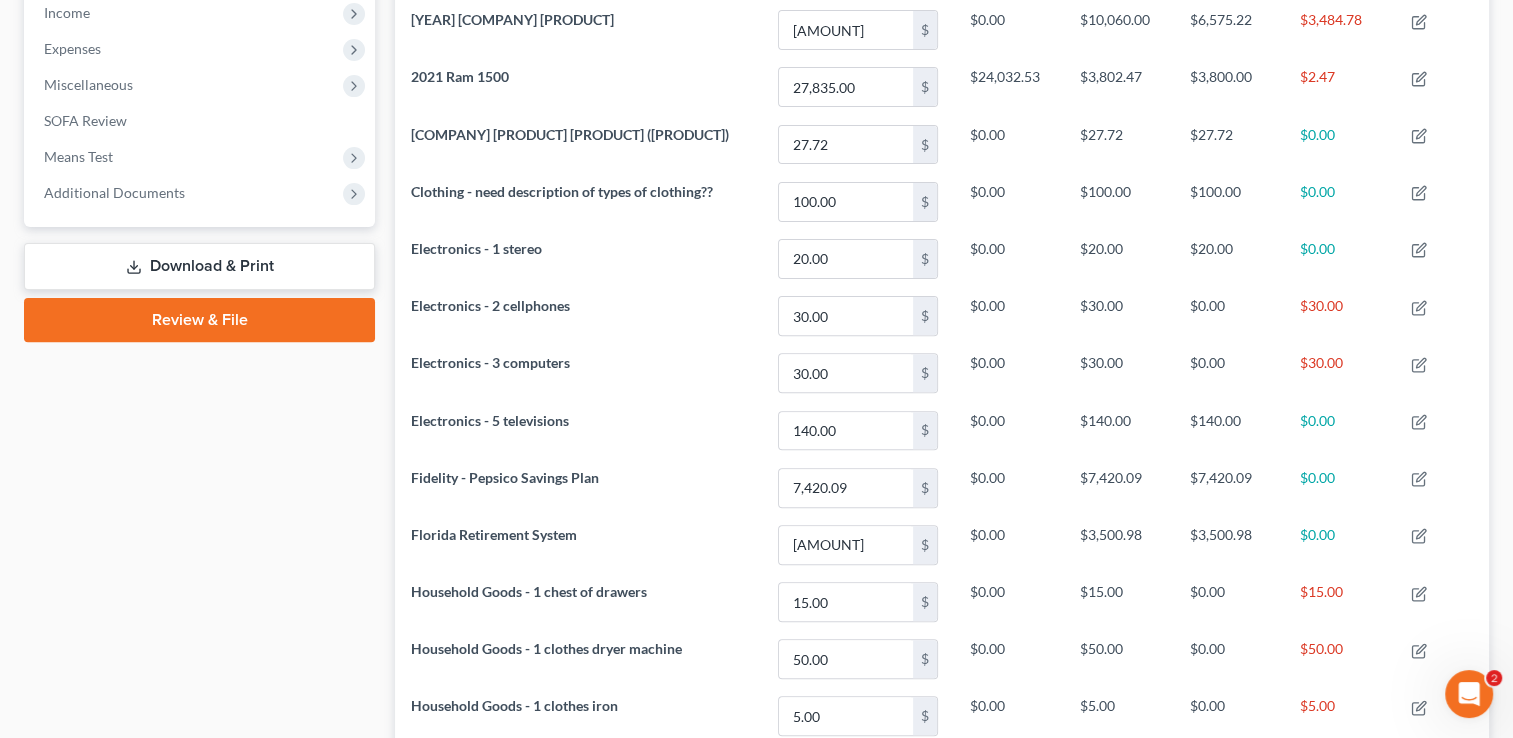 drag, startPoint x: 231, startPoint y: 266, endPoint x: 211, endPoint y: 262, distance: 20.396078 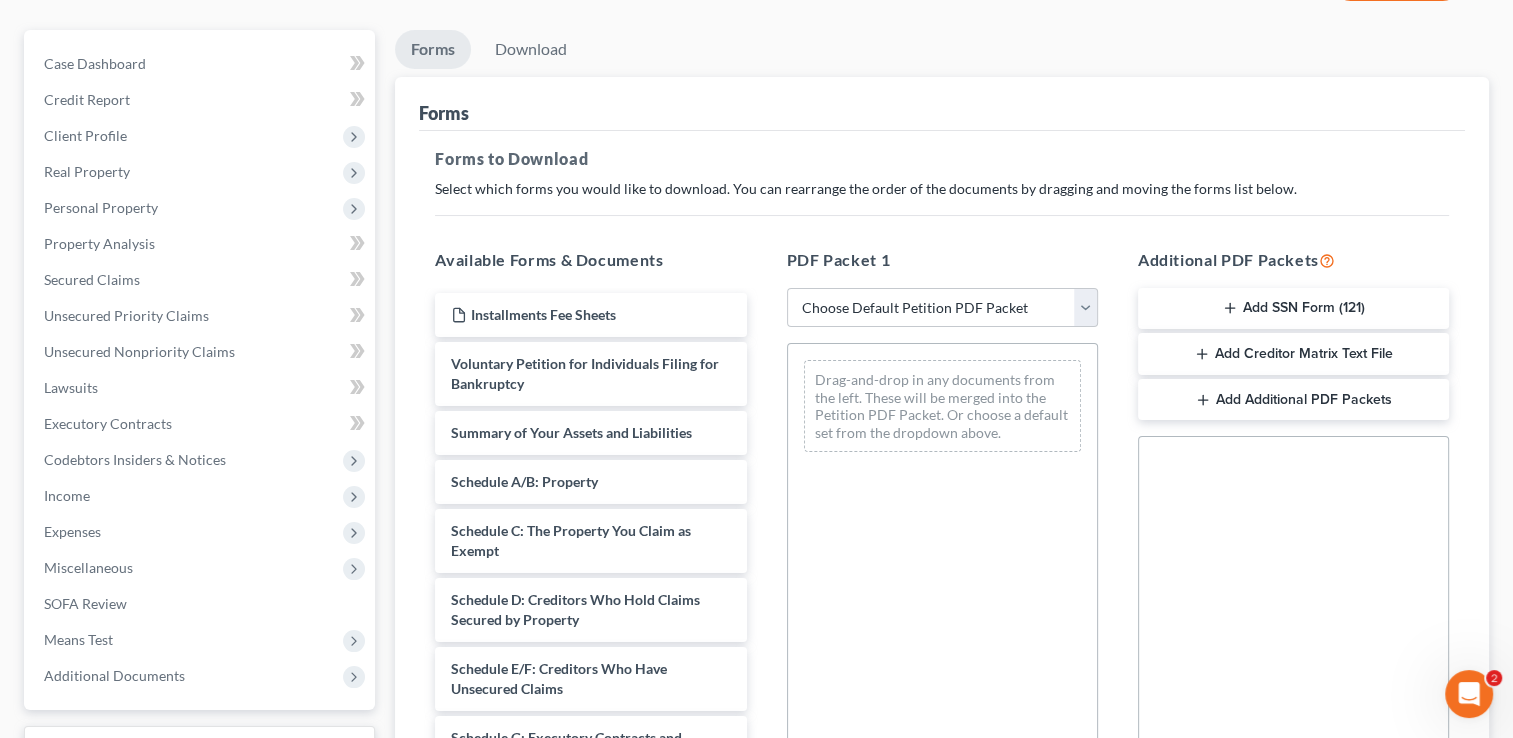 scroll, scrollTop: 12, scrollLeft: 0, axis: vertical 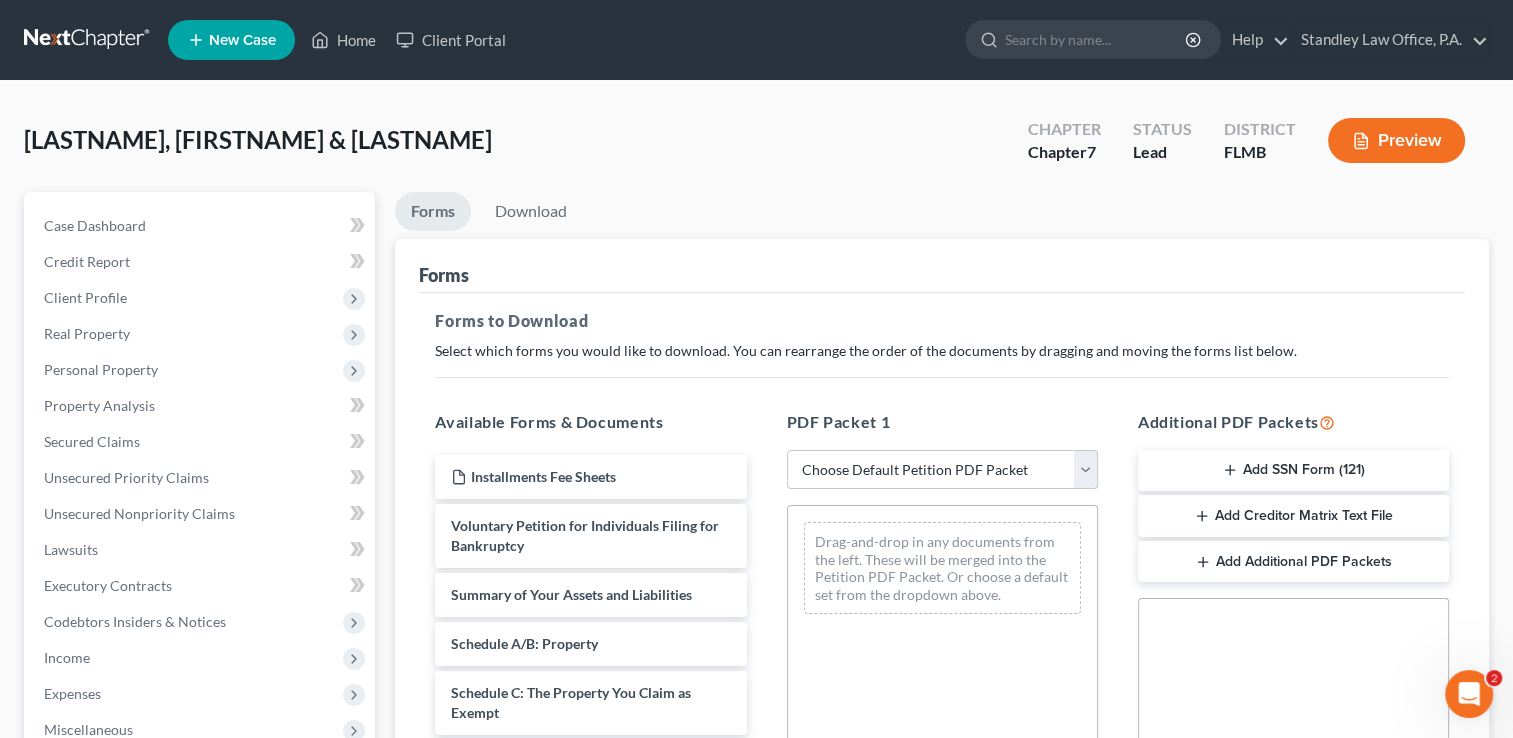 click on "Choose Default Petition PDF Packet Complete Bankruptcy Petition (all forms and schedules) Emergency Filing Forms (Petition and Creditor List Only) Amended Forms Signature Pages Only" at bounding box center (942, 470) 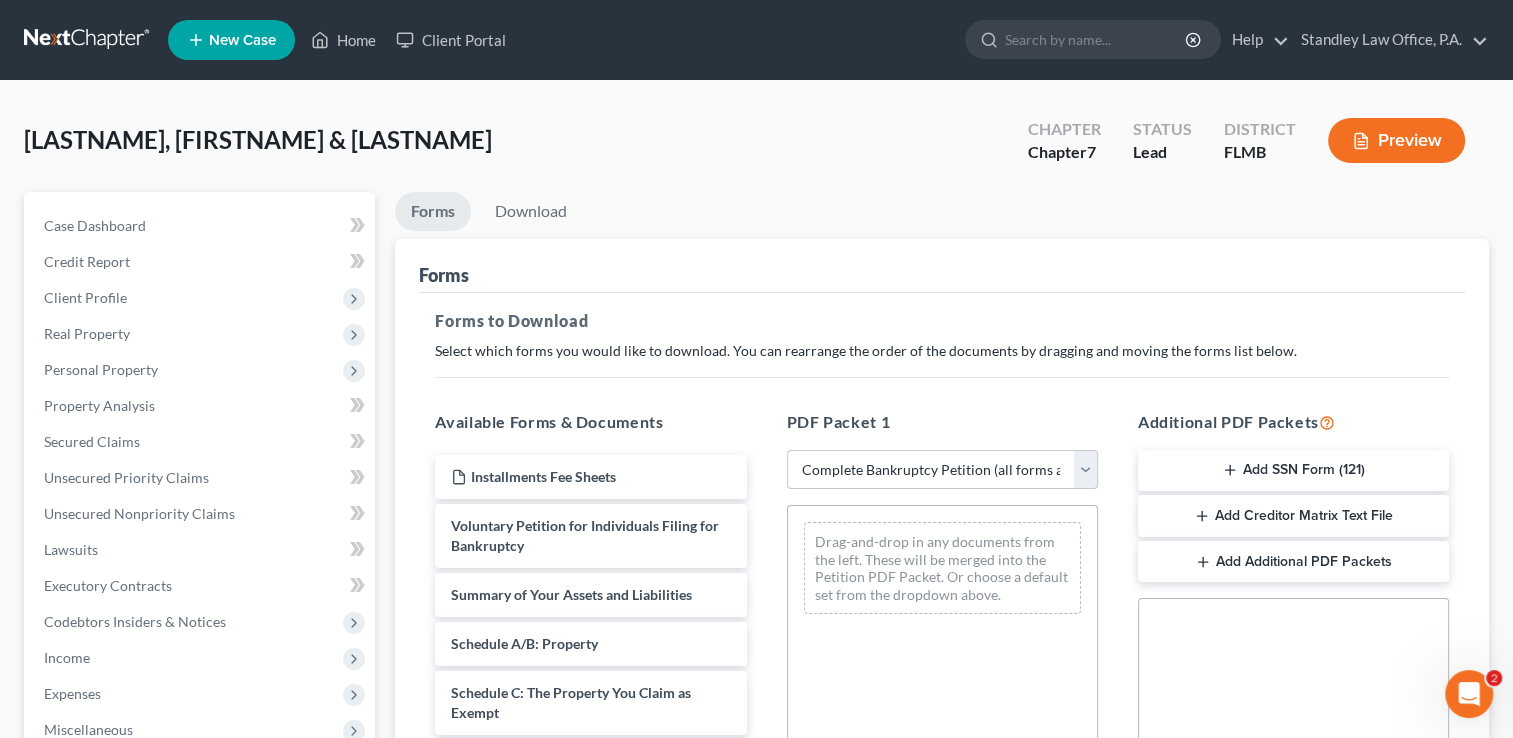 click on "Choose Default Petition PDF Packet Complete Bankruptcy Petition (all forms and schedules) Emergency Filing Forms (Petition and Creditor List Only) Amended Forms Signature Pages Only" at bounding box center [942, 470] 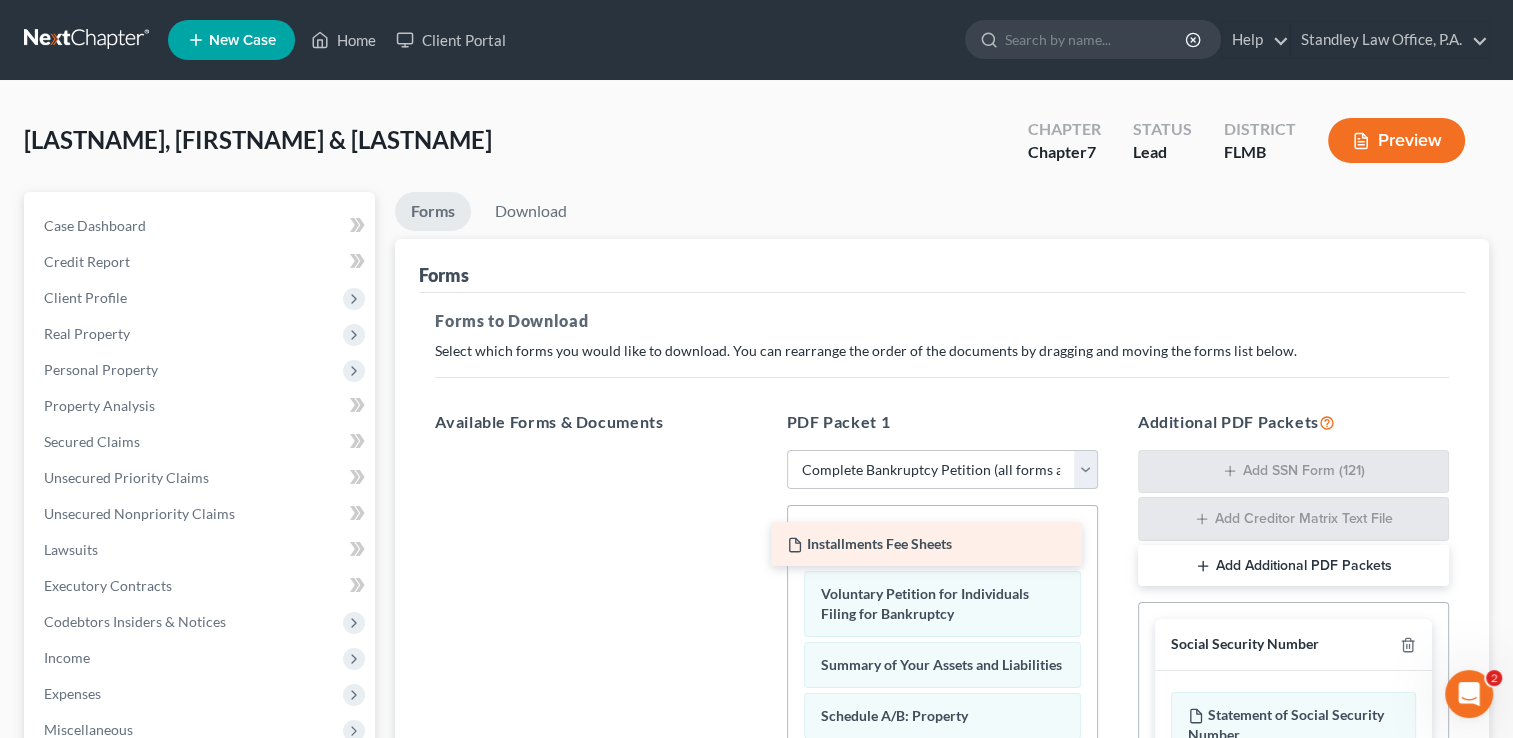 drag, startPoint x: 600, startPoint y: 470, endPoint x: 939, endPoint y: 537, distance: 345.55753 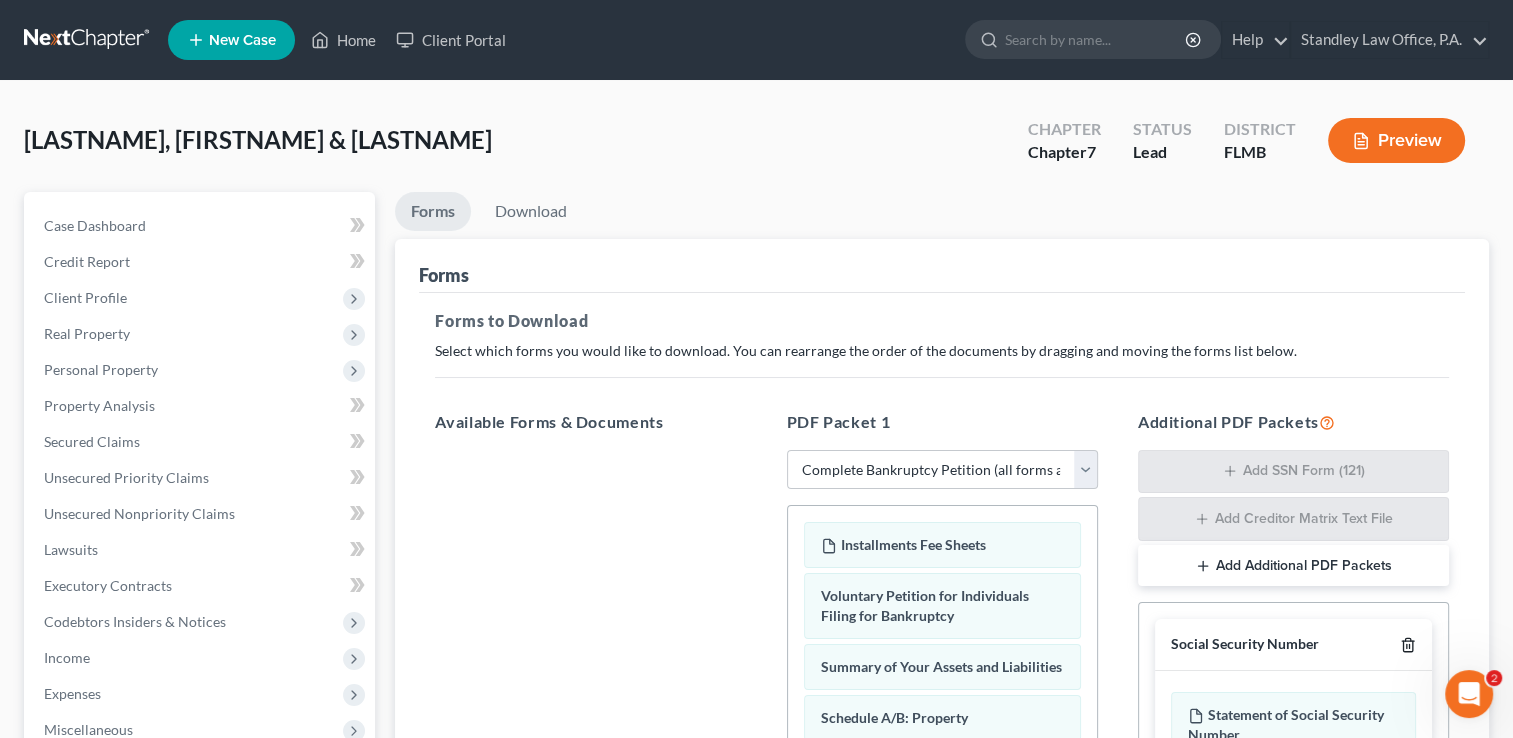 click 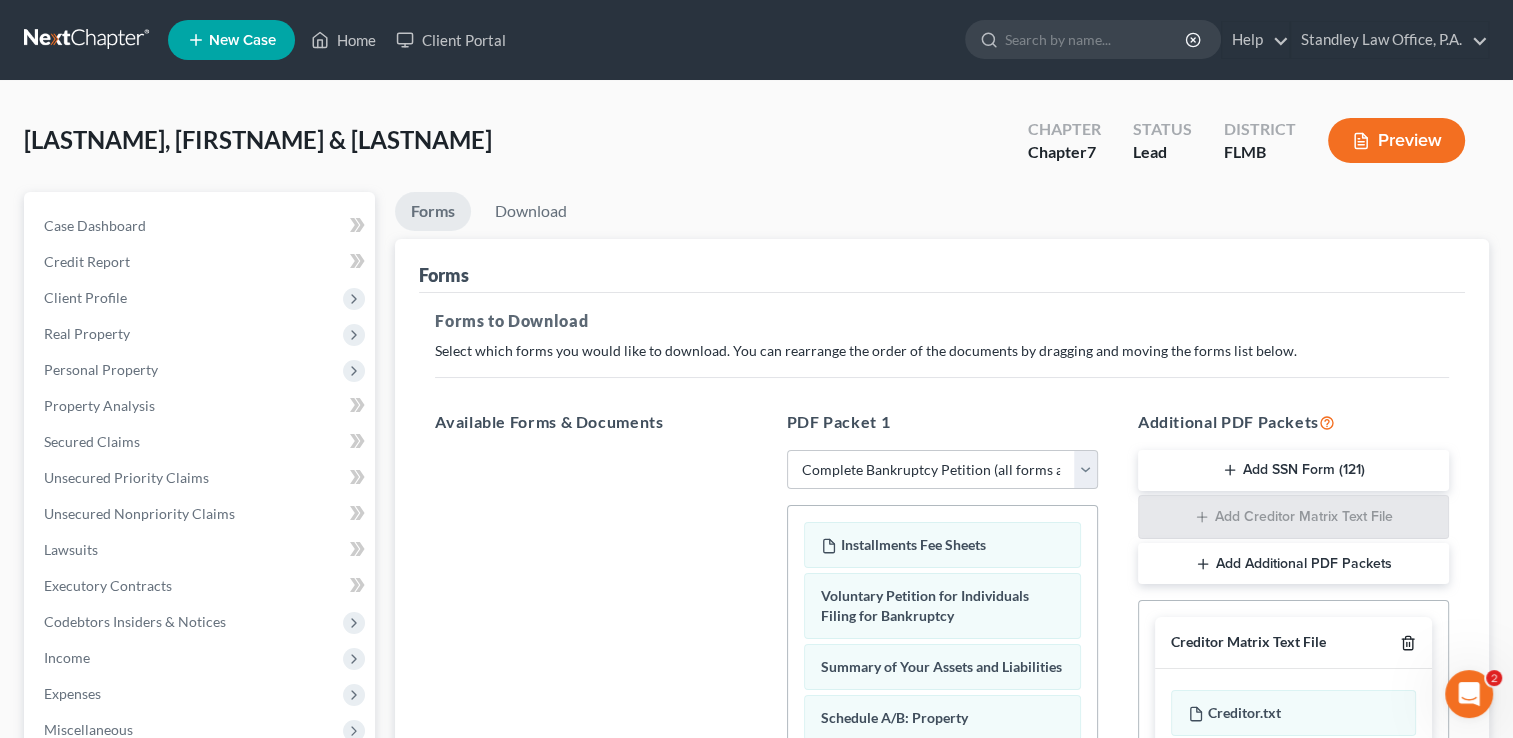 click 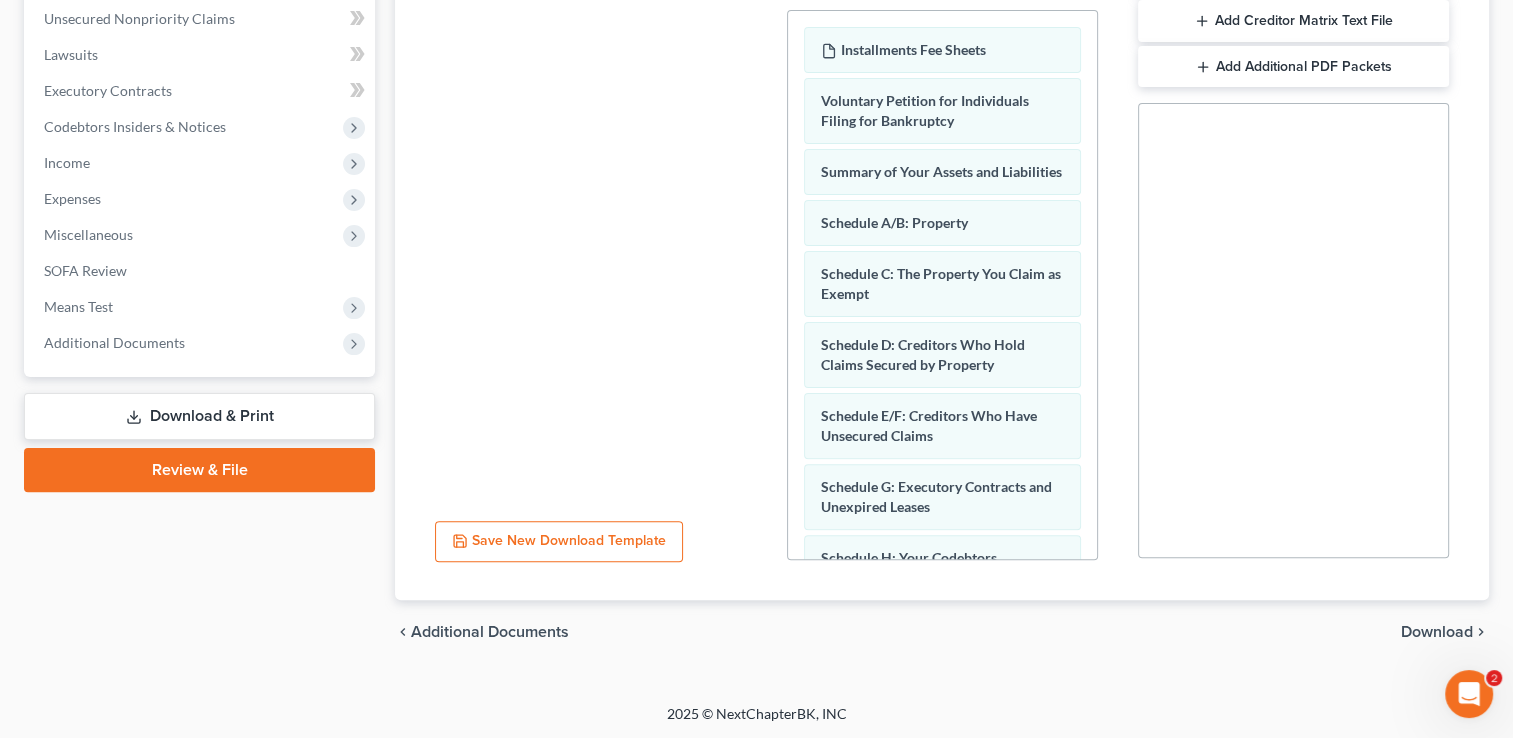 click on "Download" at bounding box center (1437, 632) 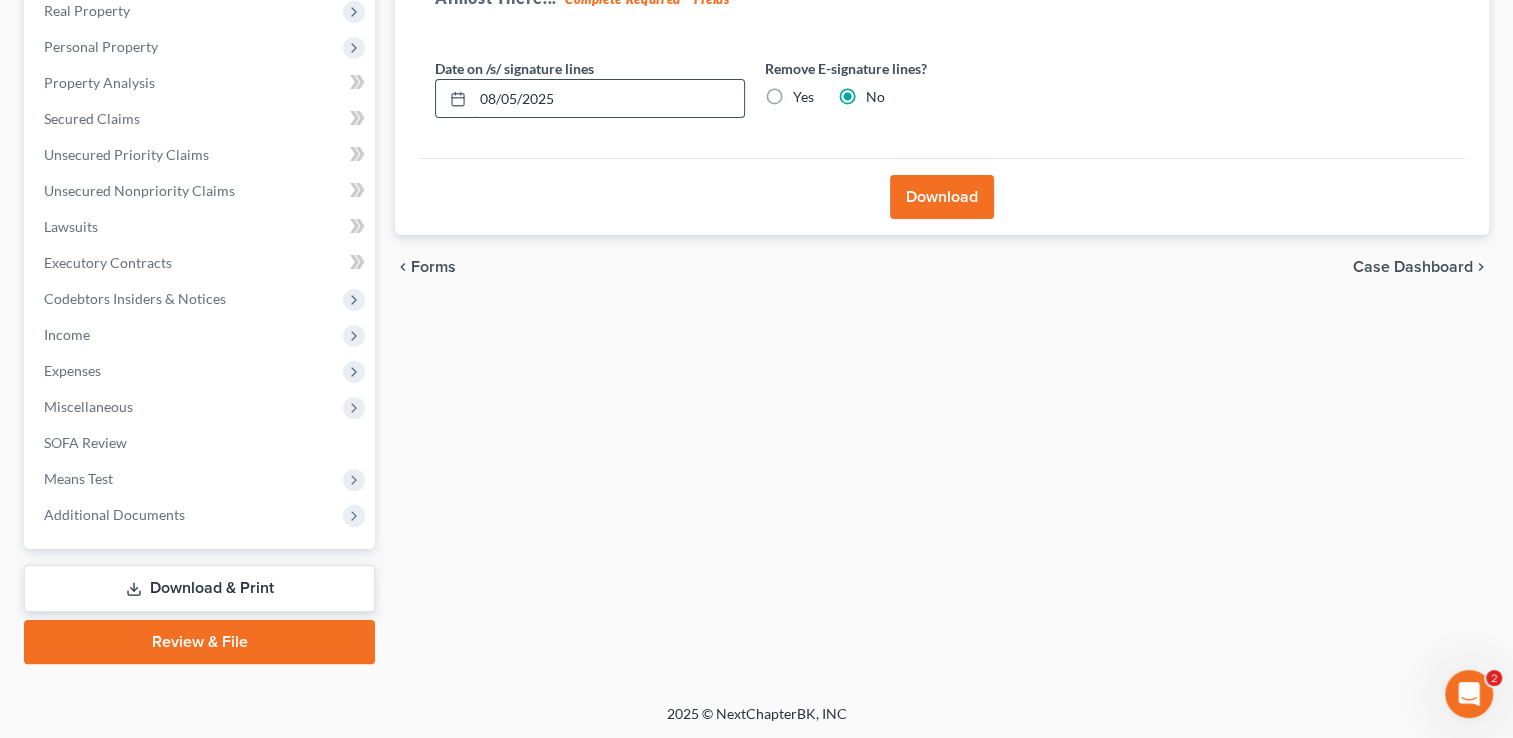 click on "08/05/2025" at bounding box center (608, 99) 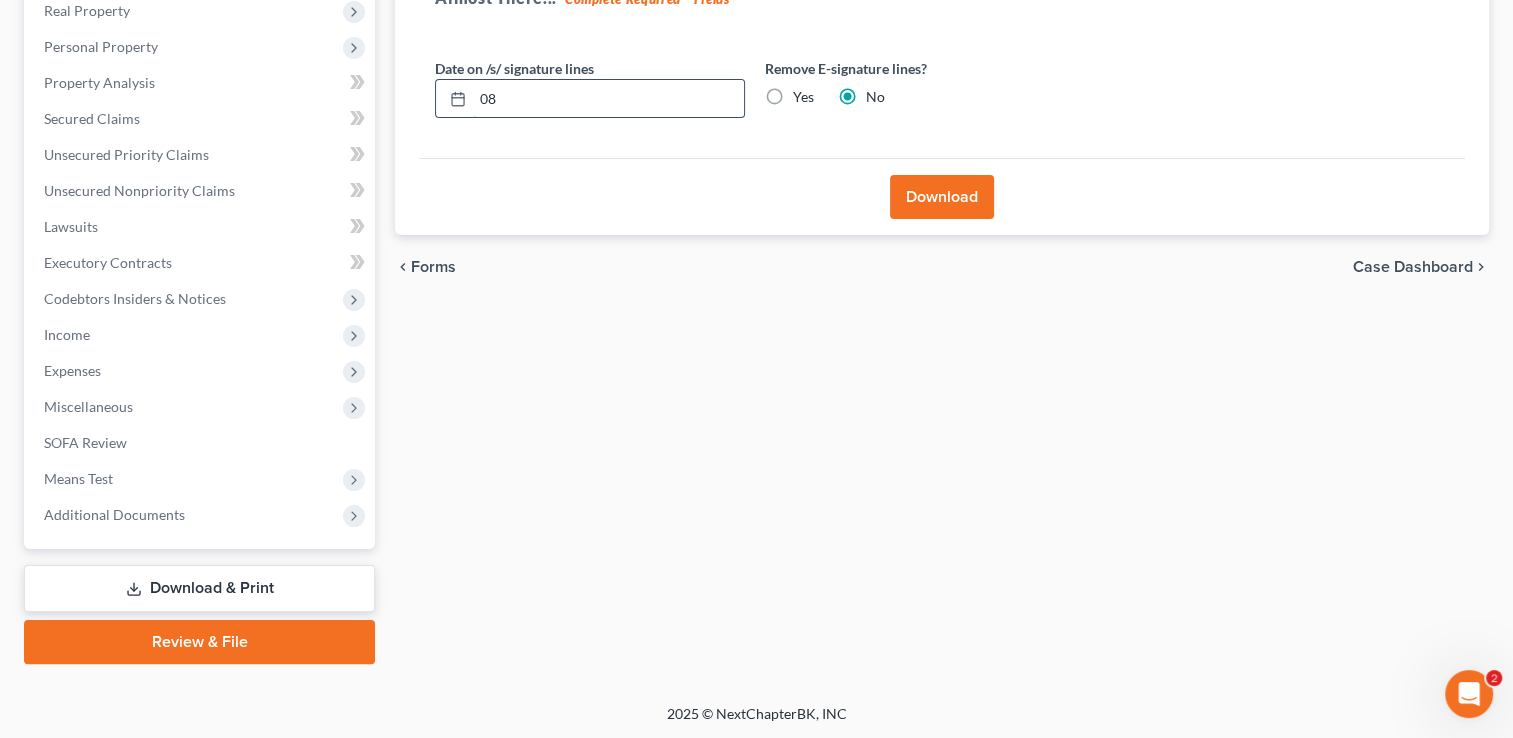 type on "0" 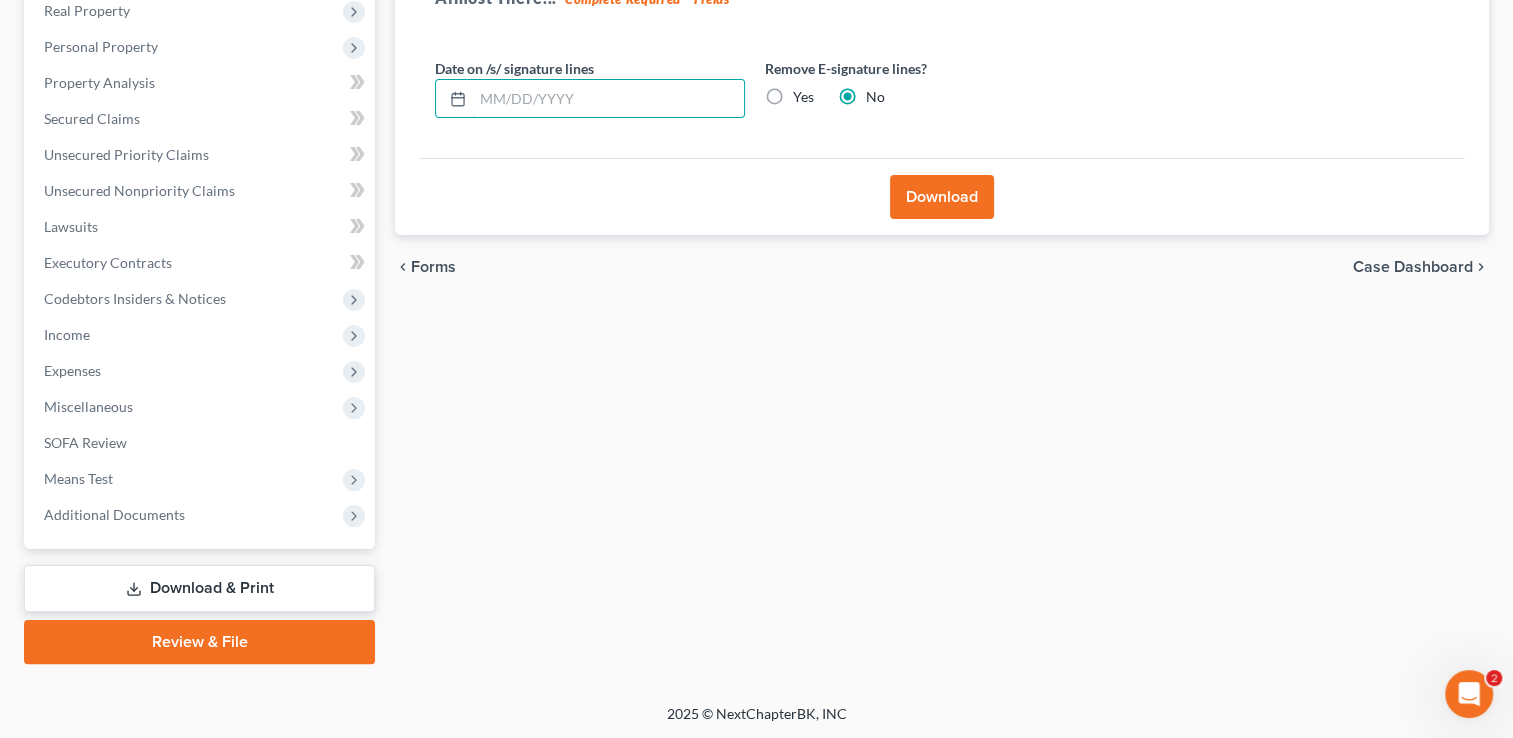 type 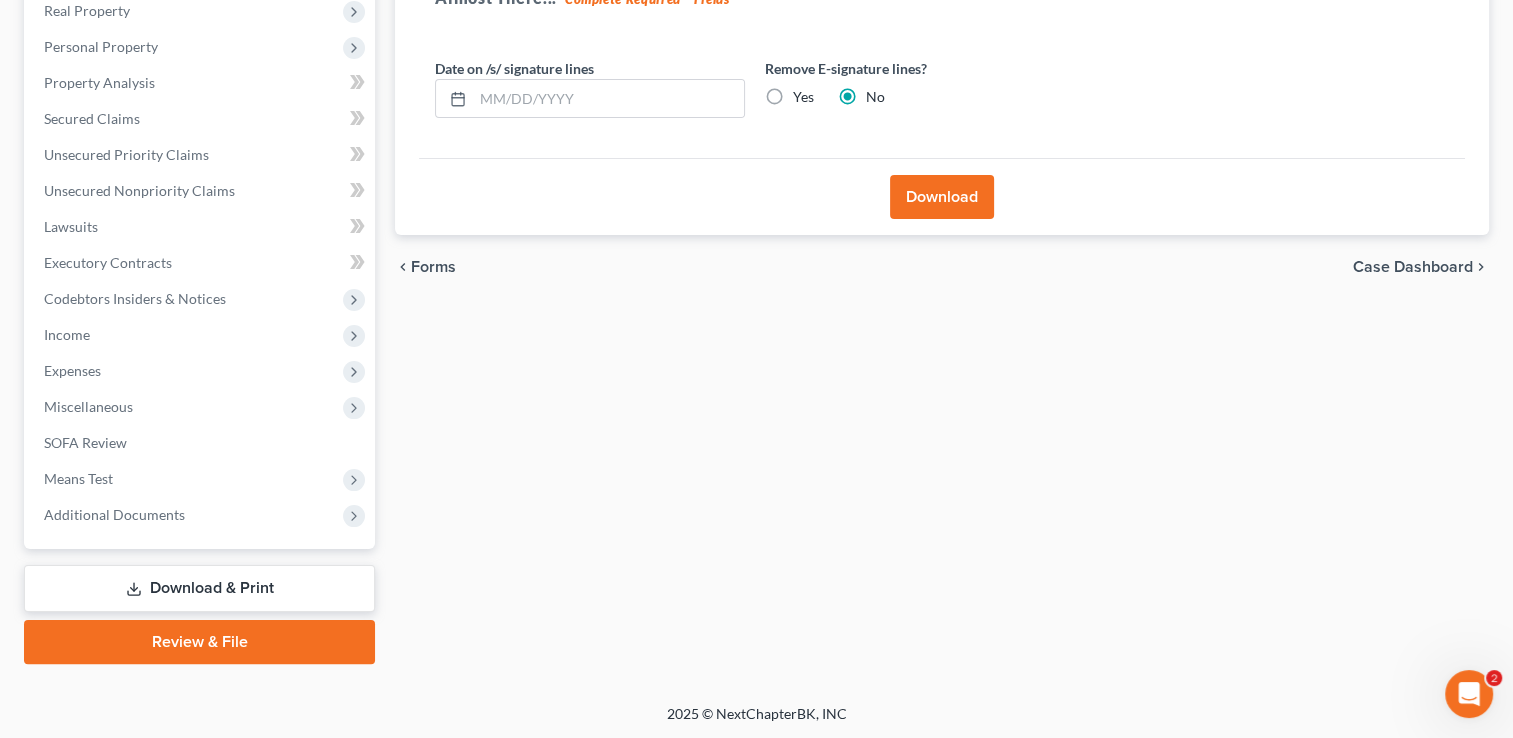 click on "Yes" at bounding box center [803, 97] 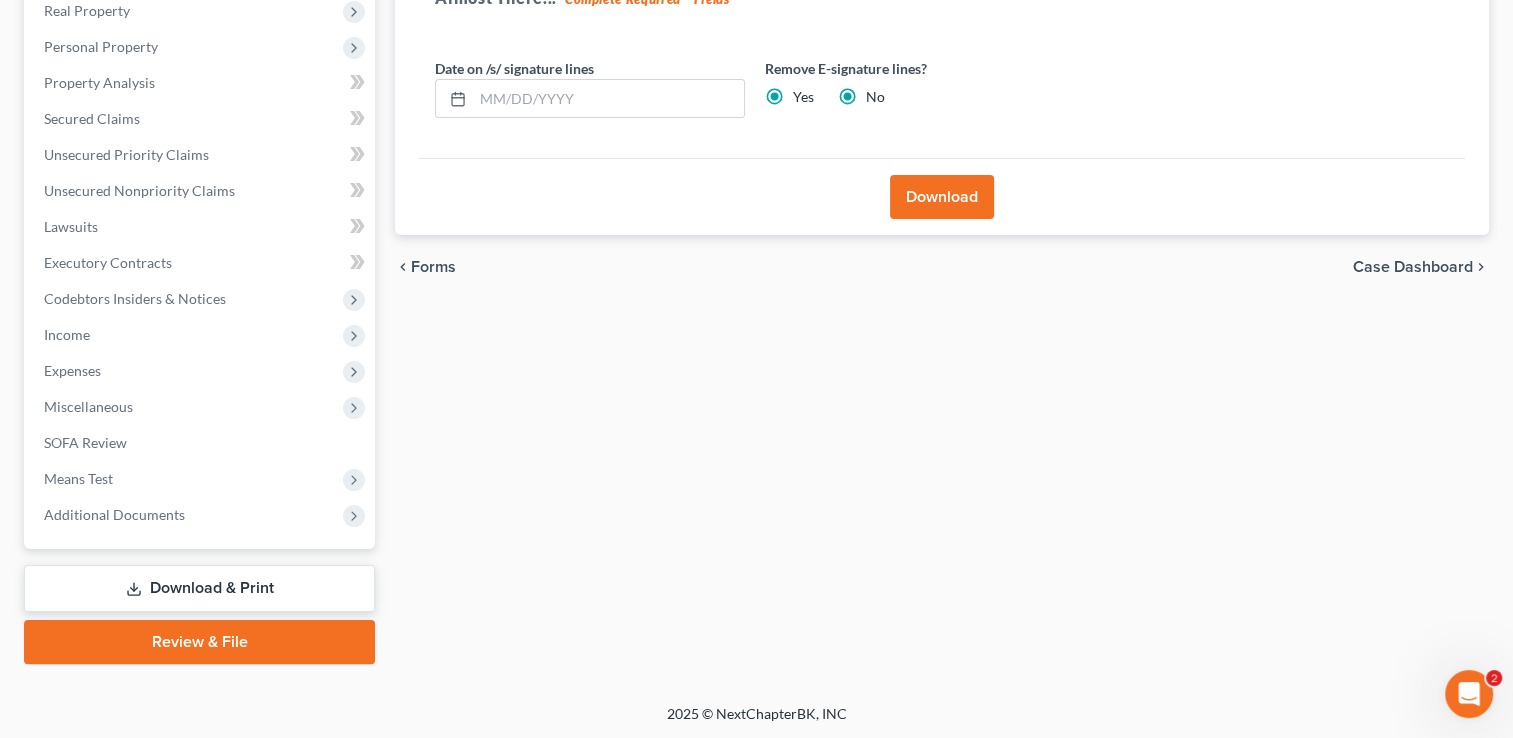 radio on "false" 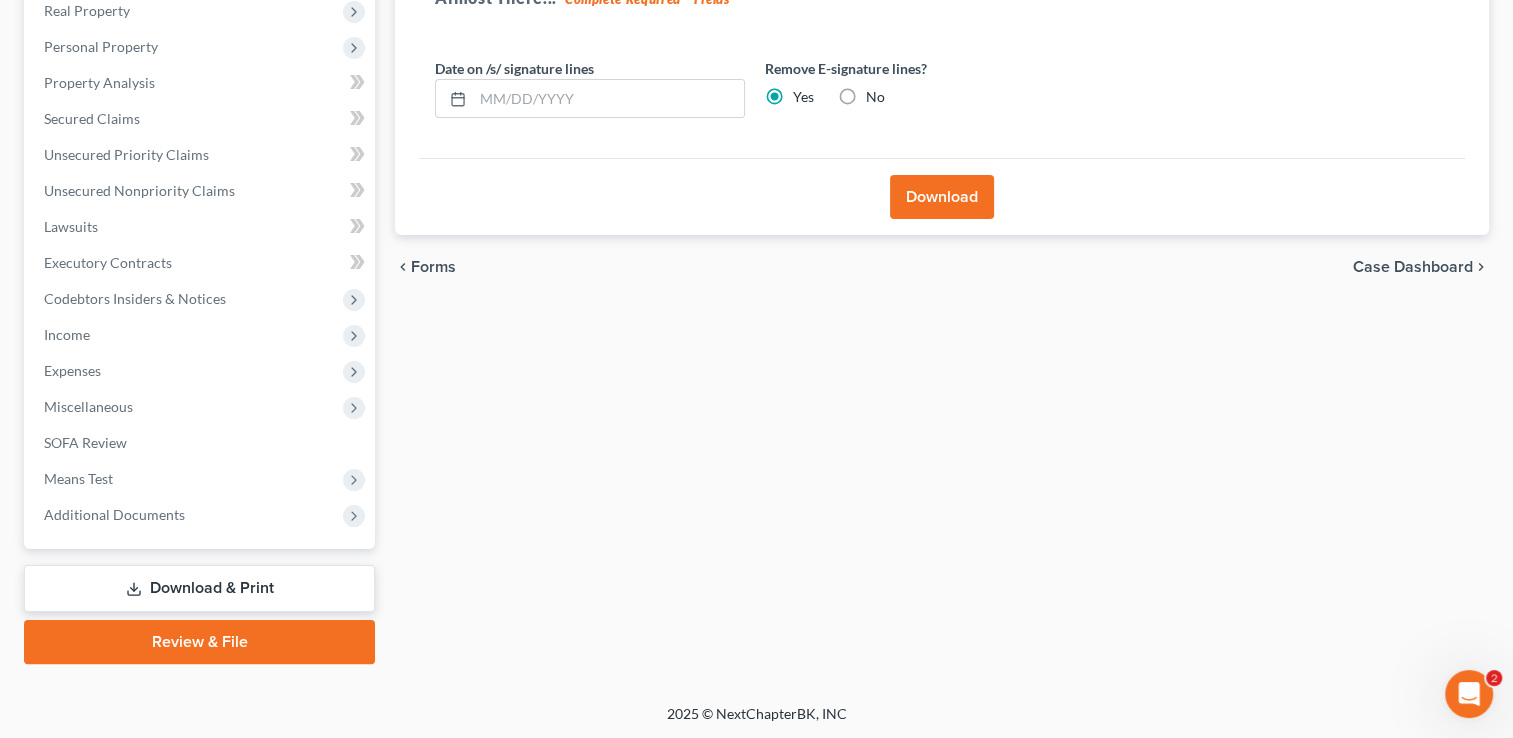 click on "Download" at bounding box center (942, 197) 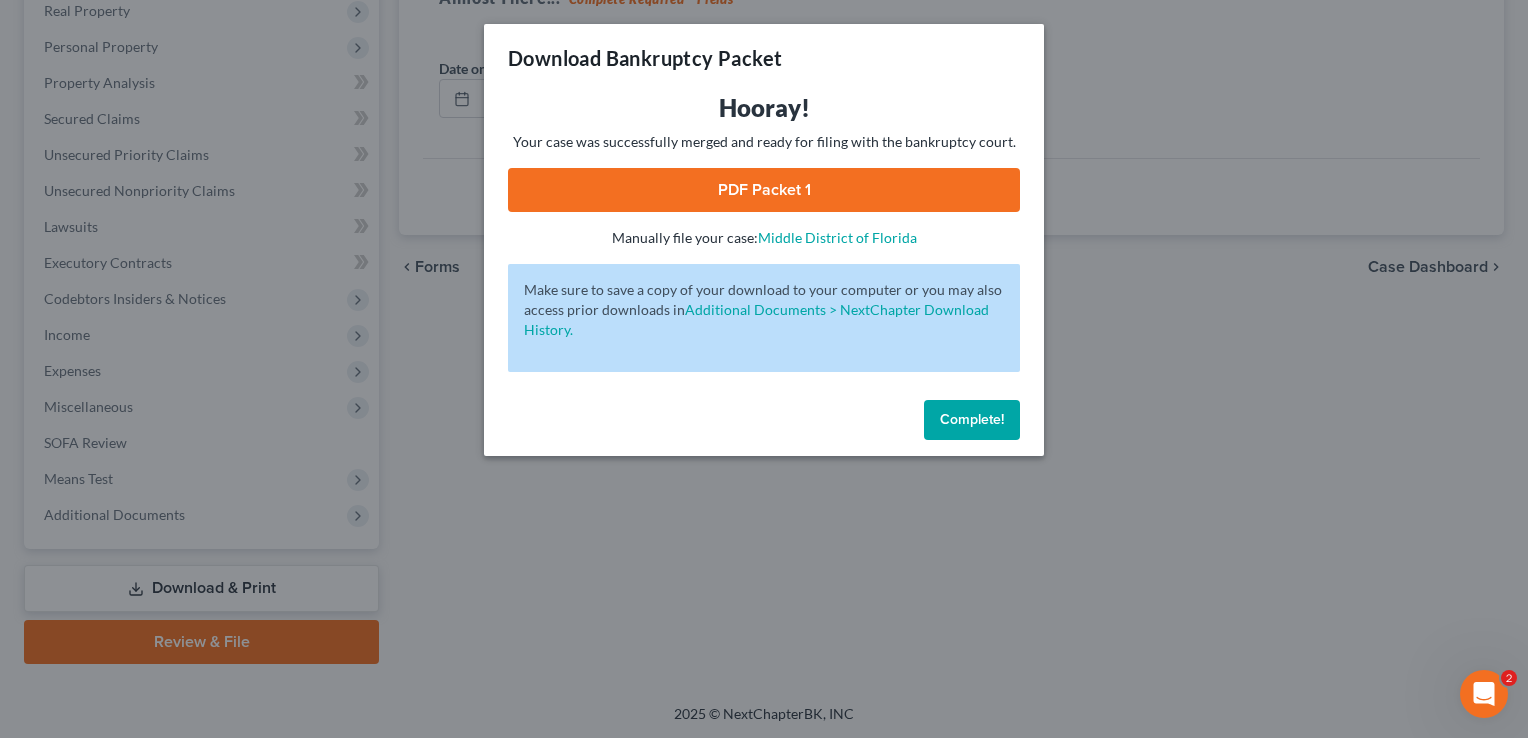 click on "PDF Packet 1" at bounding box center [764, 190] 